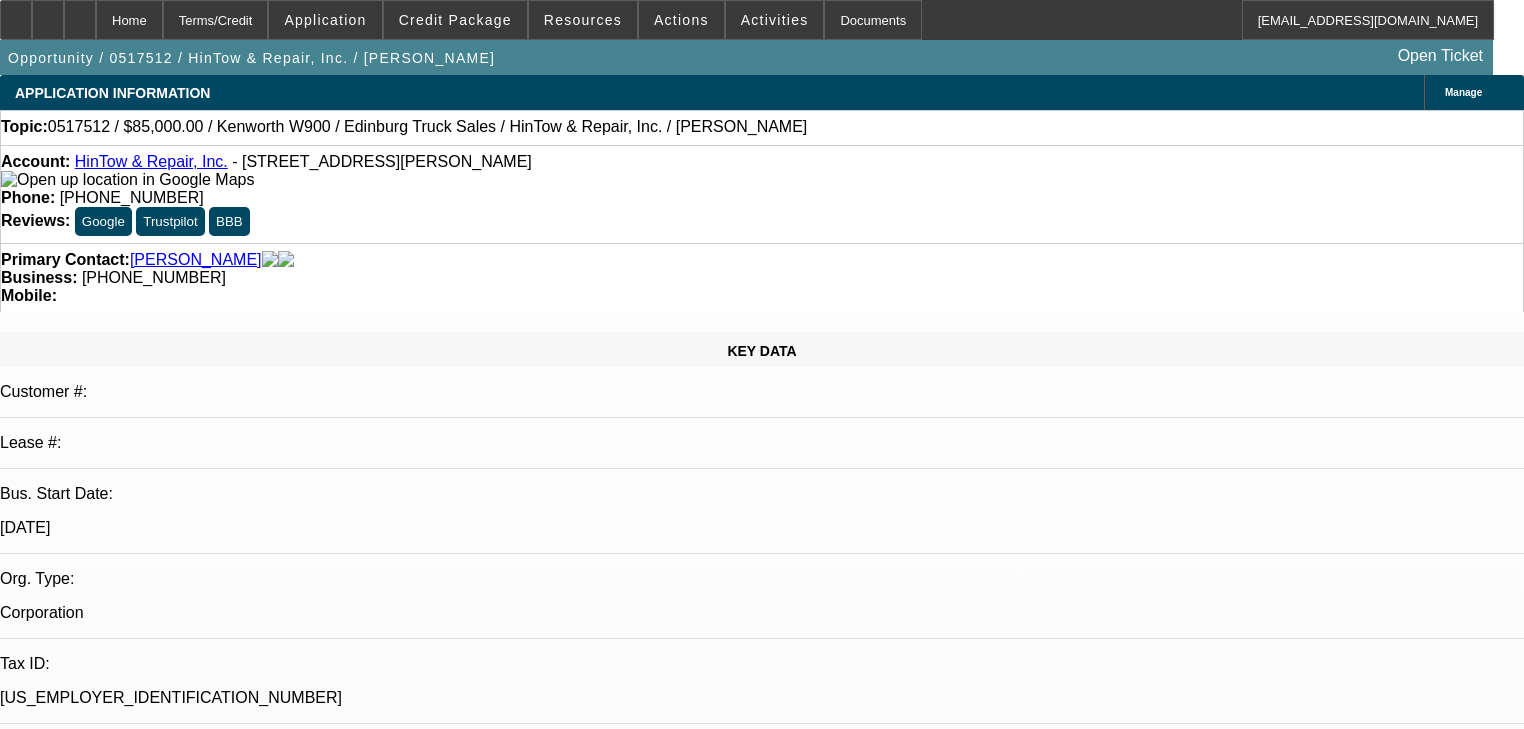 select on "0" 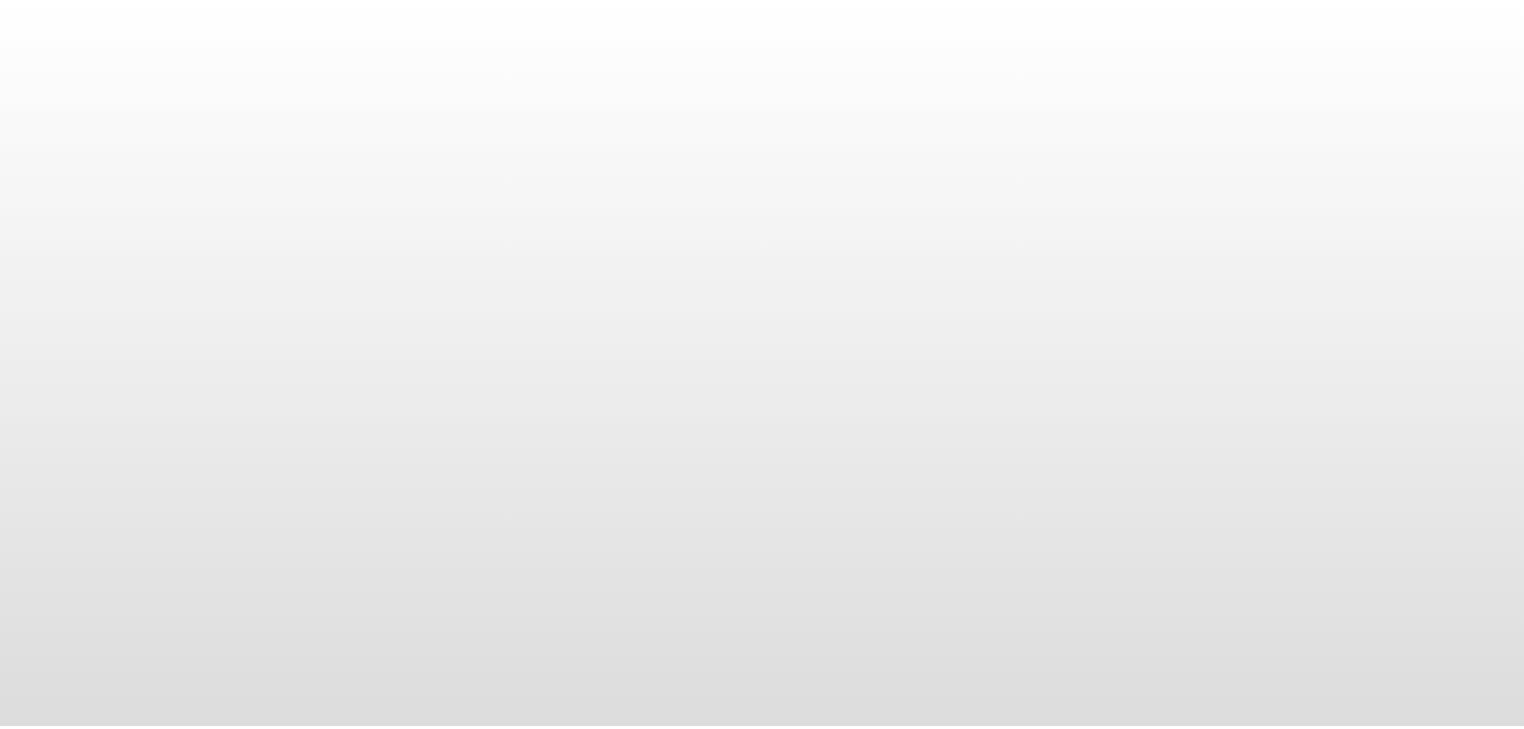 scroll, scrollTop: 0, scrollLeft: 0, axis: both 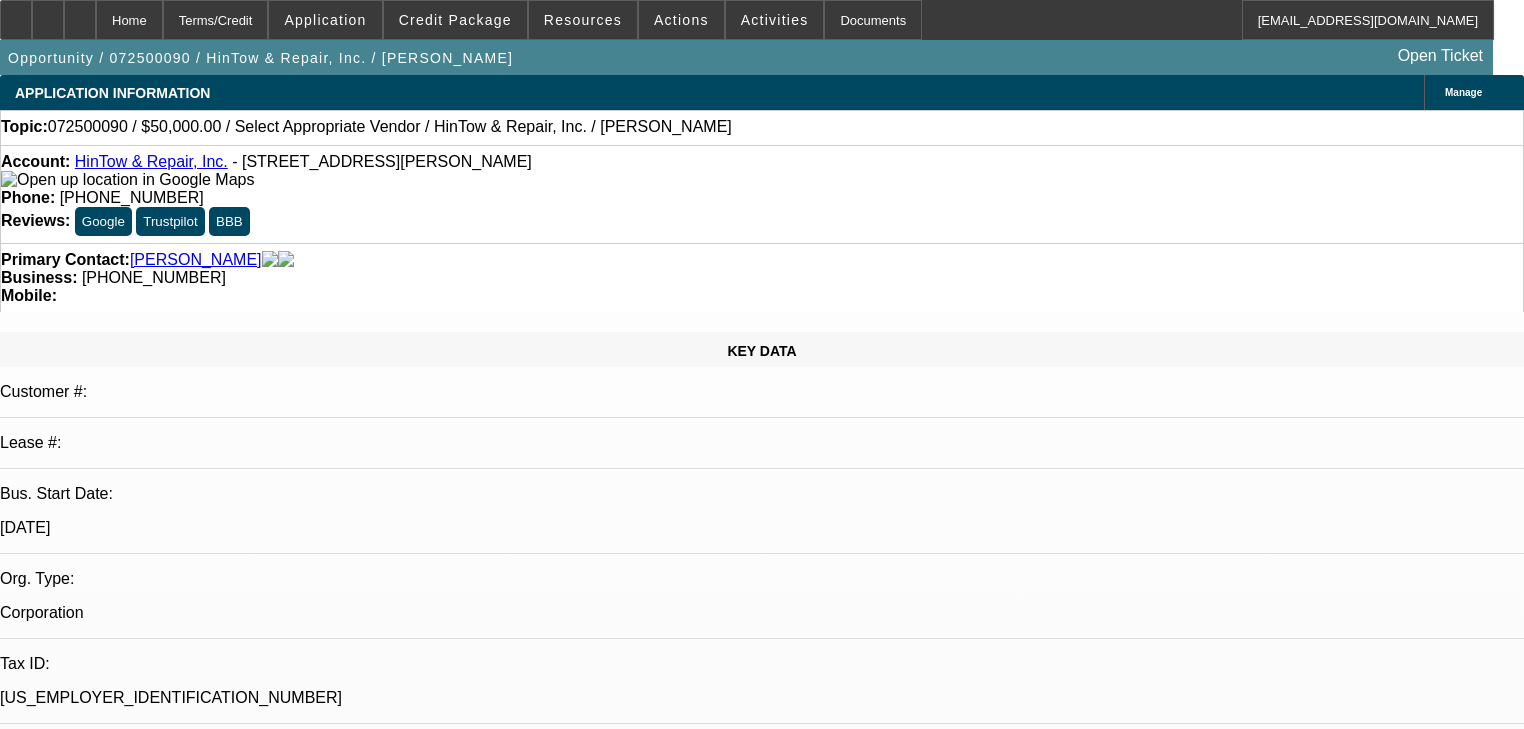 select on "0" 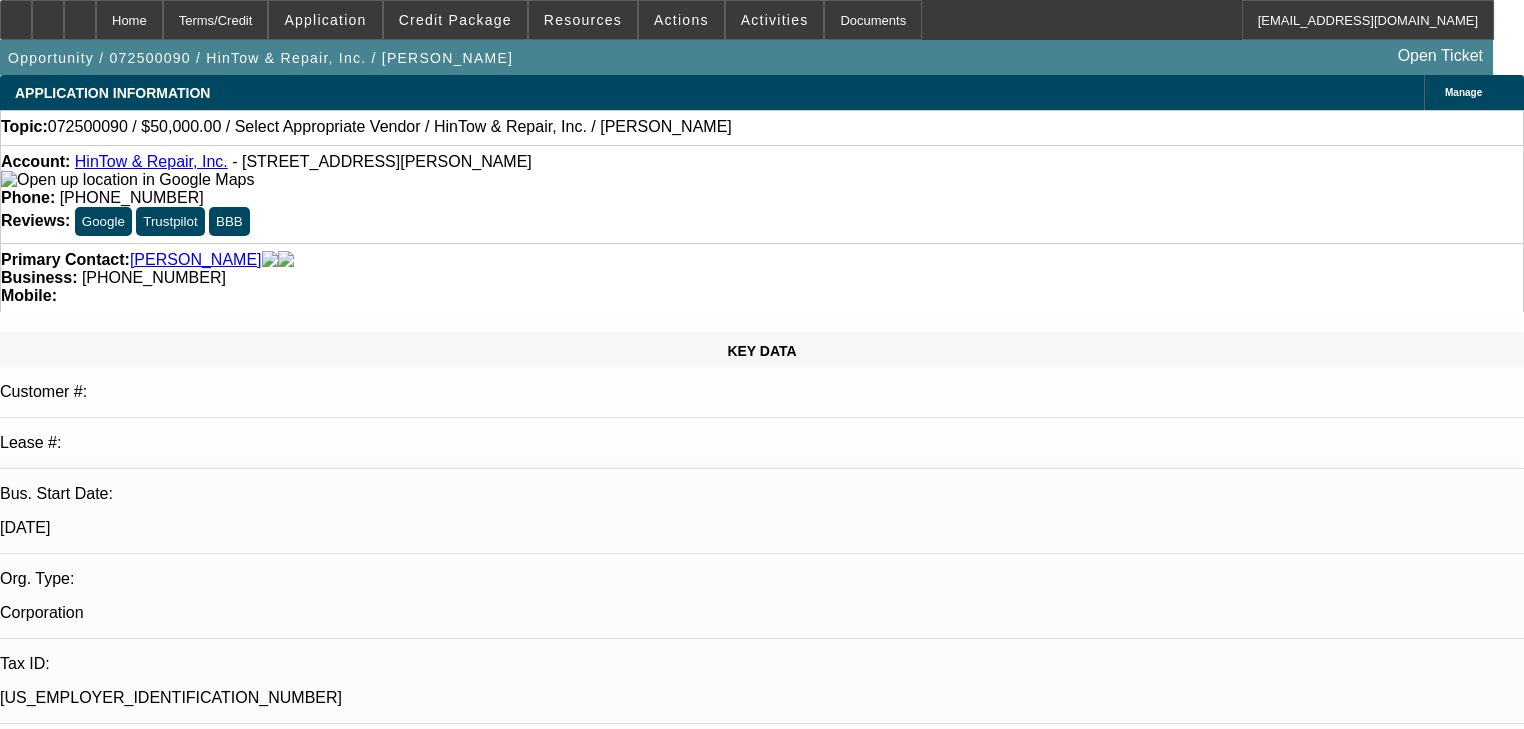 scroll, scrollTop: 640, scrollLeft: 0, axis: vertical 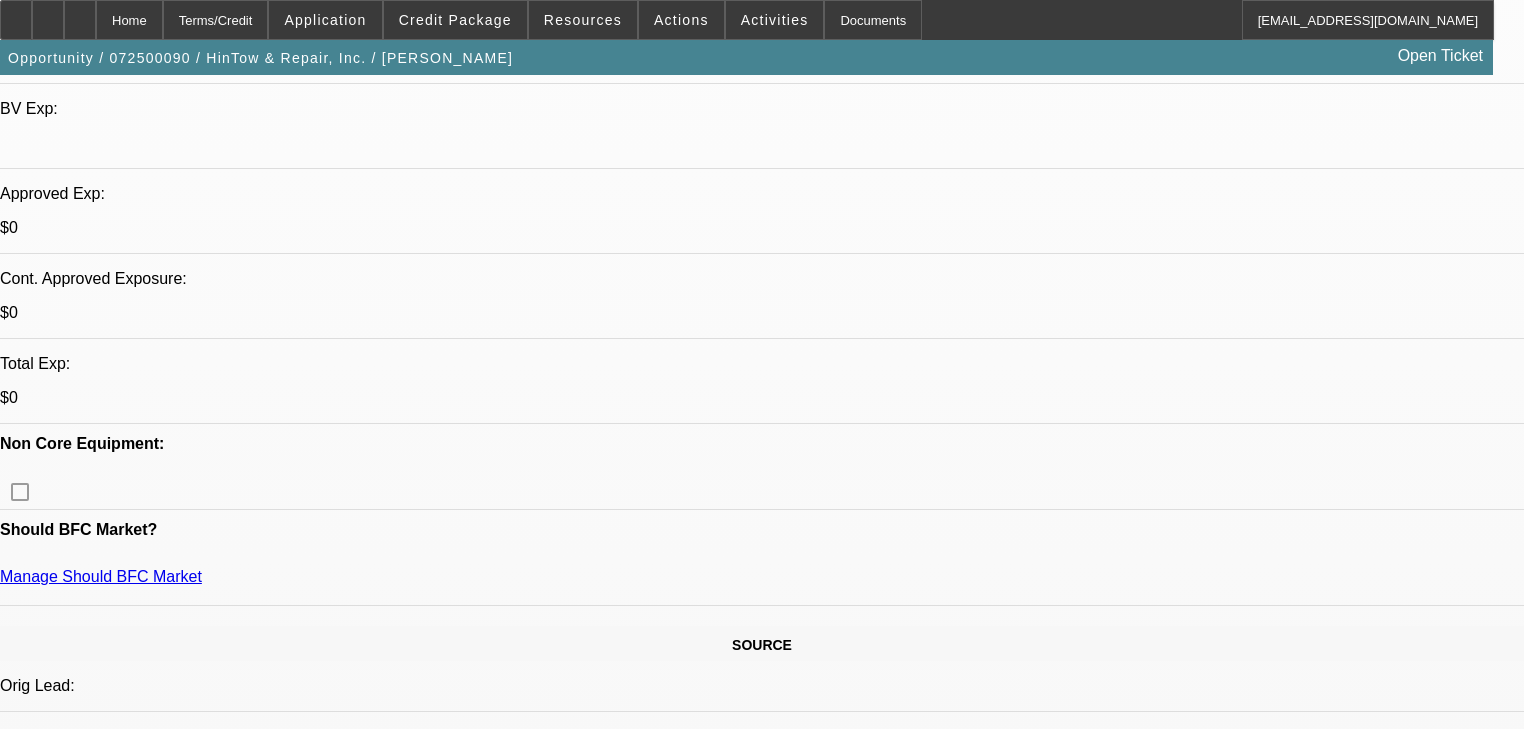 click on "669" 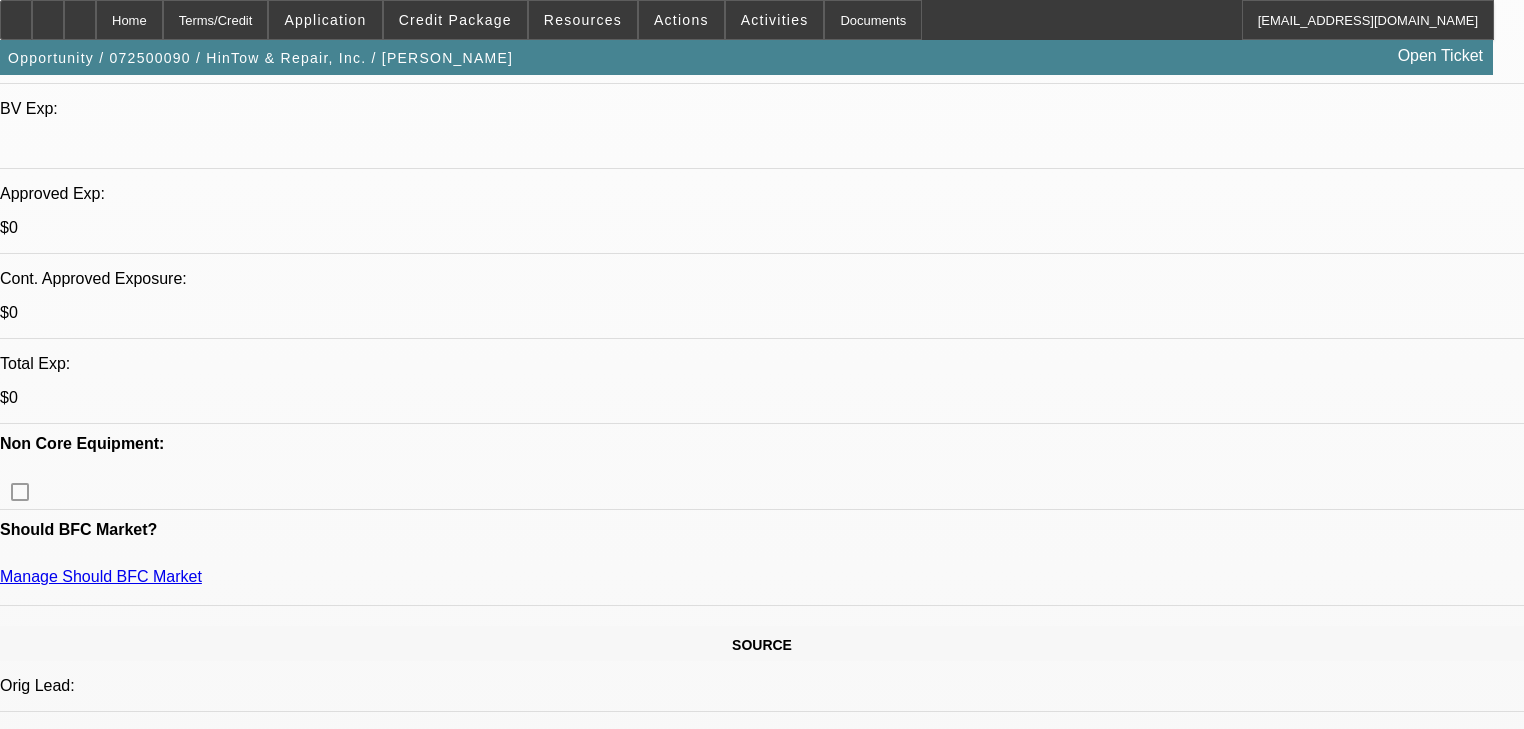 click on "Discussion Board" at bounding box center (20, 6271) 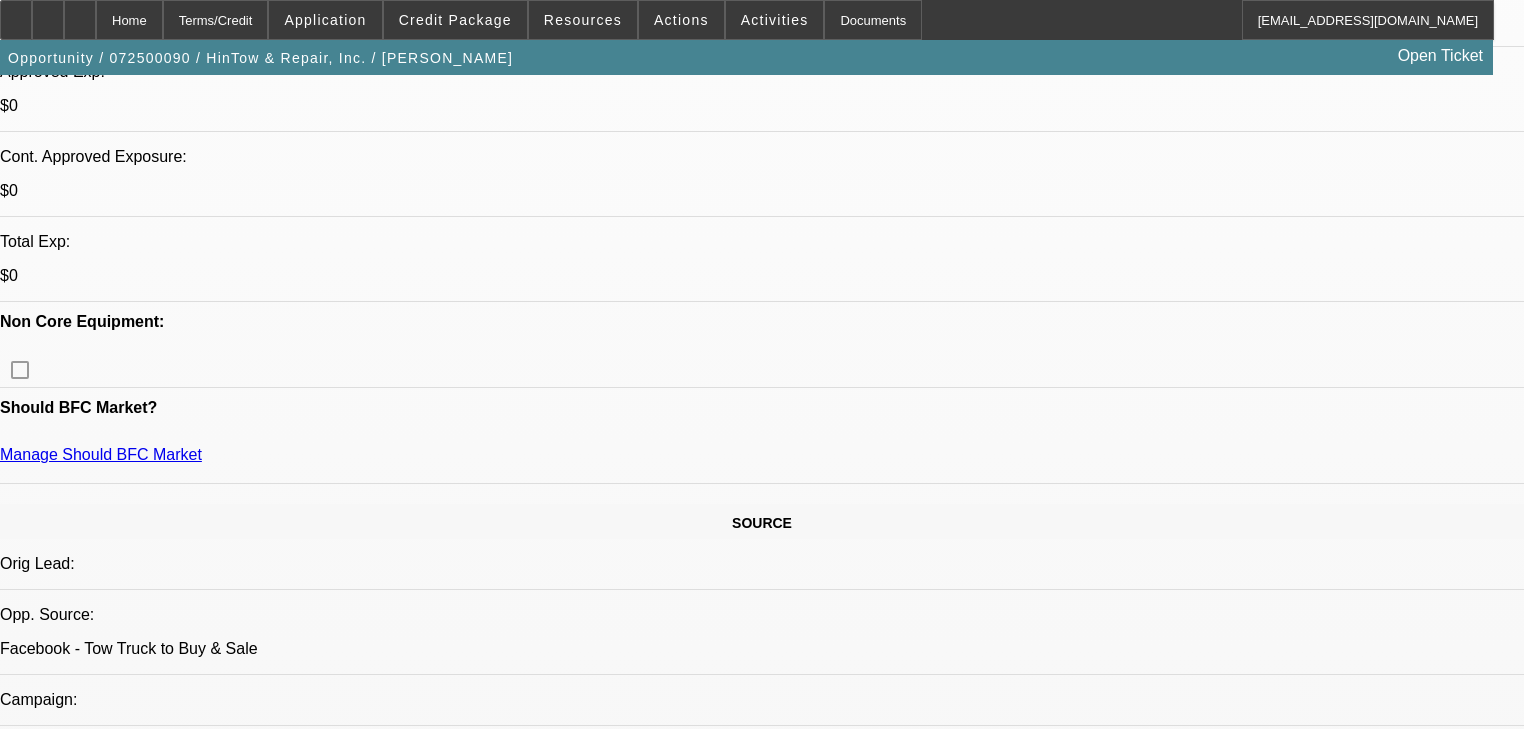 scroll, scrollTop: 720, scrollLeft: 0, axis: vertical 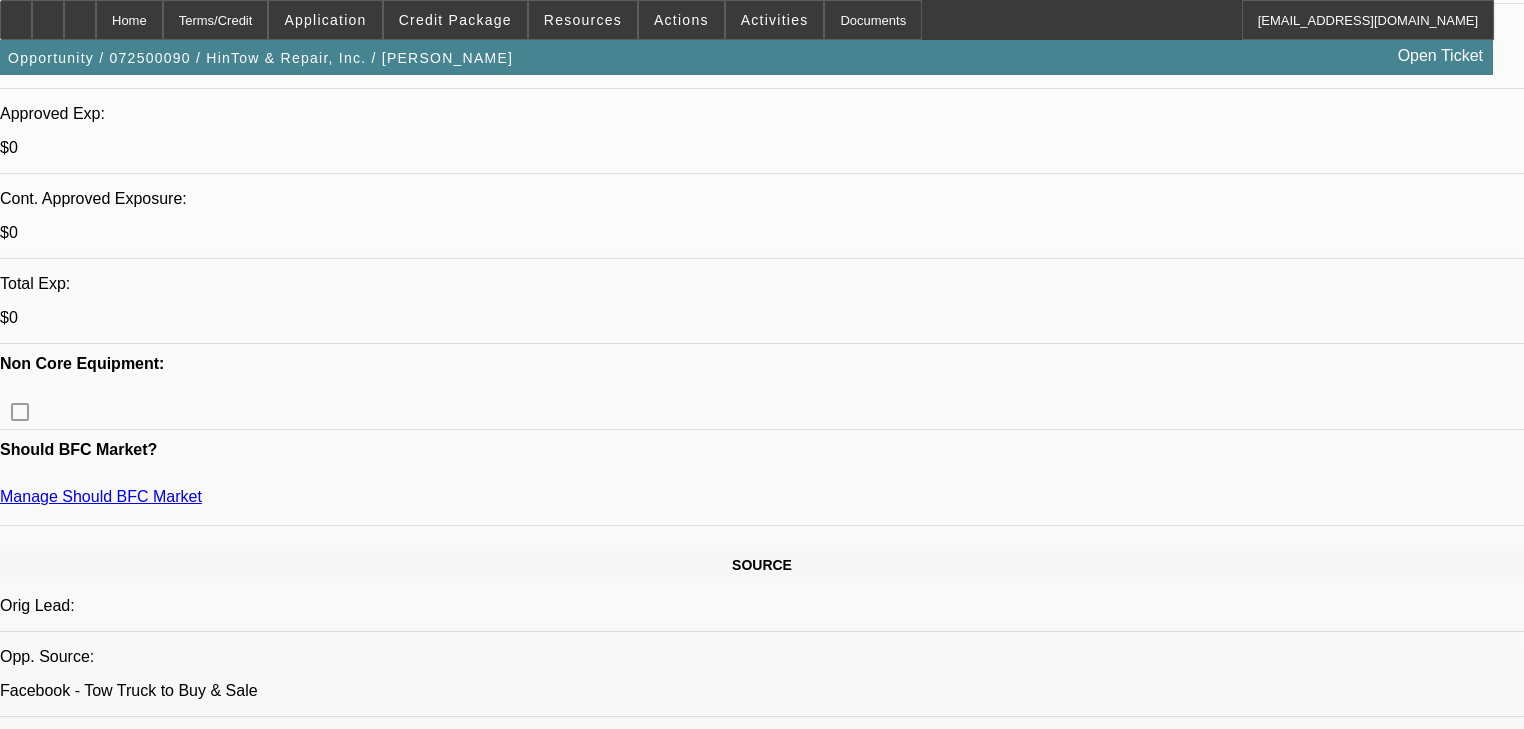 click on "Opportunity / 072500090 / HinTow & Repair, Inc. / Hinnant, Randy
Open Ticket" at bounding box center [746, 57] 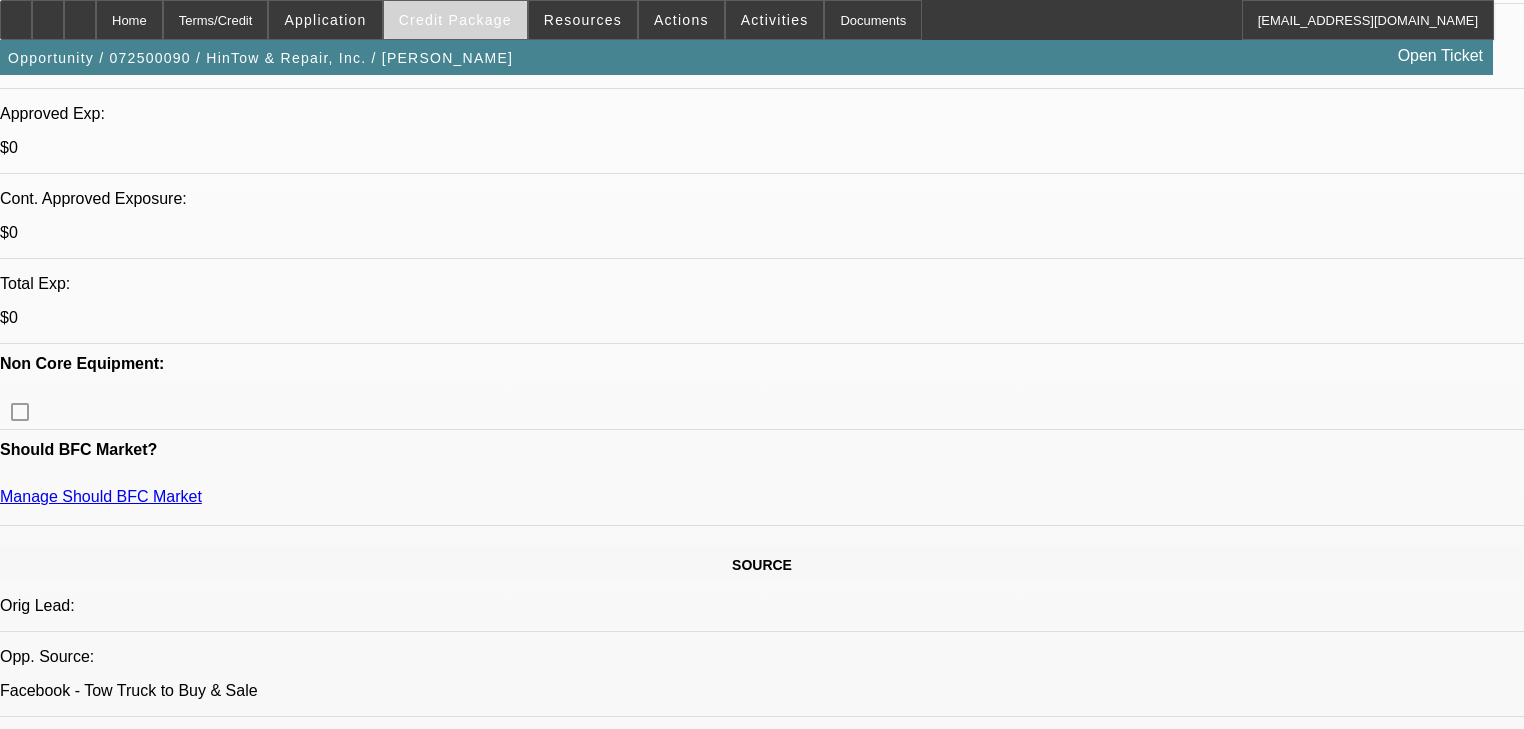 click at bounding box center (455, 20) 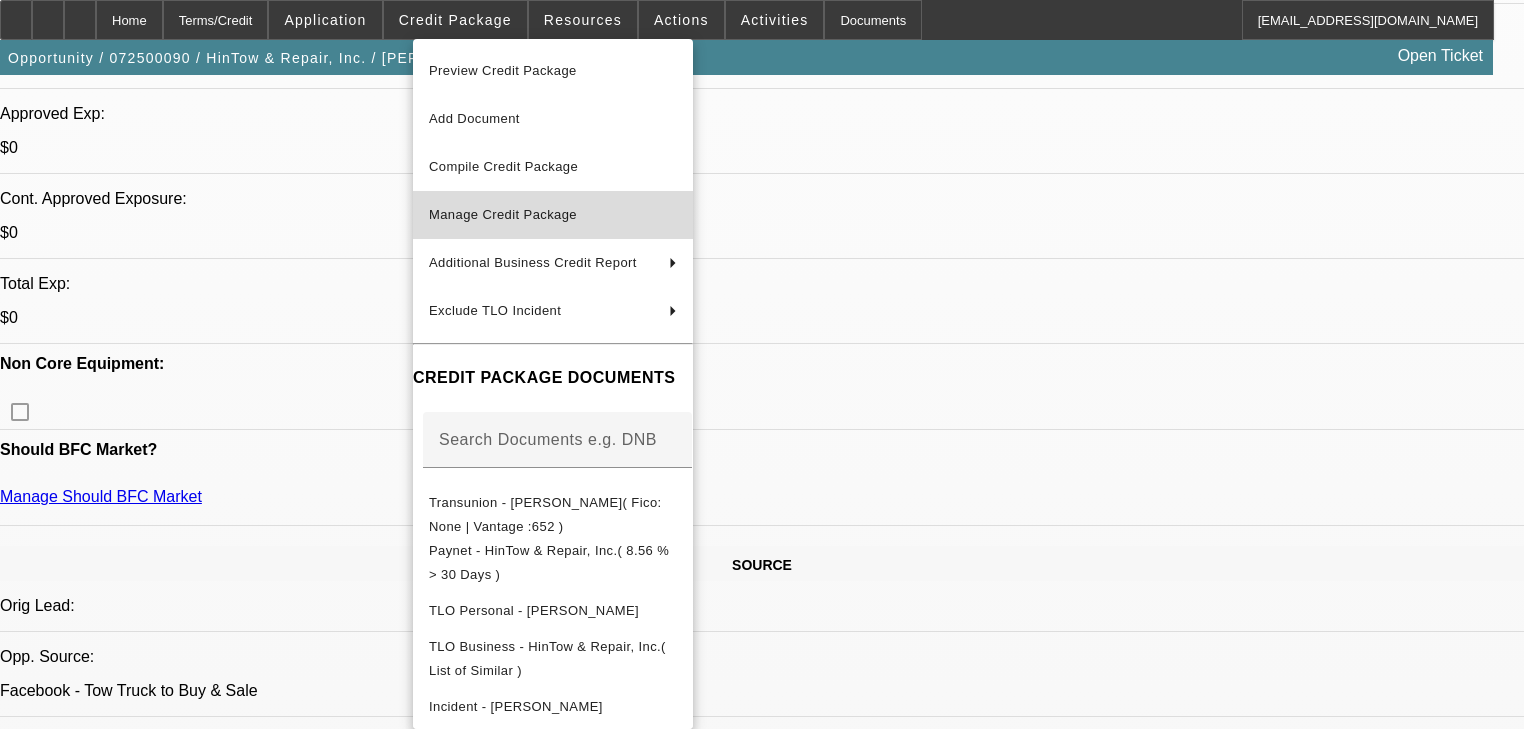 click on "Manage Credit Package" at bounding box center [553, 215] 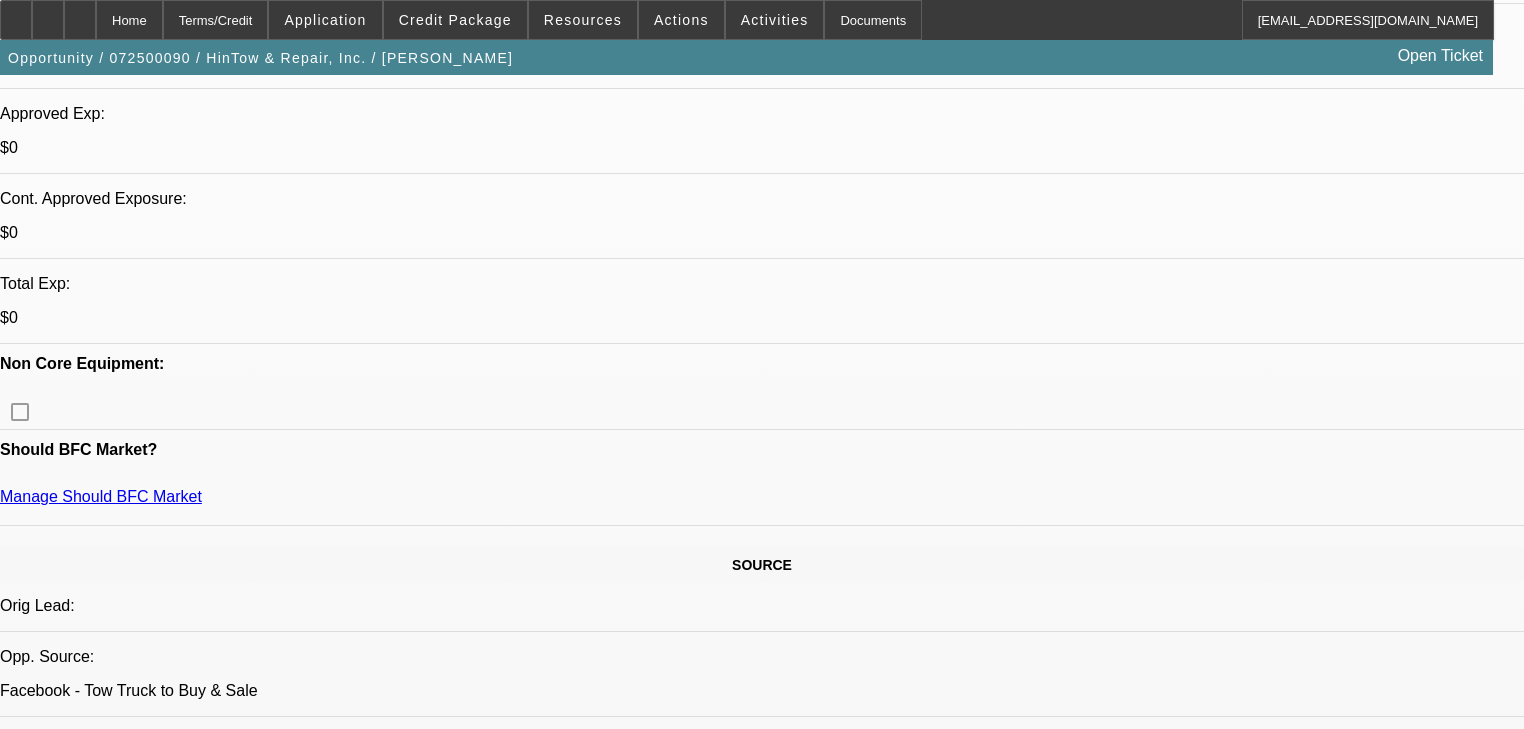 scroll, scrollTop: 0, scrollLeft: 0, axis: both 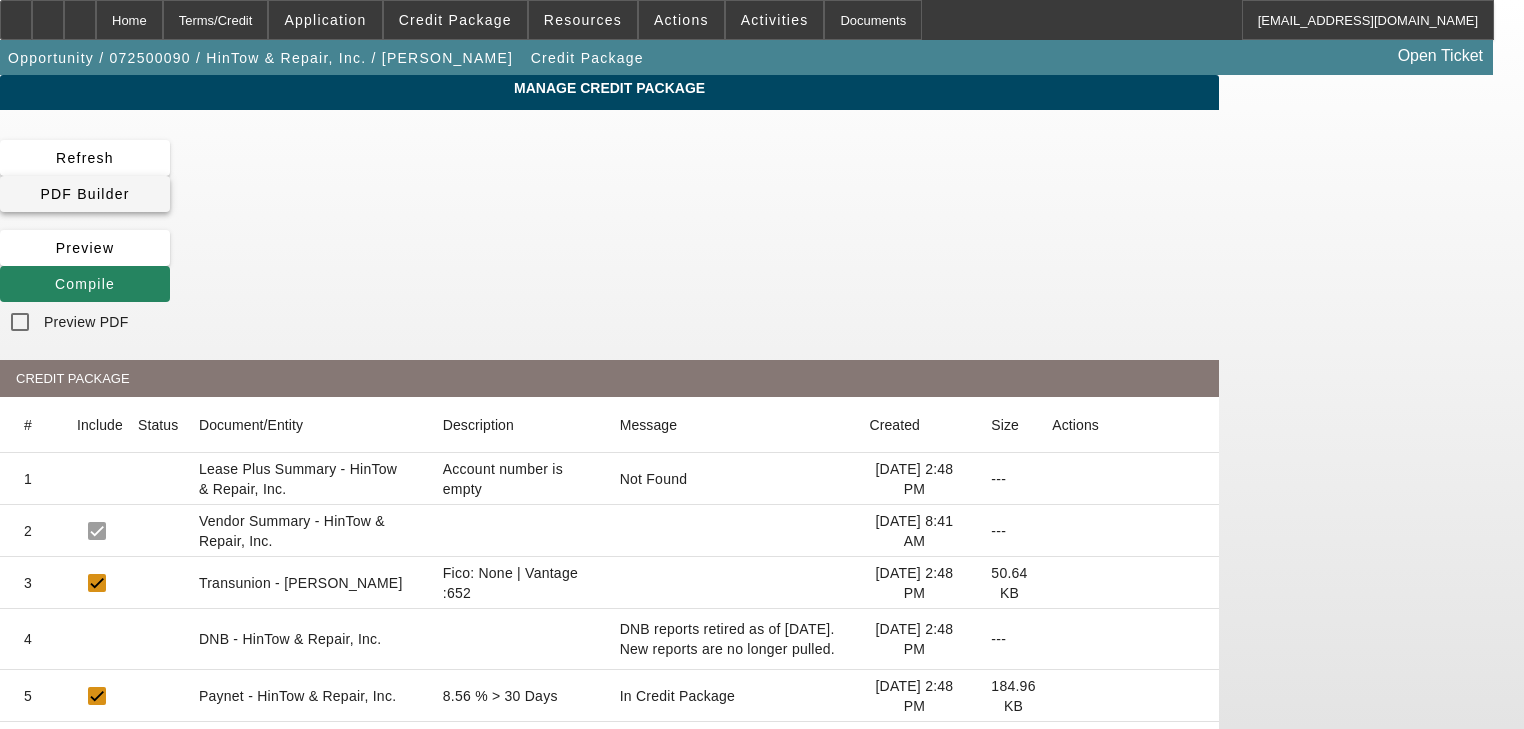 click at bounding box center [85, 194] 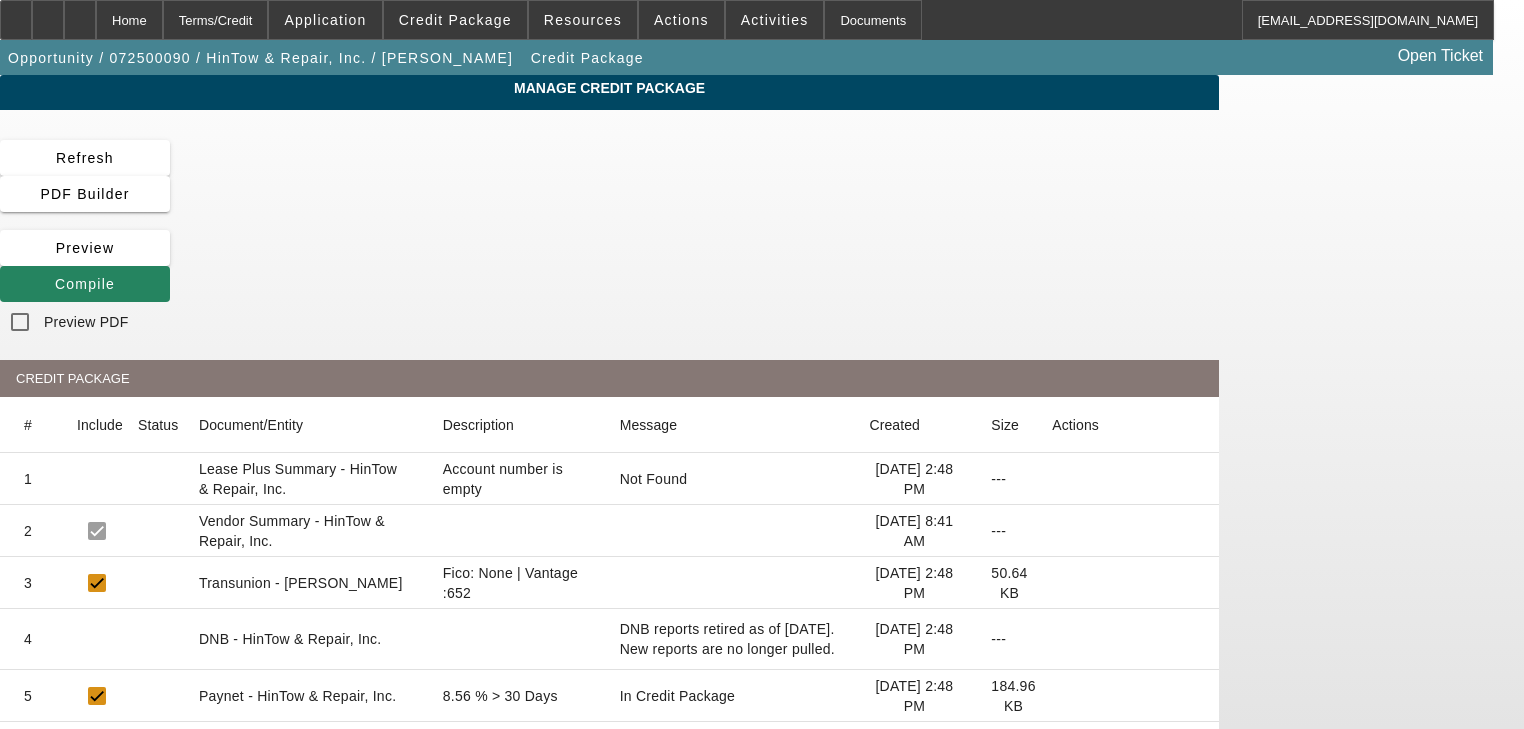 click on "Manage Credit Package
Refresh
PDF Builder
Preview
Compile
Preview PDF
CREDIT PACKAGE
# Include Status Document/Entity Description Message Created Size Actions 1
Account number is empty Not Found --- 2" 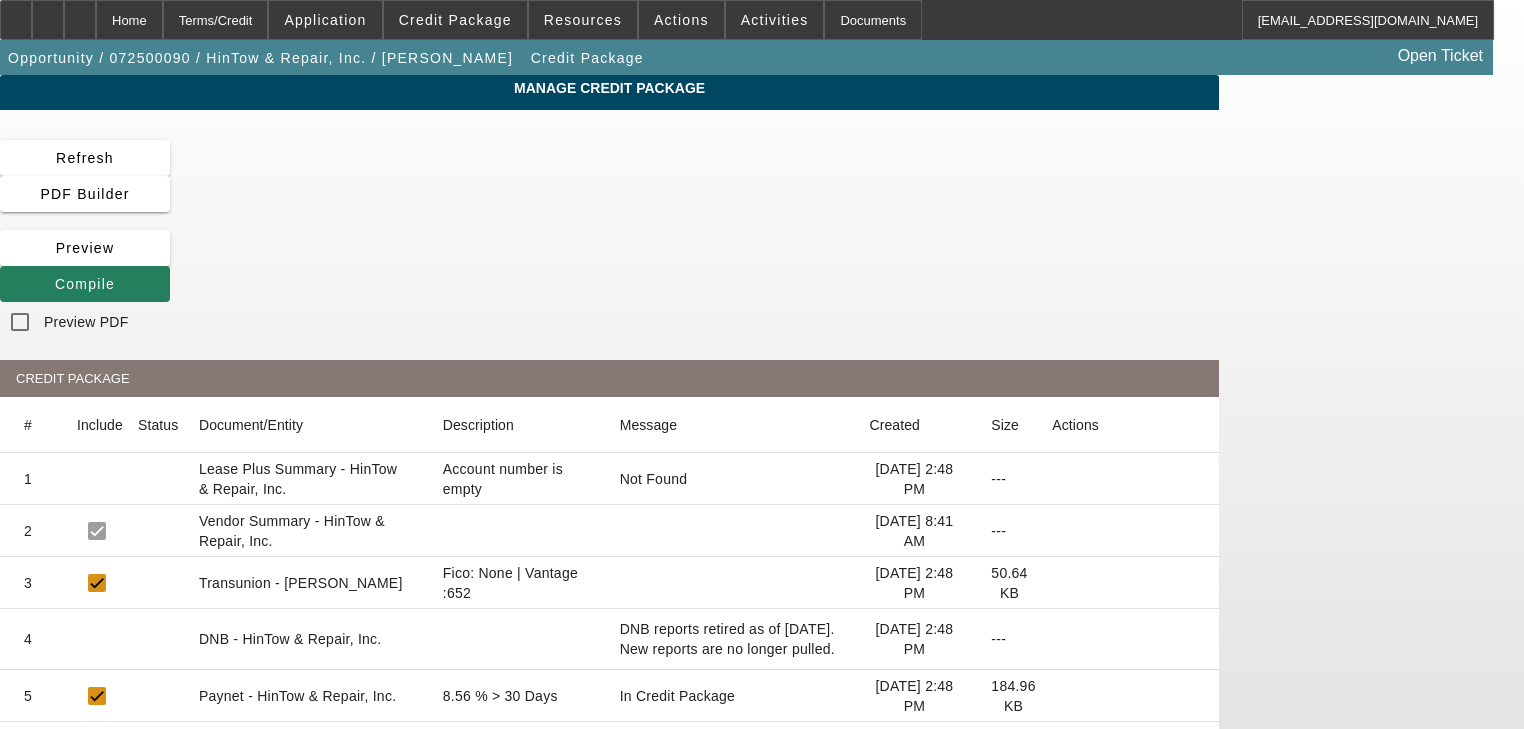 click at bounding box center (85, 284) 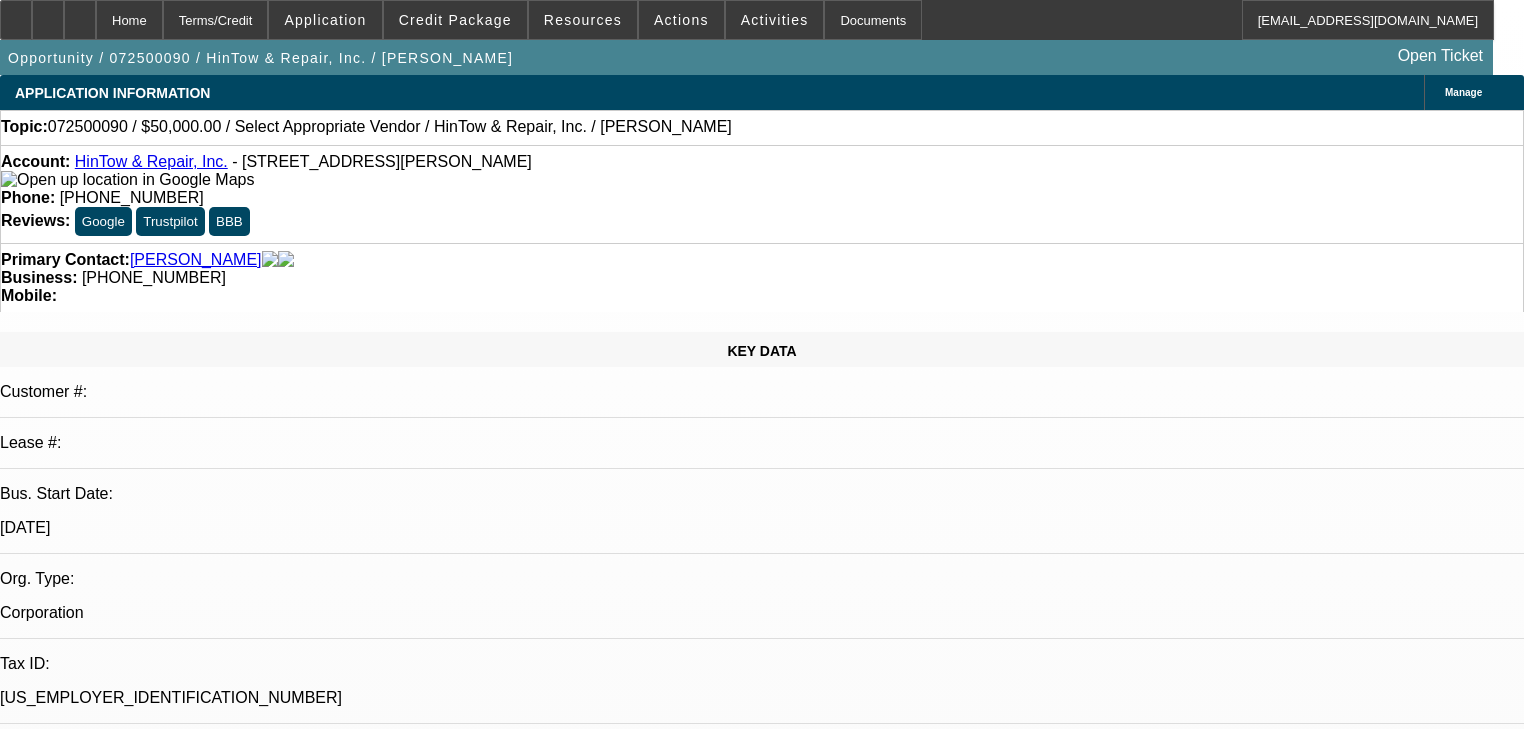 select on "0" 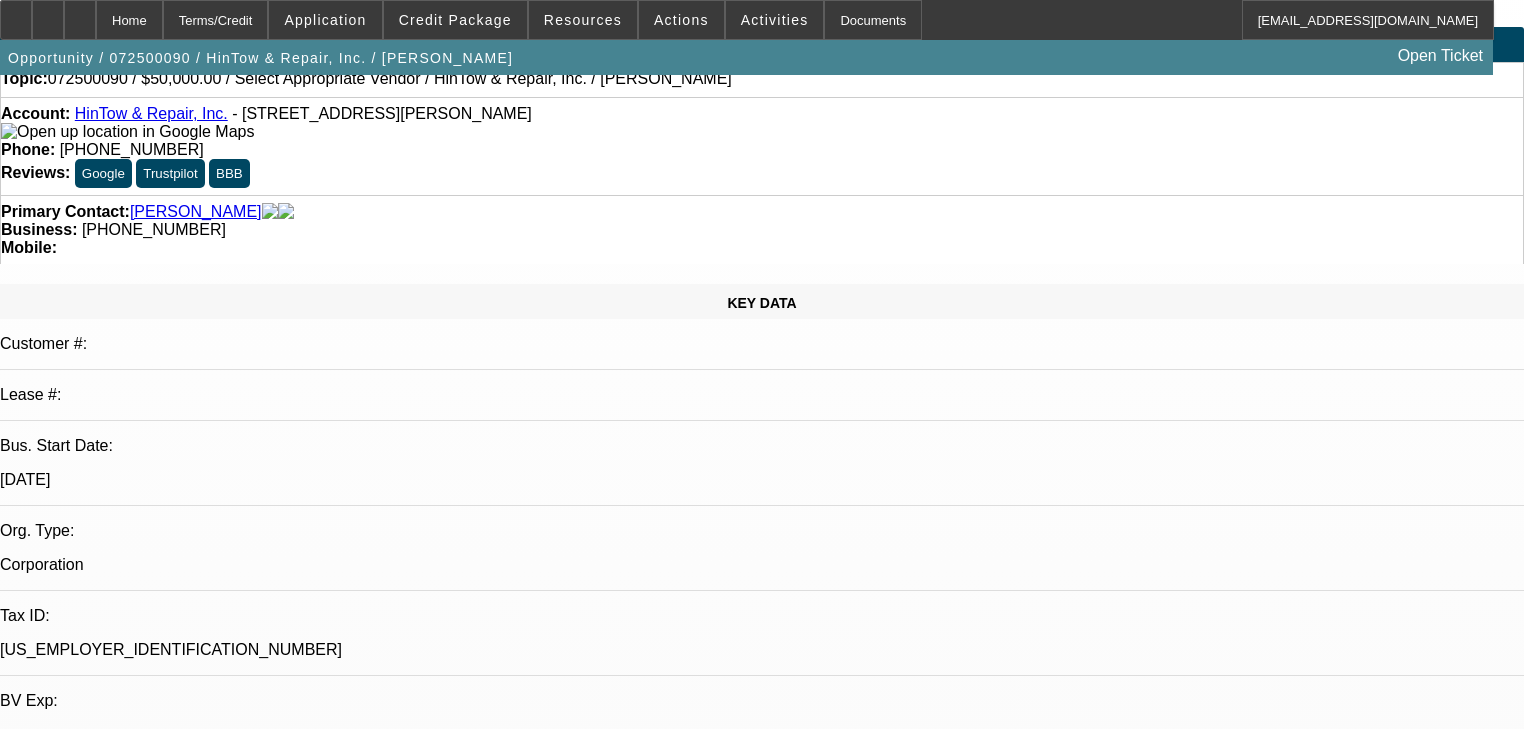 scroll, scrollTop: 0, scrollLeft: 0, axis: both 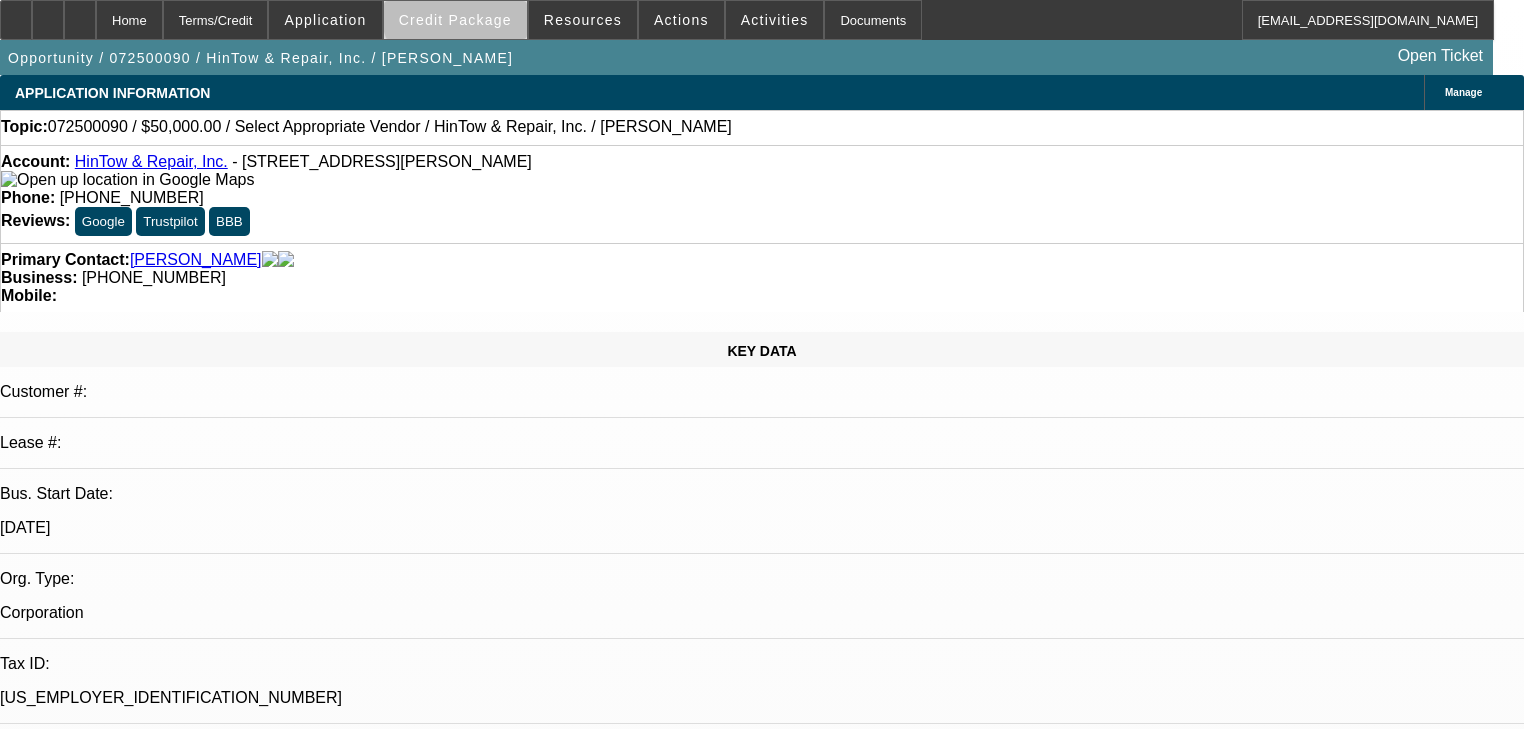 click on "Credit Package" at bounding box center (455, 20) 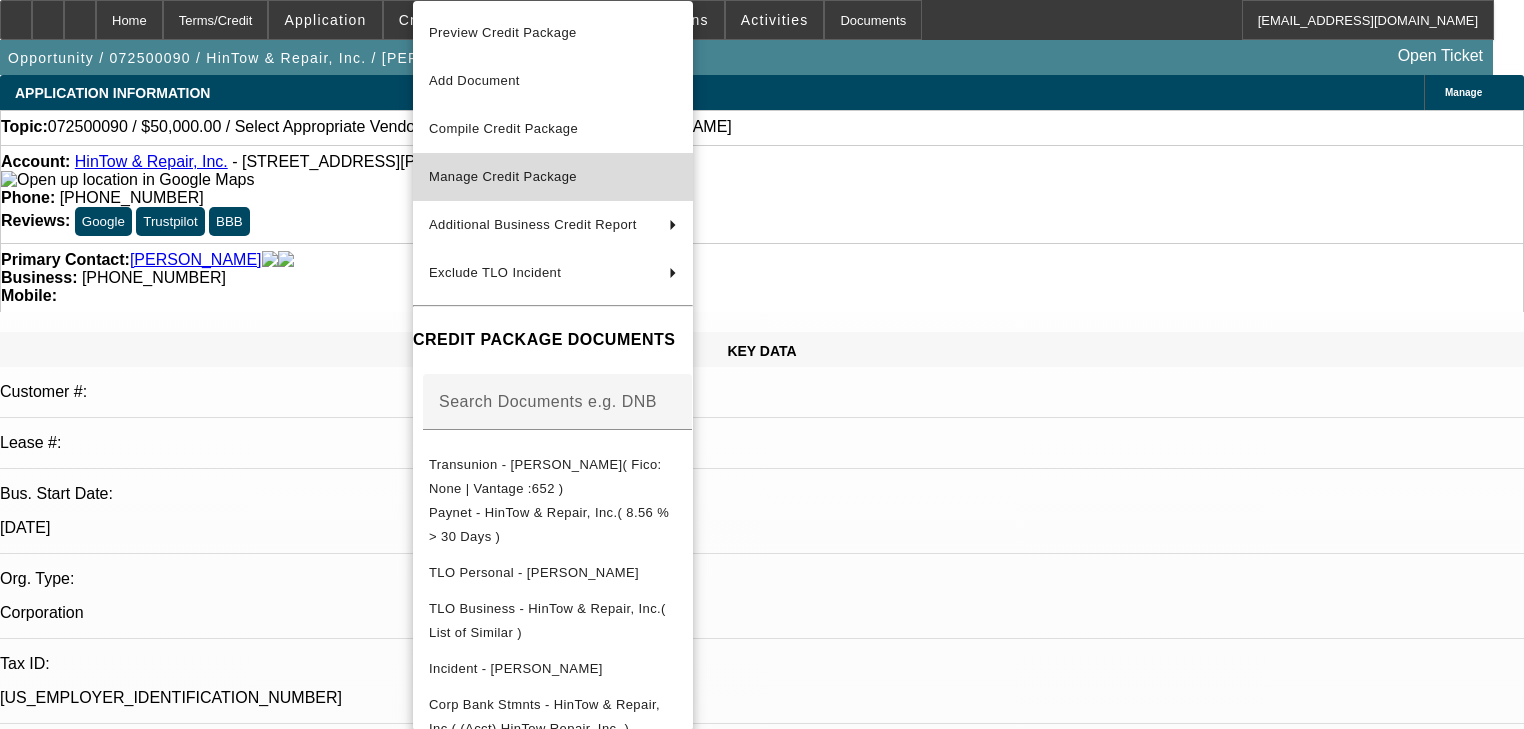 click on "Manage Credit Package" at bounding box center [553, 177] 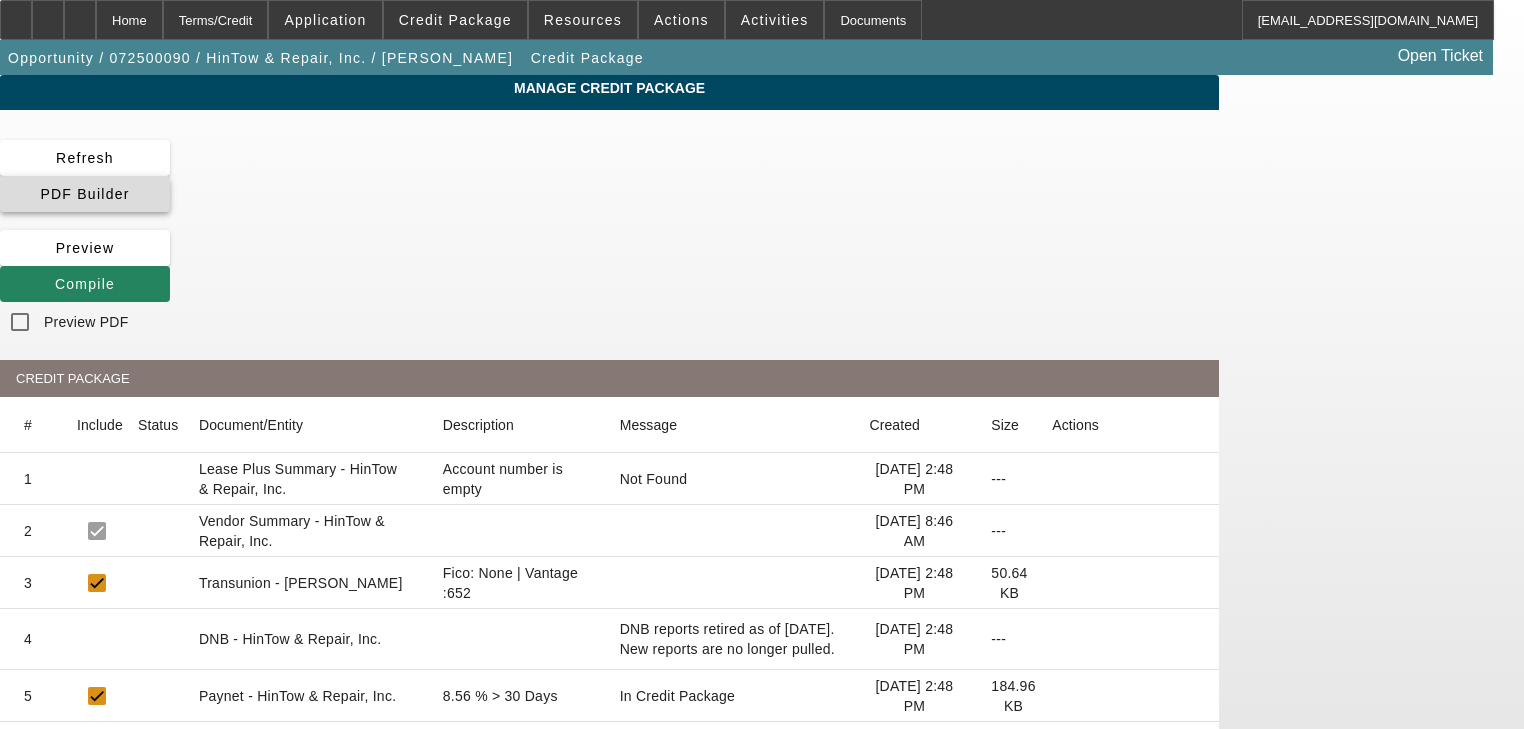 click at bounding box center [85, 194] 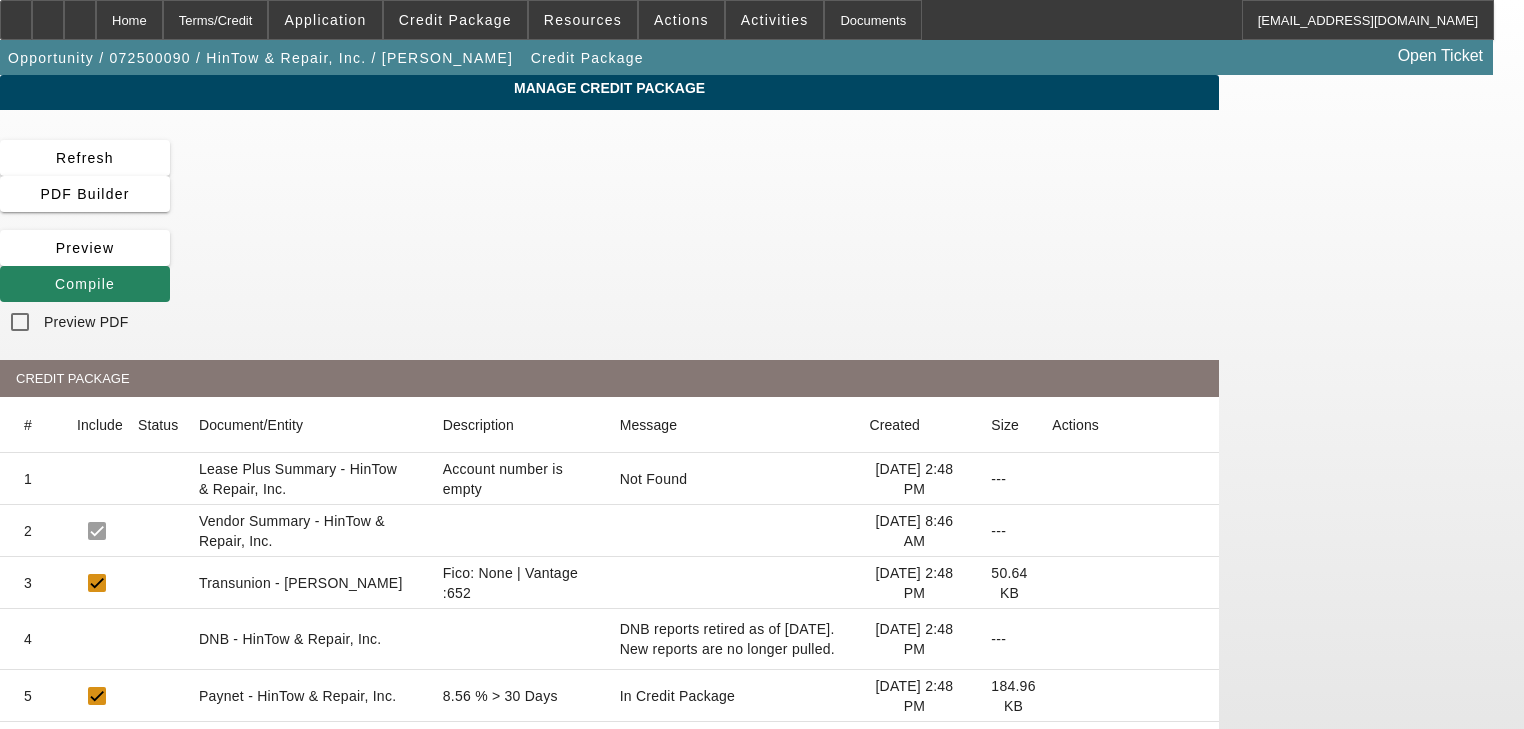 click on "Refresh
PDF Builder
Preview
Compile
Preview PDF
CREDIT PACKAGE
# Include Status Document/Entity Description Message Created Size Actions 1
Lease Plus Summary - HinTow & Repair, Inc. Account number is empty Not Found 7/3/25, 2:48 PM ---
2 --- 3 4 5" 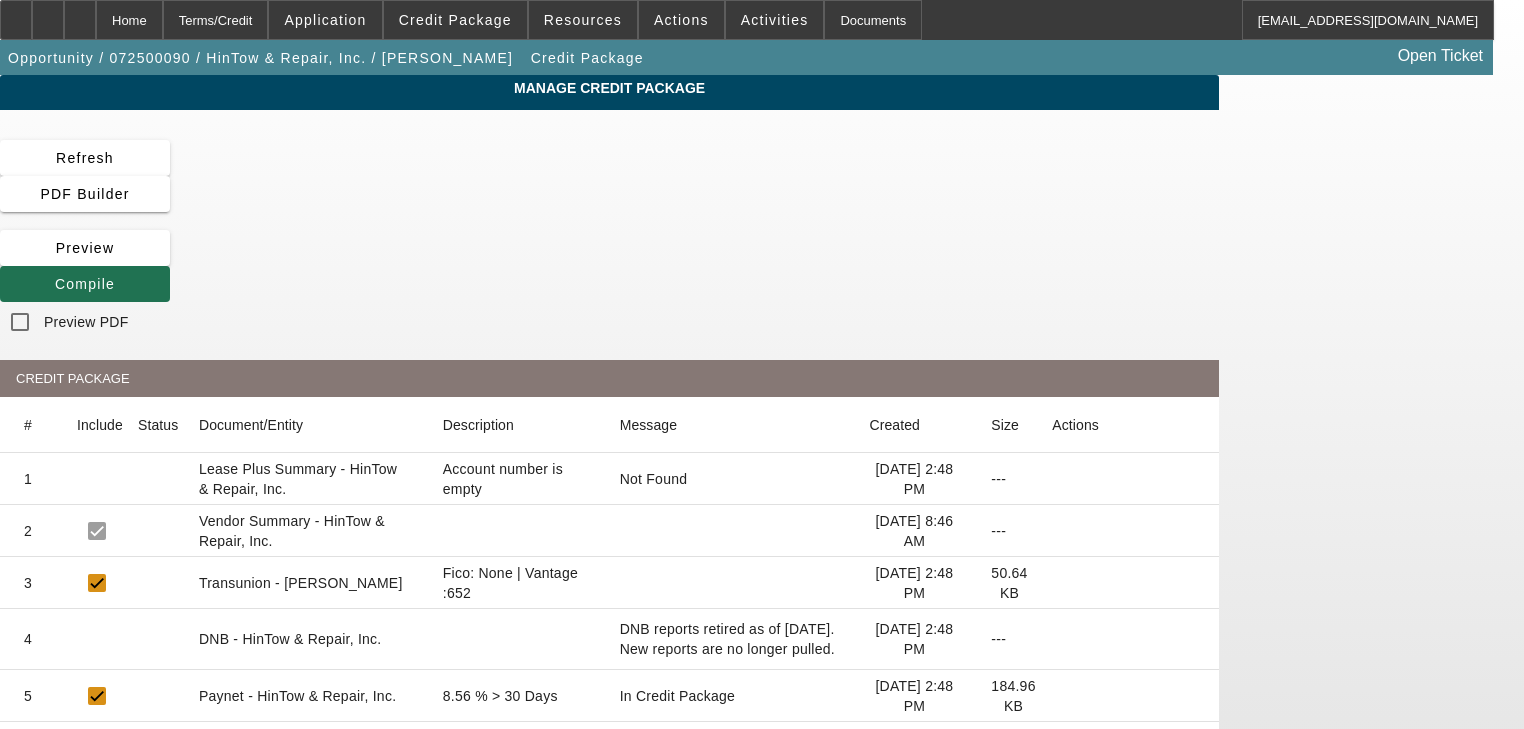 click at bounding box center (85, 284) 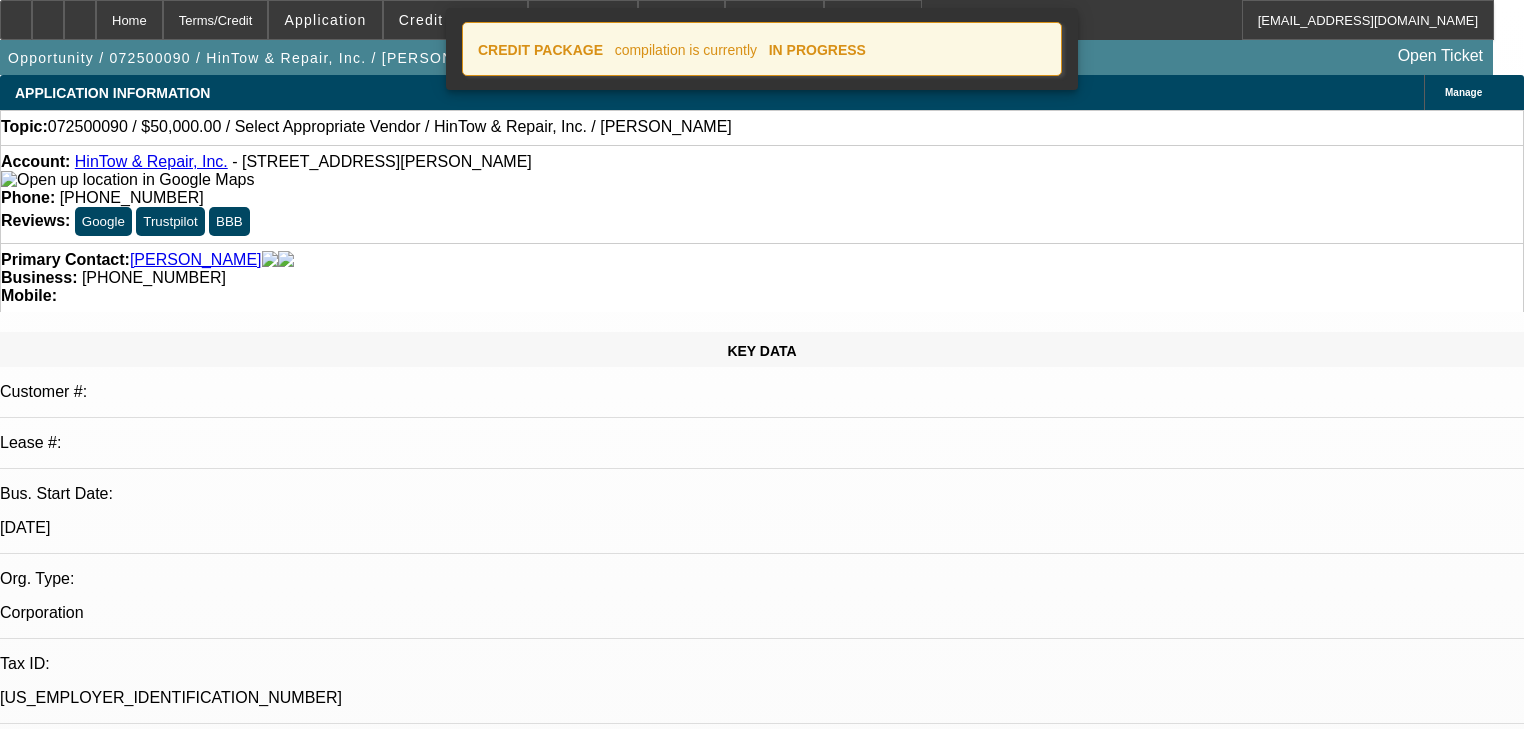 select on "0" 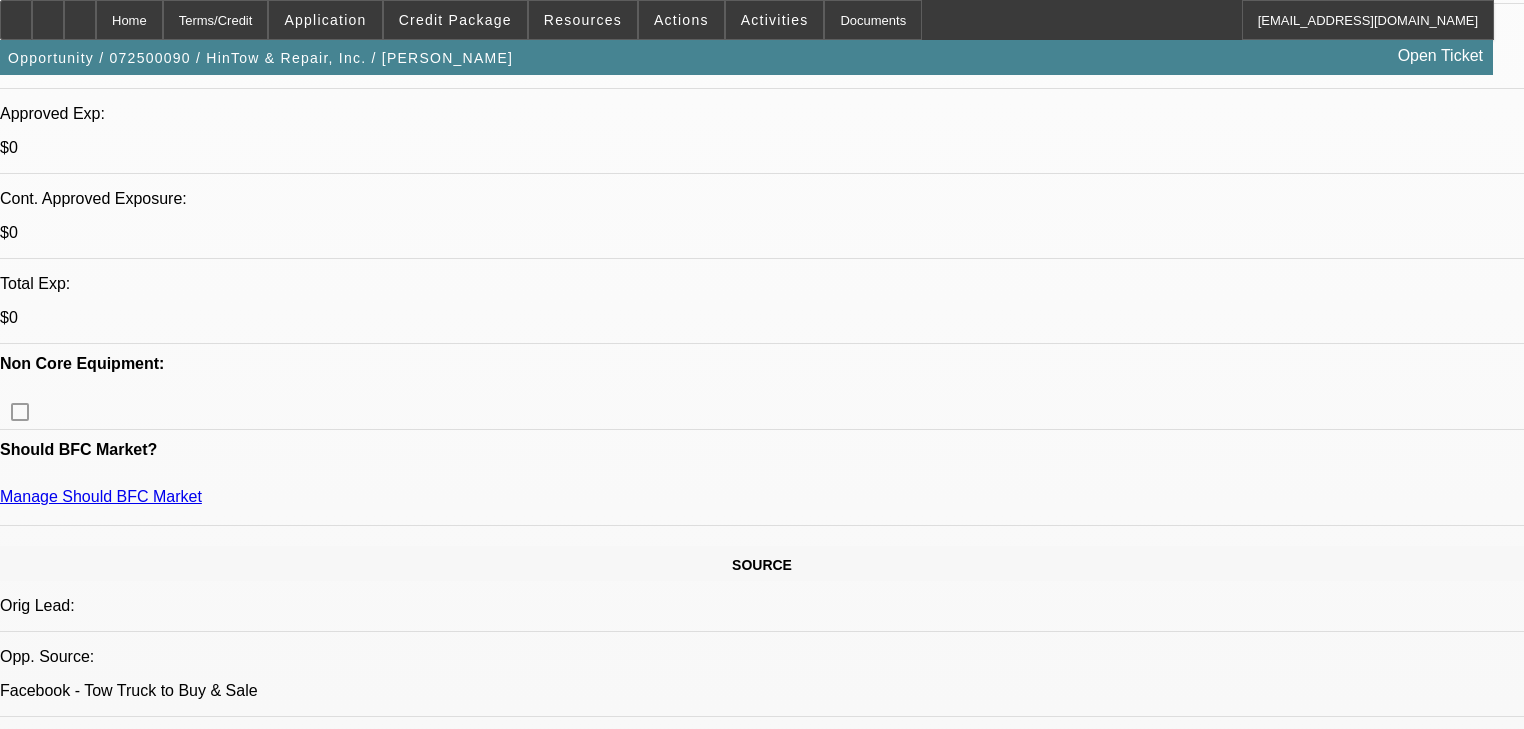 scroll, scrollTop: 800, scrollLeft: 0, axis: vertical 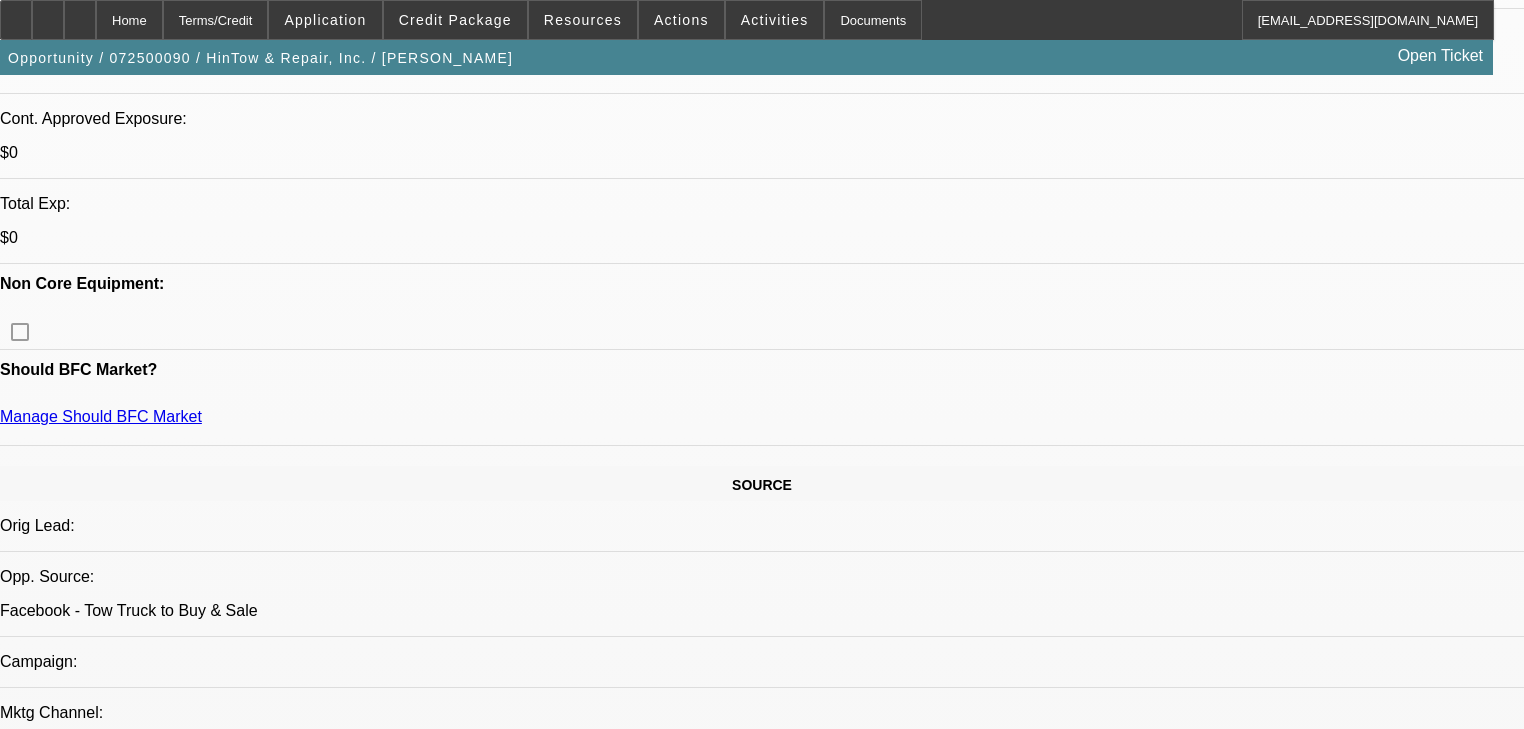 click on "0517512 / $85,000.00 / Kenworth W900 / Edinburg Truck Sales / HinTow & Repair, Inc. / Hinnant, Randy" at bounding box center [381, 2636] 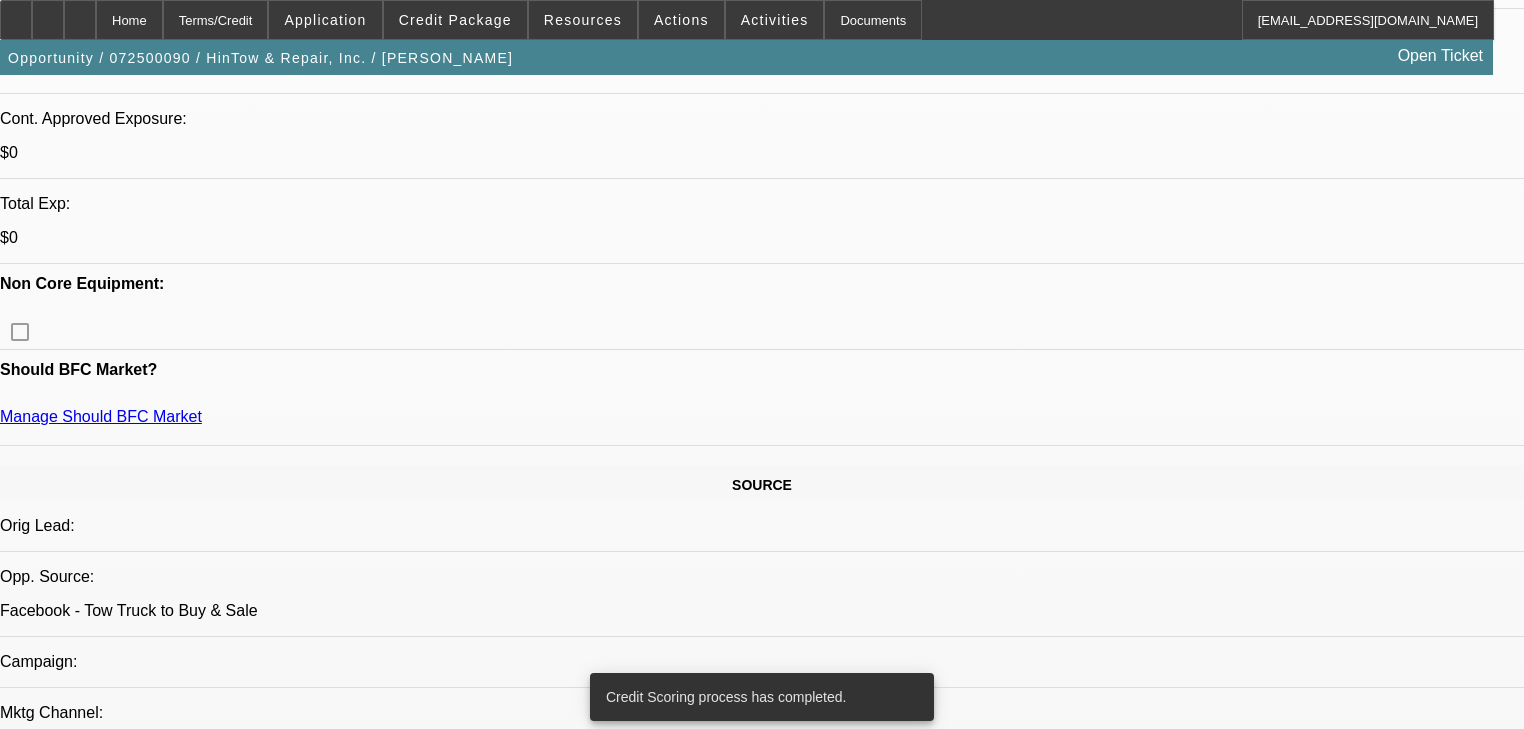 scroll, scrollTop: 760, scrollLeft: 0, axis: vertical 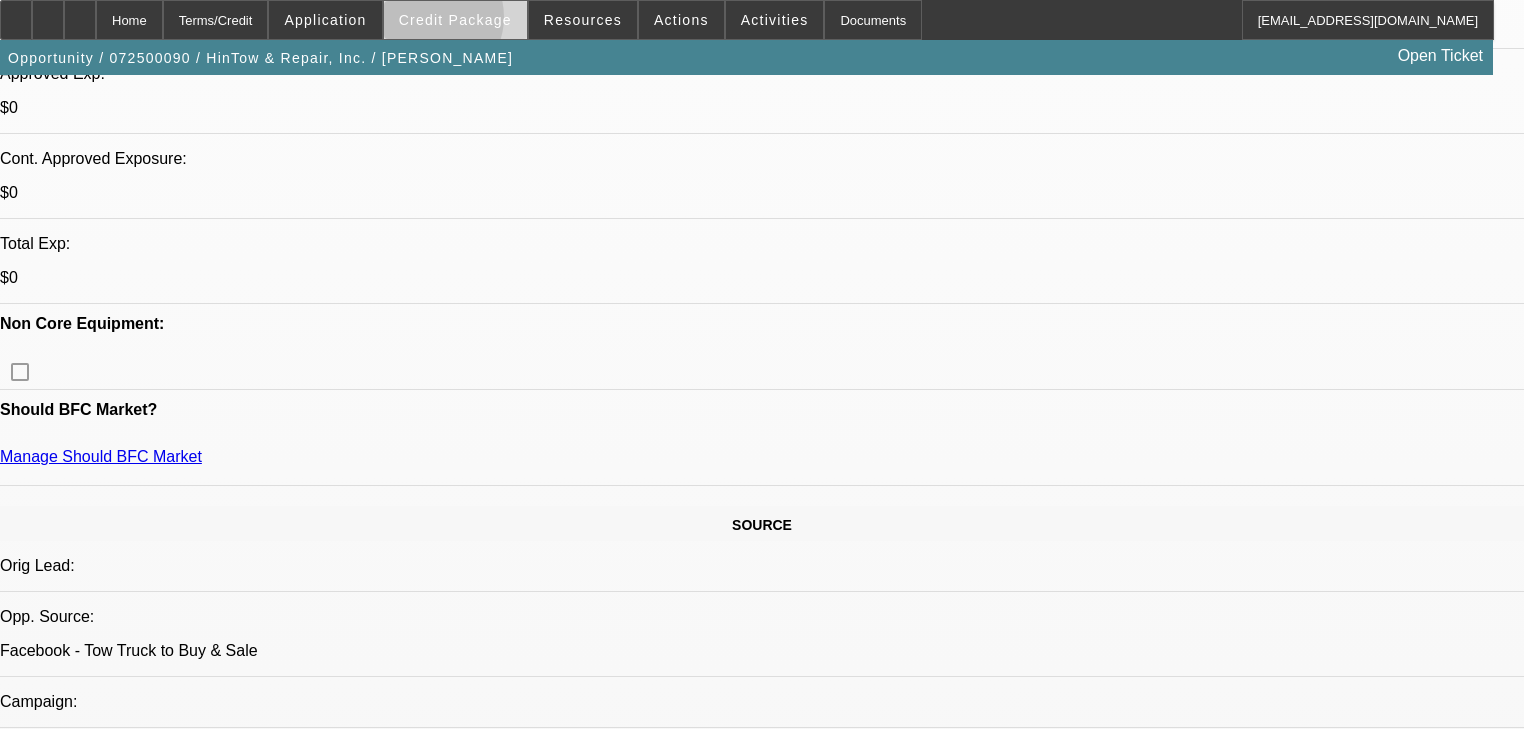 click on "Credit Package" at bounding box center (455, 20) 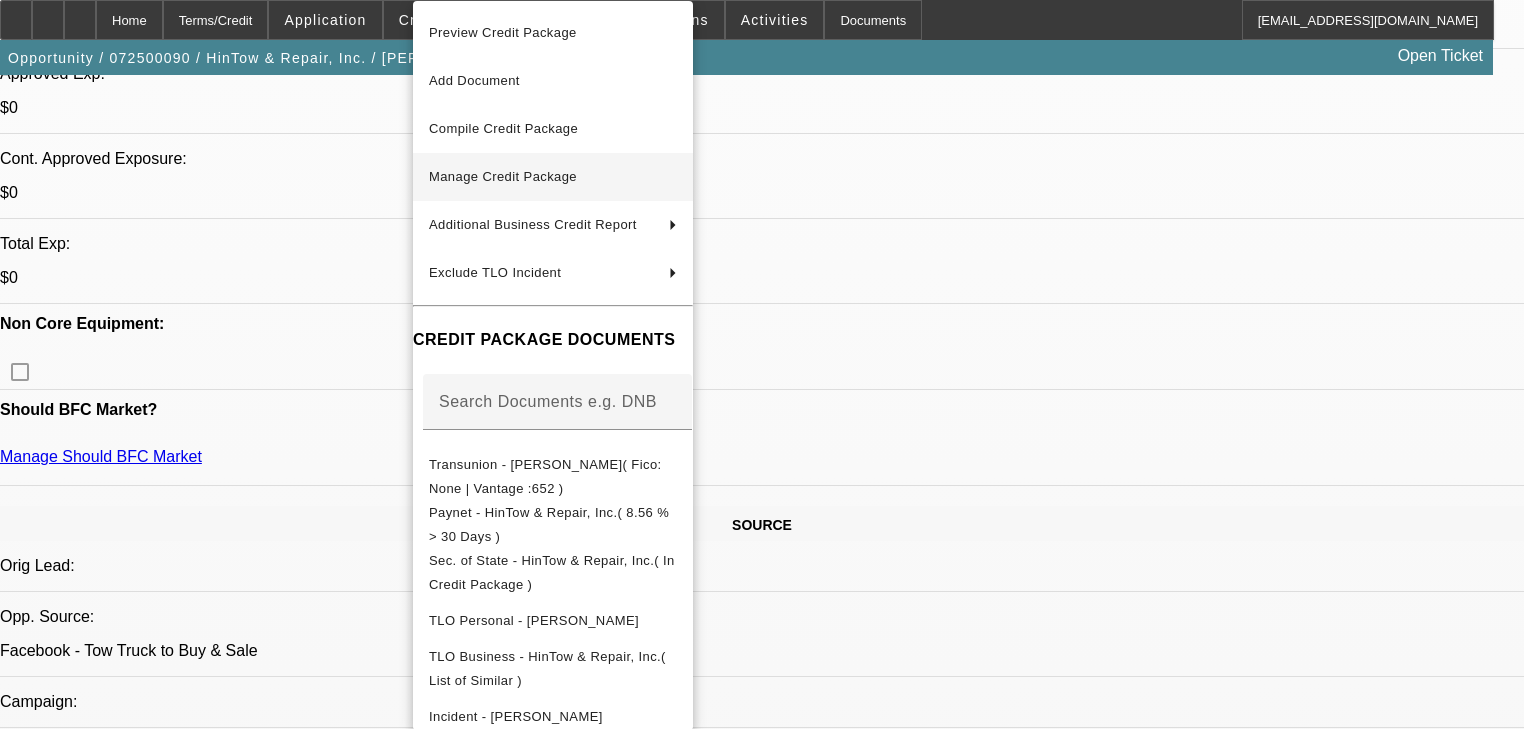 click on "Manage Credit Package" at bounding box center (503, 176) 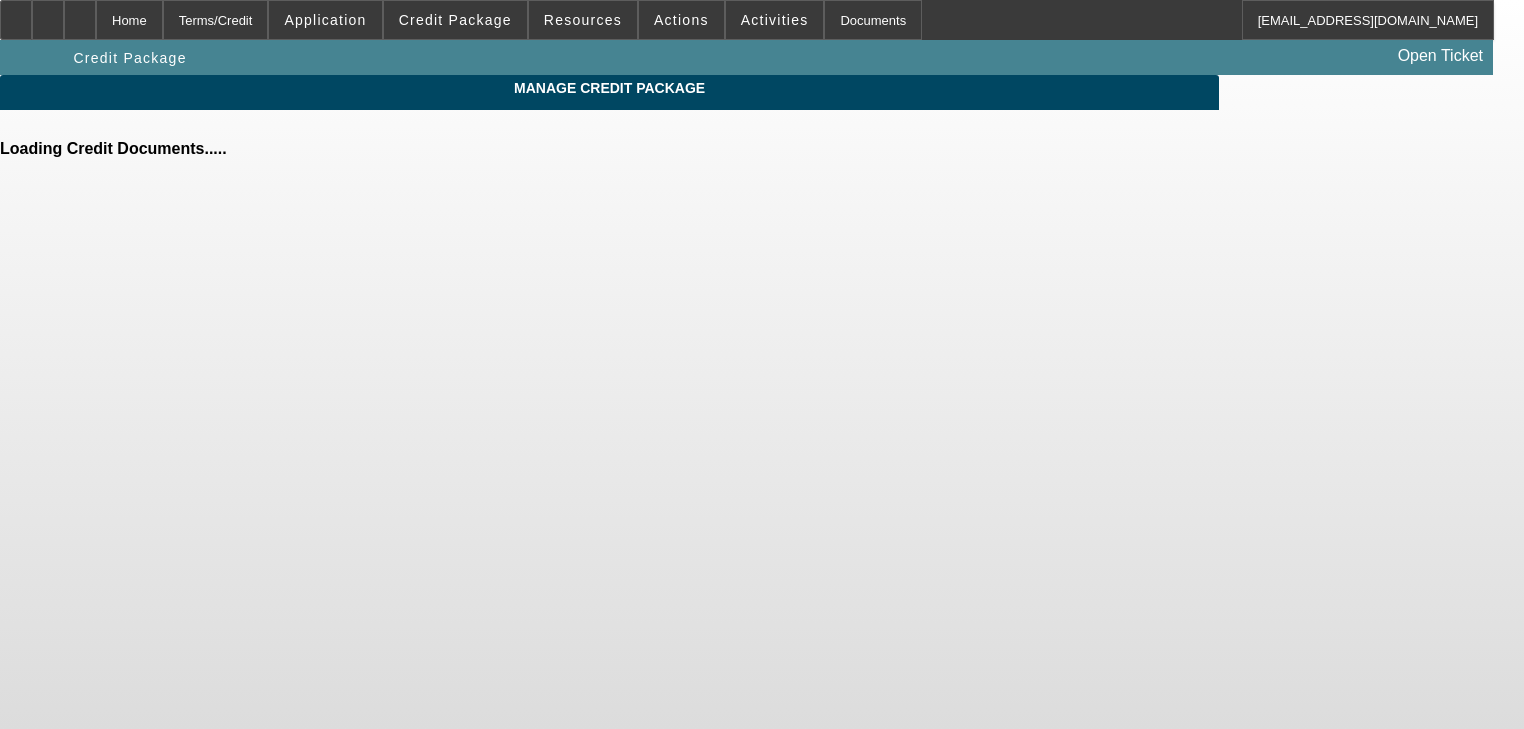 scroll, scrollTop: 0, scrollLeft: 0, axis: both 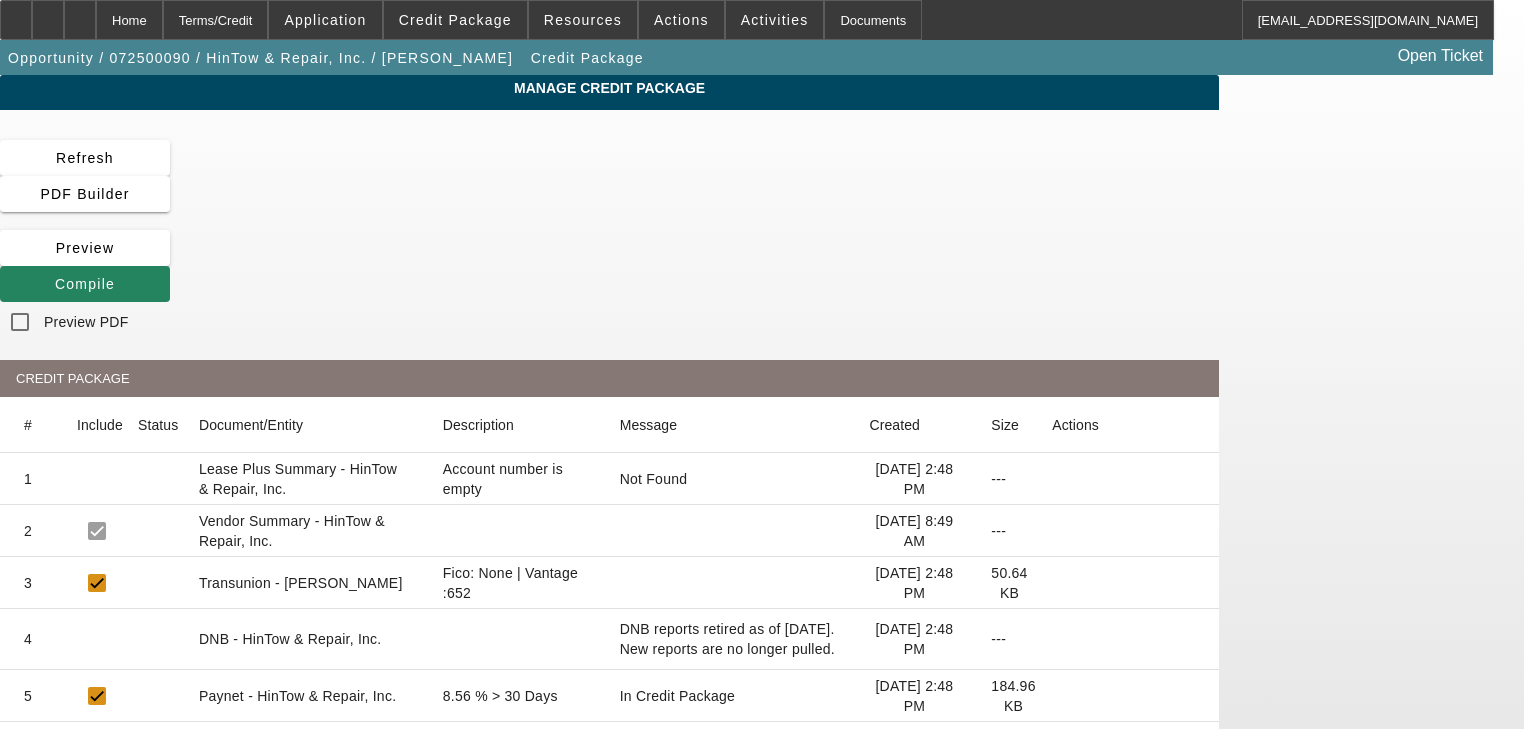 click on "Refresh
PDF Builder
Preview
Compile
Preview PDF
CREDIT PACKAGE
# Include Status Document/Entity Description Message Created Size Actions 1
Lease Plus Summary - HinTow & Repair, Inc. Account number is empty Not Found 7/3/25, 2:48 PM ---
2 --- 3 4 5" 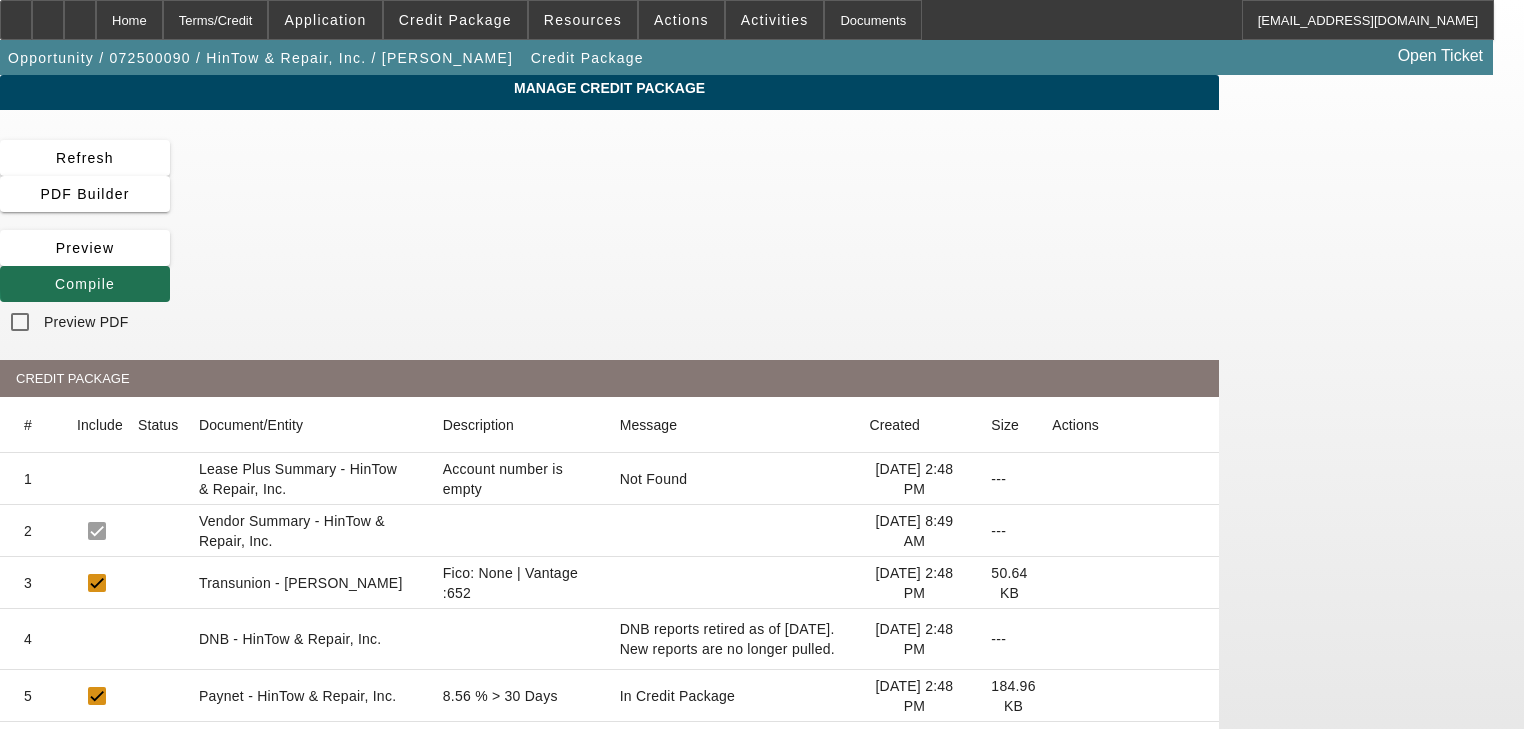 click on "Compile" at bounding box center (85, 284) 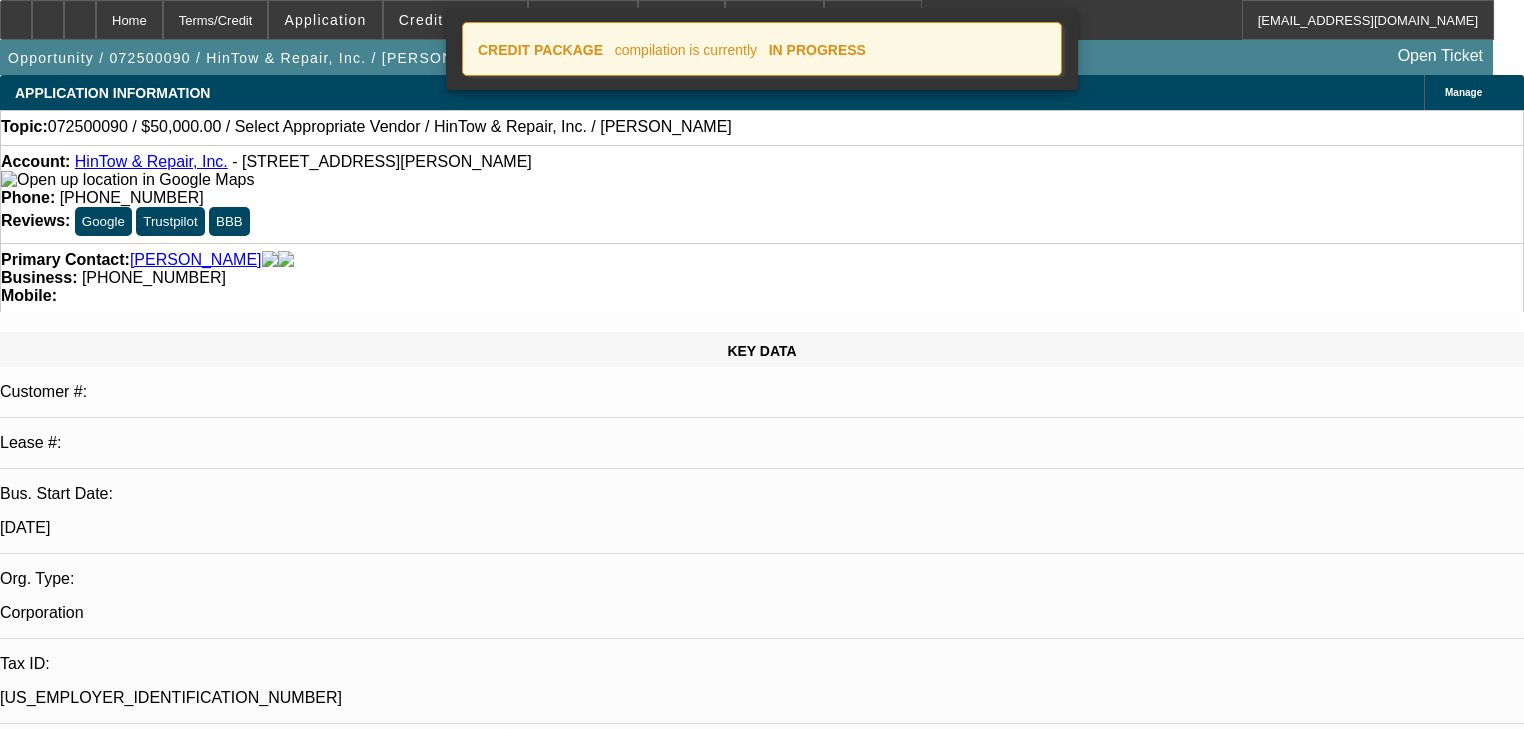 select on "0" 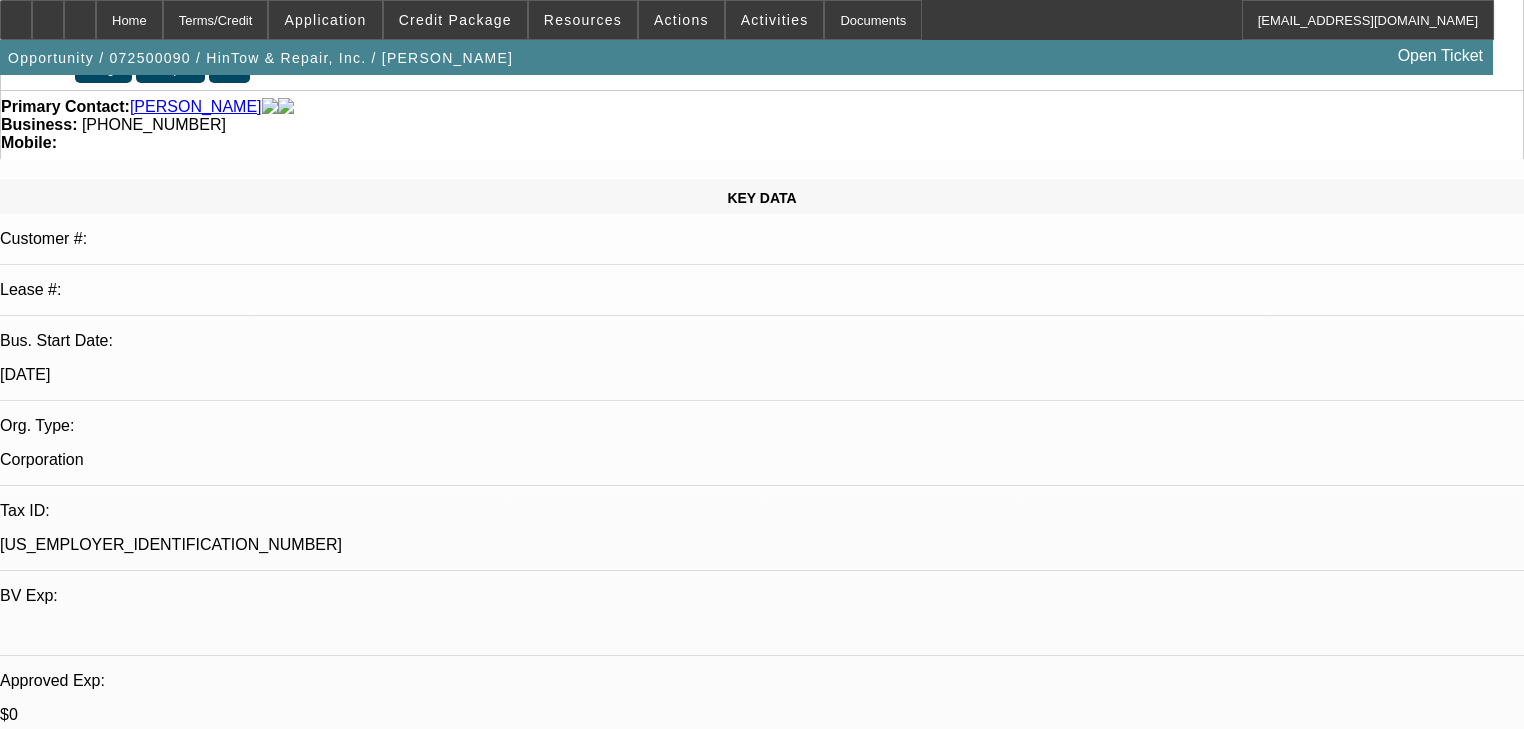 scroll, scrollTop: 0, scrollLeft: 0, axis: both 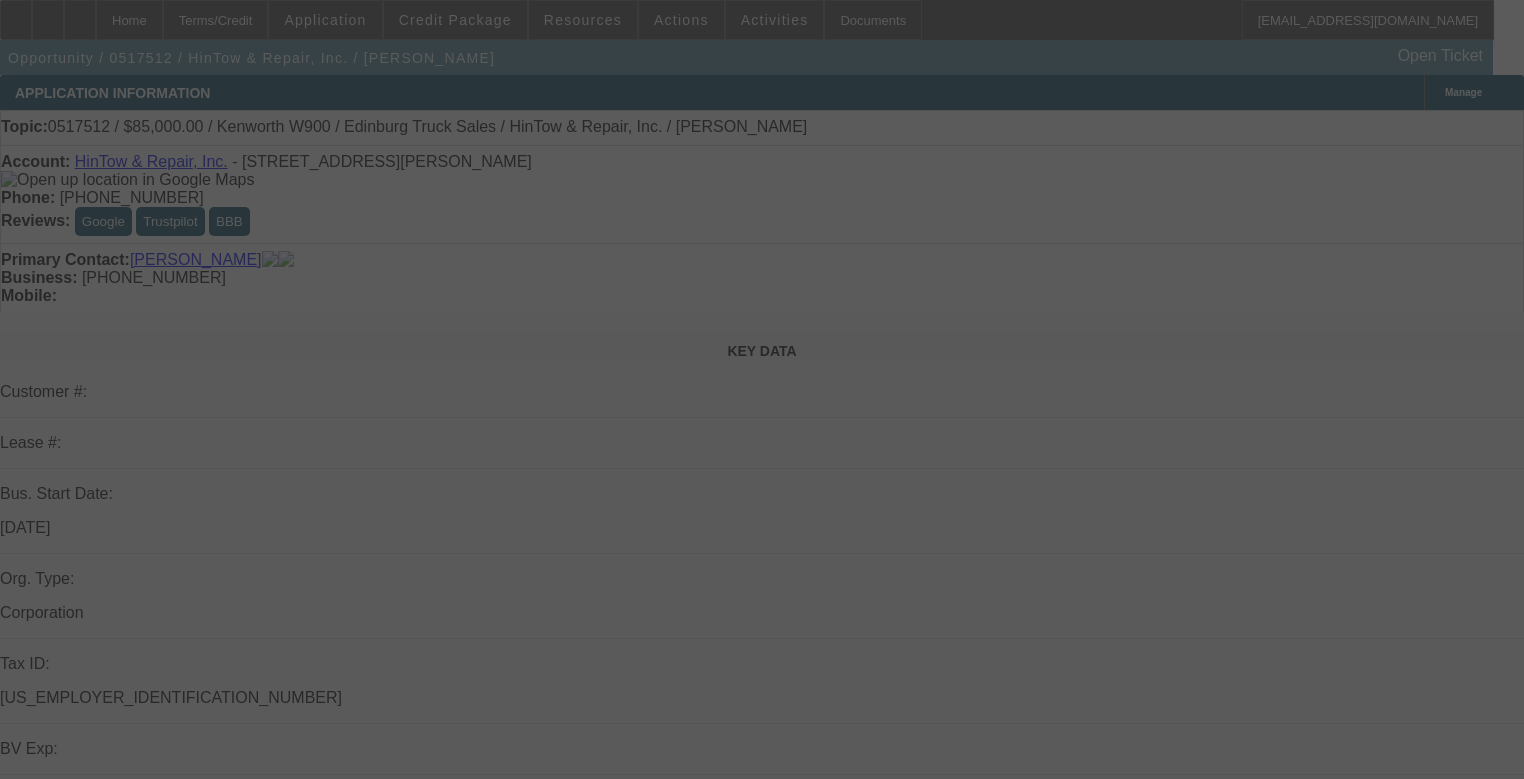 select on "0" 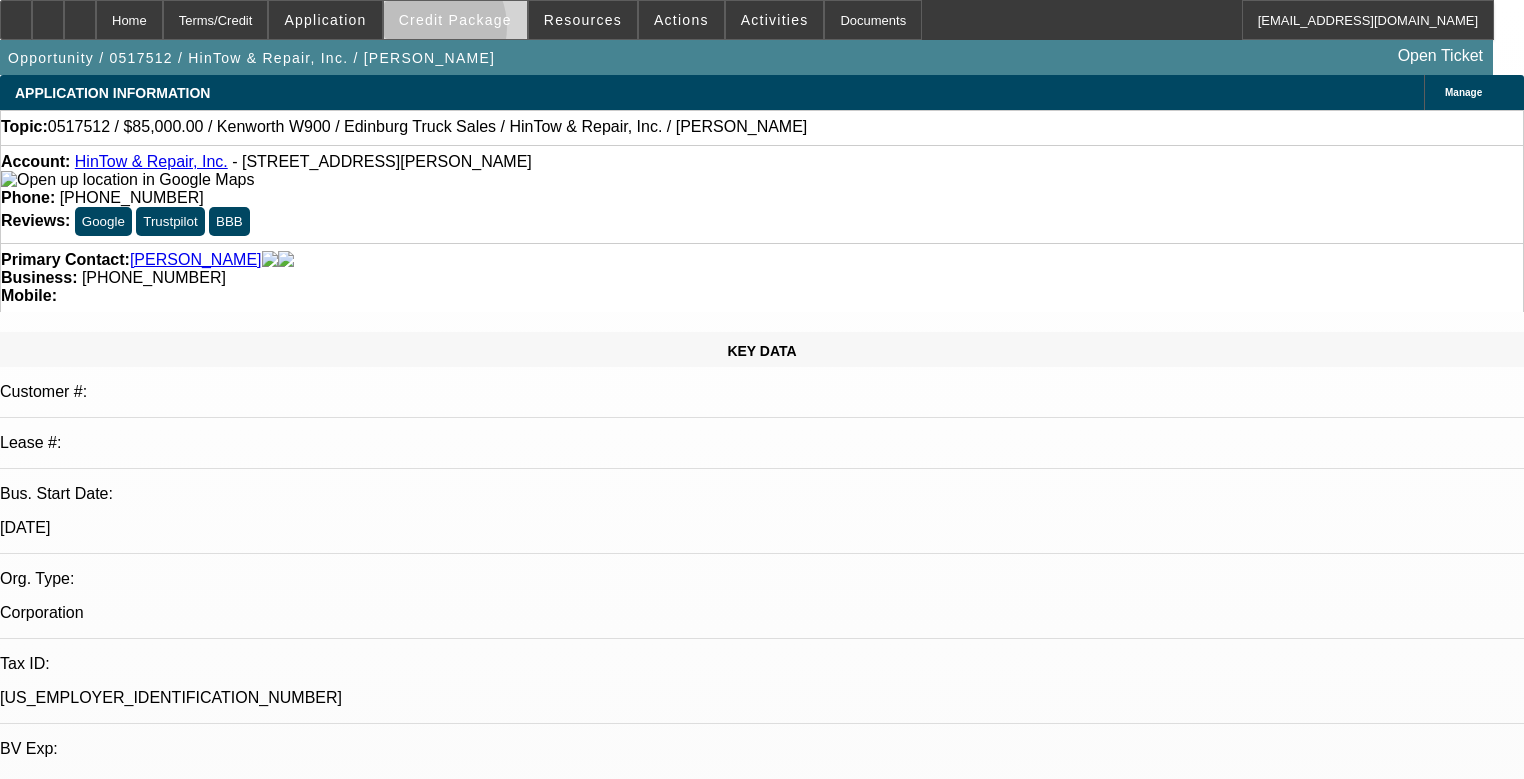 click at bounding box center [455, 20] 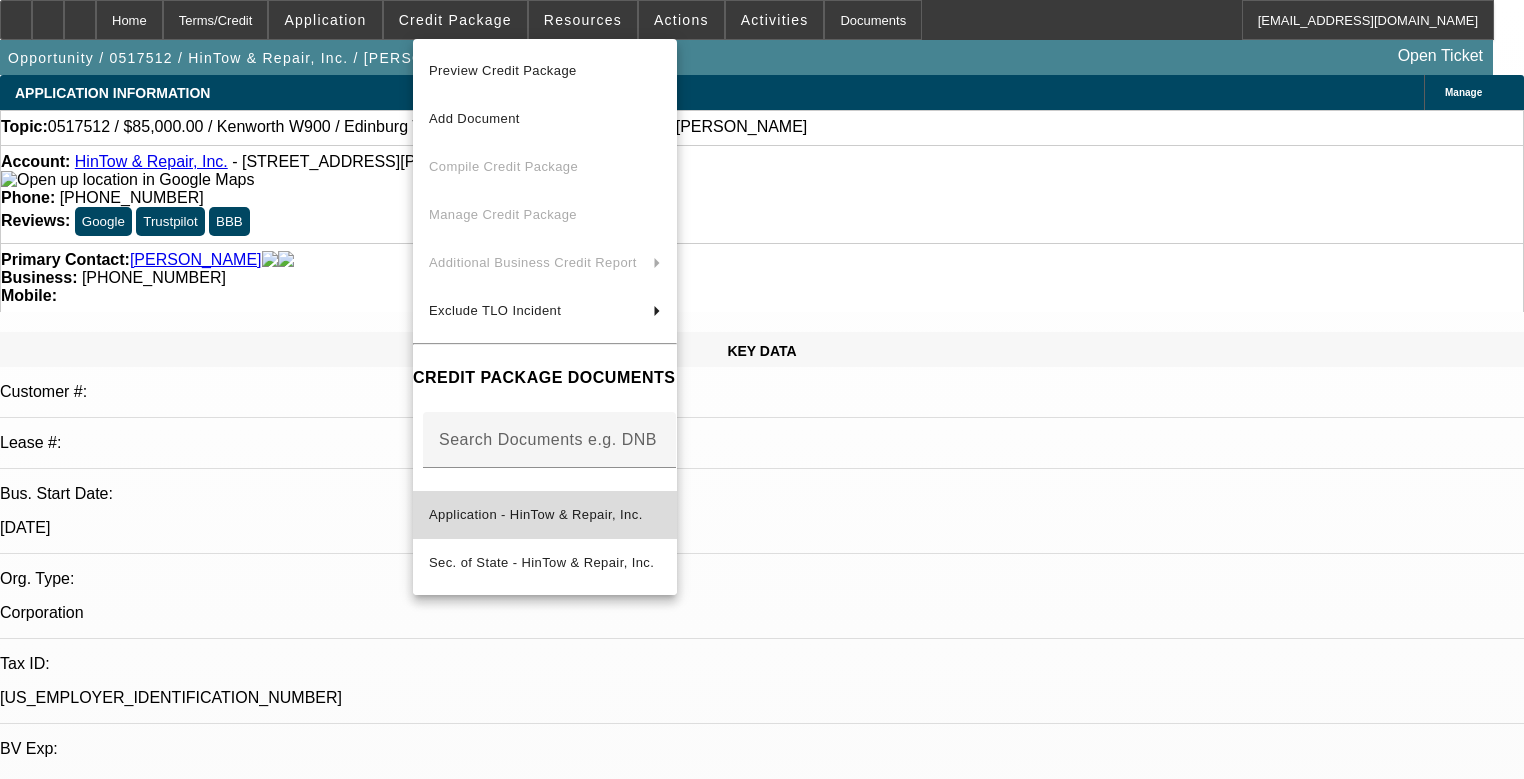 click on "Application - HinTow & Repair, Inc." at bounding box center [536, 514] 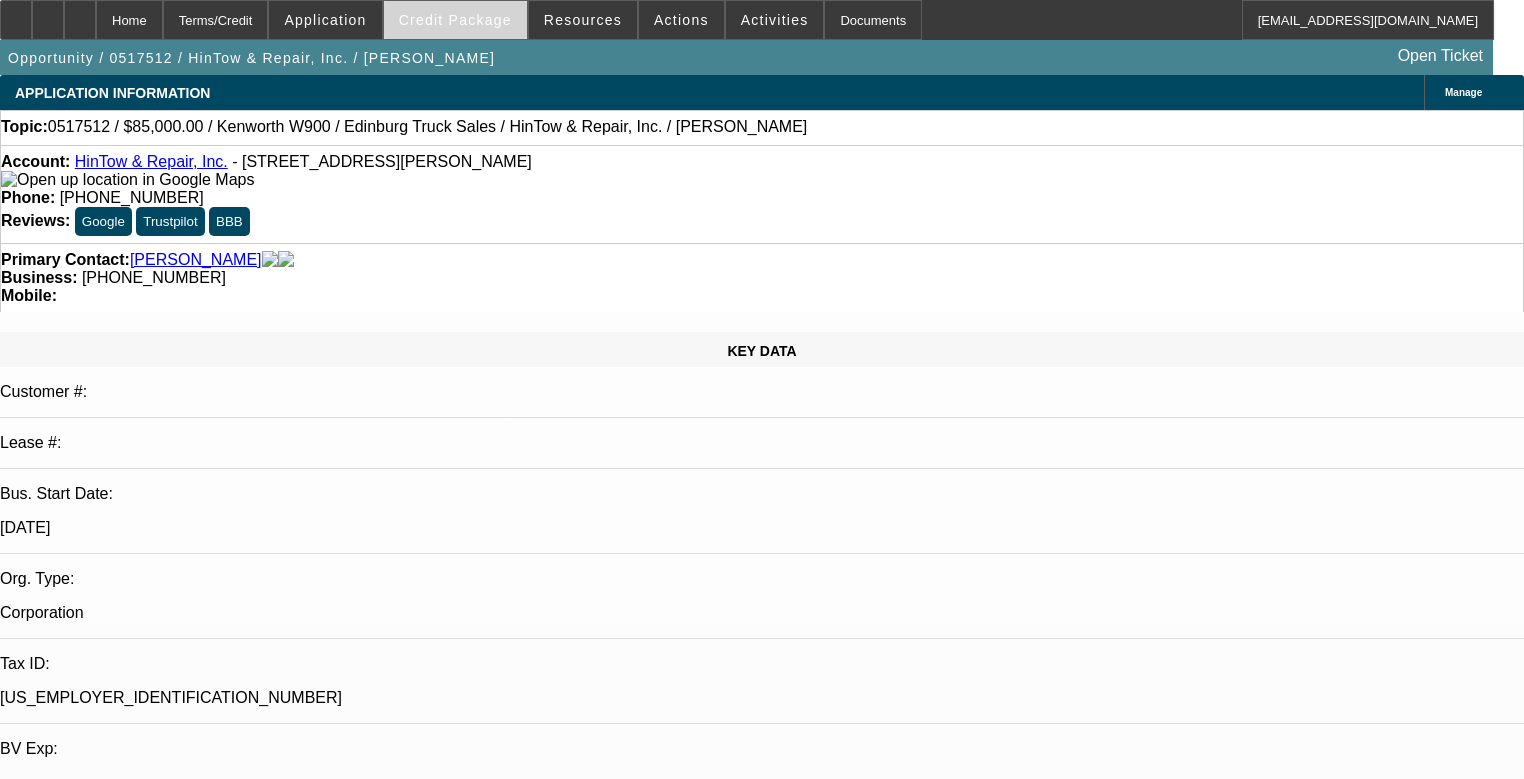 click at bounding box center (455, 20) 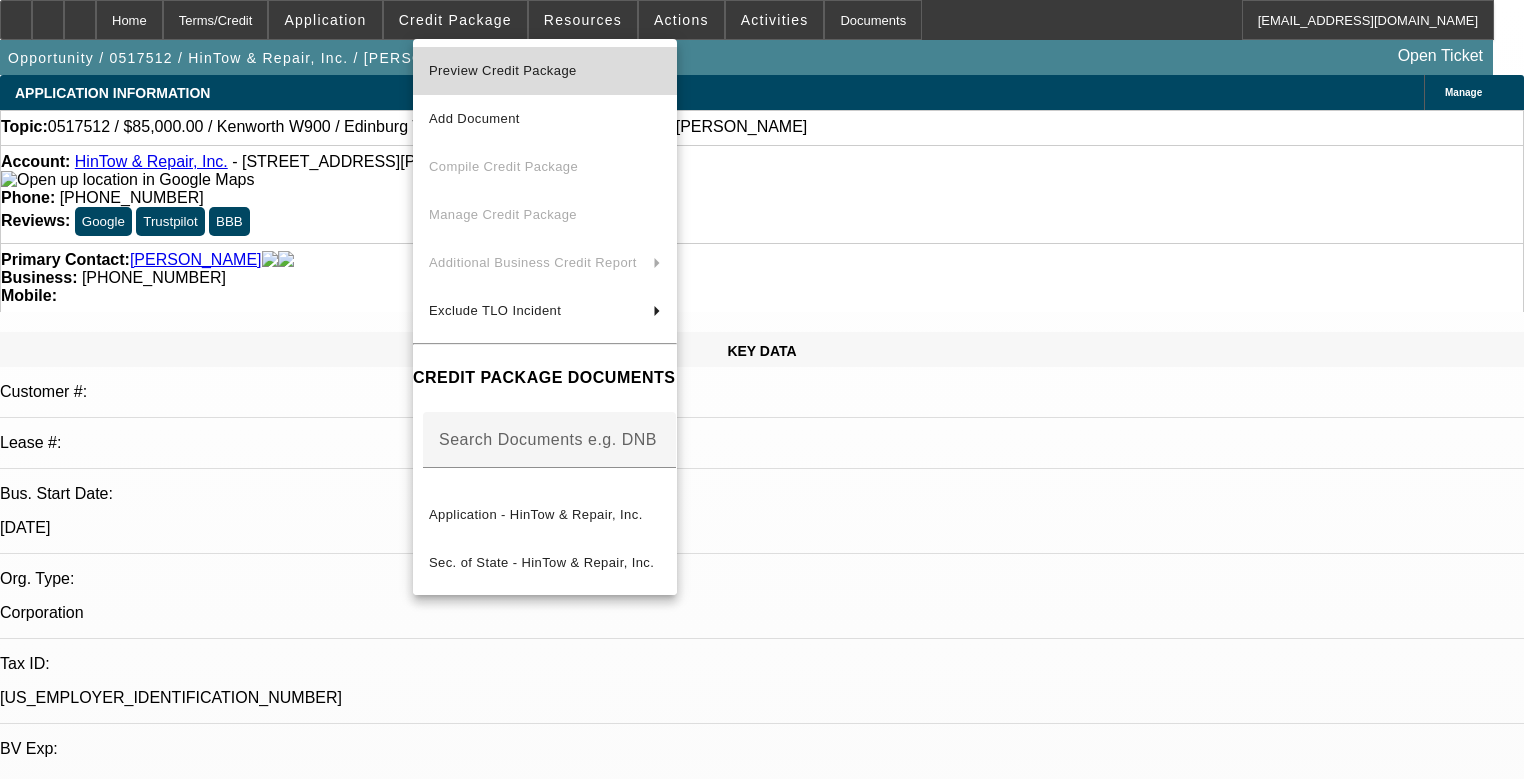 click on "Preview Credit Package" at bounding box center (503, 70) 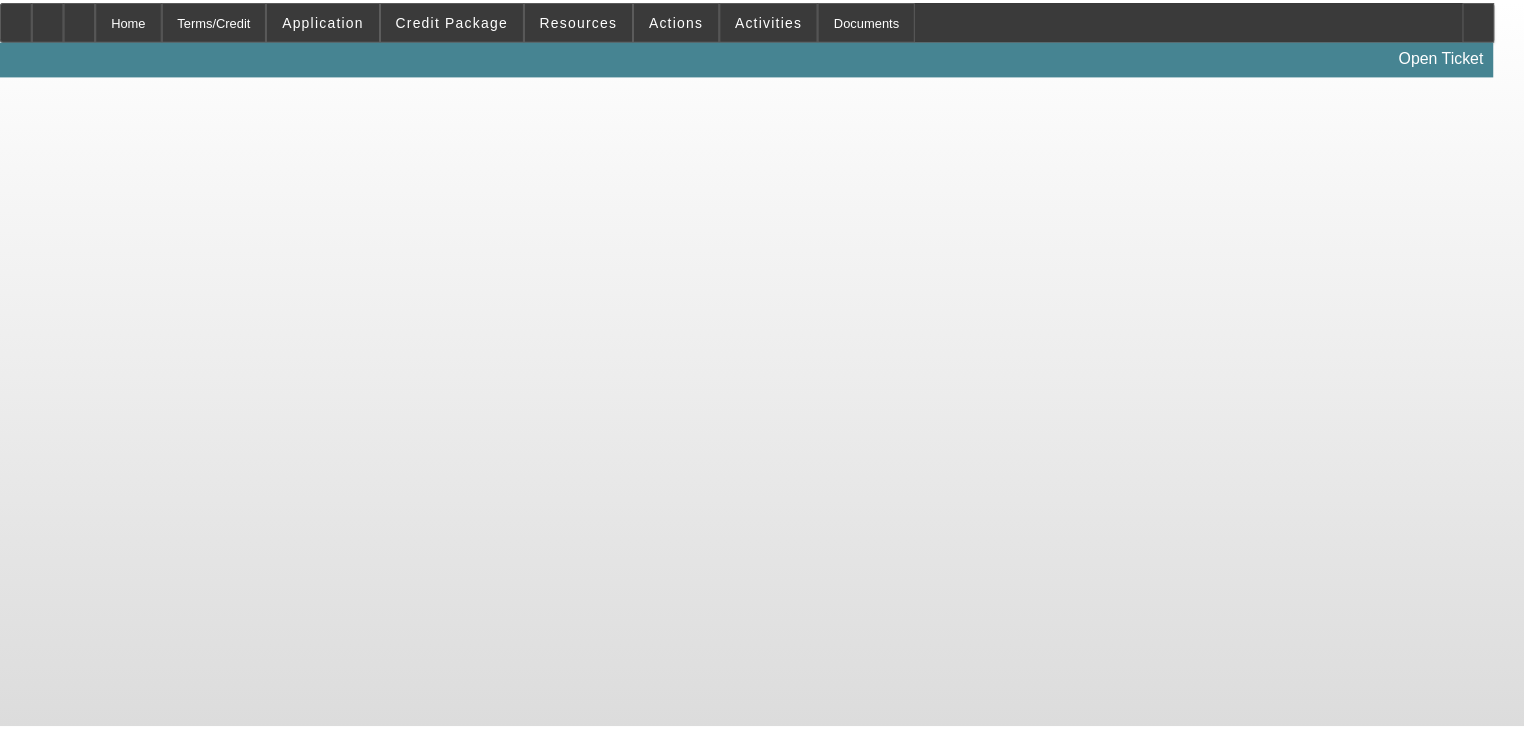 scroll, scrollTop: 0, scrollLeft: 0, axis: both 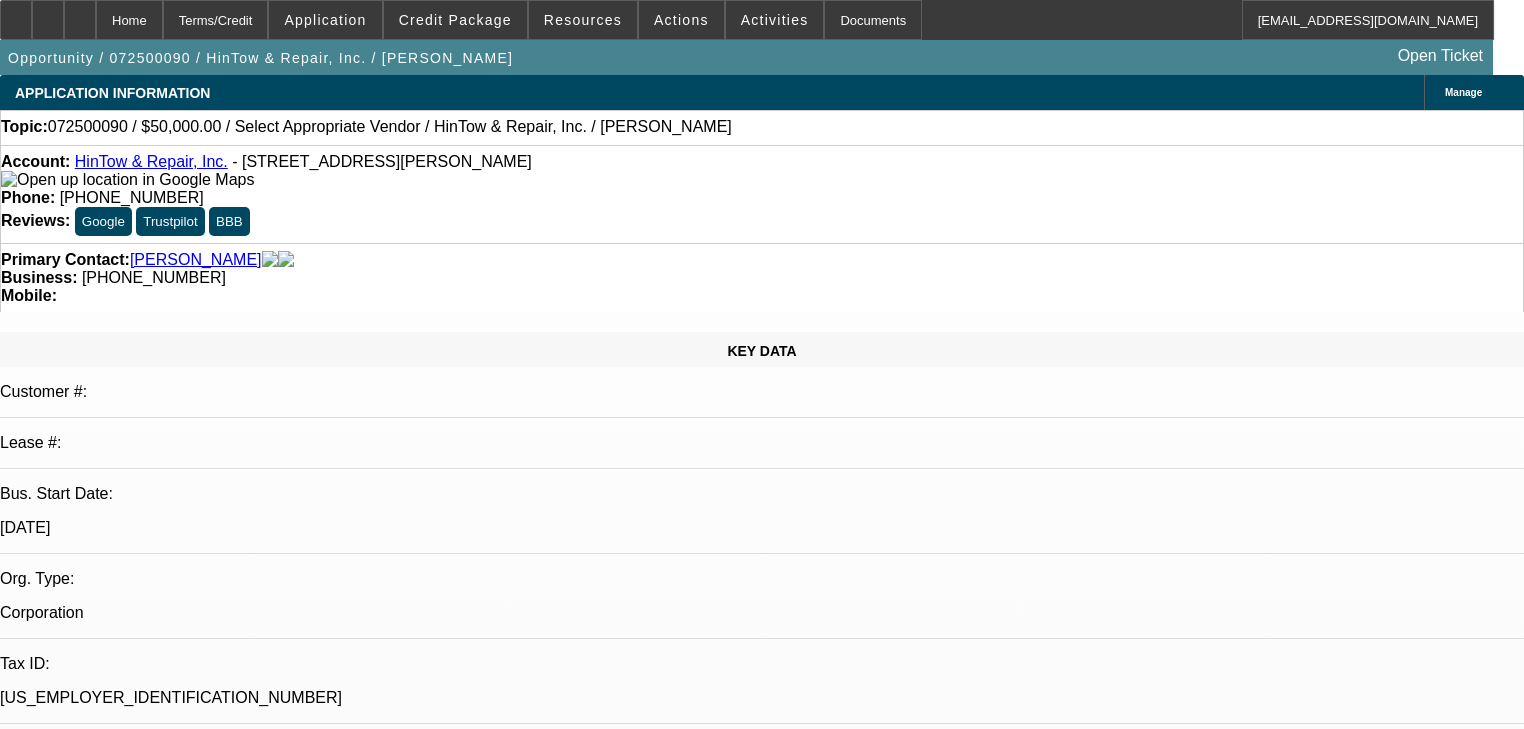 select on "0" 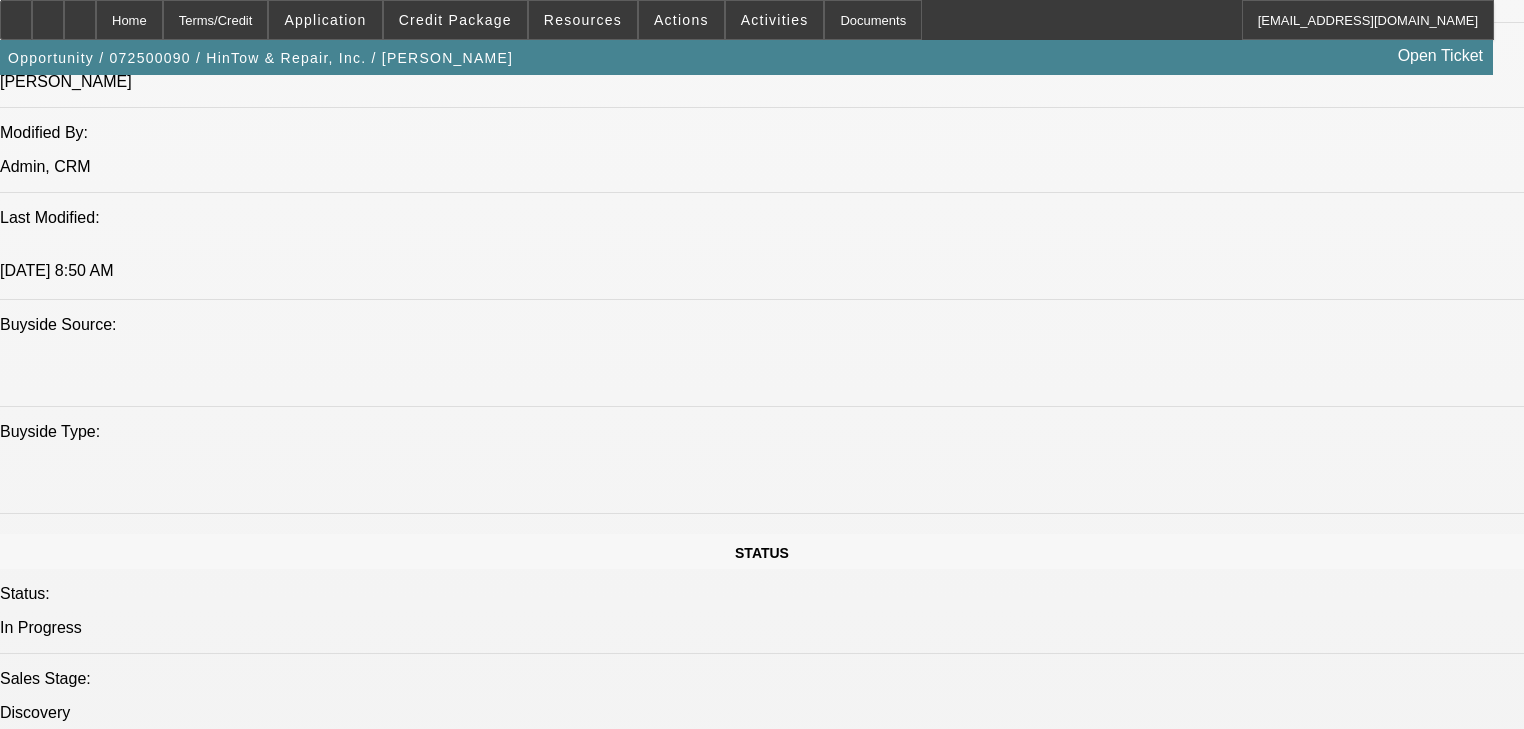 scroll, scrollTop: 1600, scrollLeft: 0, axis: vertical 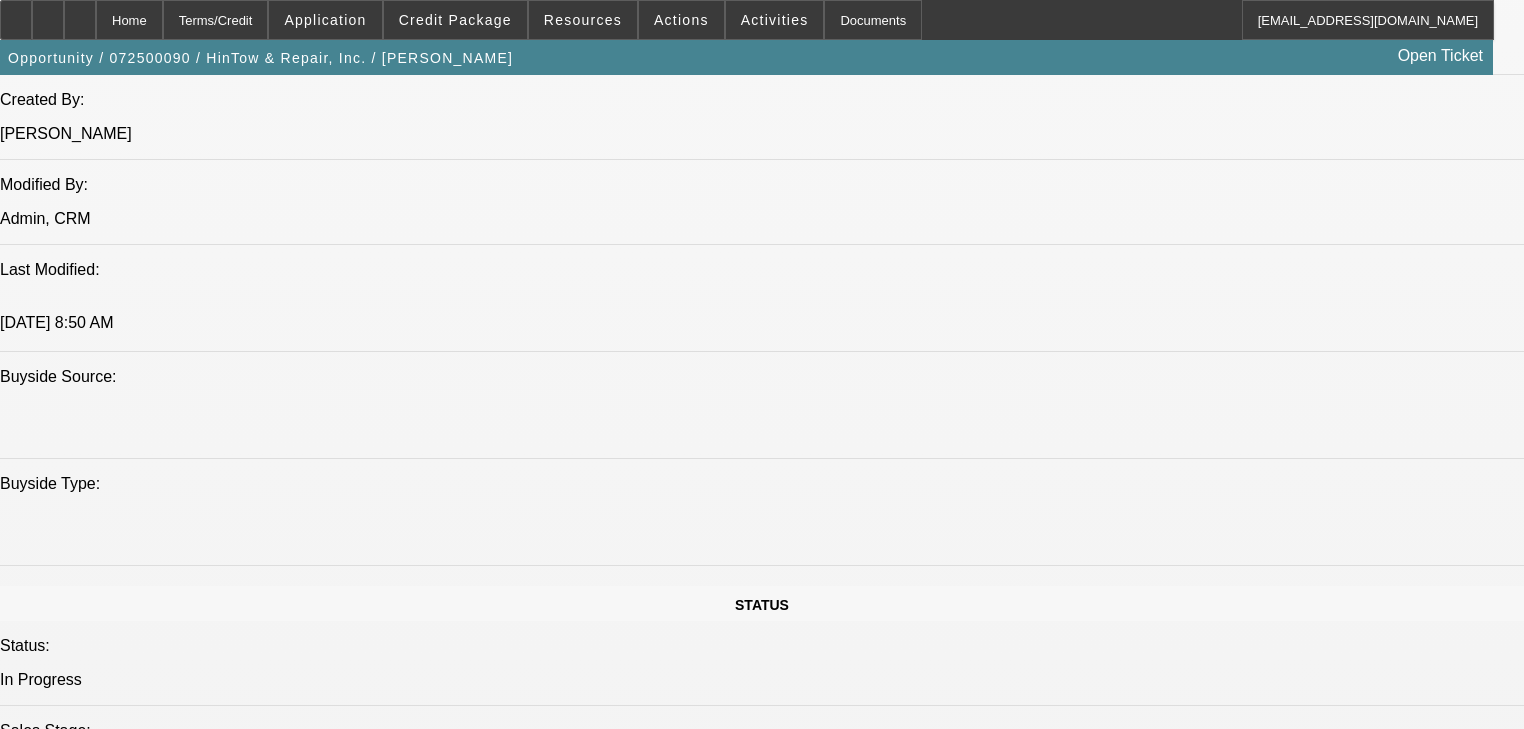 click on "Add Comment" at bounding box center [124, 5054] 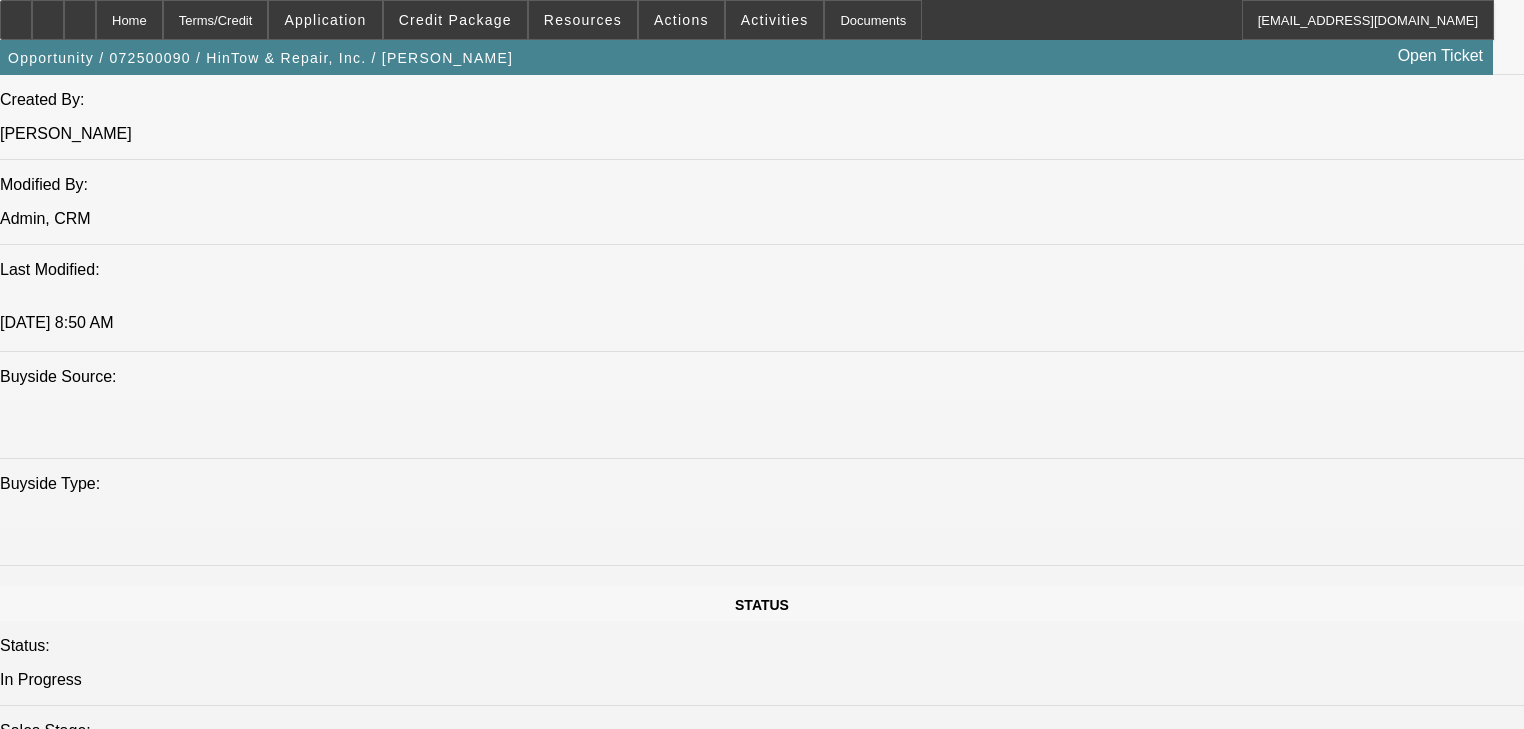 click on "Discussion Board" at bounding box center [20, 5415] 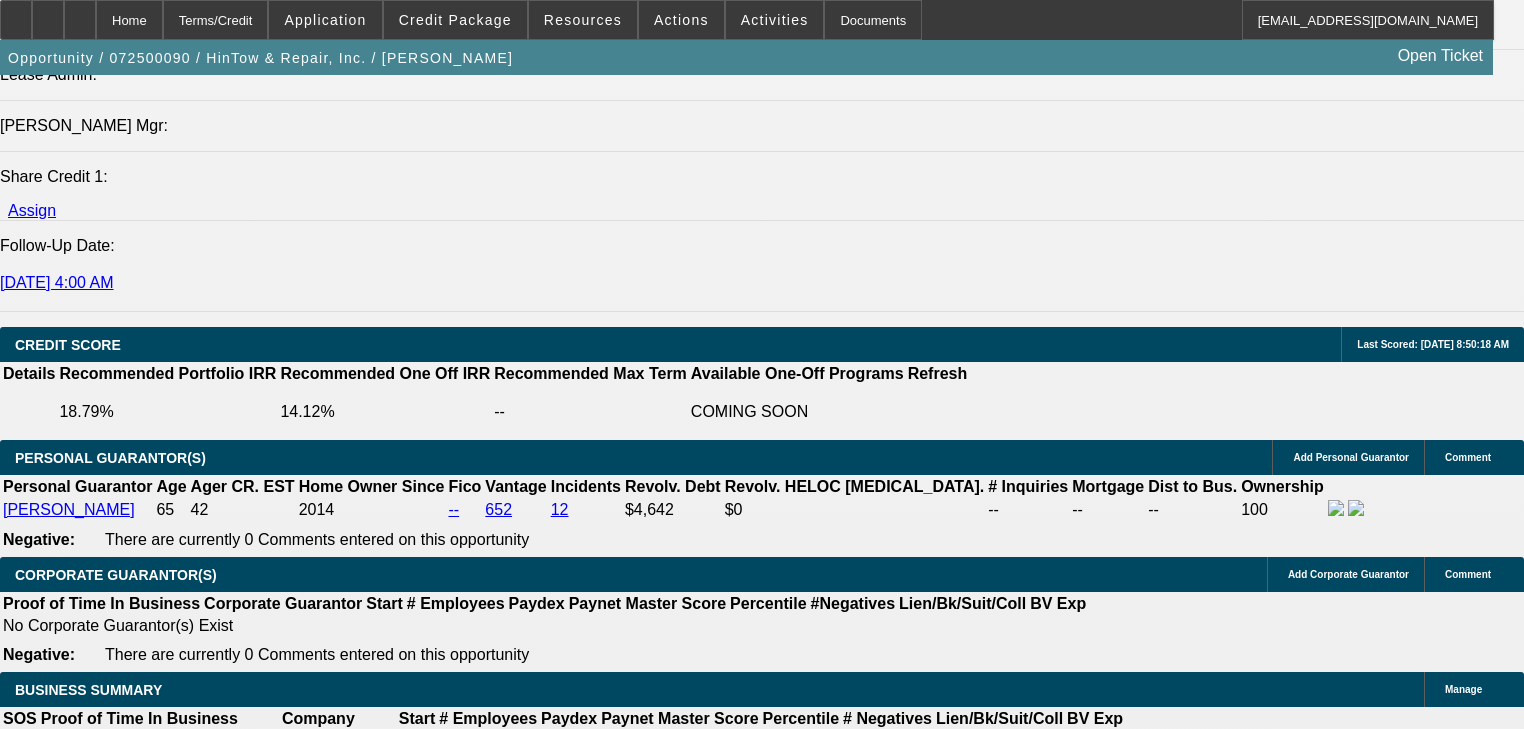 scroll, scrollTop: 3040, scrollLeft: 0, axis: vertical 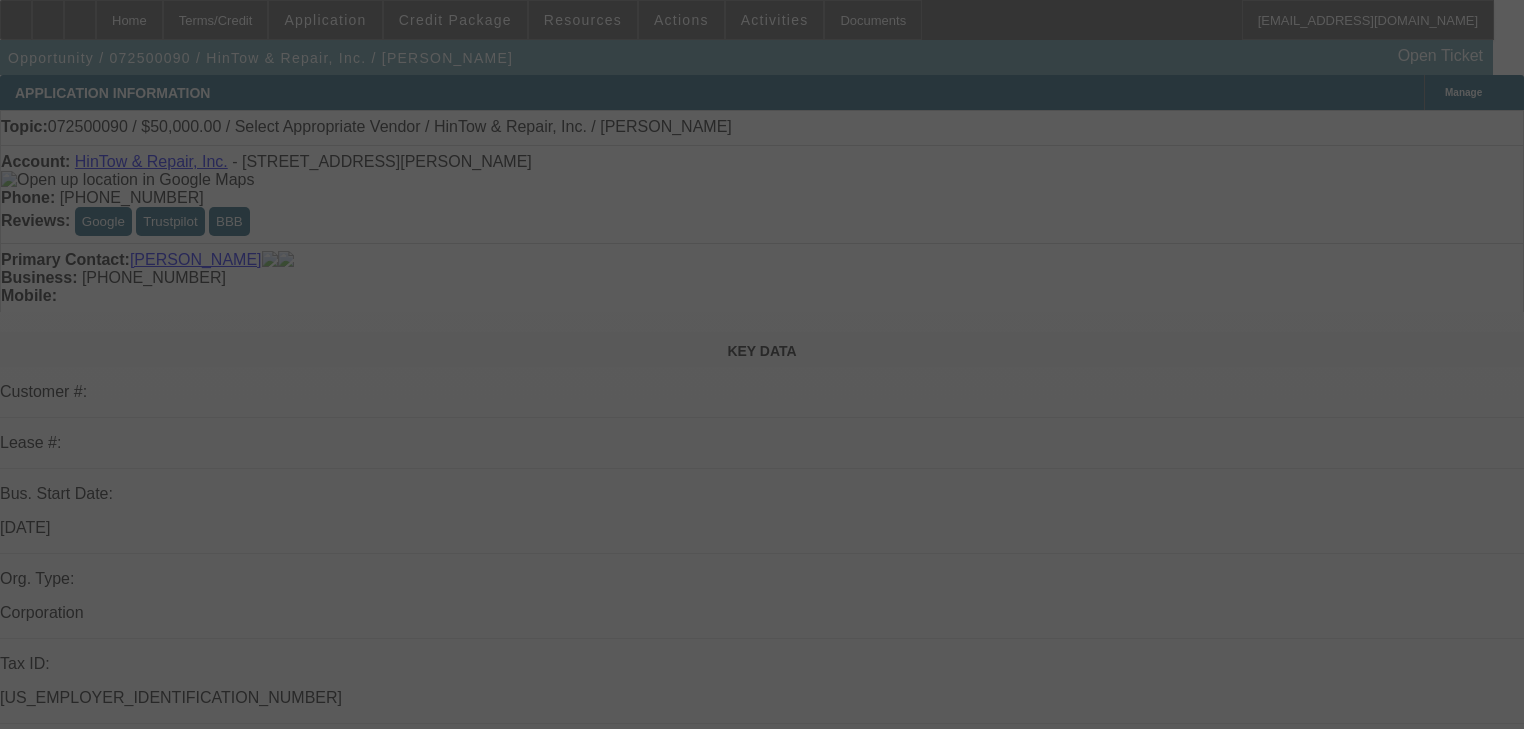 select on "0" 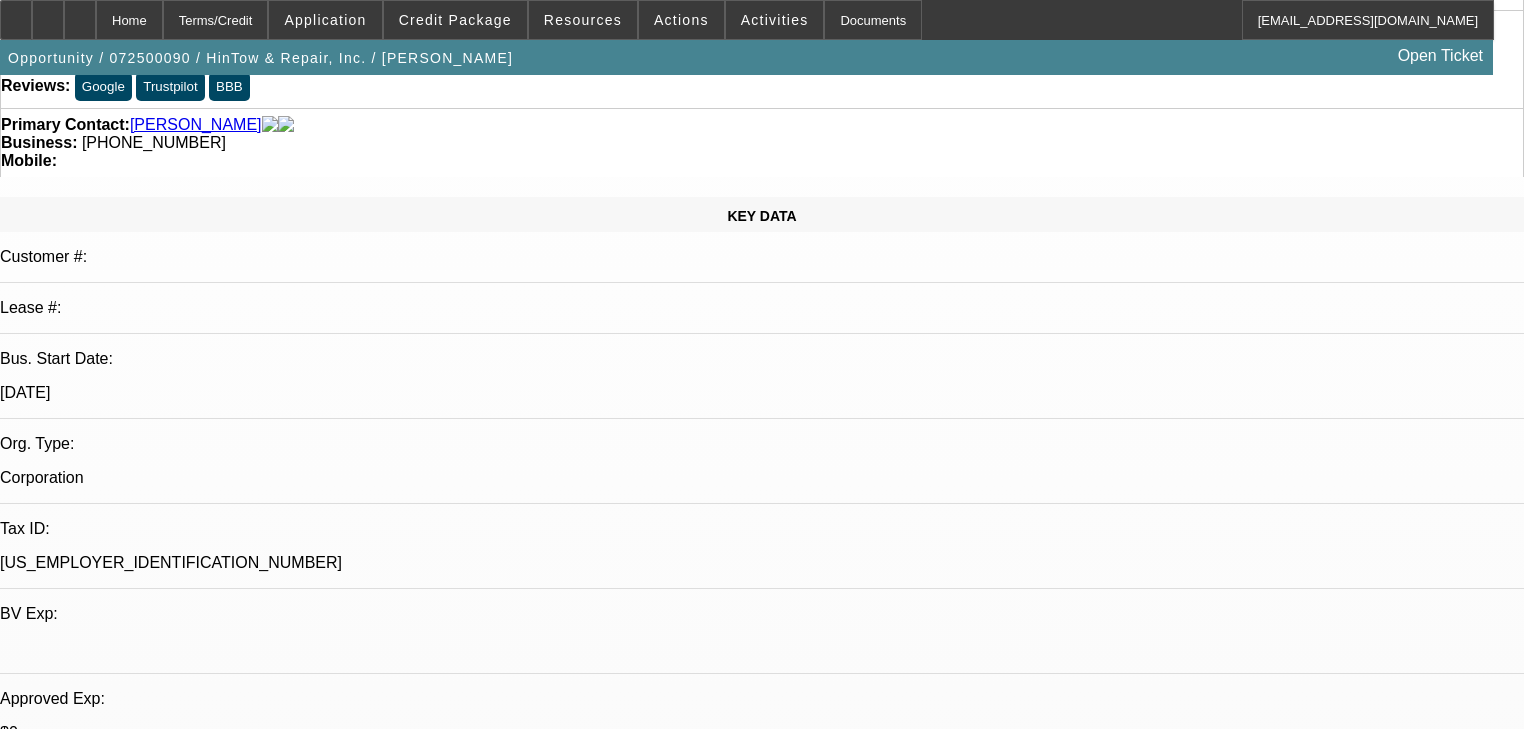 scroll, scrollTop: 0, scrollLeft: 0, axis: both 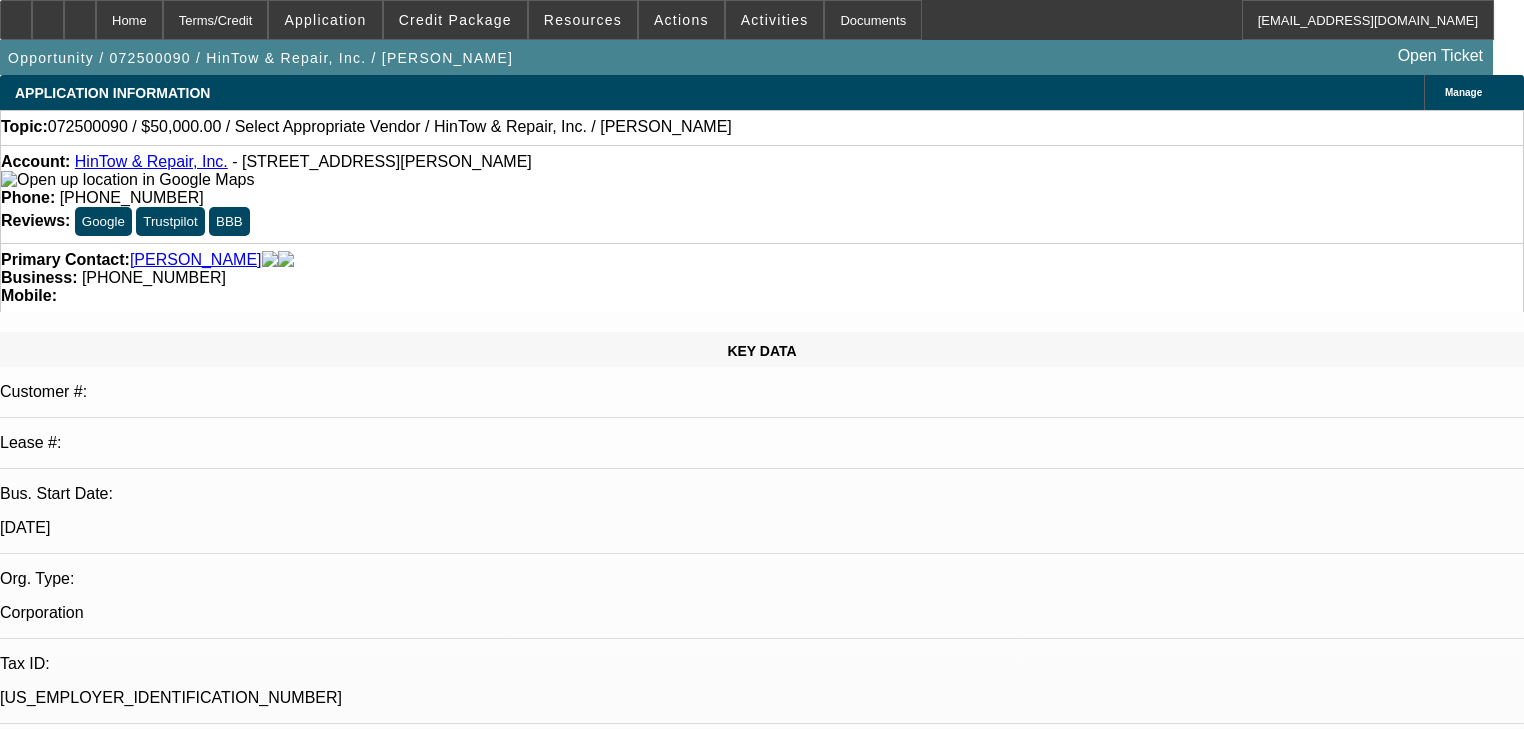 click on "Corporation" at bounding box center [762, 613] 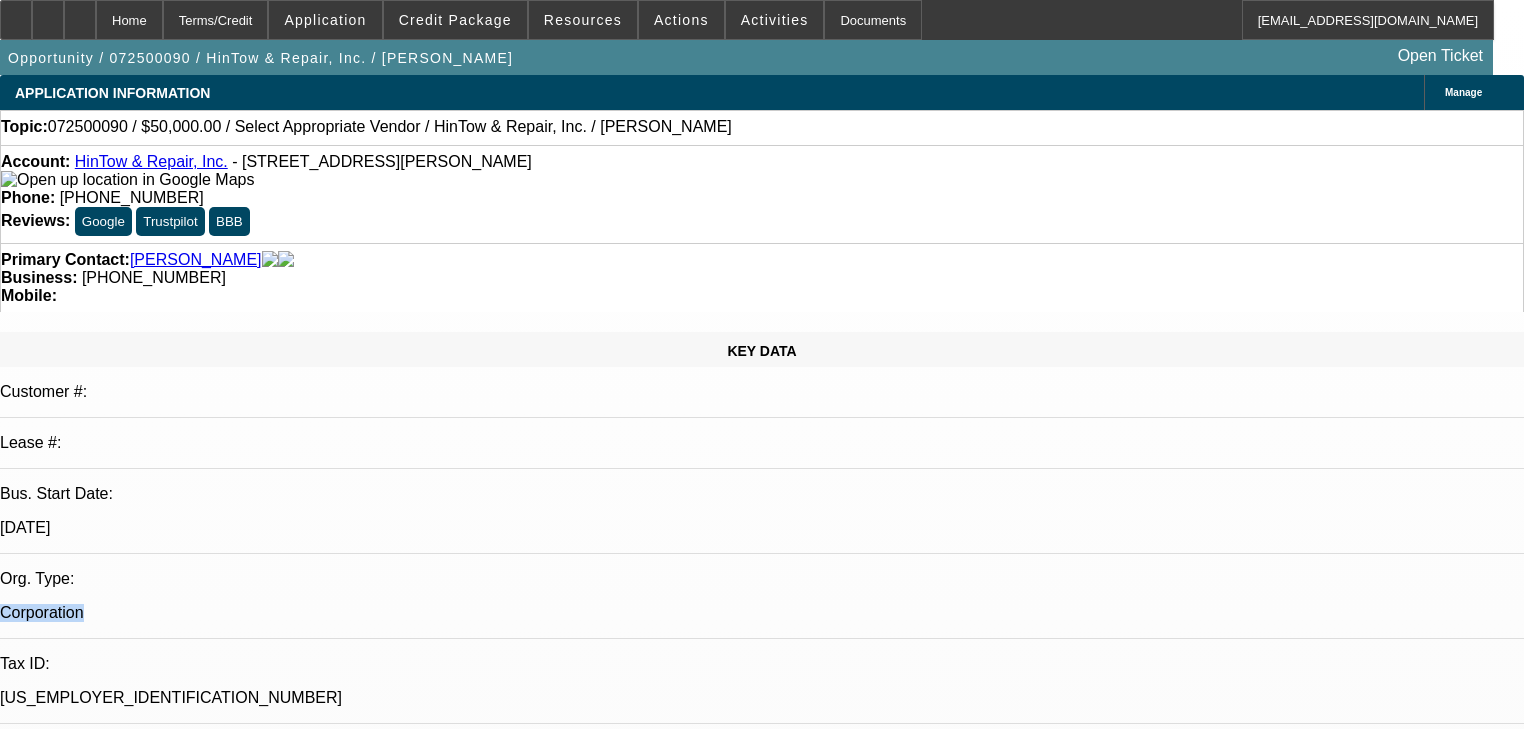 click on "Corporation" at bounding box center (762, 613) 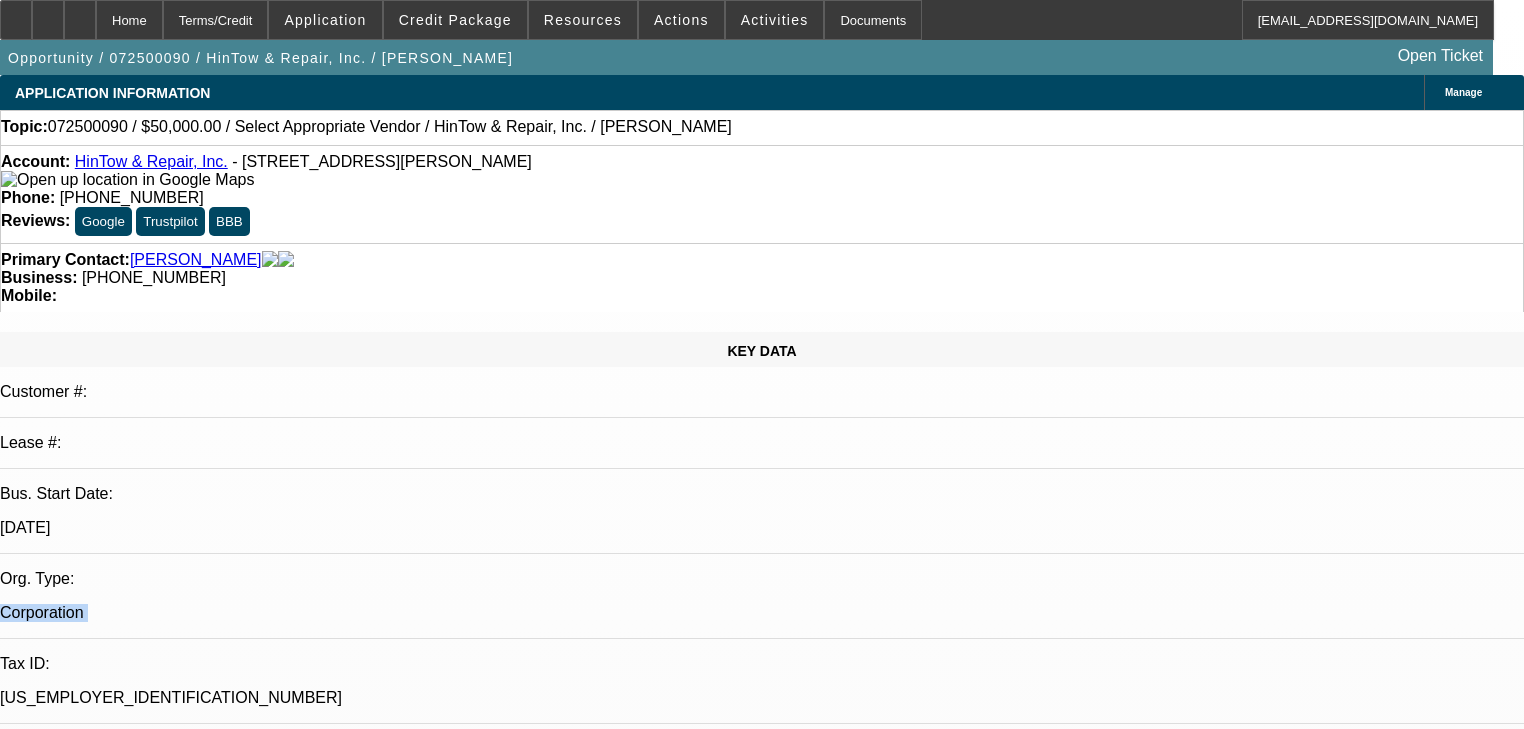 click on "Corporation" at bounding box center (762, 613) 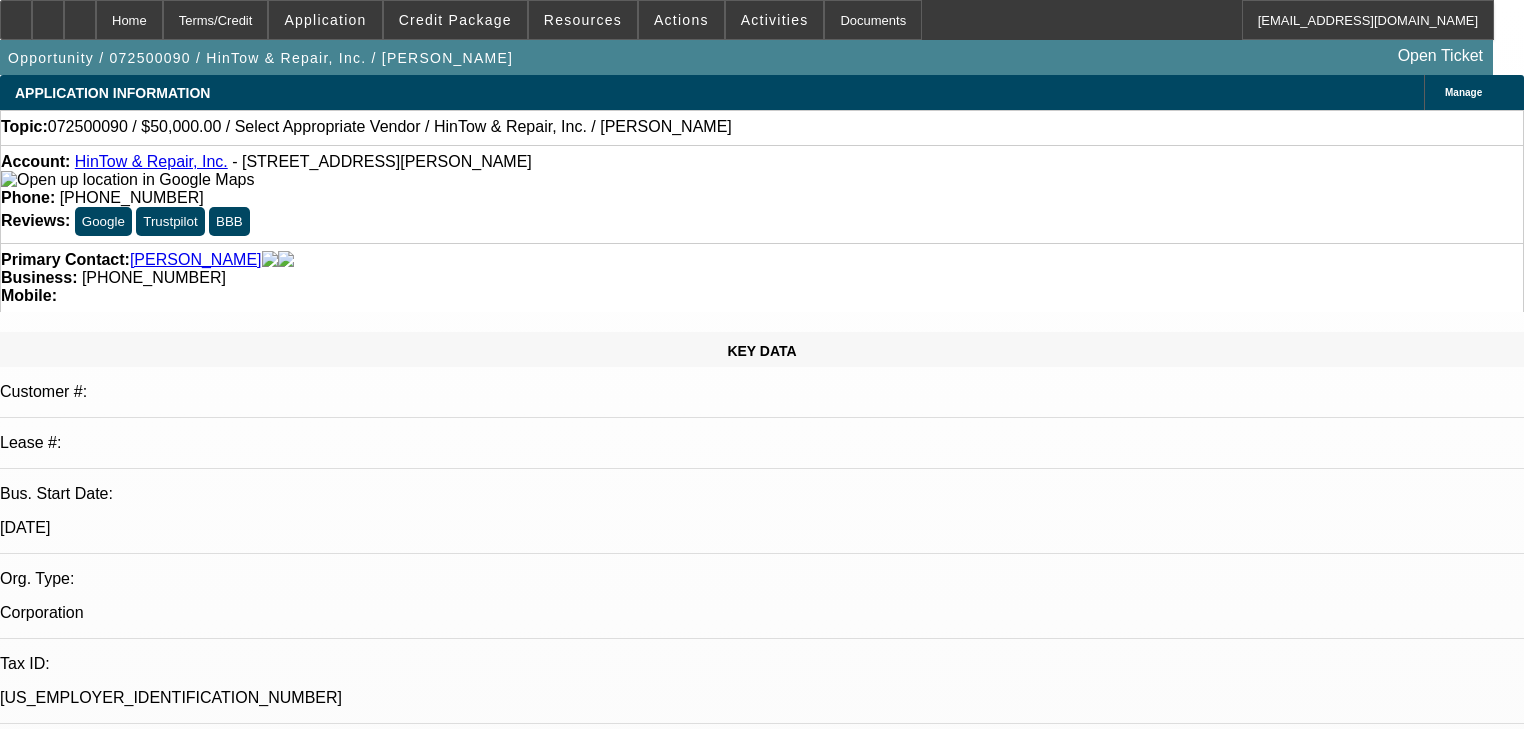 click on "[US_EMPLOYER_IDENTIFICATION_NUMBER]" at bounding box center (762, 698) 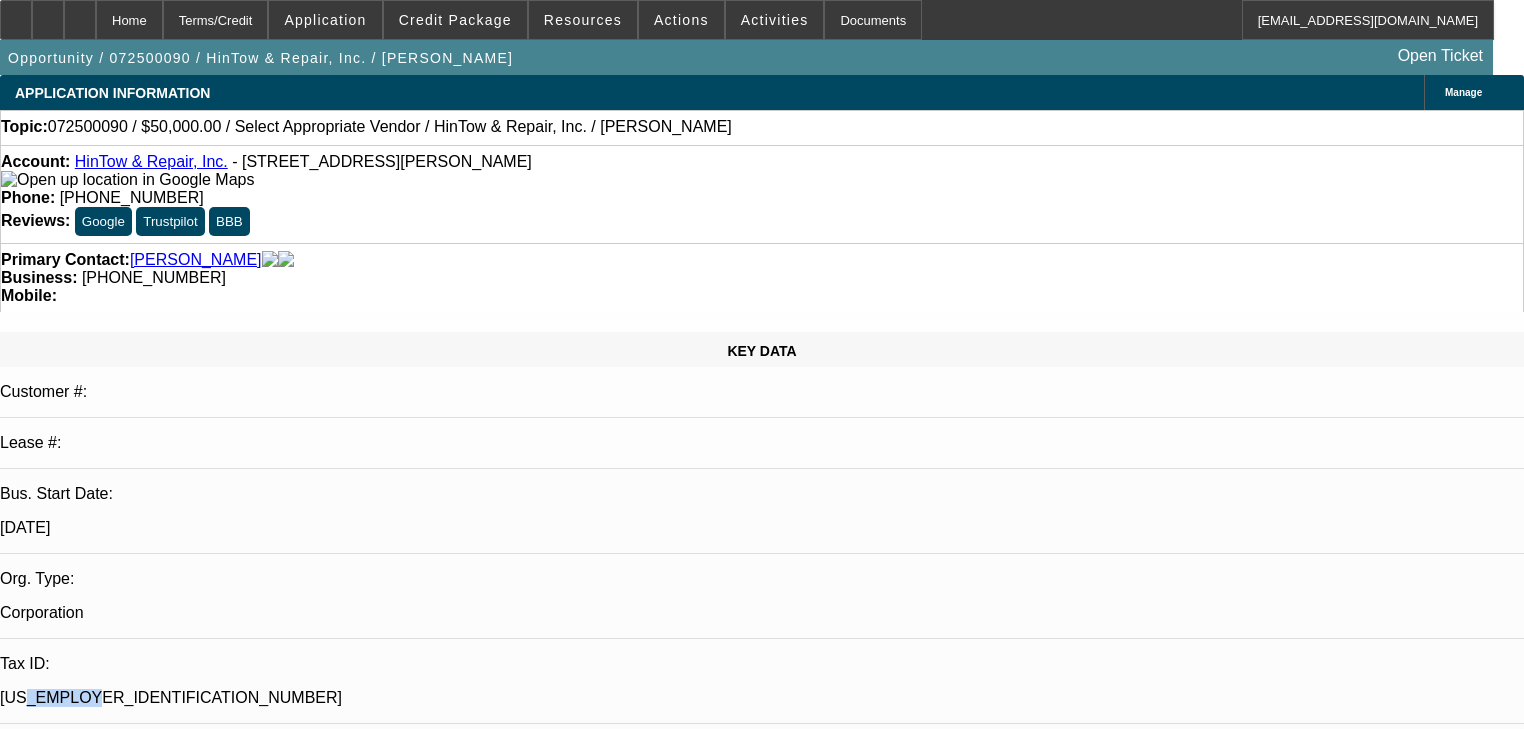 click on "[US_EMPLOYER_IDENTIFICATION_NUMBER]" at bounding box center (762, 698) 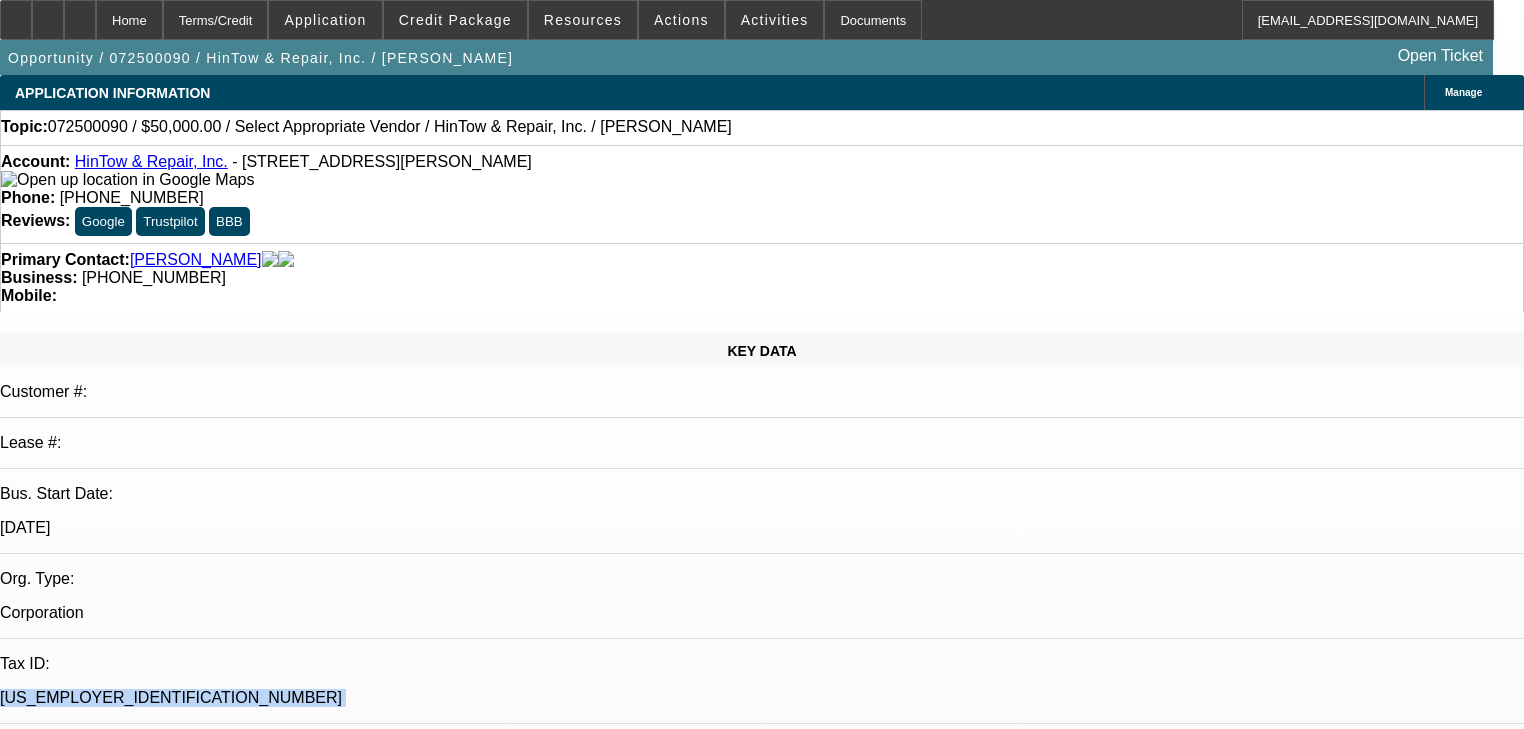 click on "[US_EMPLOYER_IDENTIFICATION_NUMBER]" at bounding box center [762, 698] 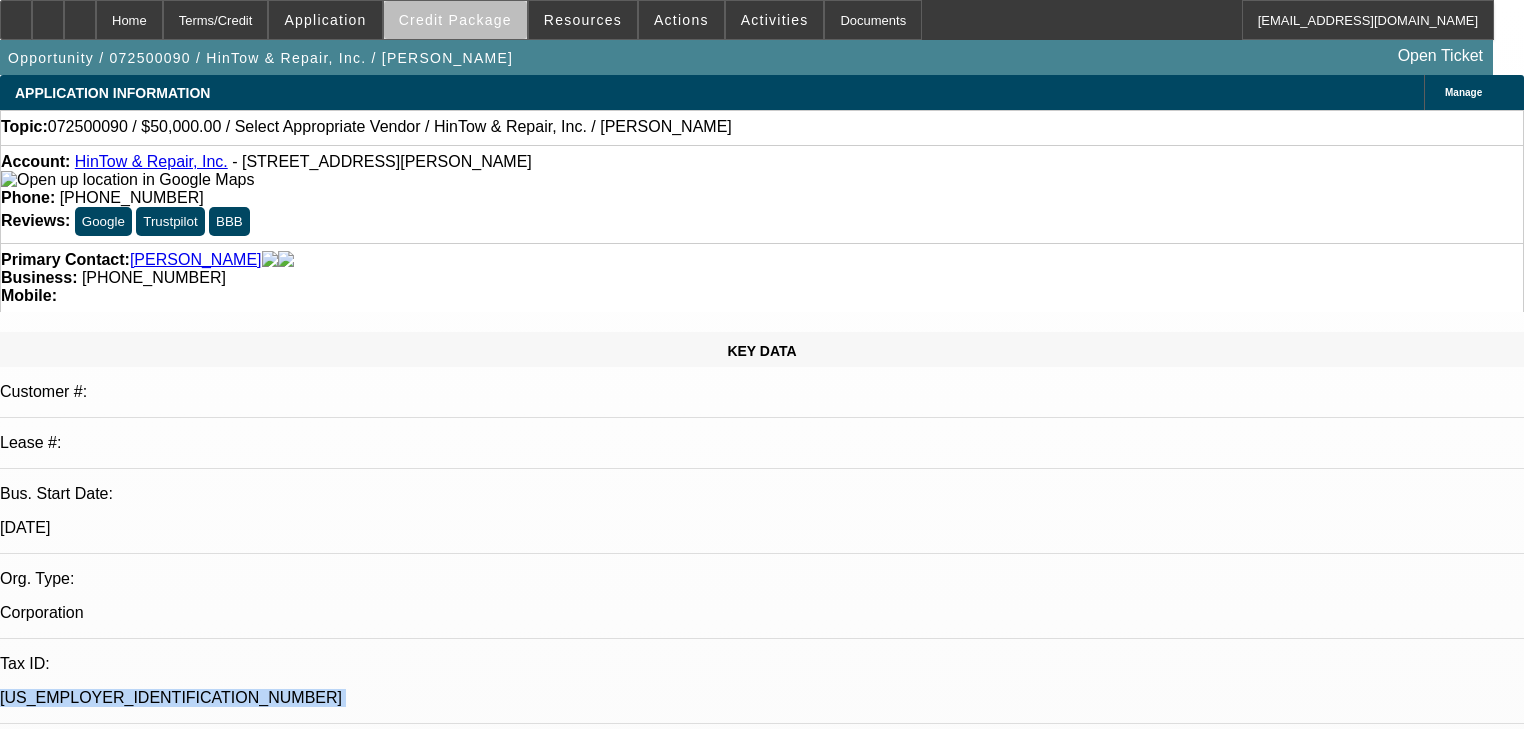 click at bounding box center [455, 20] 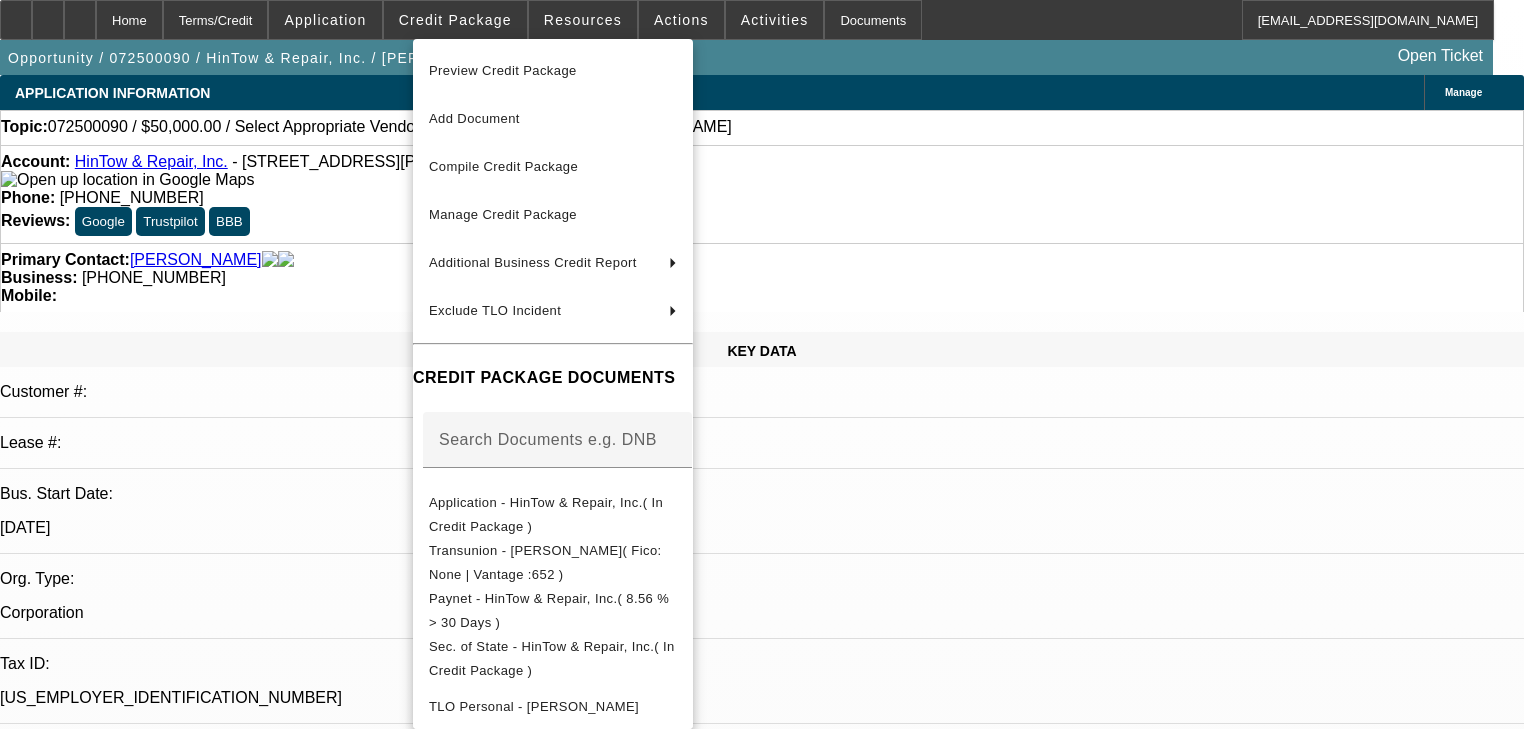 click at bounding box center (762, 364) 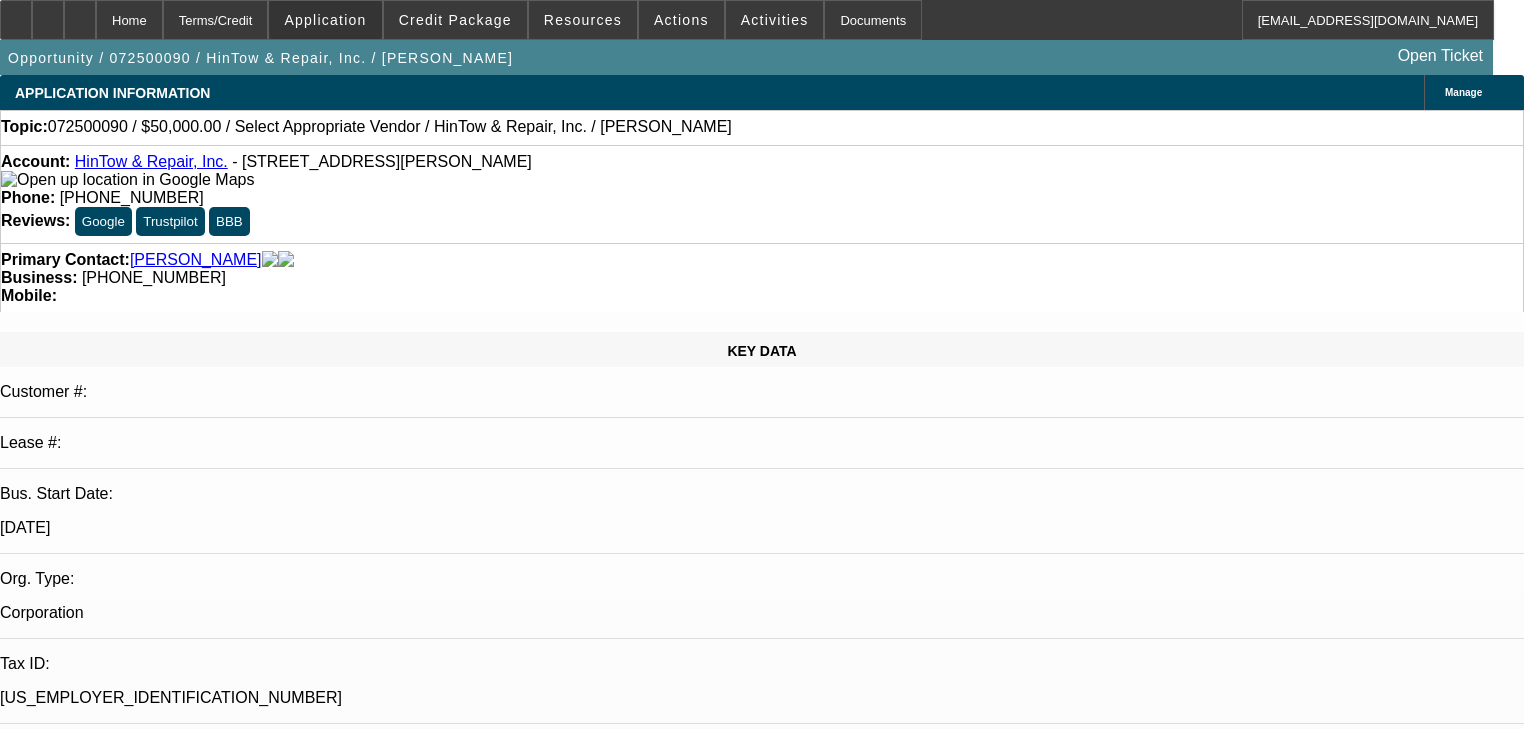 click on "Application" at bounding box center [325, 20] 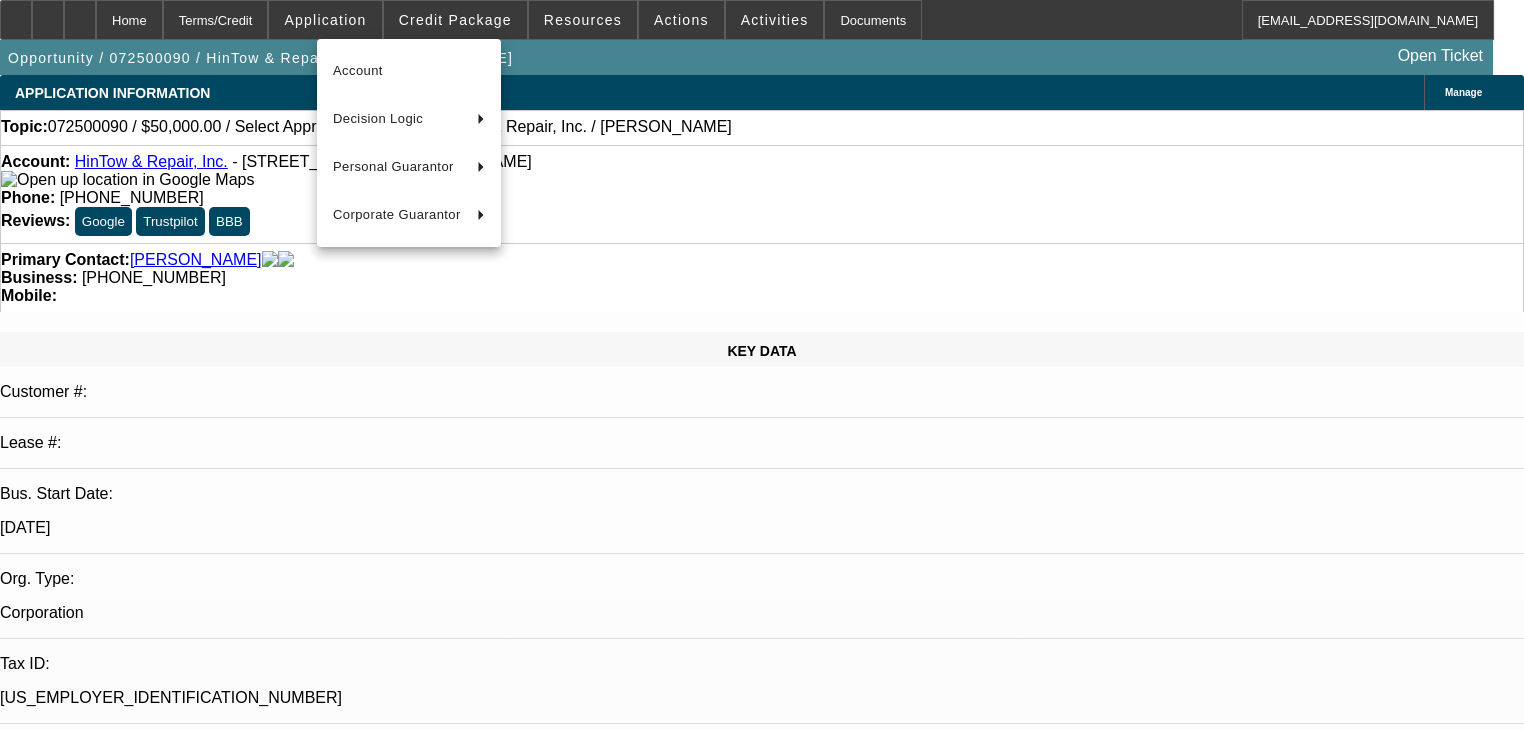 click at bounding box center [762, 364] 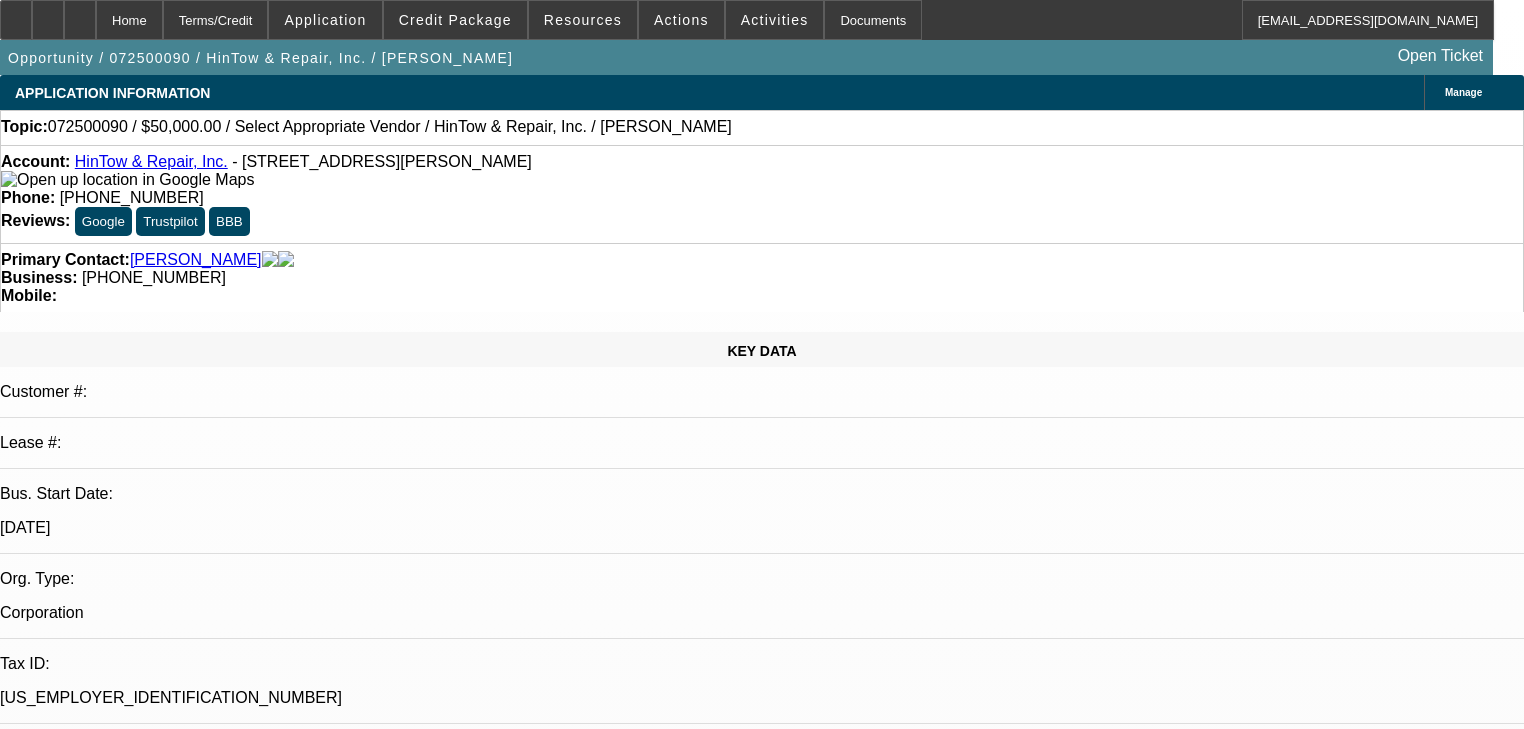 click on "Credit Package" at bounding box center [455, 20] 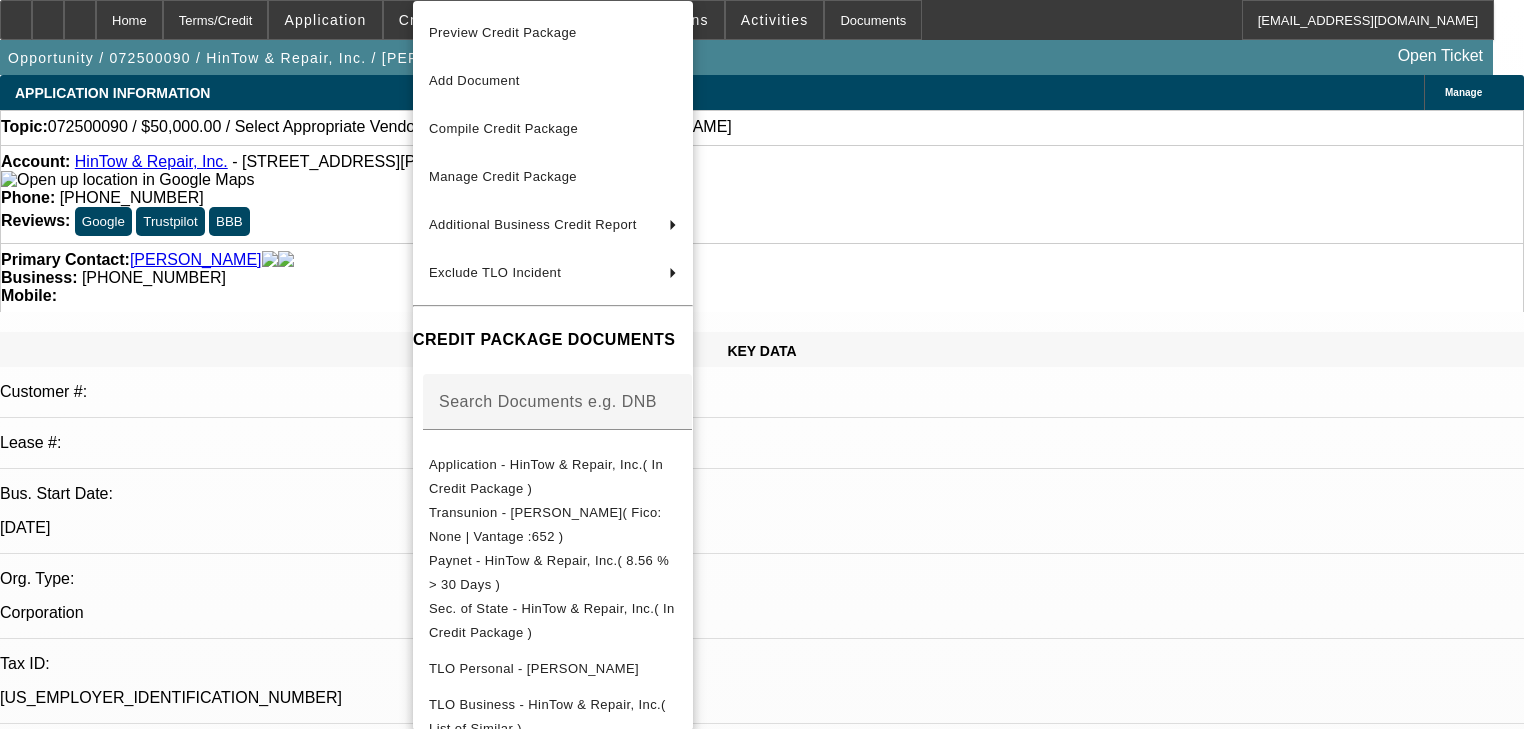 click at bounding box center (762, 364) 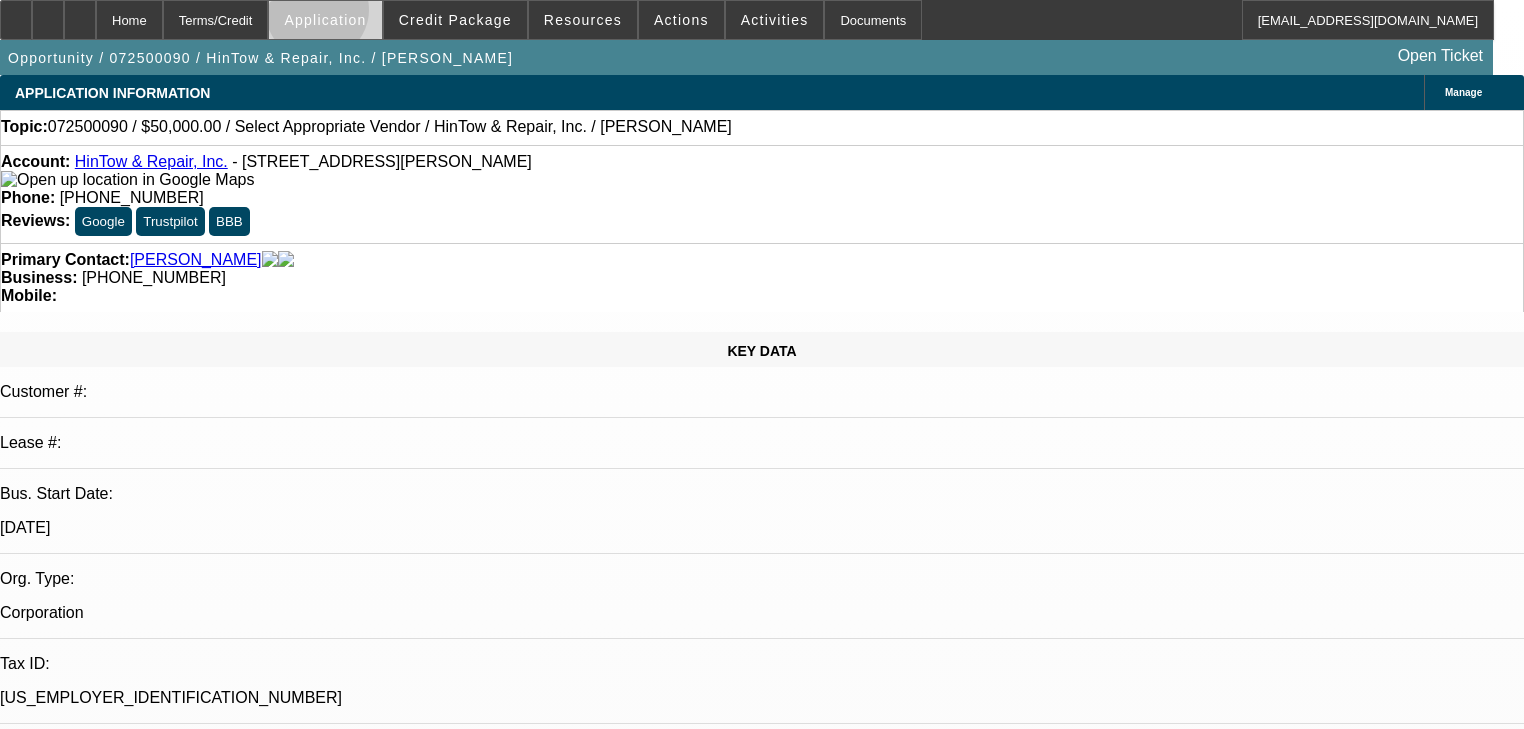click on "Application" at bounding box center [325, 20] 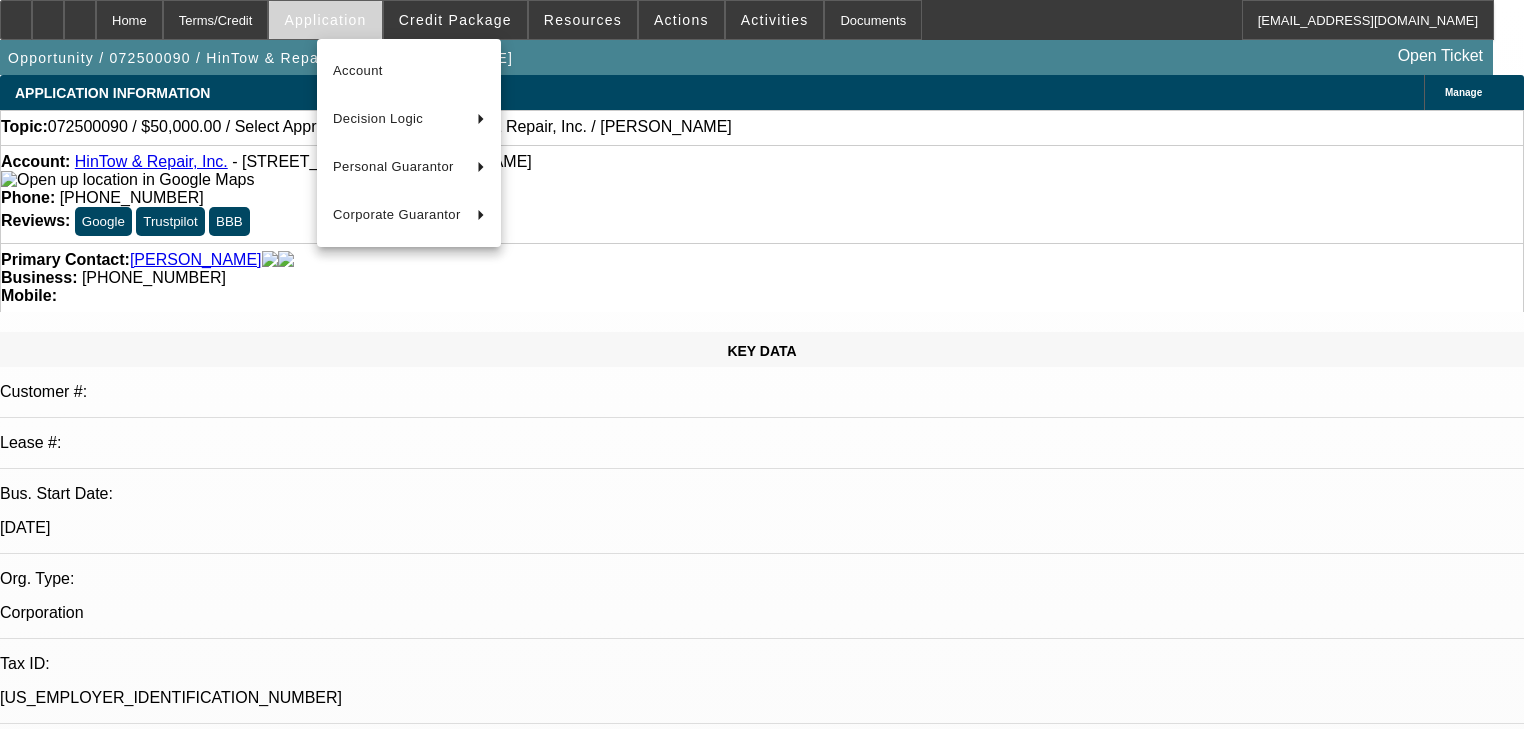 click at bounding box center [762, 364] 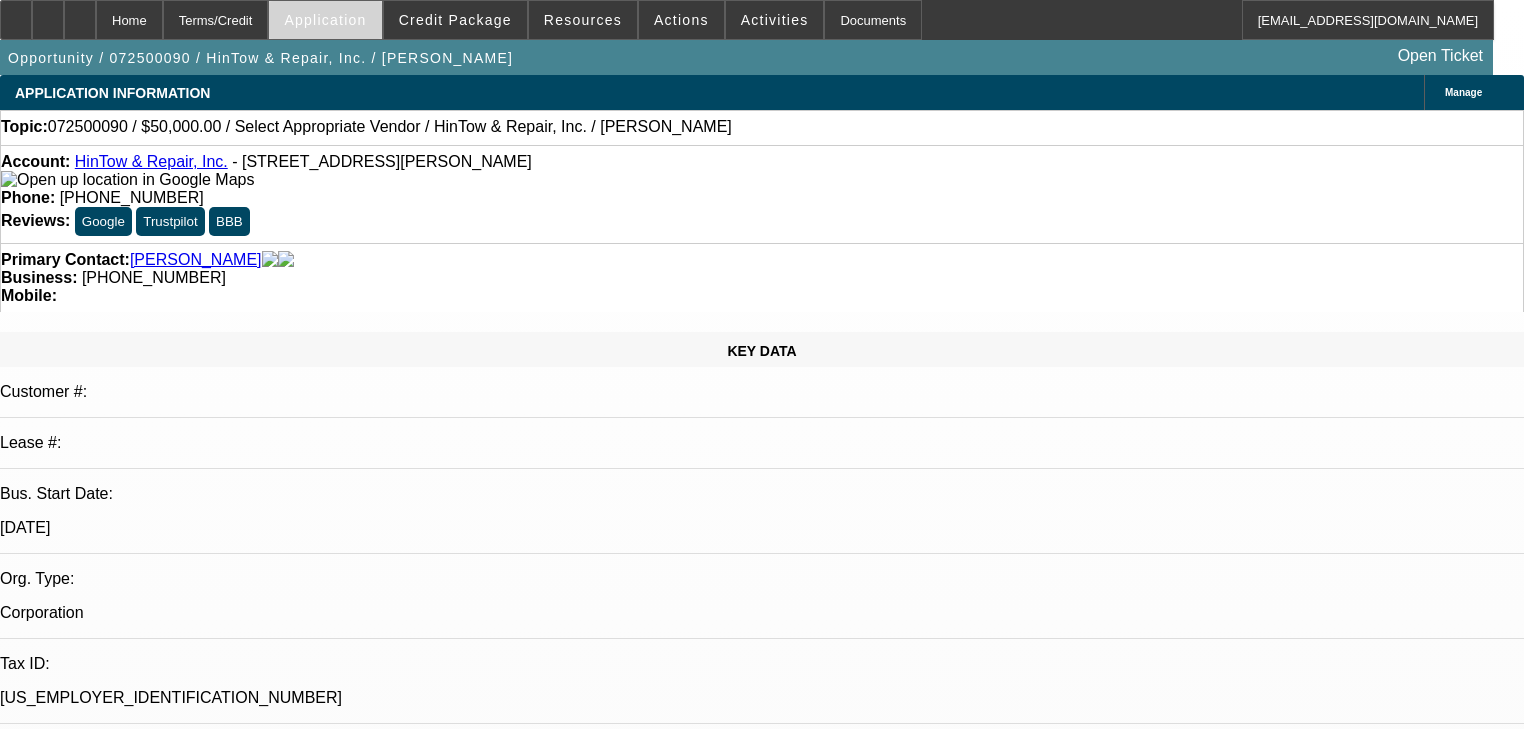 click on "Application" at bounding box center [325, 20] 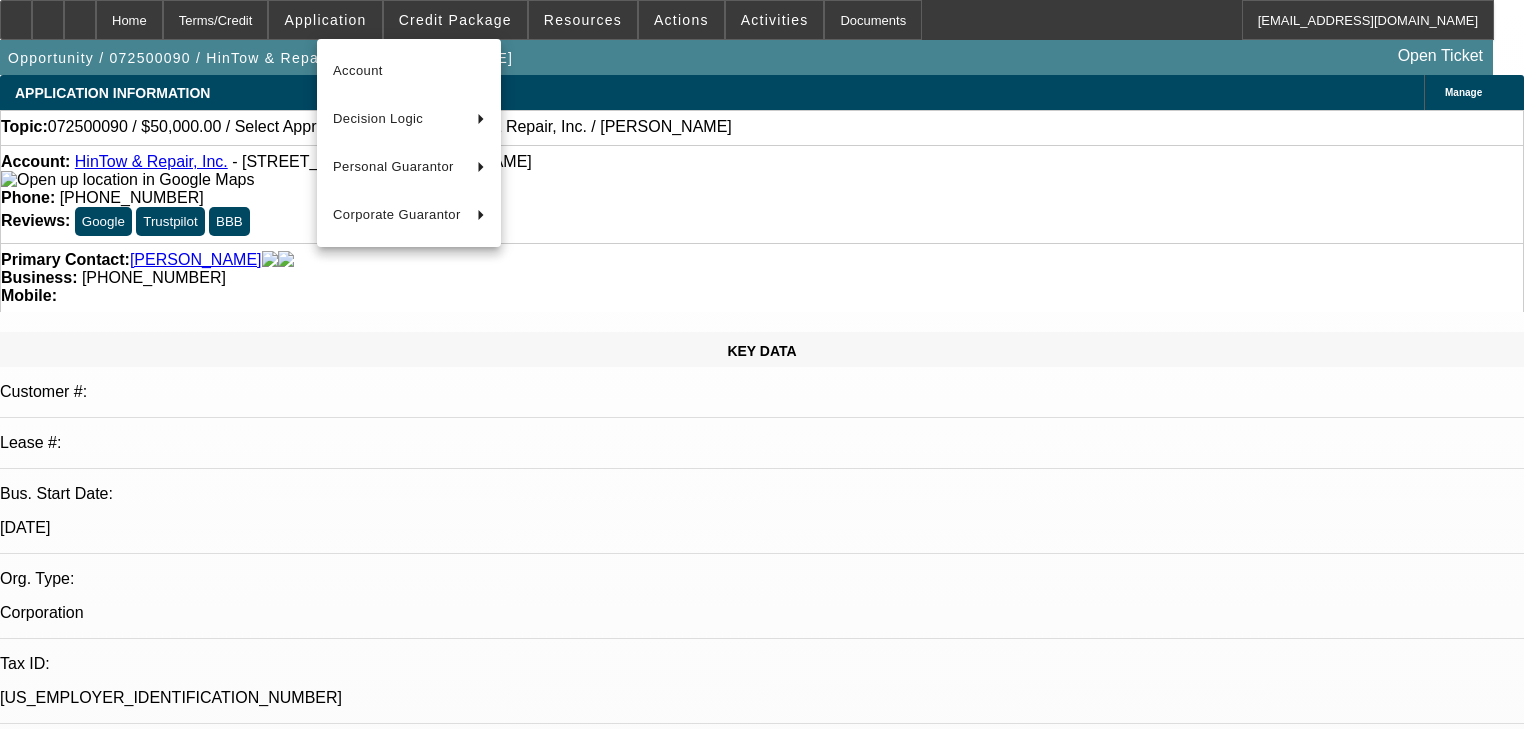 click at bounding box center (762, 364) 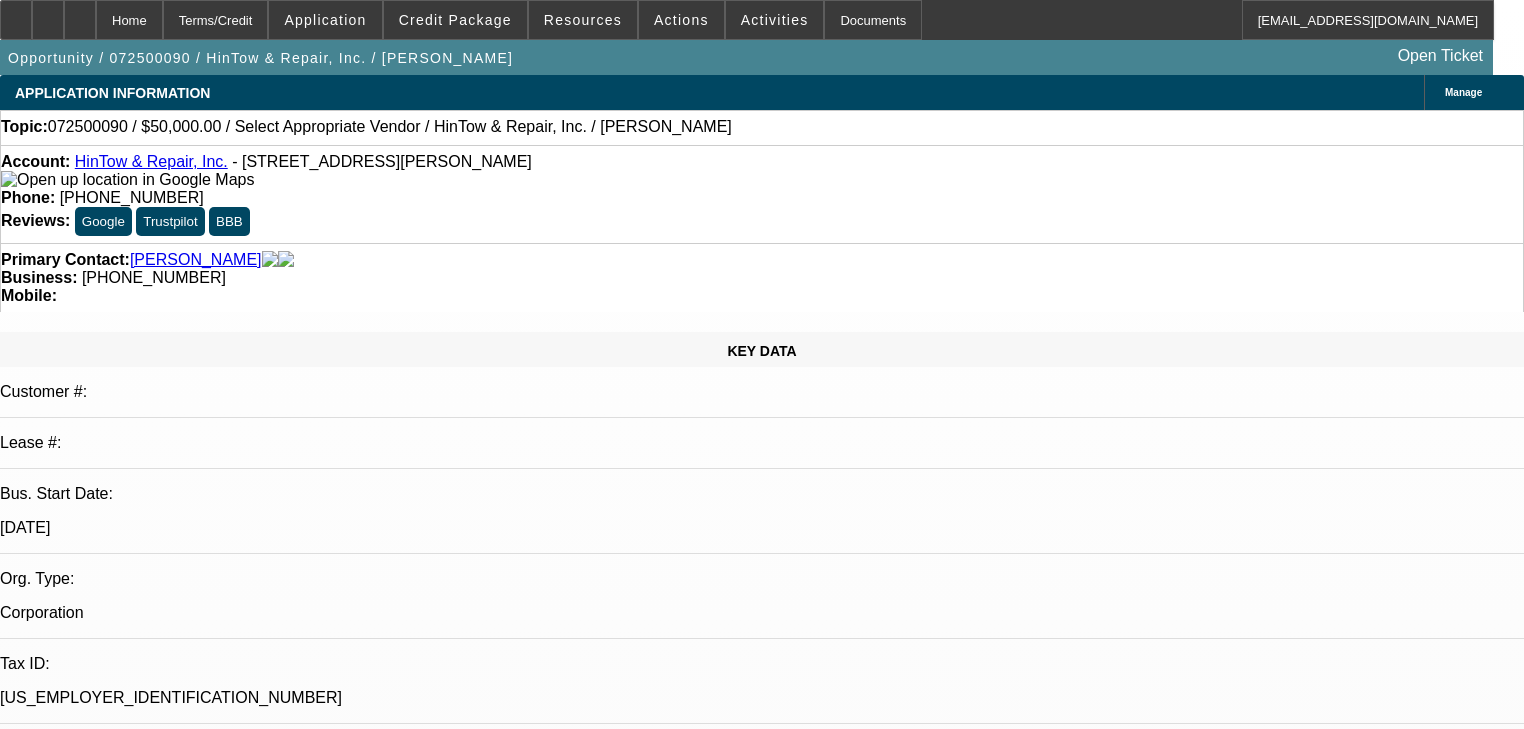 click on "Resources" at bounding box center (583, 20) 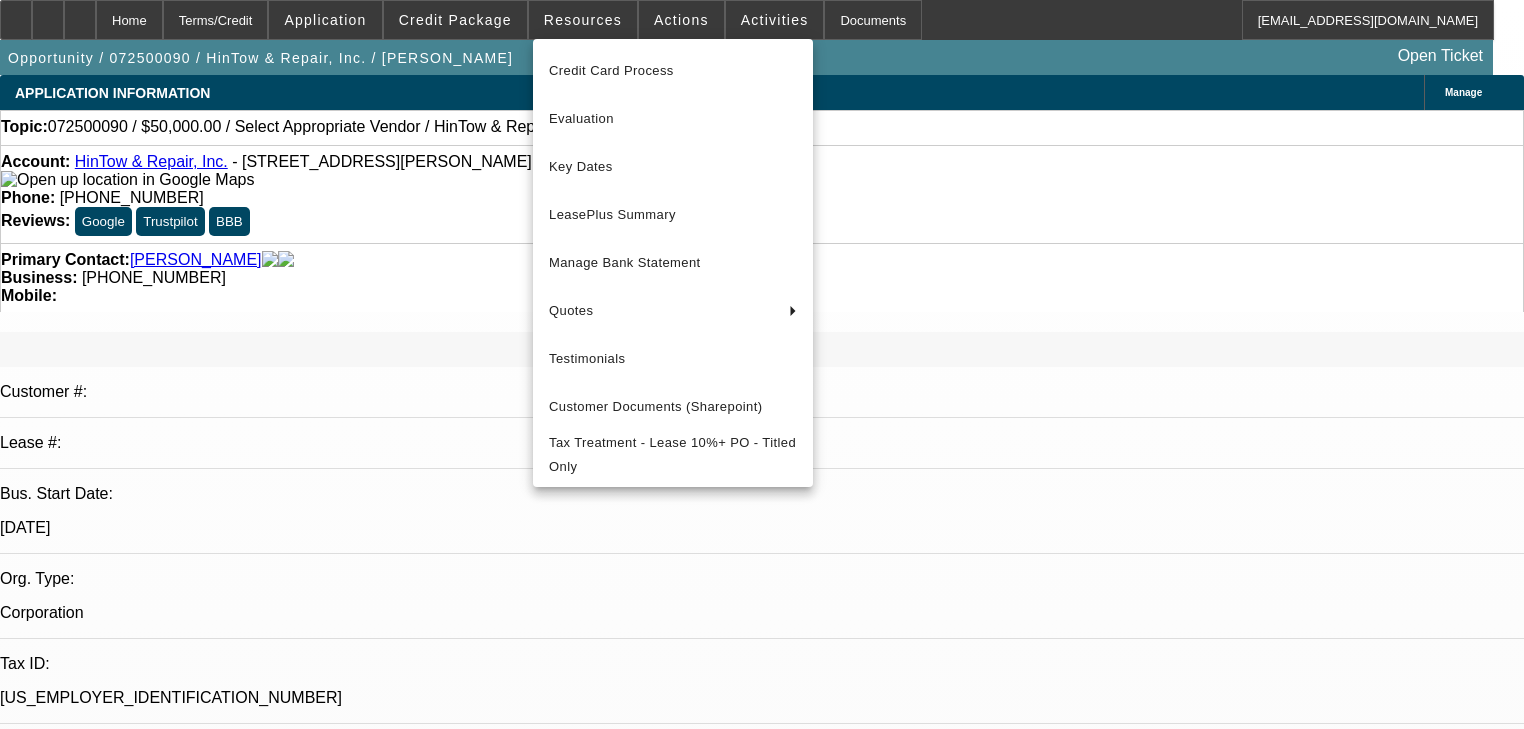 click at bounding box center (762, 364) 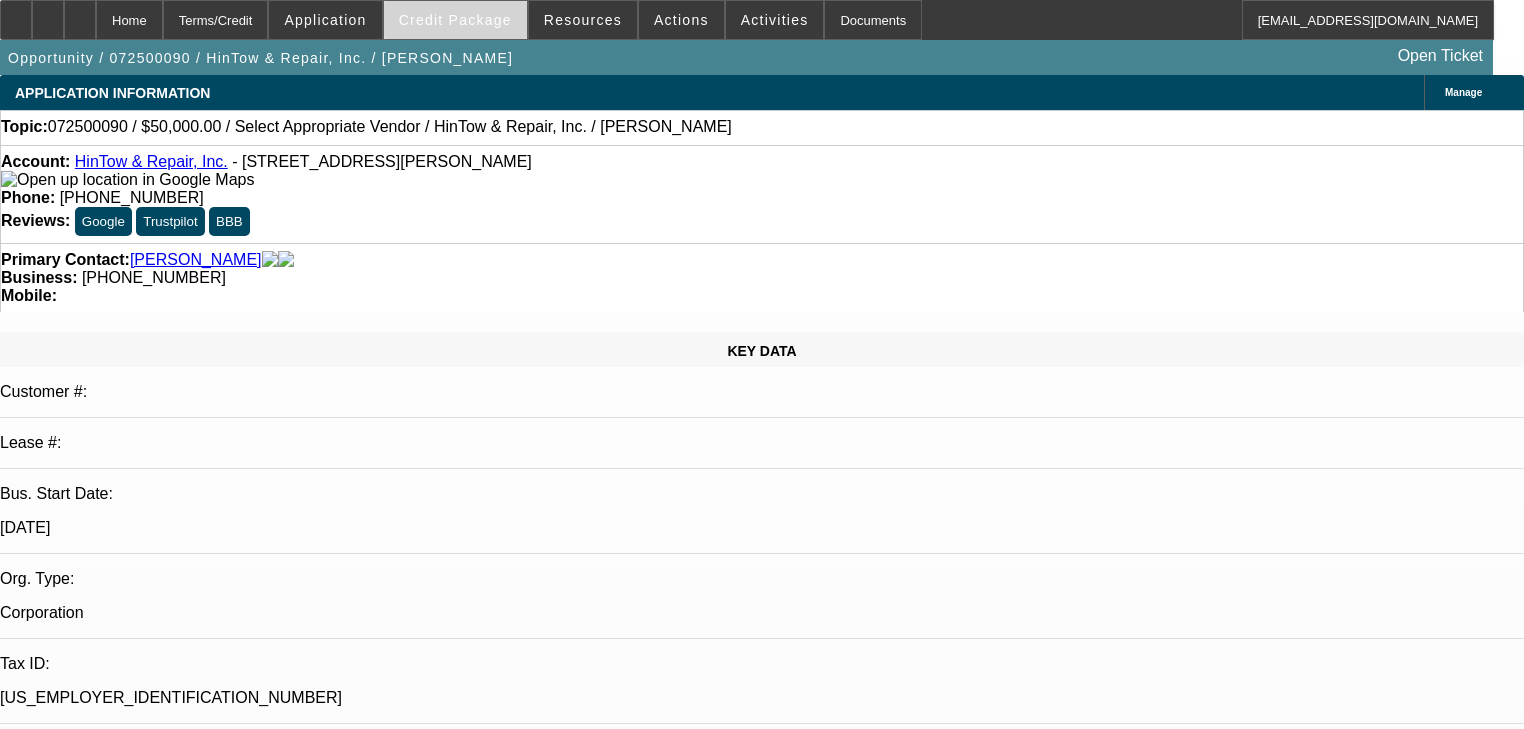 click on "Credit Package" at bounding box center [455, 20] 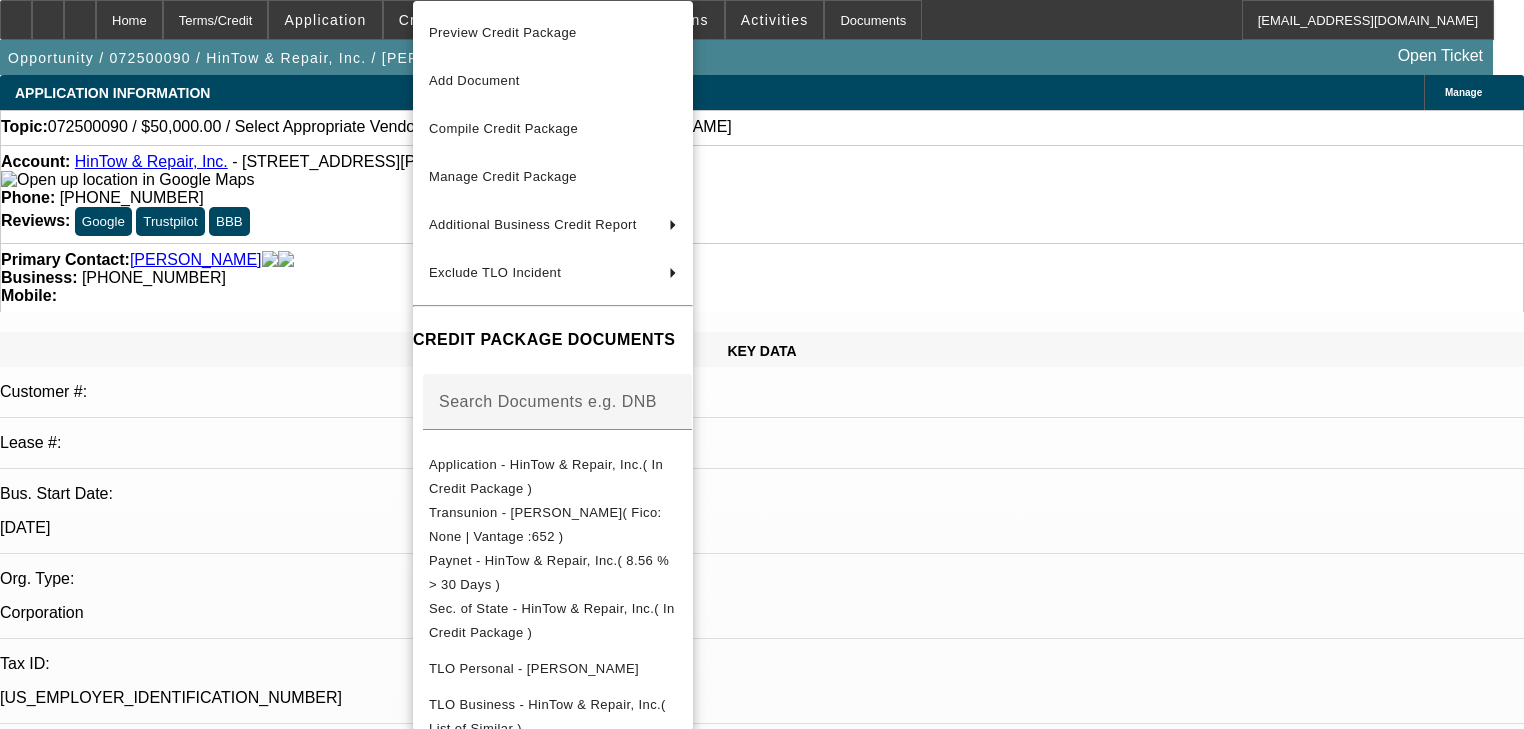 click at bounding box center (762, 364) 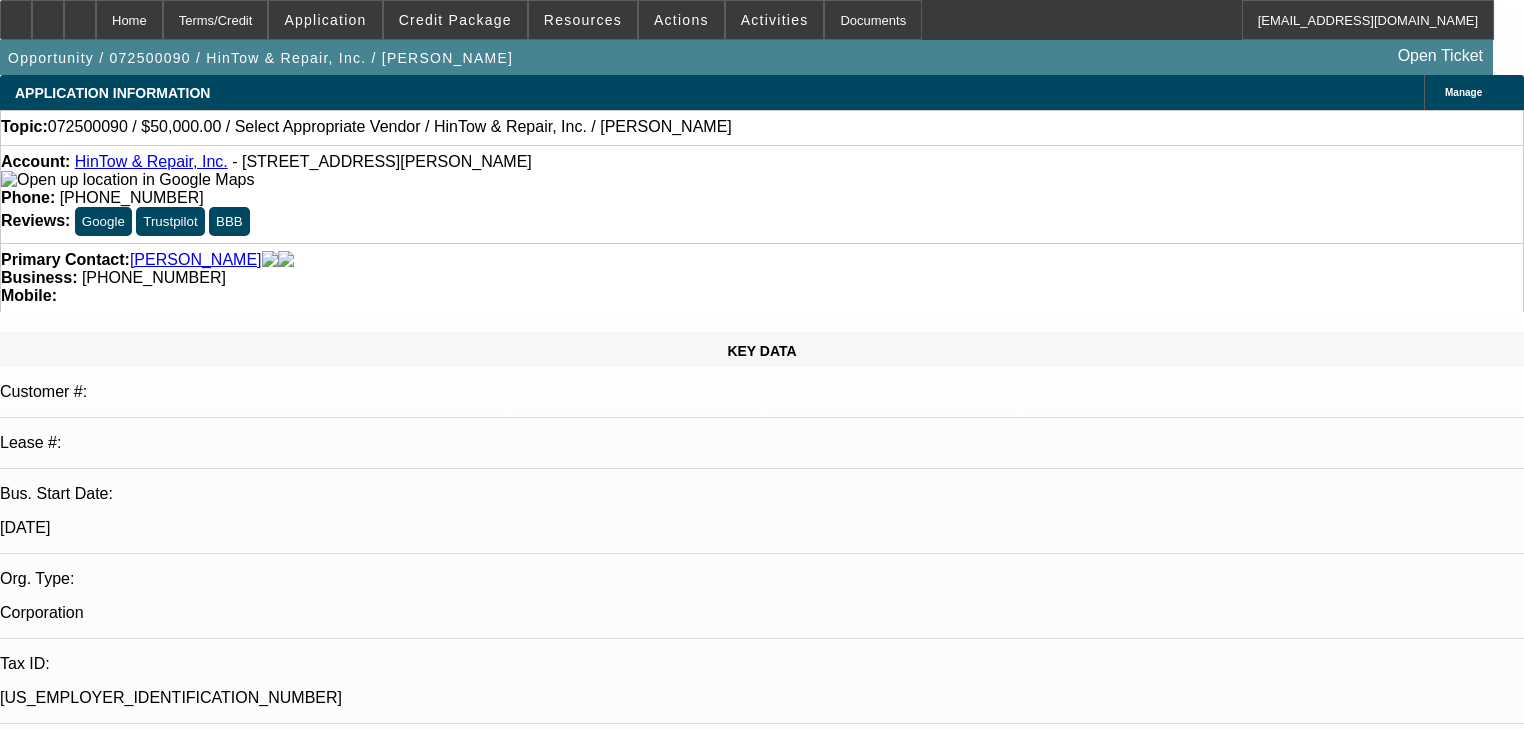 click on "Application" at bounding box center [325, 20] 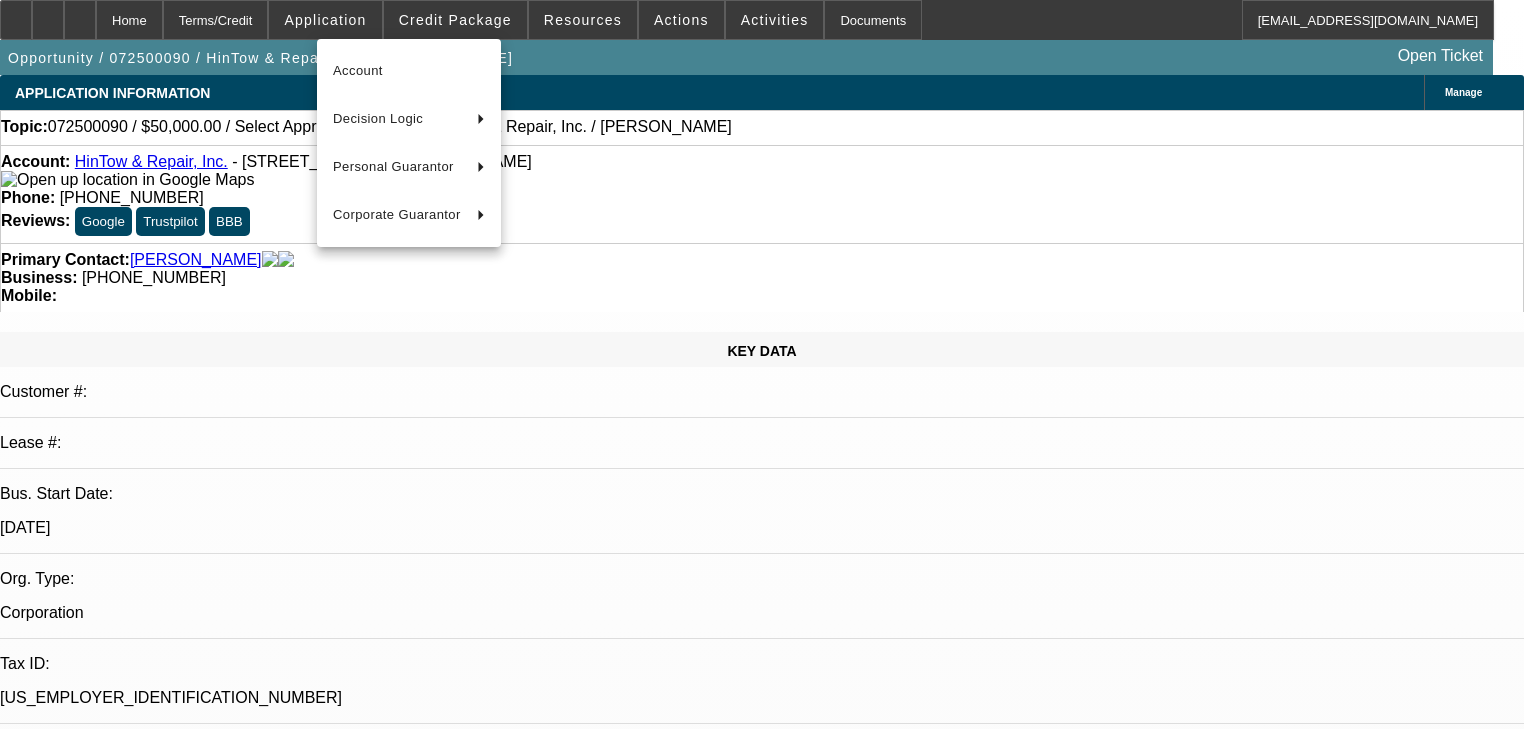 click at bounding box center (762, 364) 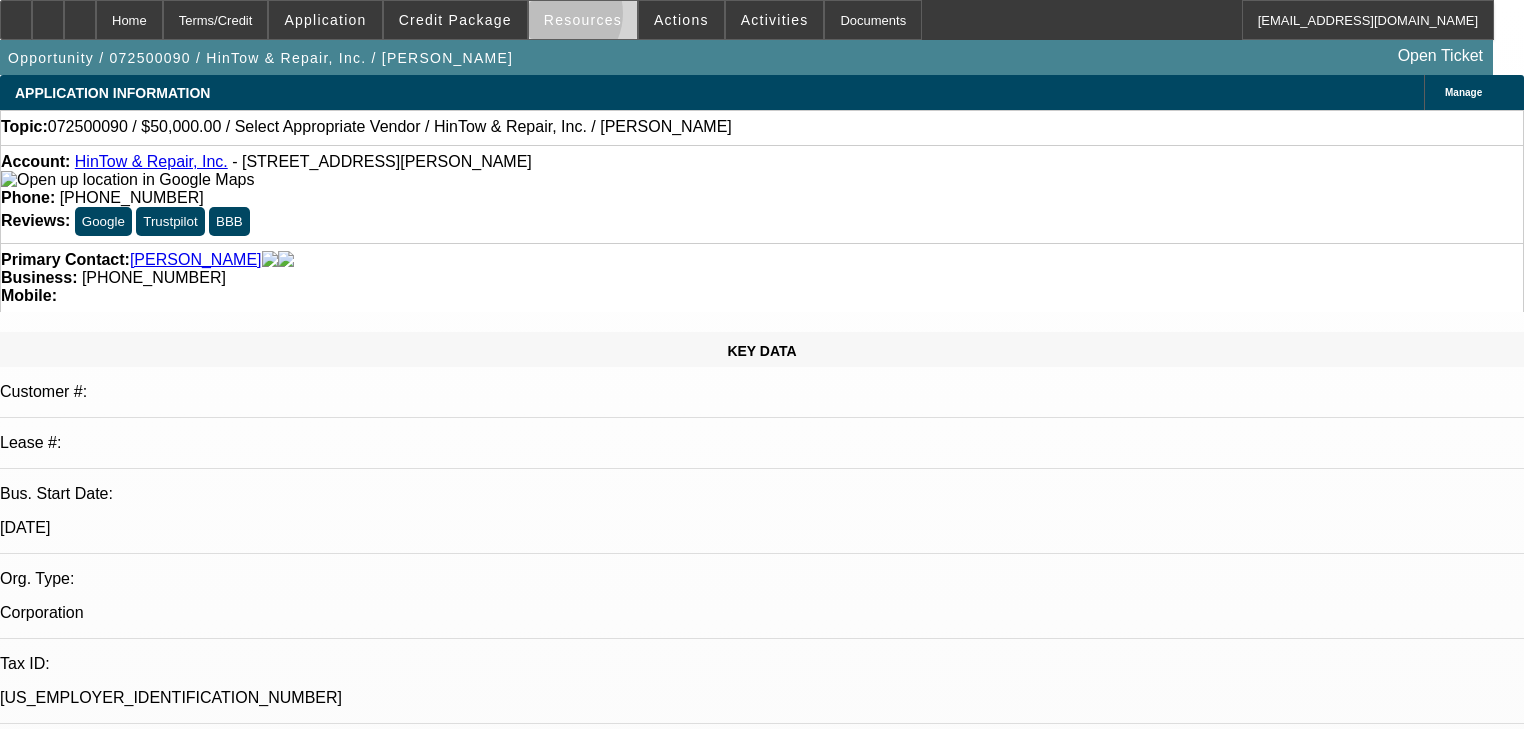click on "Resources" at bounding box center [583, 20] 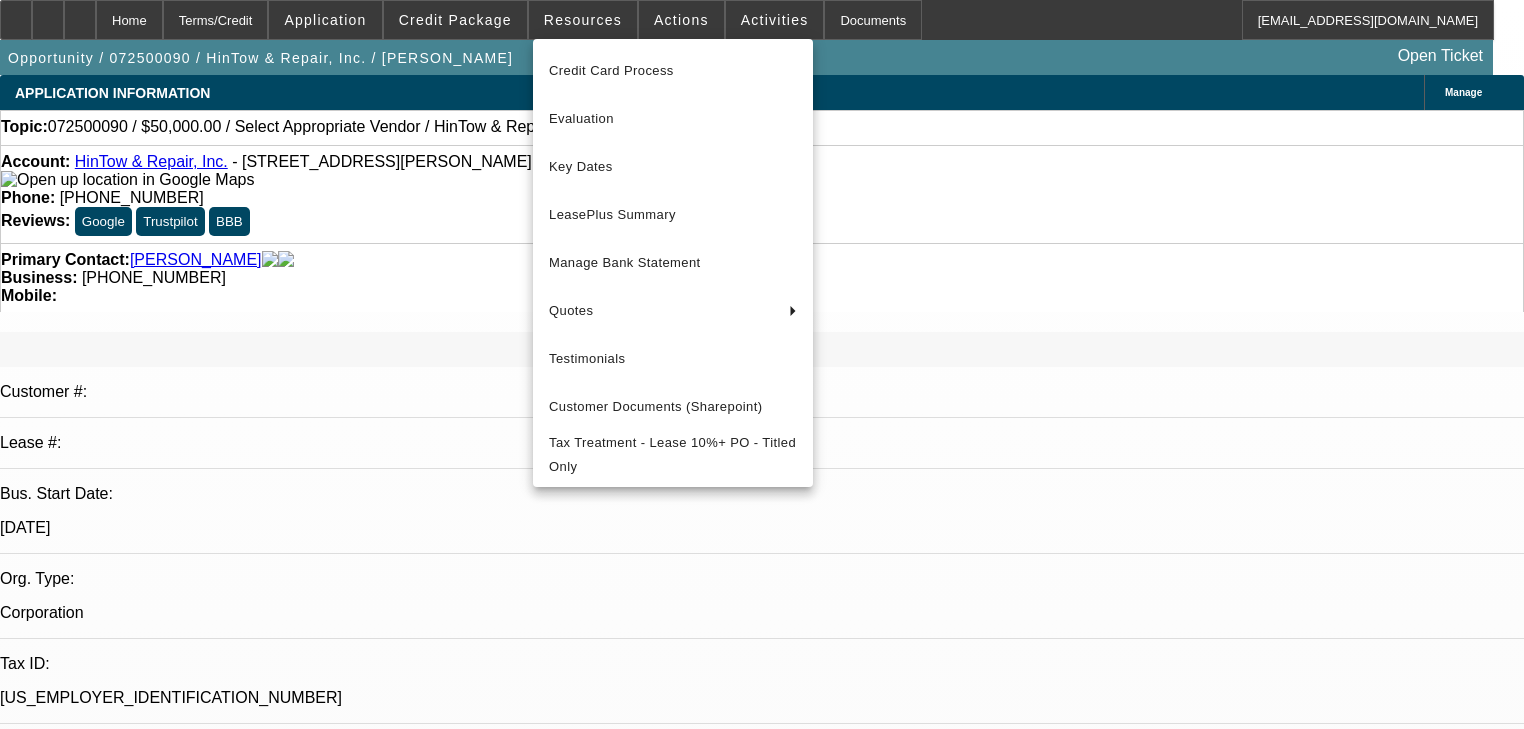 click at bounding box center [762, 364] 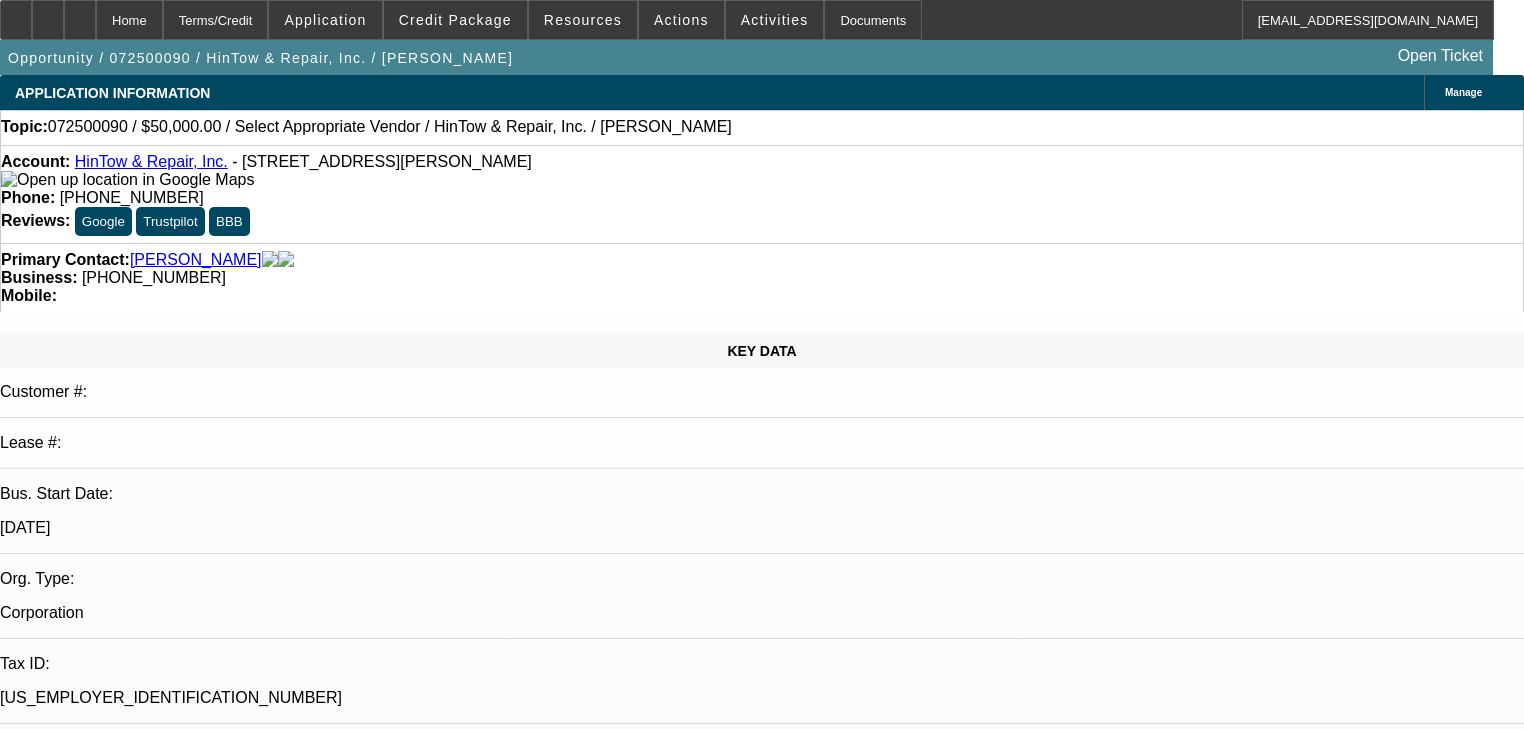 click on "Actions" at bounding box center (681, 20) 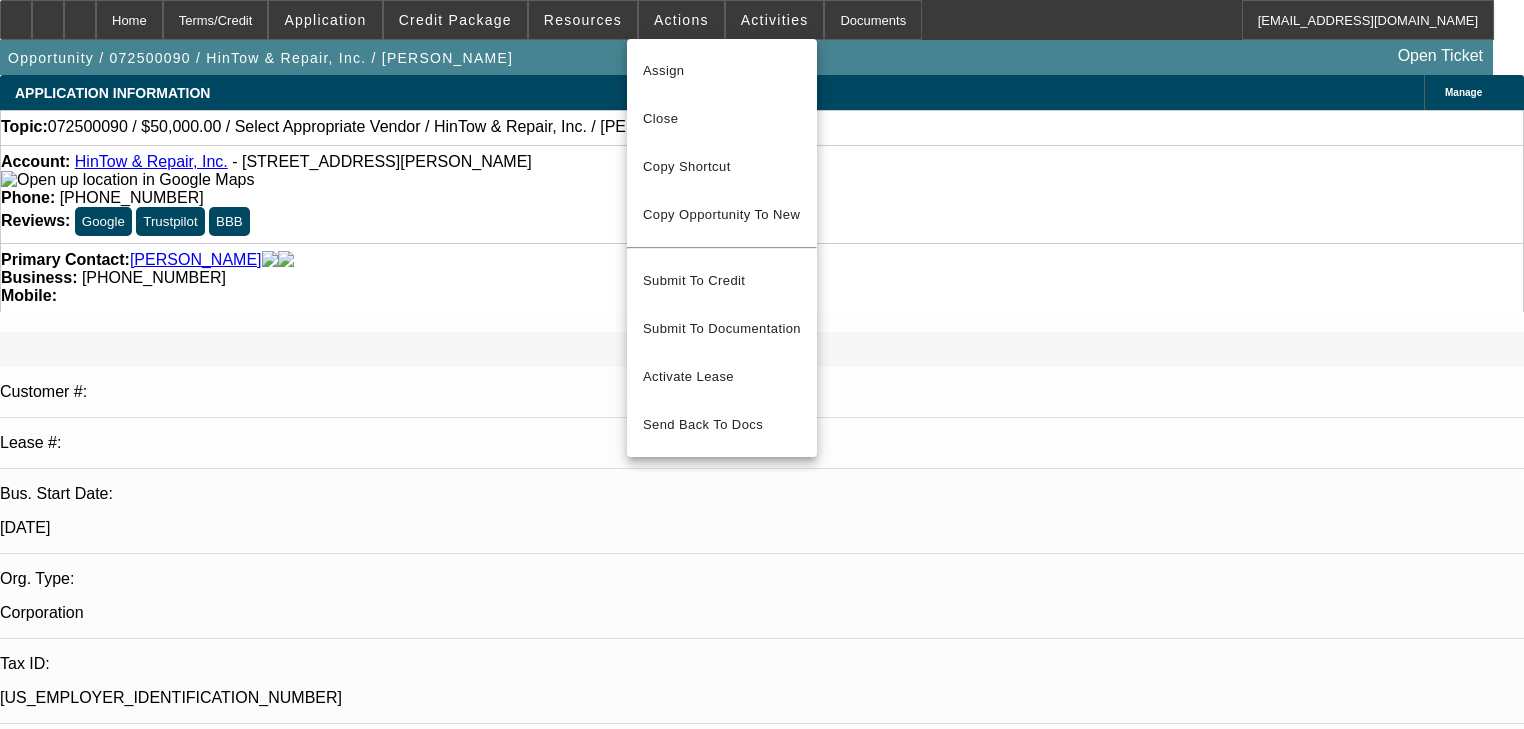 click at bounding box center [762, 364] 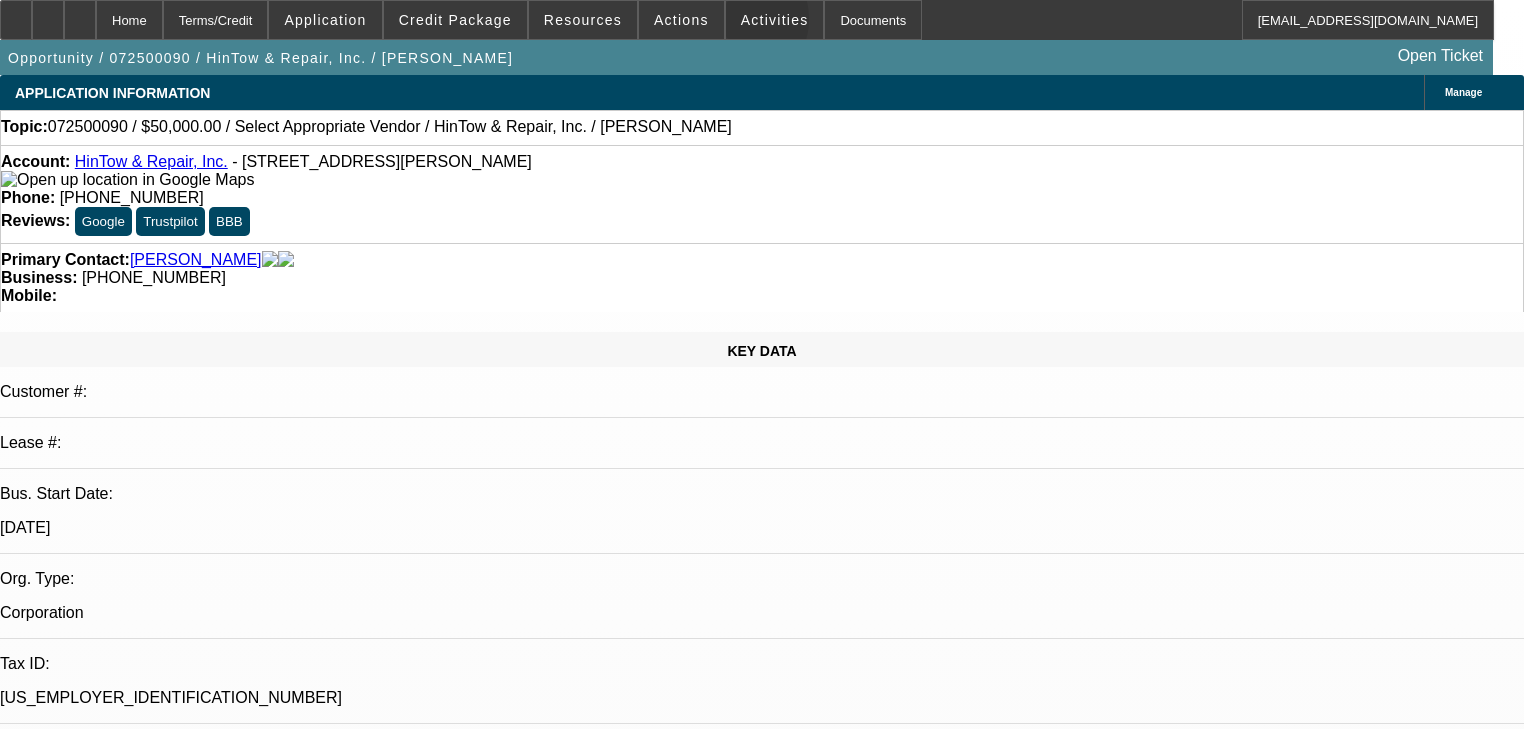 click at bounding box center (775, 20) 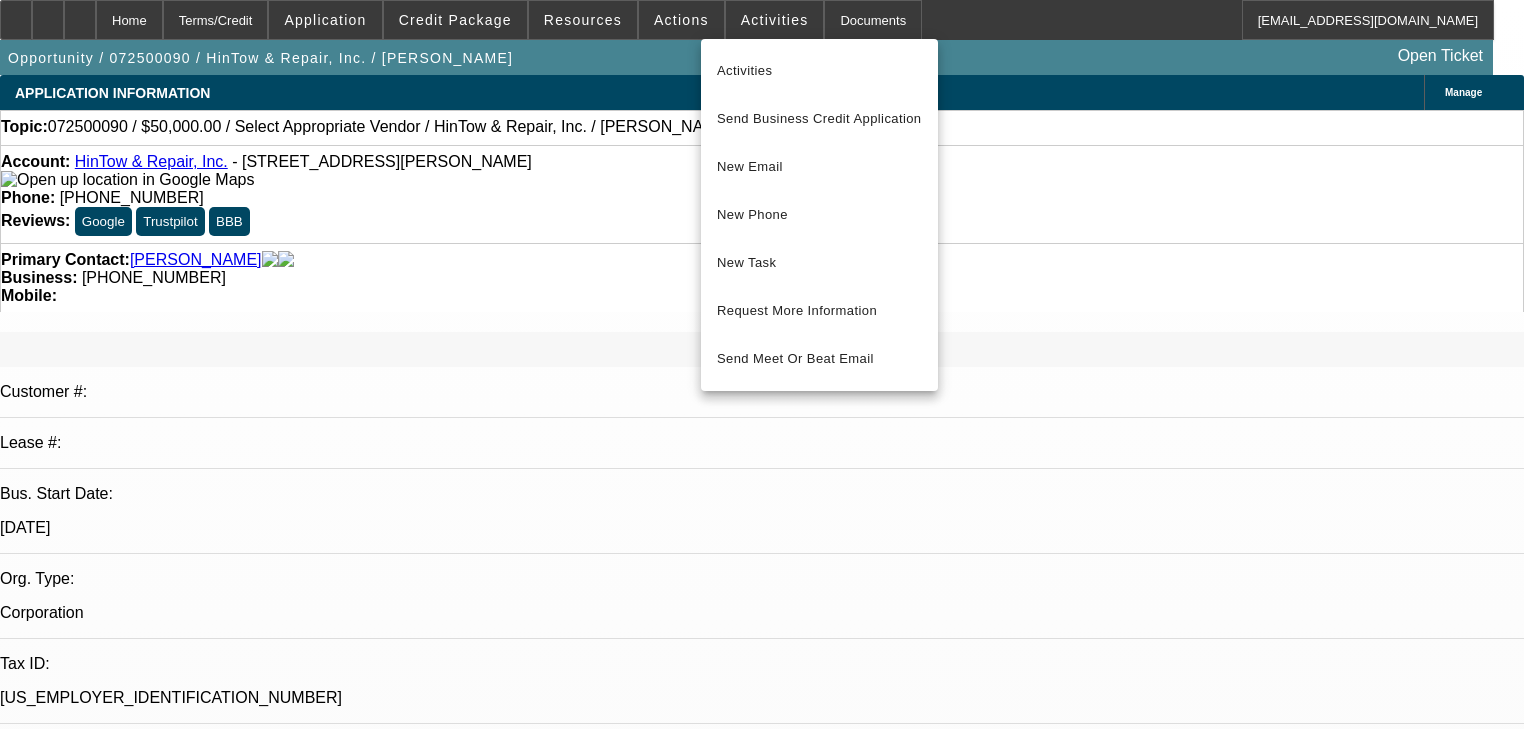 click at bounding box center (762, 364) 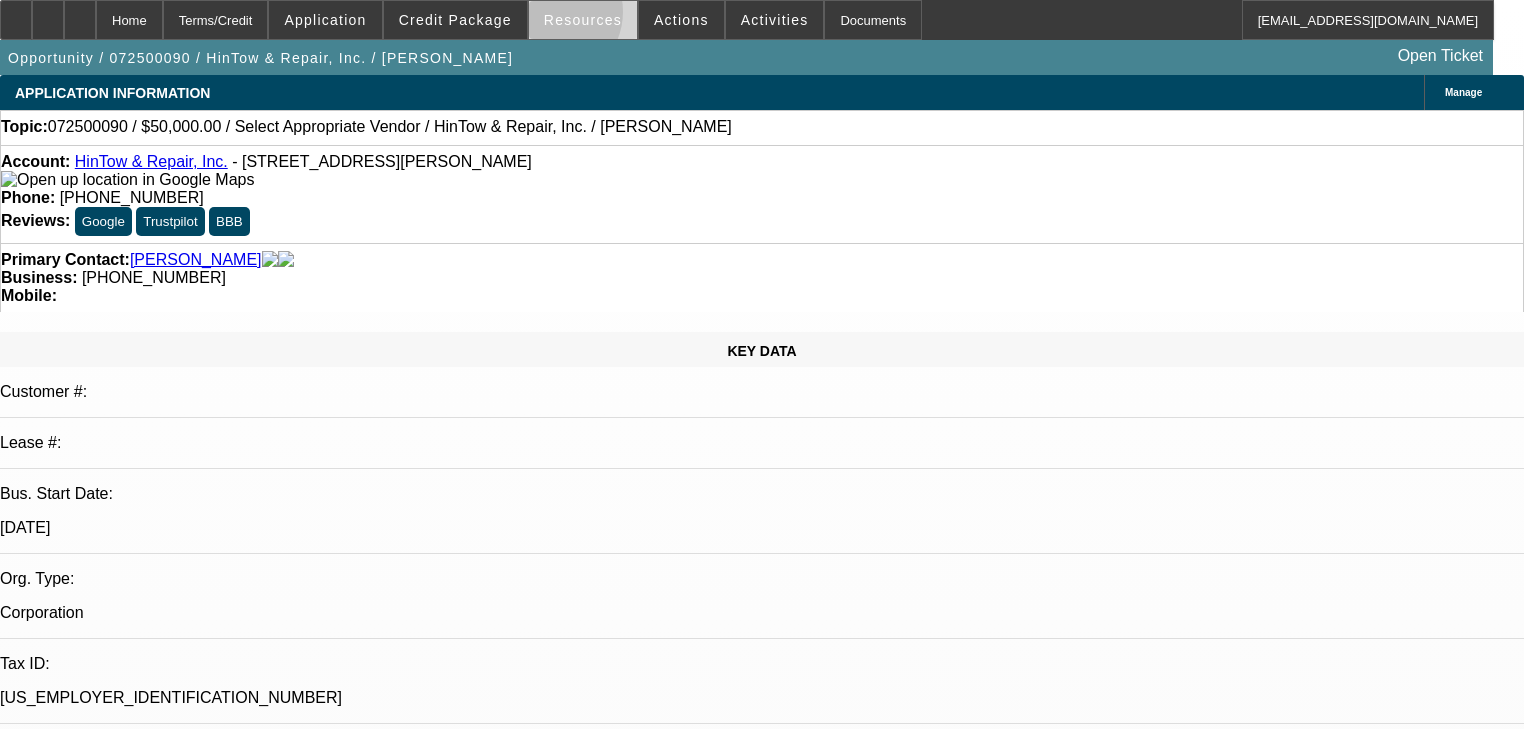 click on "Resources" at bounding box center [583, 20] 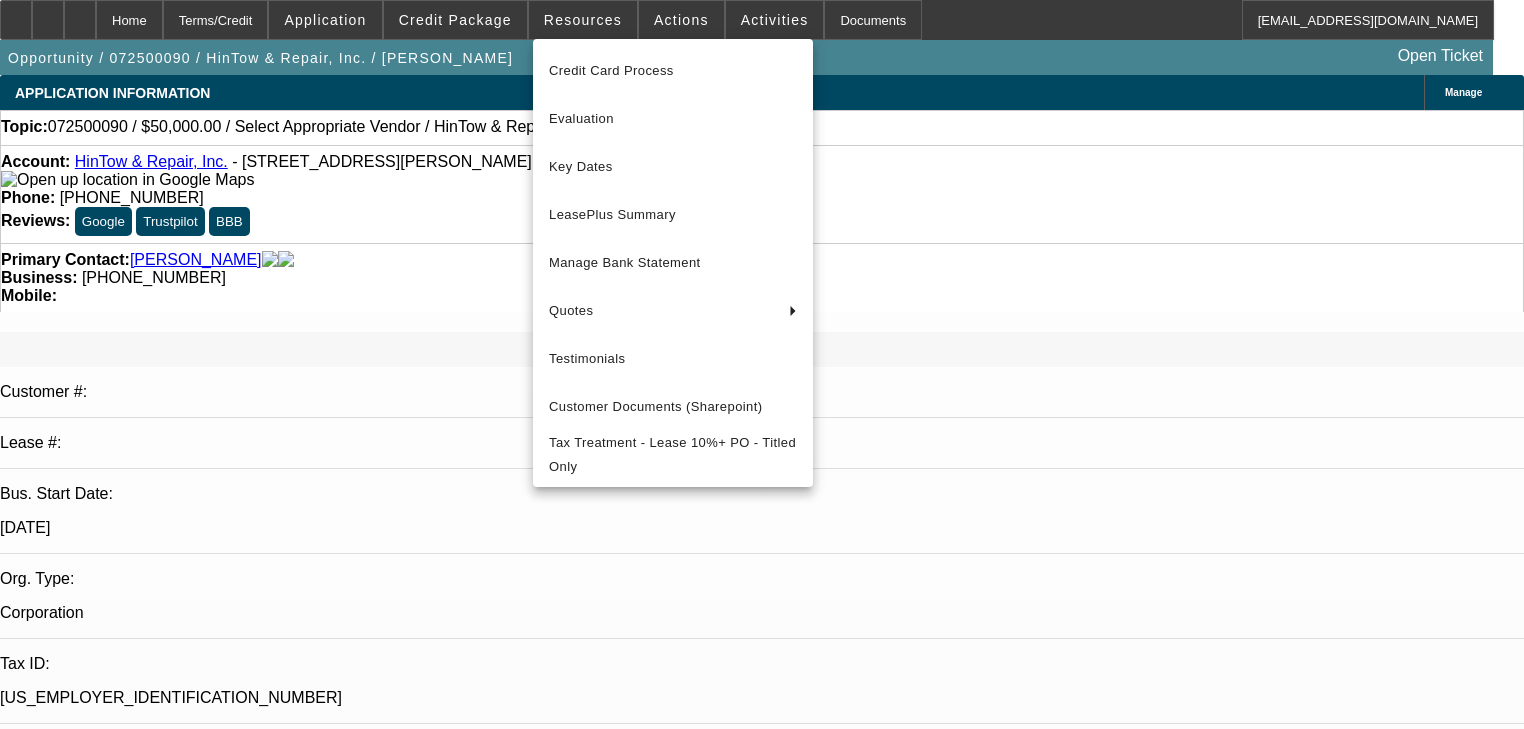click at bounding box center (762, 364) 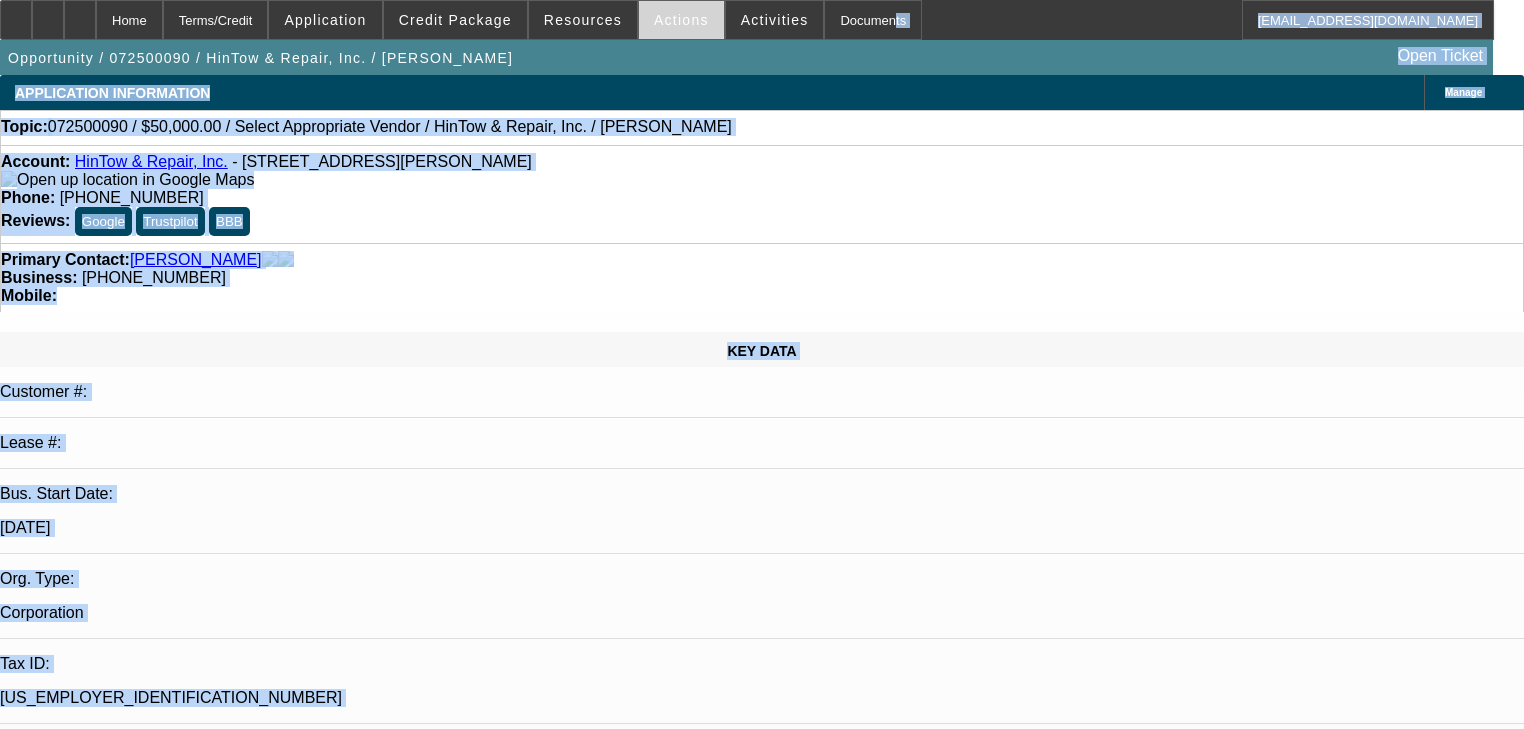 click on "Actions" at bounding box center (681, 20) 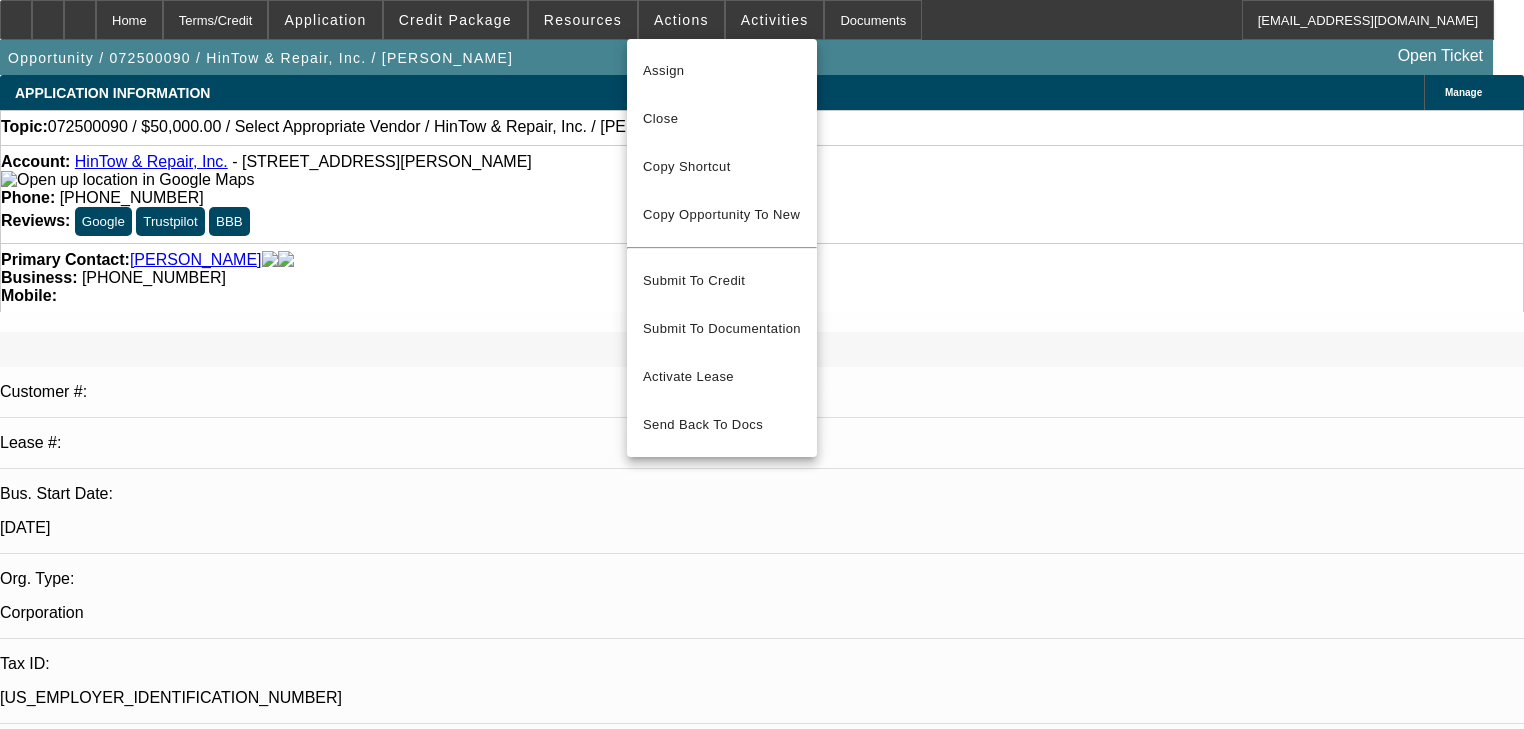 click at bounding box center [762, 364] 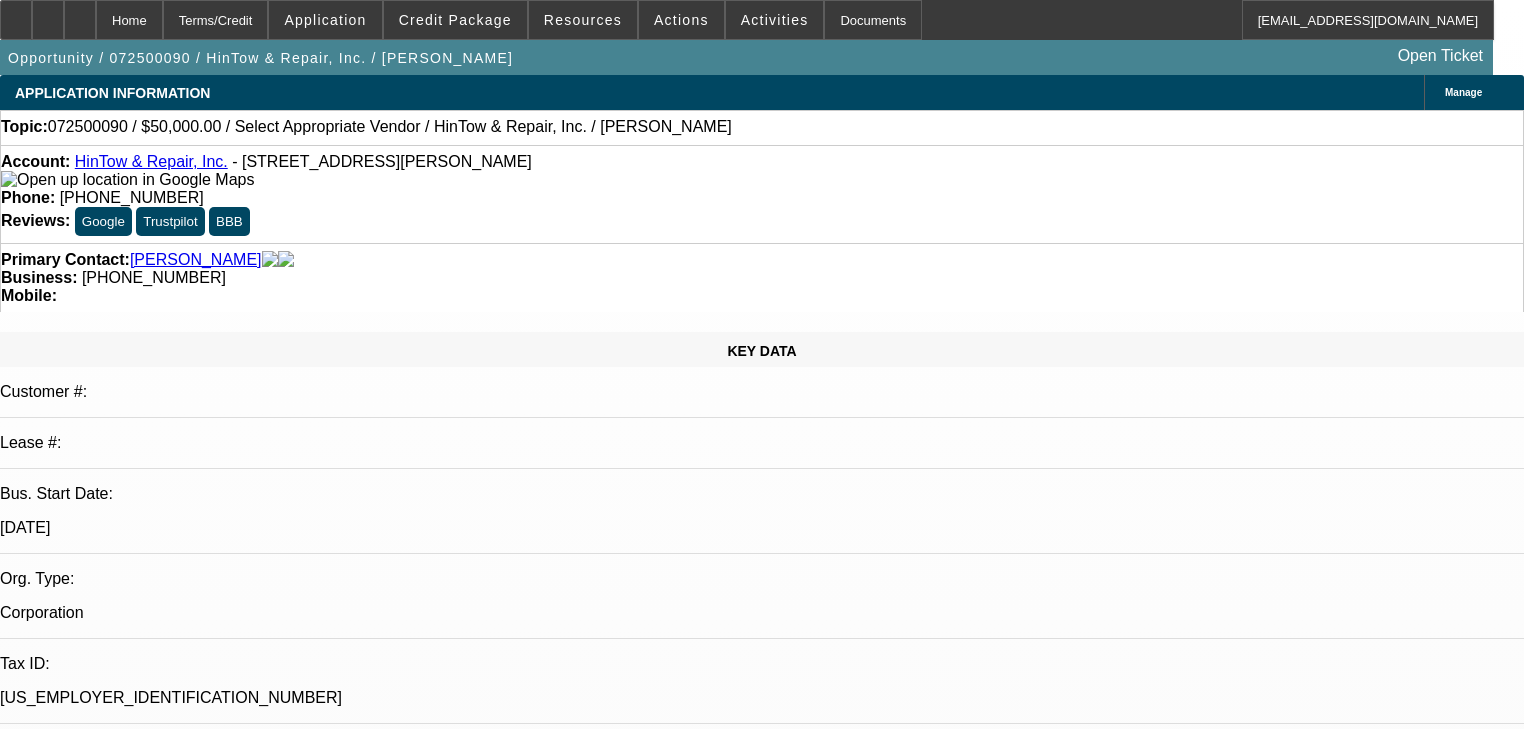click at bounding box center [775, 20] 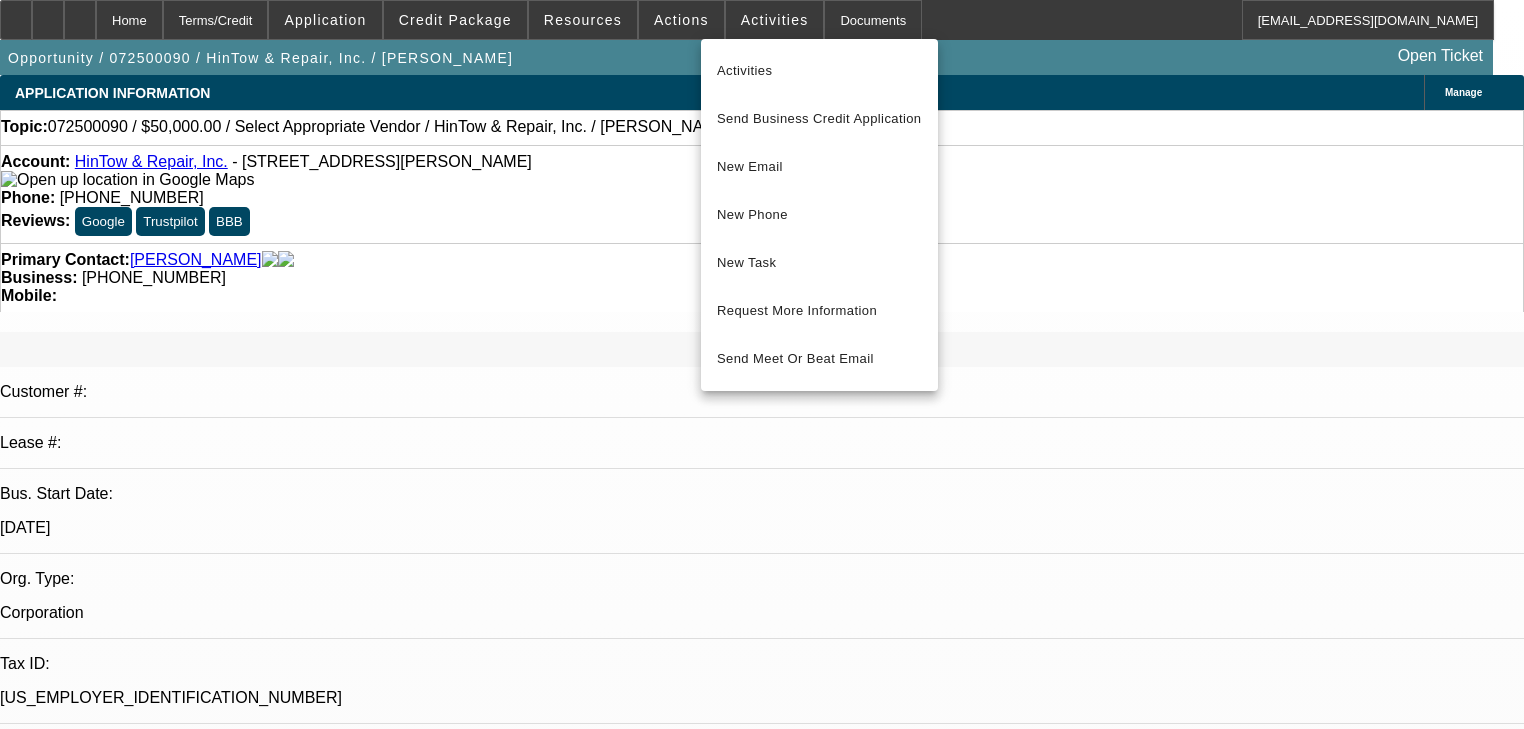 click at bounding box center [762, 364] 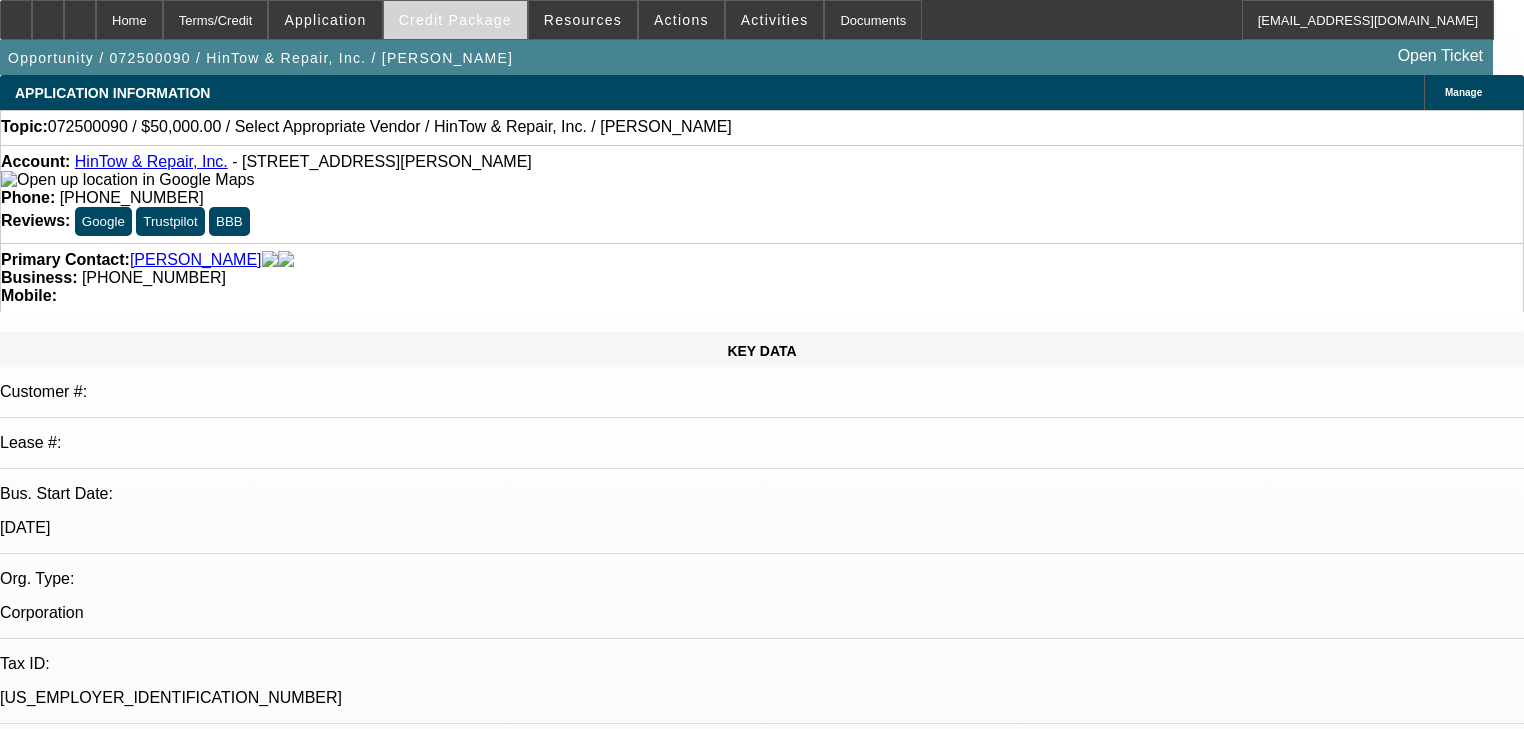 click on "Credit Package" at bounding box center [455, 20] 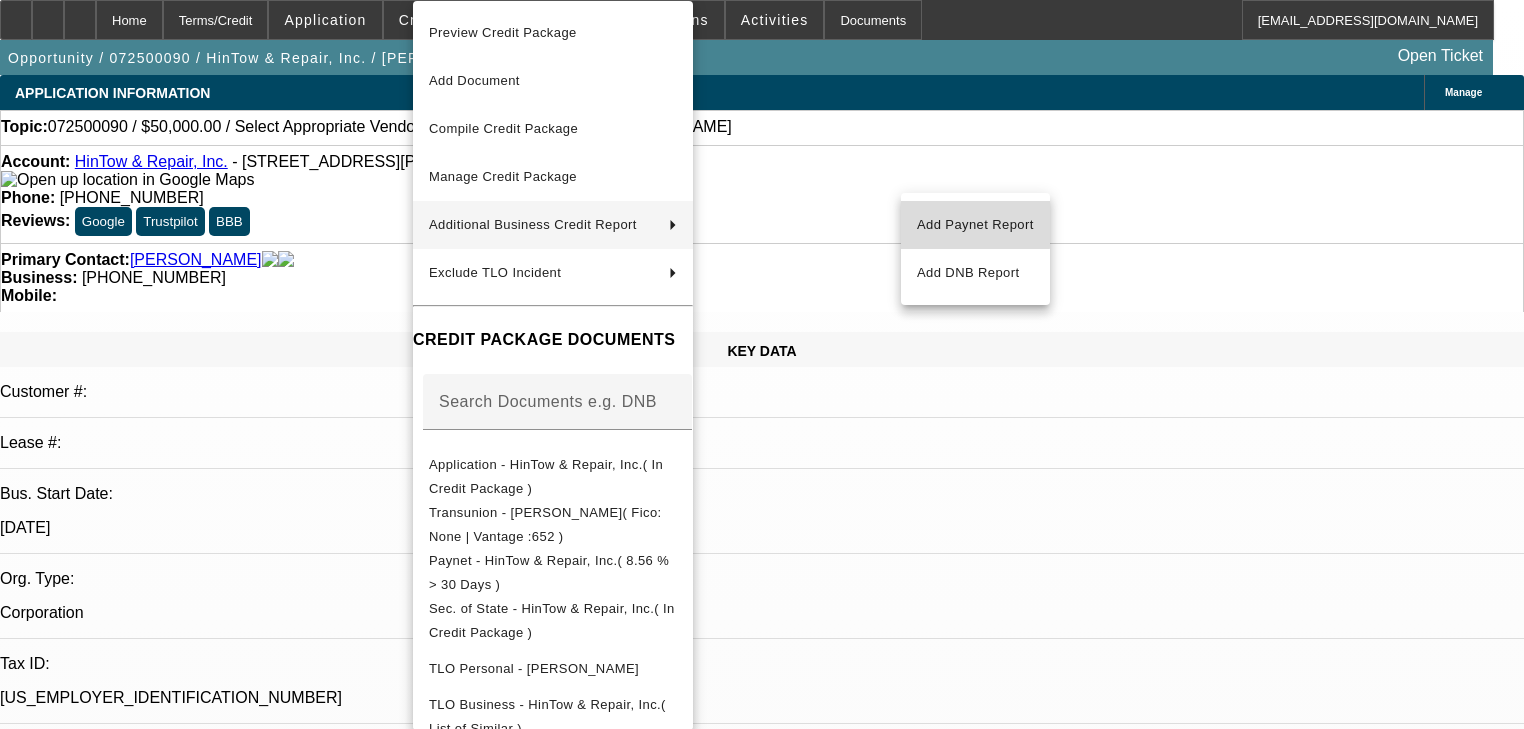 click on "Add Paynet Report" at bounding box center (975, 225) 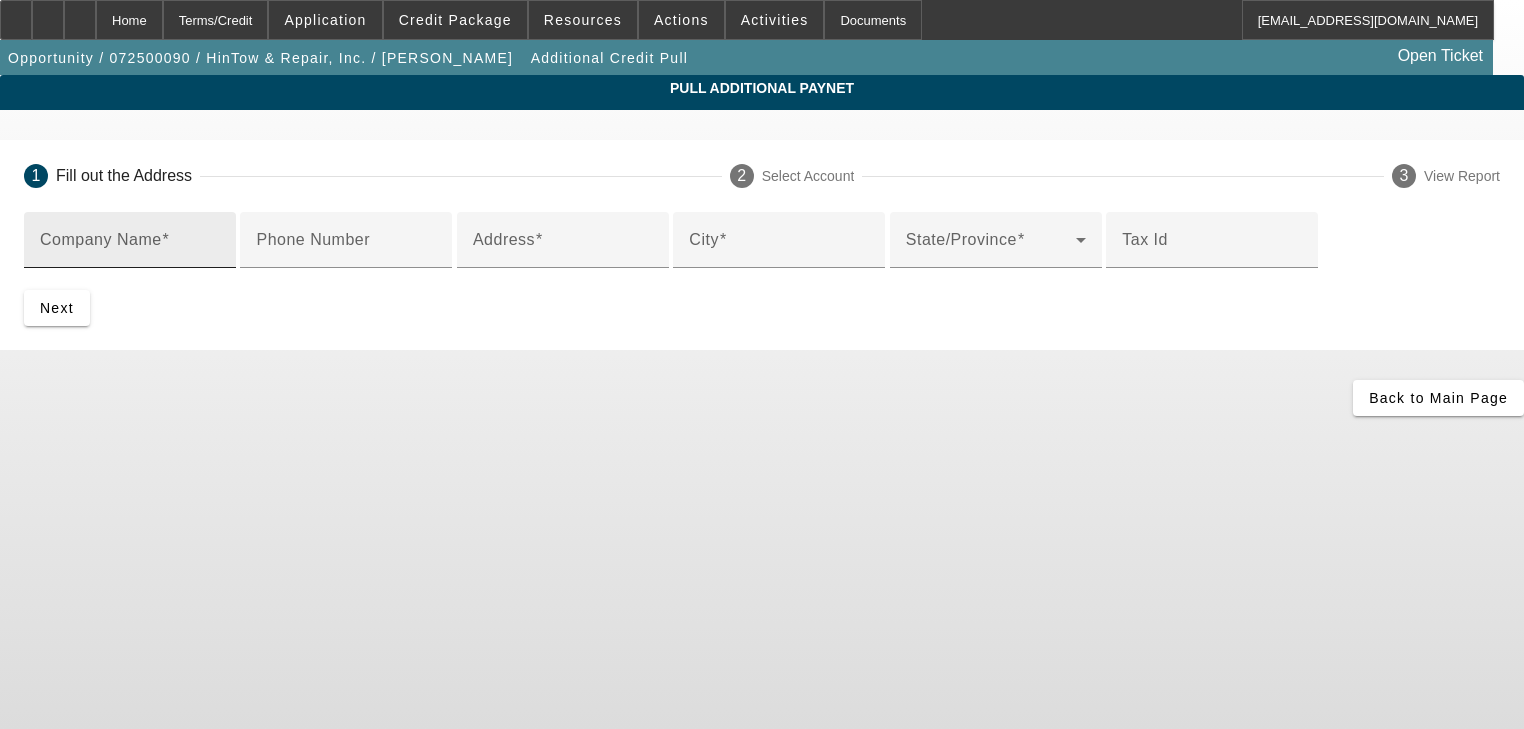 click on "Company Name" at bounding box center [130, 240] 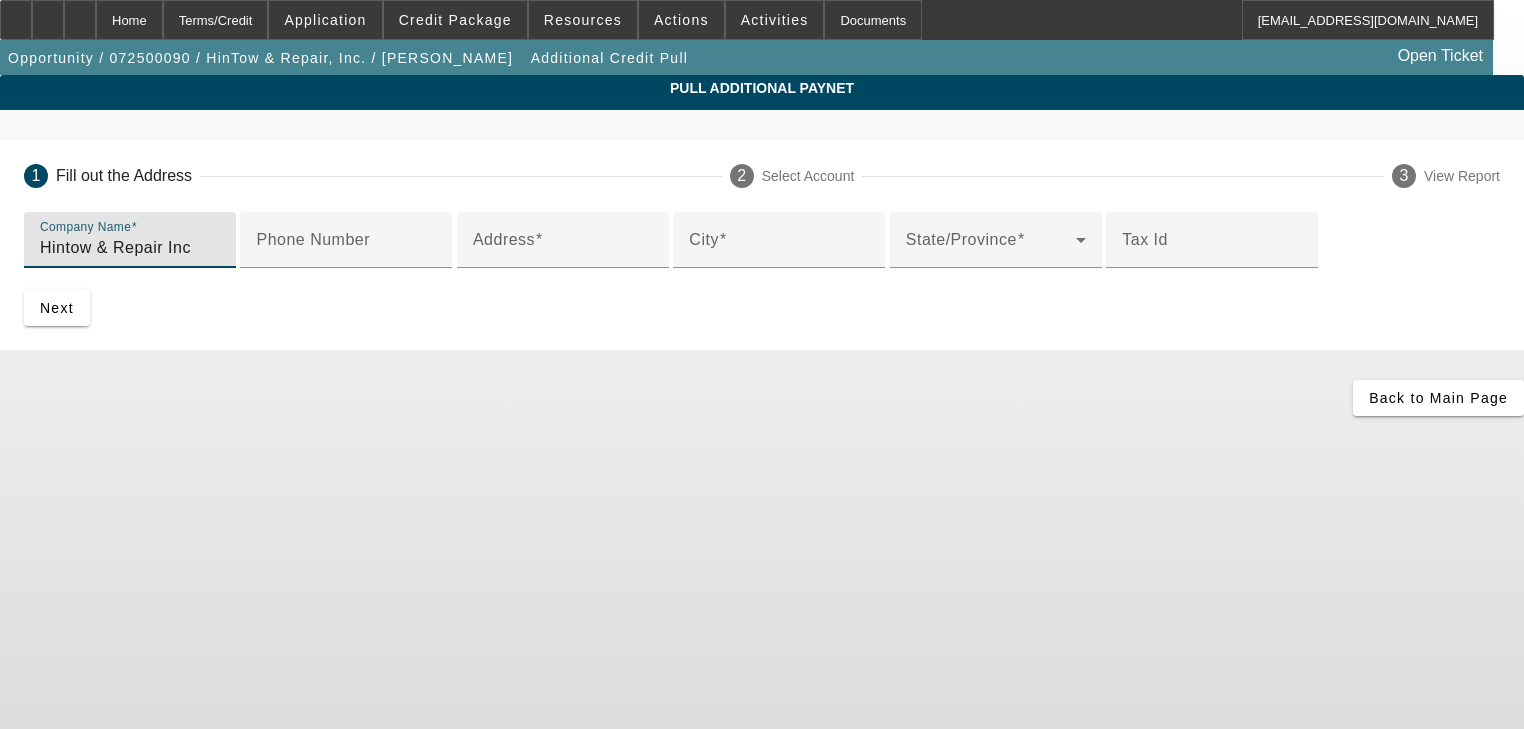 type on "Hintow & Repair Inc" 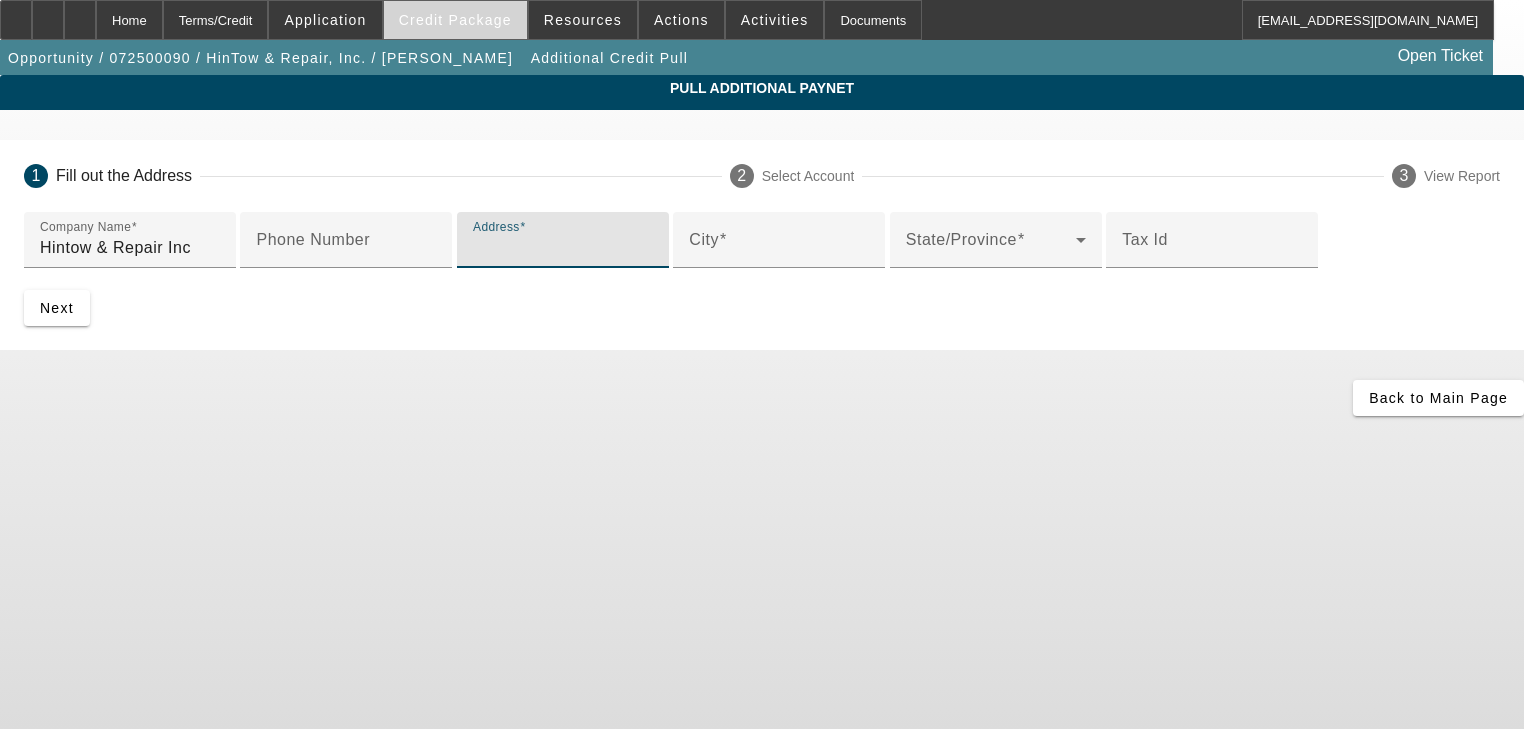 click on "Credit Package" at bounding box center [455, 20] 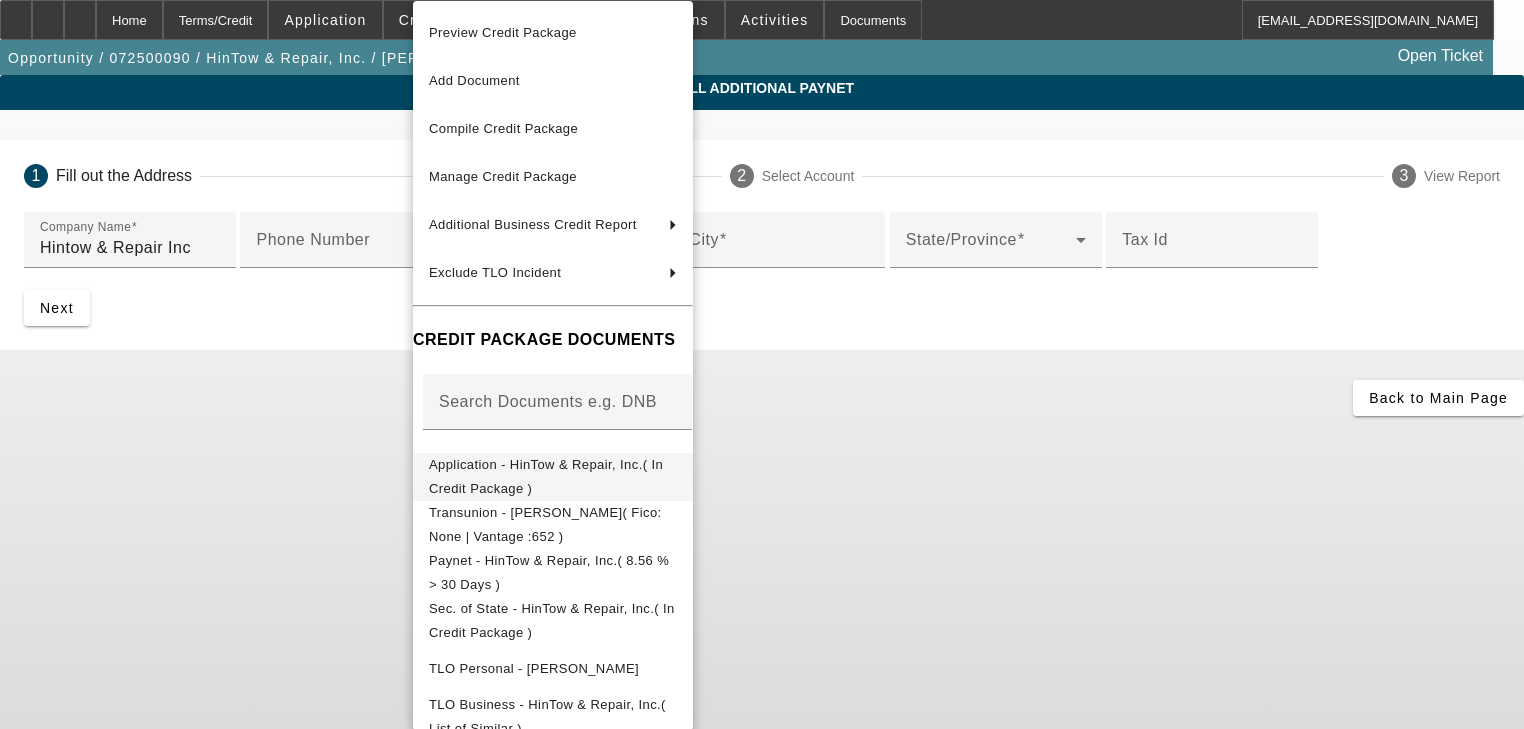 click on "Application - HinTow & Repair, Inc.( In Credit Package )" at bounding box center (546, 476) 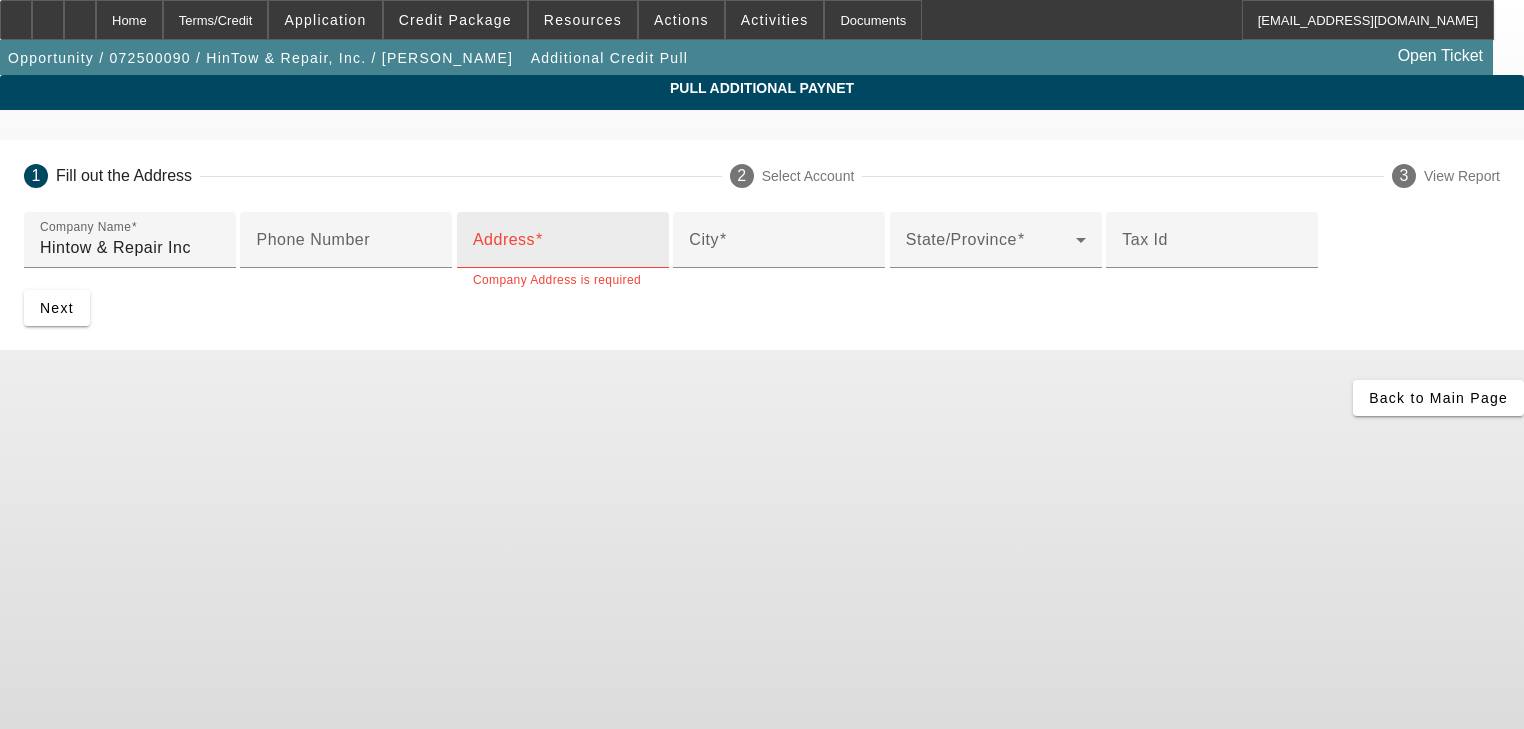click on "Address" at bounding box center (563, 248) 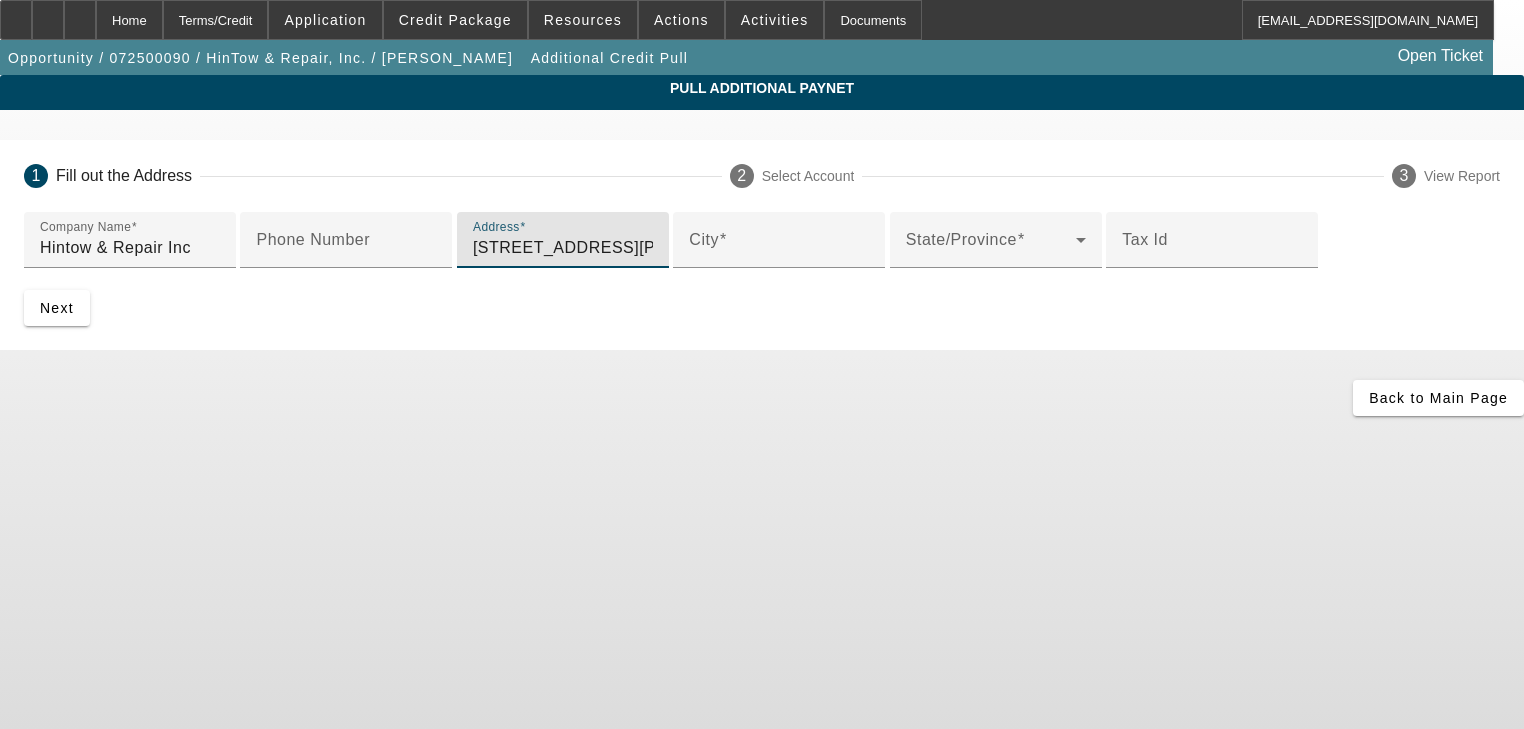 type on "85 Jesse Hill road" 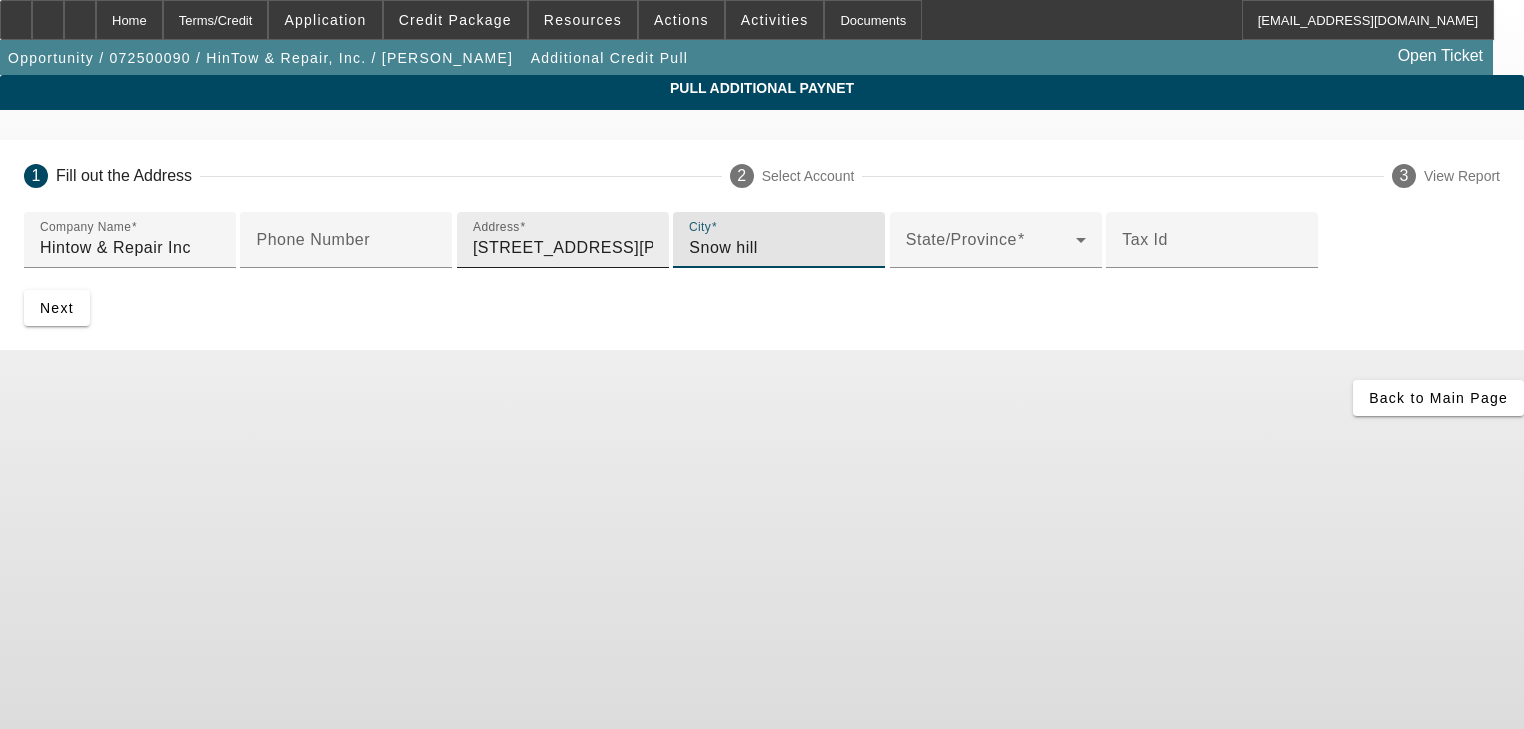 type on "Snow hill" 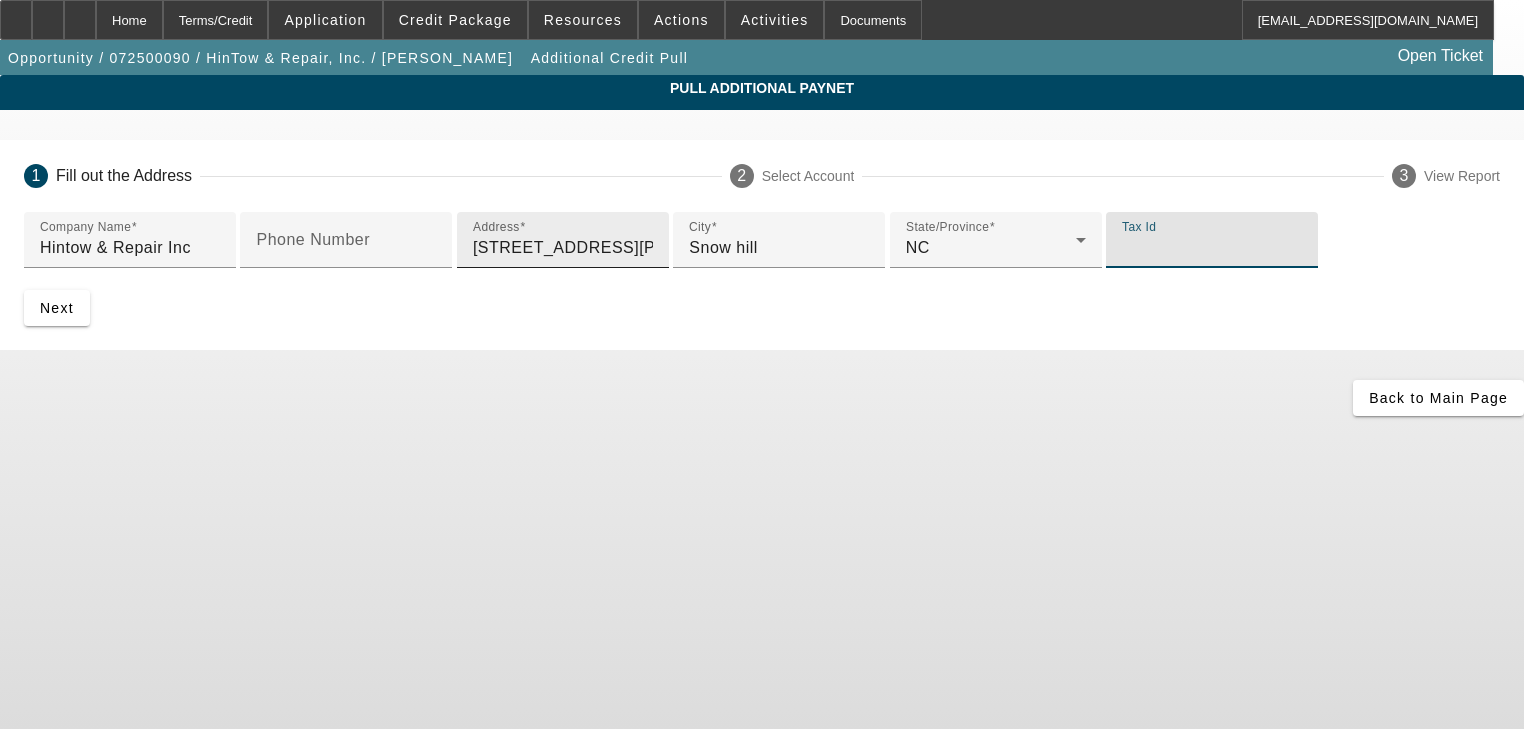 paste on "27-2541183" 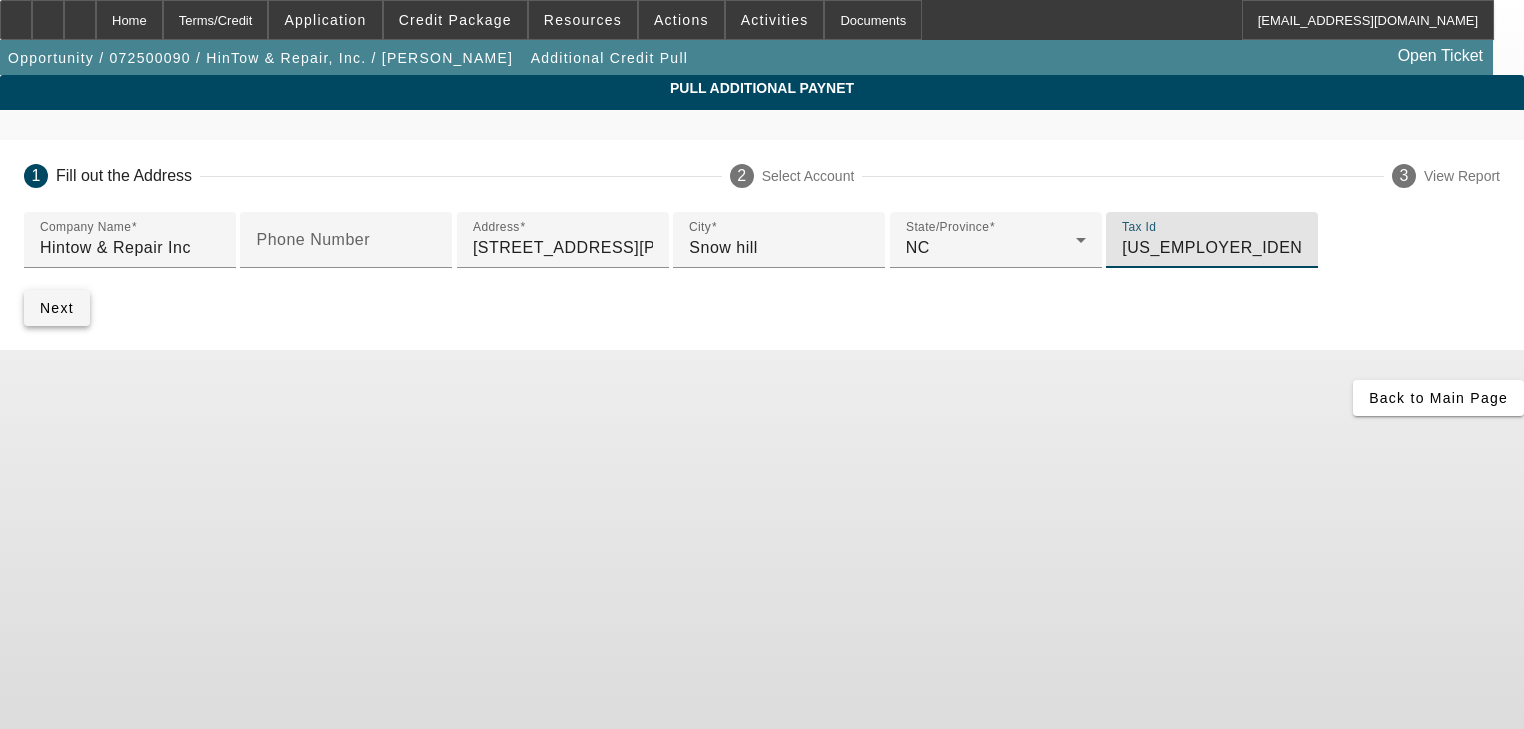 type on "27-2541183" 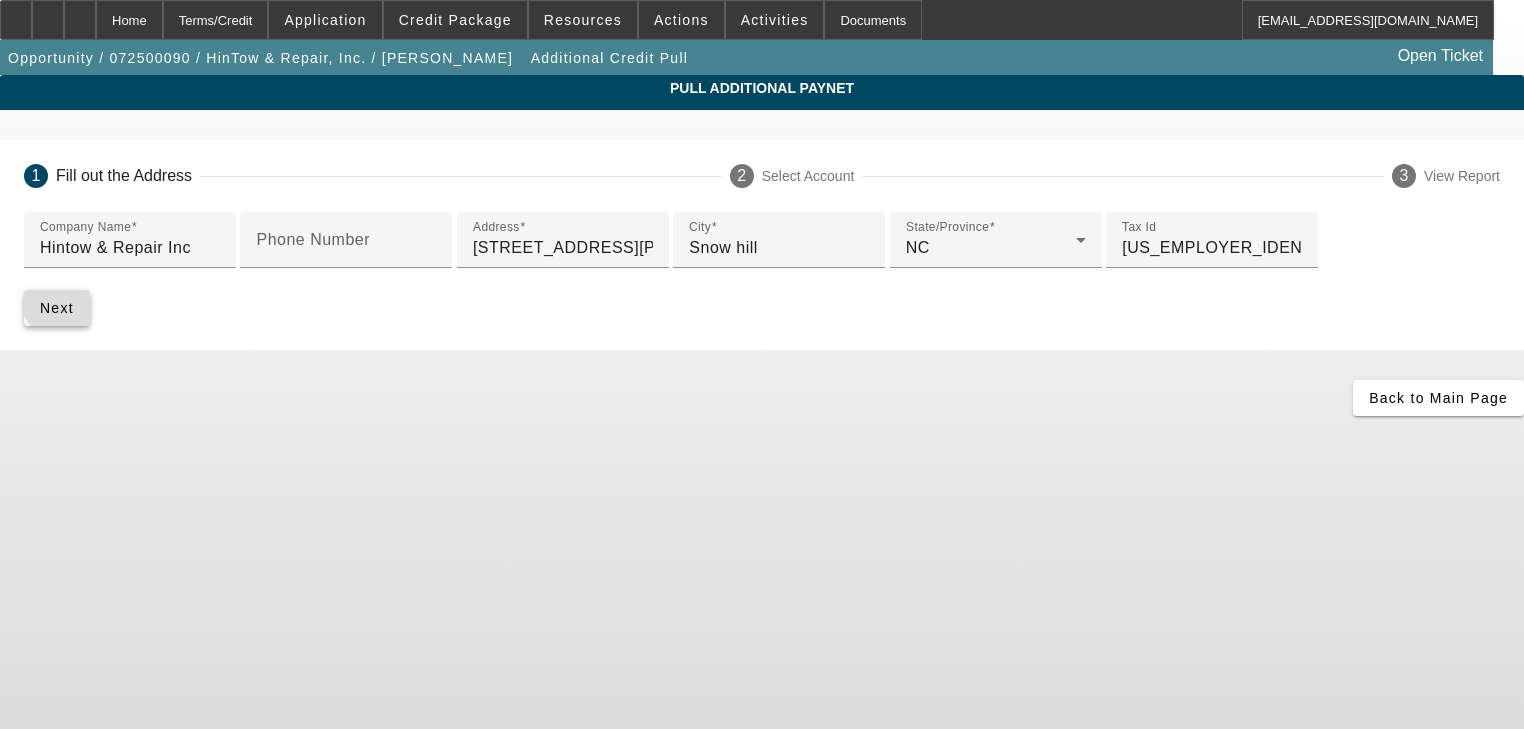 click at bounding box center (57, 308) 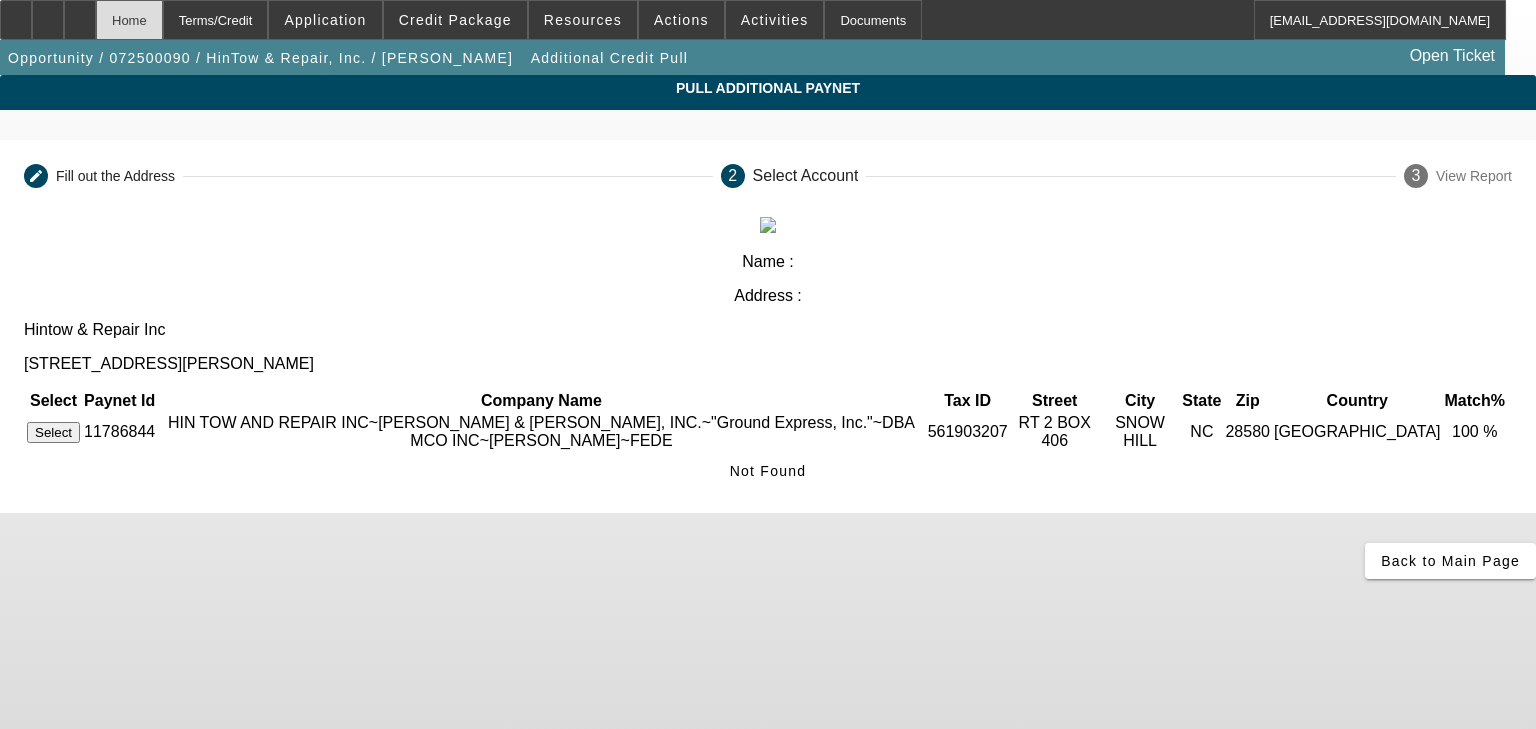 click on "Home" at bounding box center (129, 20) 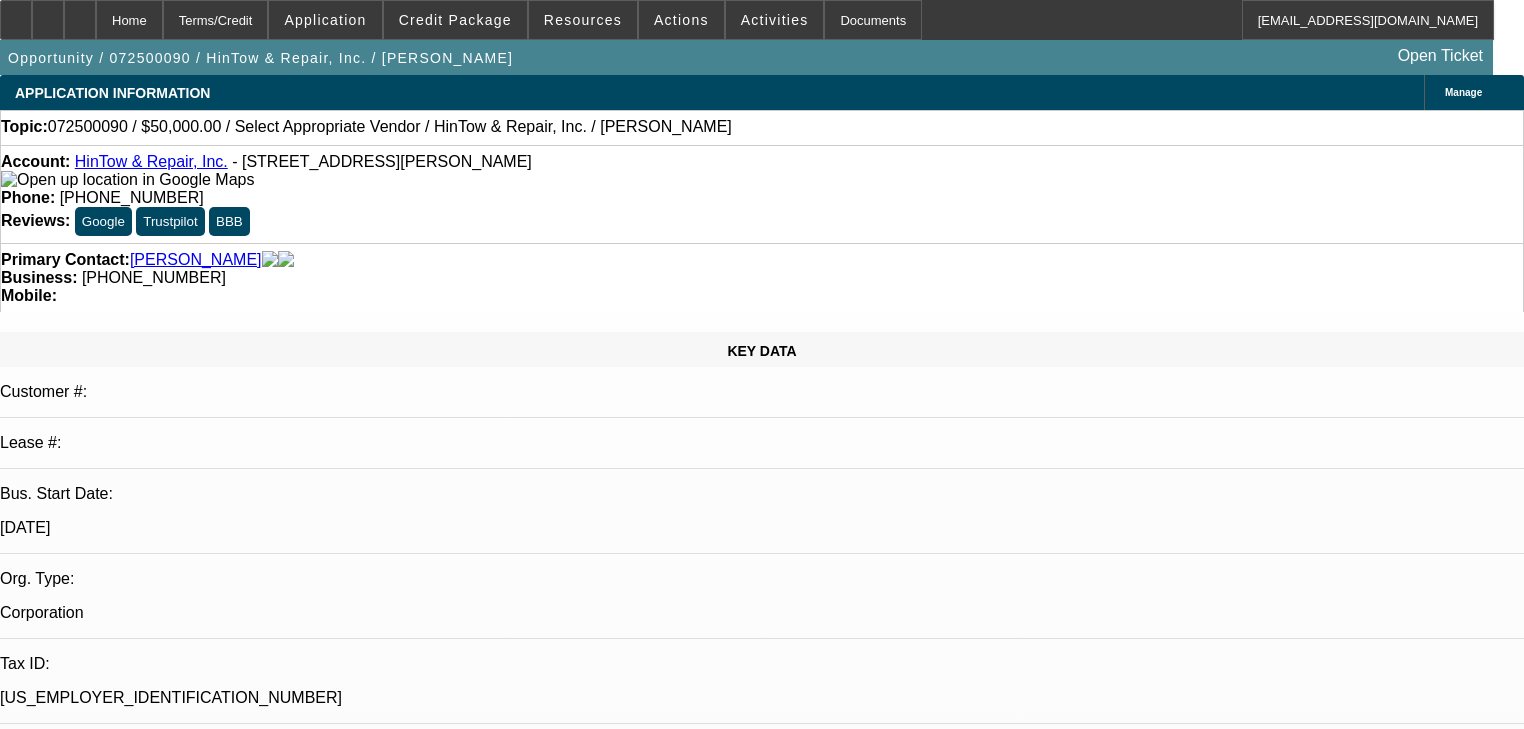 select on "0" 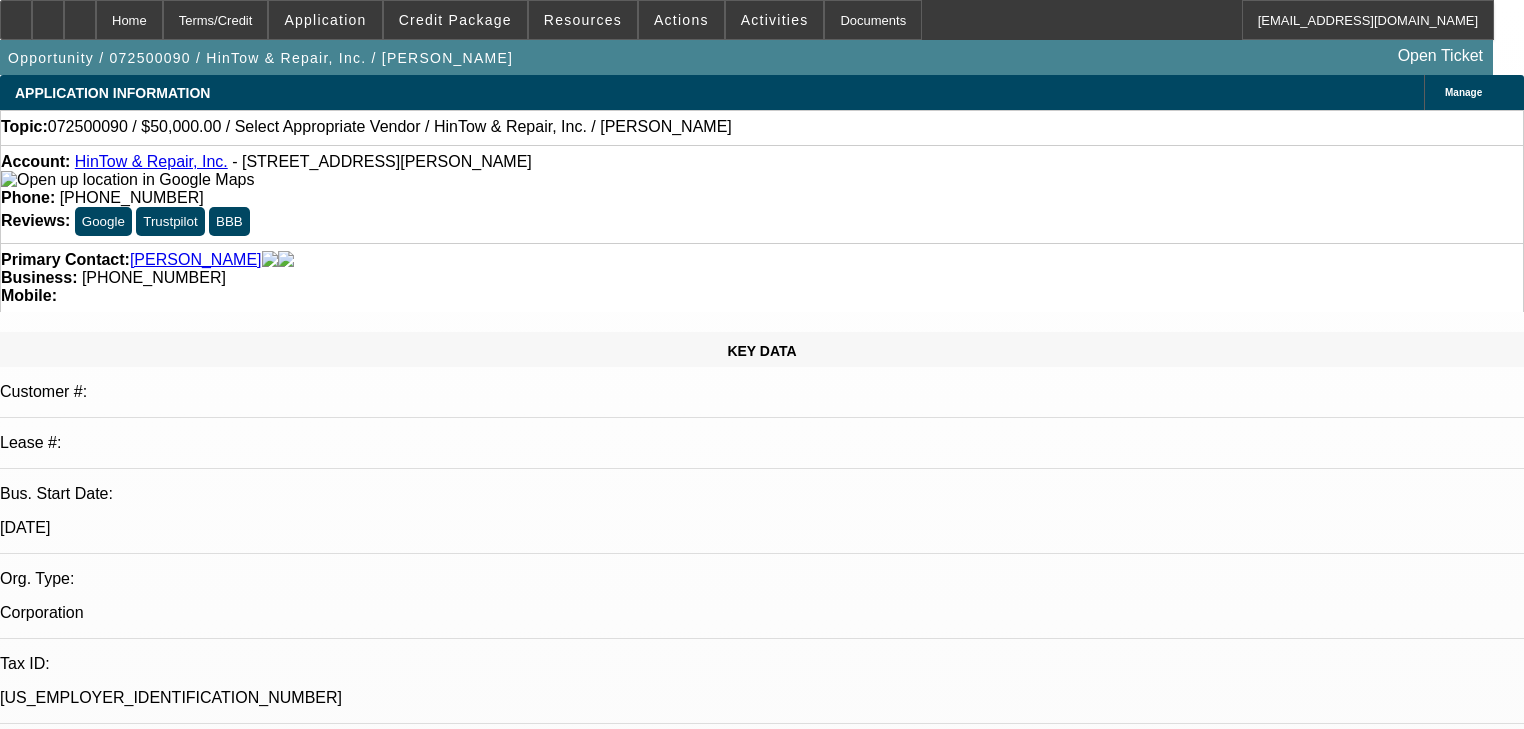 drag, startPoint x: 546, startPoint y: 384, endPoint x: 603, endPoint y: 420, distance: 67.41662 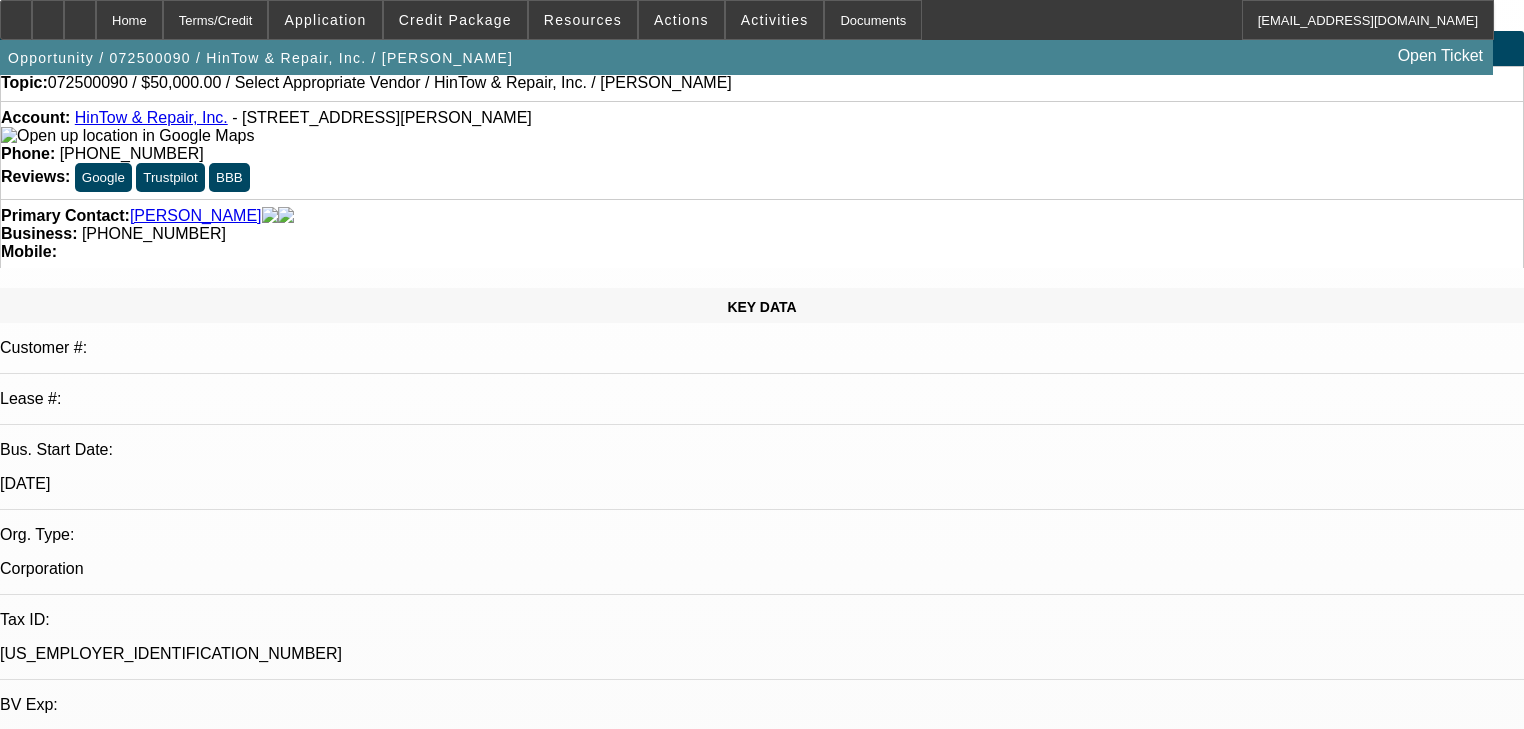 scroll, scrollTop: 160, scrollLeft: 0, axis: vertical 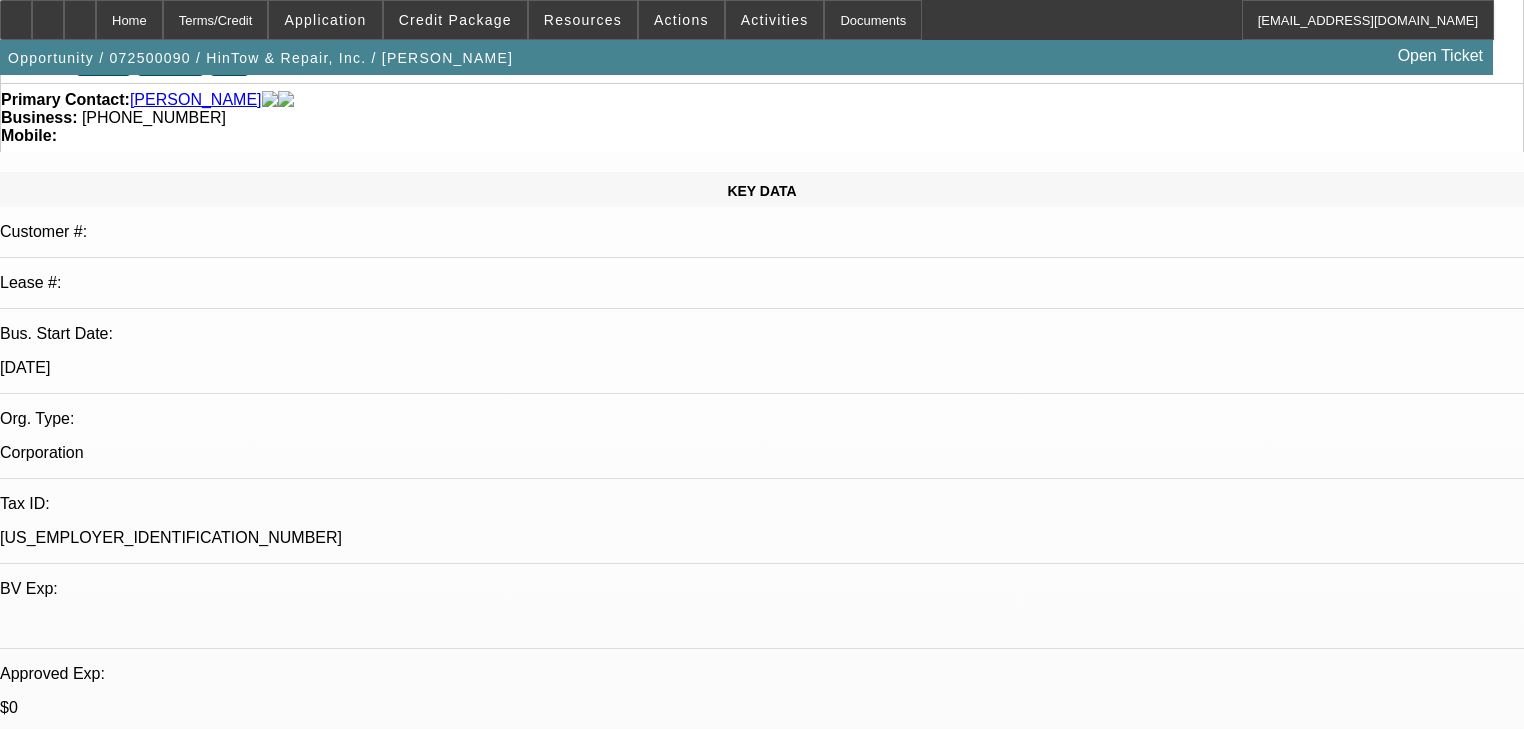 click on "Add Comment" at bounding box center [124, 6494] 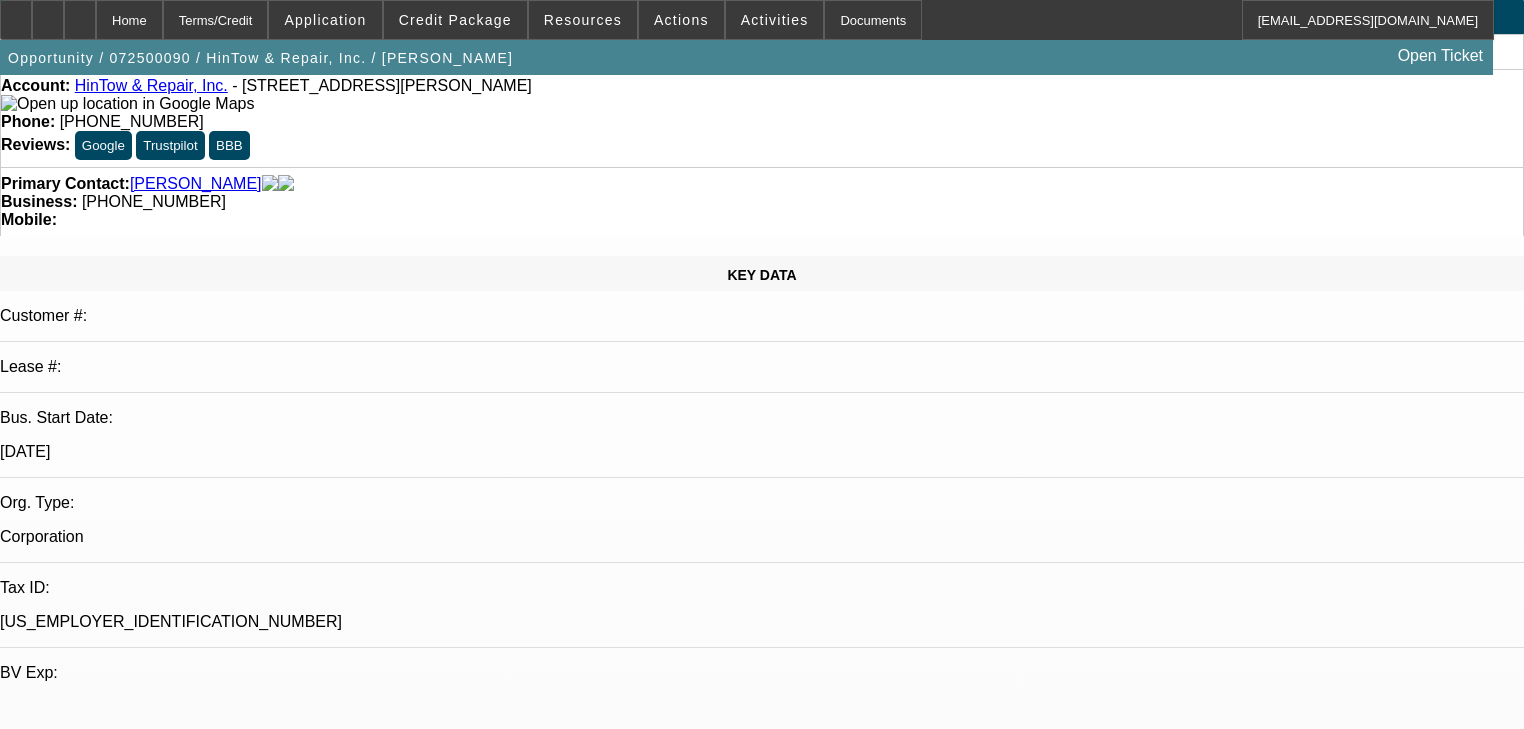 scroll, scrollTop: 0, scrollLeft: 0, axis: both 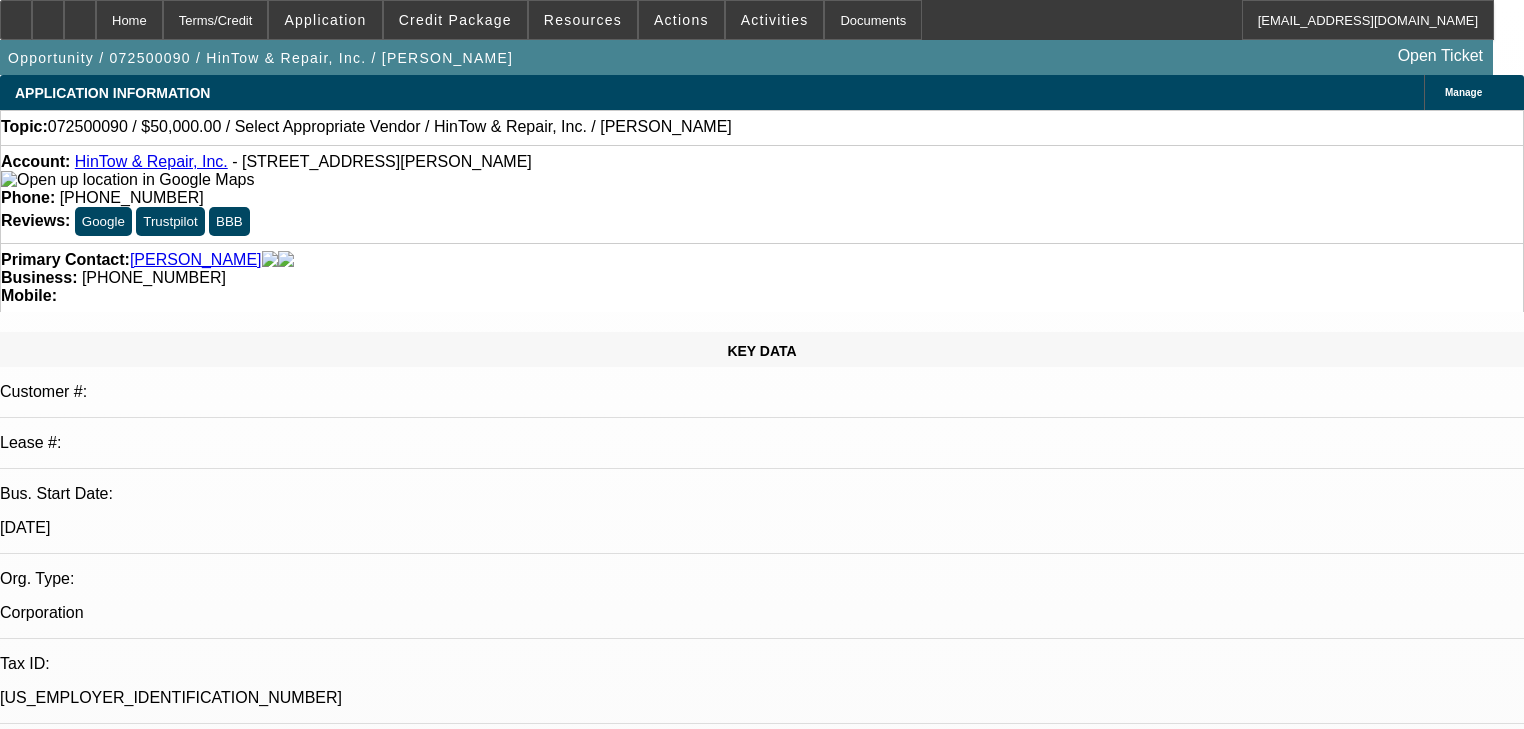 click on "Comment" at bounding box center [106, 7083] 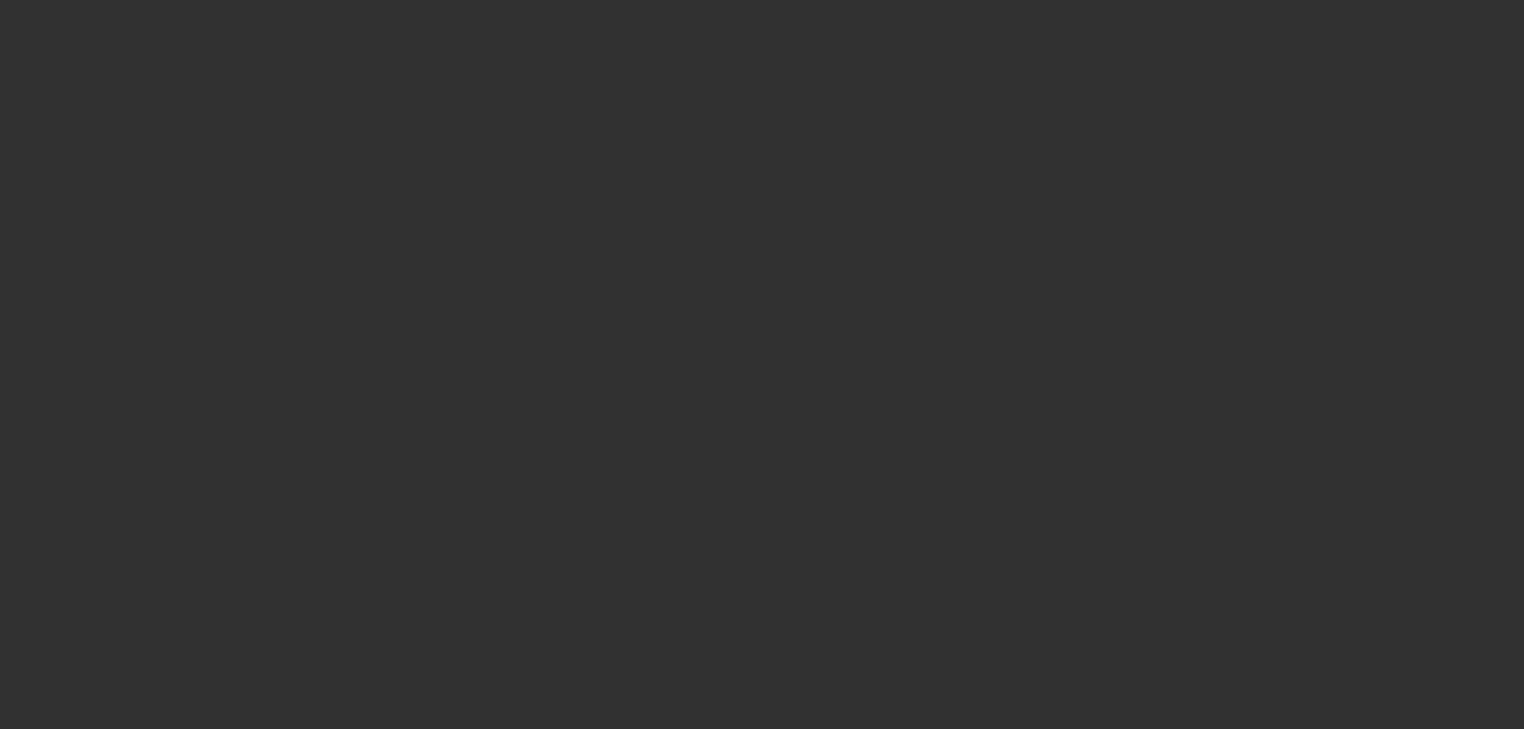 scroll, scrollTop: 0, scrollLeft: 0, axis: both 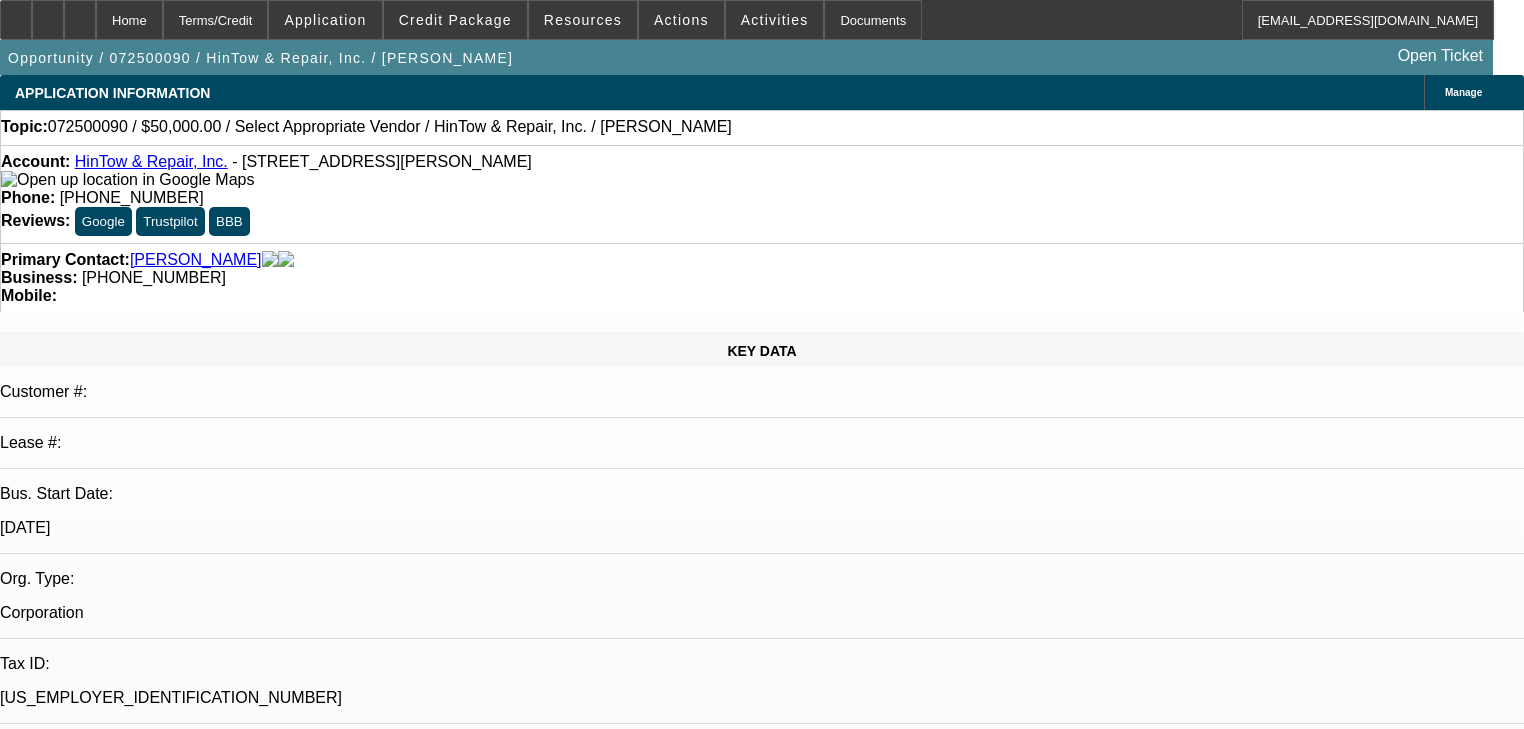 select on "0" 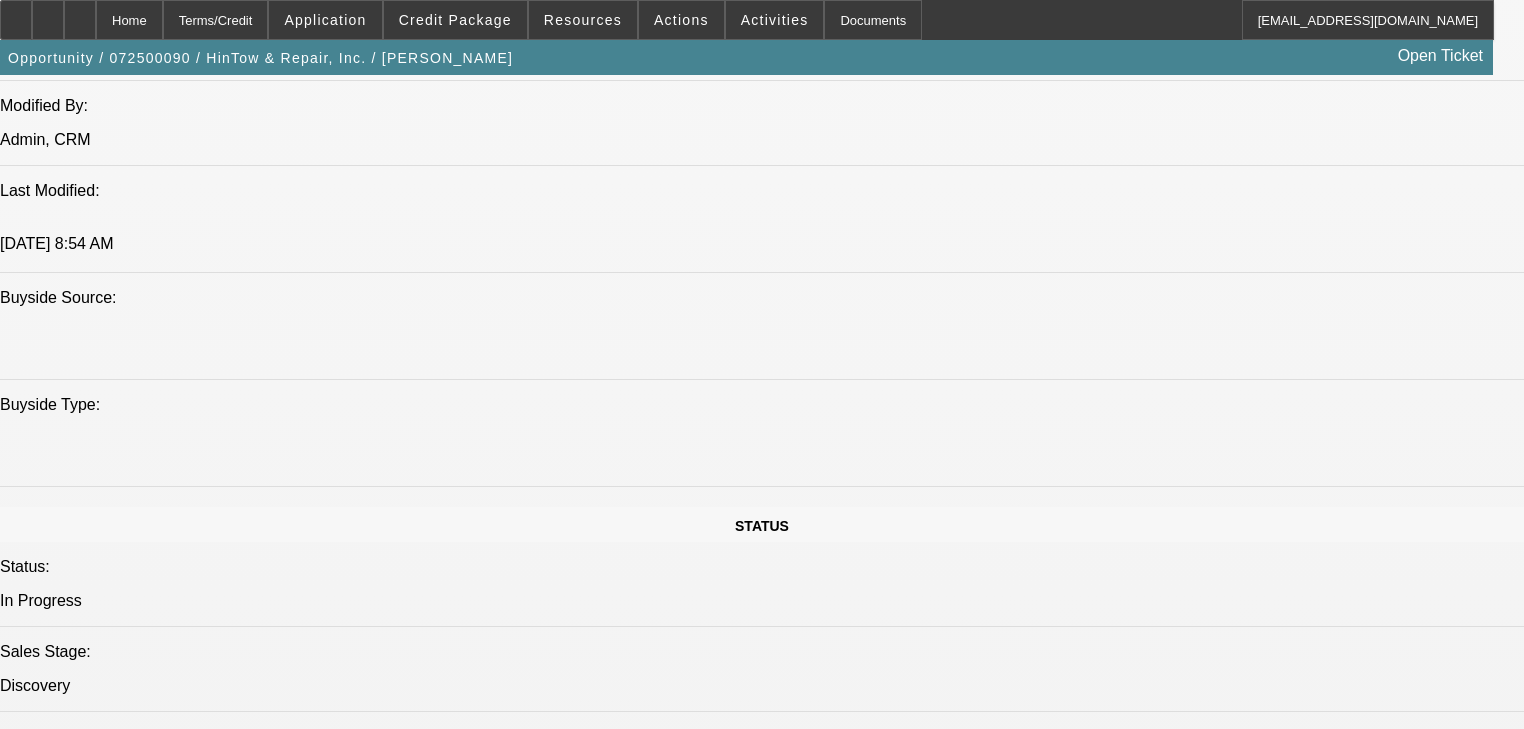 scroll, scrollTop: 1680, scrollLeft: 0, axis: vertical 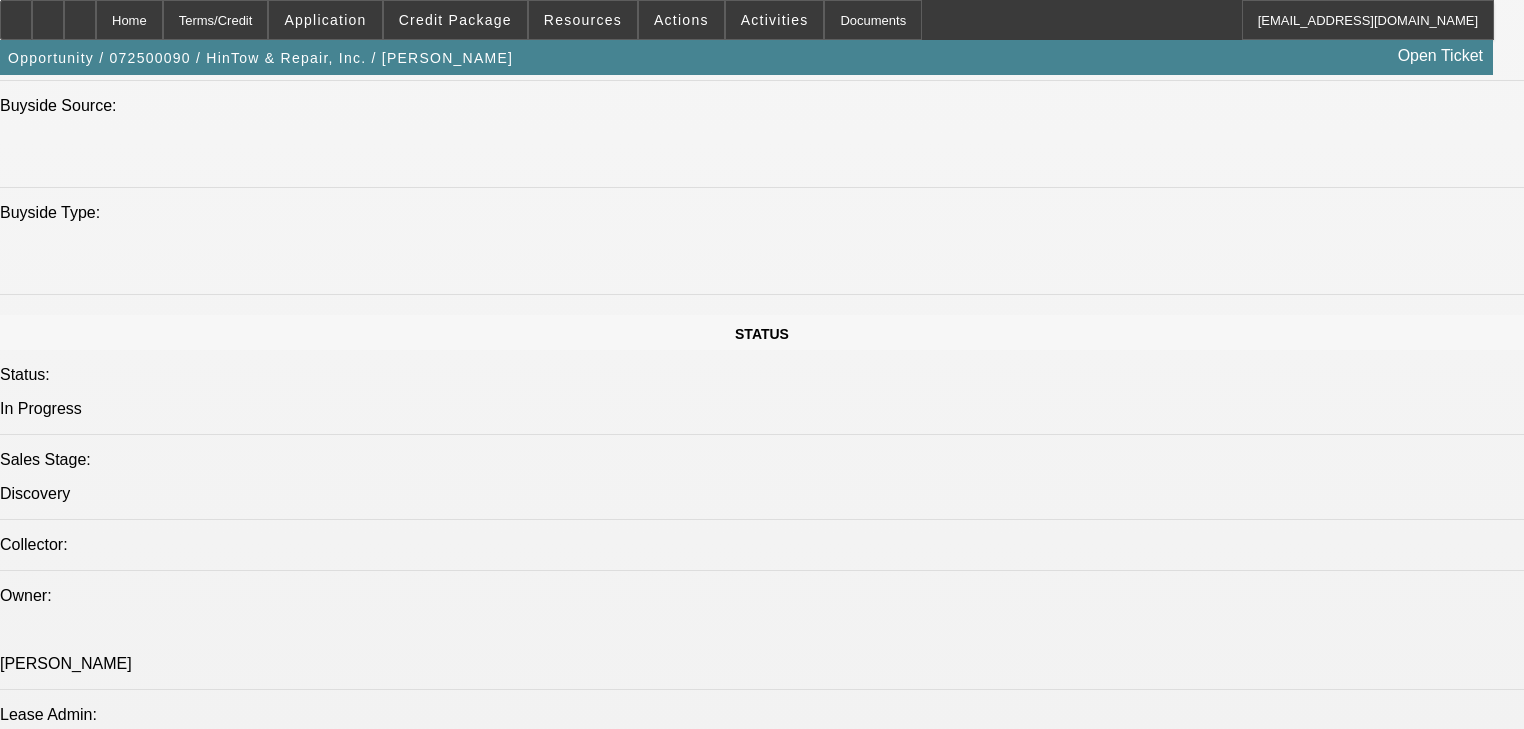 select on "0" 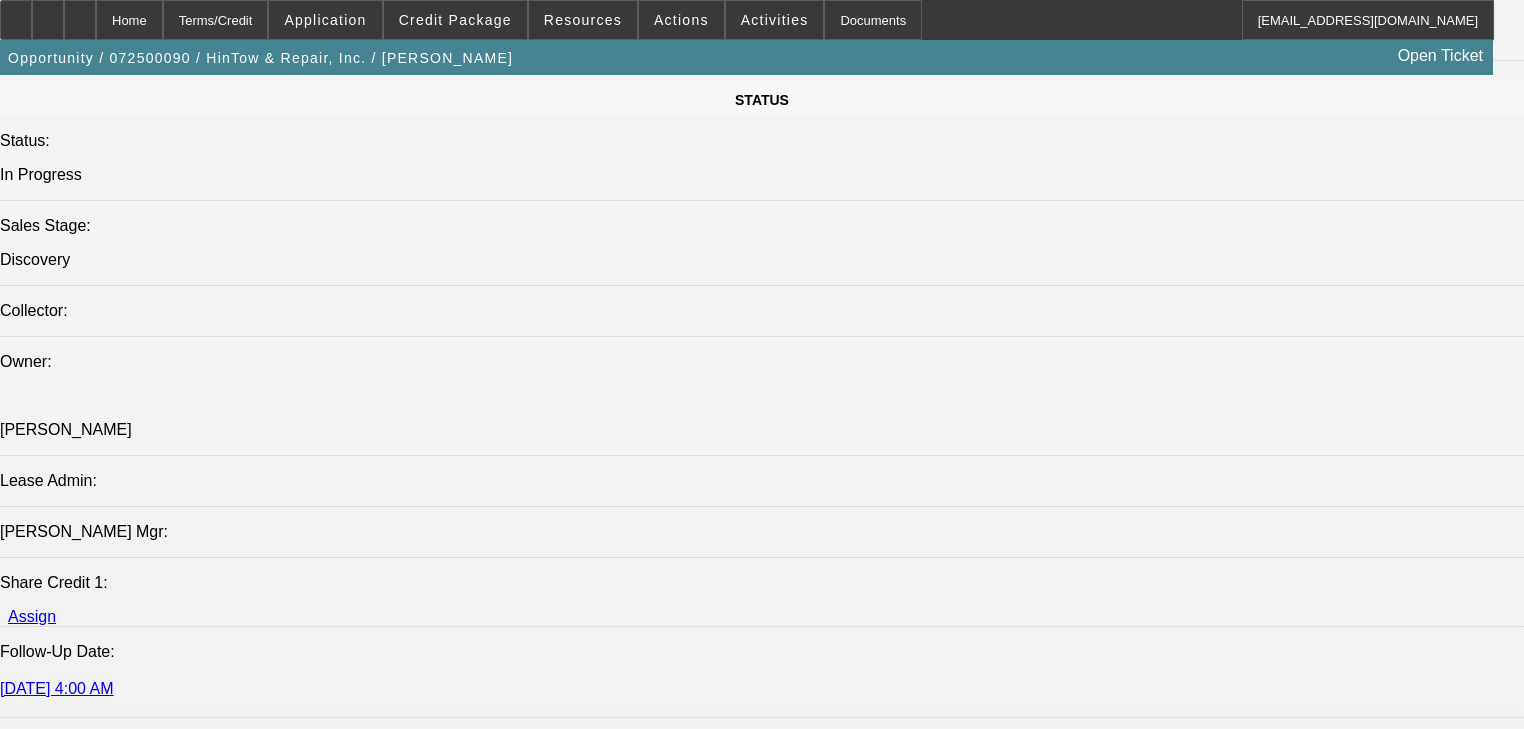 scroll, scrollTop: 2111, scrollLeft: 0, axis: vertical 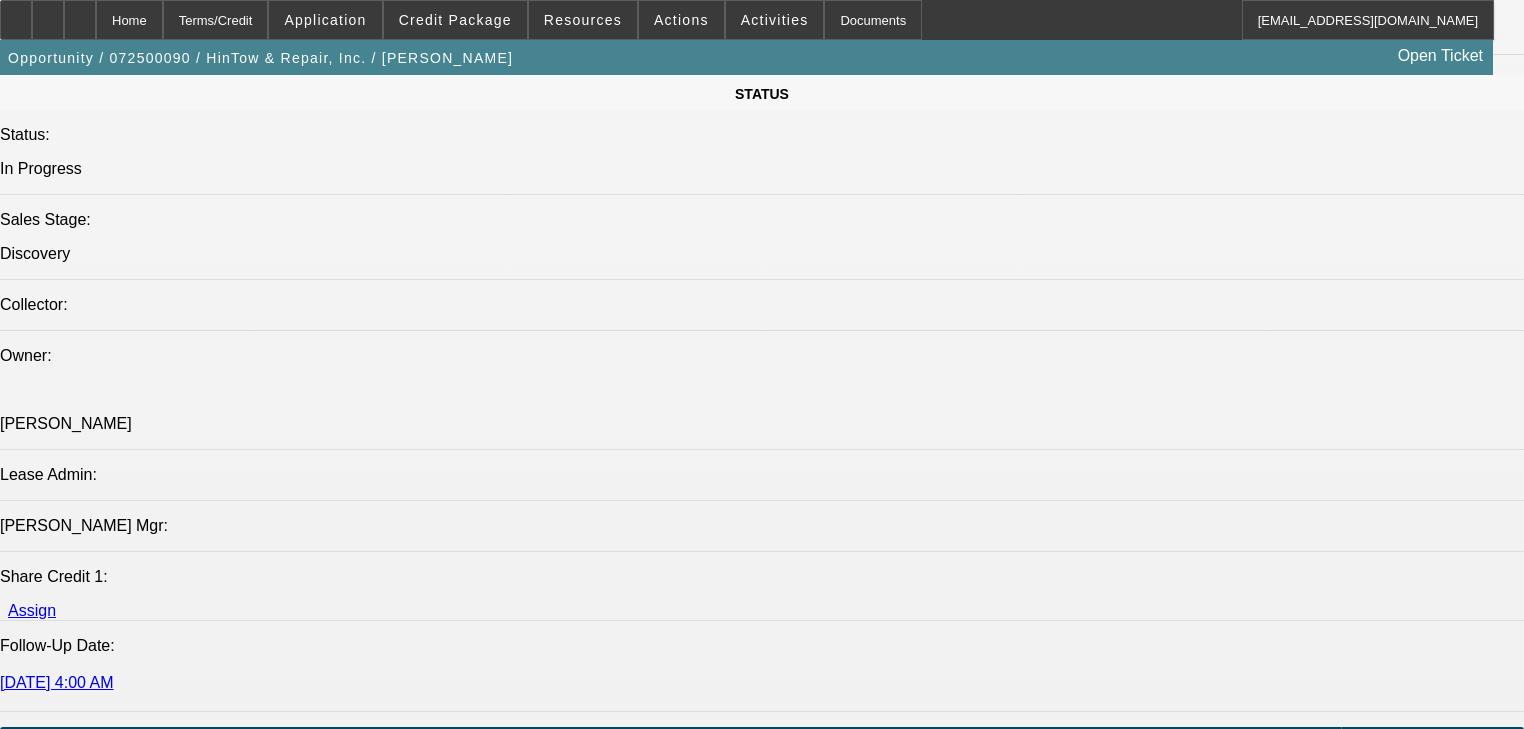 click on "Manage" 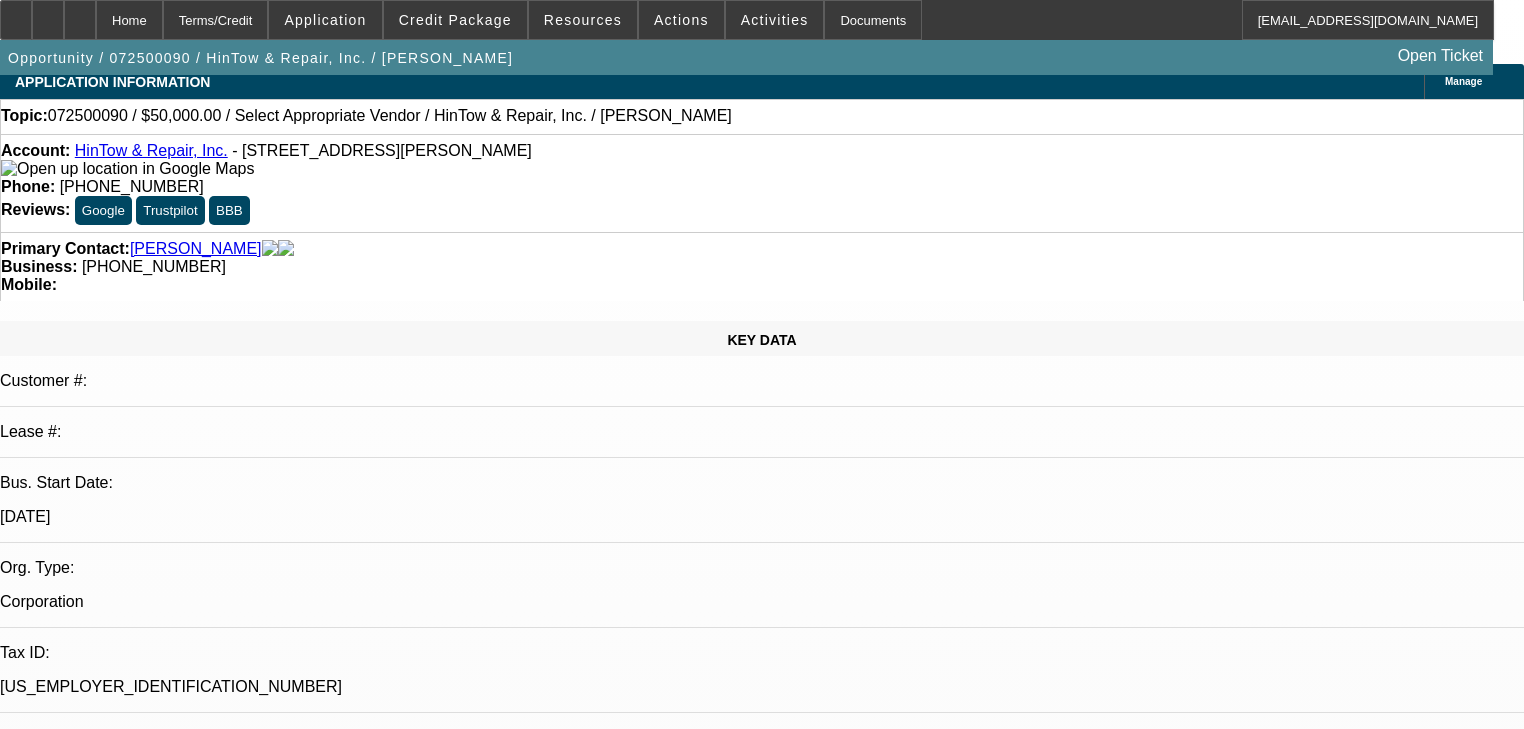 scroll, scrollTop: 0, scrollLeft: 0, axis: both 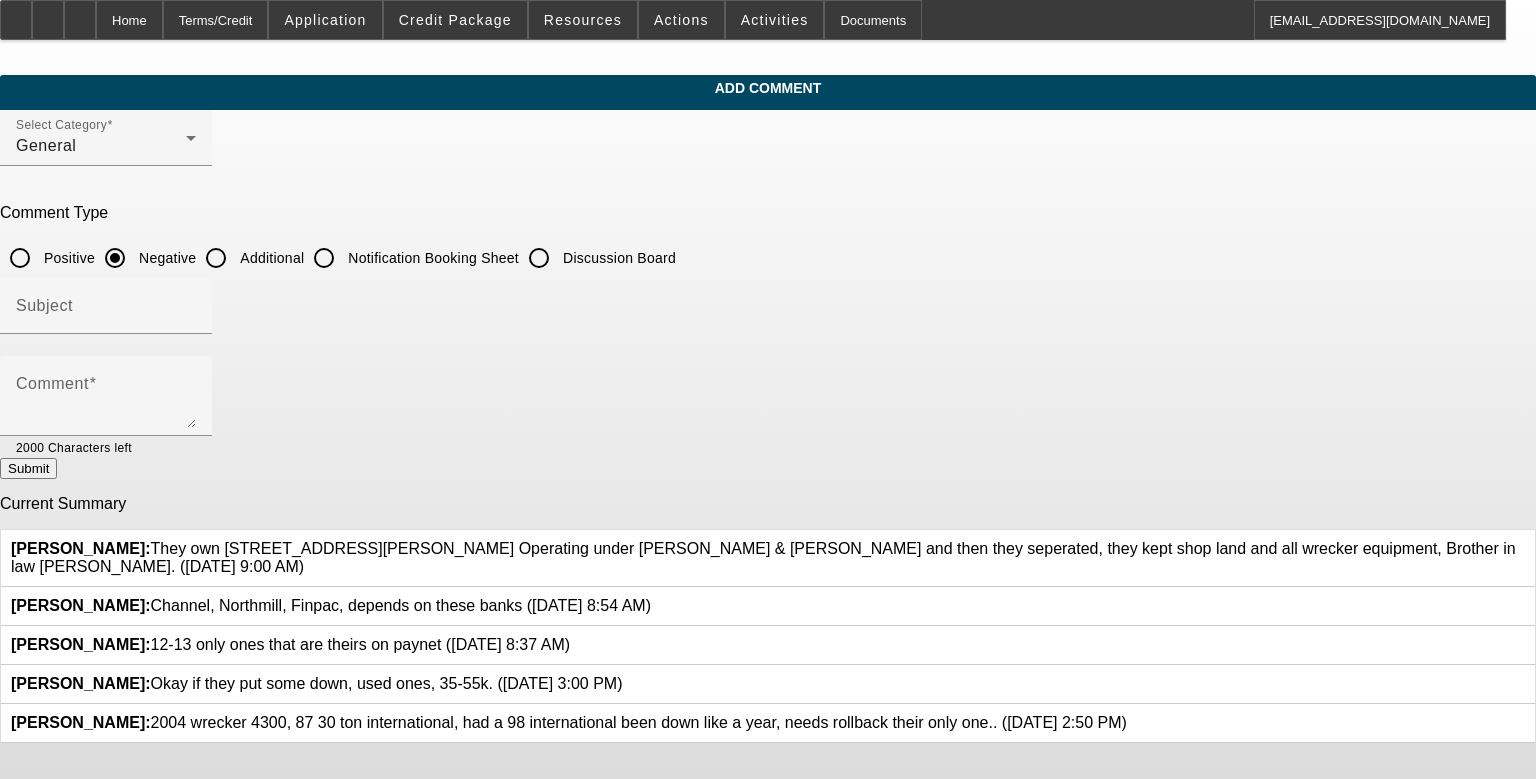 click on "Additional" at bounding box center (216, 258) 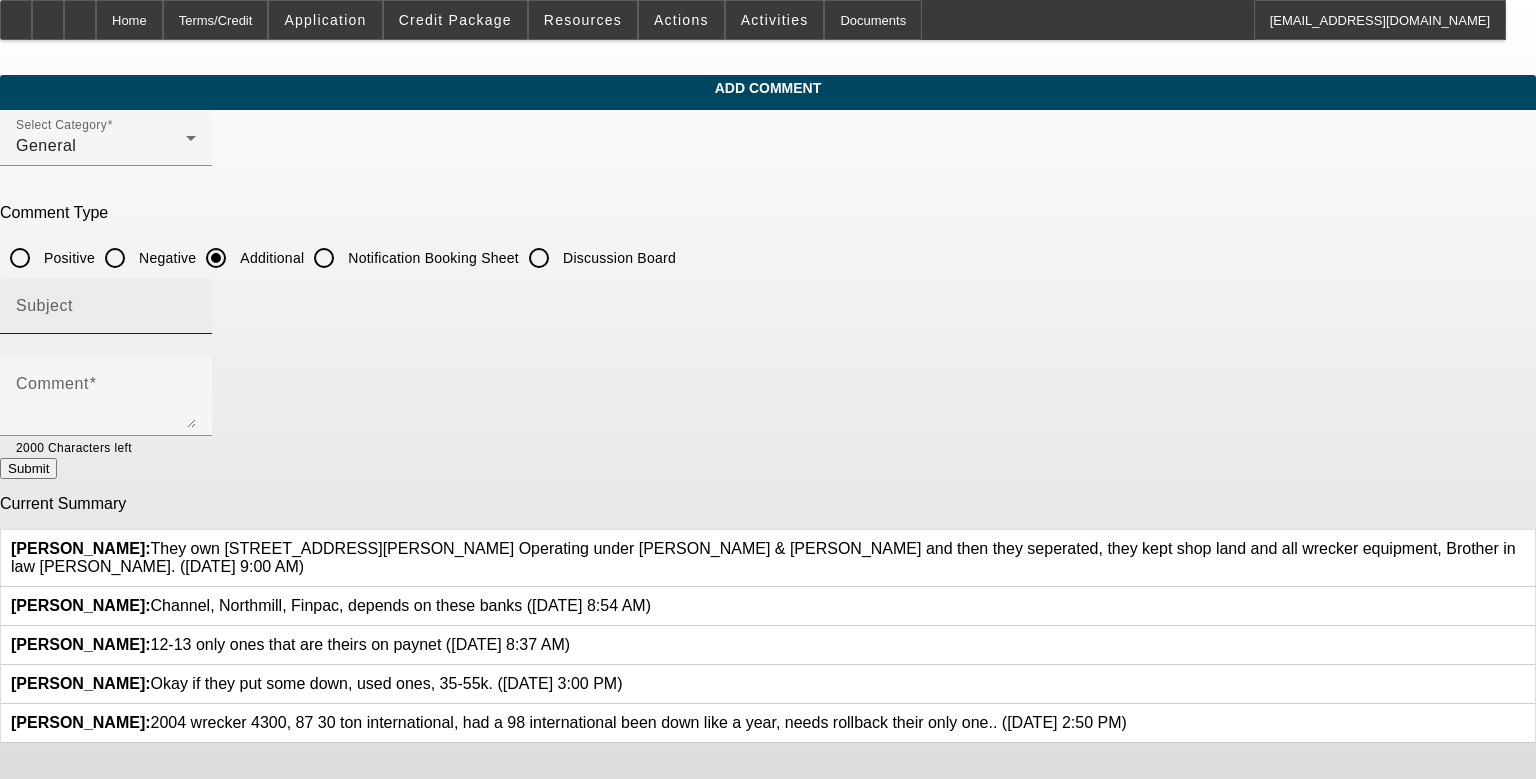 click on "Subject" at bounding box center [106, 314] 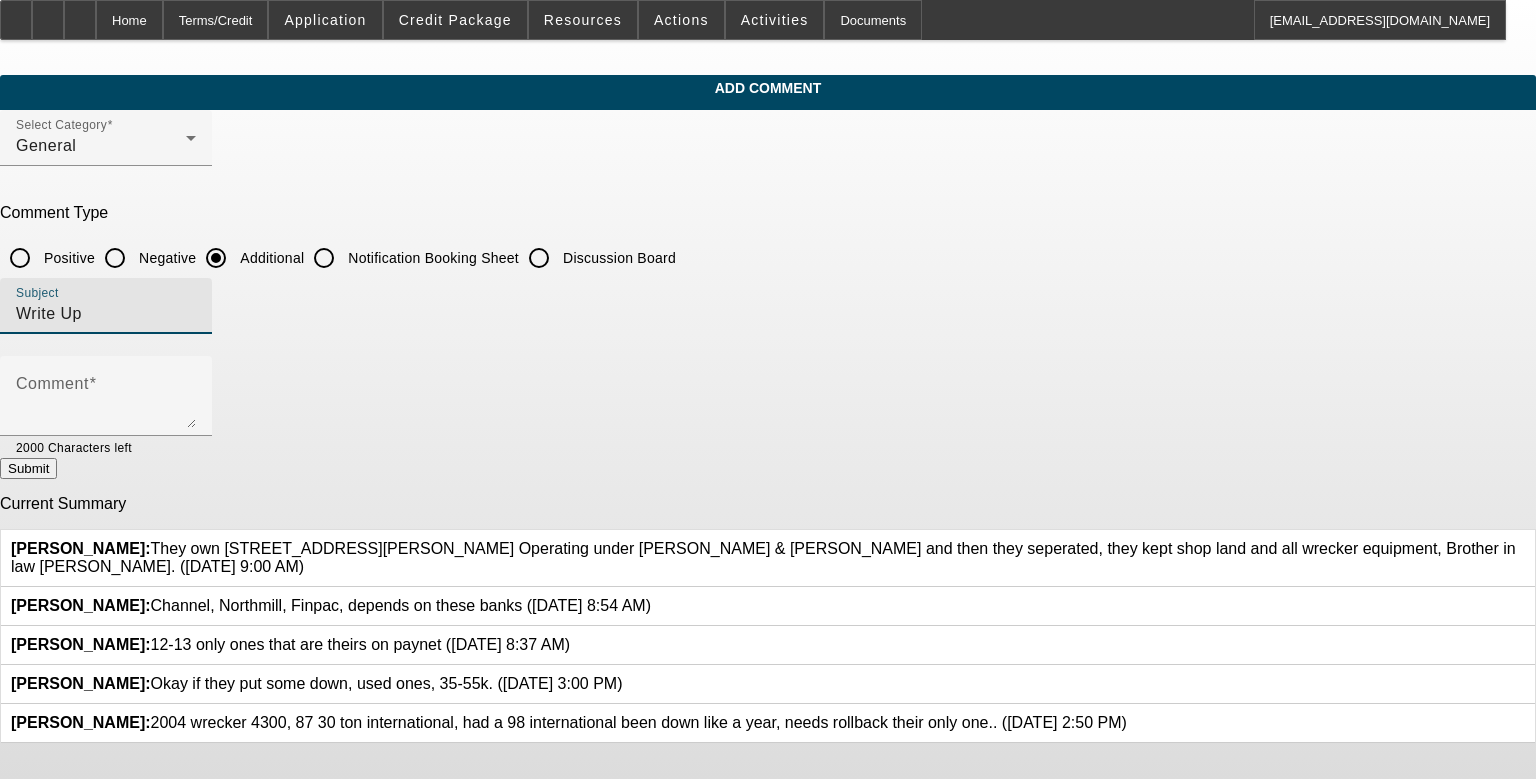 type on "Write Up" 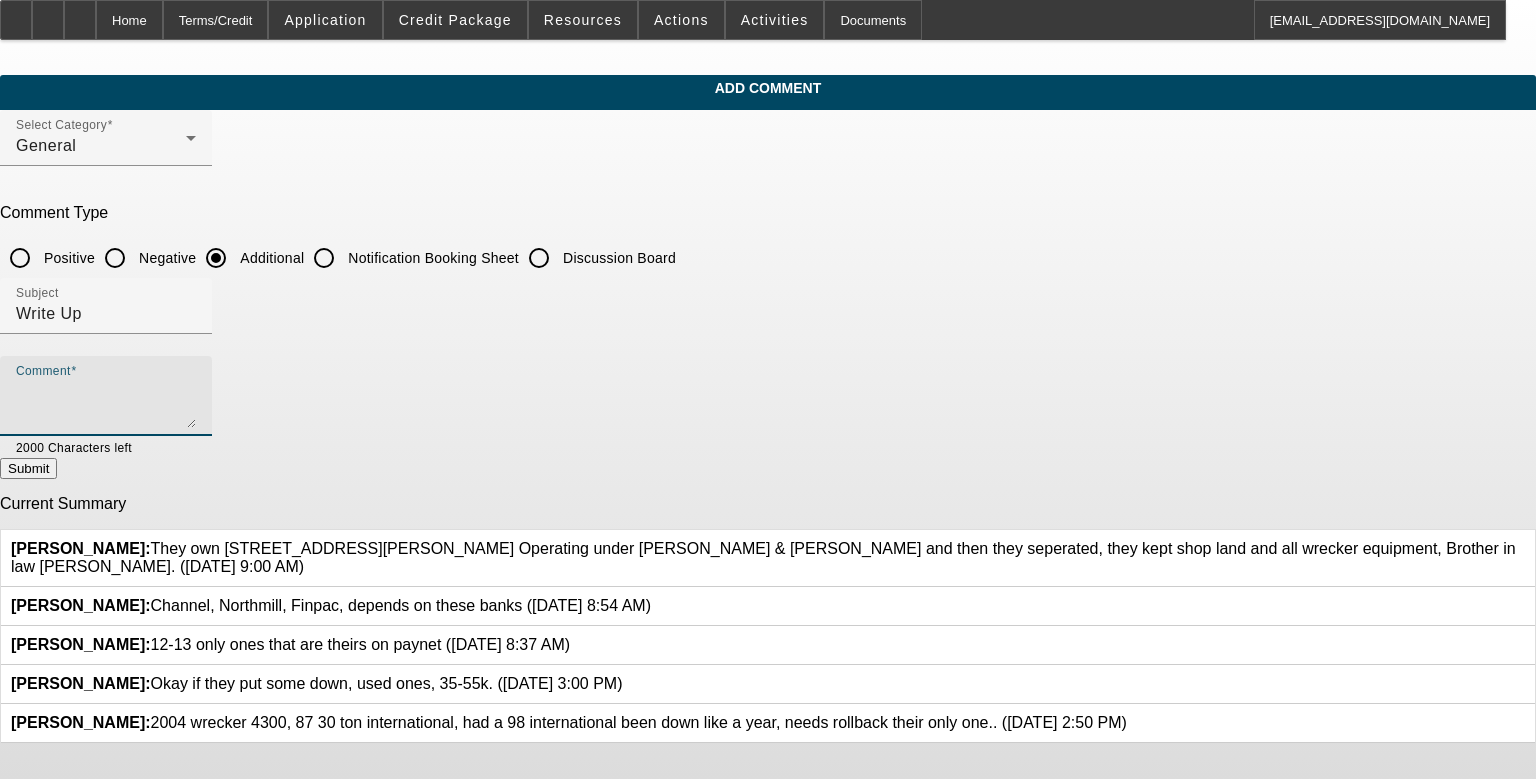 click on "Comment" at bounding box center (106, 404) 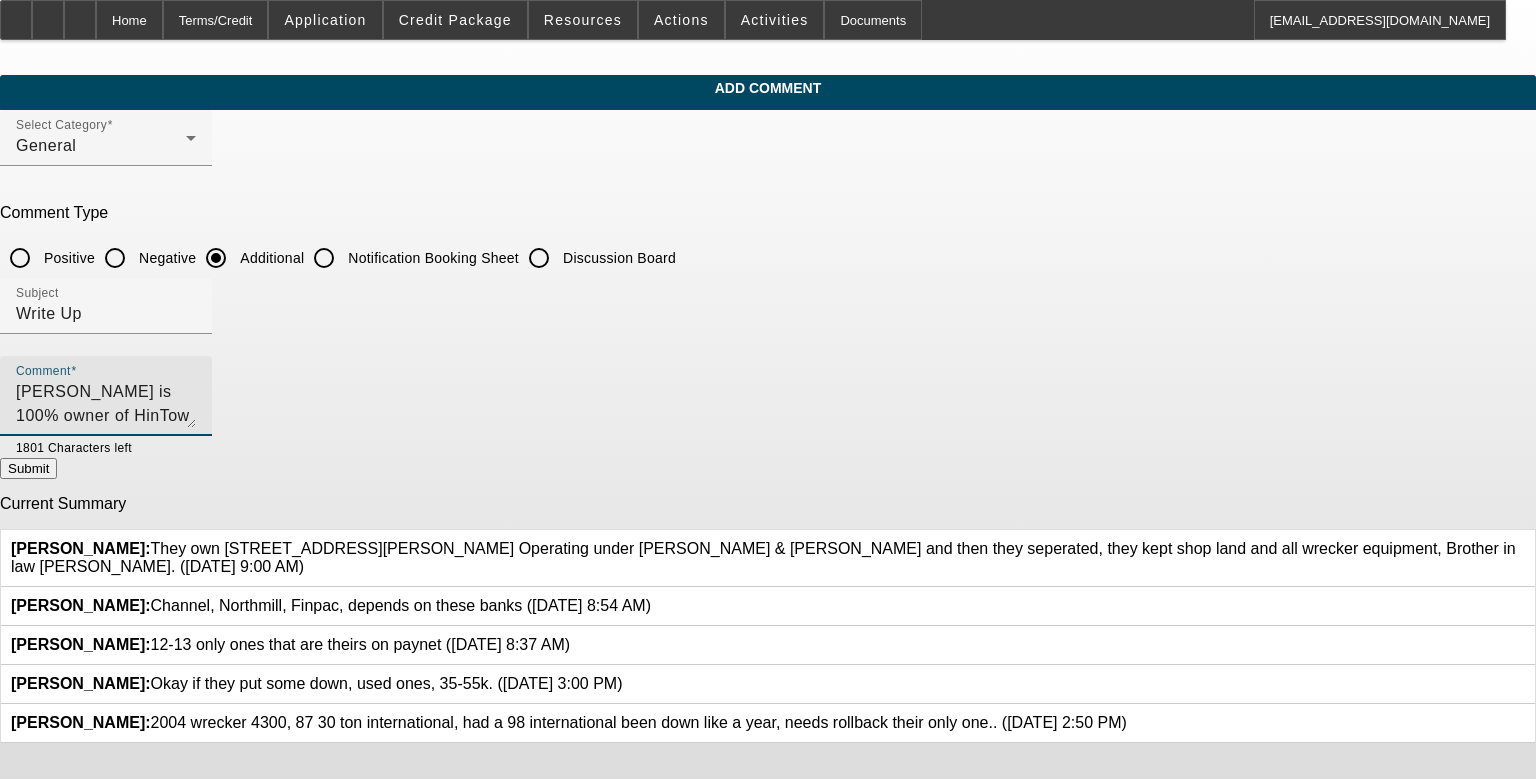 click on "[PERSON_NAME] is 100% owner of HinTow & Repair Inc. They have been in business 2010. Before this he was a partner in [PERSON_NAME] & Hnnant. [PERSON_NAME] was his brother in law. [PERSON_NAME] & [PERSON_NAME] separated in [DATE]," at bounding box center (106, 404) 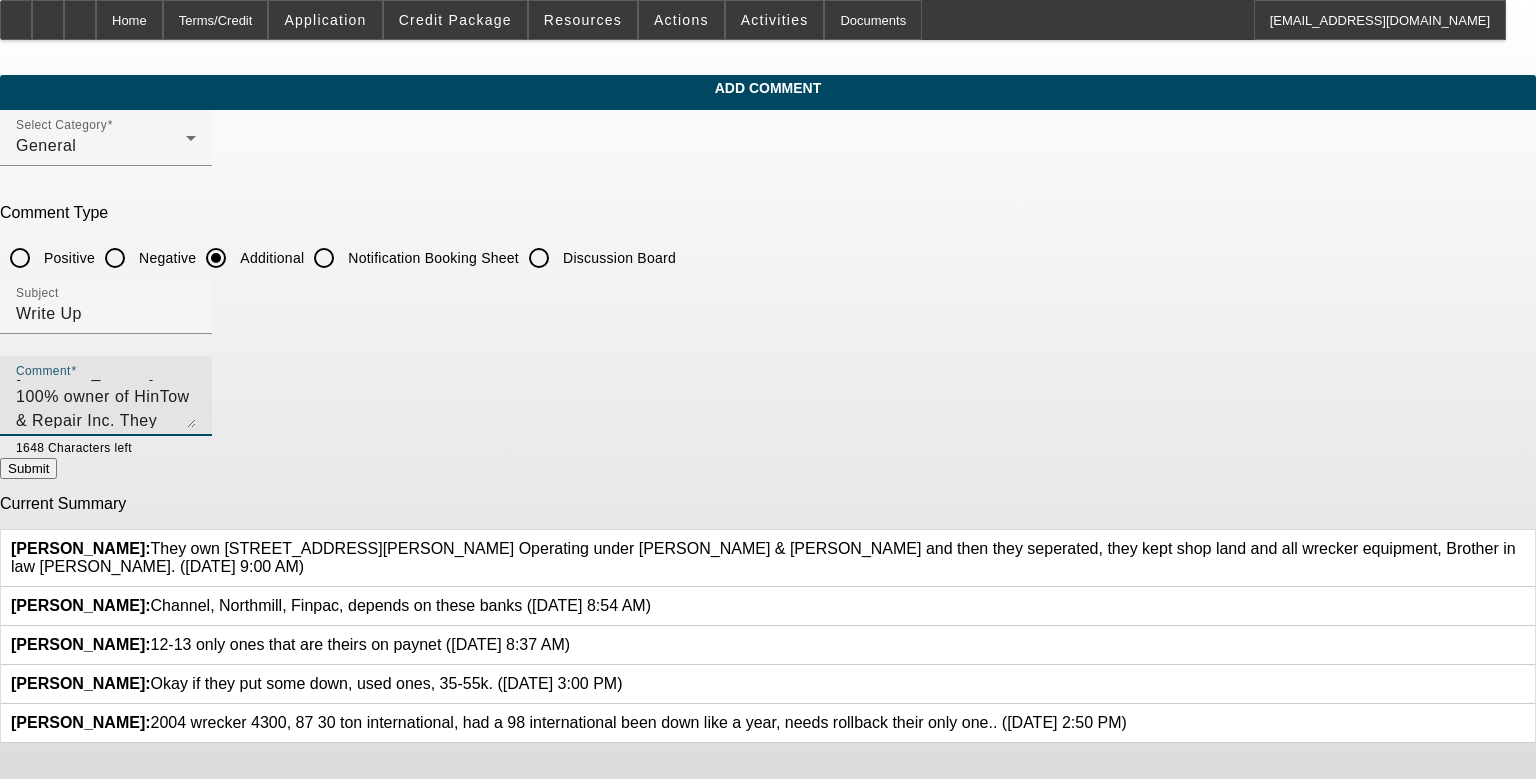scroll, scrollTop: 43, scrollLeft: 0, axis: vertical 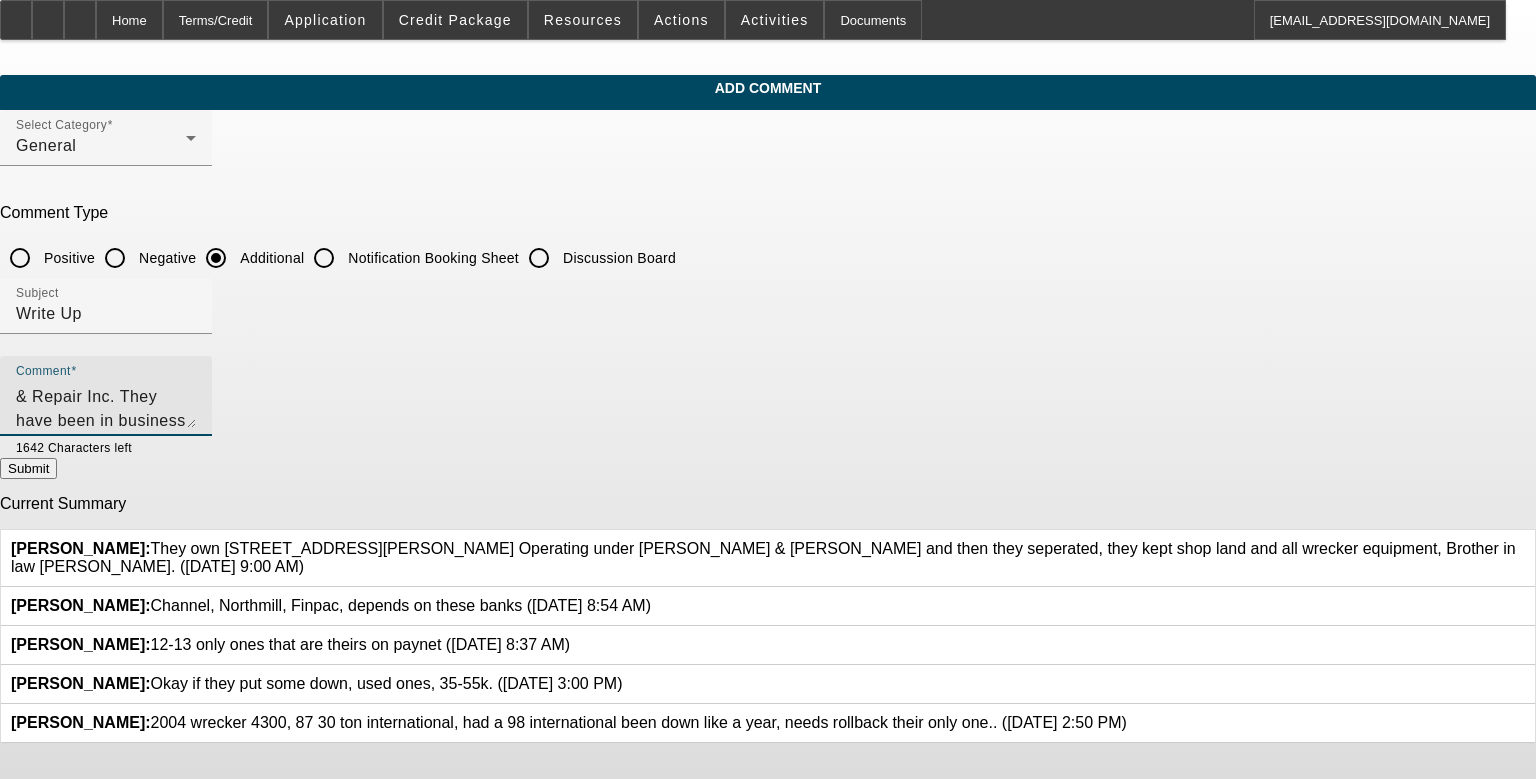 type on "[PERSON_NAME] is 100% owner of HinTow & Repair Inc. They have been in business 2010. Before this he was a partner in [PERSON_NAME] & Hnnant. [PERSON_NAME] was his brother in law. [PERSON_NAME] & [PERSON_NAME] separated in [DATE], [PERSON_NAME] kept the building and land as well as the shop and all of the wrecker equipment. [PERSON_NAME] is looking to add a used rollback to keep up with growing demand." 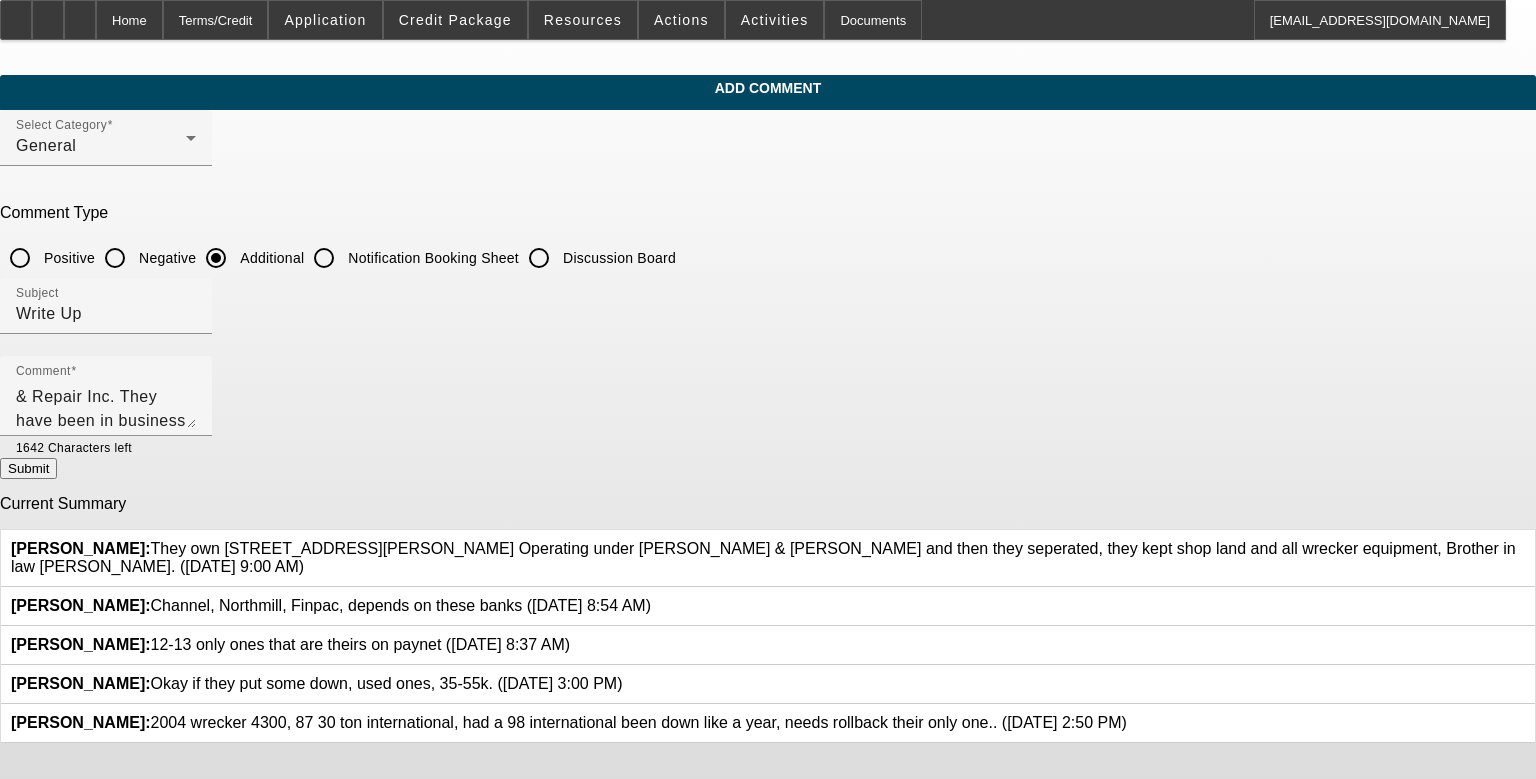 click on "Submit" at bounding box center (28, 468) 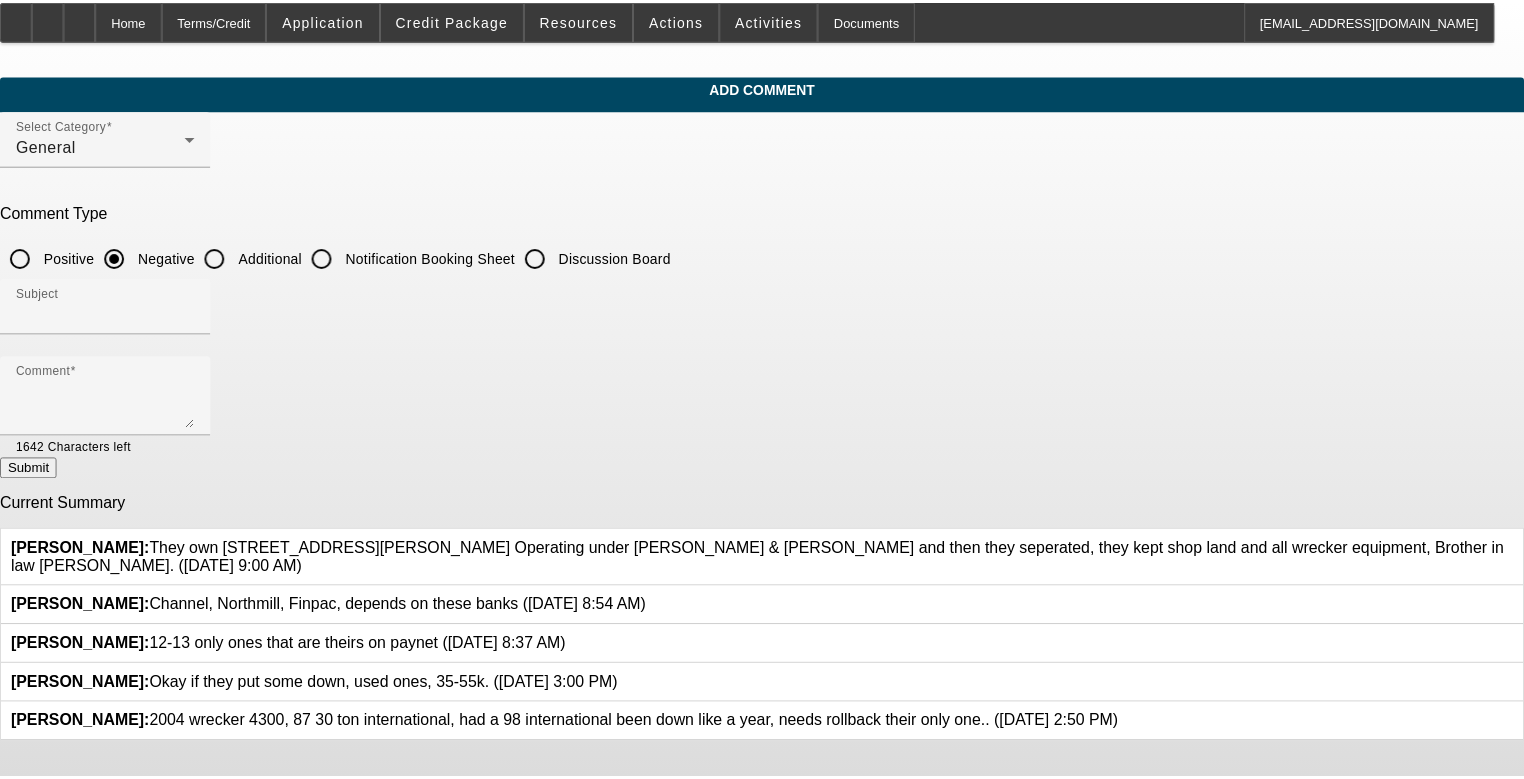 scroll, scrollTop: 0, scrollLeft: 0, axis: both 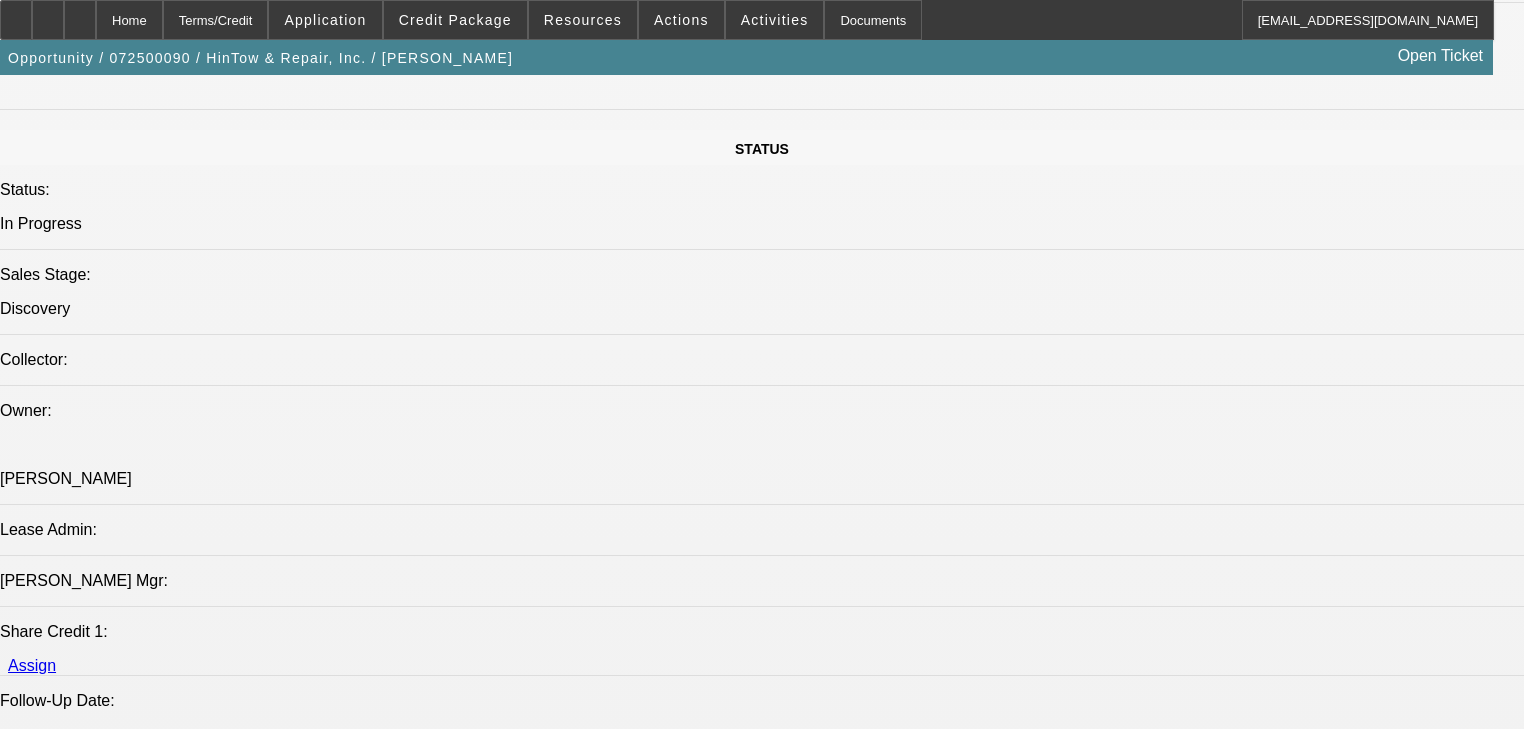 select on "0" 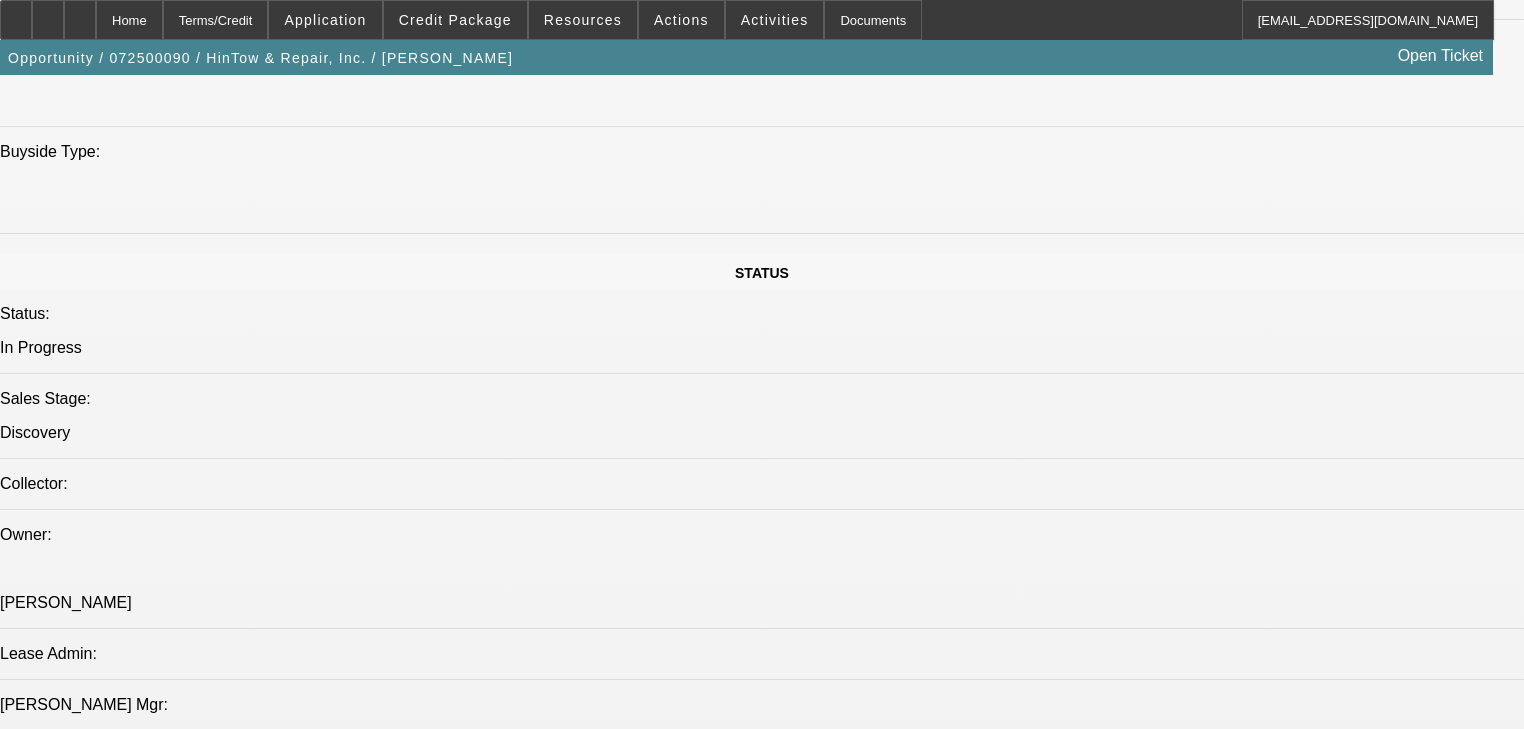 select on "1" 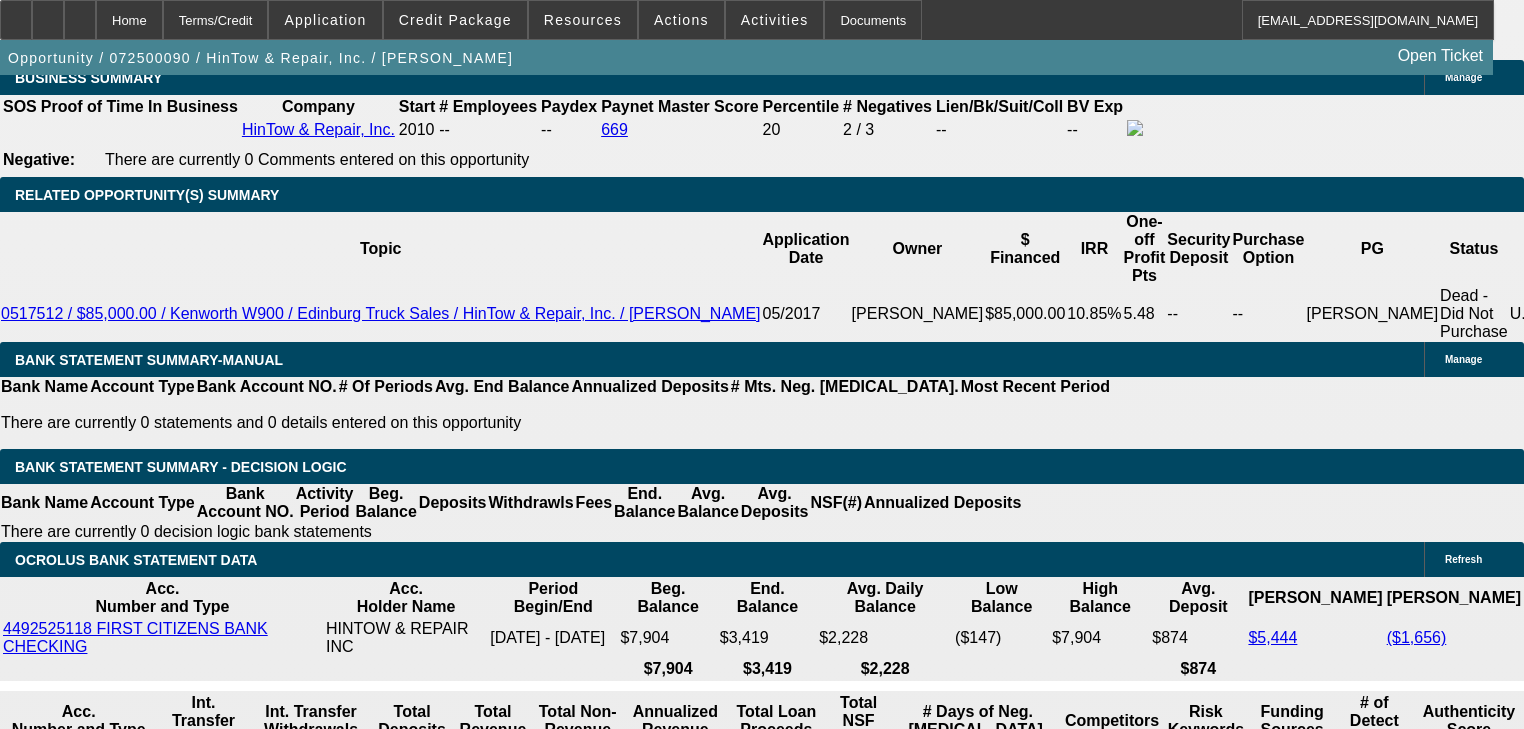 scroll, scrollTop: 3107, scrollLeft: 0, axis: vertical 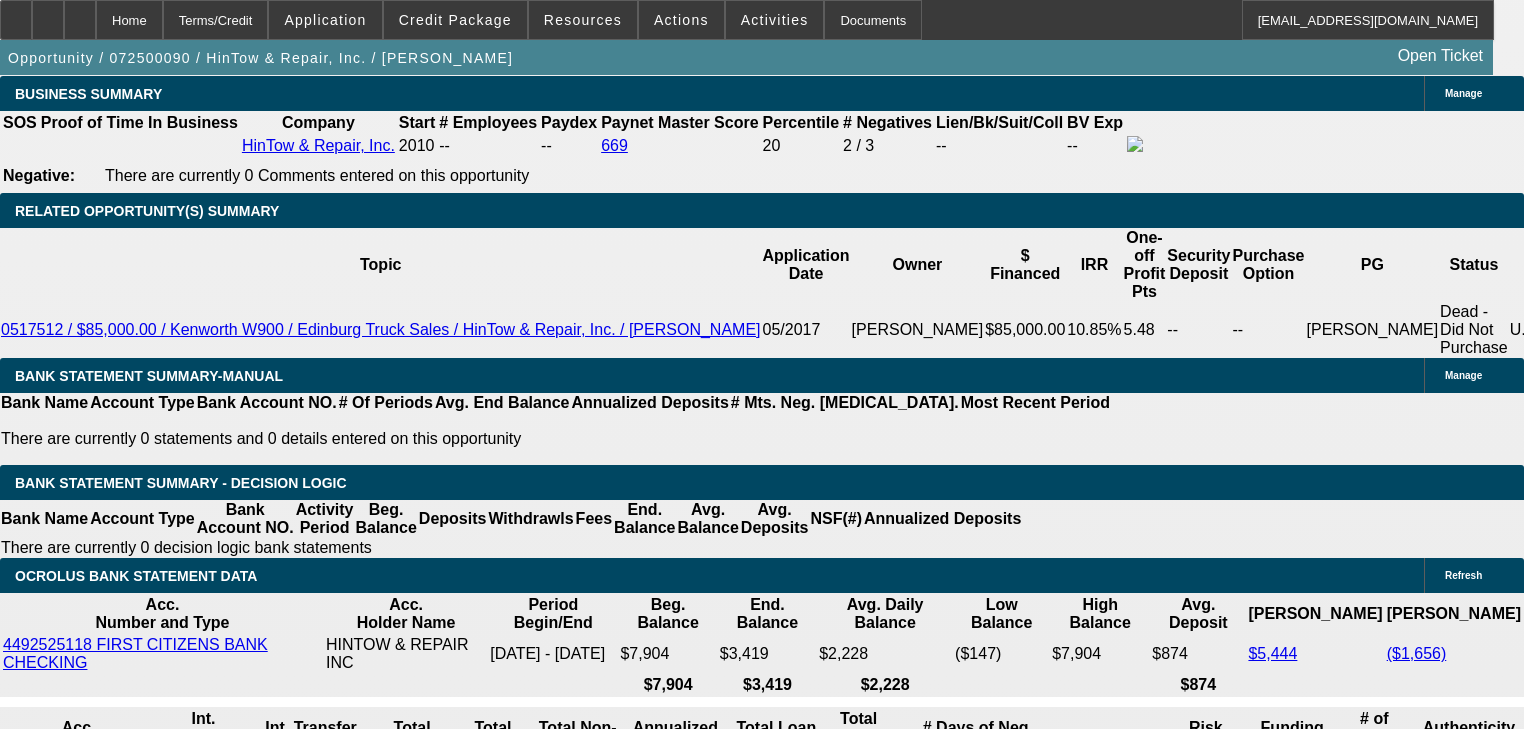click on "Select Appropriate Vendor" 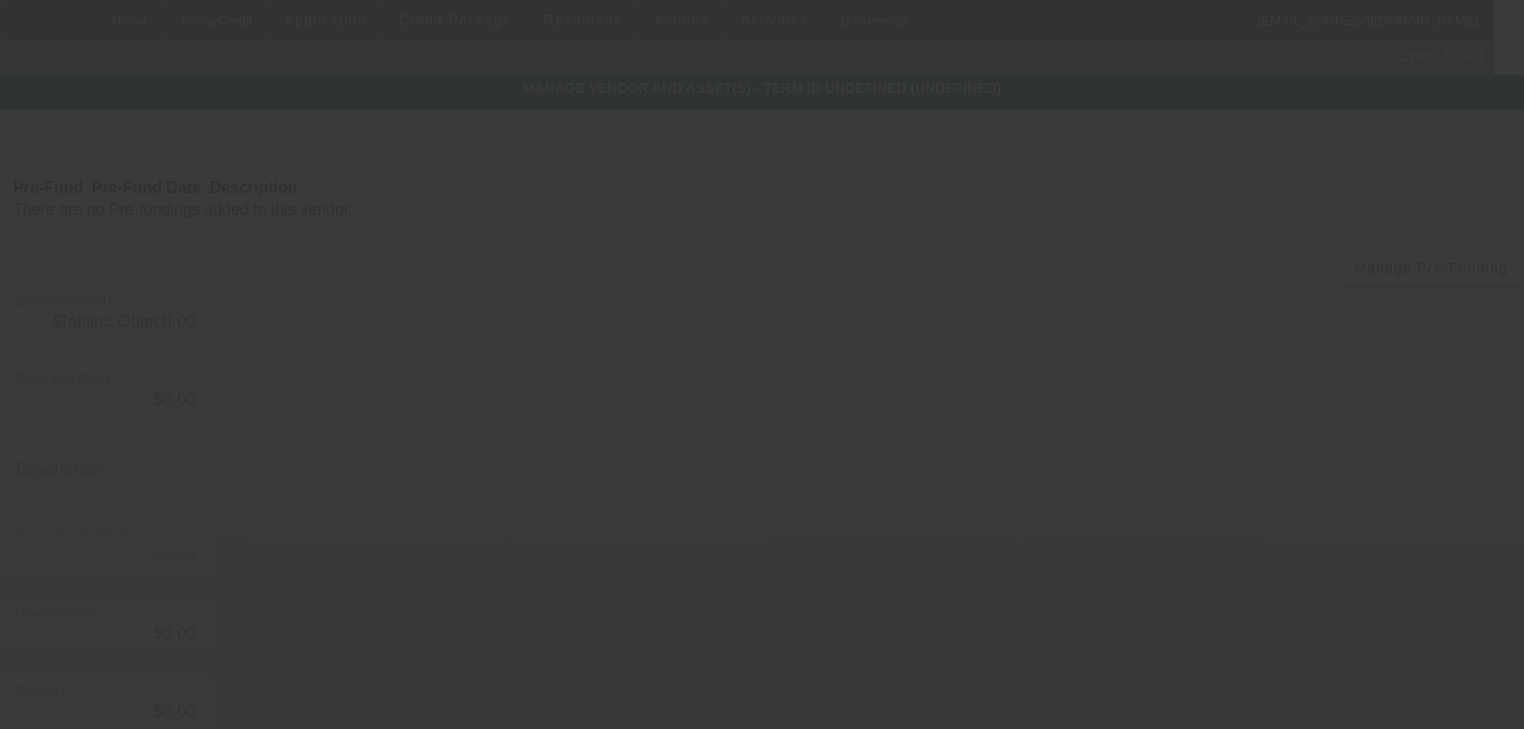 type on "$50,000.00" 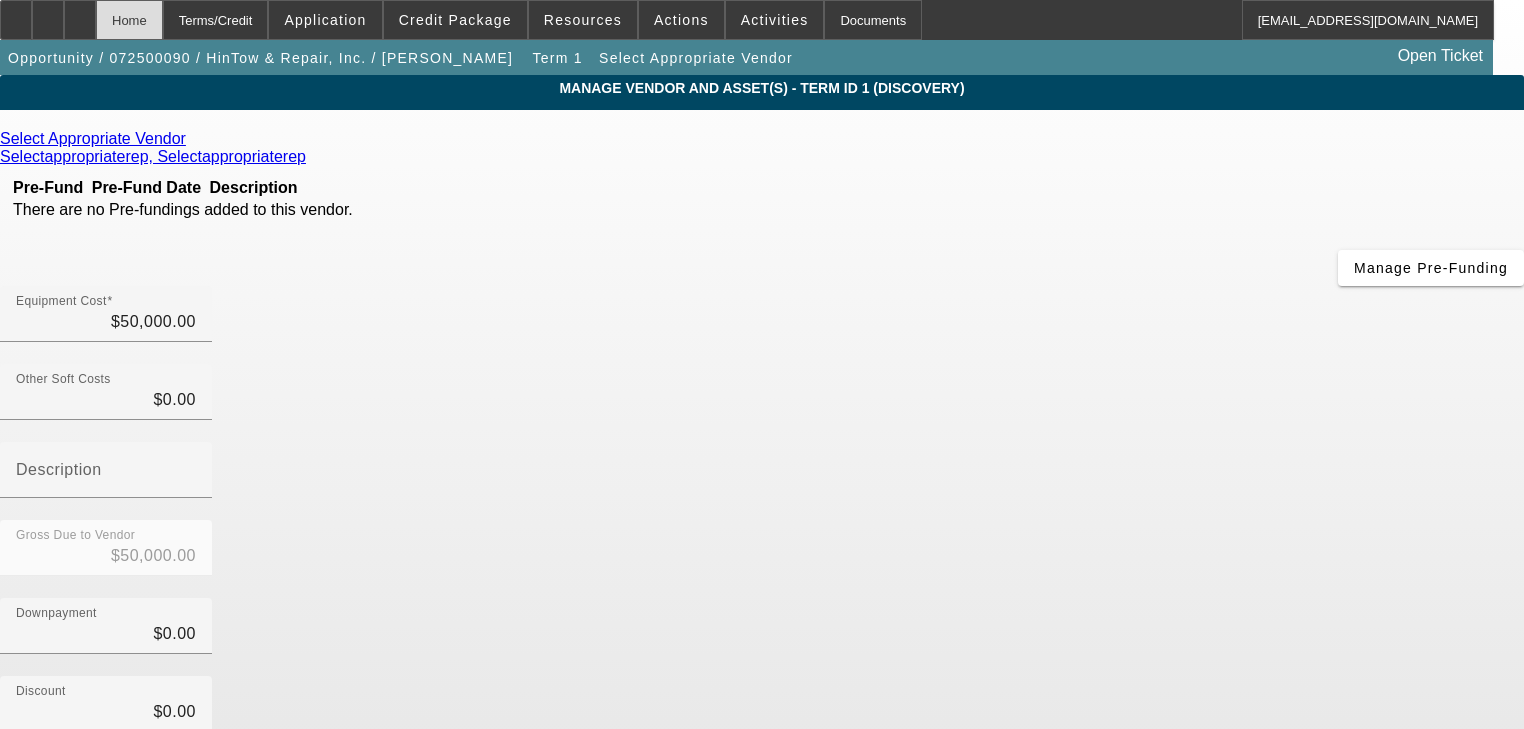 click on "Home" at bounding box center [129, 20] 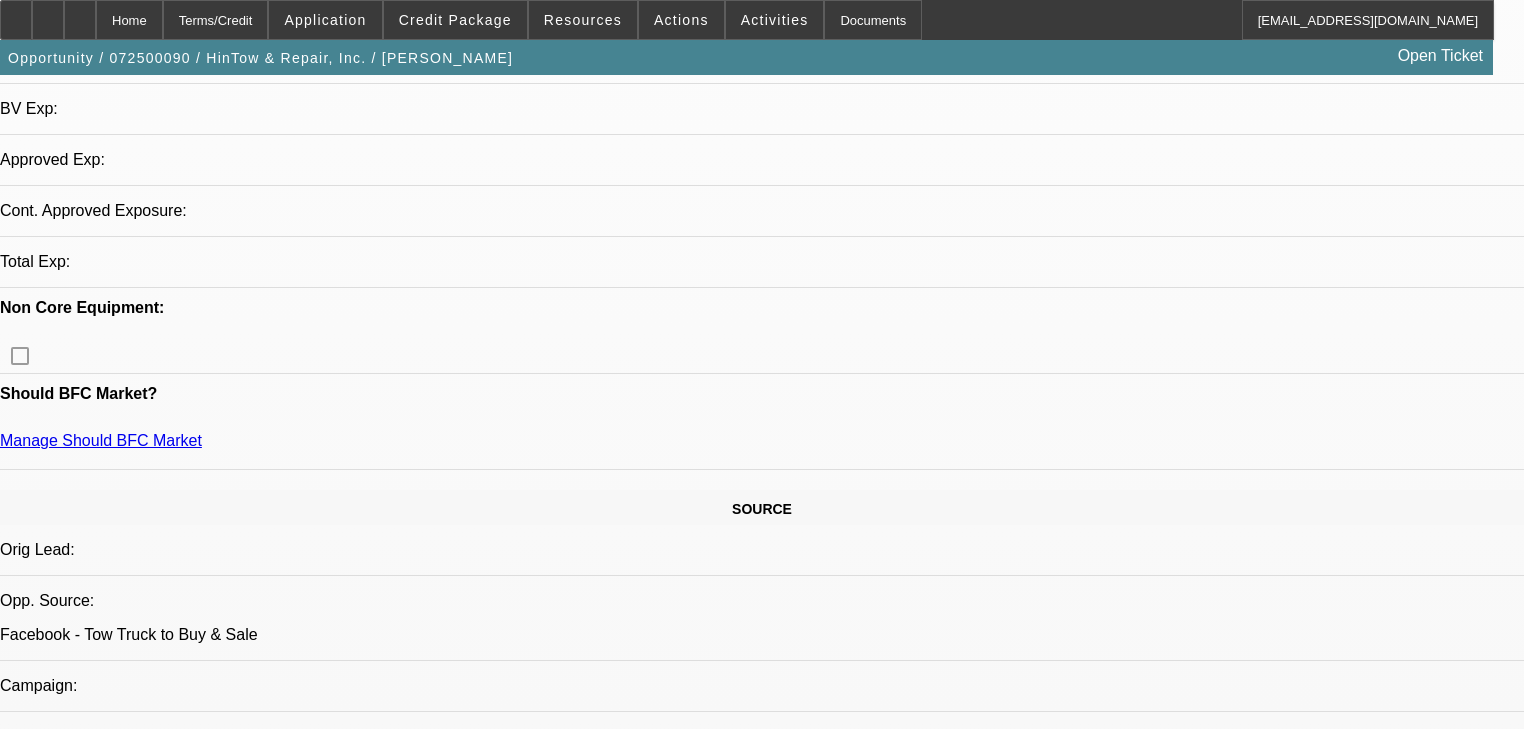 select on "0" 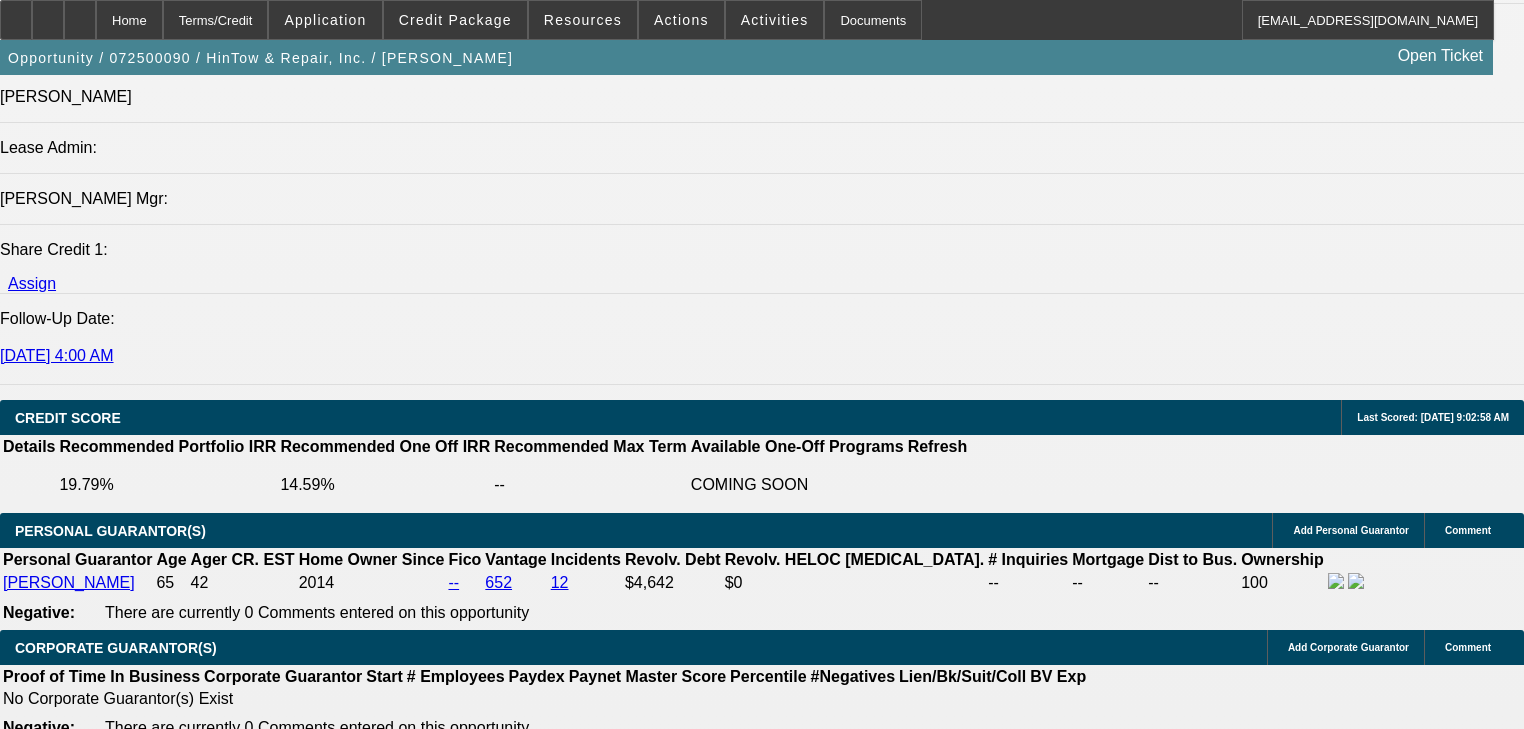 scroll, scrollTop: 2960, scrollLeft: 0, axis: vertical 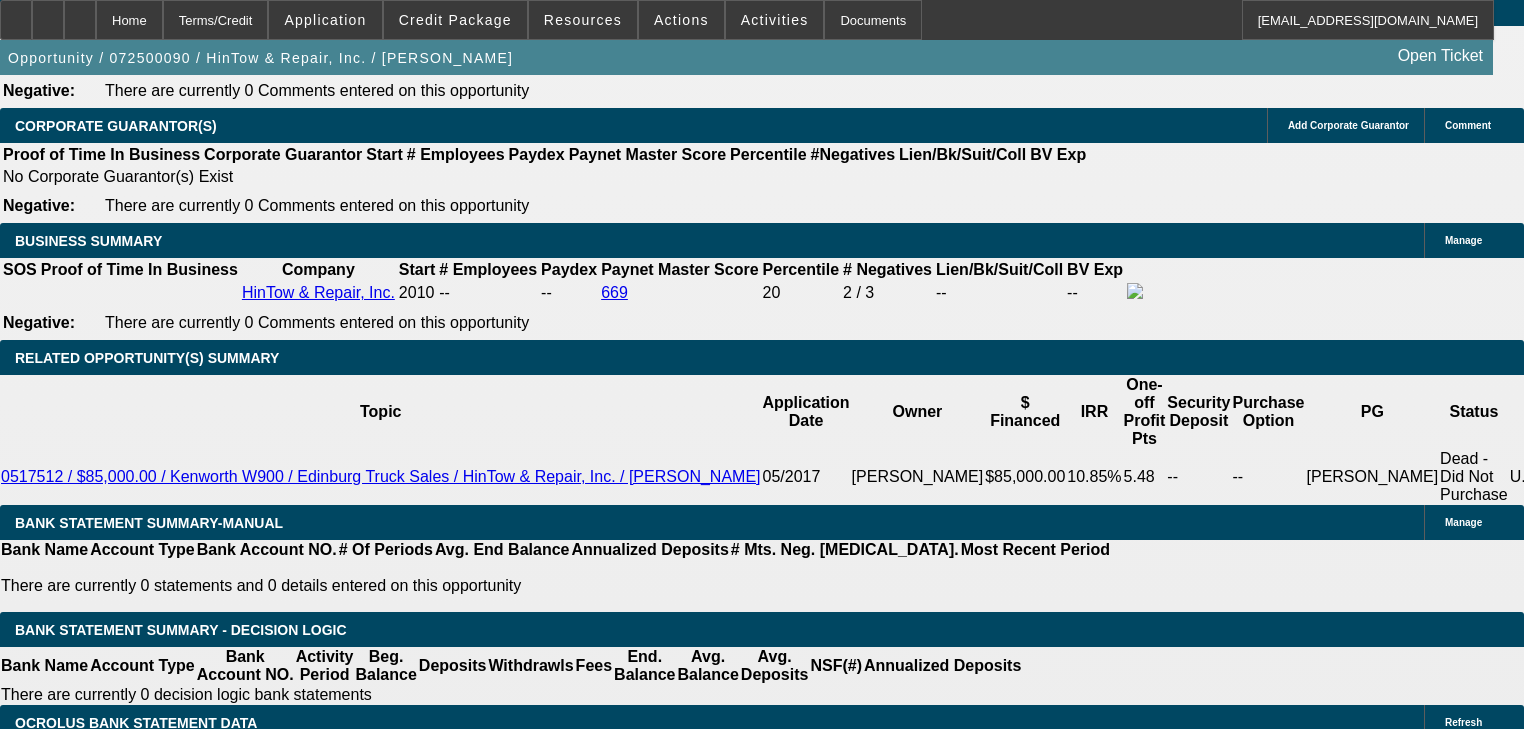 click on "Portfolio (Lease Agreement)" 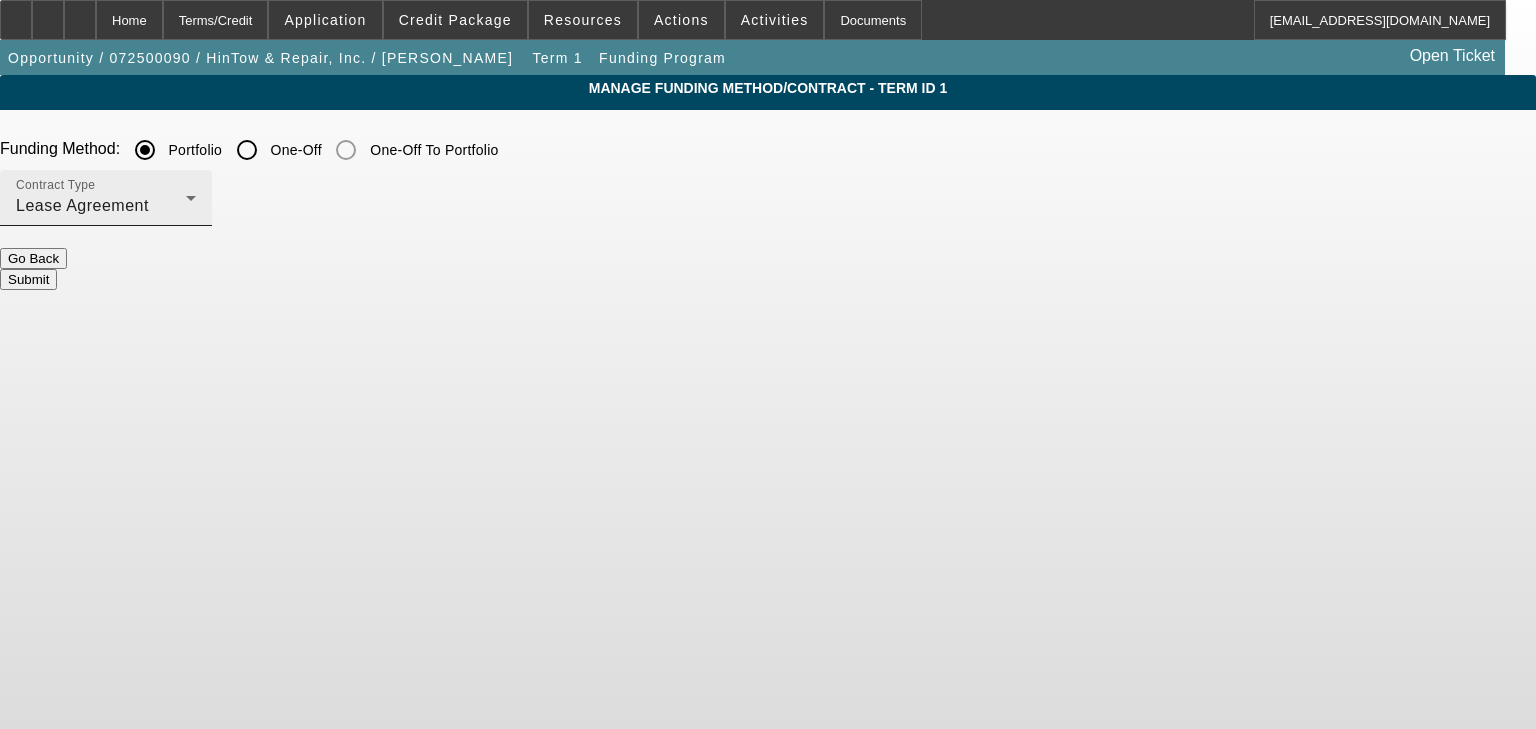 click 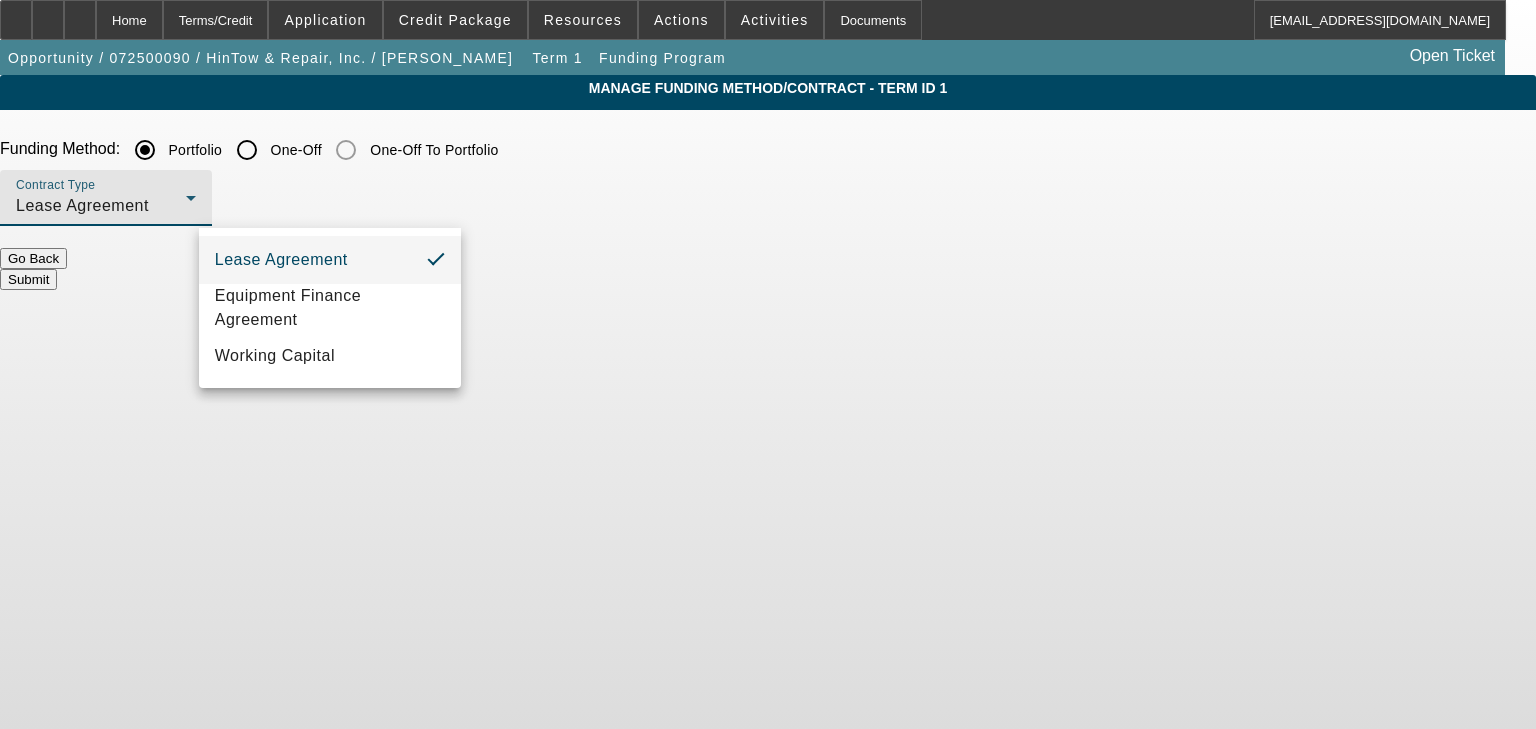 drag, startPoint x: 387, startPoint y: 326, endPoint x: 410, endPoint y: 171, distance: 156.69716 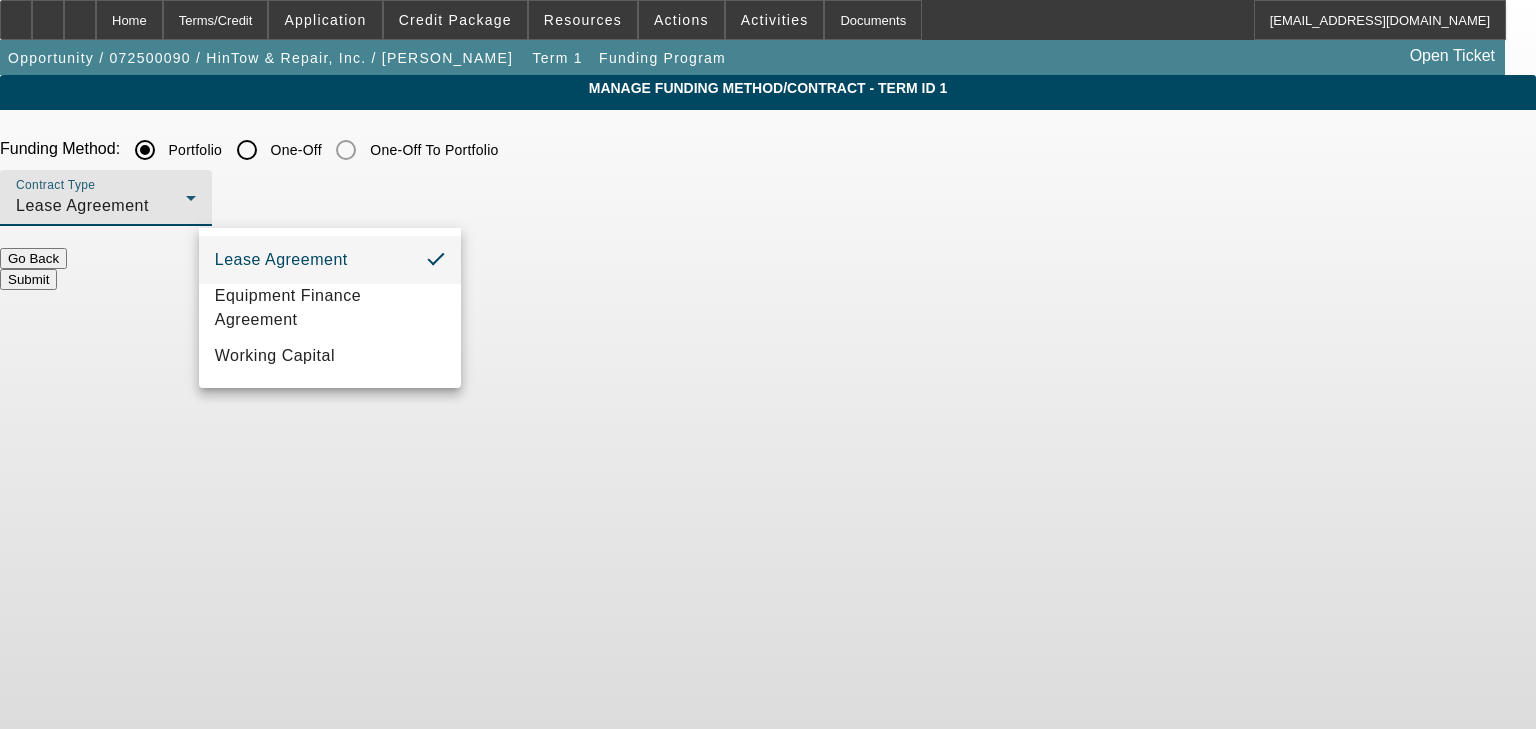 drag, startPoint x: 437, startPoint y: 169, endPoint x: 444, endPoint y: 156, distance: 14.764823 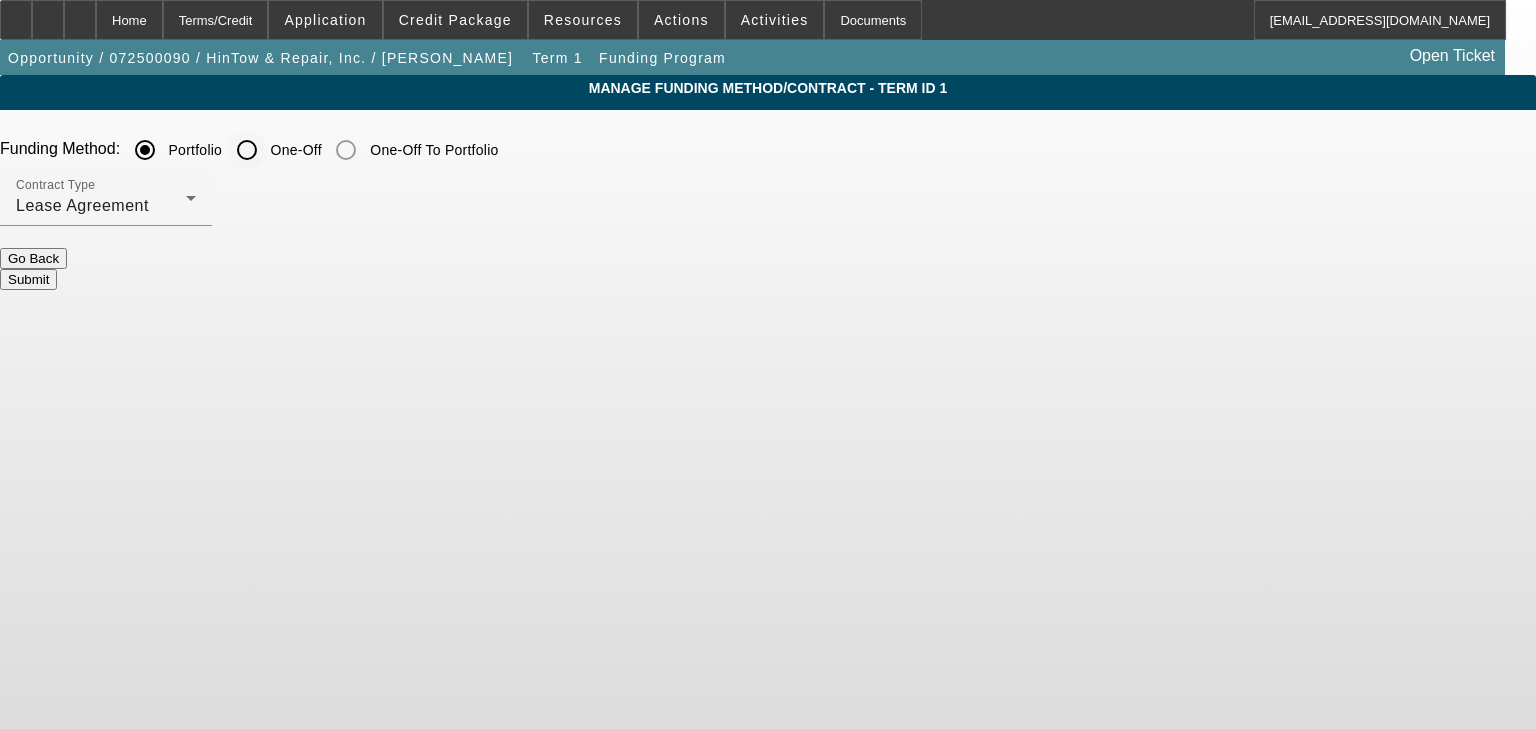 click on "One-Off" at bounding box center [247, 150] 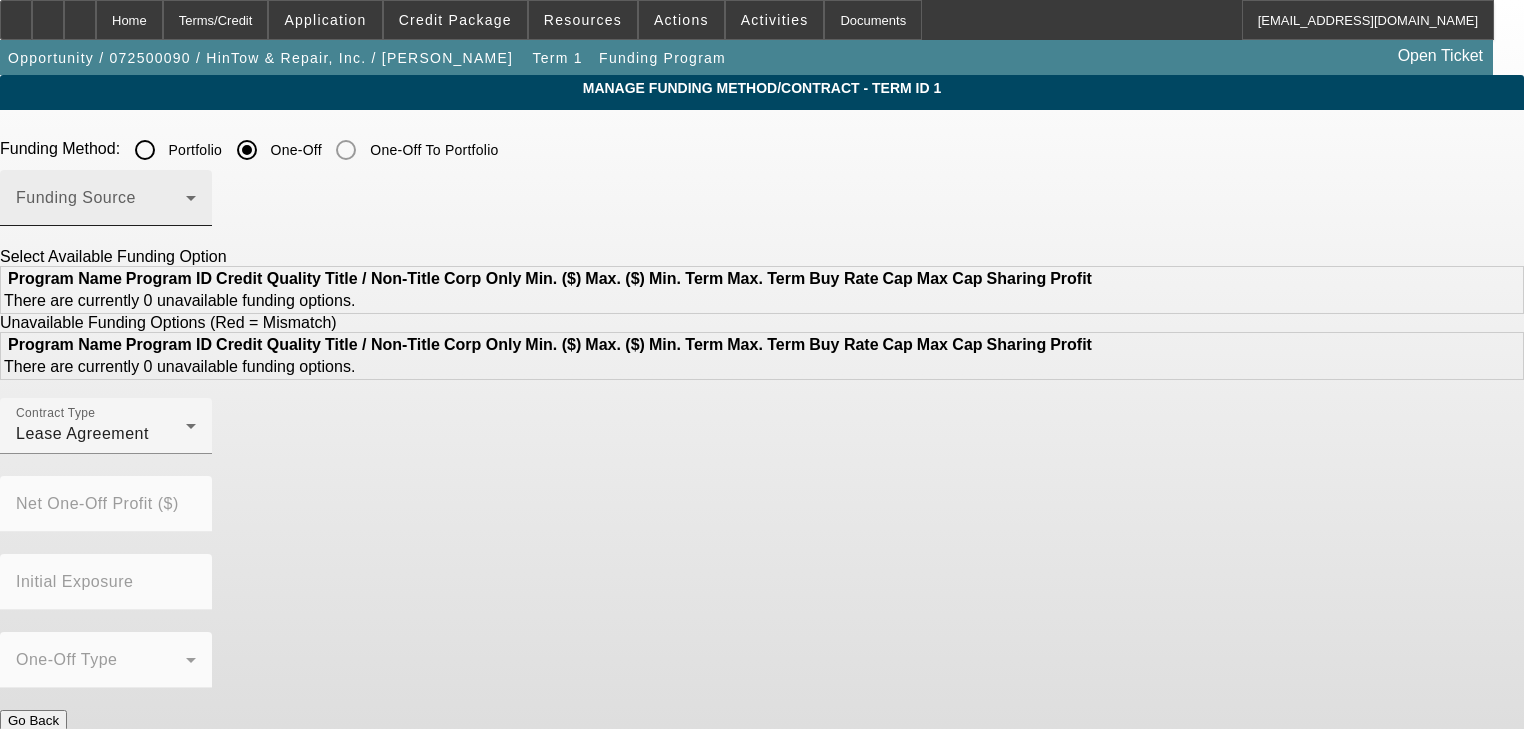 click at bounding box center [101, 206] 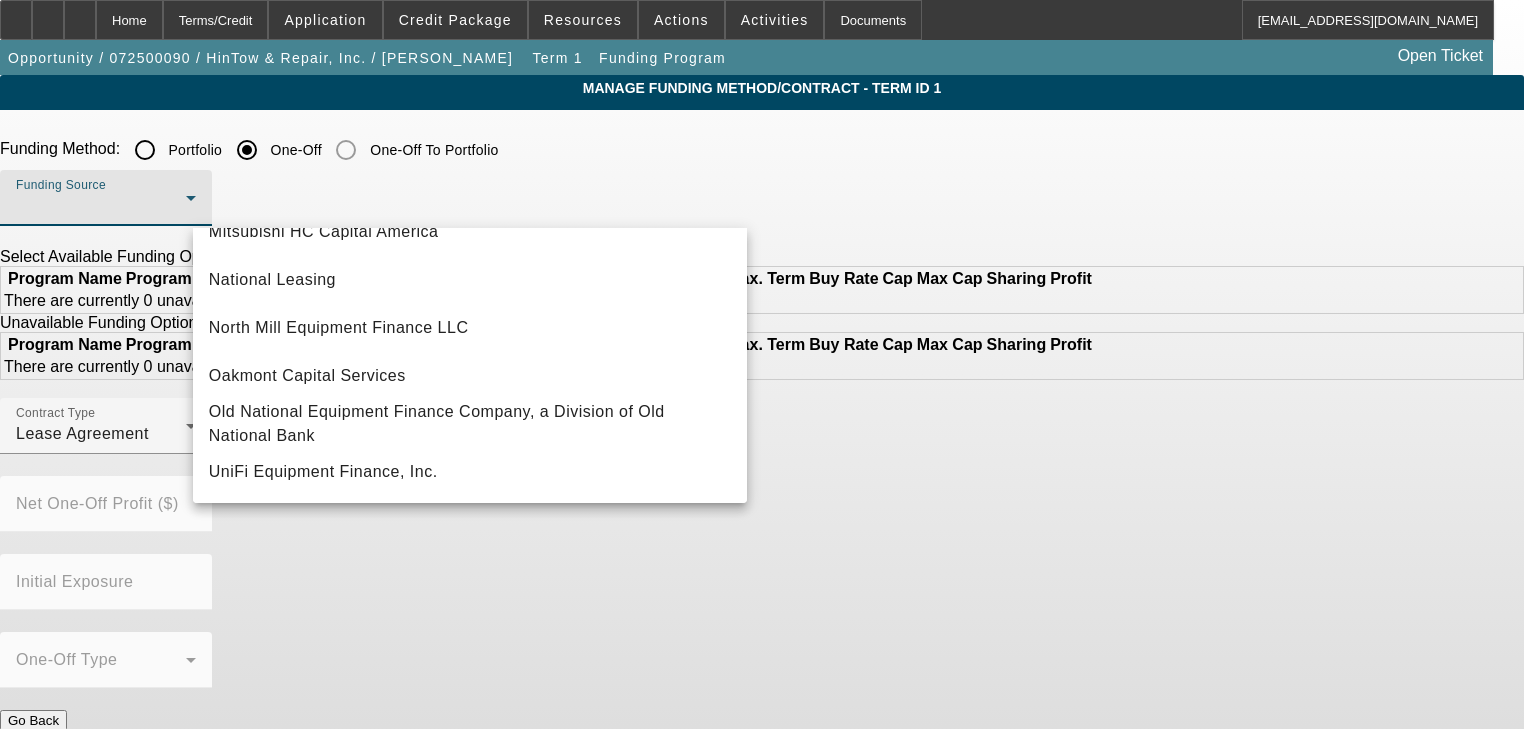 scroll, scrollTop: 567, scrollLeft: 0, axis: vertical 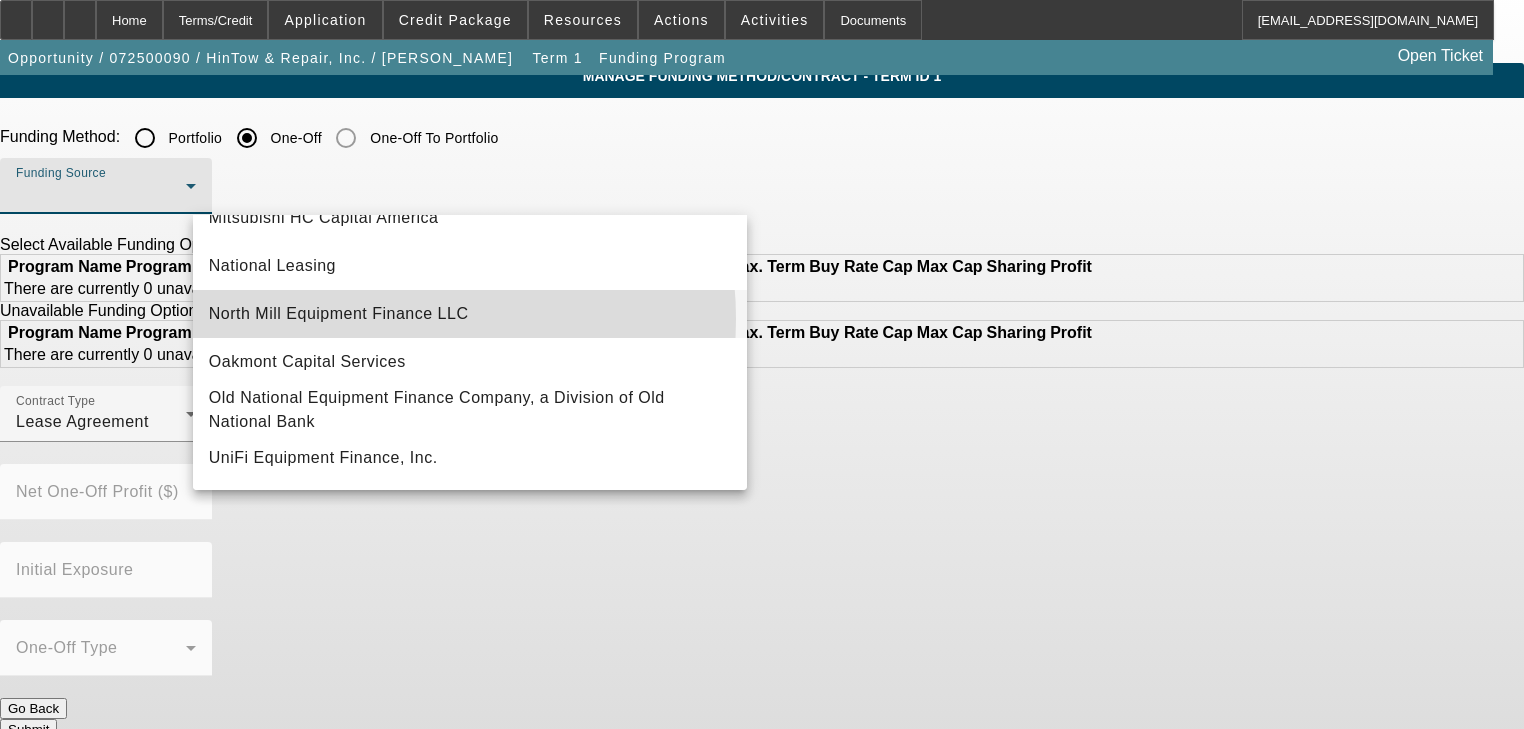 click on "North Mill Equipment Finance LLC" at bounding box center (339, 314) 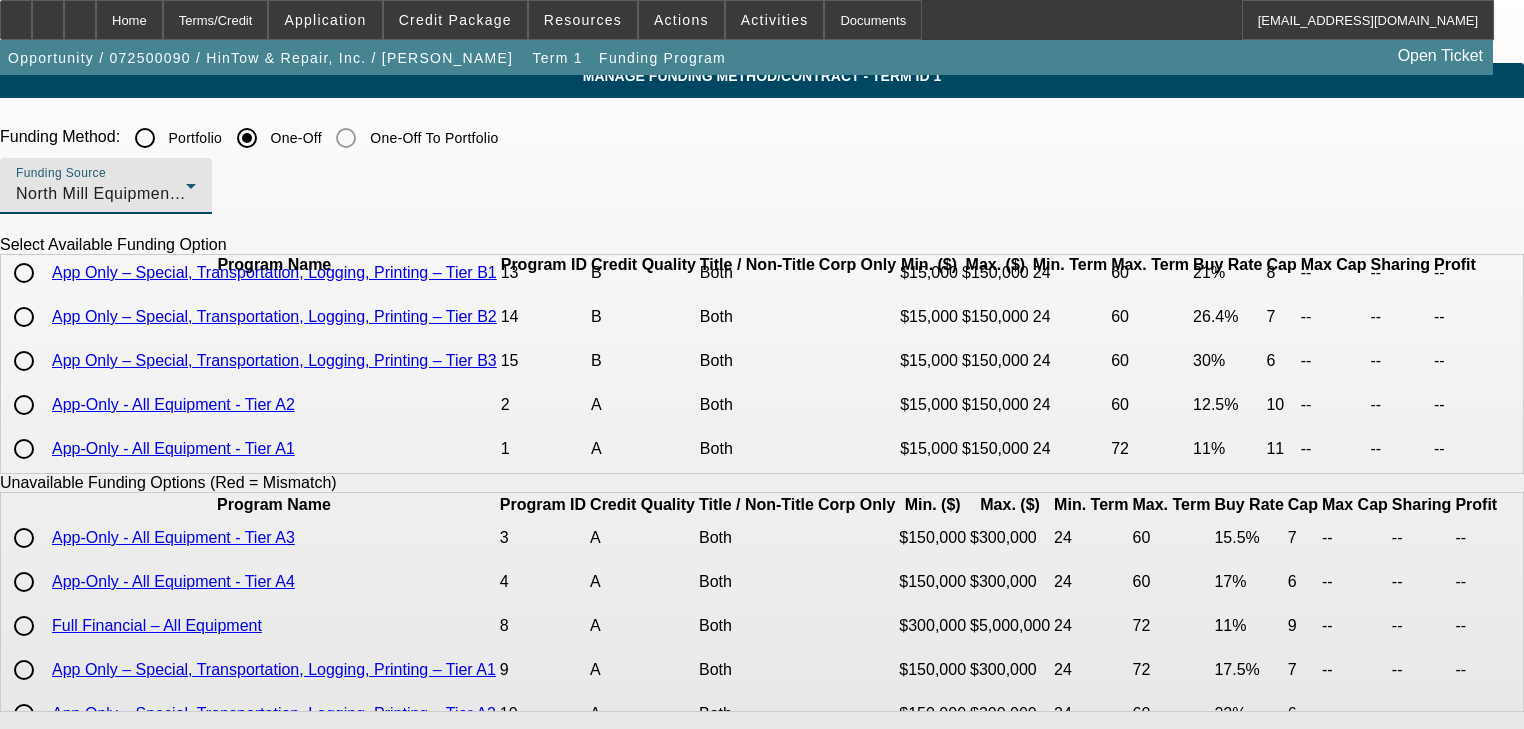 scroll, scrollTop: 542, scrollLeft: 0, axis: vertical 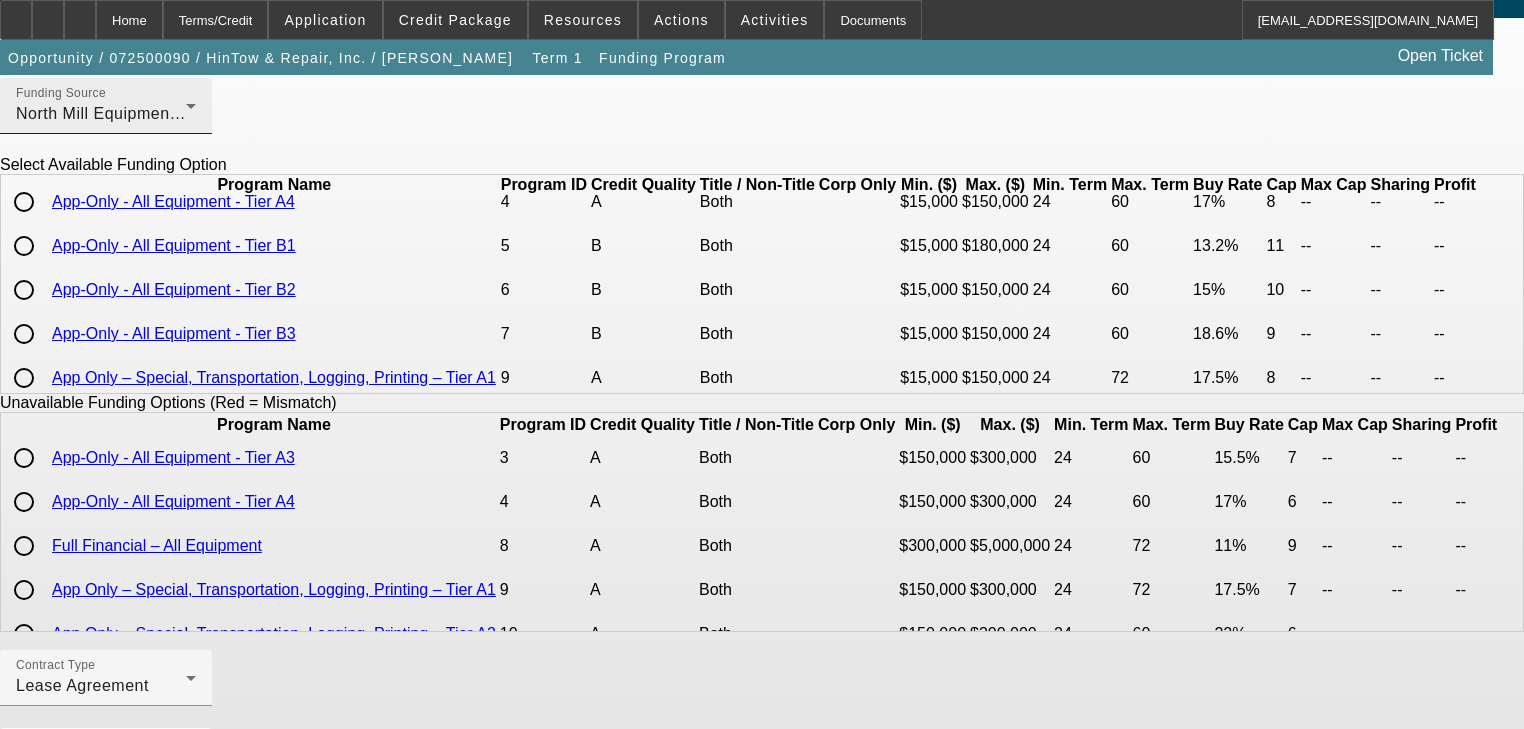 click on "North Mill Equipment Finance LLC" at bounding box center (146, 113) 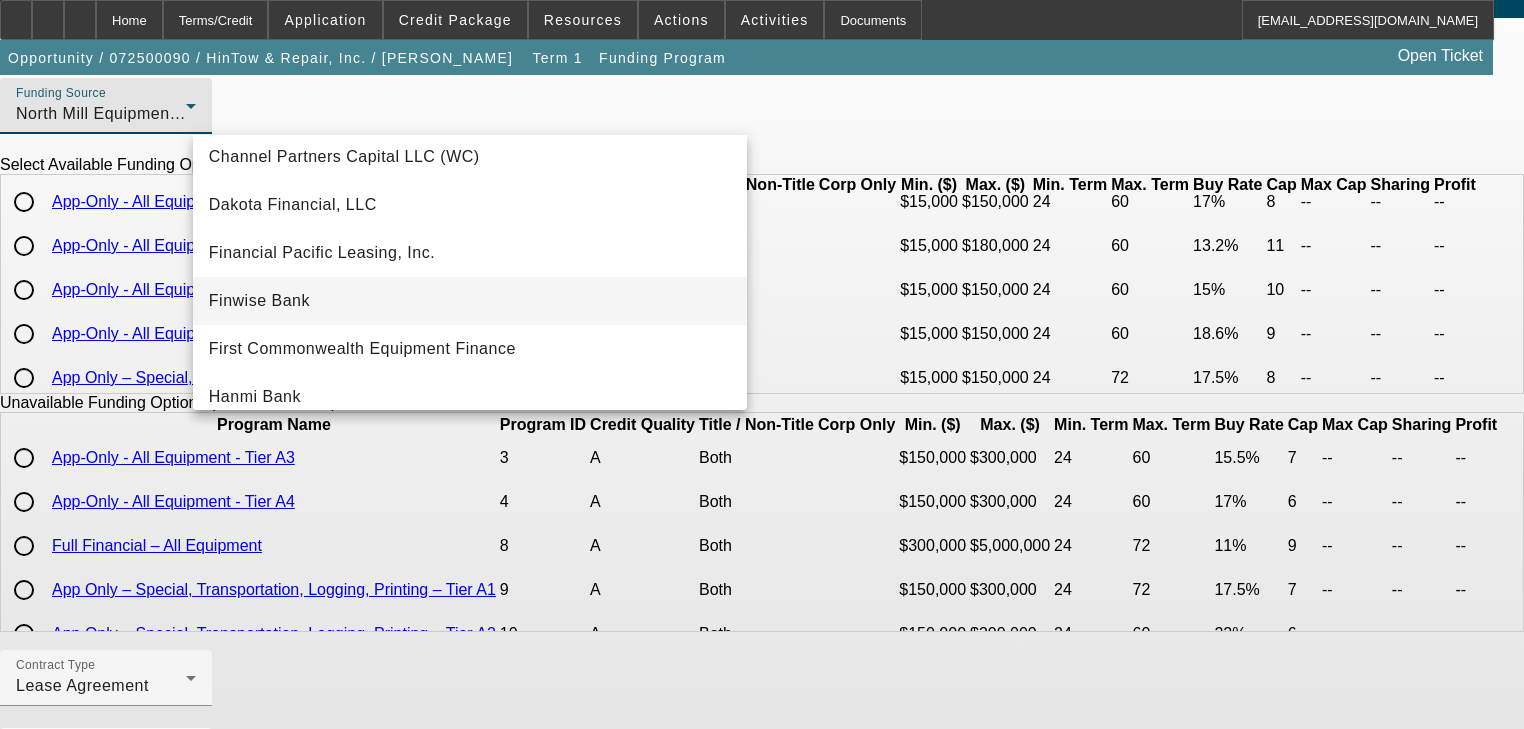 scroll, scrollTop: 167, scrollLeft: 0, axis: vertical 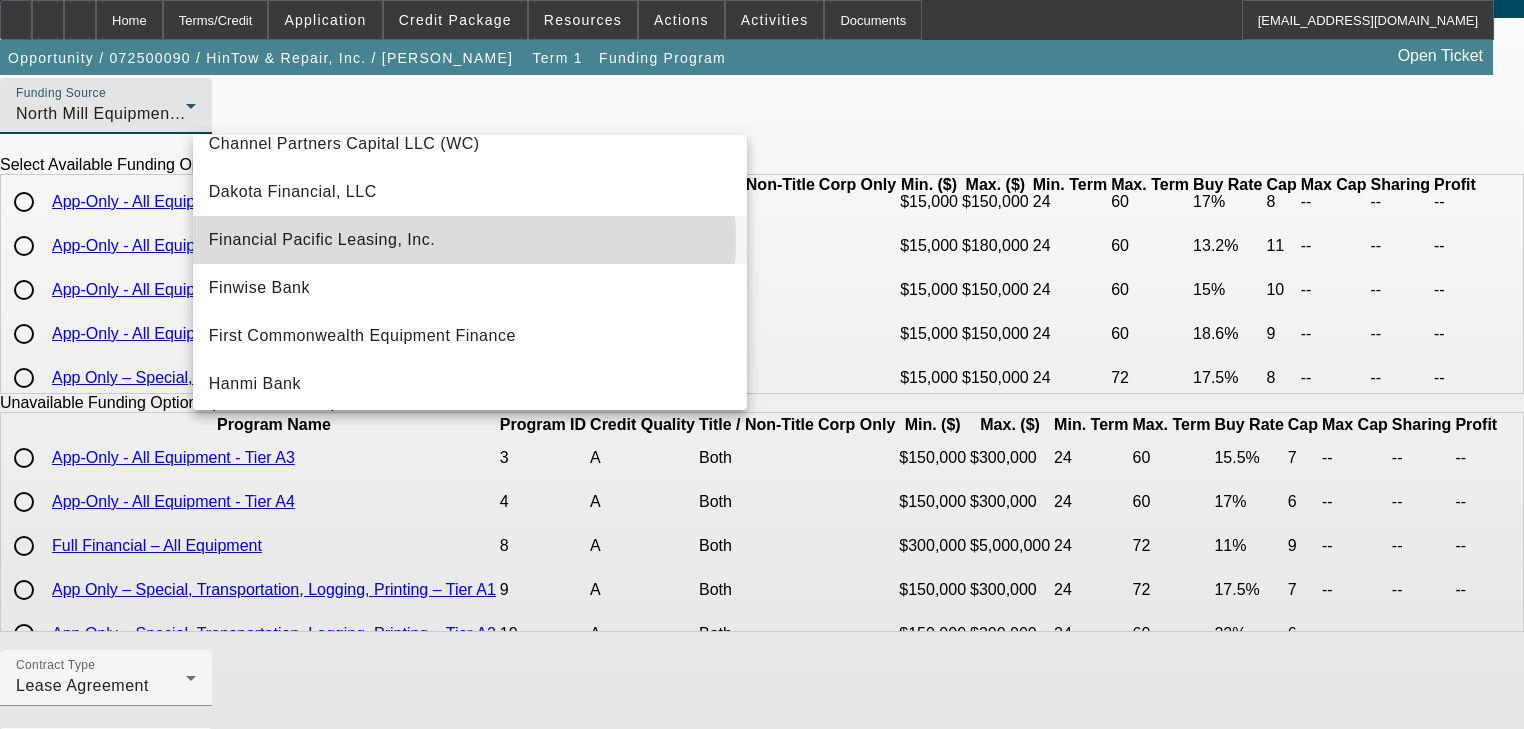 click on "Financial Pacific Leasing, Inc." at bounding box center (470, 240) 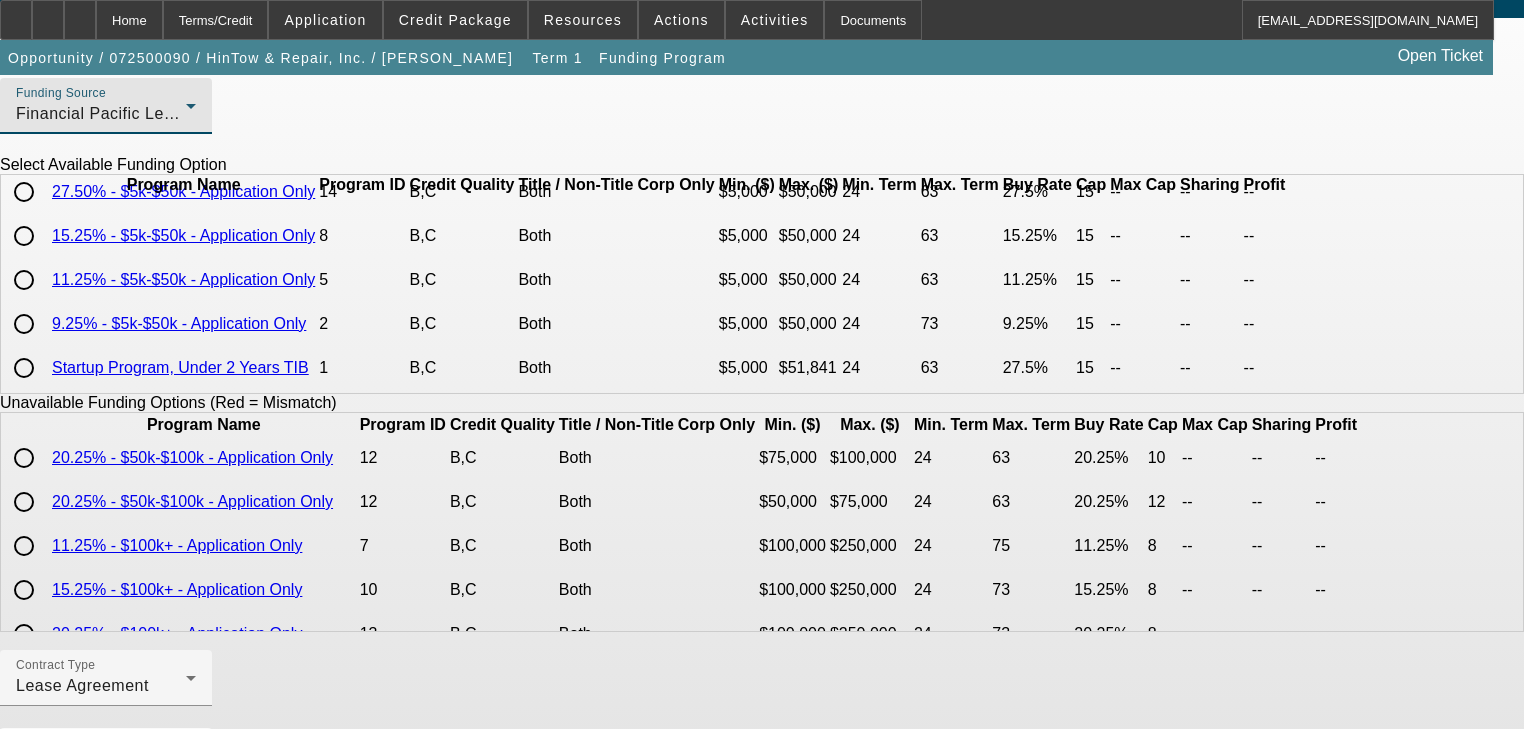 scroll, scrollTop: 0, scrollLeft: 0, axis: both 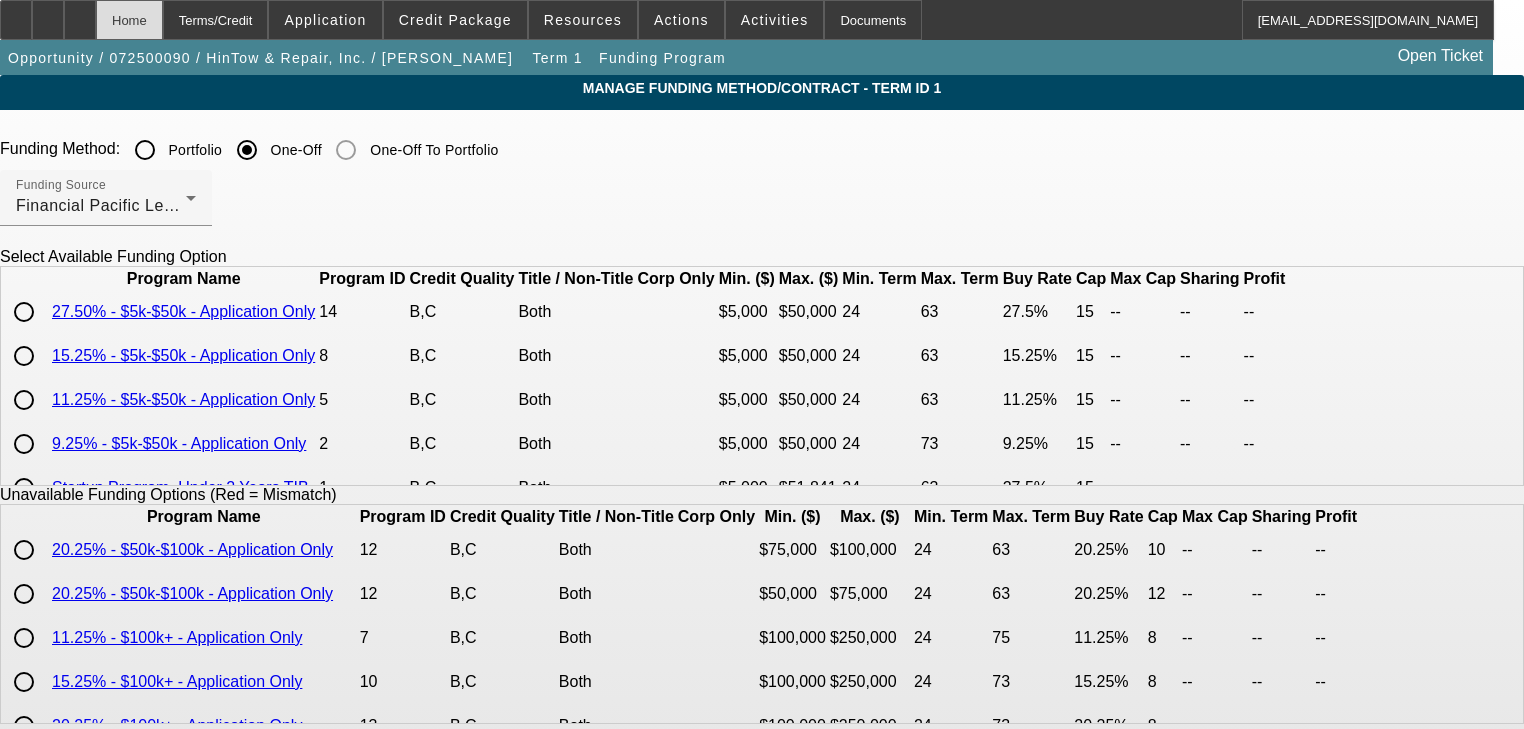click on "Home" at bounding box center (129, 20) 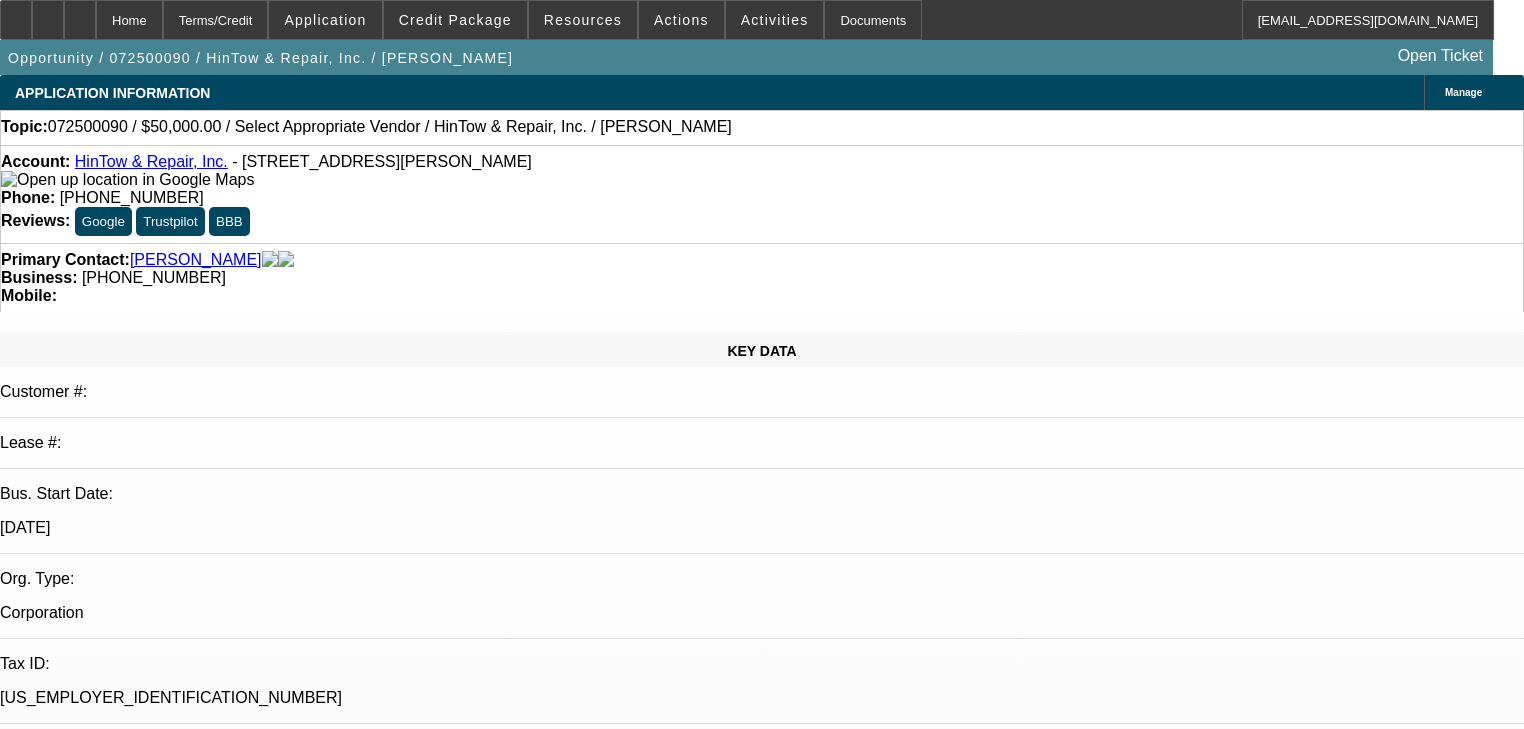 select on "0" 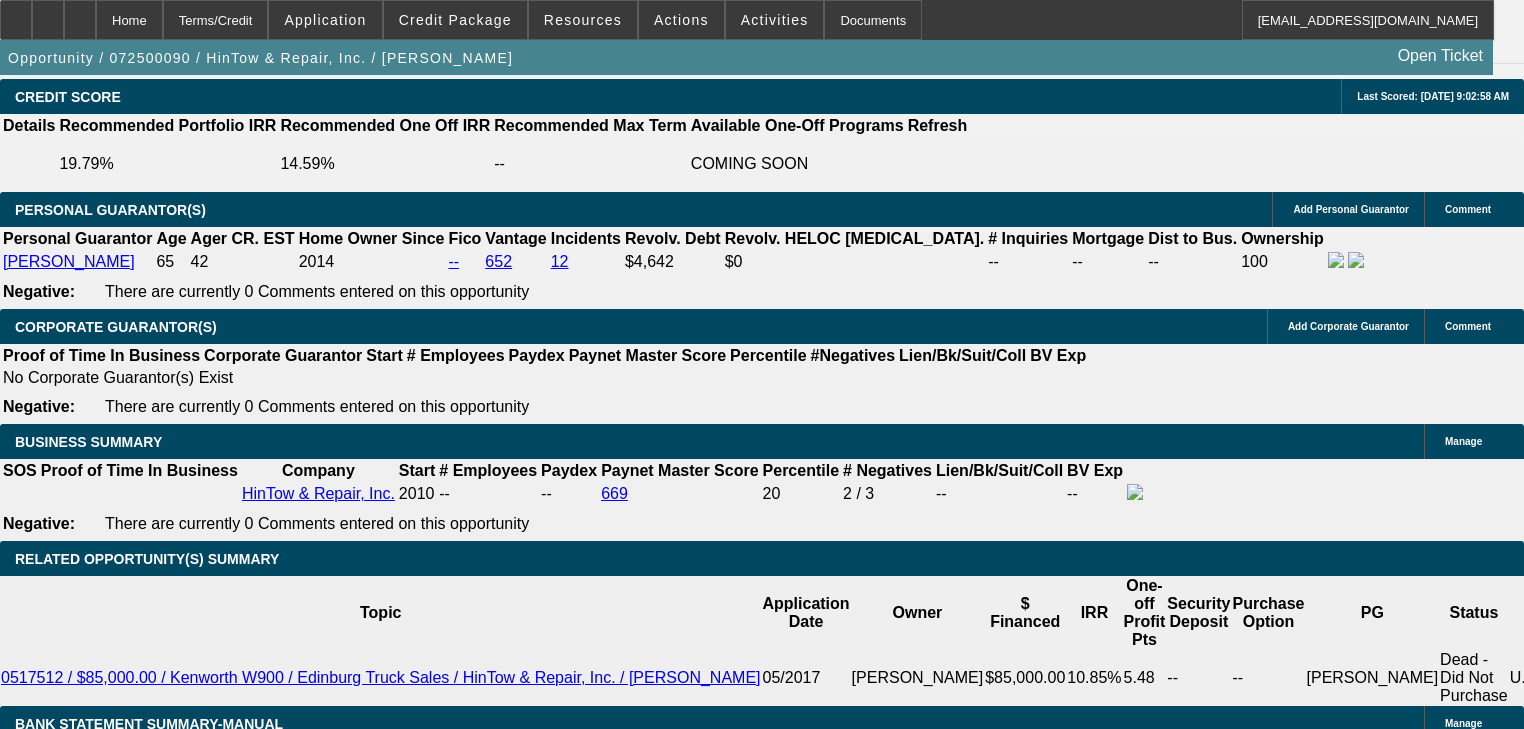 scroll, scrollTop: 2800, scrollLeft: 0, axis: vertical 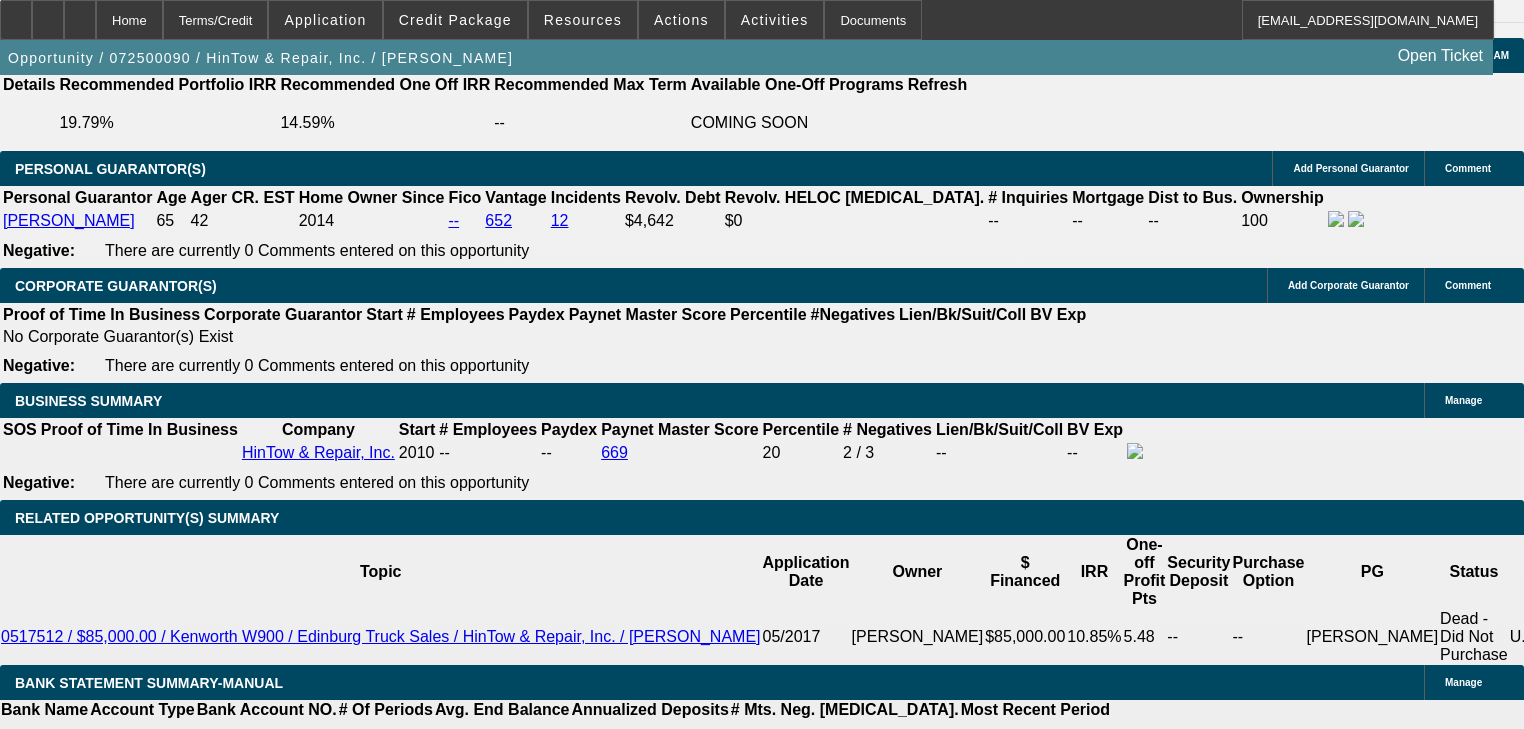 click on "Select Appropriate Vendor" 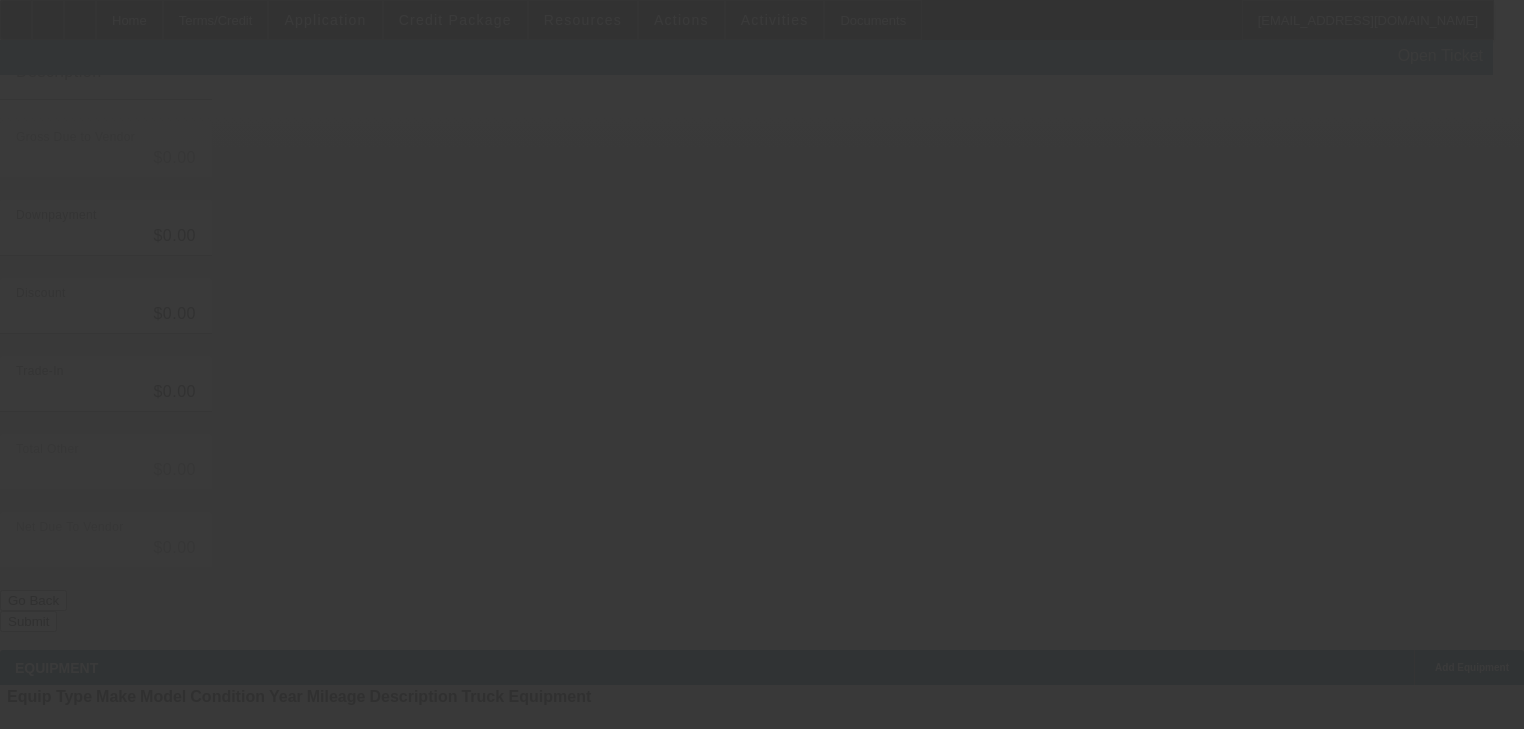 scroll, scrollTop: 0, scrollLeft: 0, axis: both 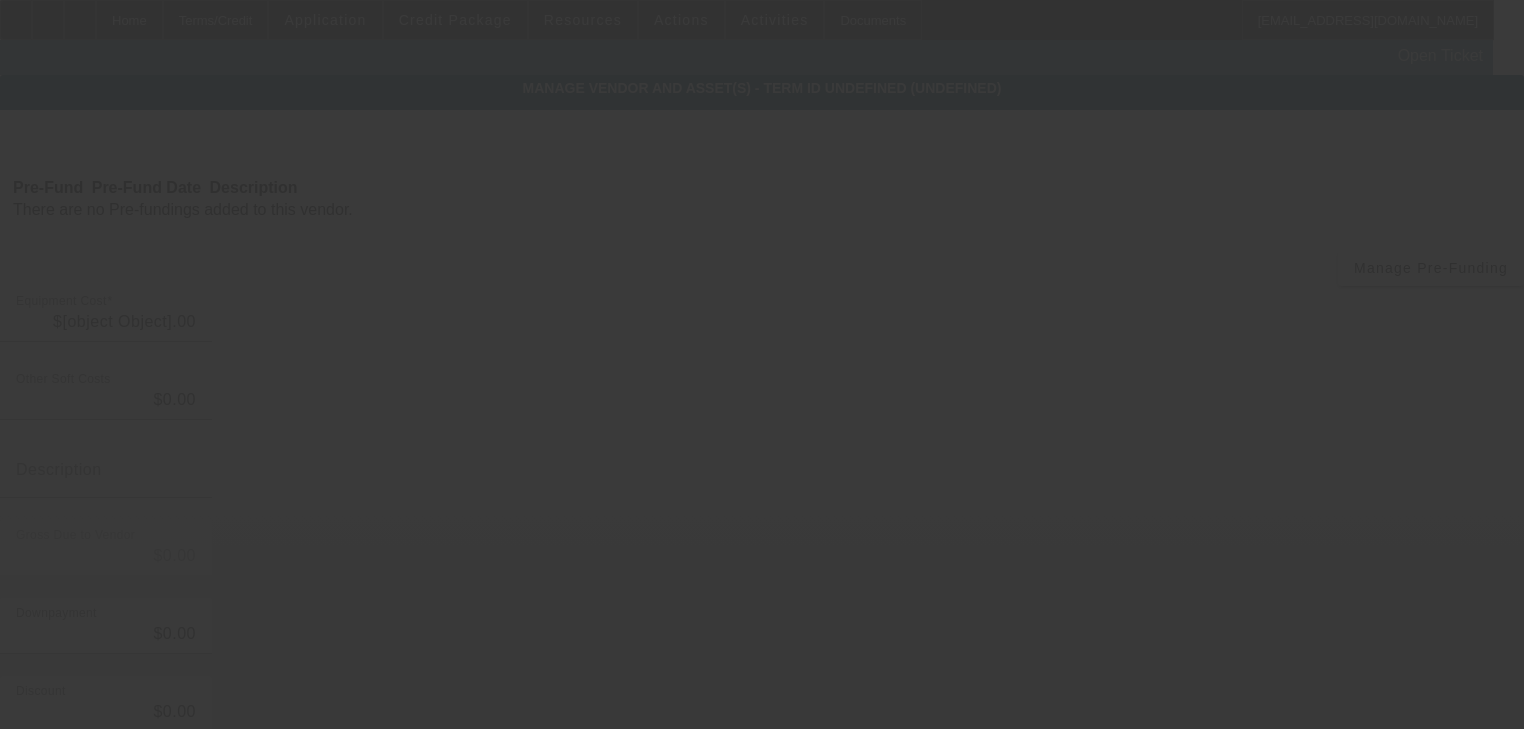 type on "$50,000.00" 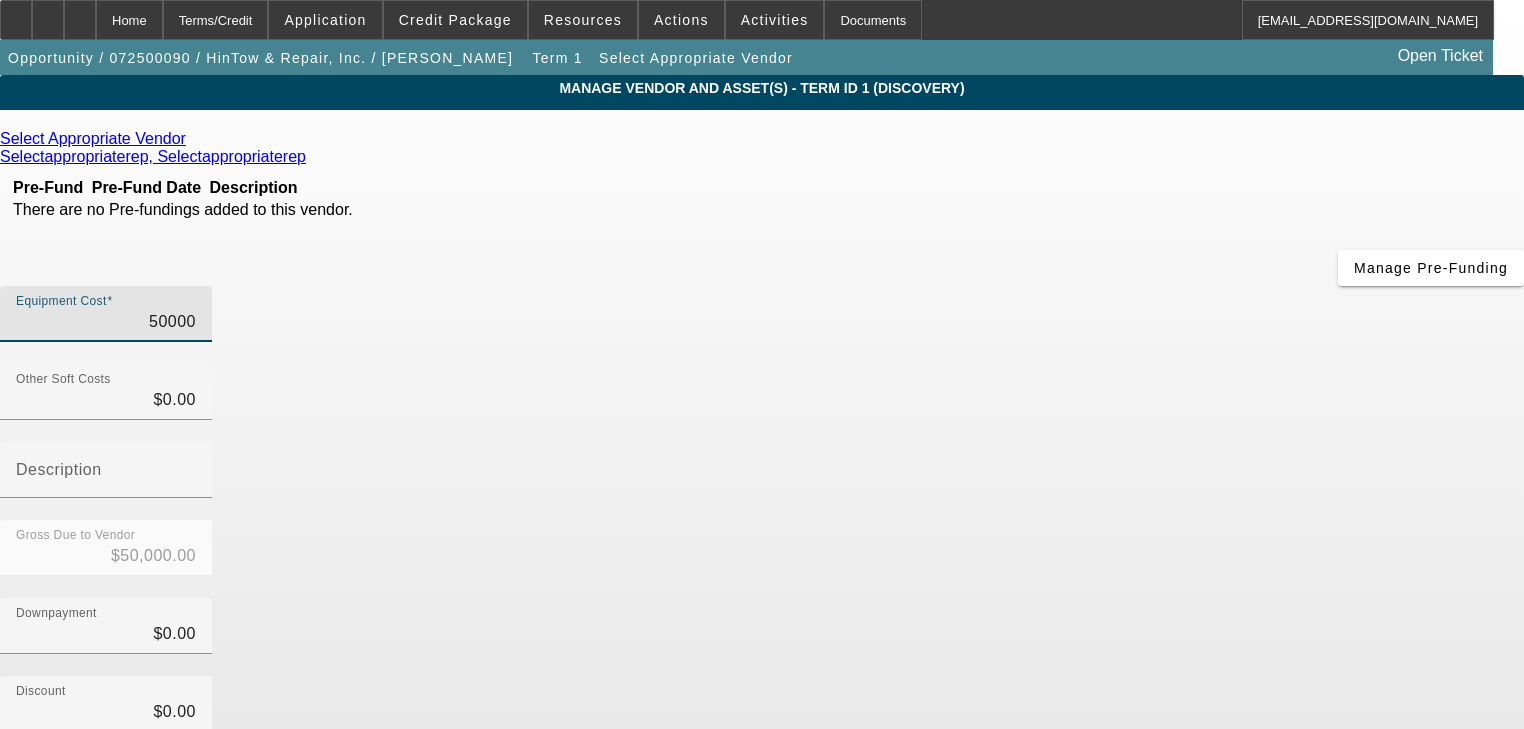 click on "50000" at bounding box center (106, 322) 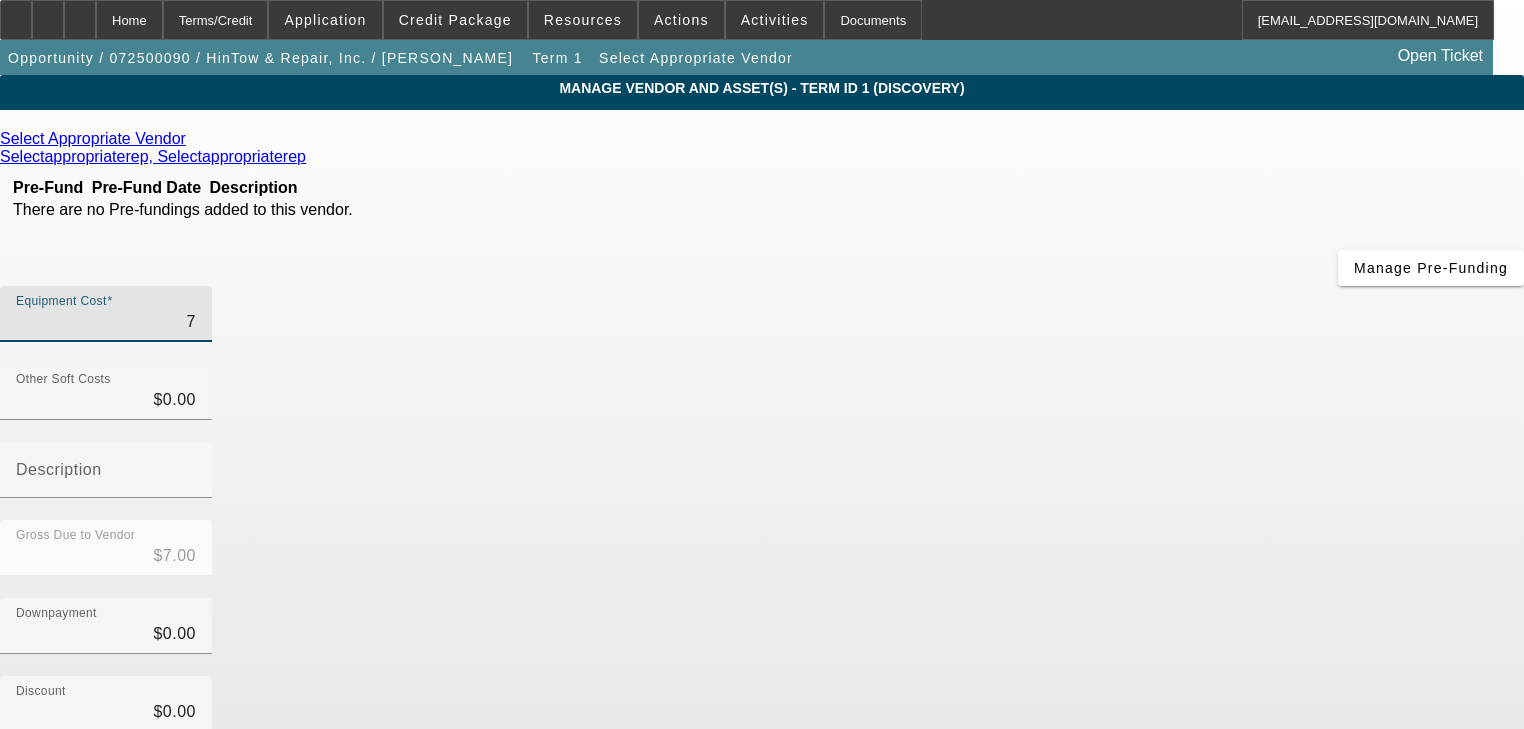 type on "70" 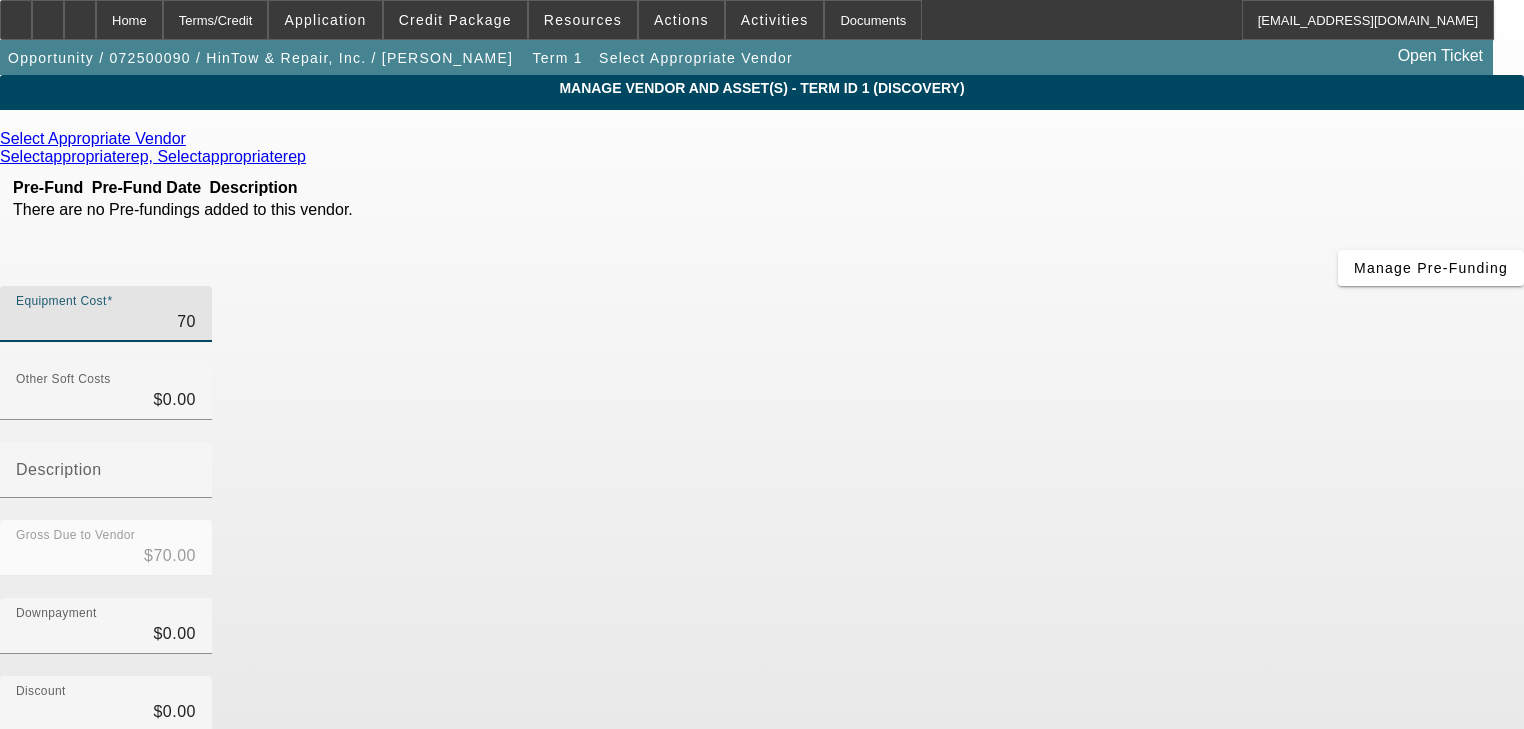 type on "700" 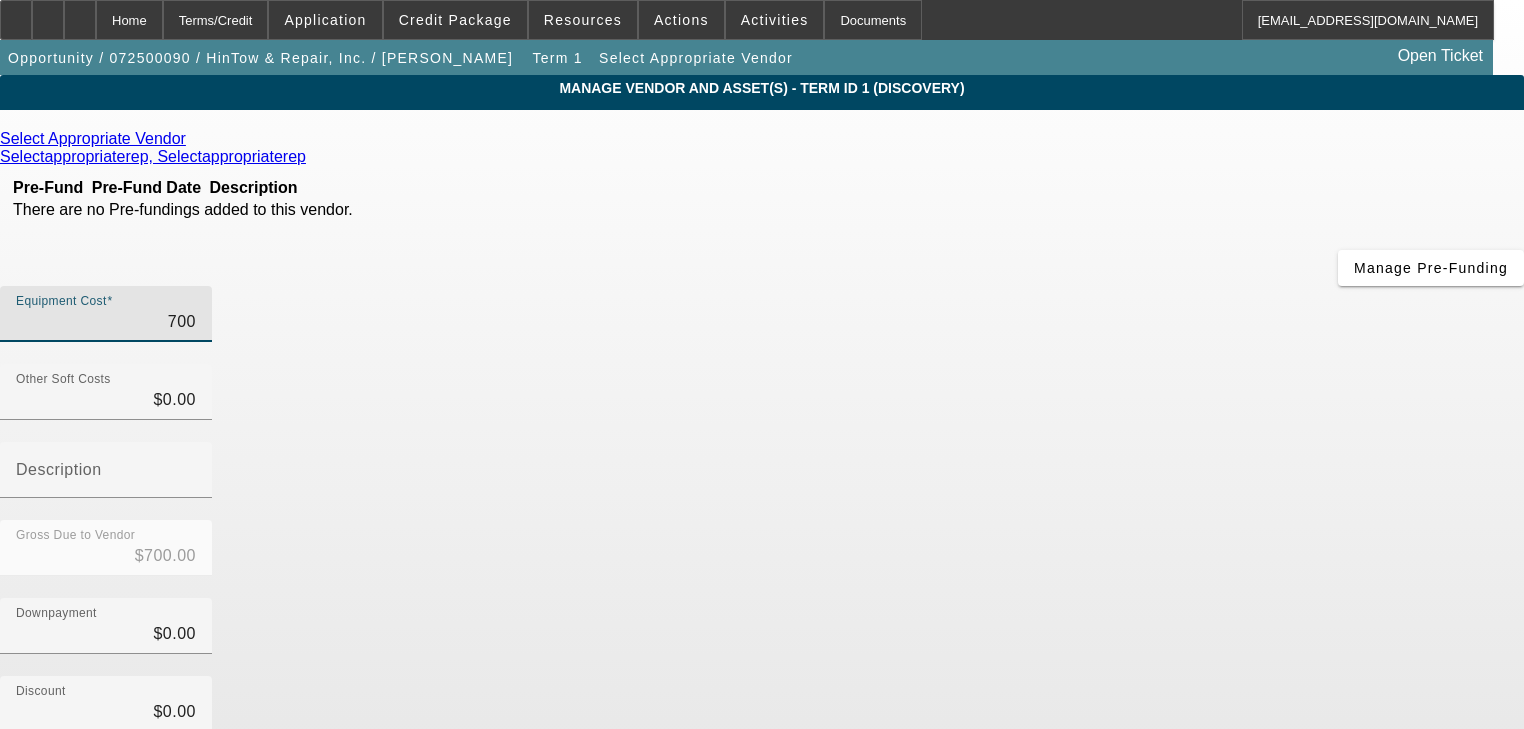 type on "7000" 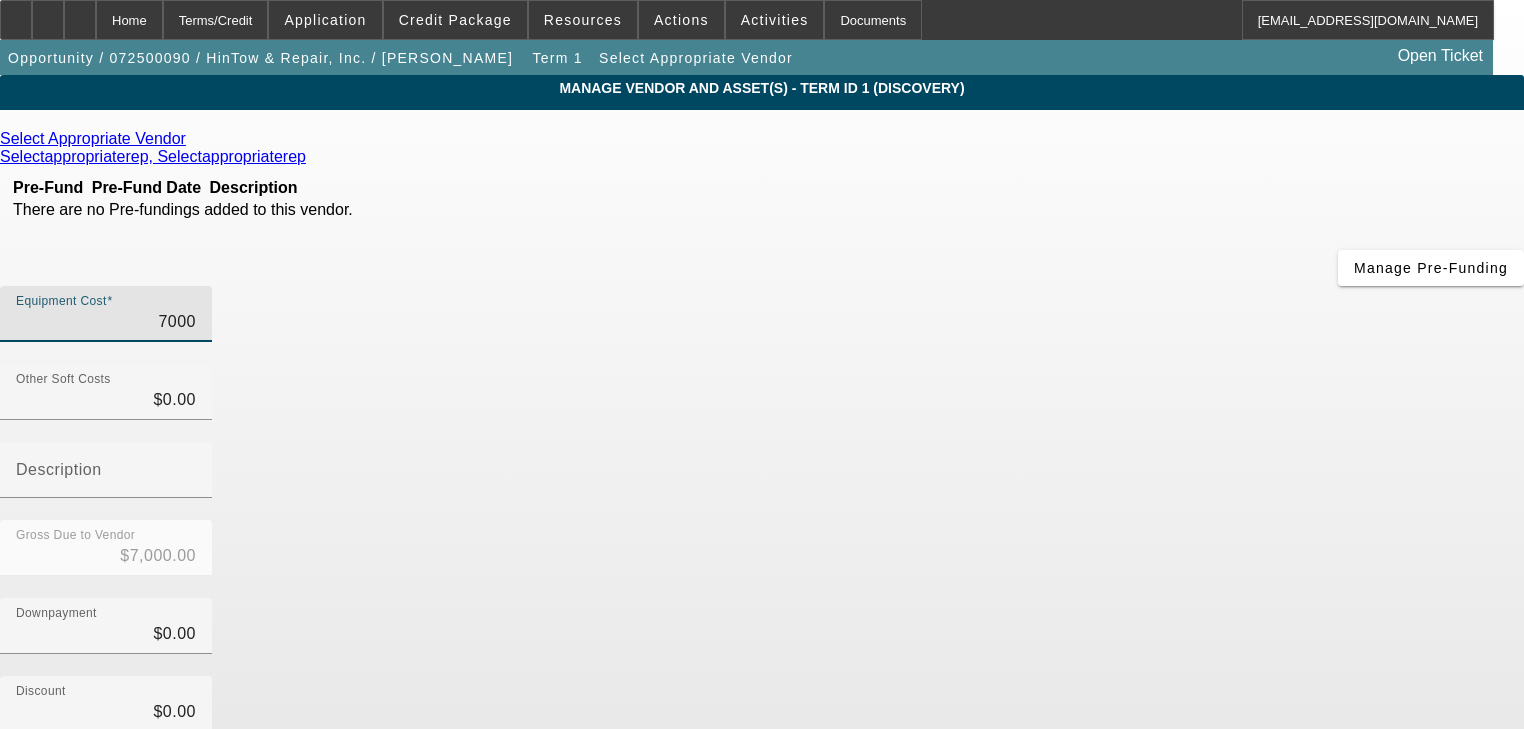 type on "70000" 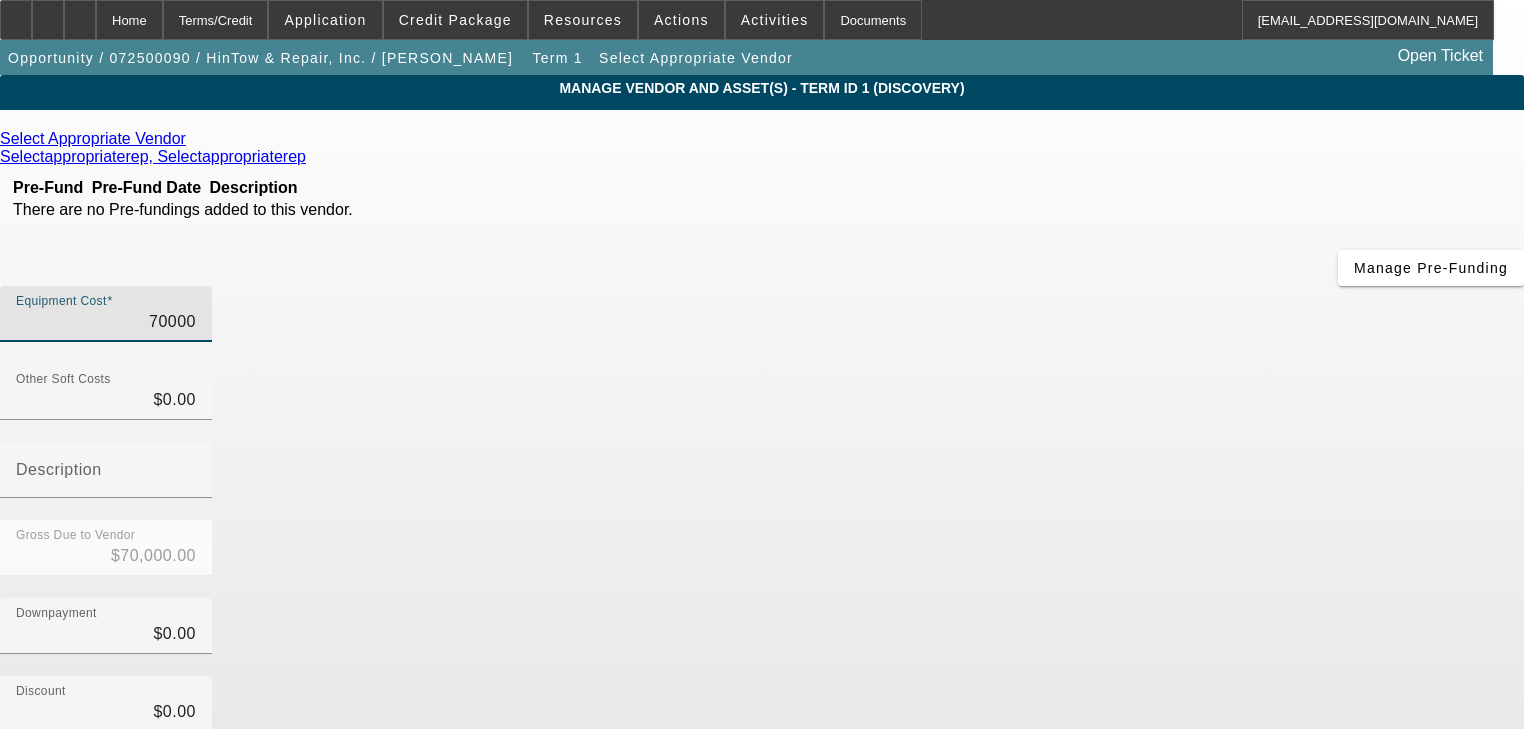 type on "$70,000.00" 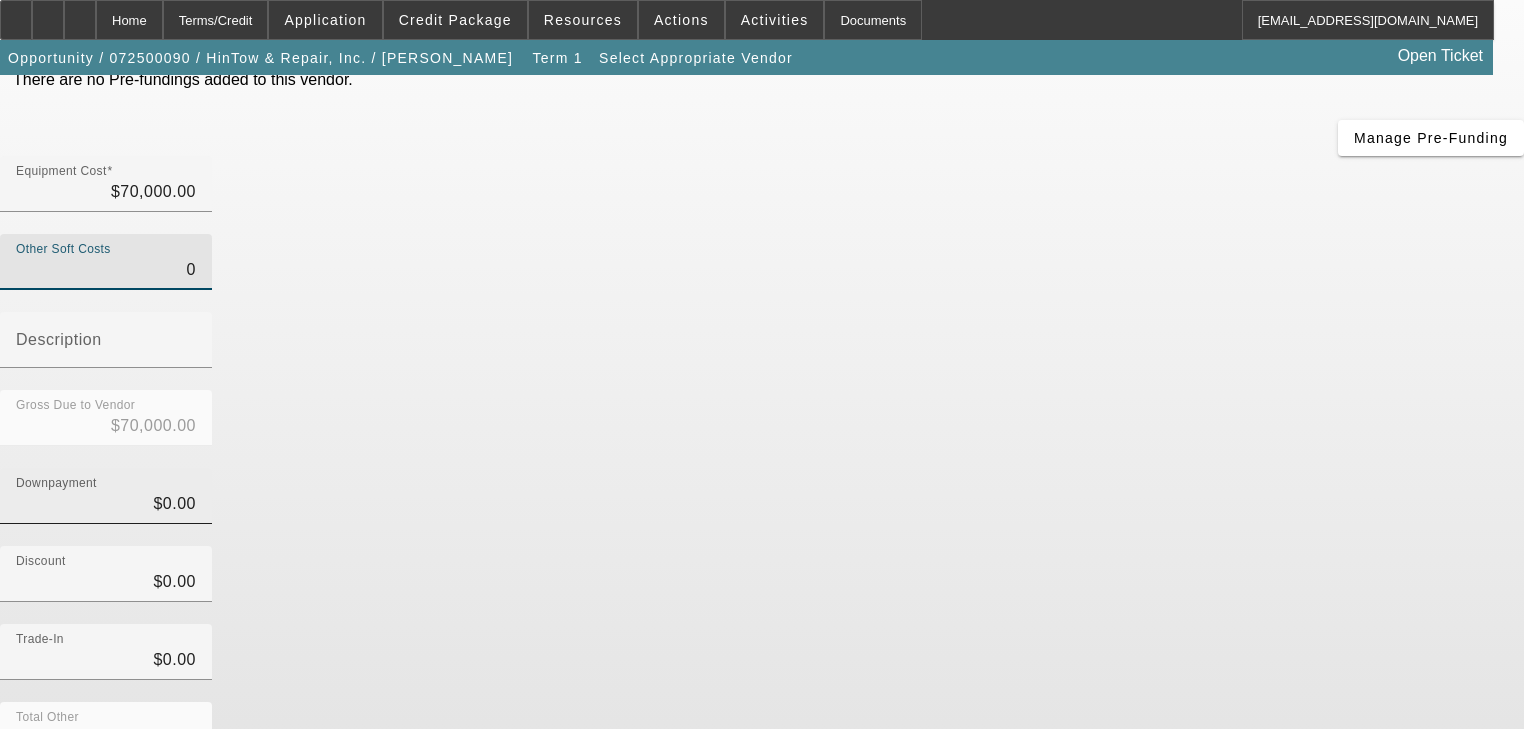 scroll, scrollTop: 0, scrollLeft: 0, axis: both 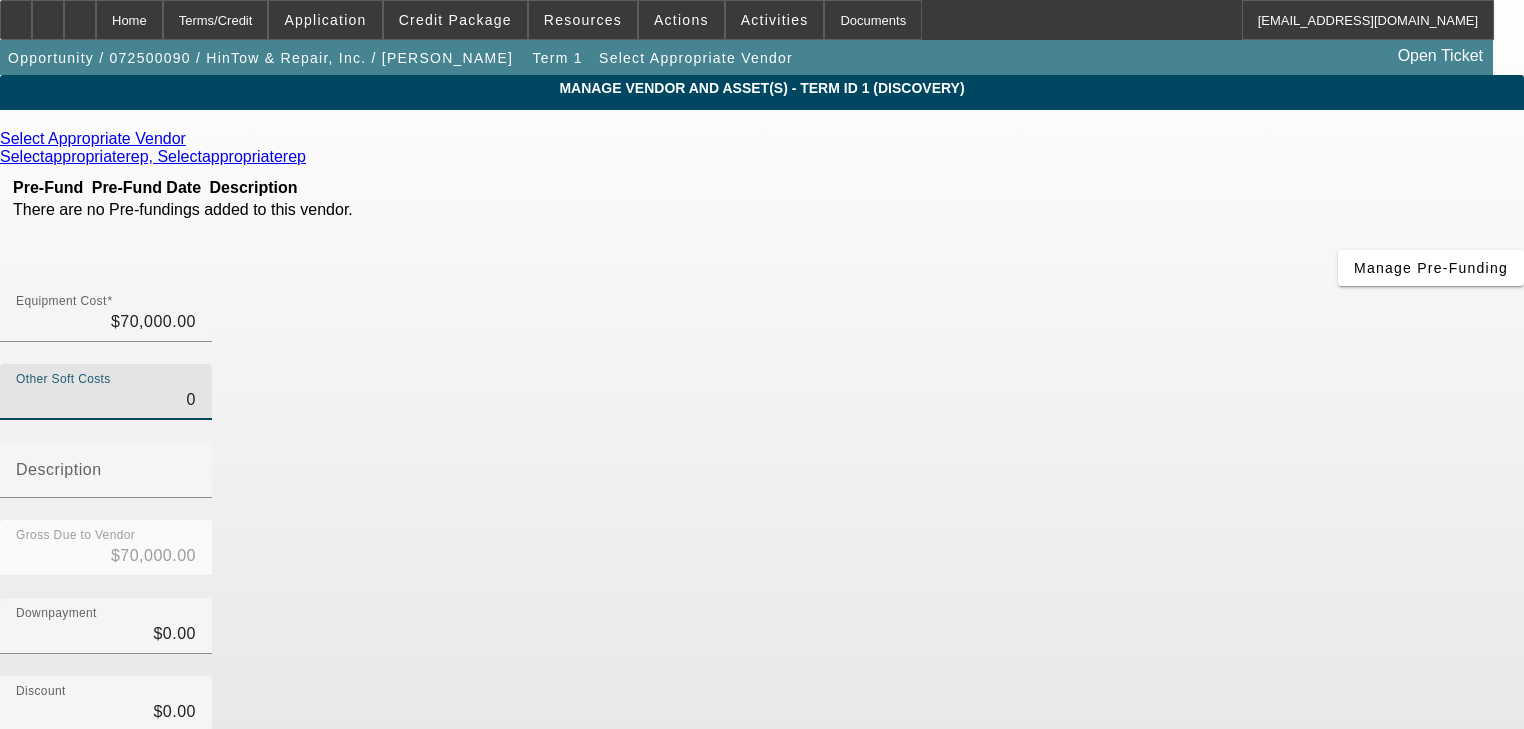 type on "$0.00" 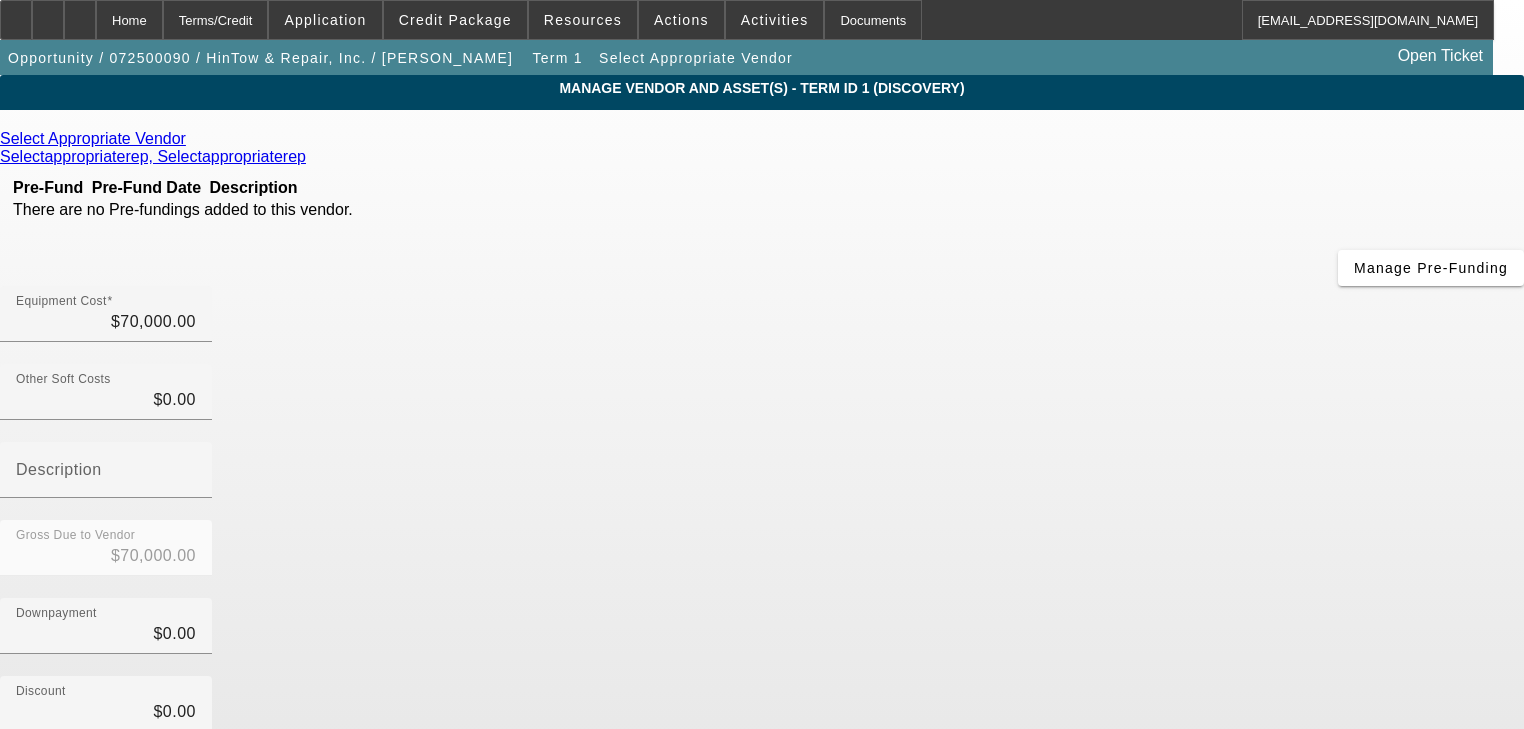 click at bounding box center (191, 138) 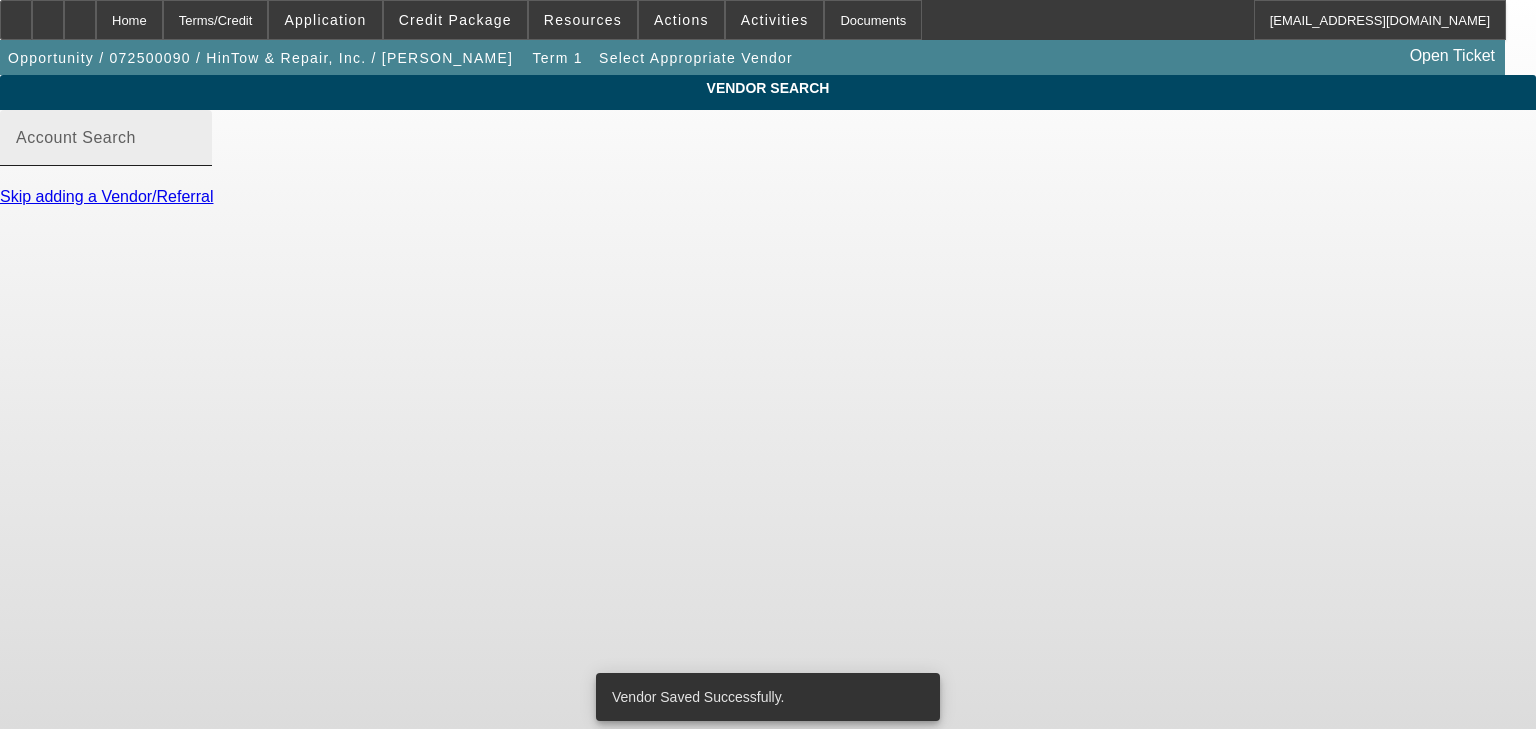 click on "Account Search" at bounding box center [106, 146] 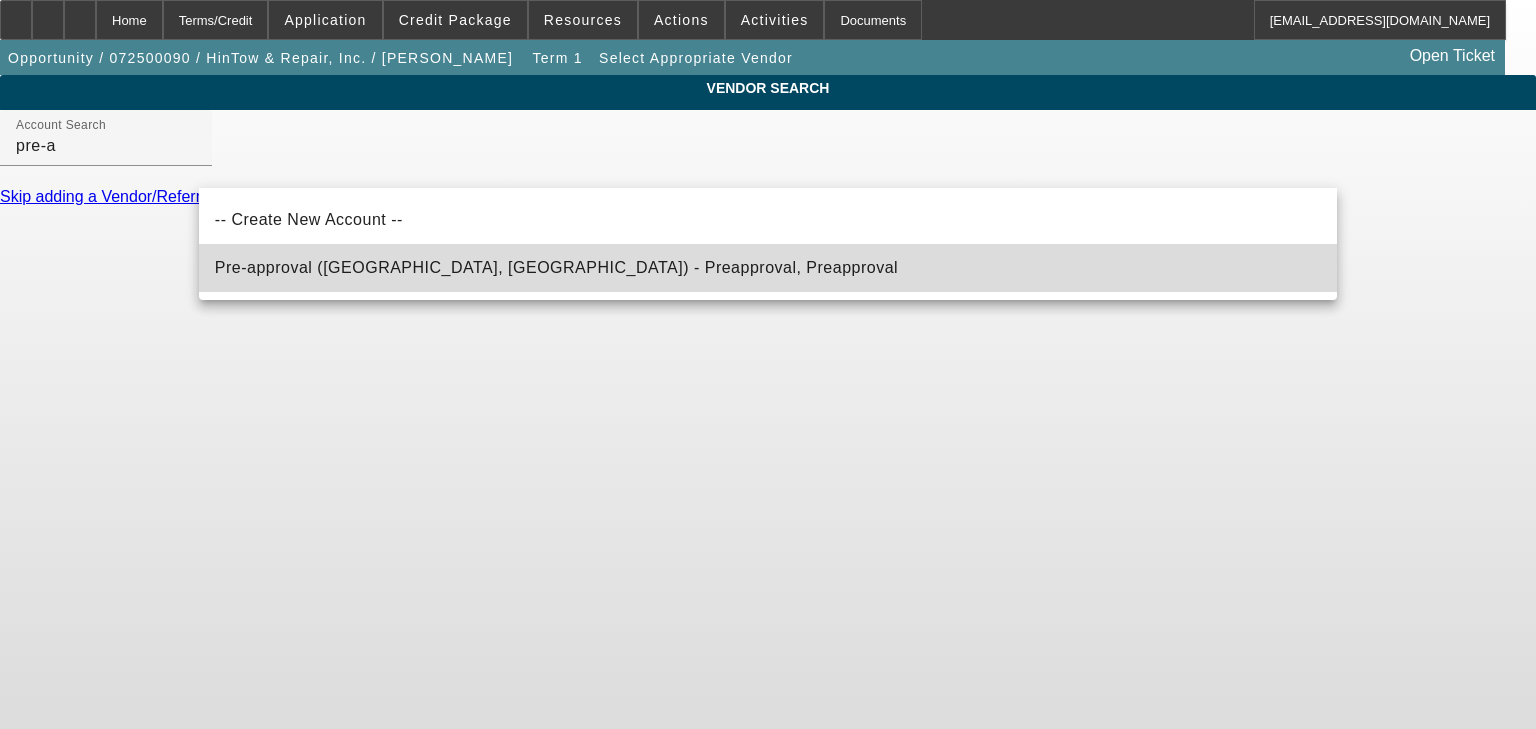 click on "Pre-approval (Northbrook, IL) - Preapproval, Preapproval" at bounding box center (556, 268) 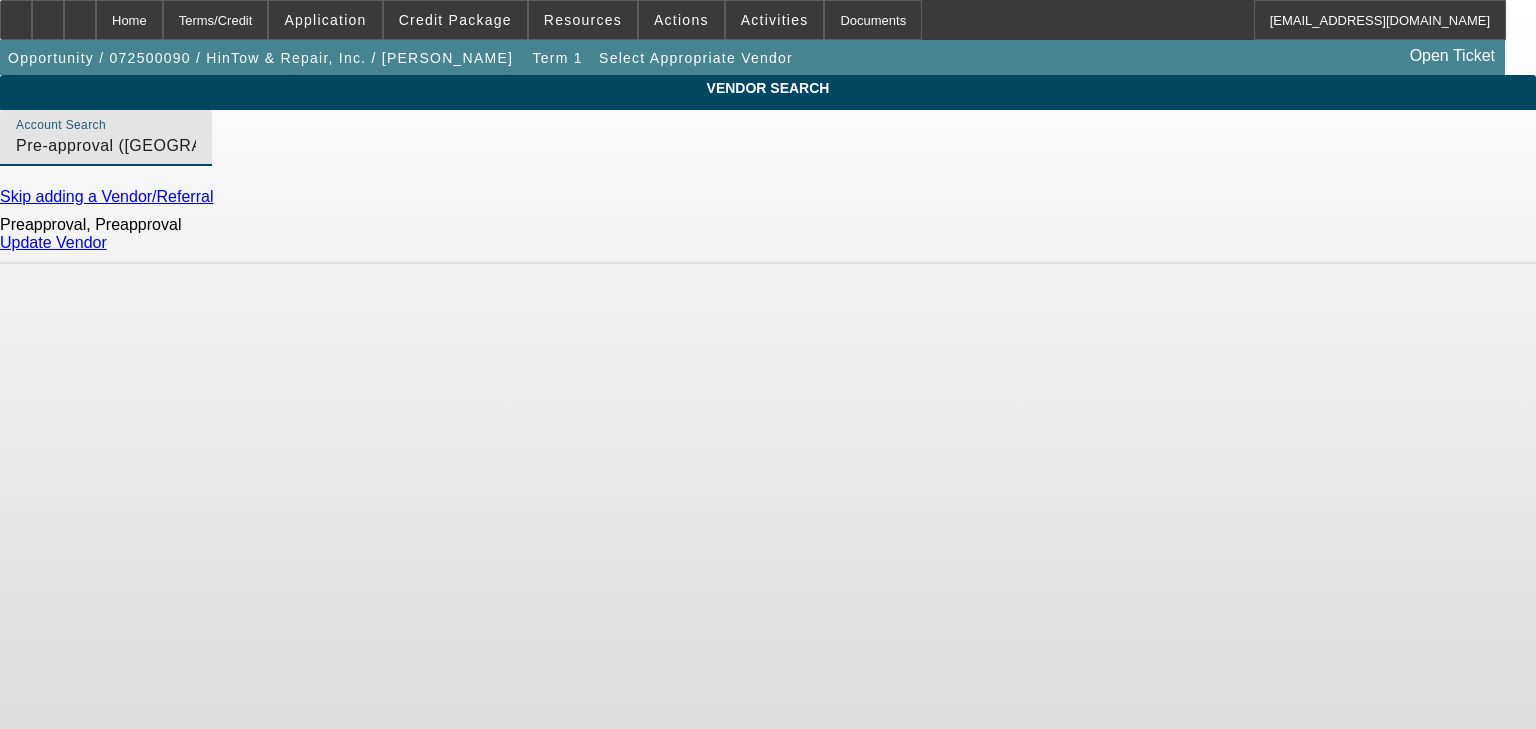 click on "Update Vendor" 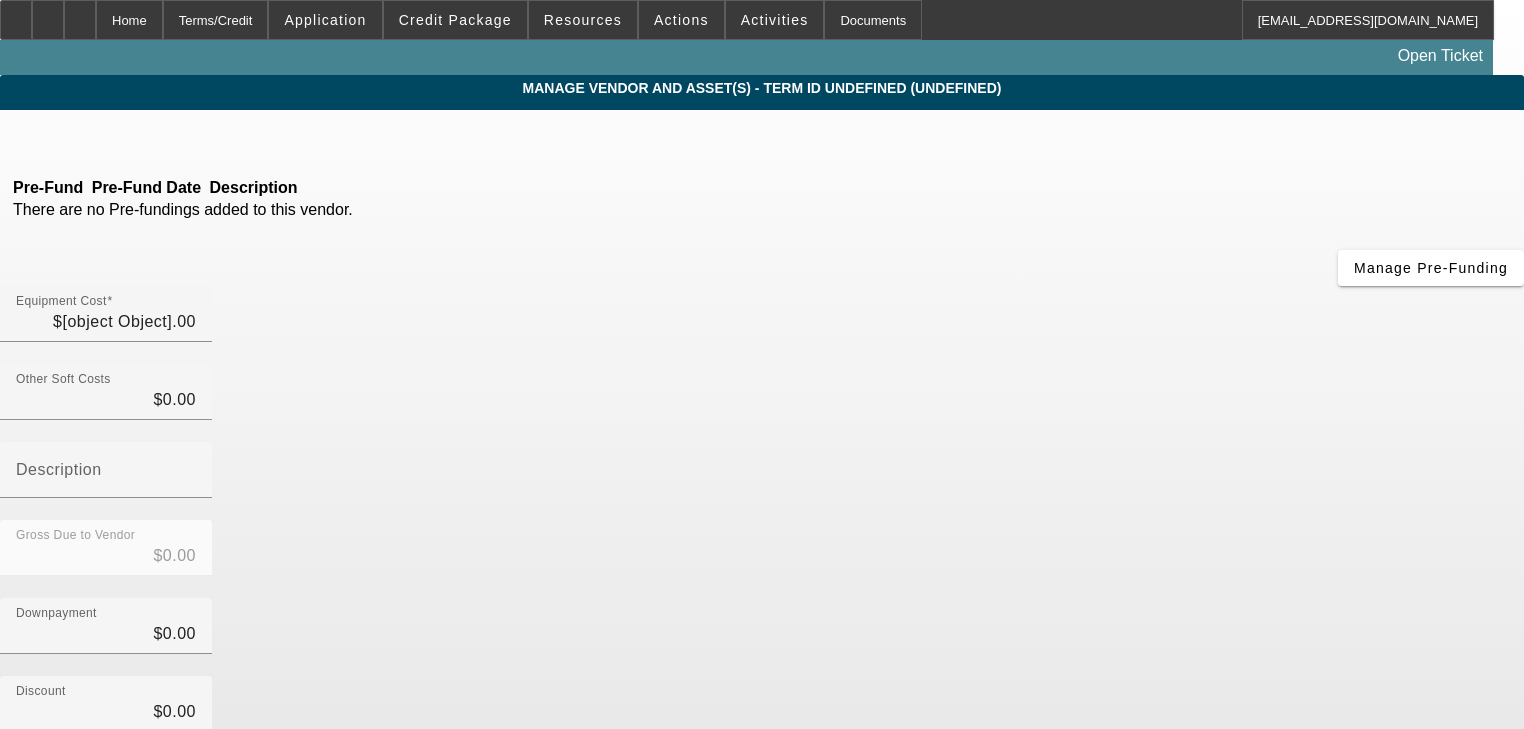 type on "$70,000.00" 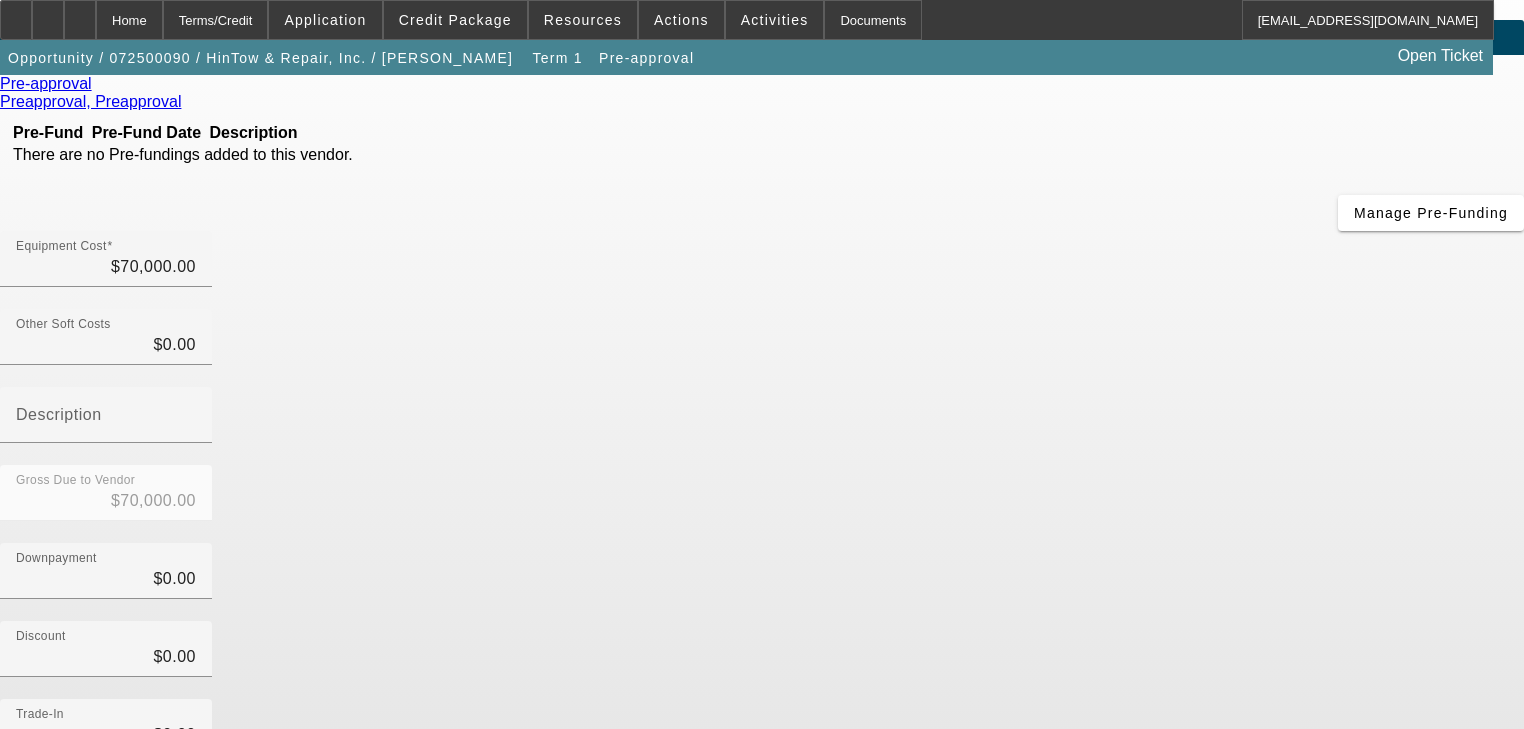 scroll, scrollTop: 196, scrollLeft: 0, axis: vertical 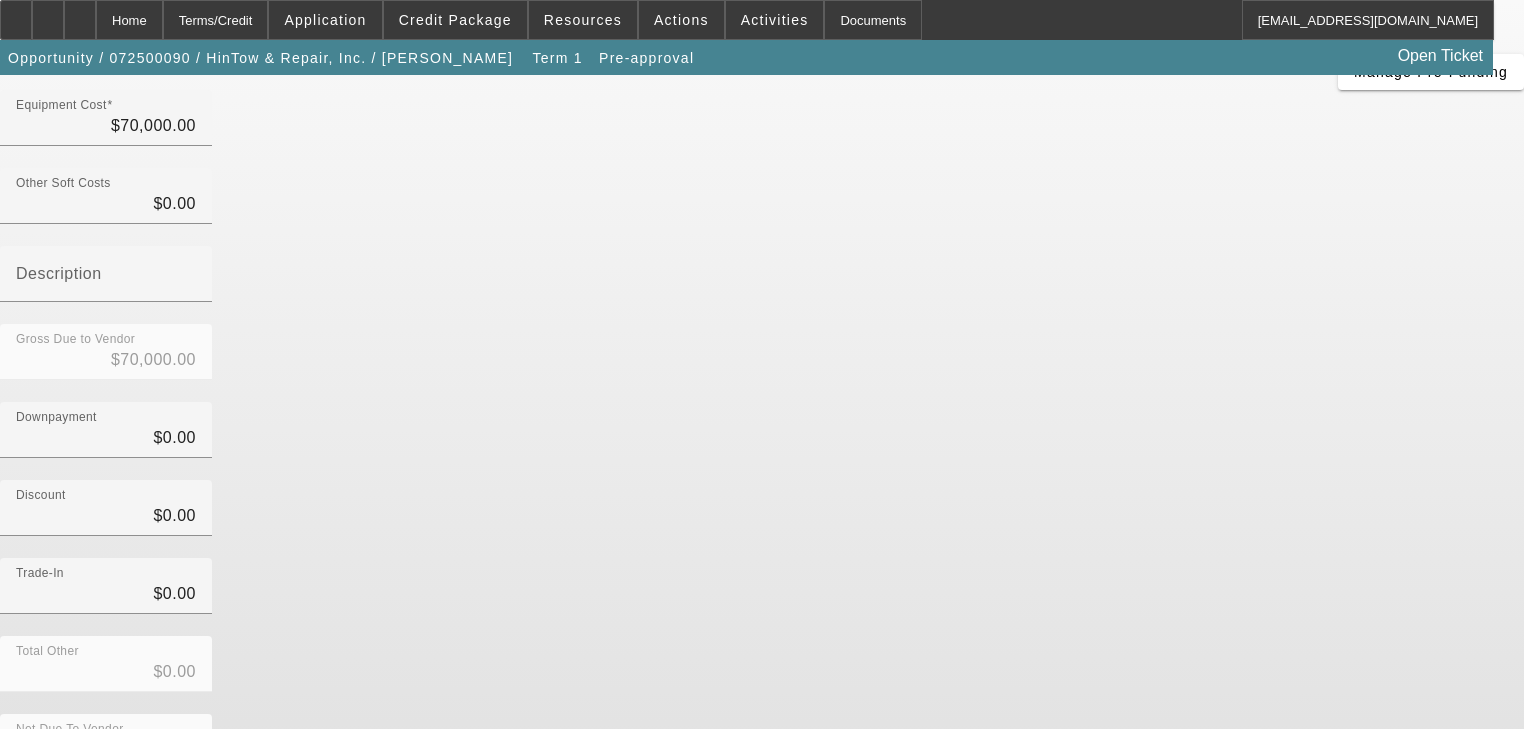 click on "Add Equipment" at bounding box center [1472, 869] 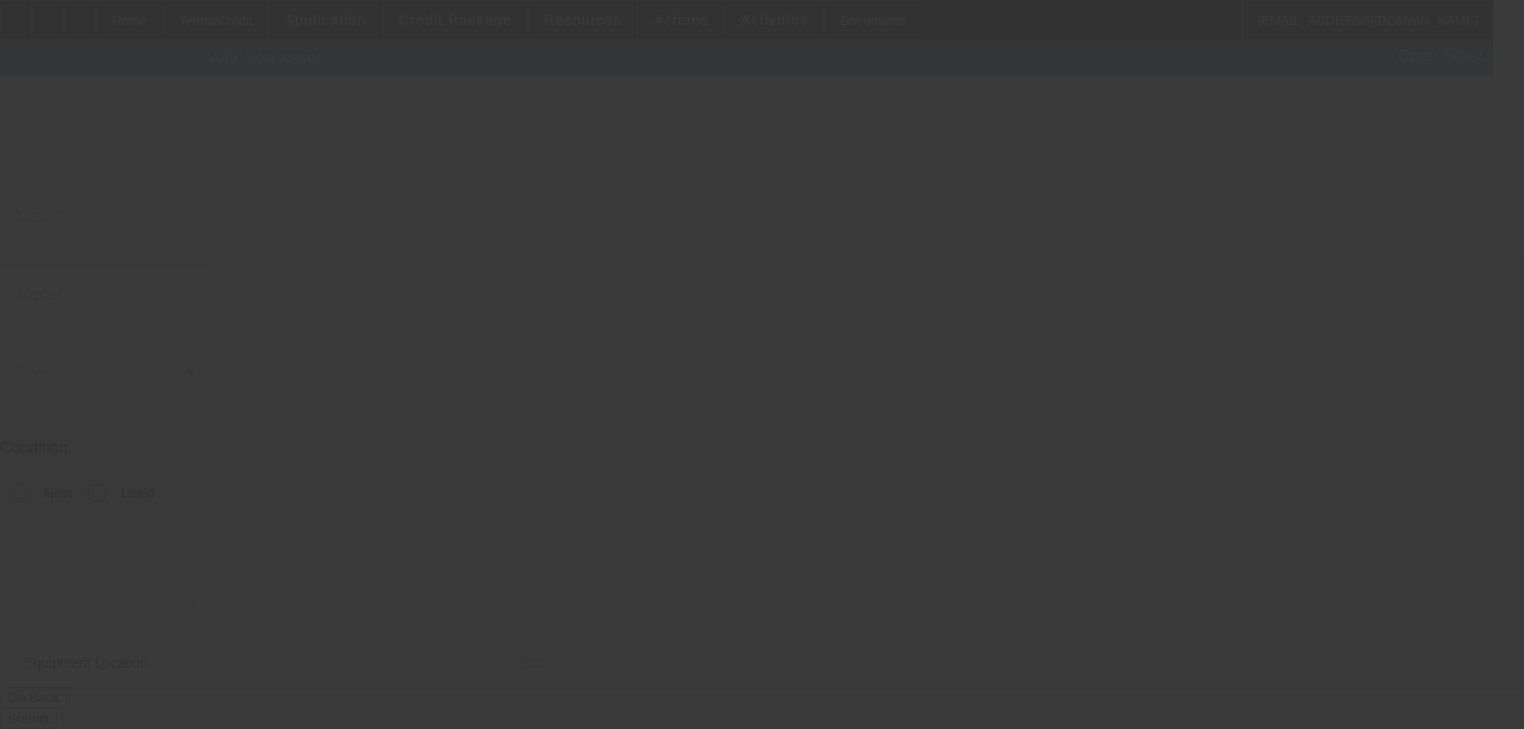 scroll, scrollTop: 0, scrollLeft: 0, axis: both 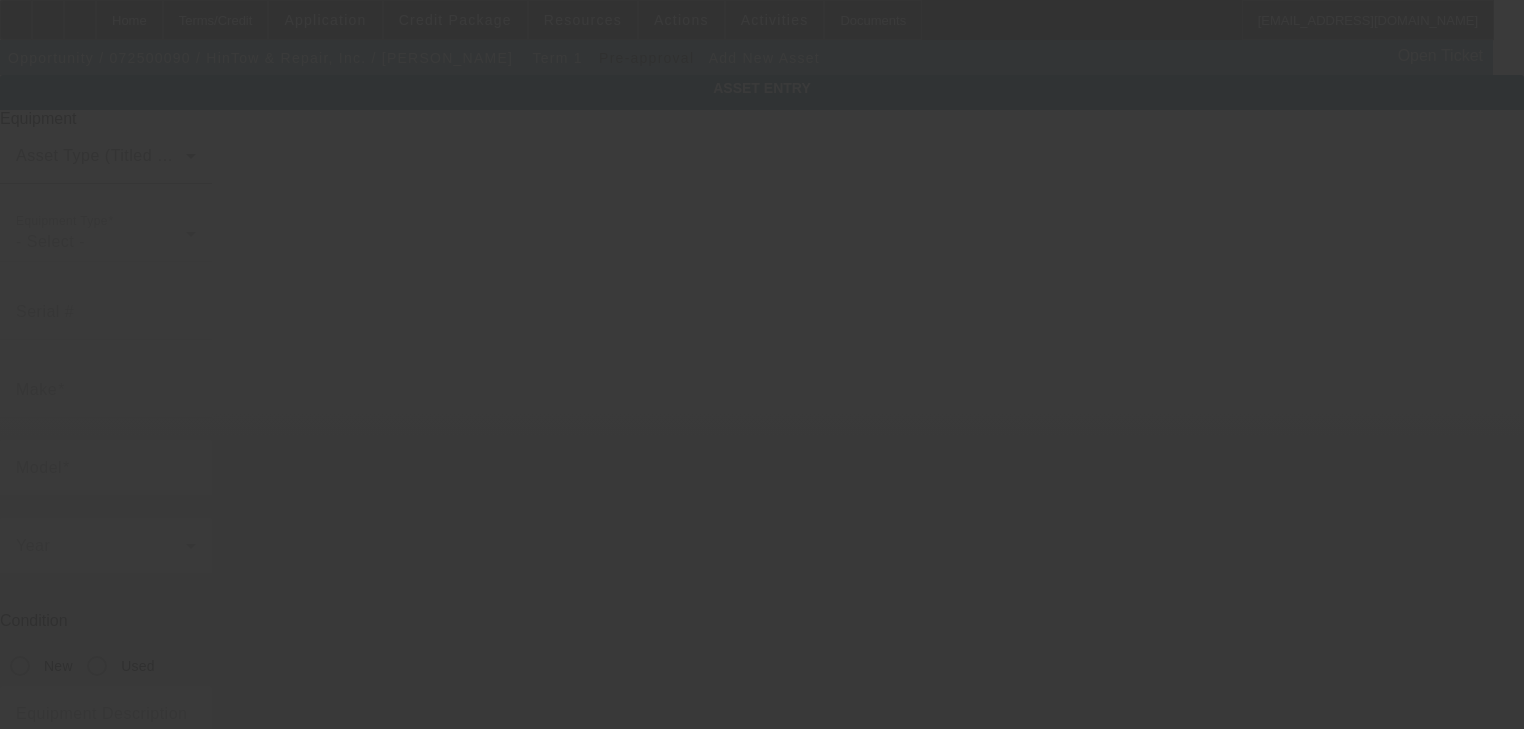 type on "85 Jesse Hill Rd" 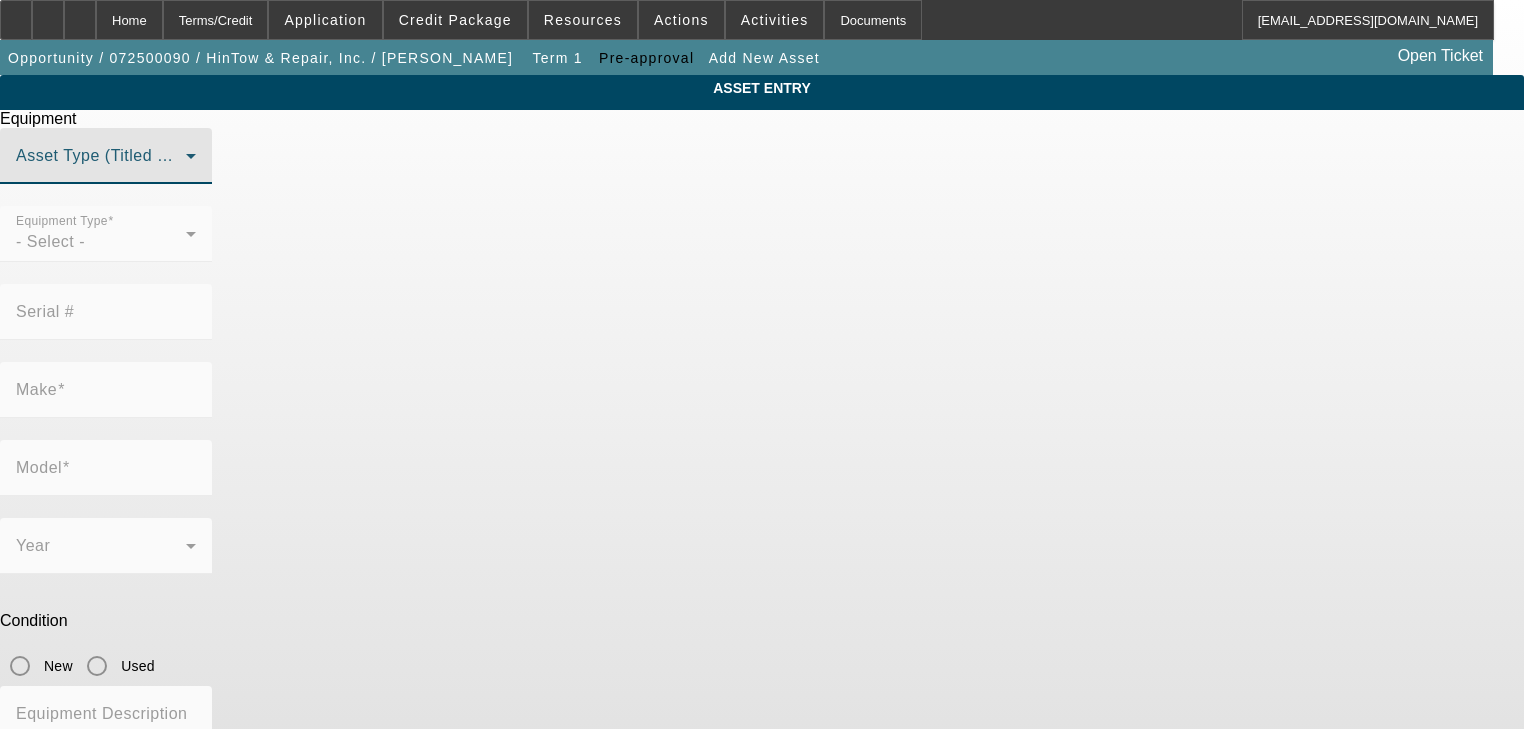 click at bounding box center (101, 164) 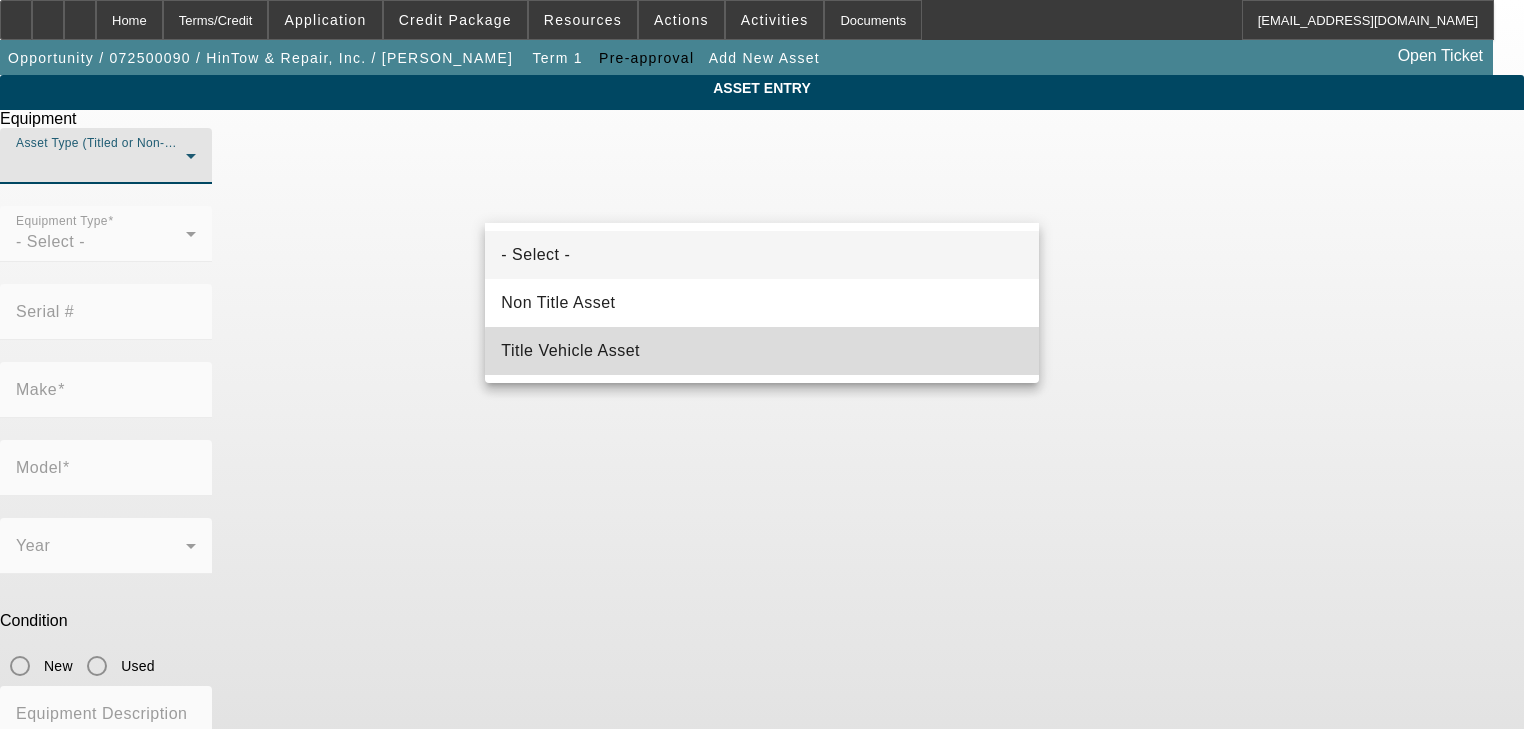 click on "Title Vehicle Asset" at bounding box center [761, 351] 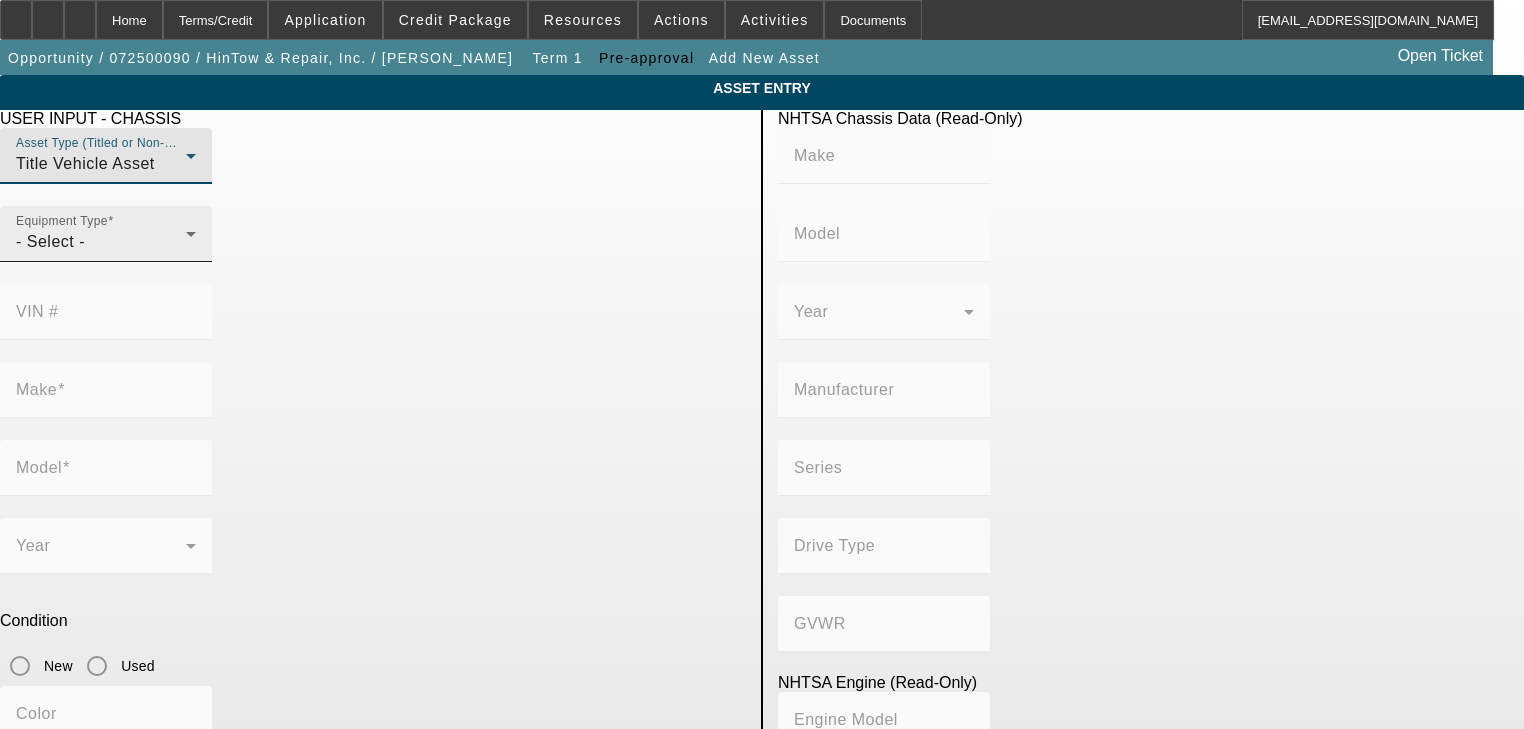 click on "- Select -" at bounding box center (101, 242) 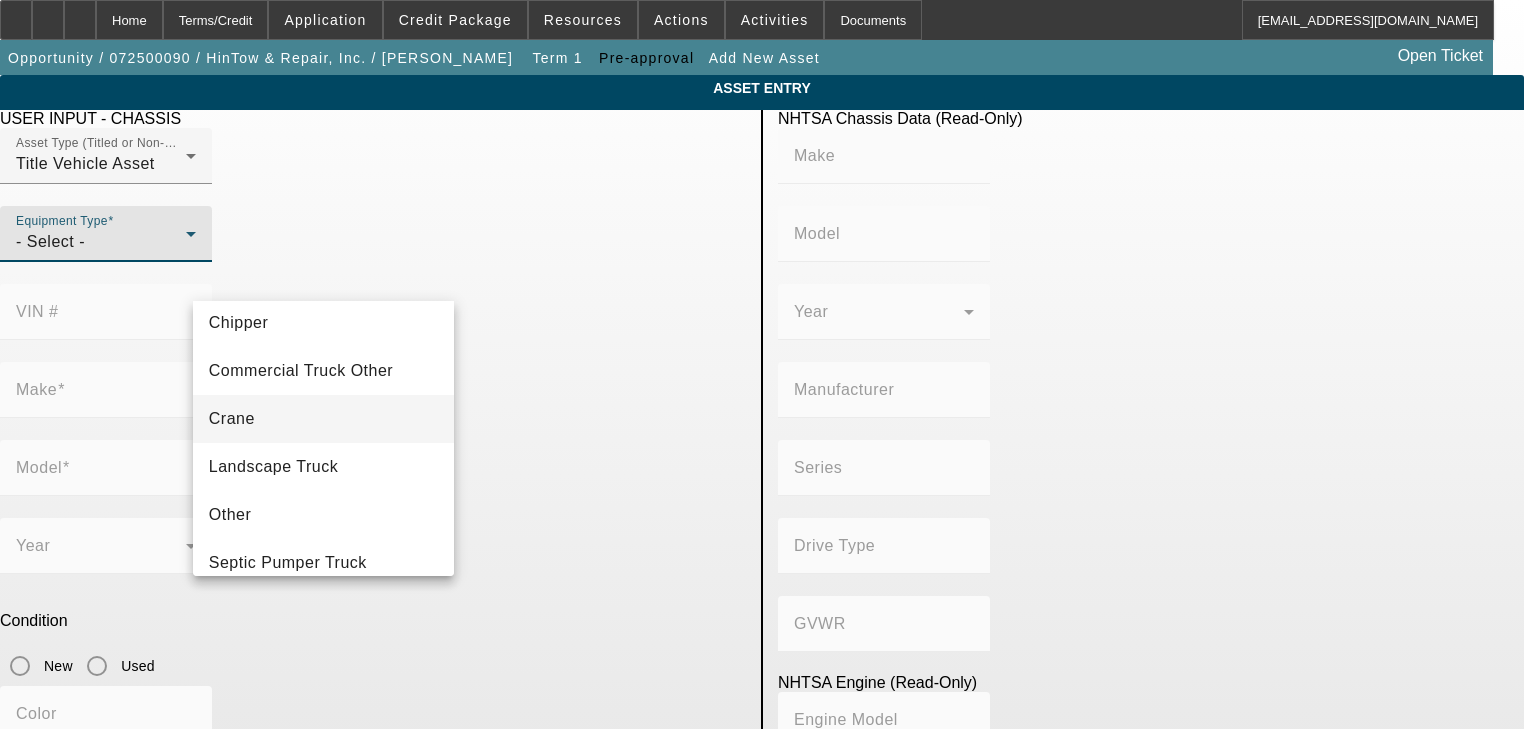 scroll, scrollTop: 316, scrollLeft: 0, axis: vertical 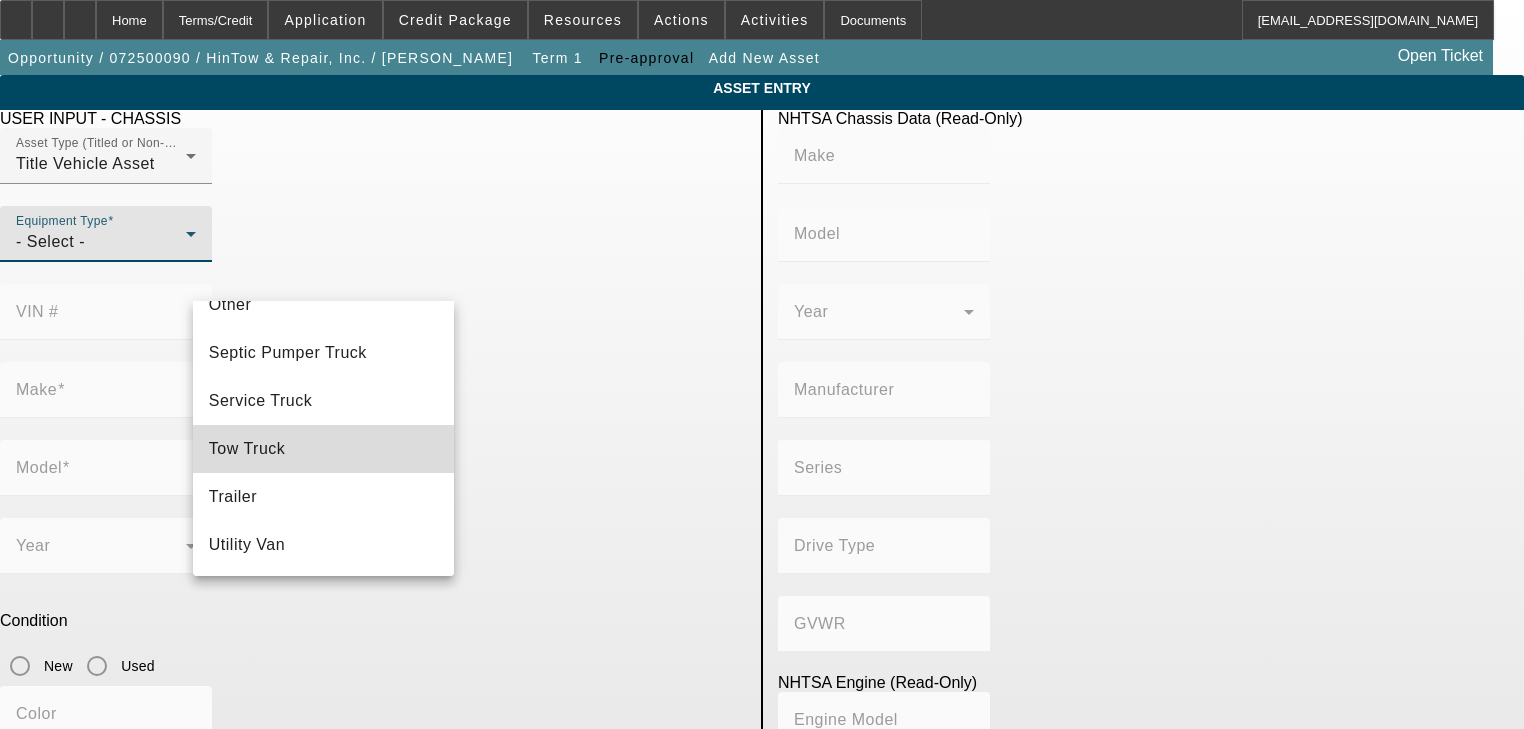 click on "Tow Truck" at bounding box center (324, 449) 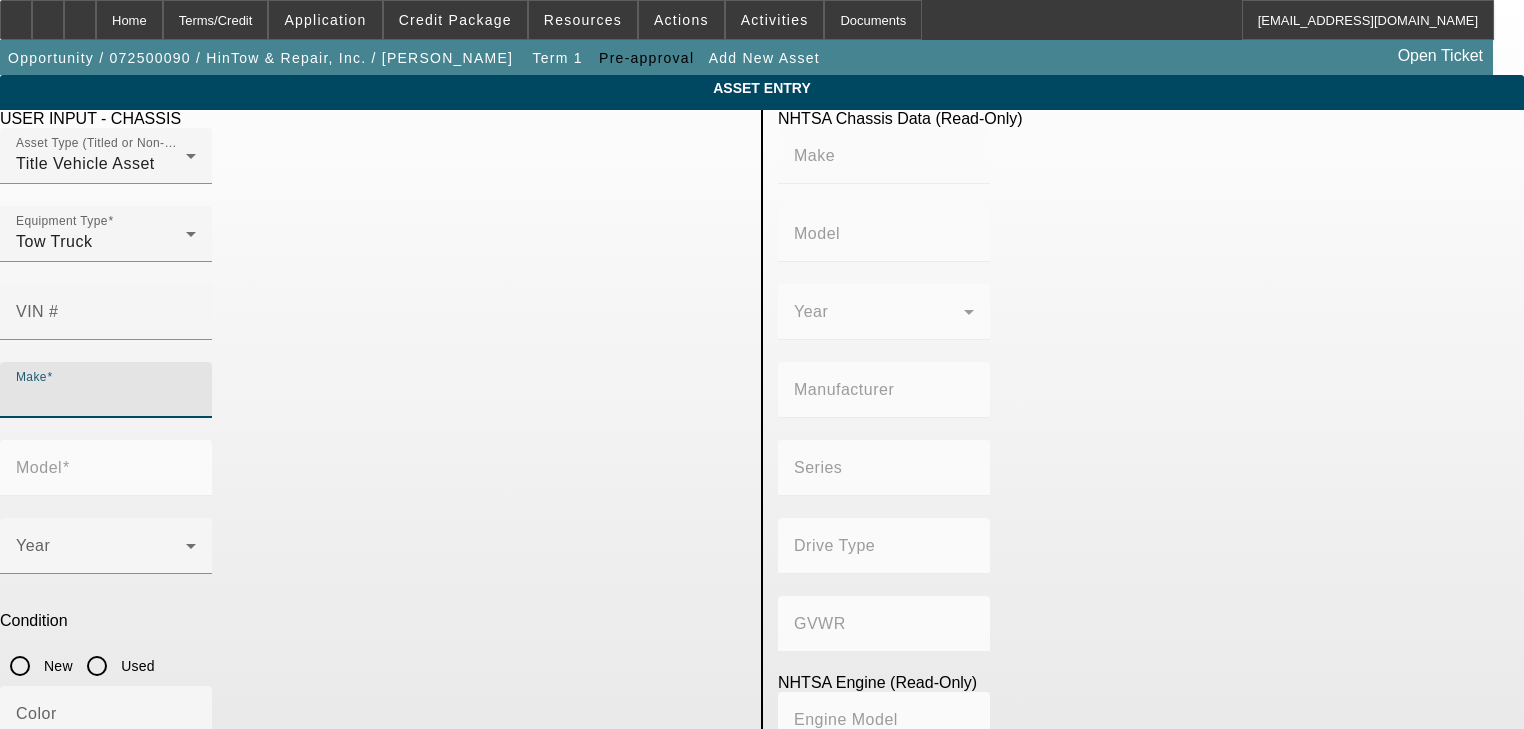 click on "Make" at bounding box center [106, 398] 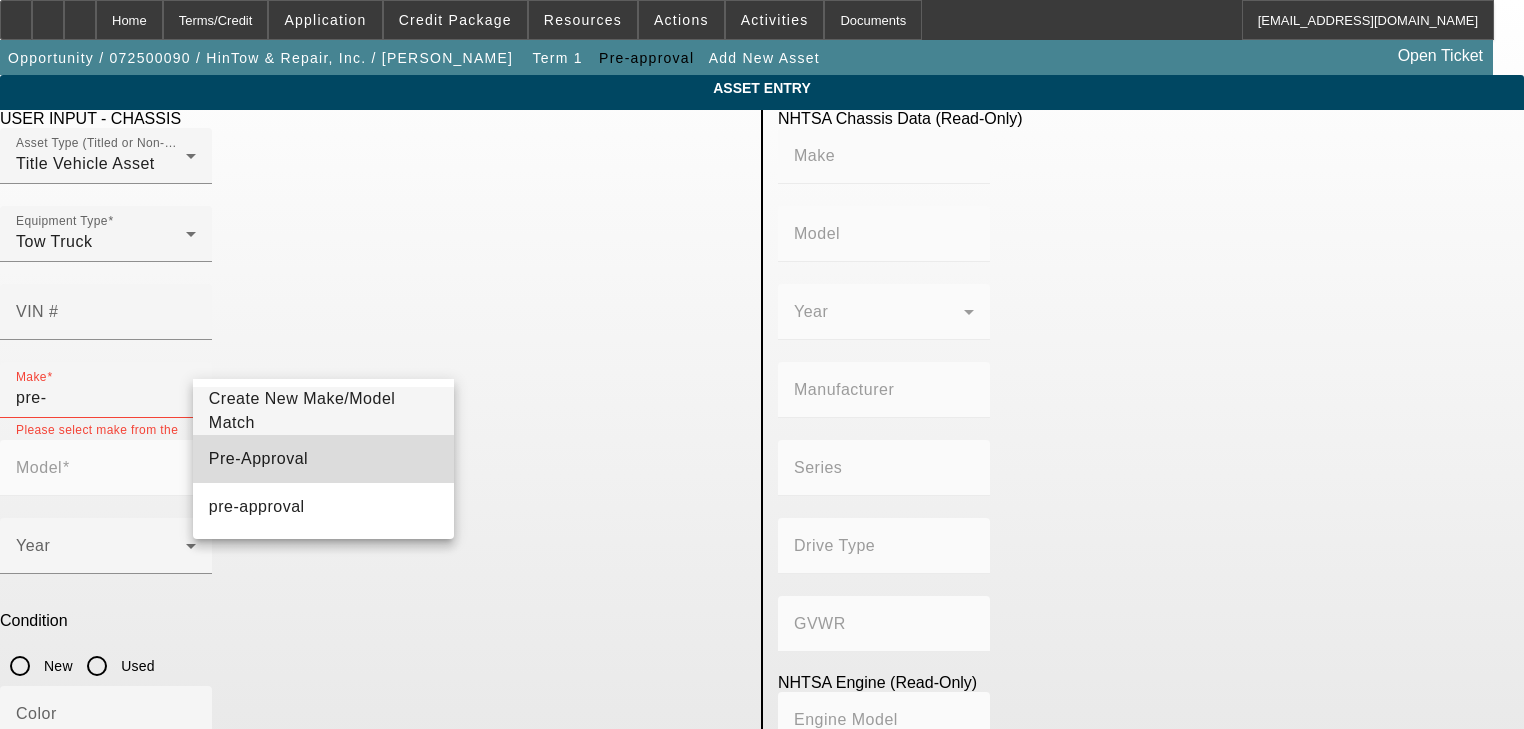 click on "Pre-Approval" at bounding box center (324, 459) 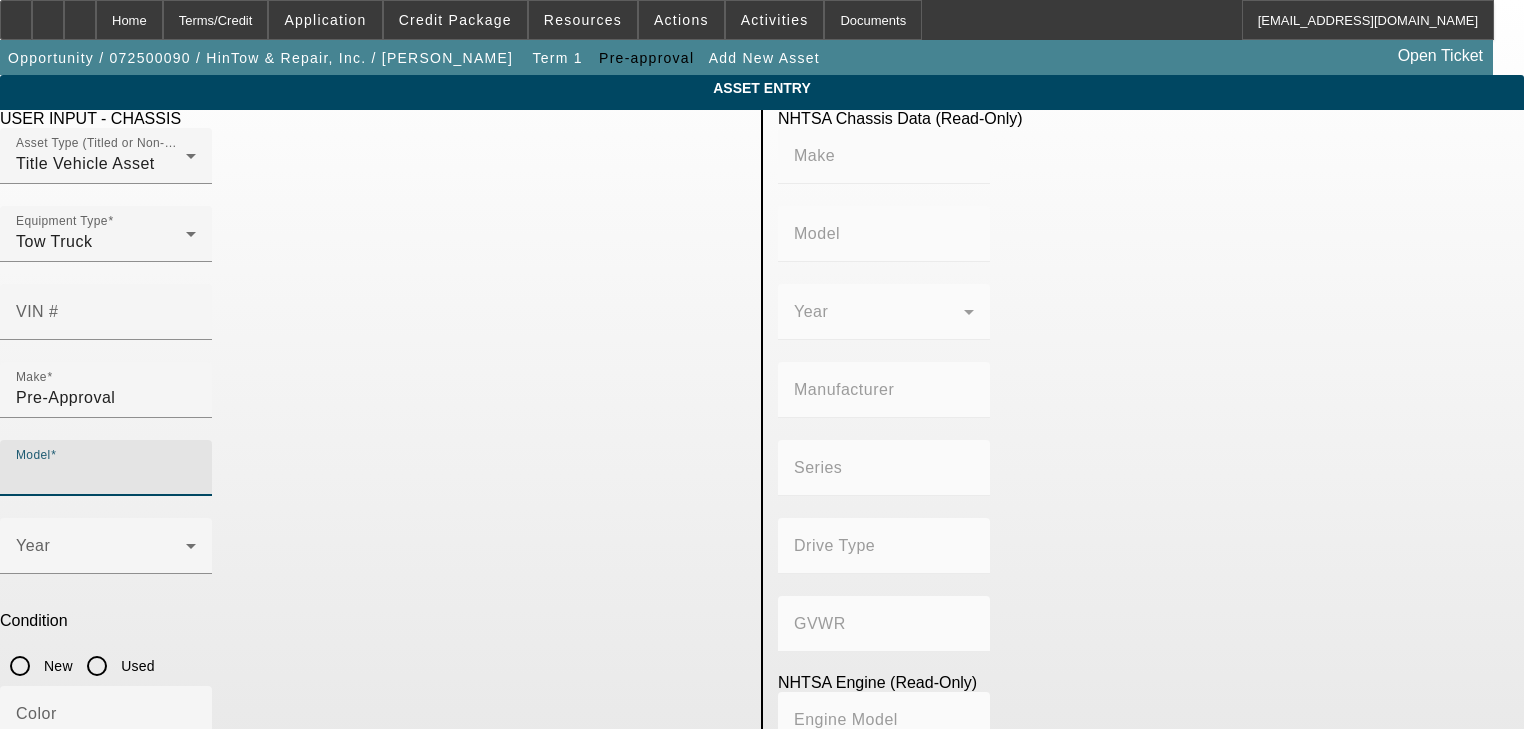 click on "Model" at bounding box center [106, 476] 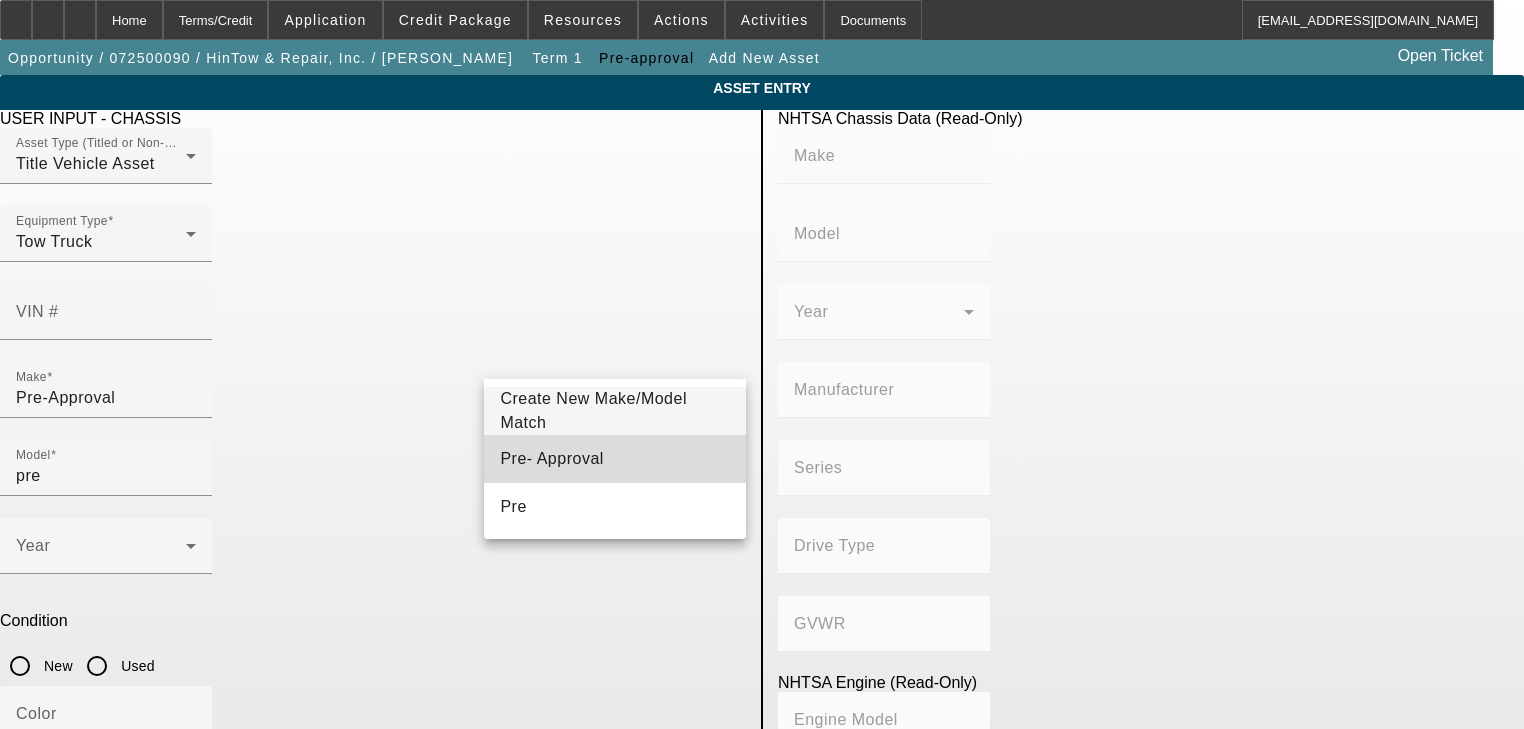 click on "Pre- Approval" at bounding box center (615, 459) 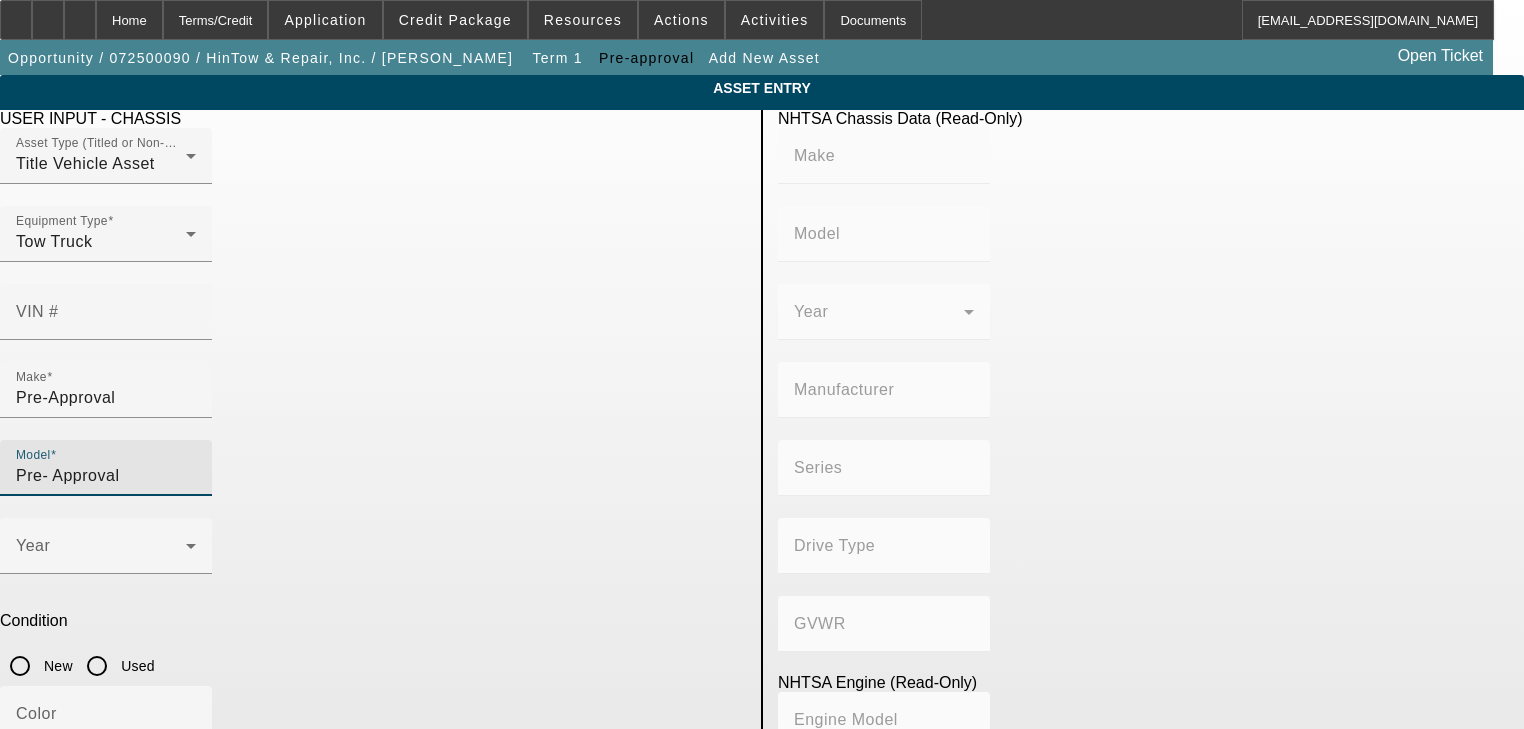 click on "Used" at bounding box center [97, 666] 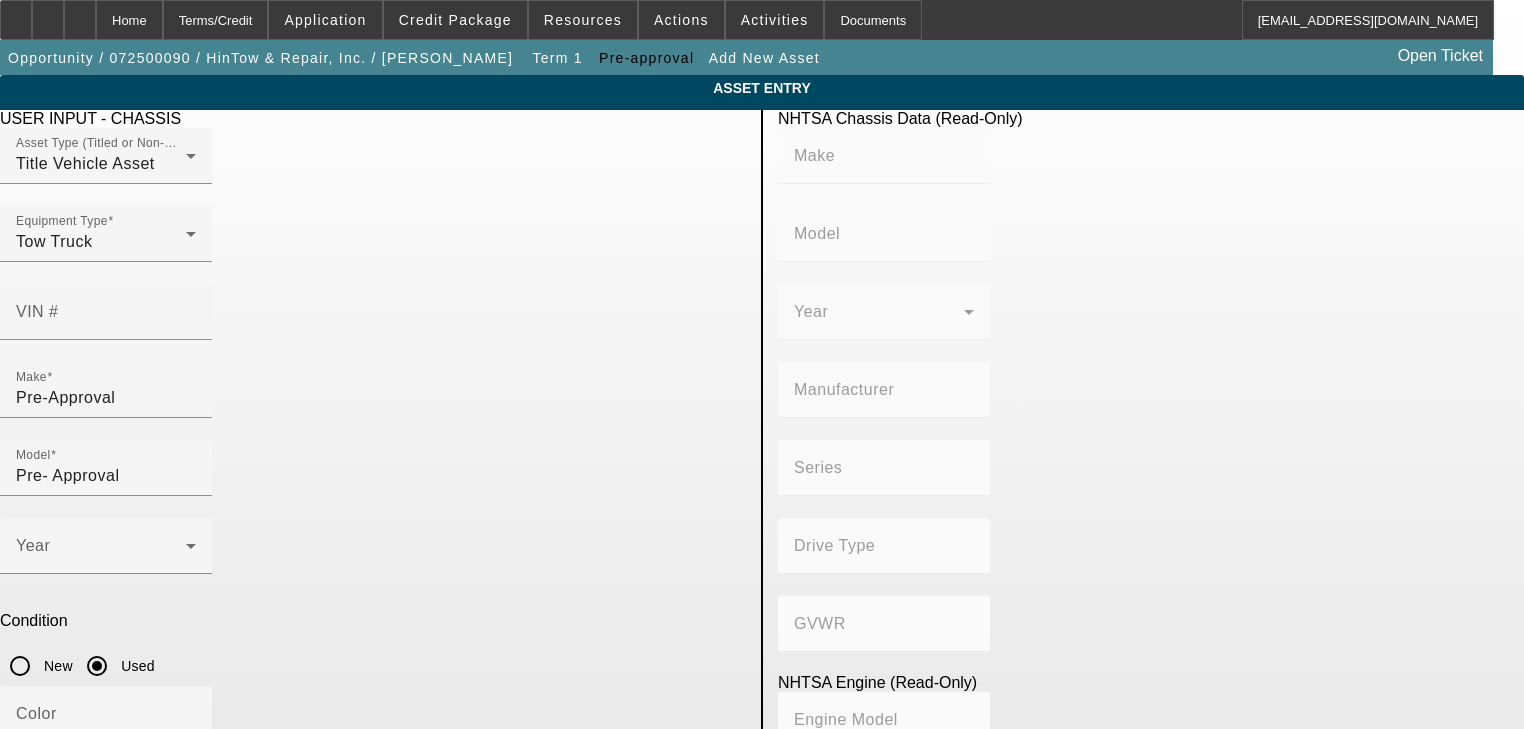 click on "Truck Chassis Description (Describe the truck chassis only)" at bounding box center [106, 902] 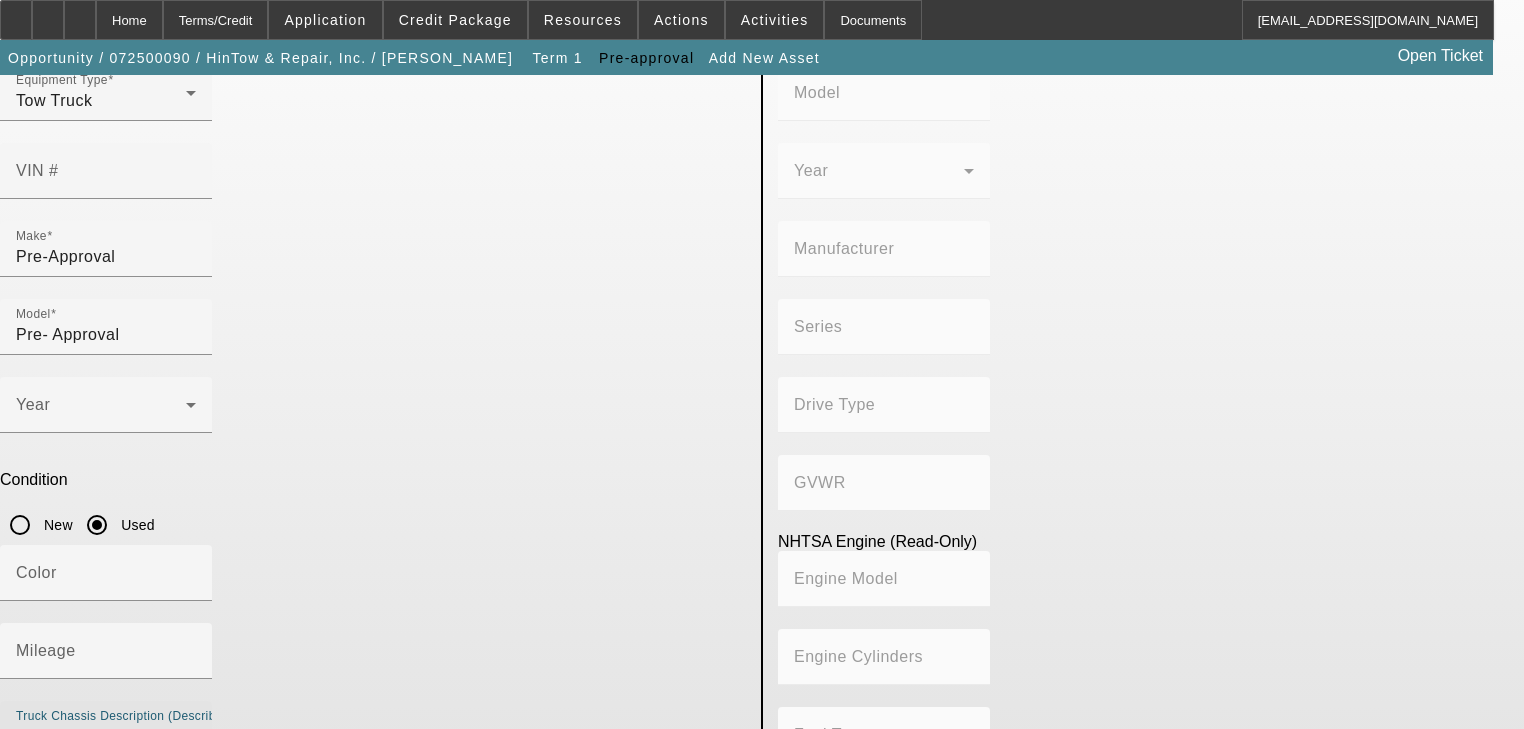 scroll, scrollTop: 143, scrollLeft: 0, axis: vertical 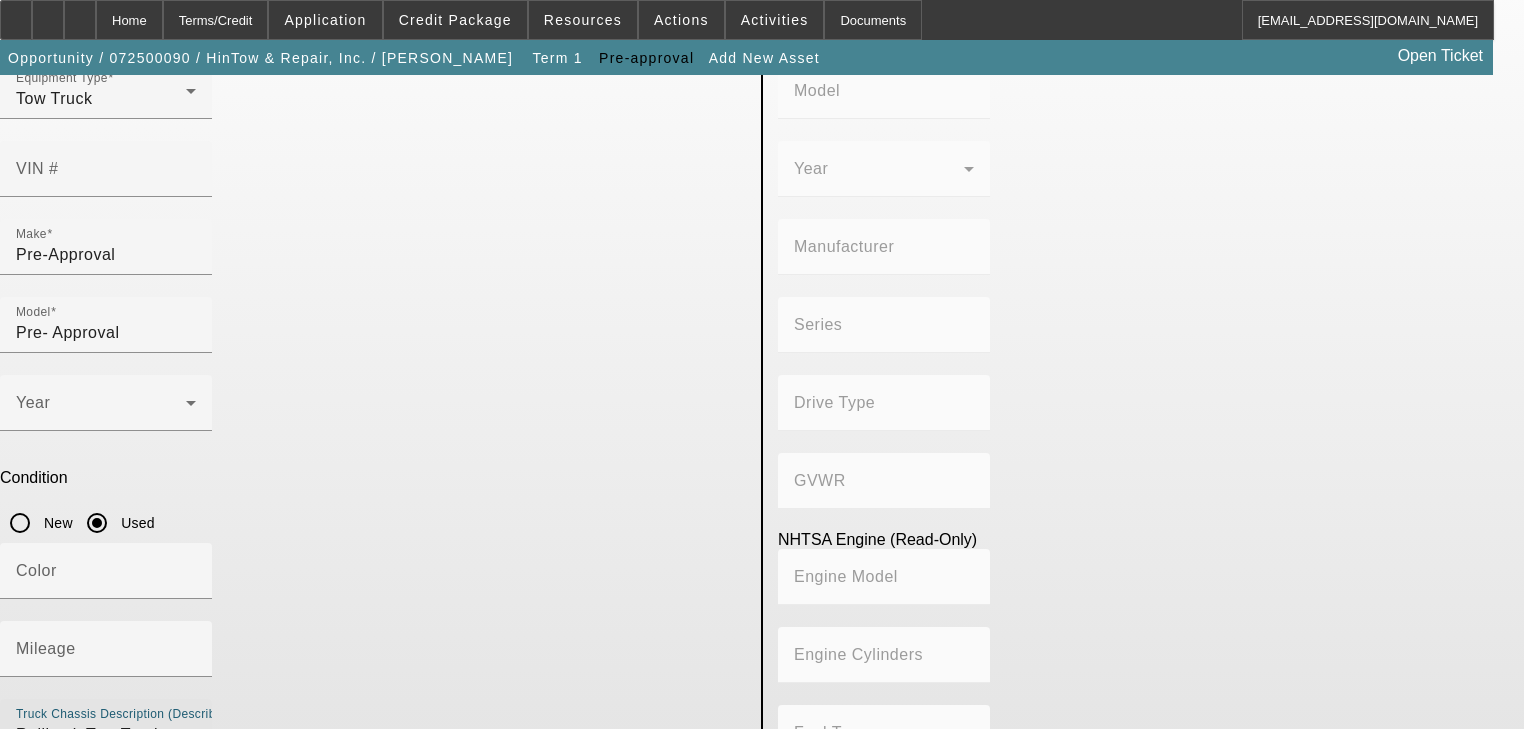 type on "Rollback Tow Truck" 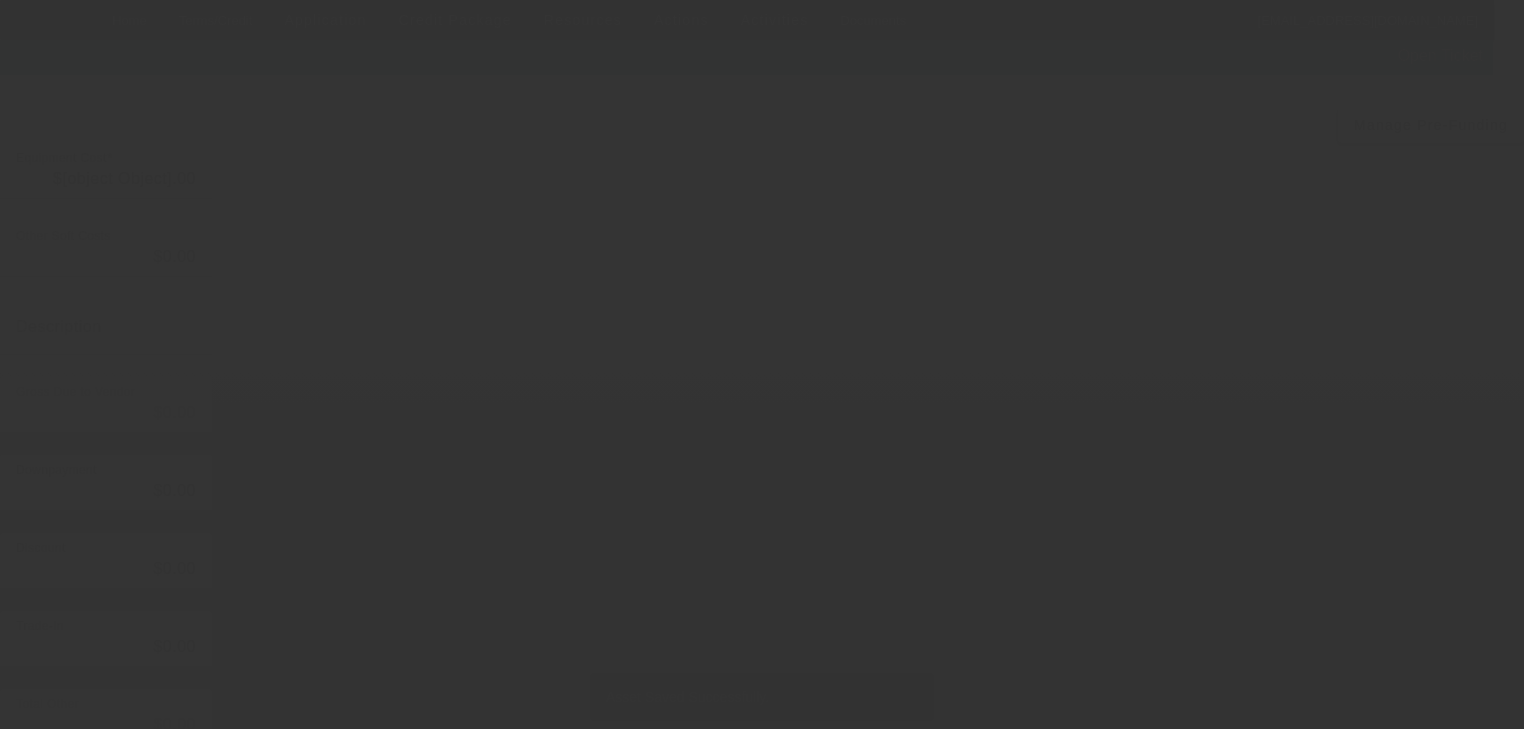 scroll, scrollTop: 0, scrollLeft: 0, axis: both 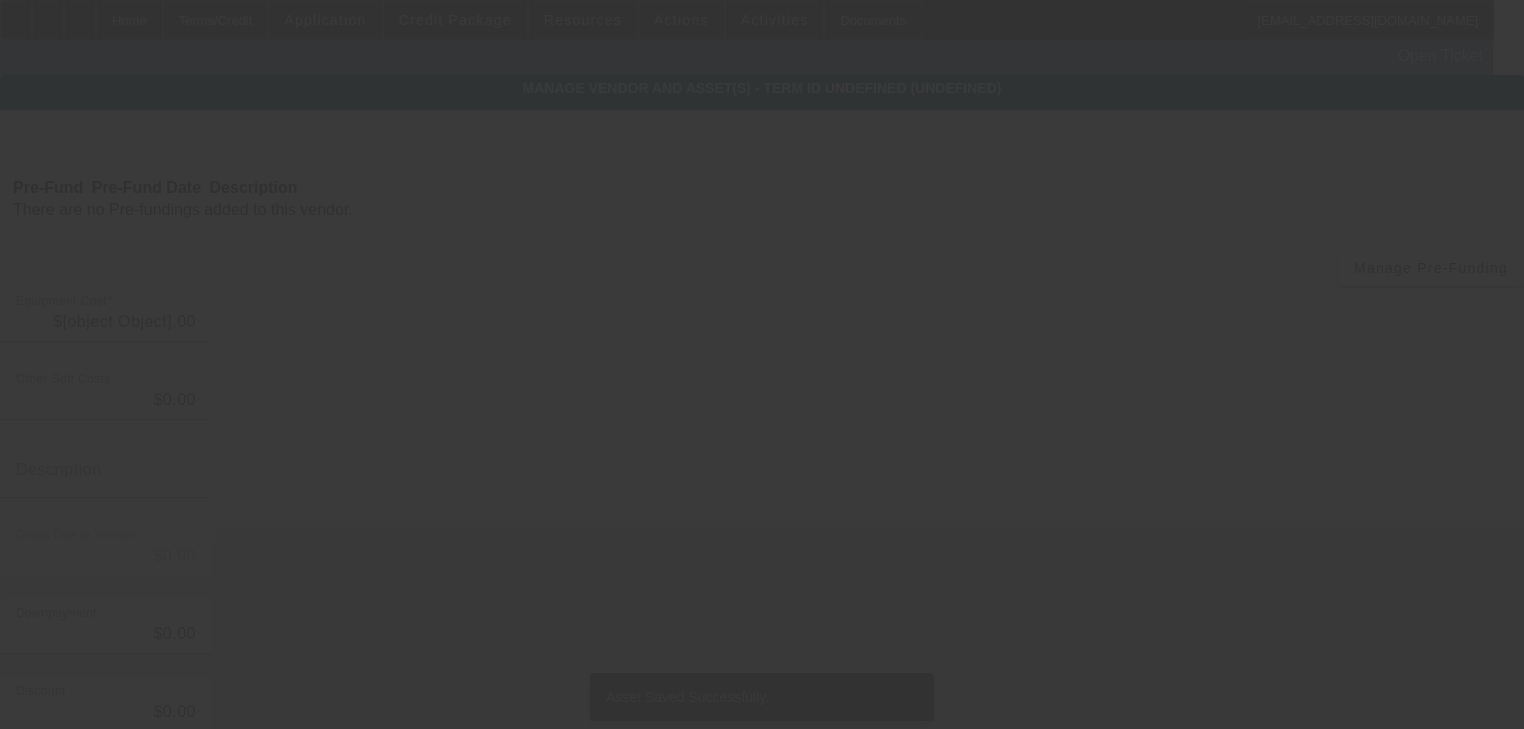type on "$70,000.00" 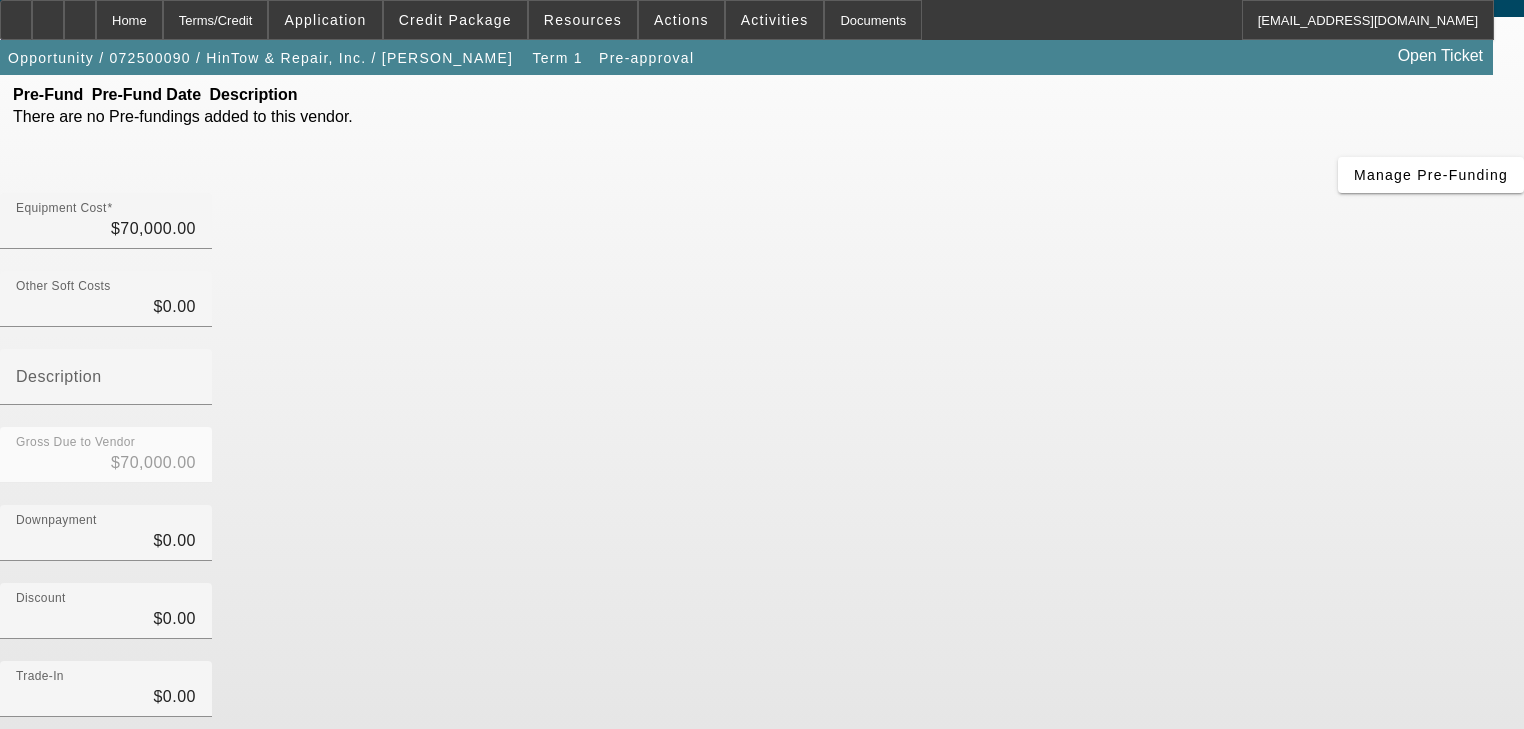 scroll, scrollTop: 204, scrollLeft: 0, axis: vertical 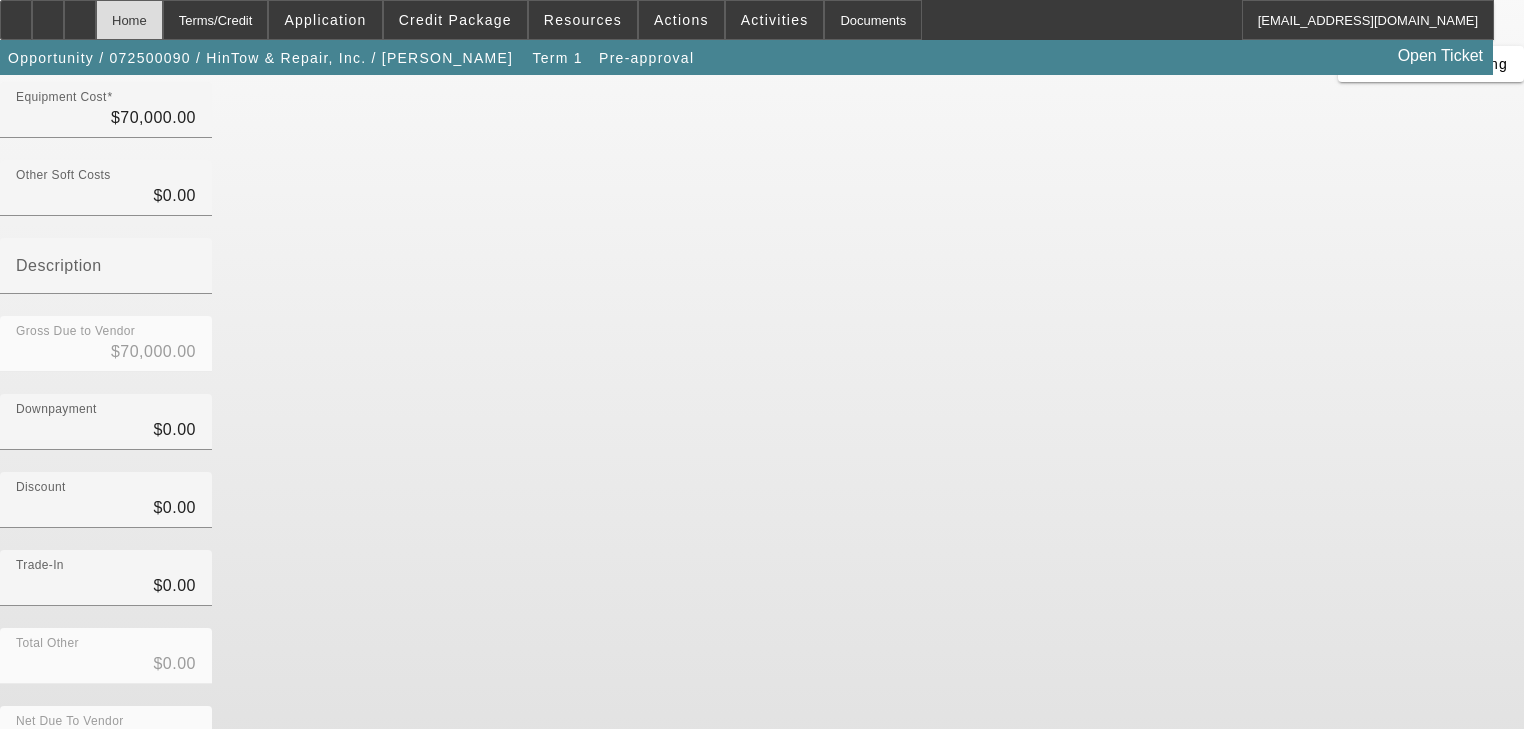 click on "Home" at bounding box center [129, 20] 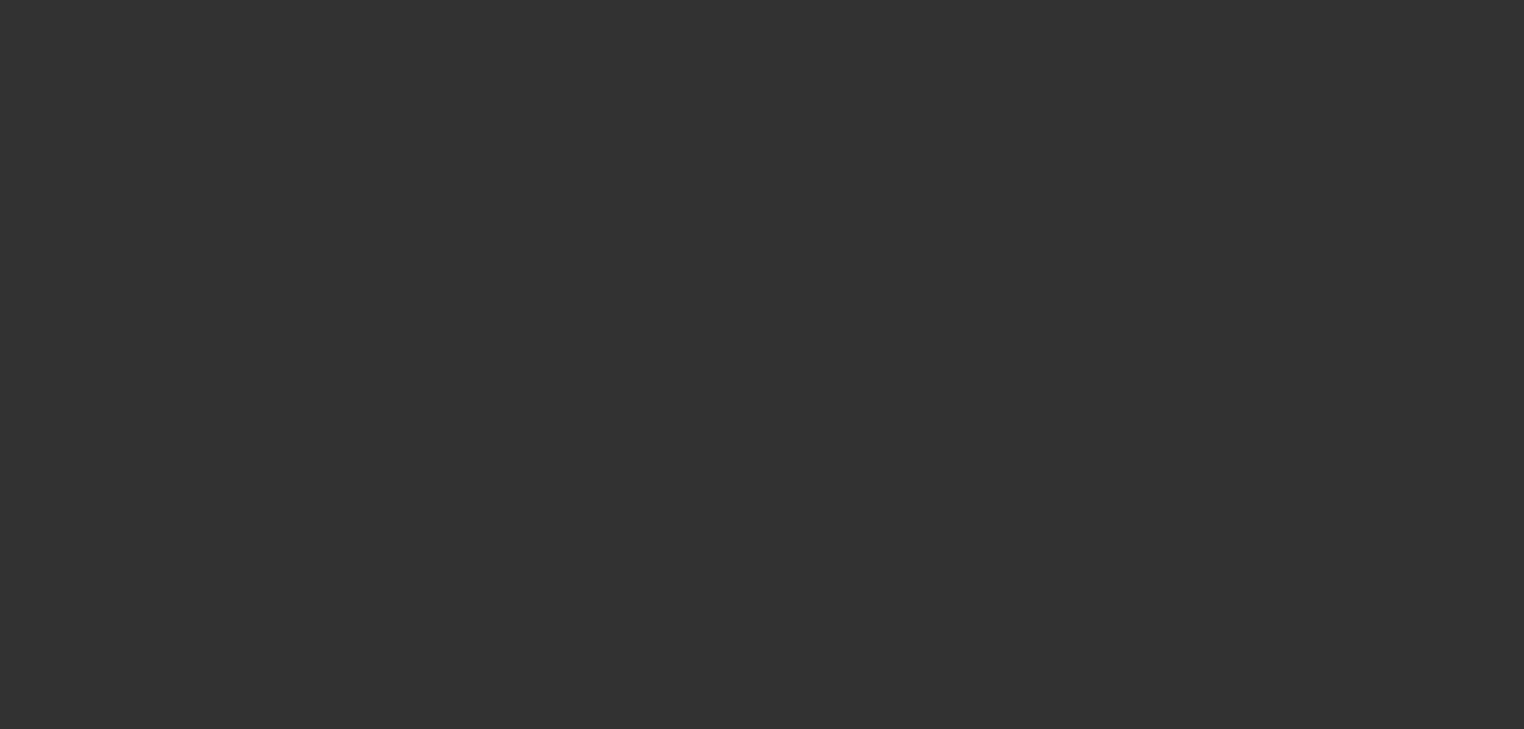 scroll, scrollTop: 0, scrollLeft: 0, axis: both 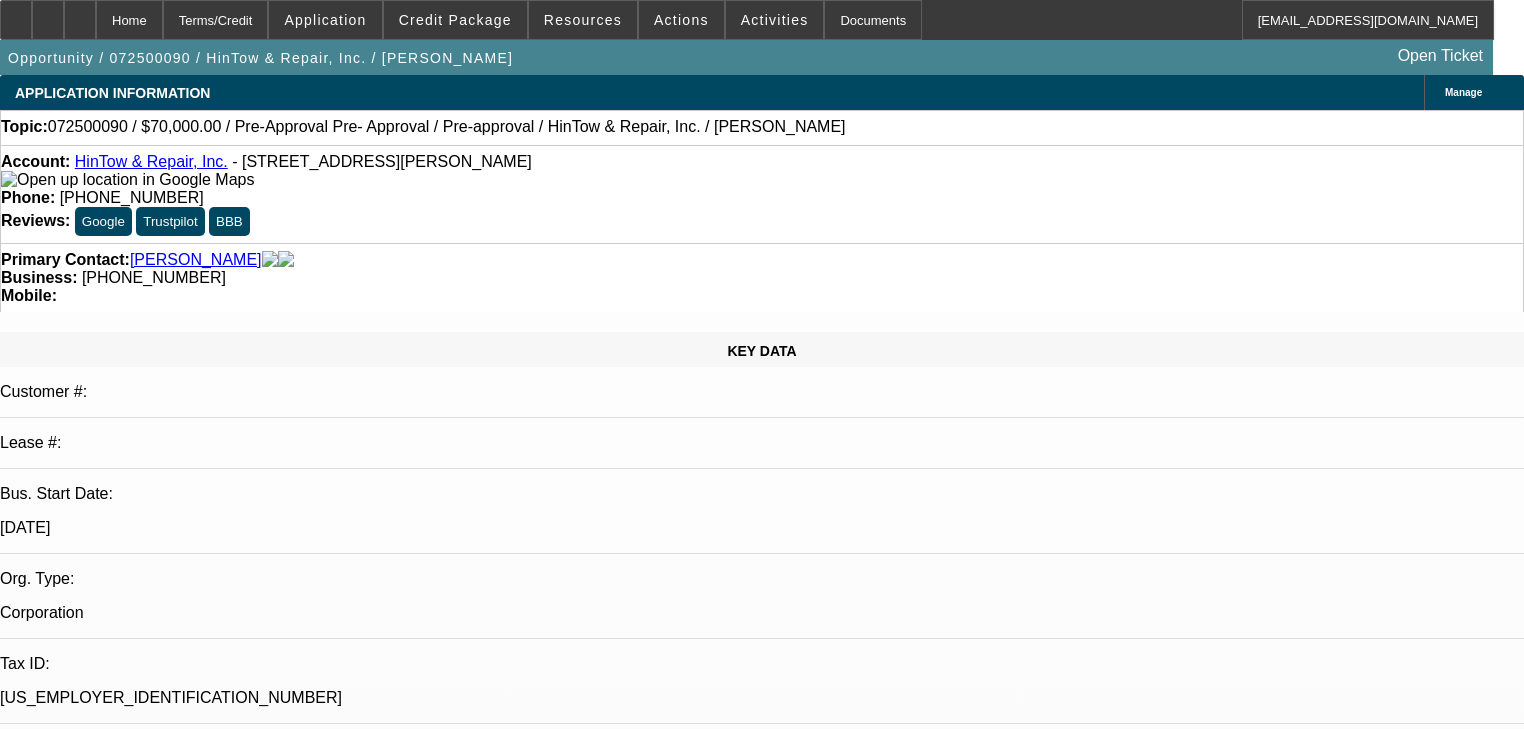 select on "0" 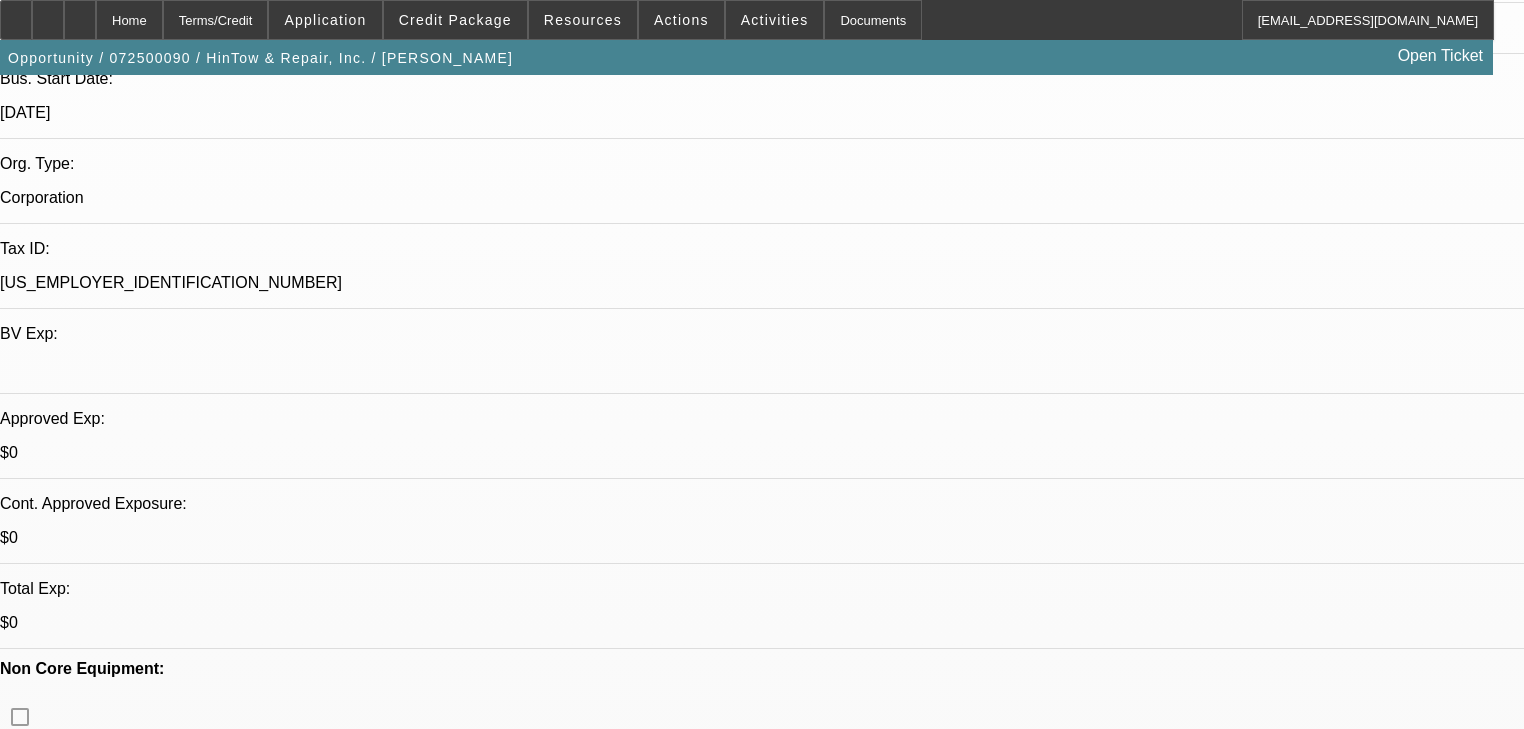 scroll, scrollTop: 560, scrollLeft: 0, axis: vertical 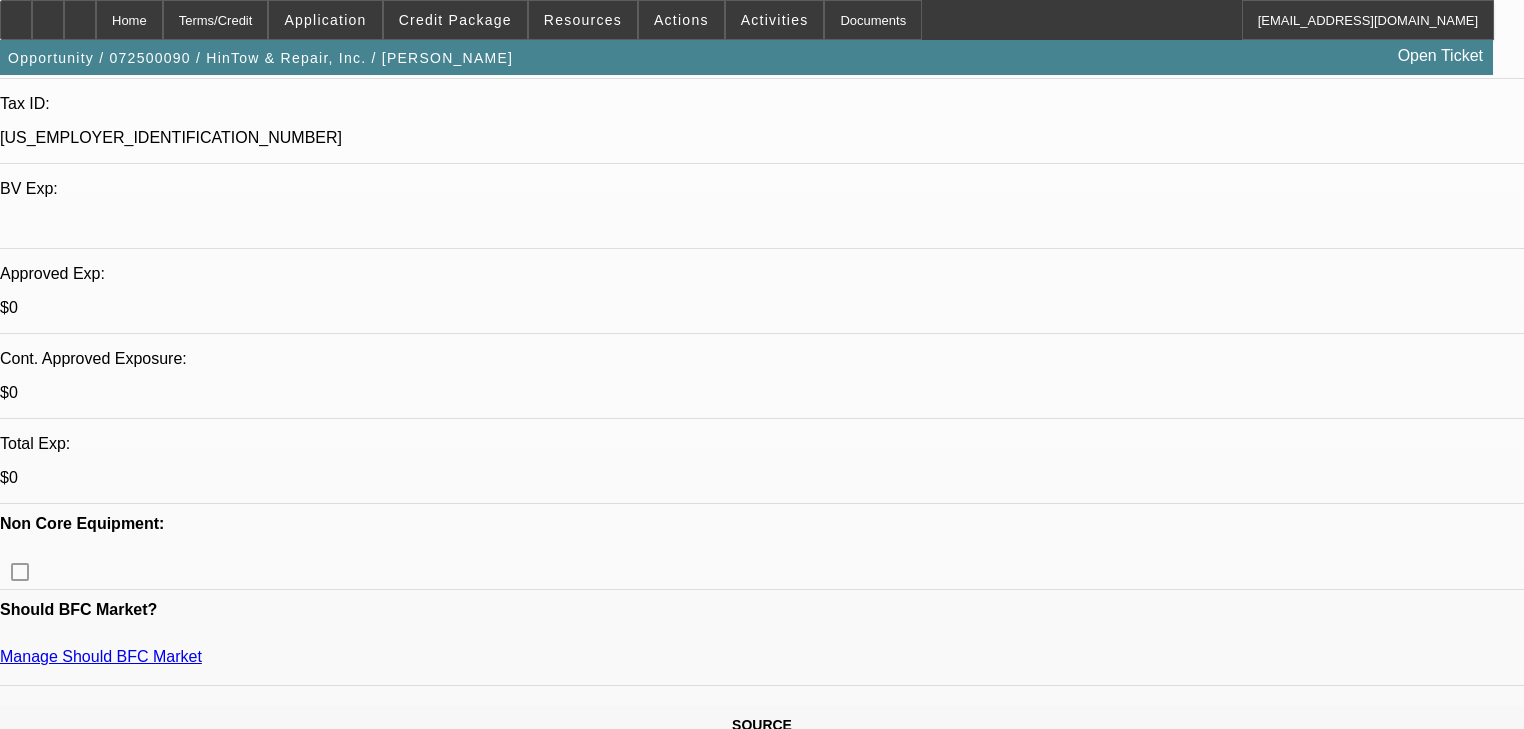 click on "652" at bounding box center (453, 2460) 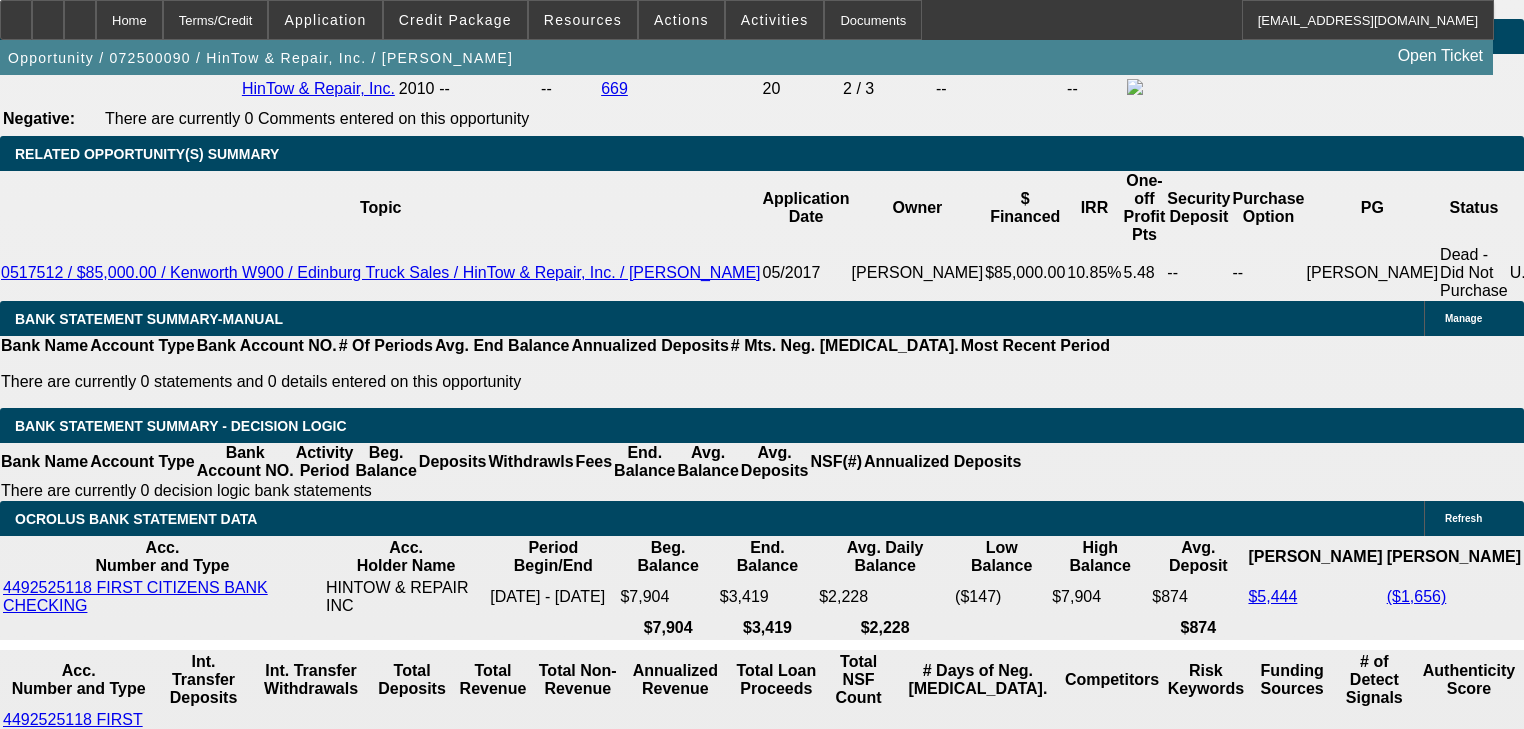 scroll, scrollTop: 3200, scrollLeft: 0, axis: vertical 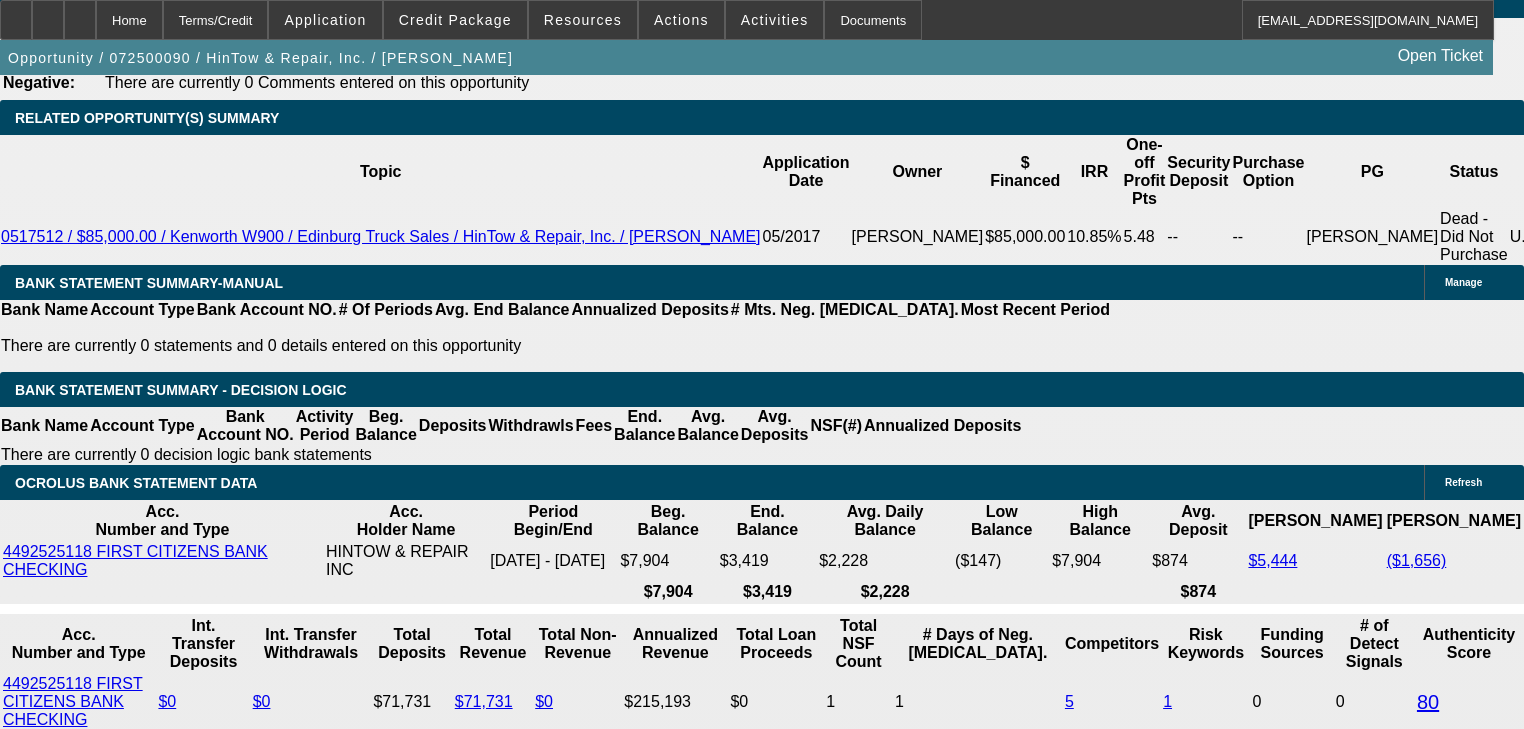 click on "Portfolio (Lease Agreement)" 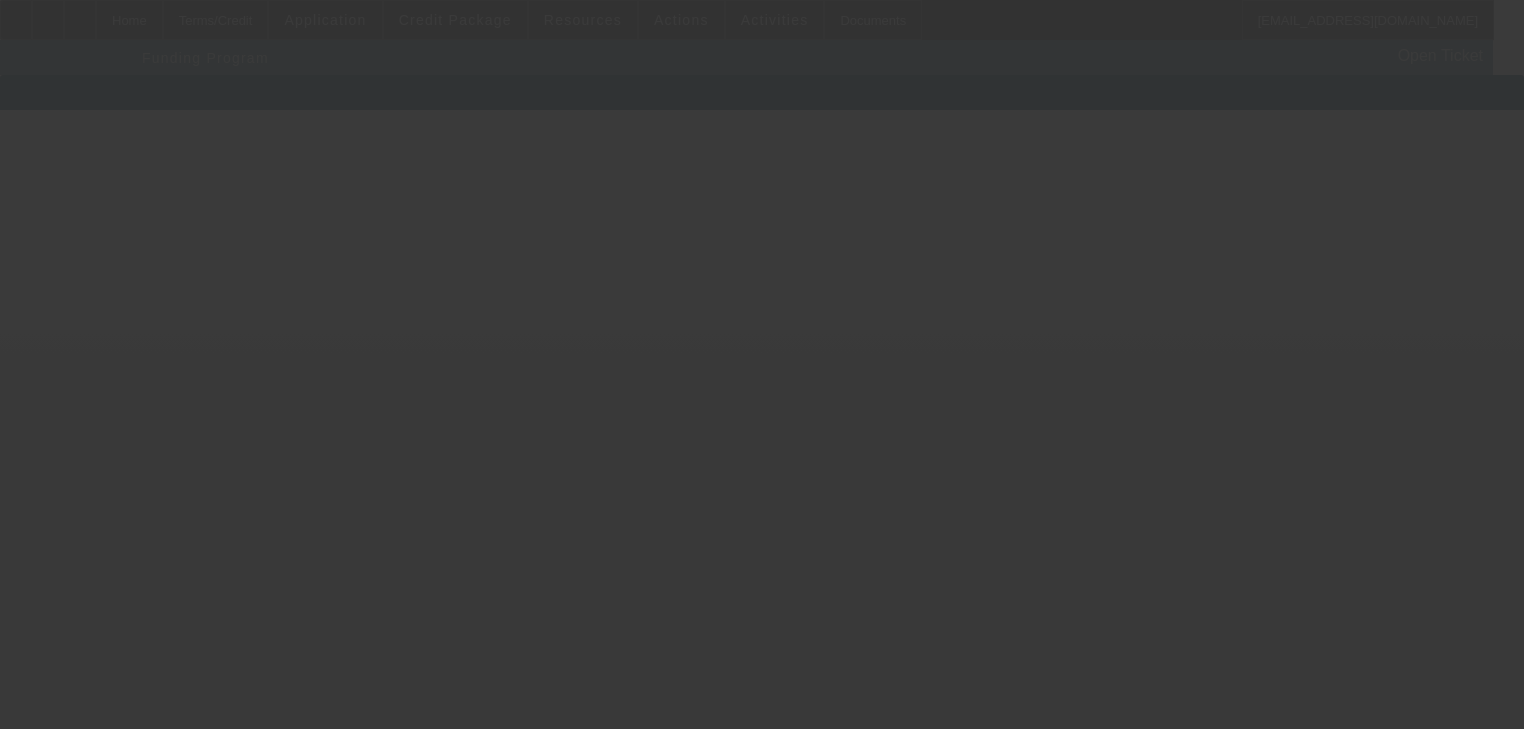 scroll, scrollTop: 0, scrollLeft: 0, axis: both 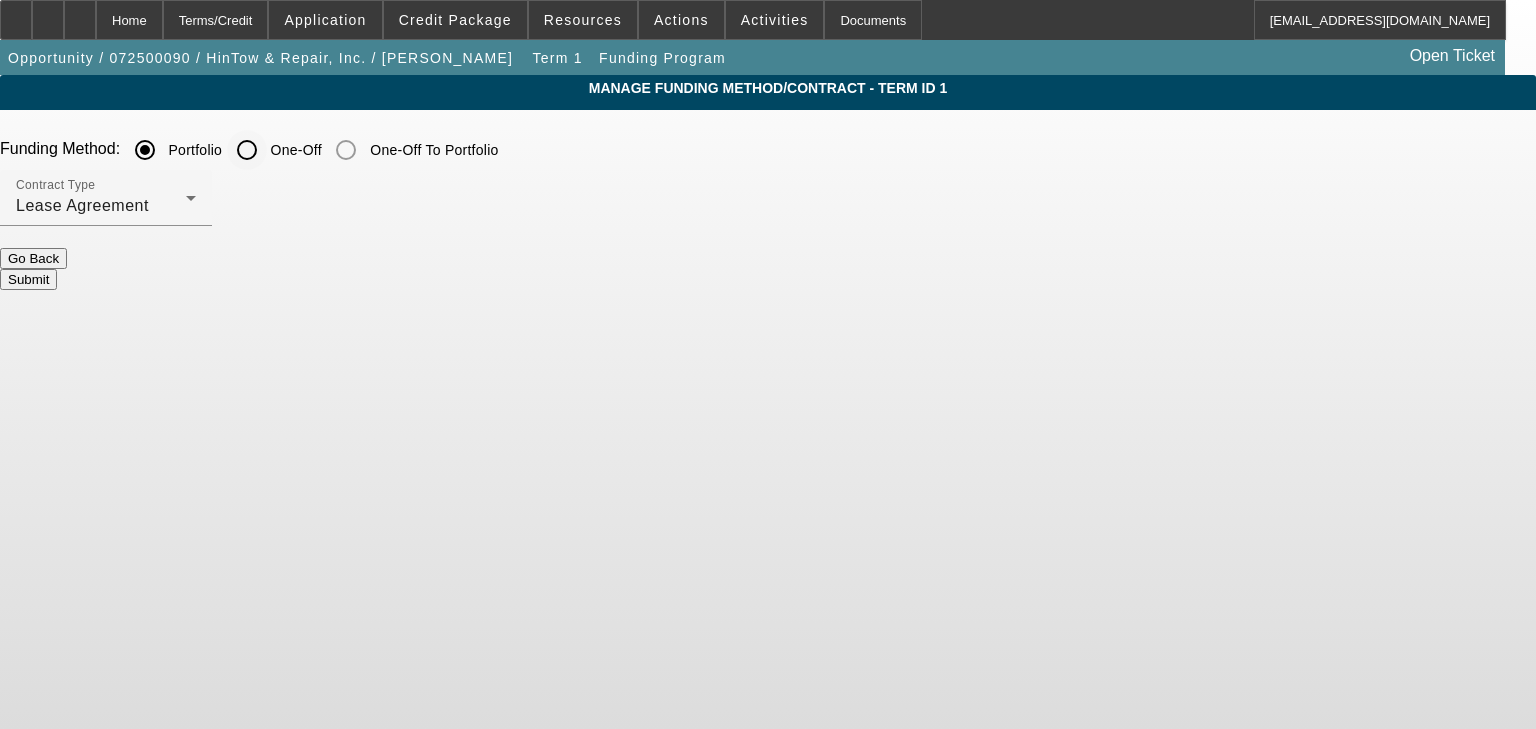 click on "One-Off" at bounding box center [247, 150] 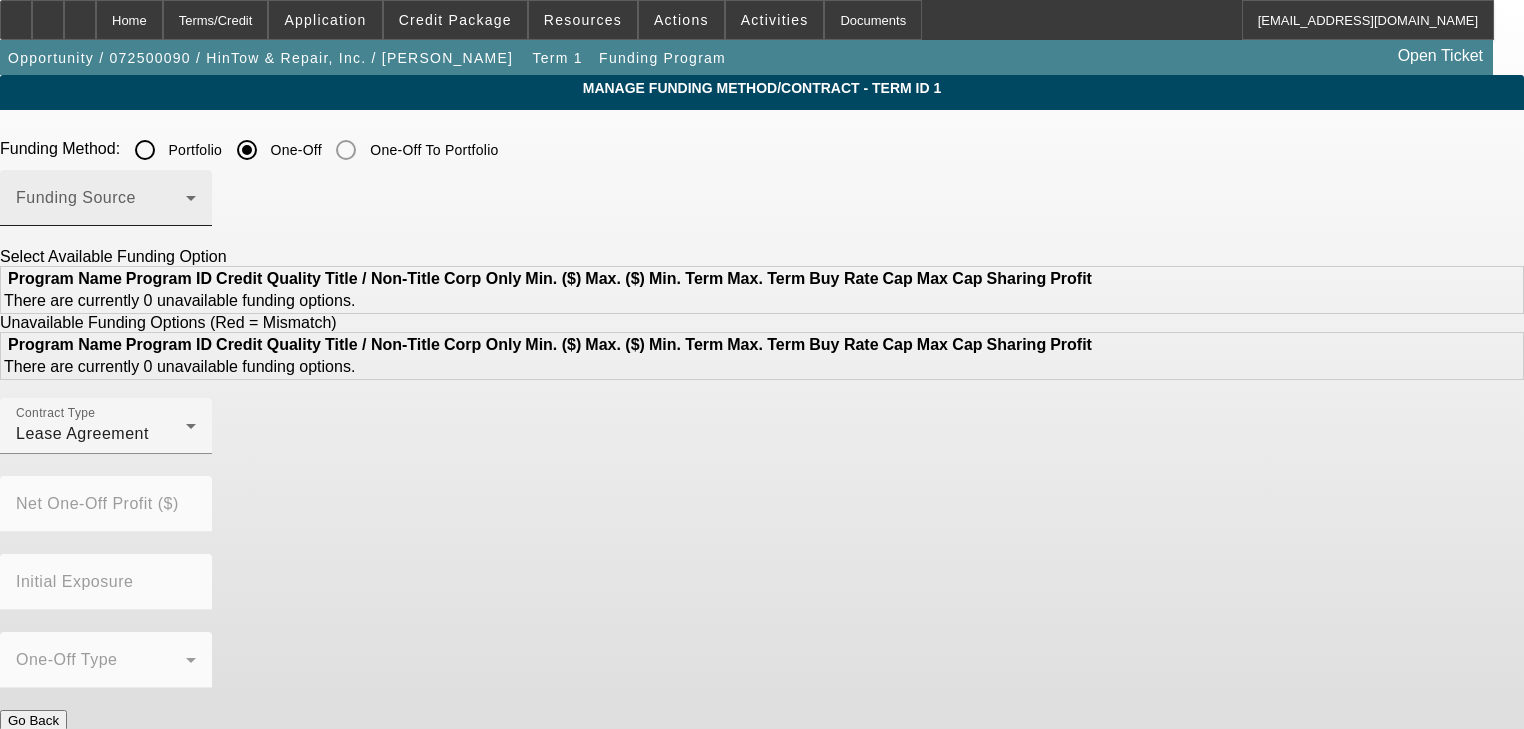 click on "Funding Source" at bounding box center [106, 198] 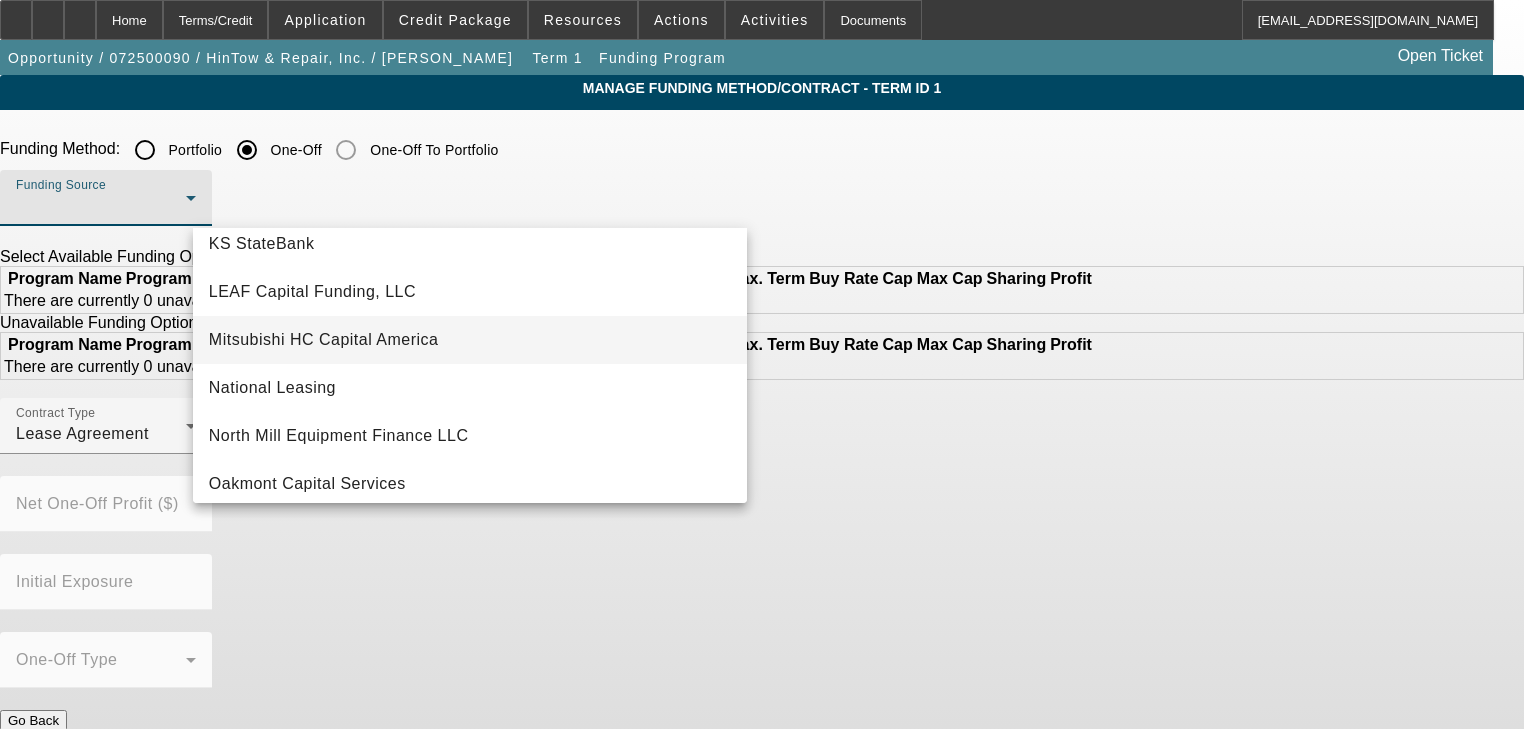 scroll, scrollTop: 567, scrollLeft: 0, axis: vertical 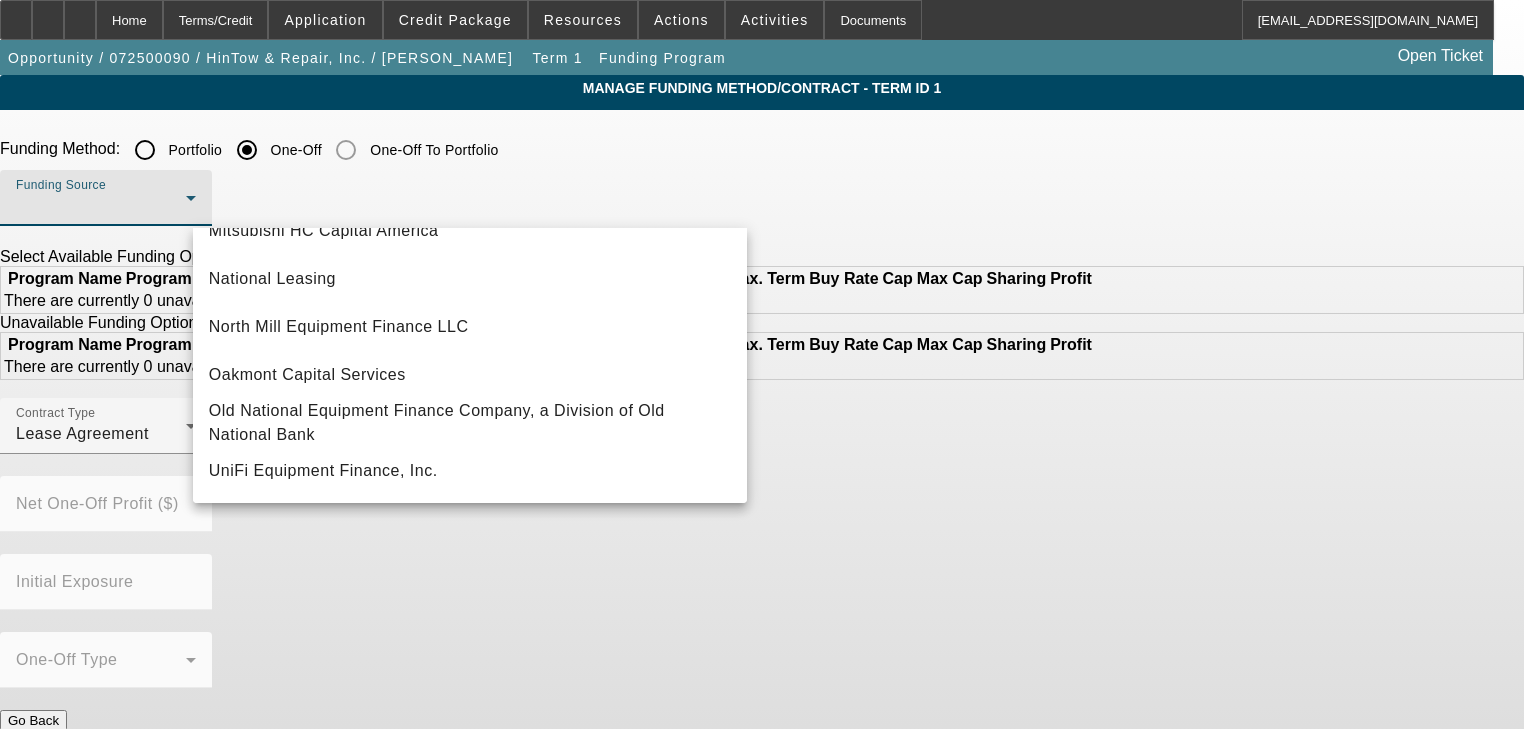 drag, startPoint x: 256, startPoint y: 333, endPoint x: 824, endPoint y: 418, distance: 574.3248 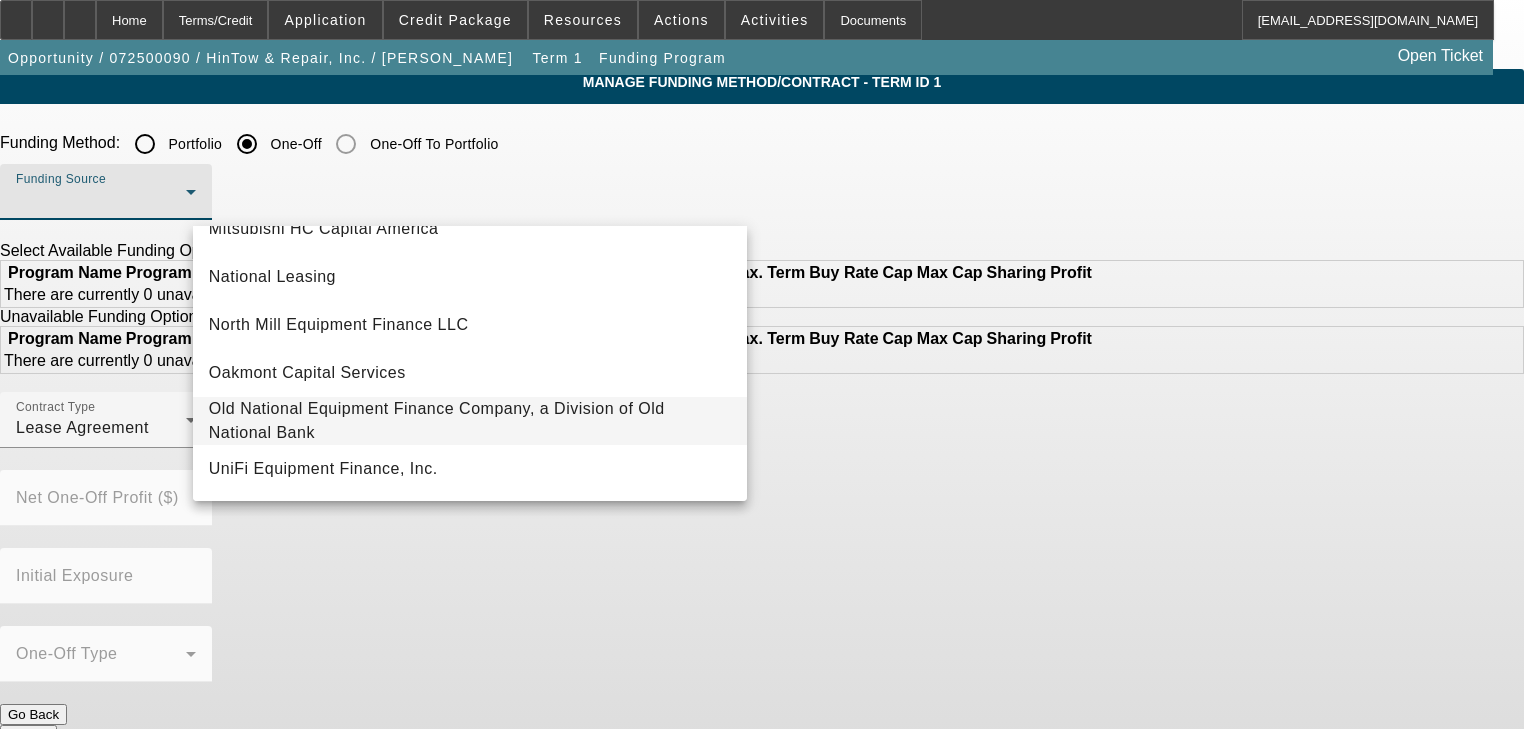 scroll, scrollTop: 12, scrollLeft: 0, axis: vertical 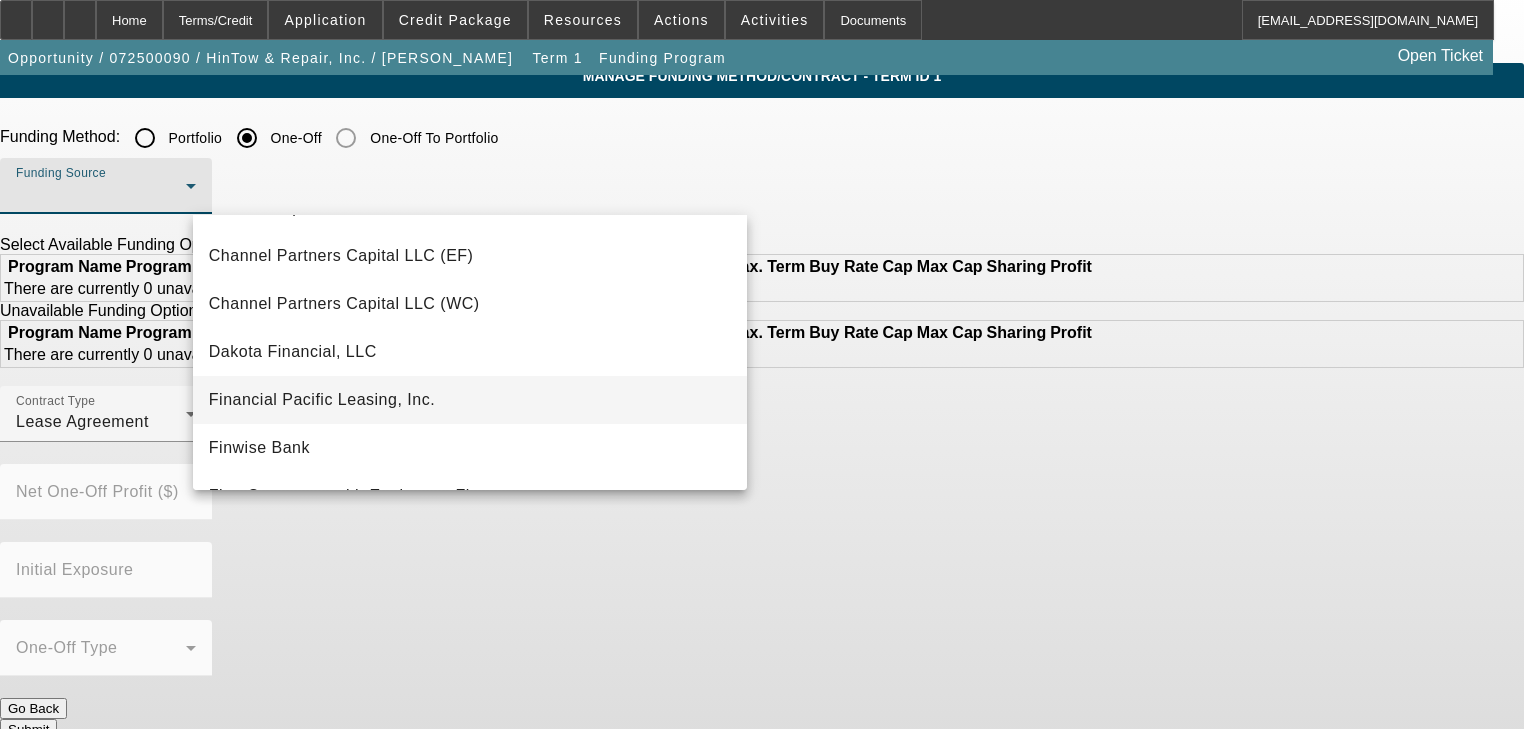 click on "Financial Pacific Leasing, Inc." at bounding box center [470, 400] 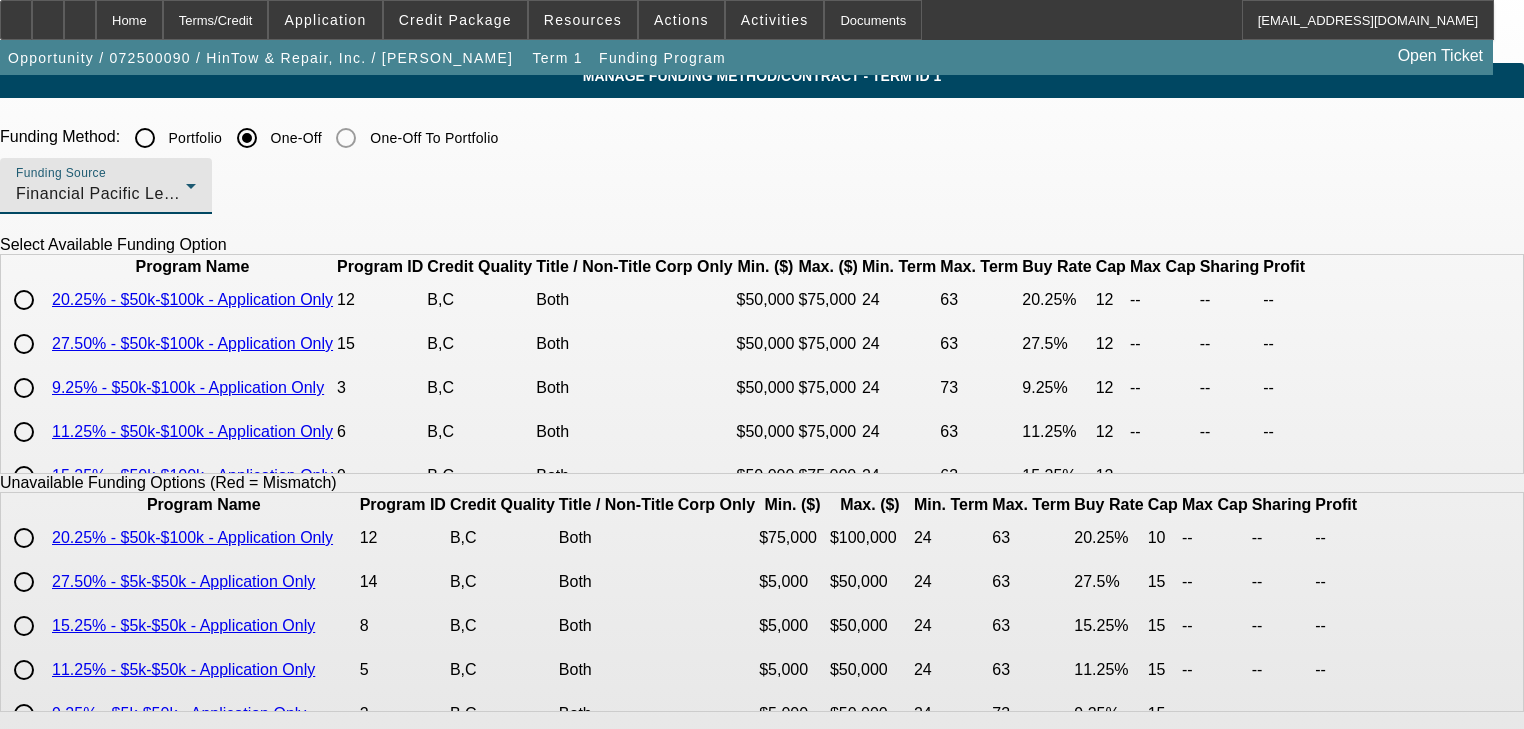 scroll, scrollTop: 80, scrollLeft: 0, axis: vertical 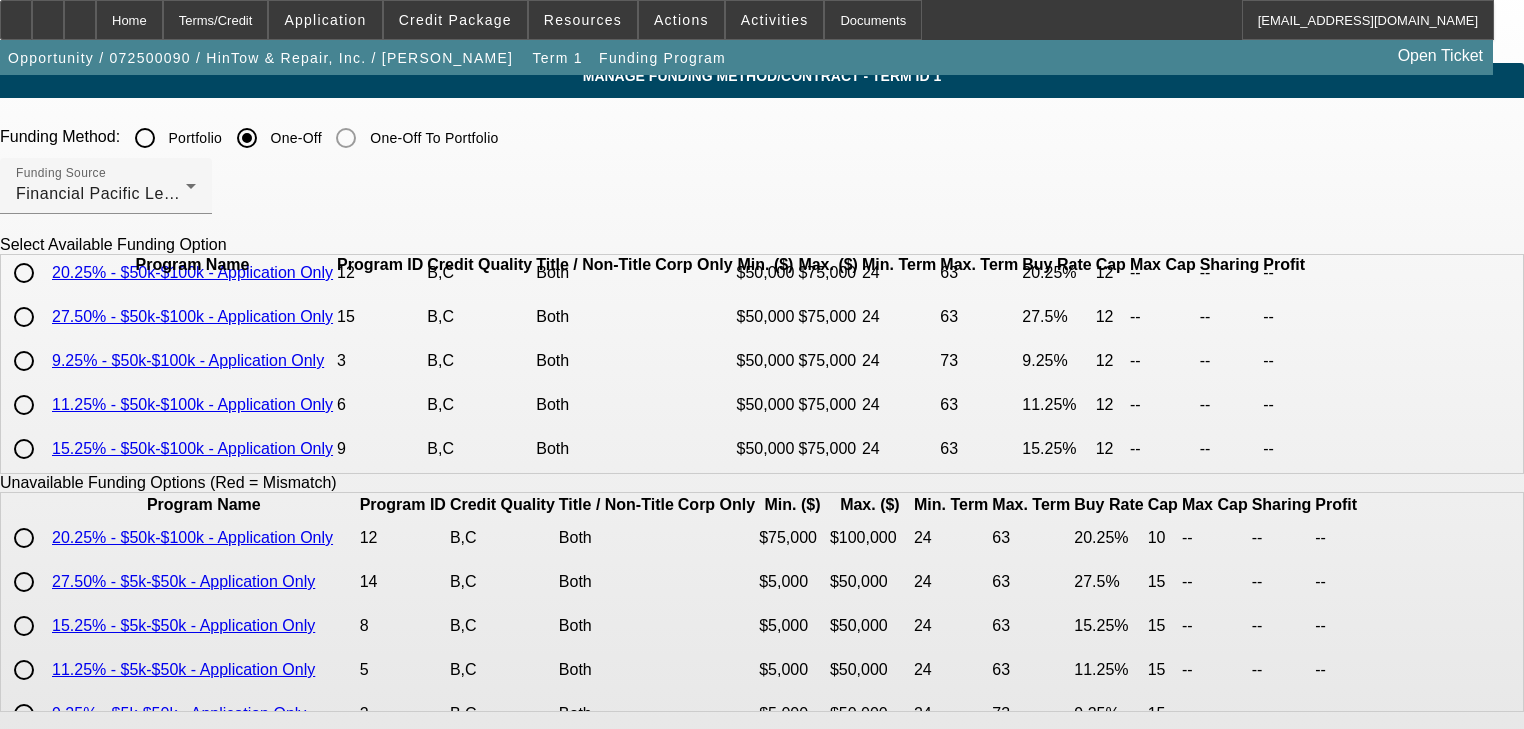 click at bounding box center [24, 405] 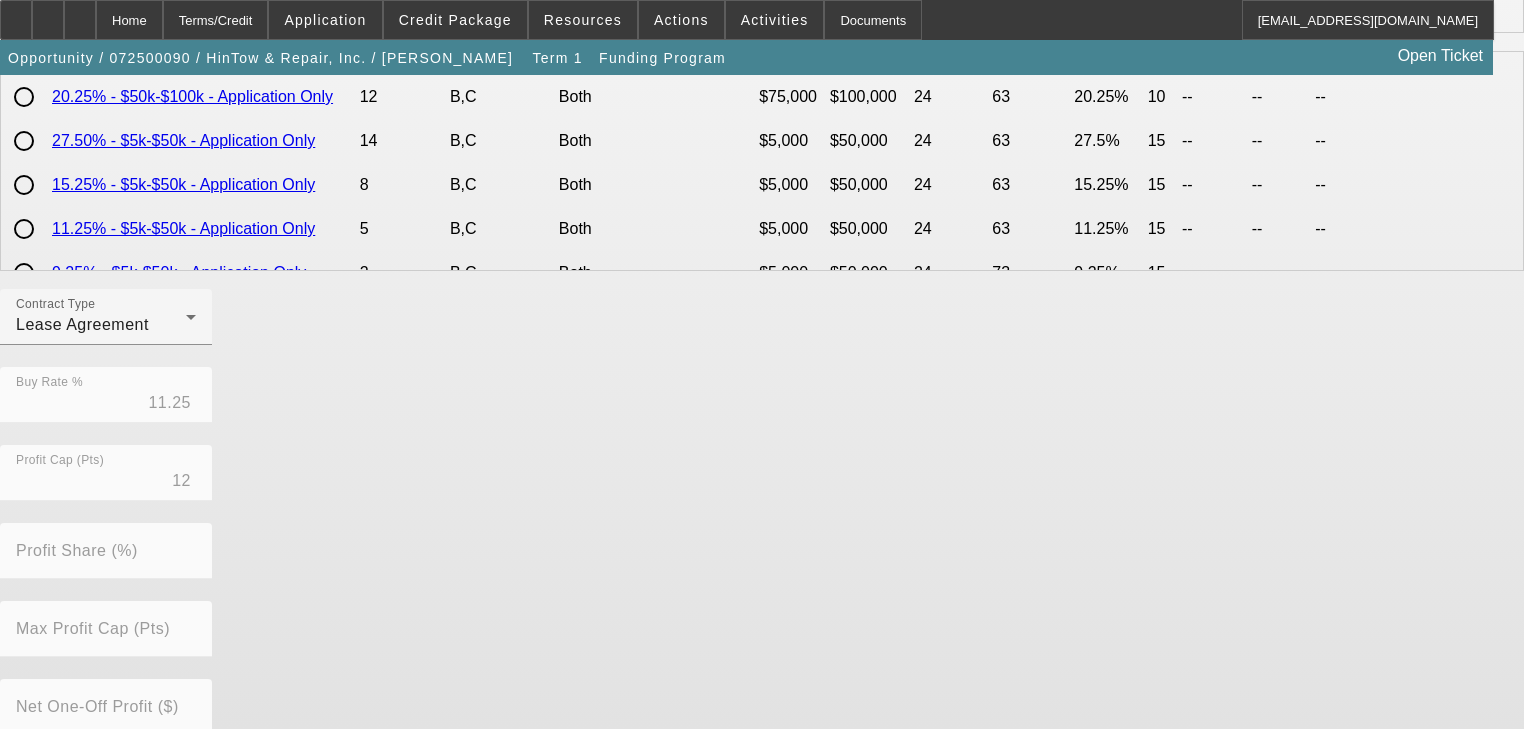 scroll, scrollTop: 492, scrollLeft: 0, axis: vertical 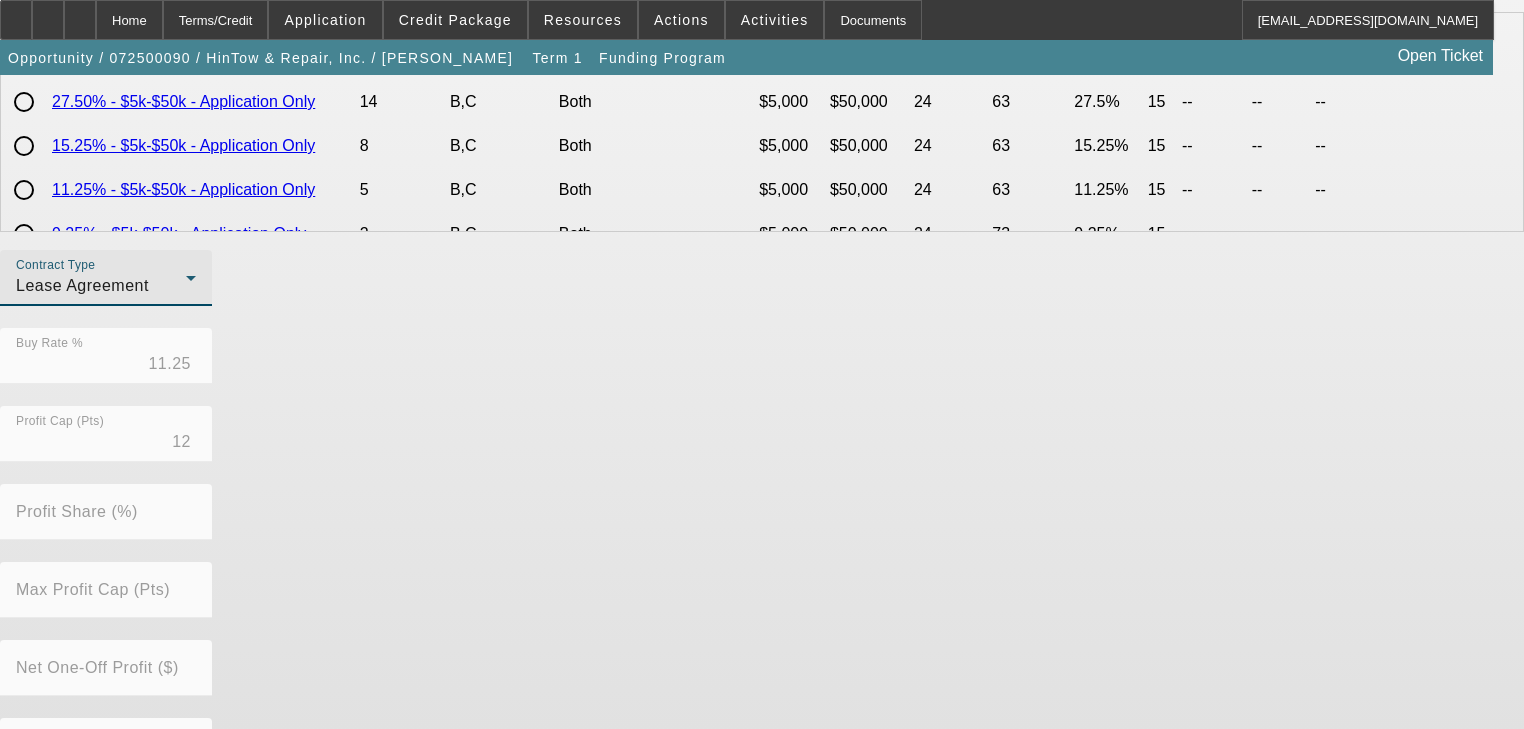 click on "Lease Agreement" at bounding box center (101, 286) 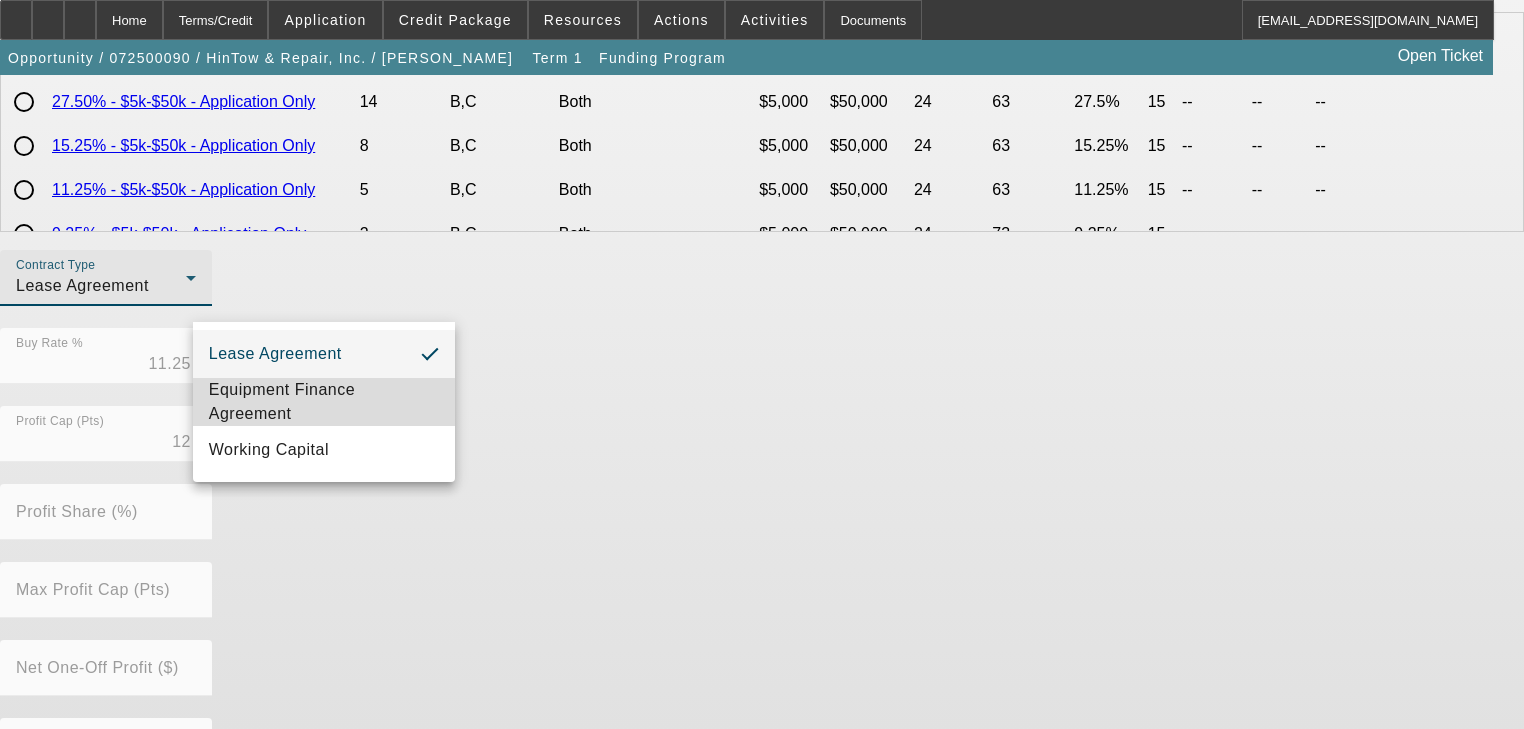 click on "Equipment Finance Agreement" at bounding box center [324, 402] 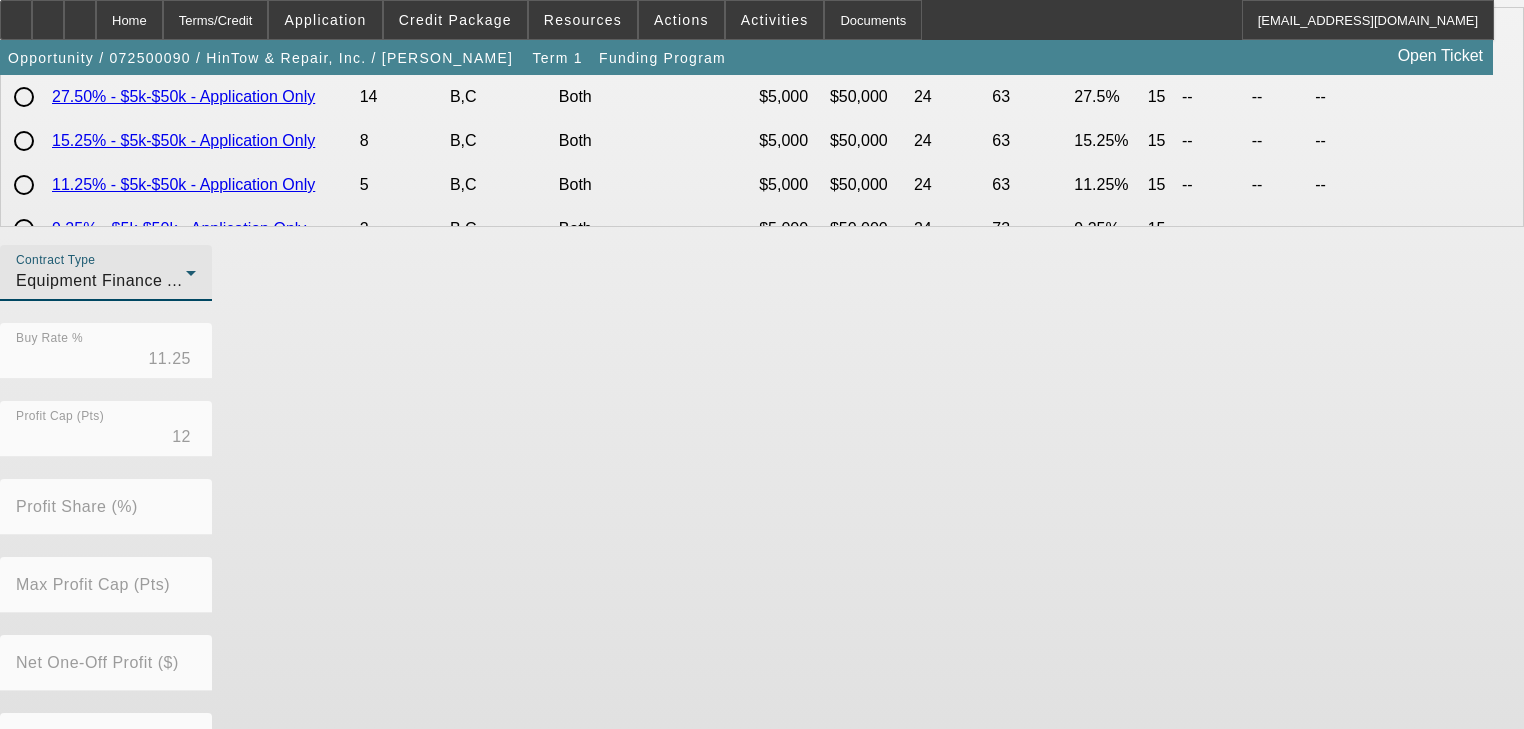 scroll, scrollTop: 632, scrollLeft: 0, axis: vertical 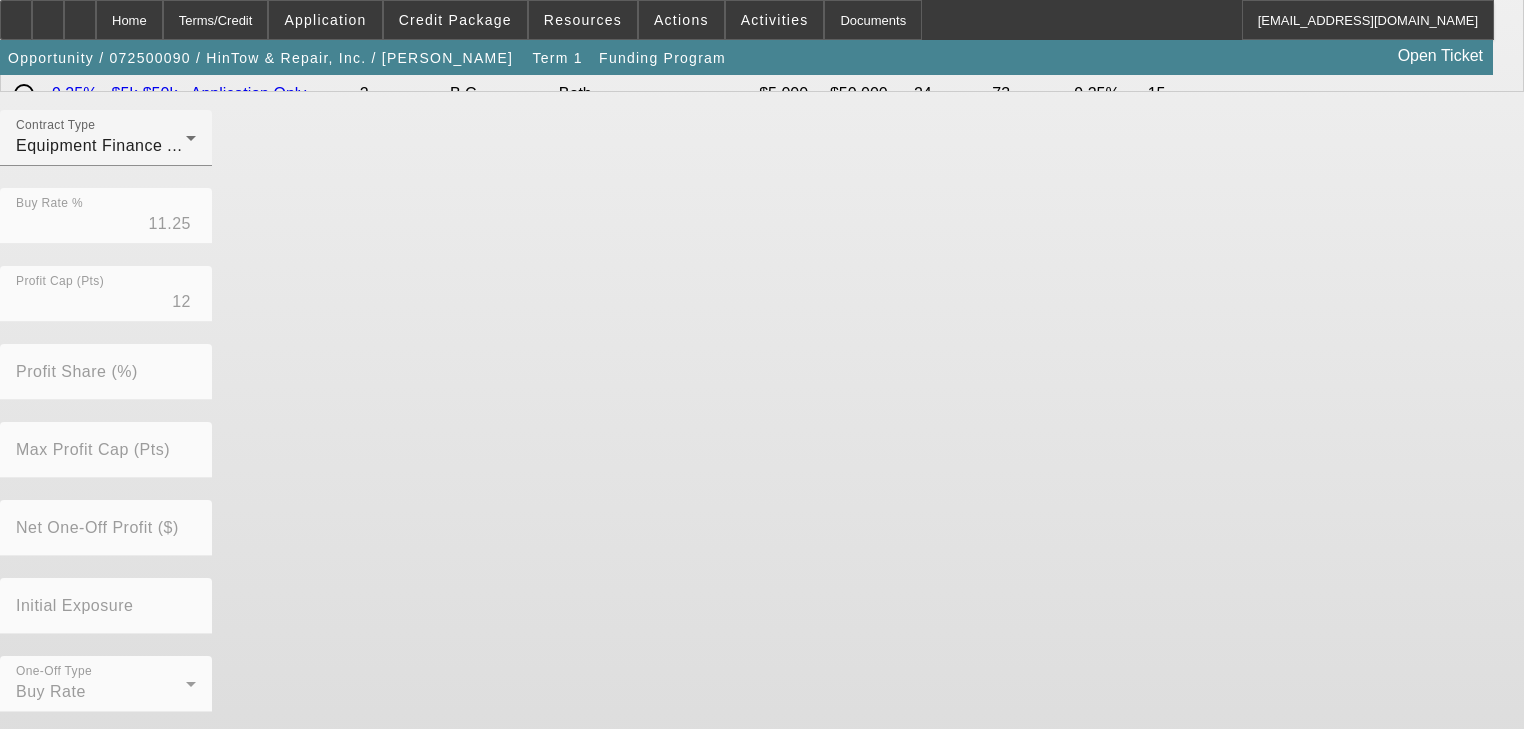 click on "Submit" at bounding box center (28, 765) 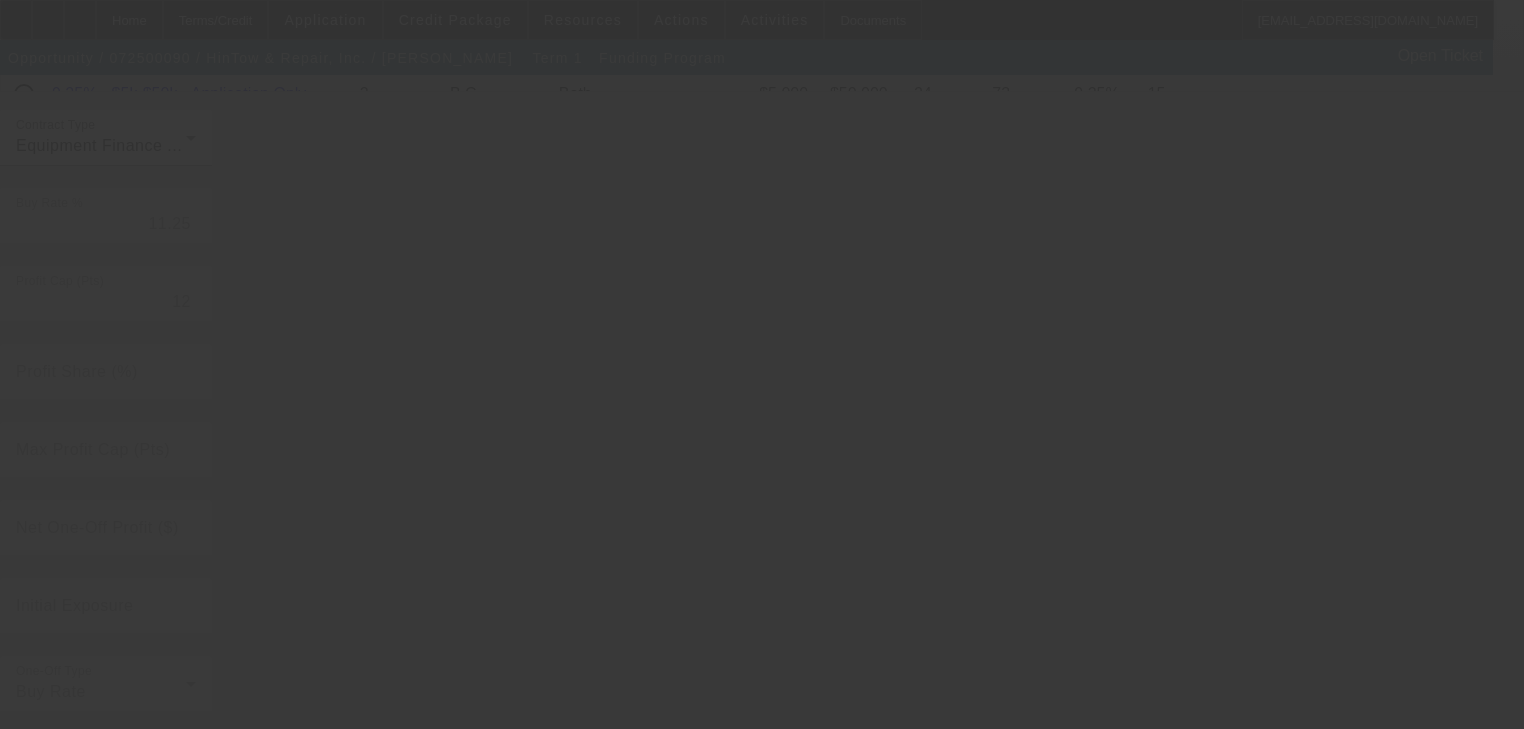 radio on "true" 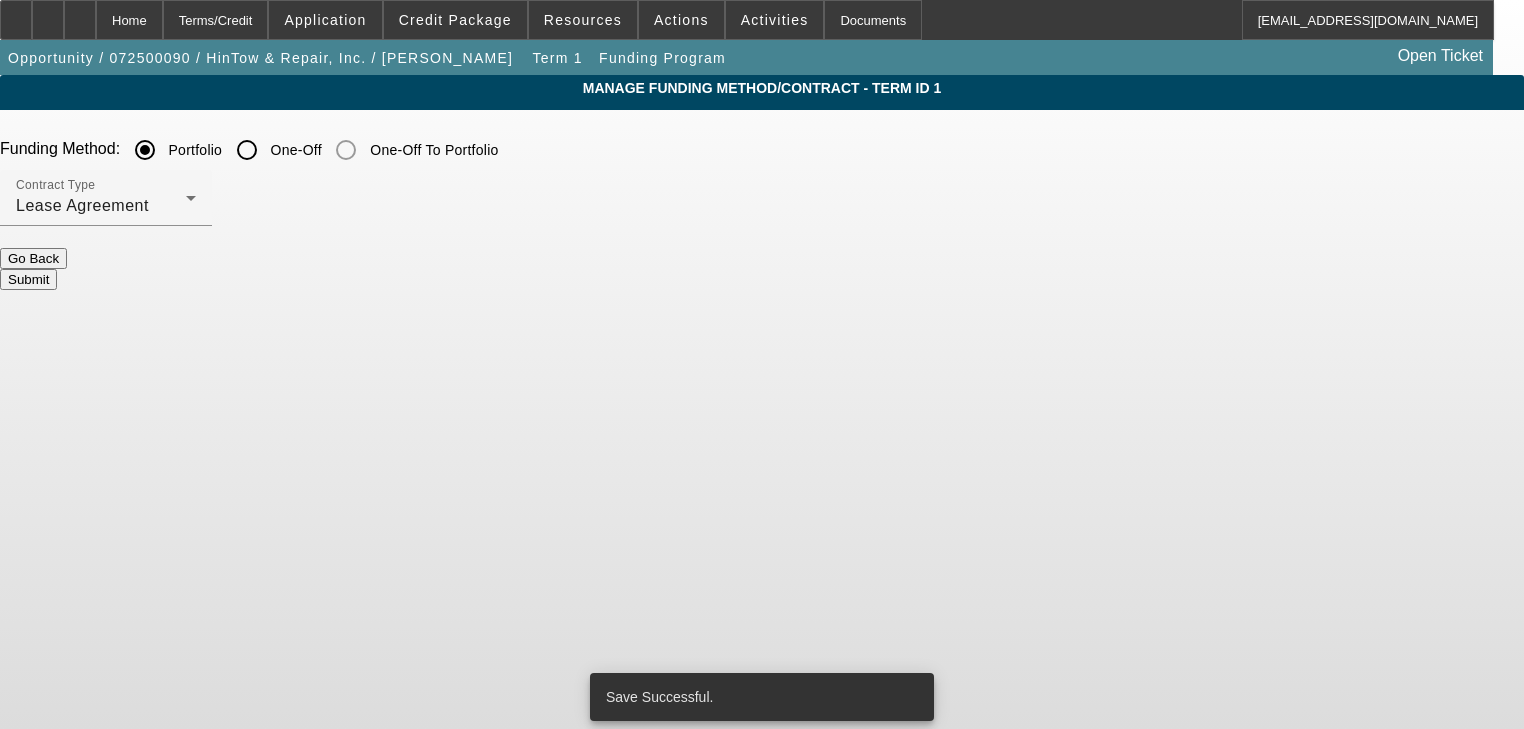 scroll, scrollTop: 0, scrollLeft: 0, axis: both 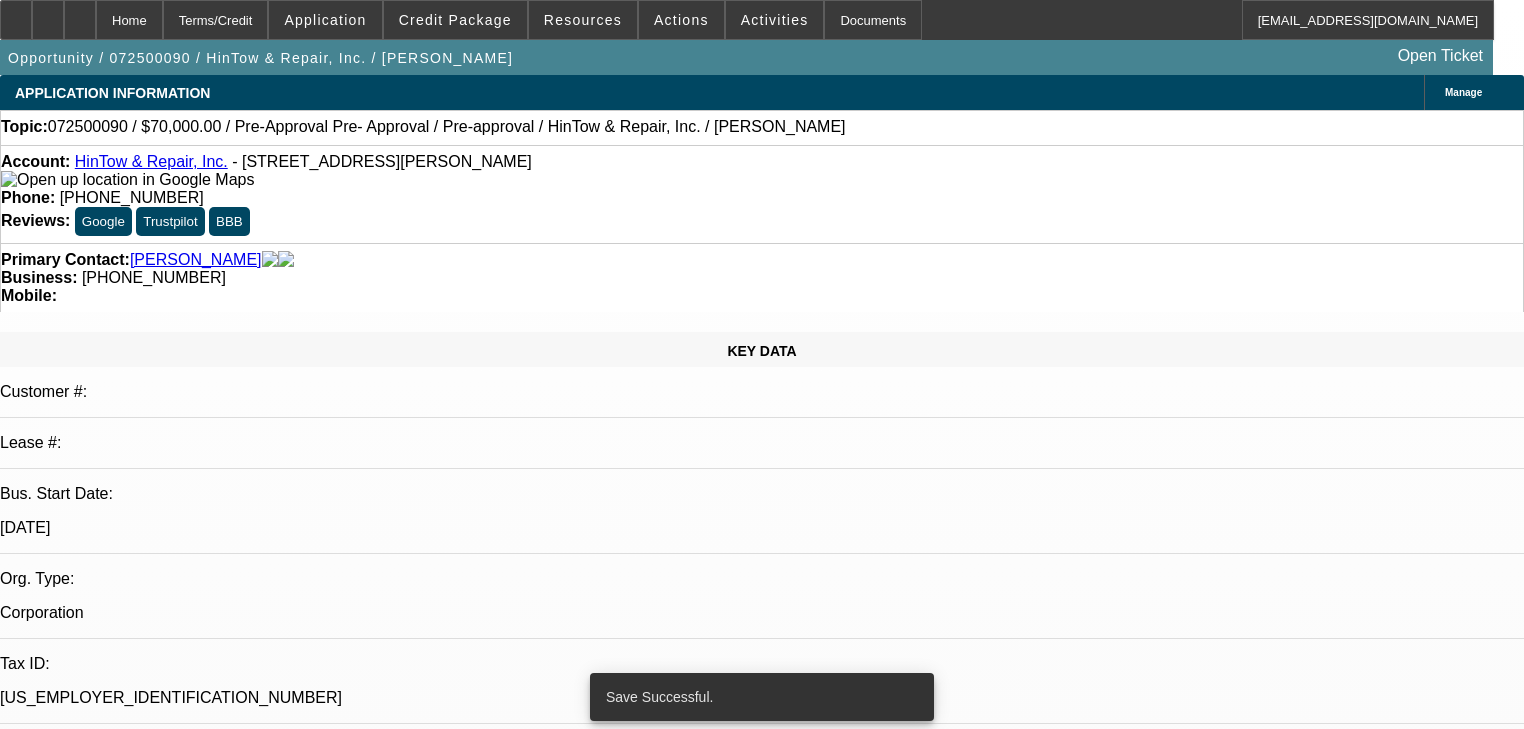 select on "0" 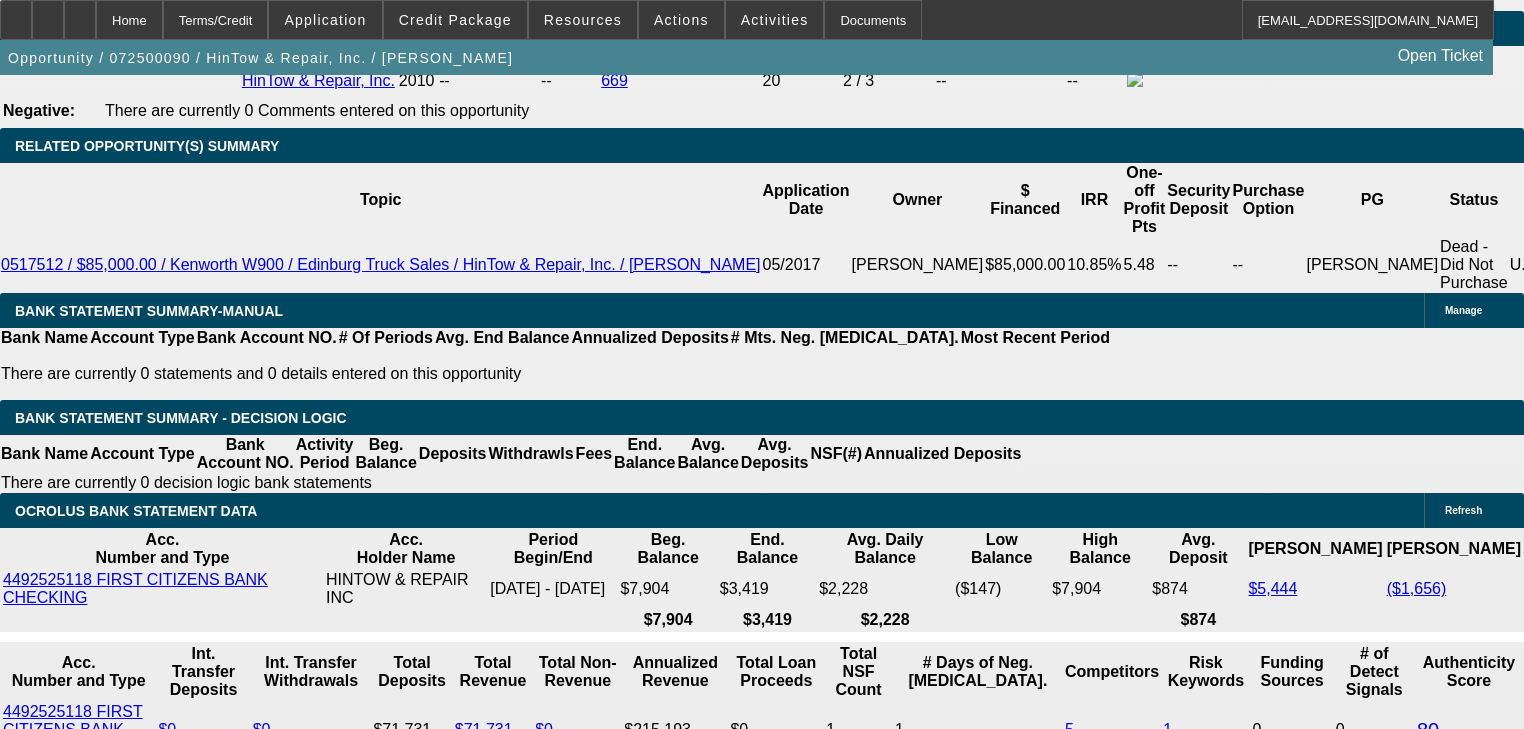 scroll, scrollTop: 3200, scrollLeft: 0, axis: vertical 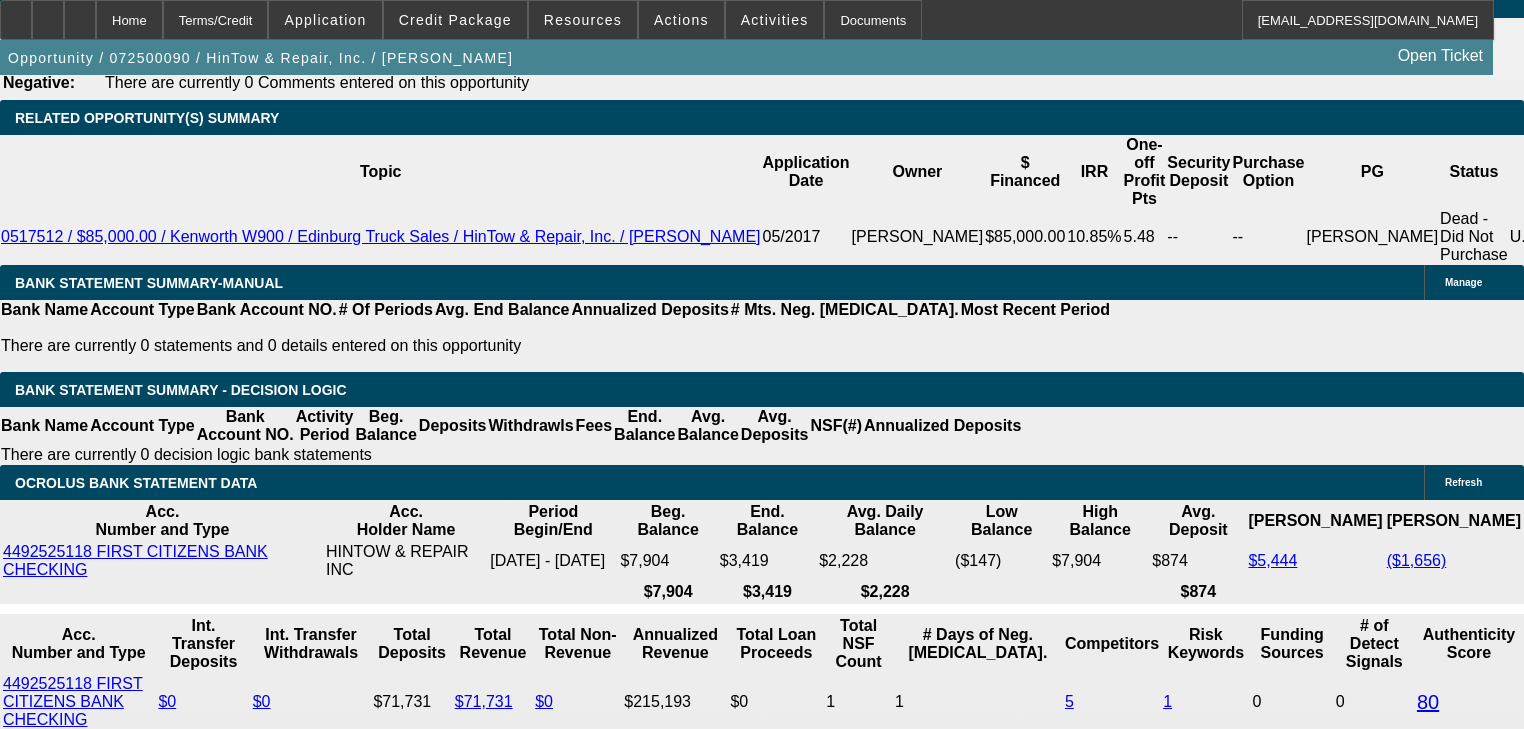 click at bounding box center (447, 2213) 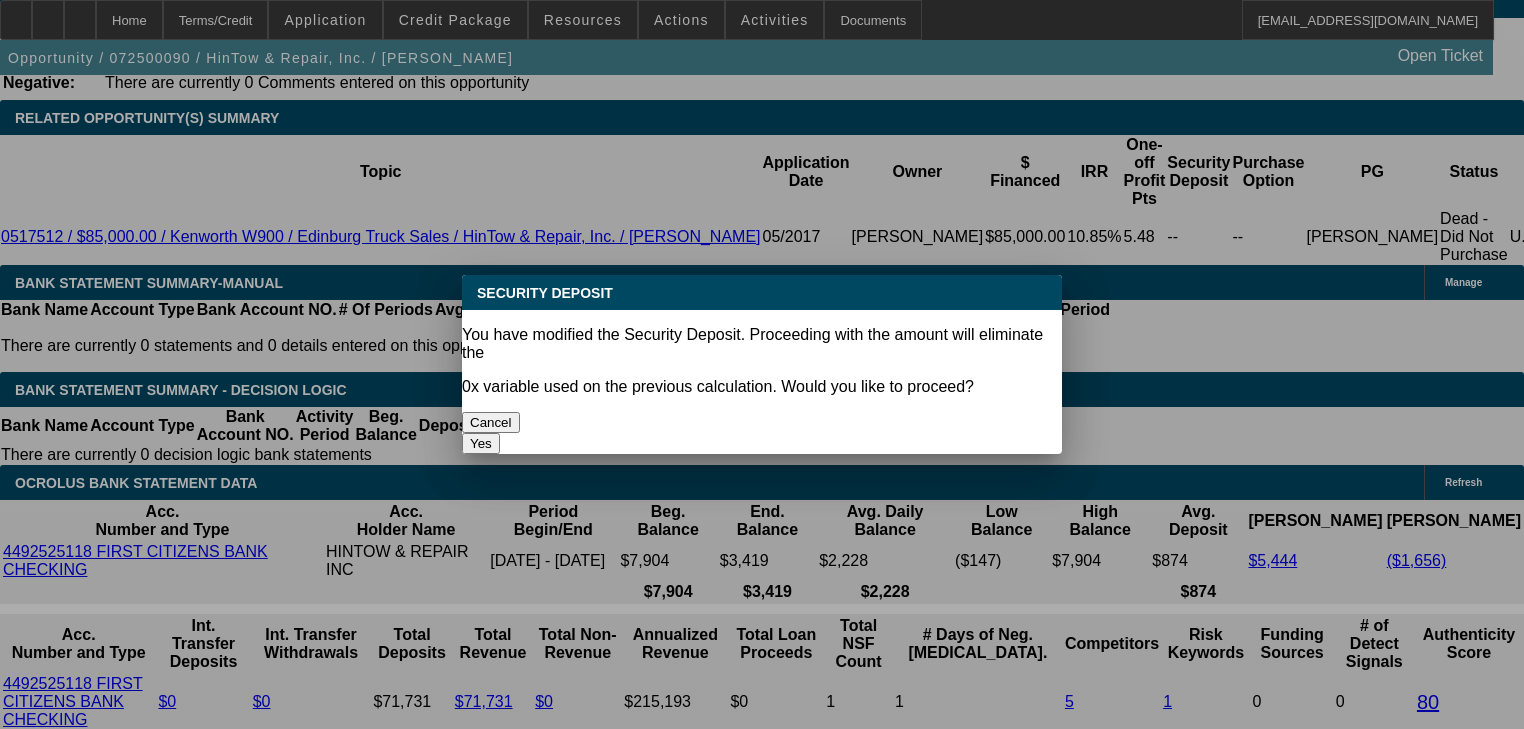 click on "Yes" at bounding box center (481, 443) 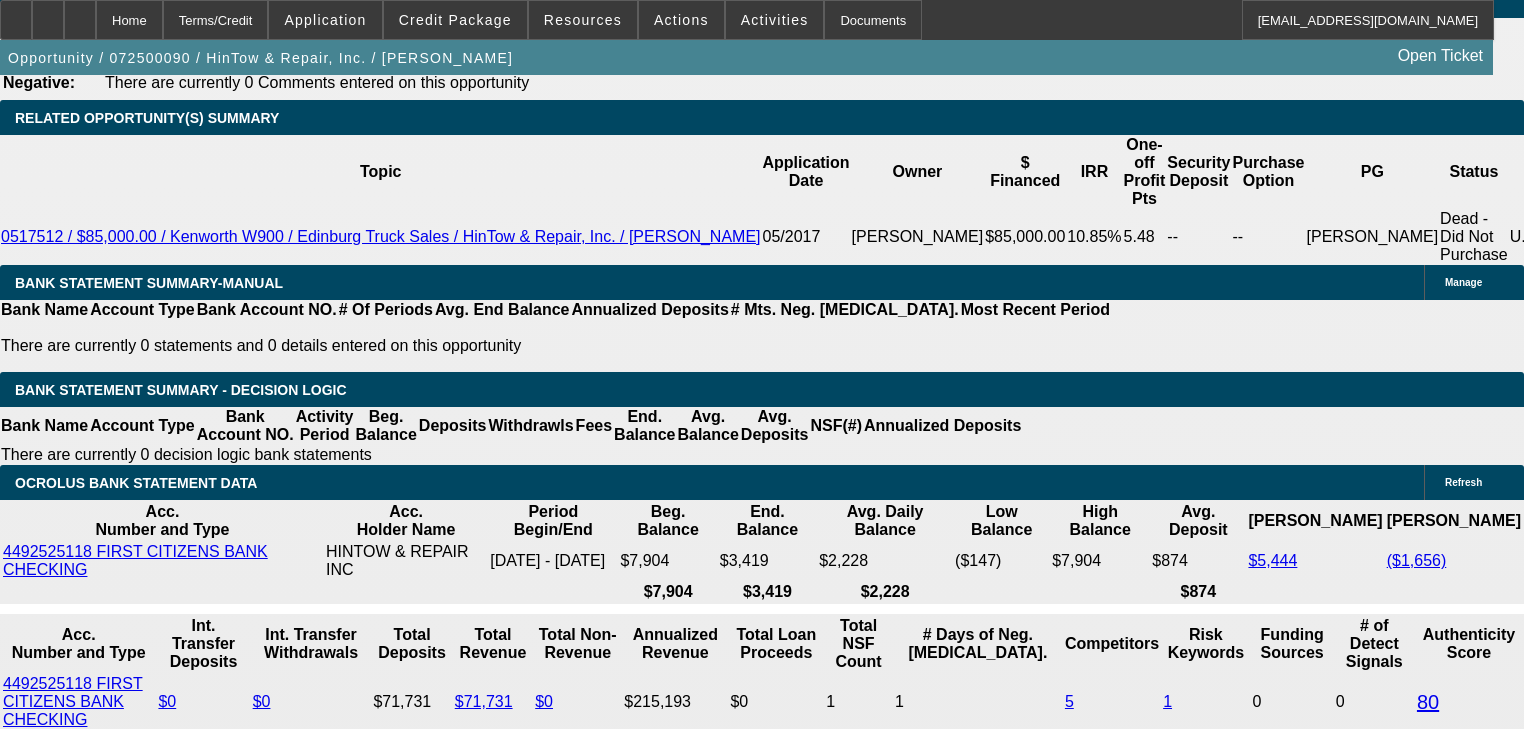 type on "$0.00" 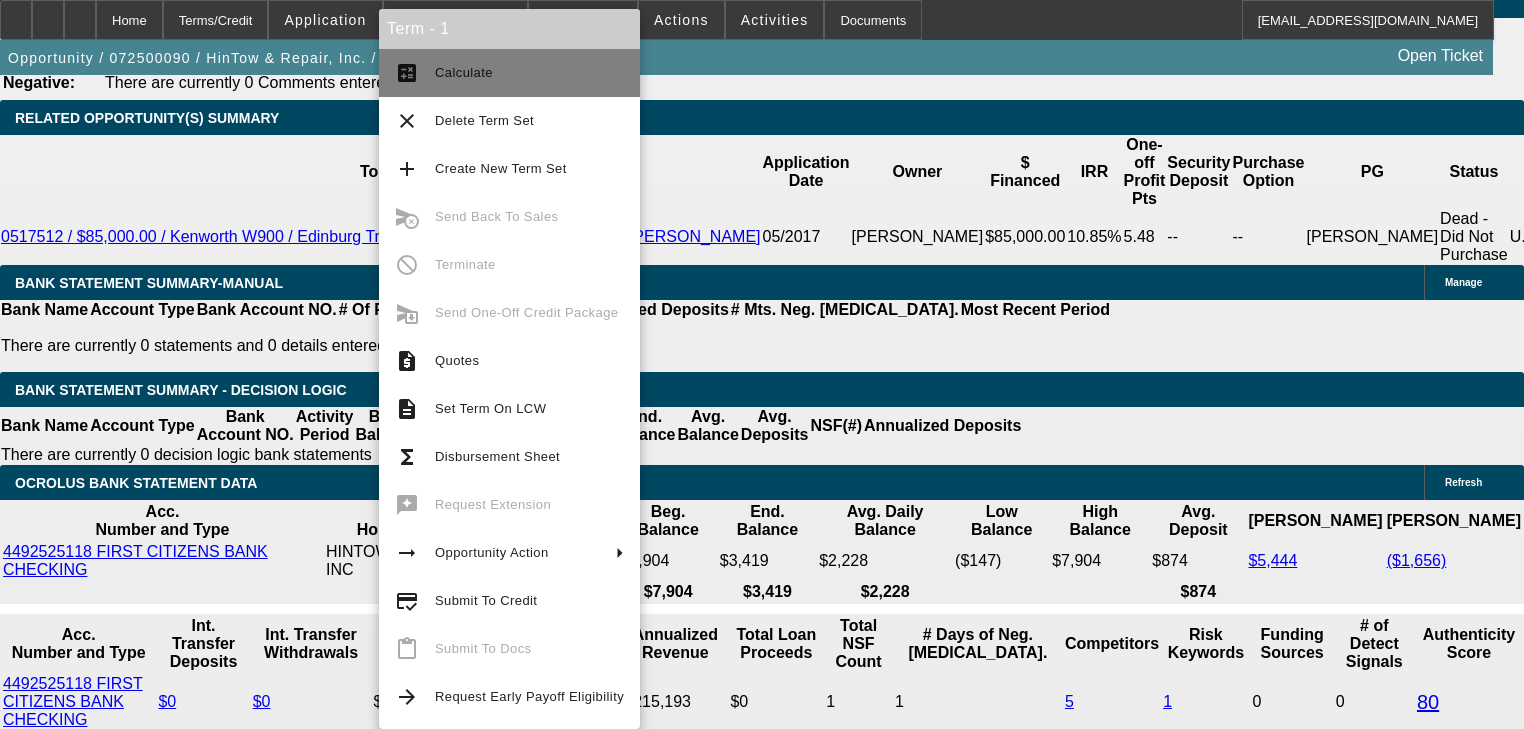 click on "Calculate" at bounding box center (529, 73) 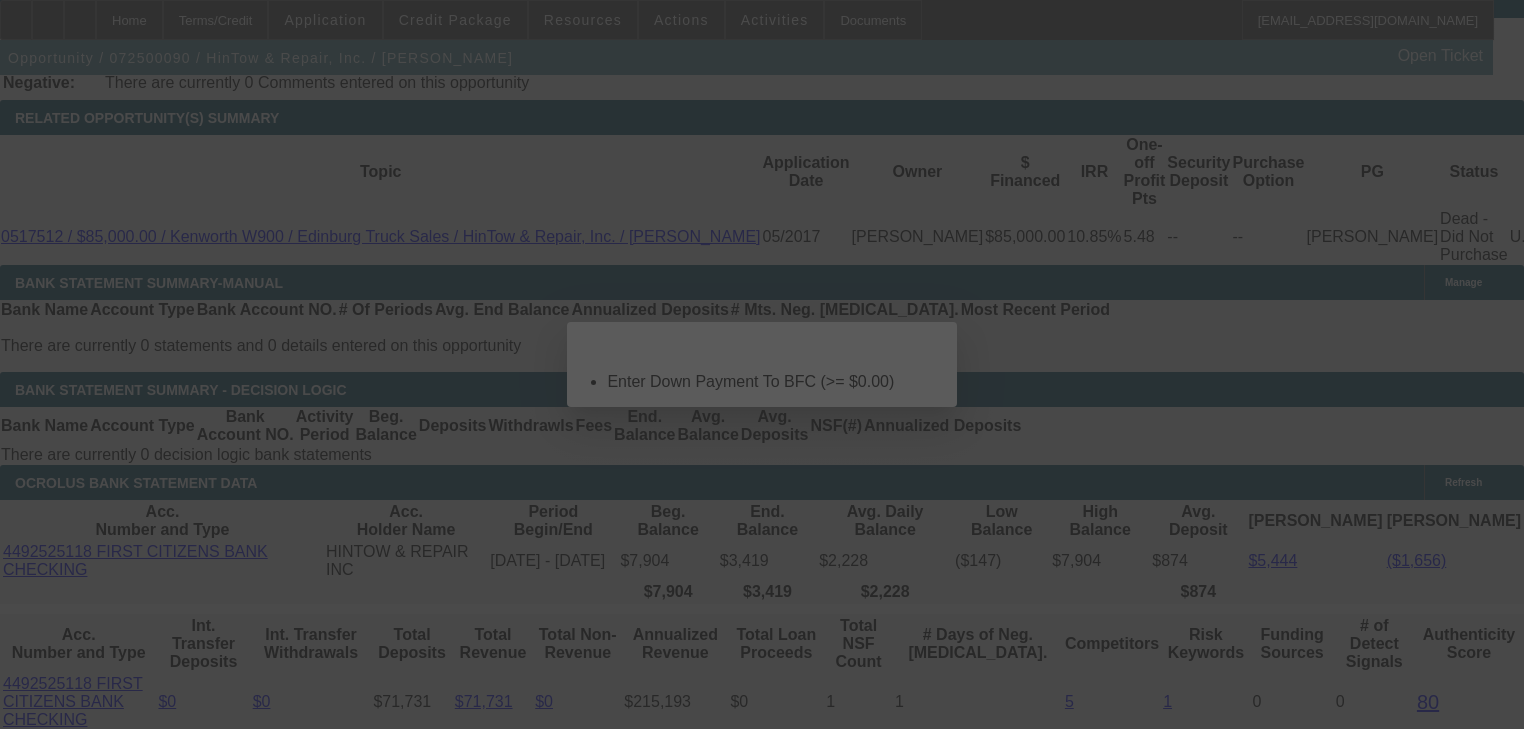 scroll, scrollTop: 0, scrollLeft: 0, axis: both 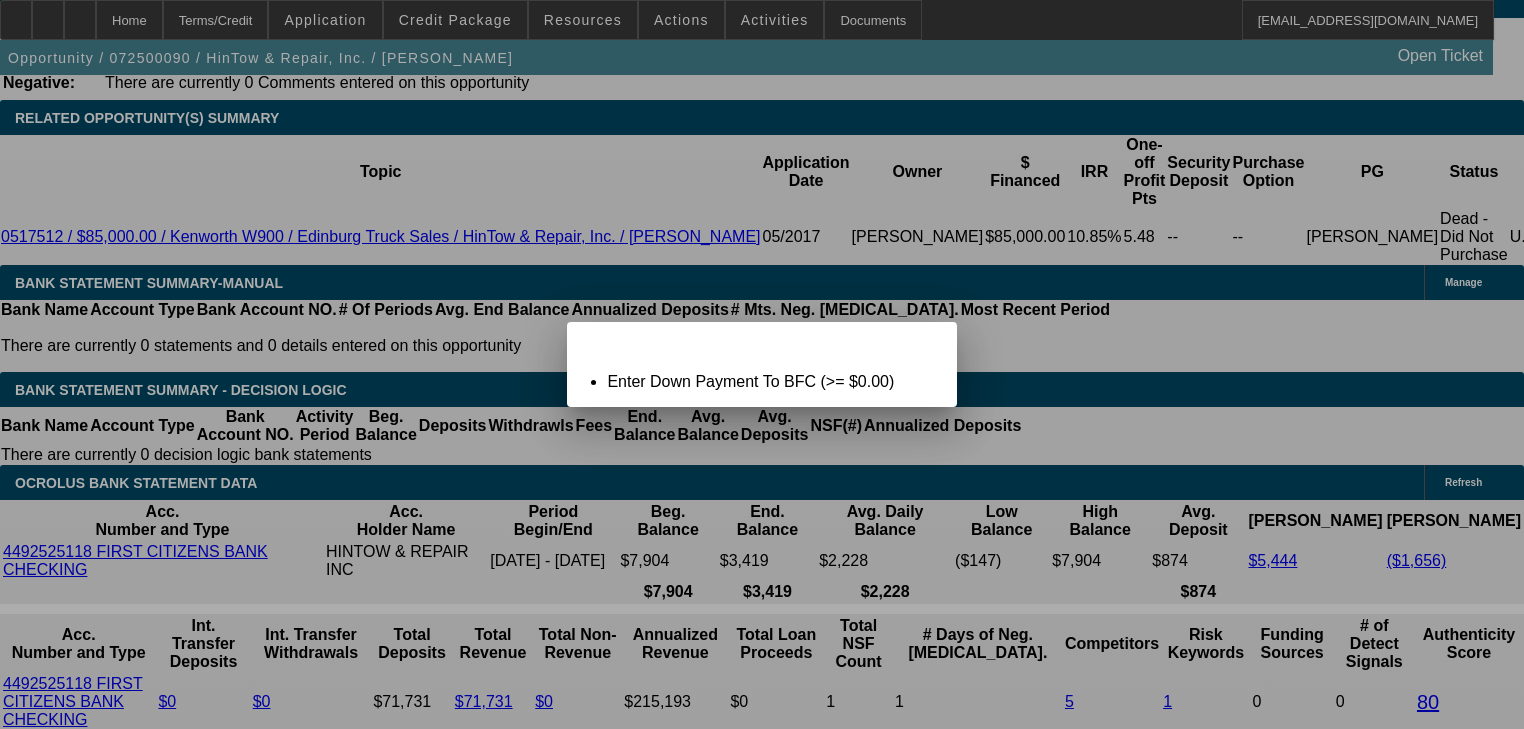 click on "Term Not Ready To Calculate: Term Id 1
Close" at bounding box center [761, 339] 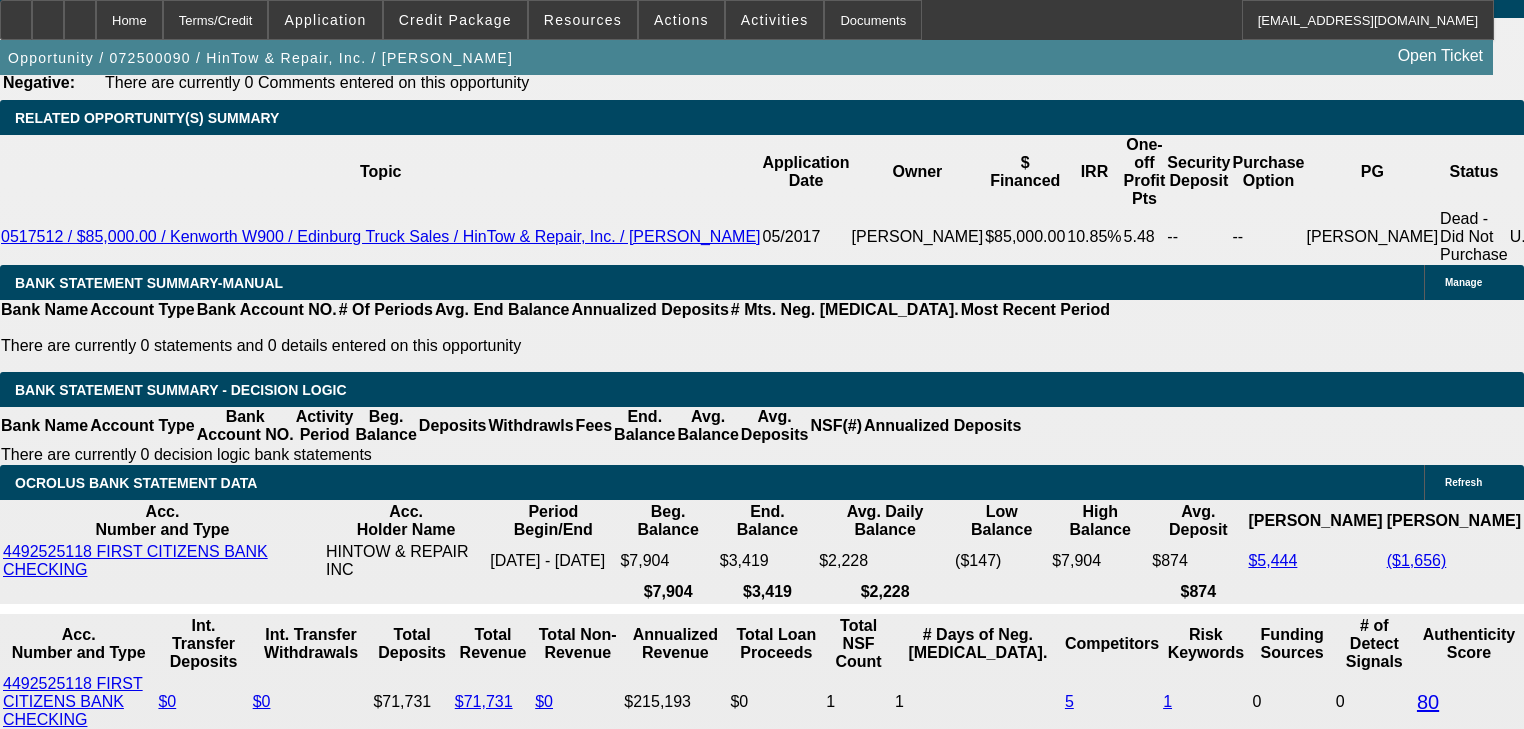 click 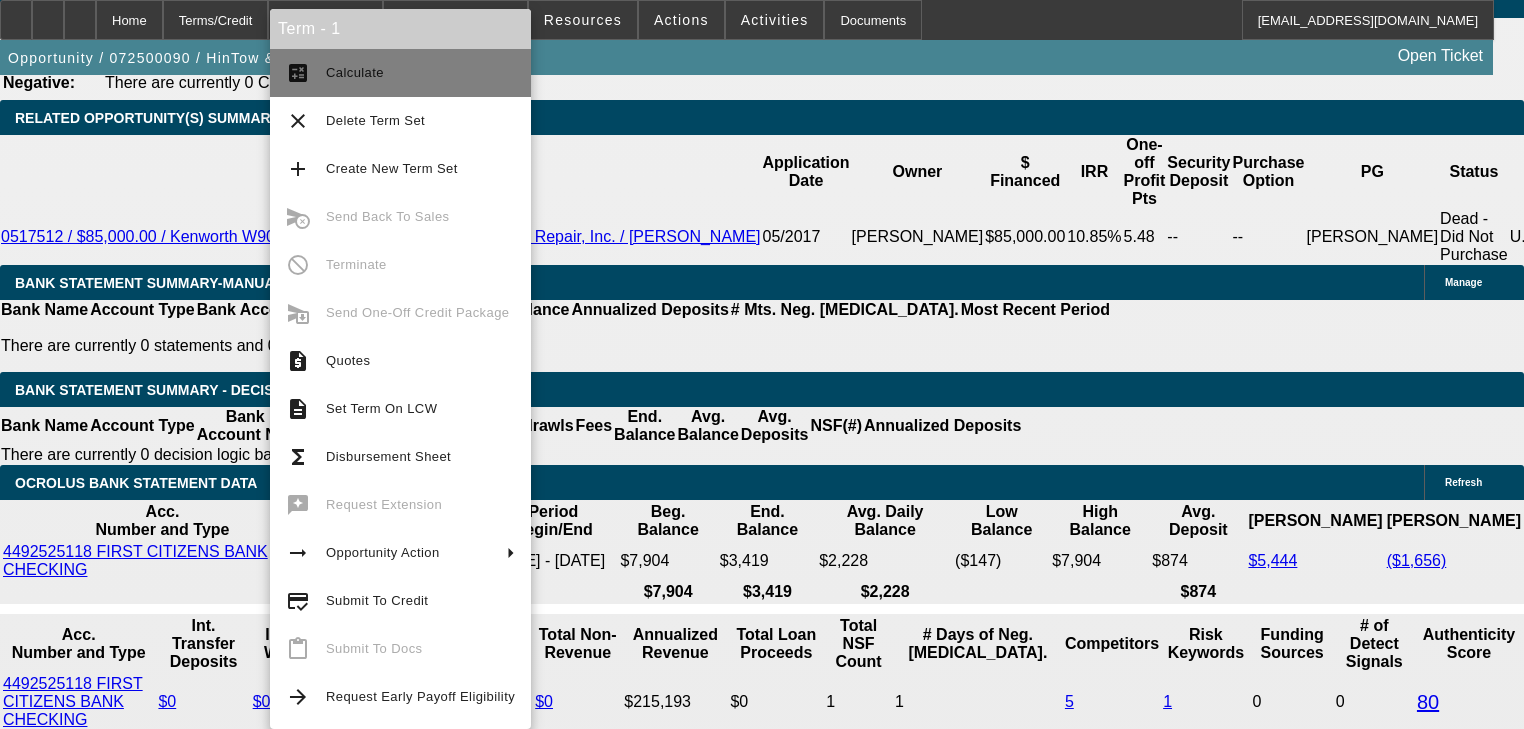 click on "calculate
Calculate" at bounding box center (400, 73) 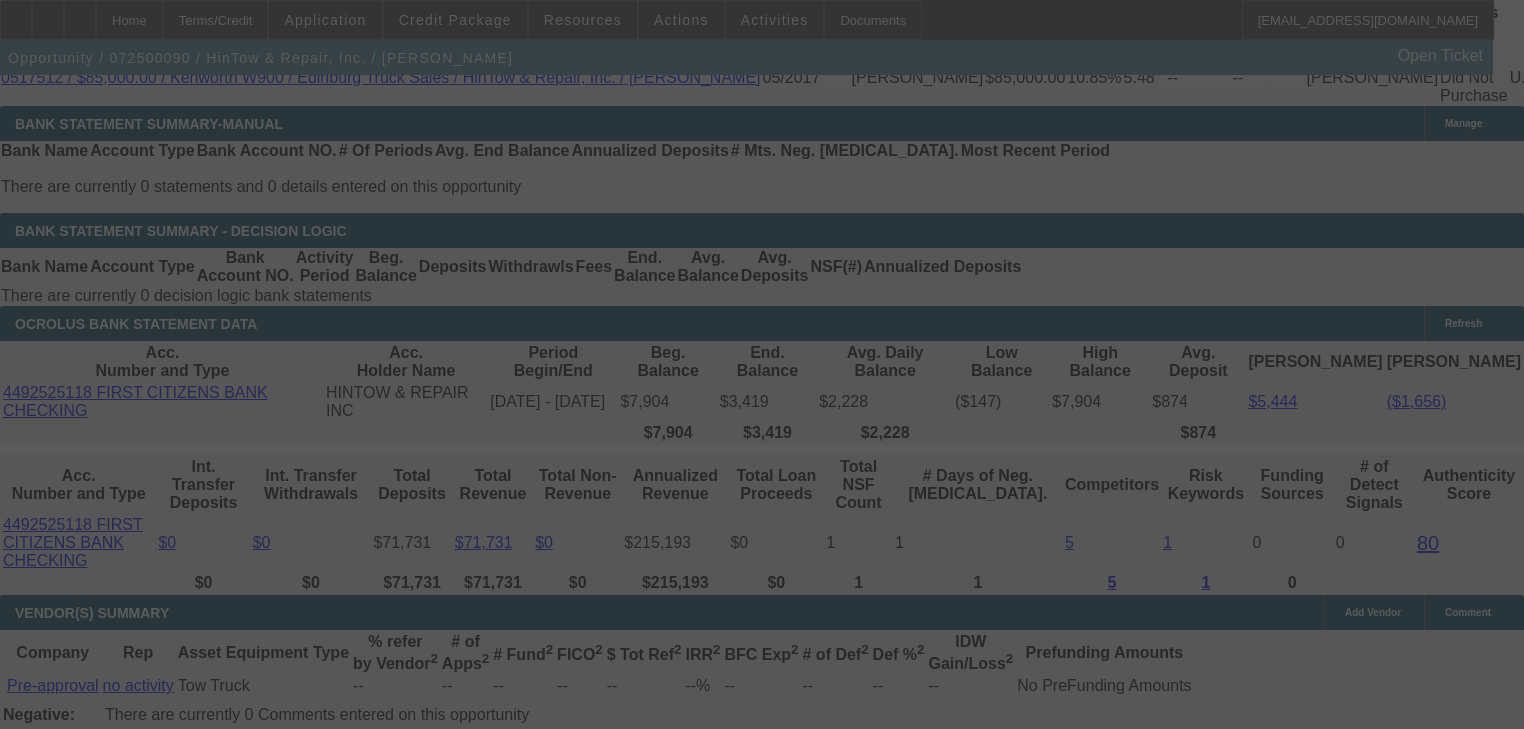 scroll, scrollTop: 3360, scrollLeft: 0, axis: vertical 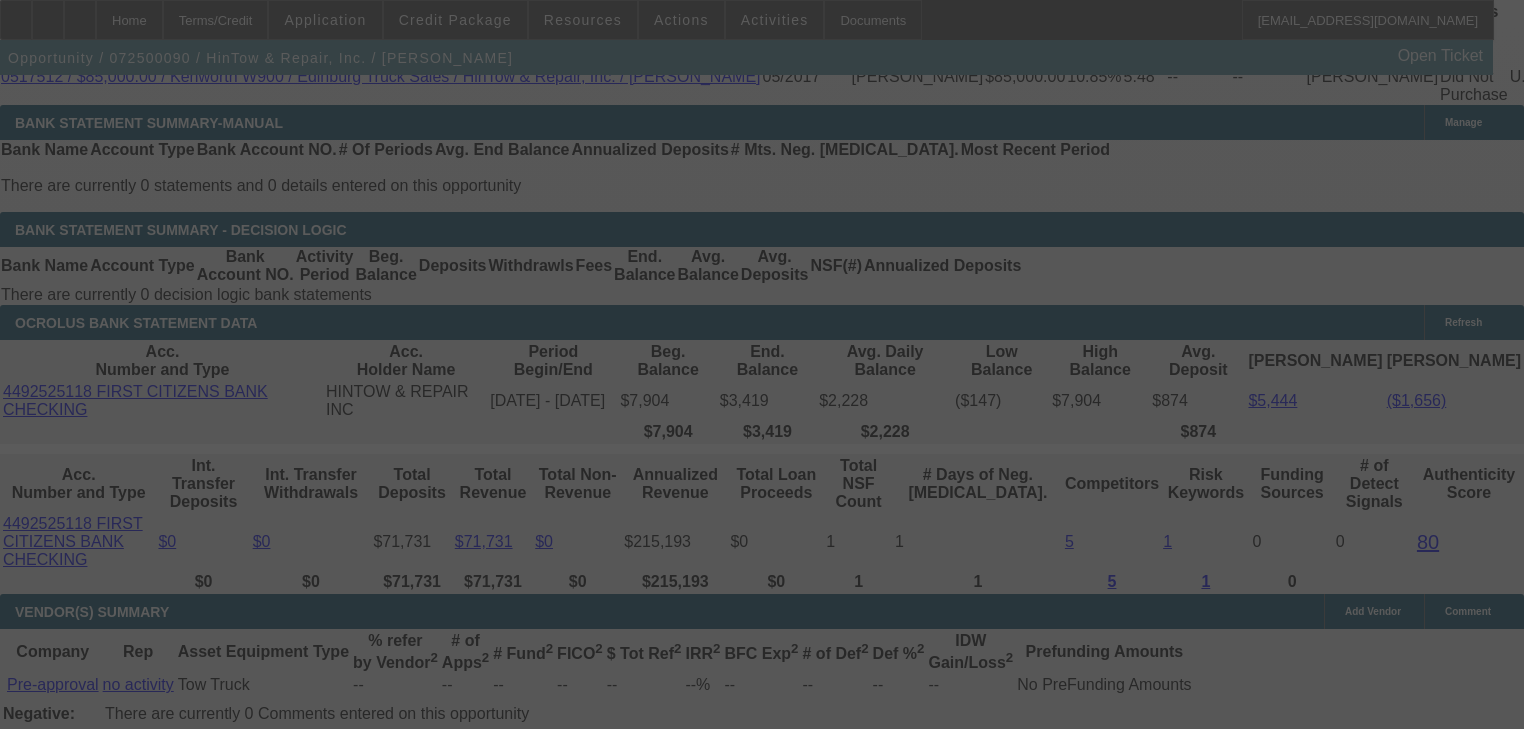 select on "0" 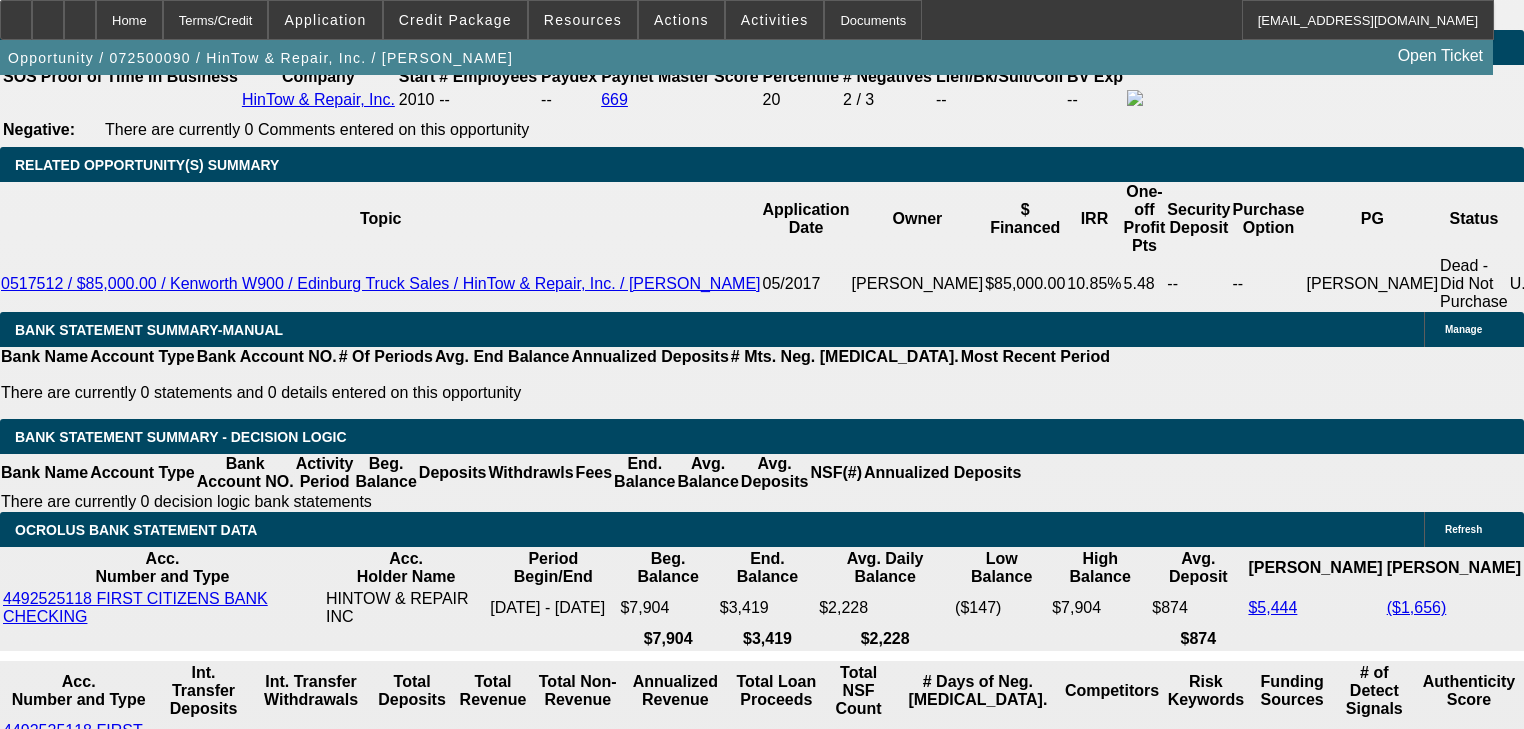 scroll, scrollTop: 3120, scrollLeft: 0, axis: vertical 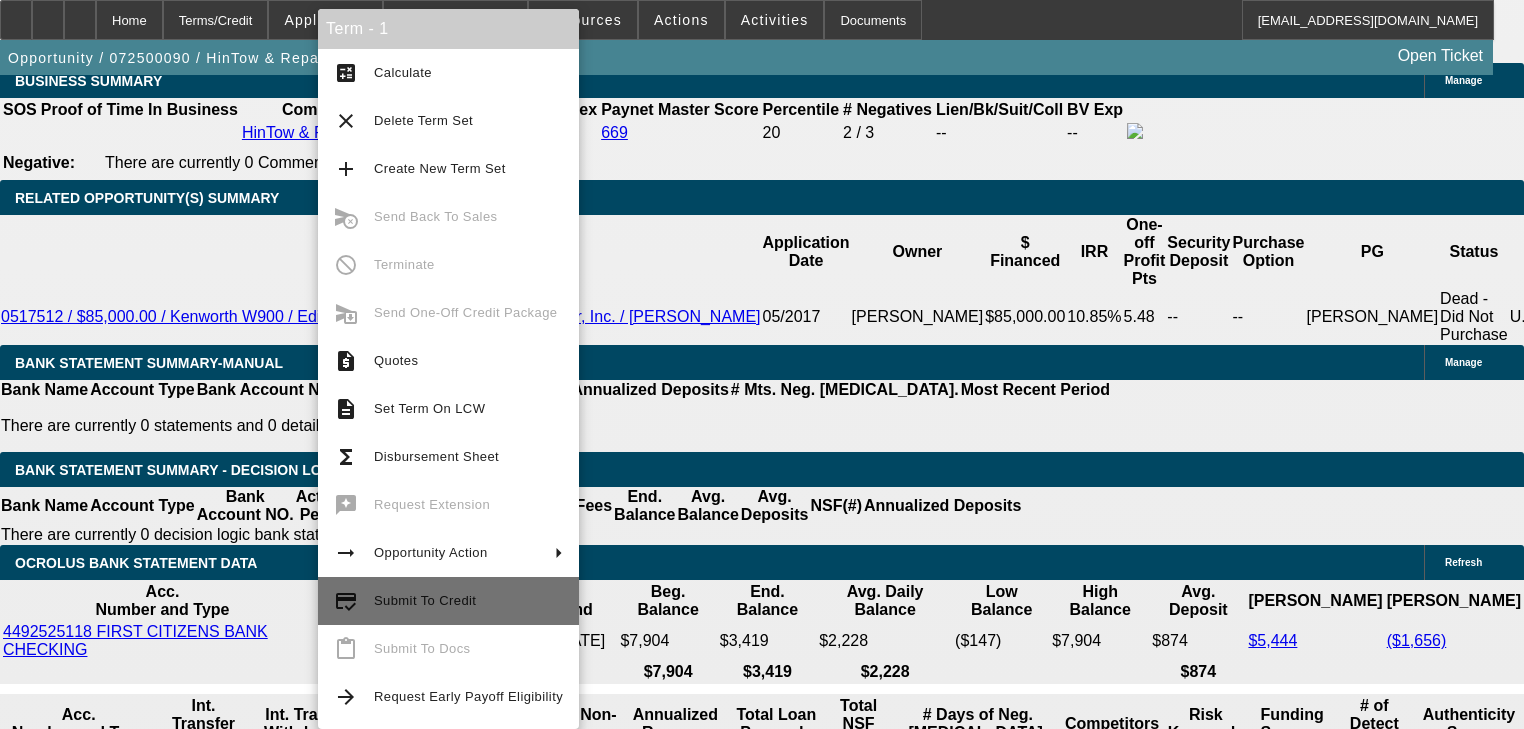 click on "credit_score
Submit To Credit" at bounding box center [448, 601] 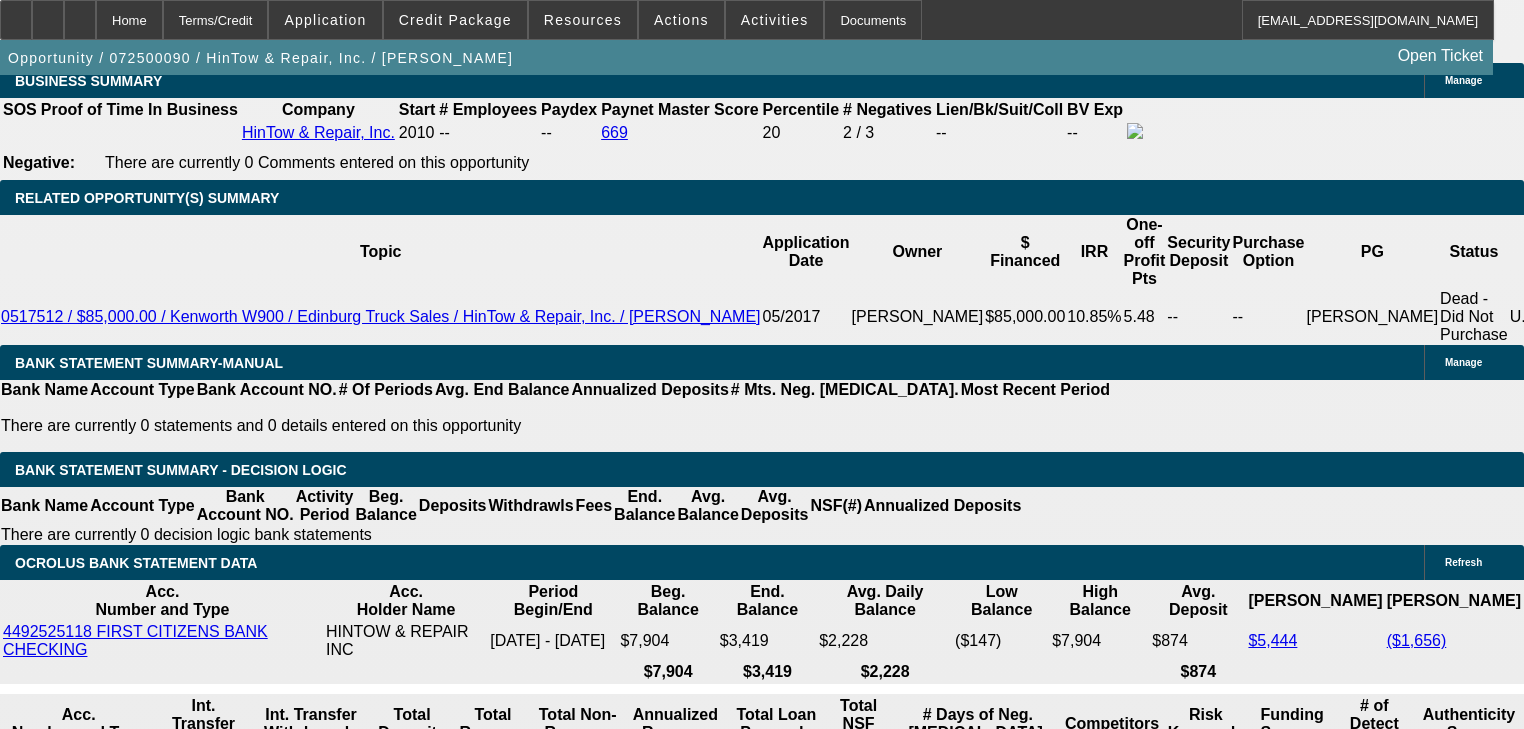 scroll, scrollTop: 0, scrollLeft: 0, axis: both 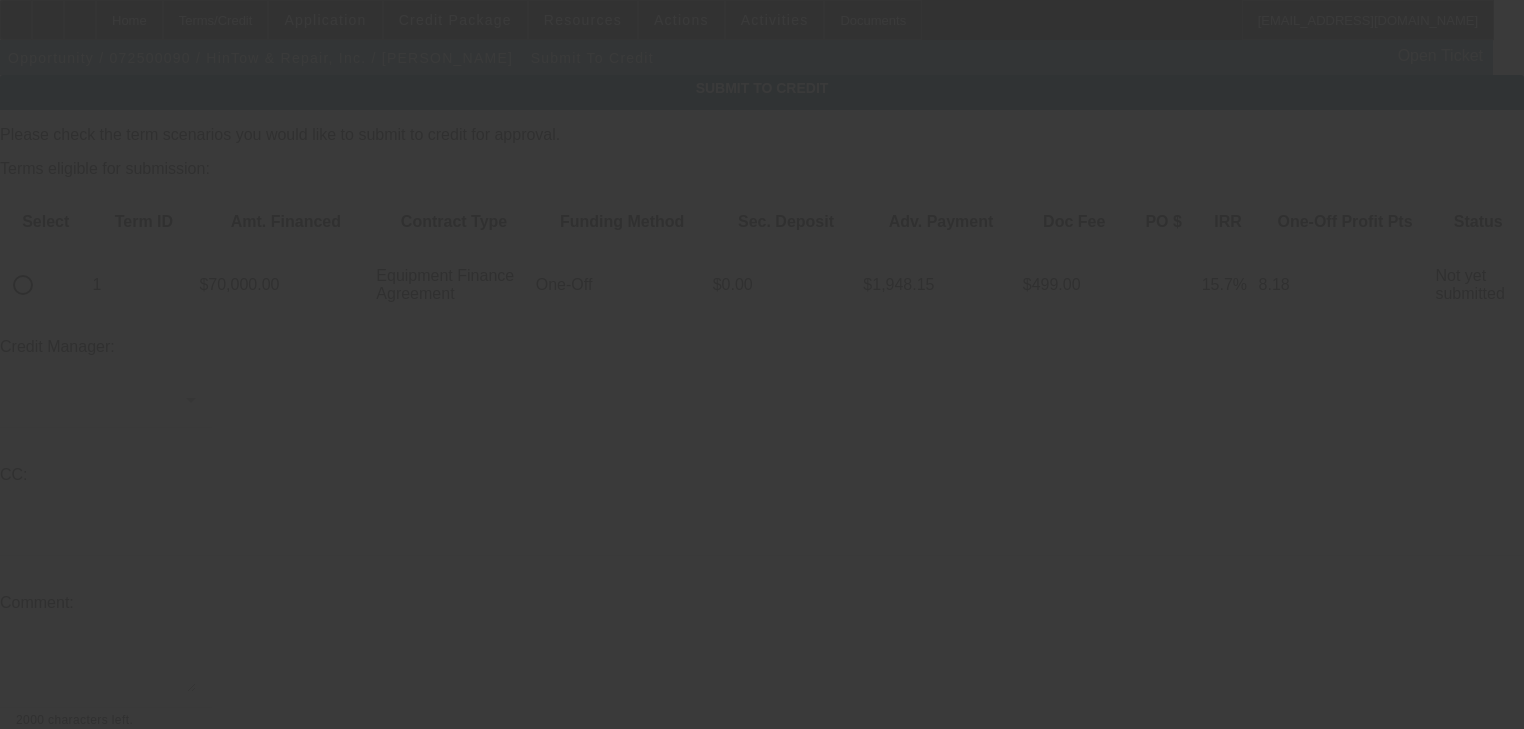 click 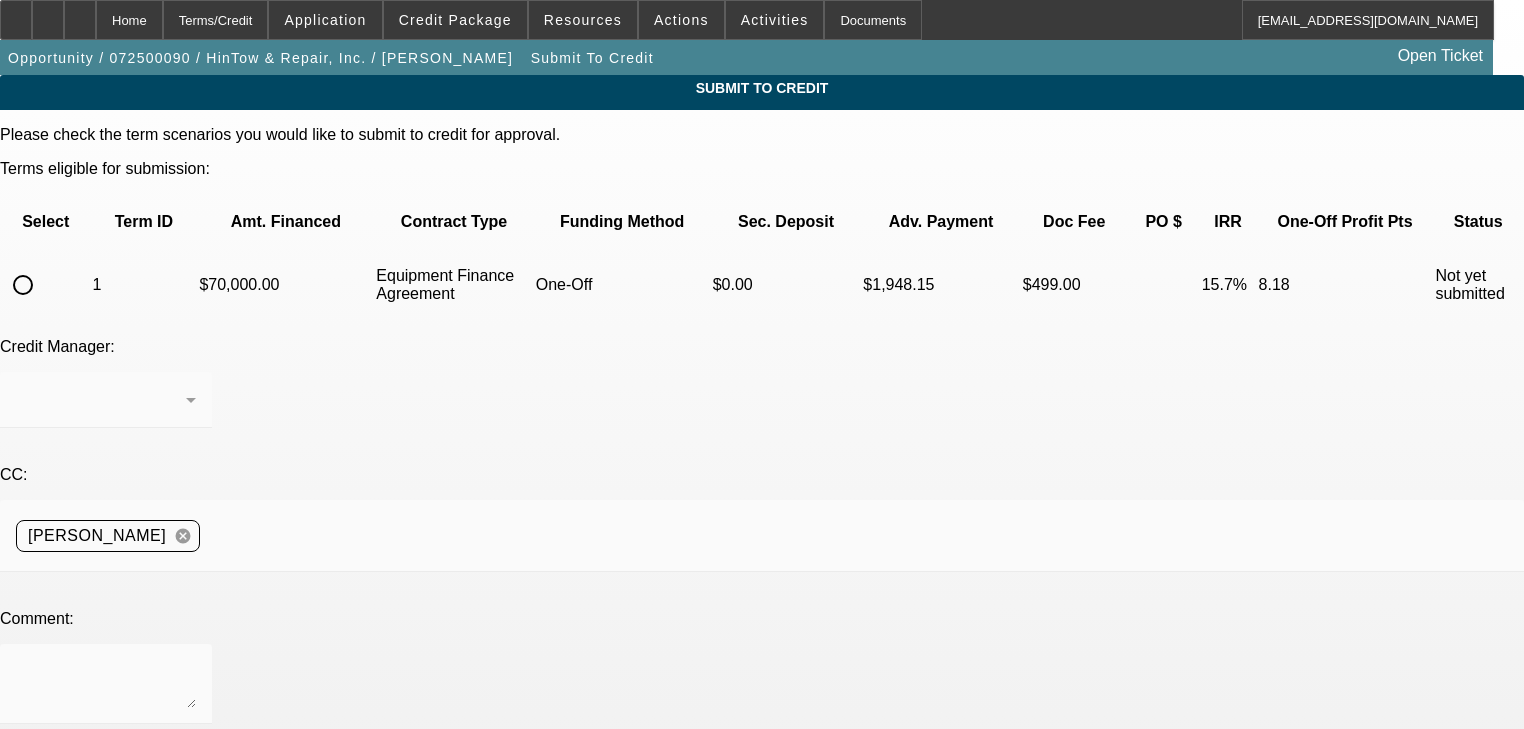 click at bounding box center [23, 285] 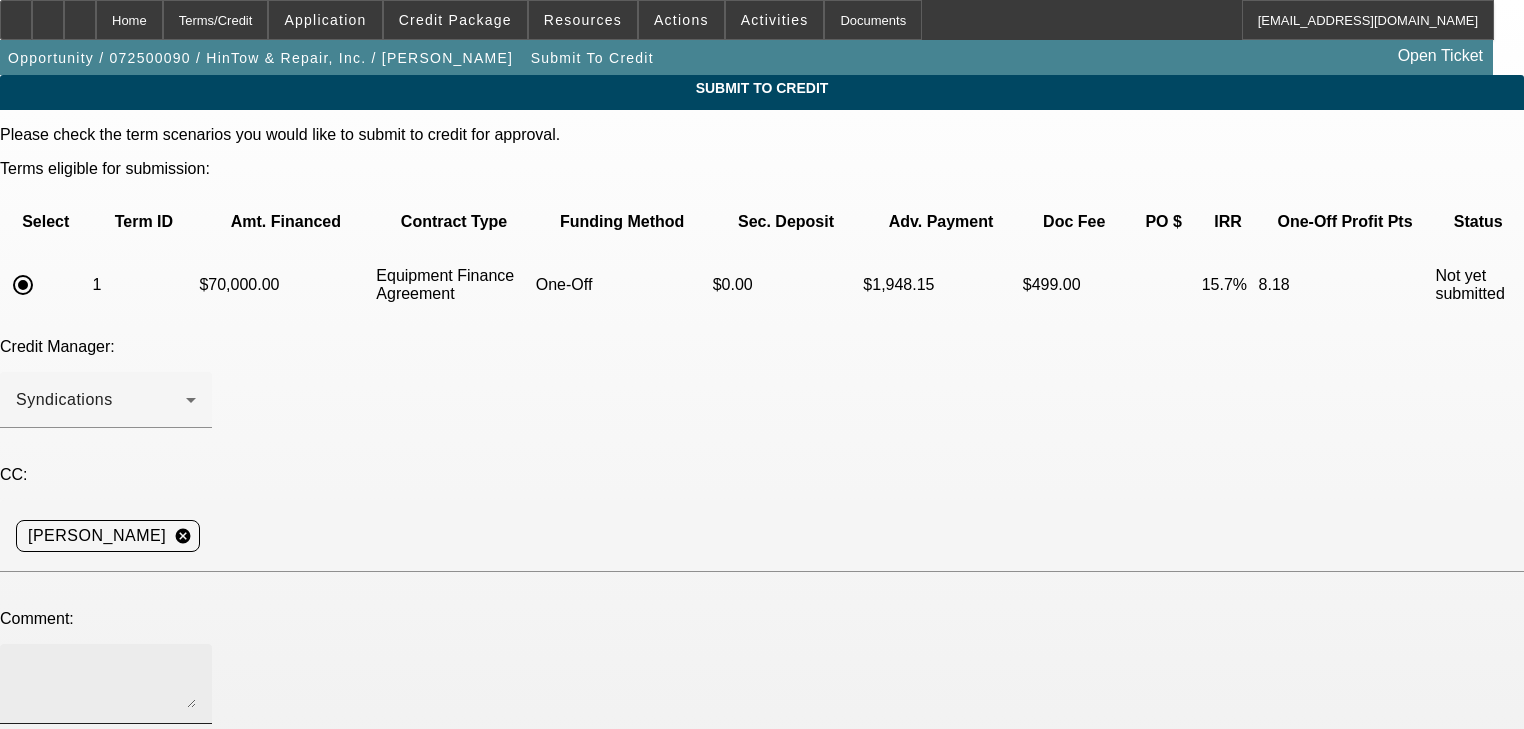 click 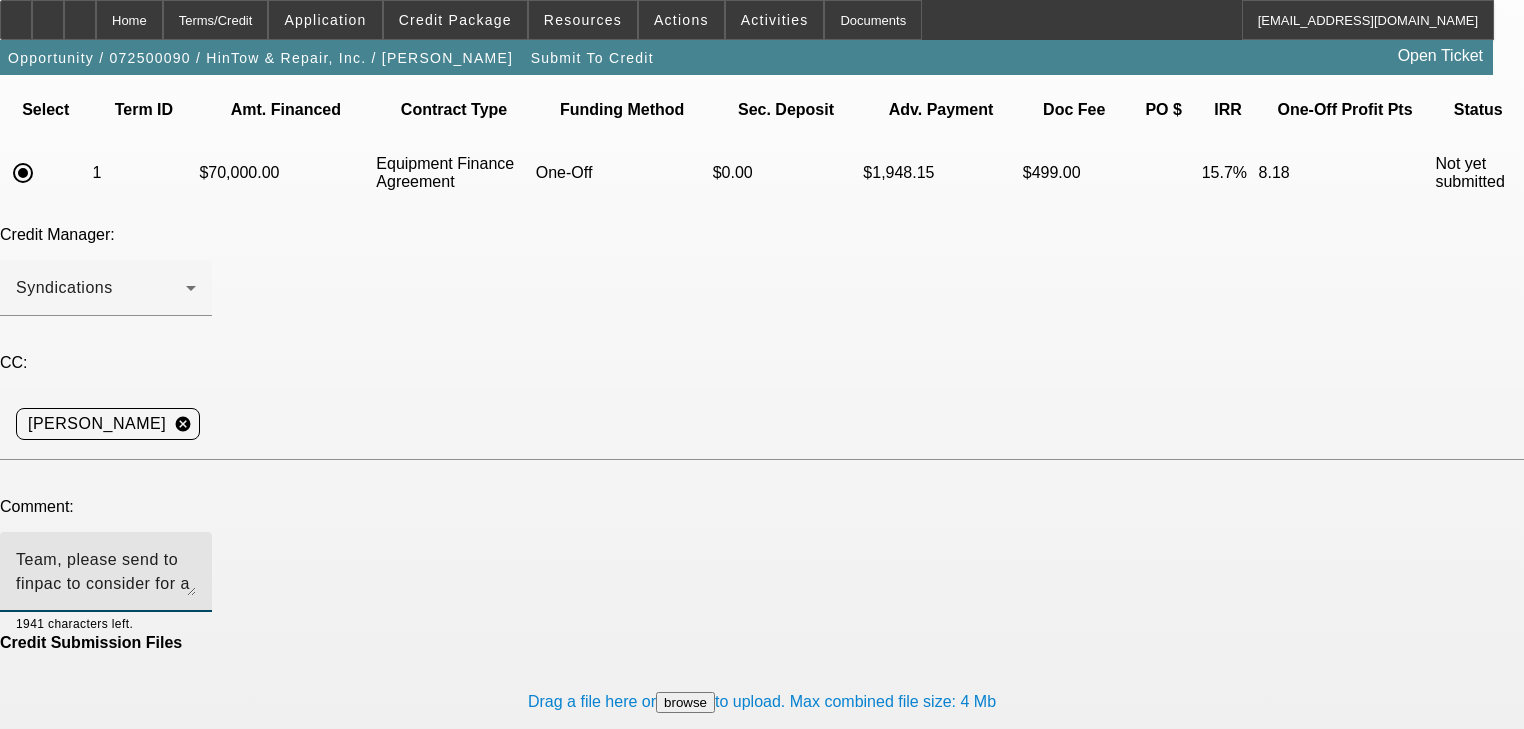 scroll, scrollTop: 242, scrollLeft: 0, axis: vertical 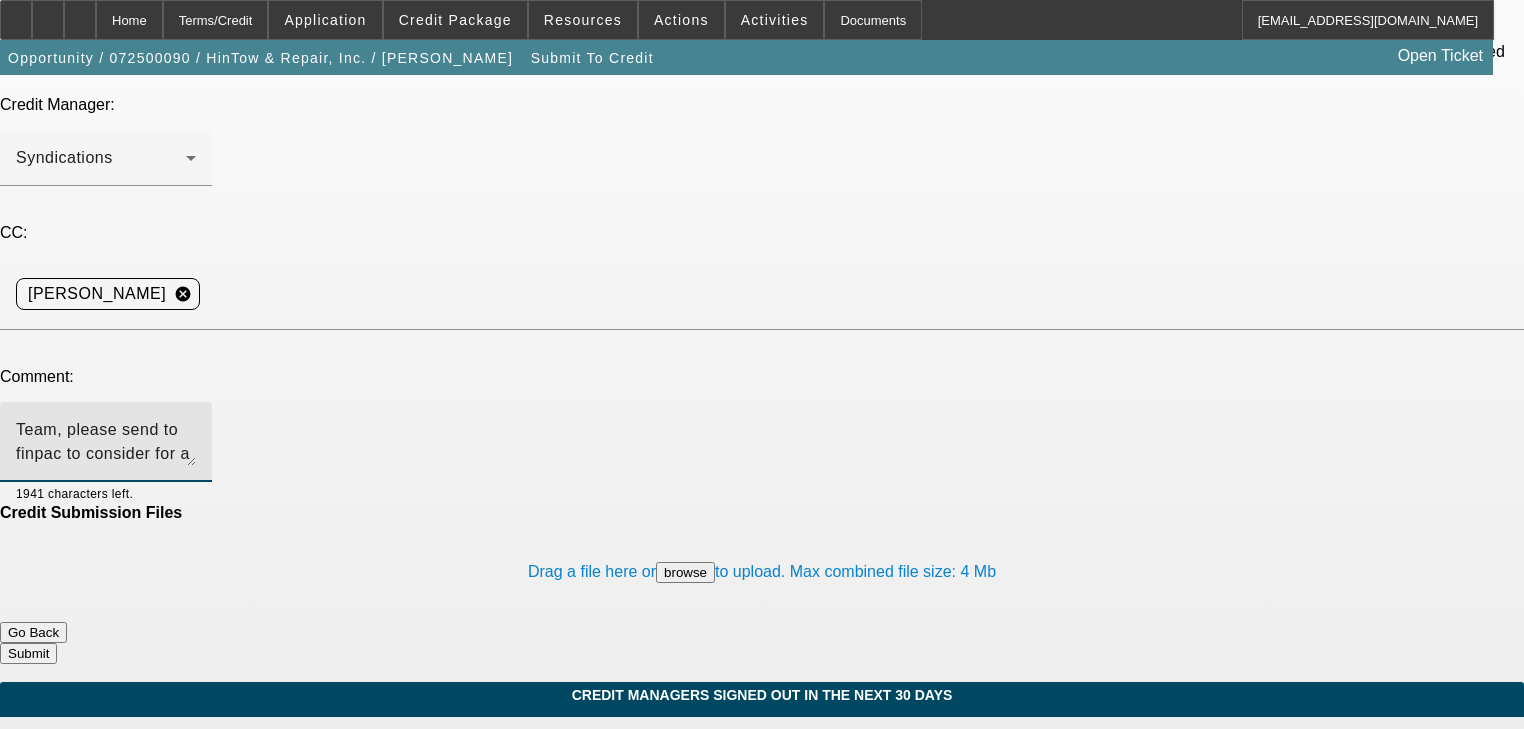 type on "Team, please send to finpac to consider for a pre-approval" 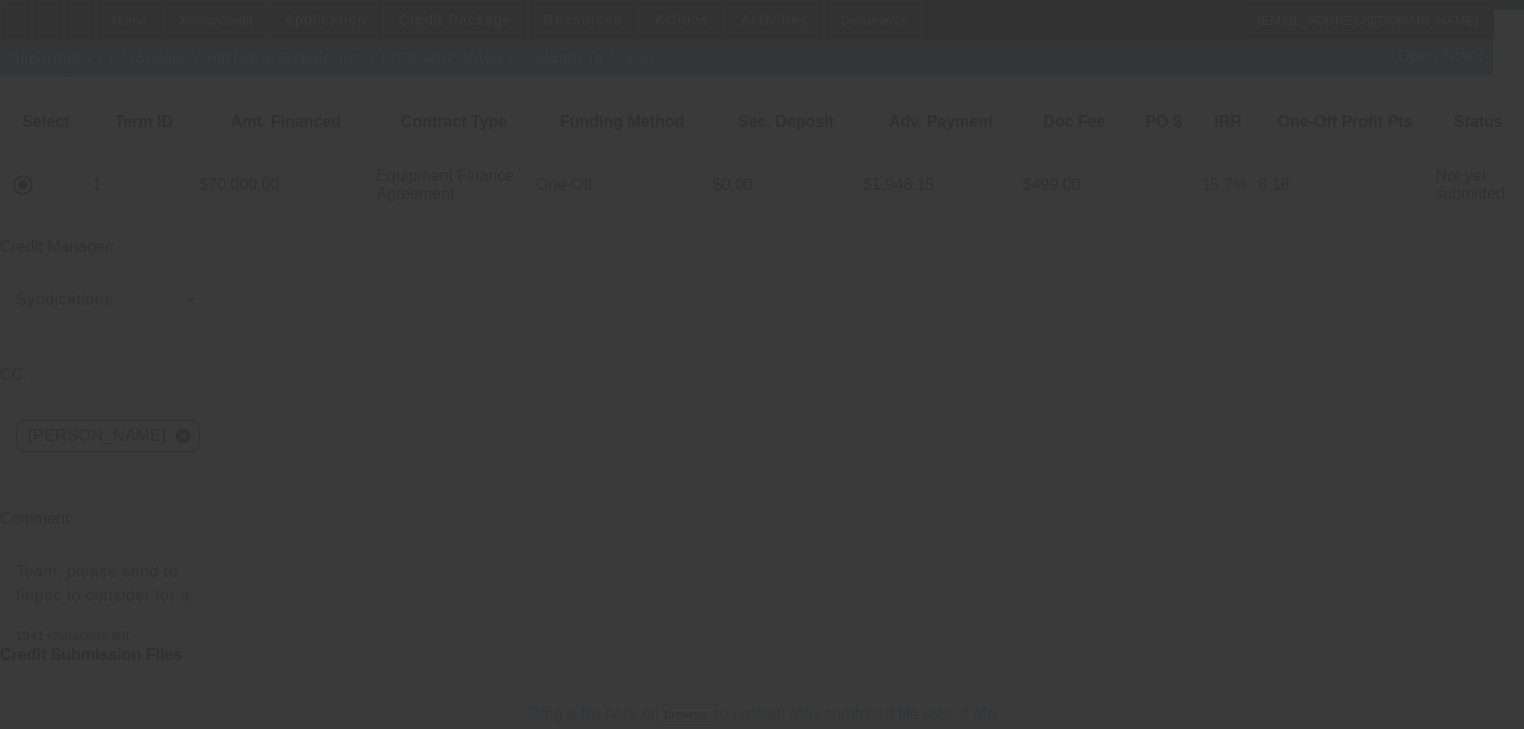scroll, scrollTop: 0, scrollLeft: 0, axis: both 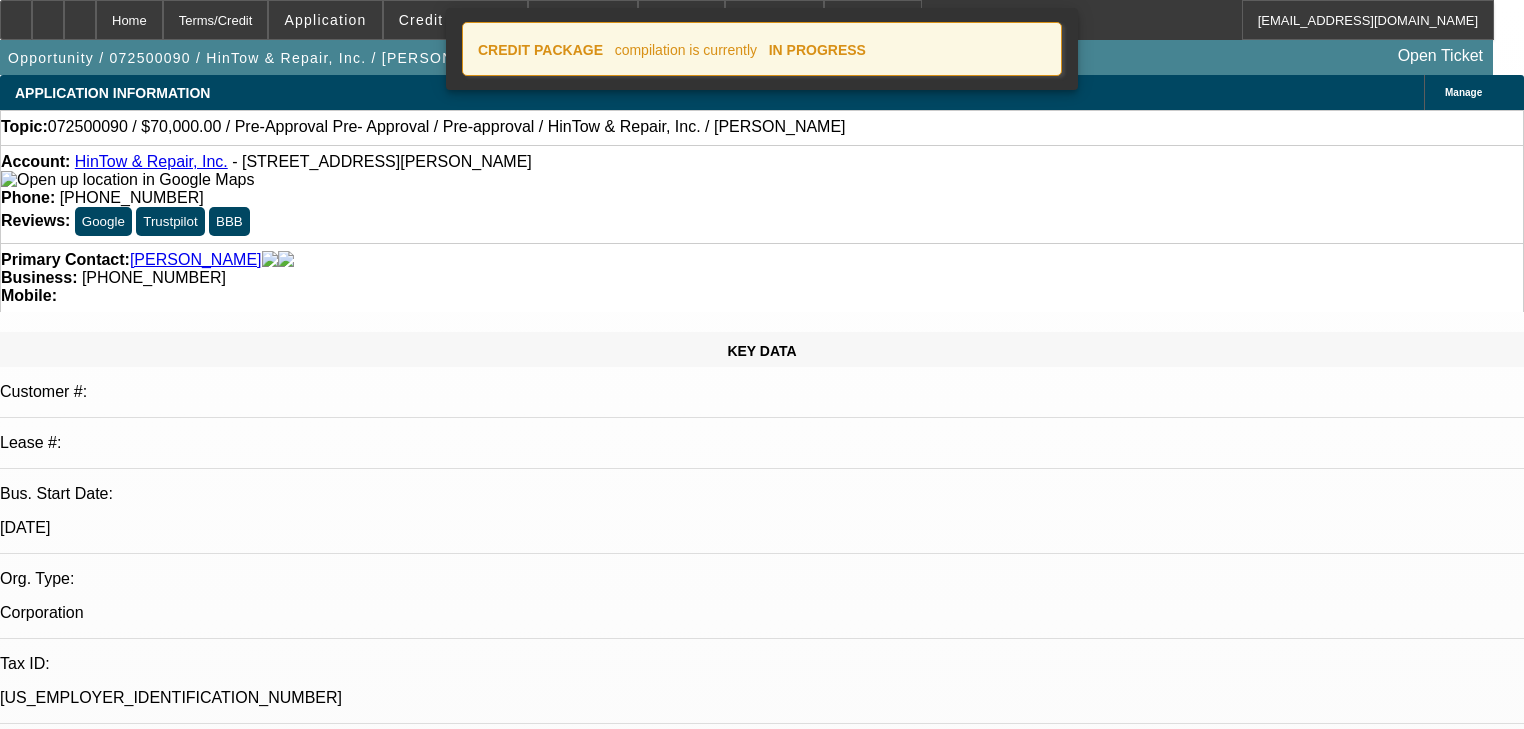 select on "0" 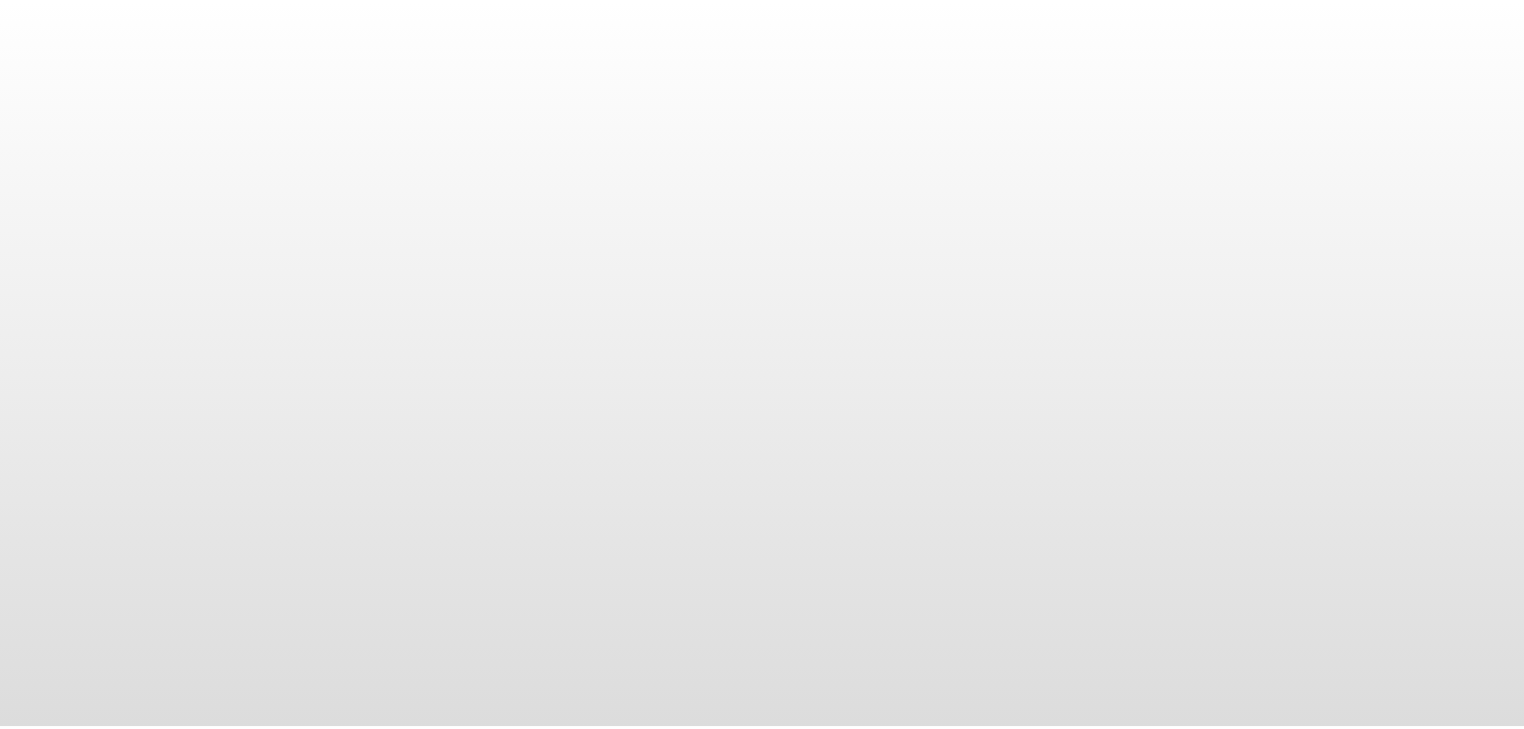 scroll, scrollTop: 0, scrollLeft: 0, axis: both 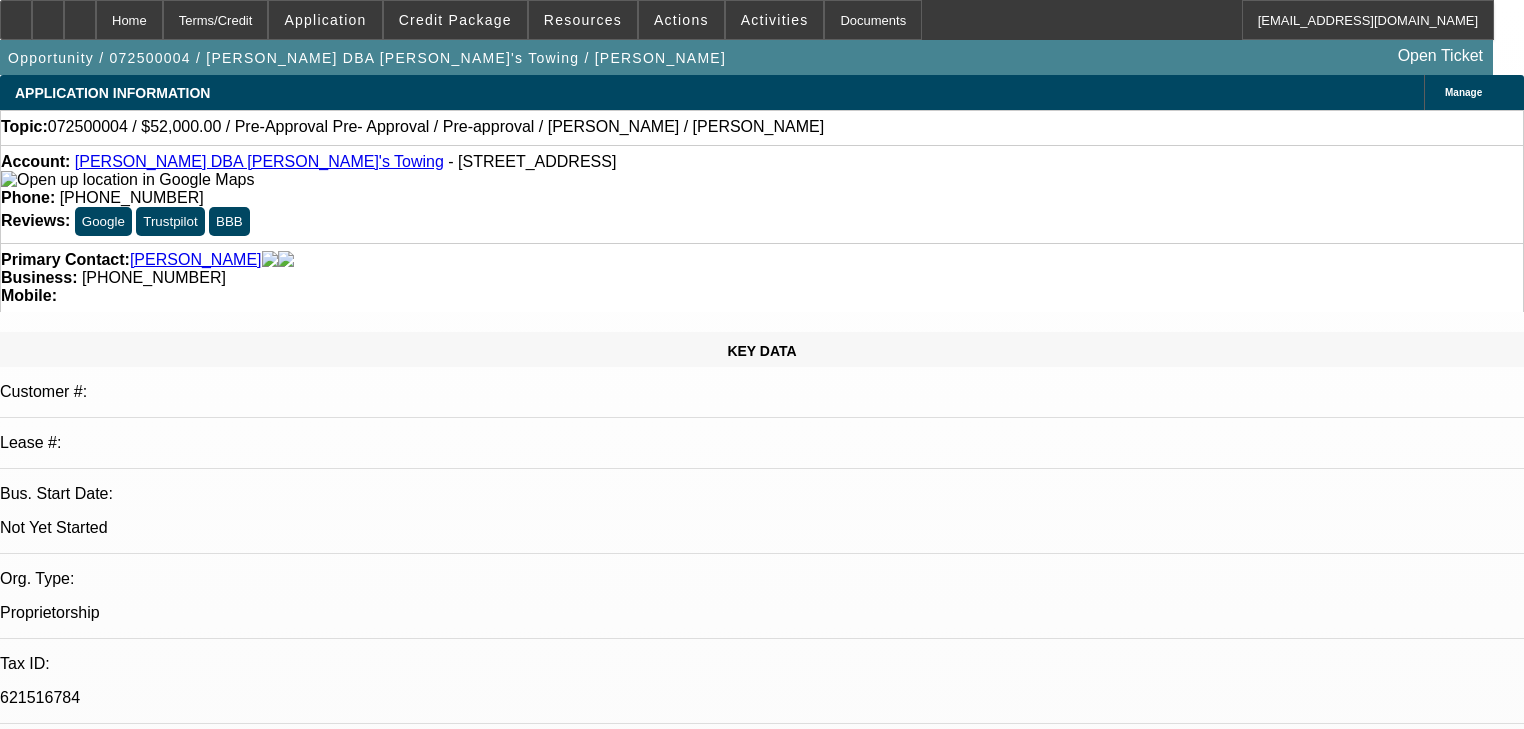 select on "0.2" 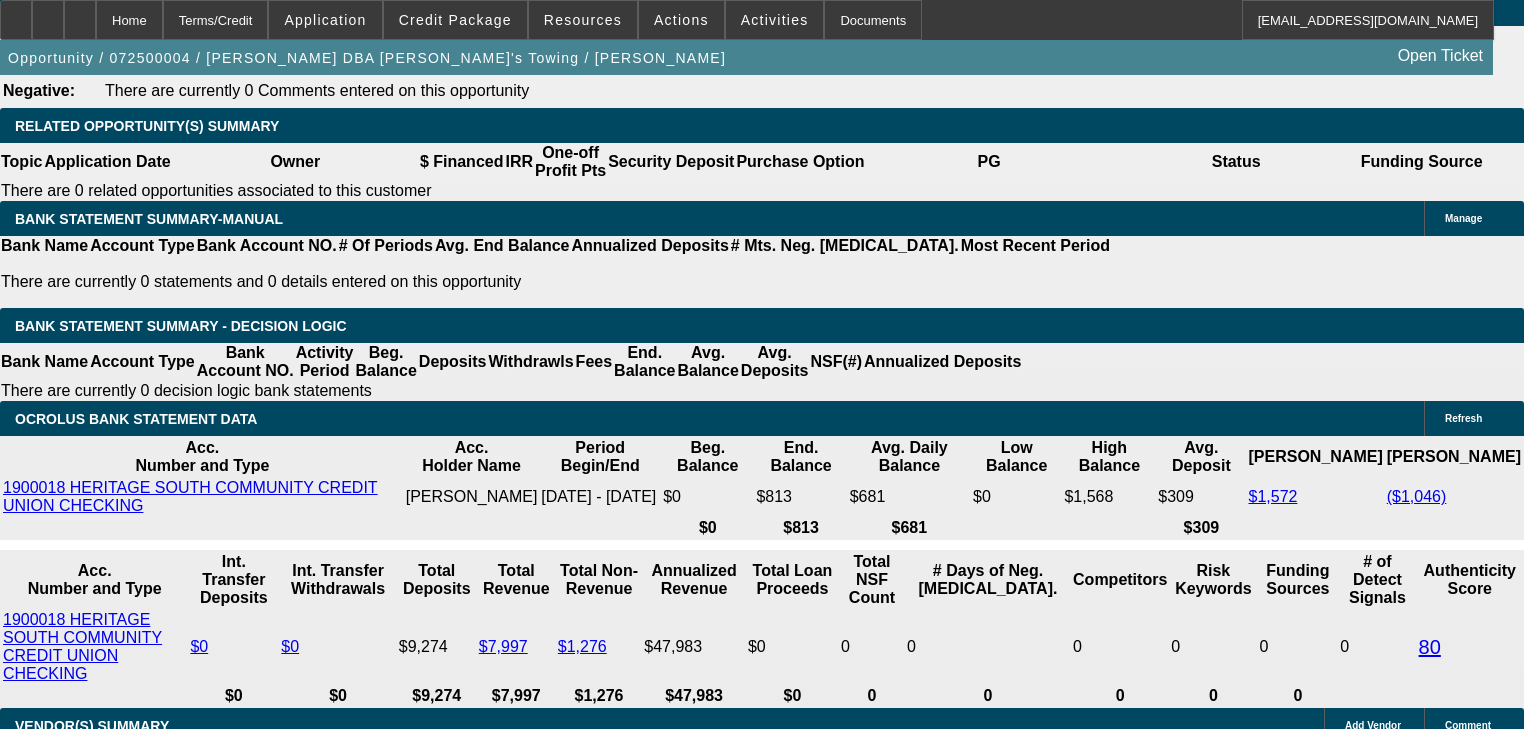 scroll, scrollTop: 3280, scrollLeft: 0, axis: vertical 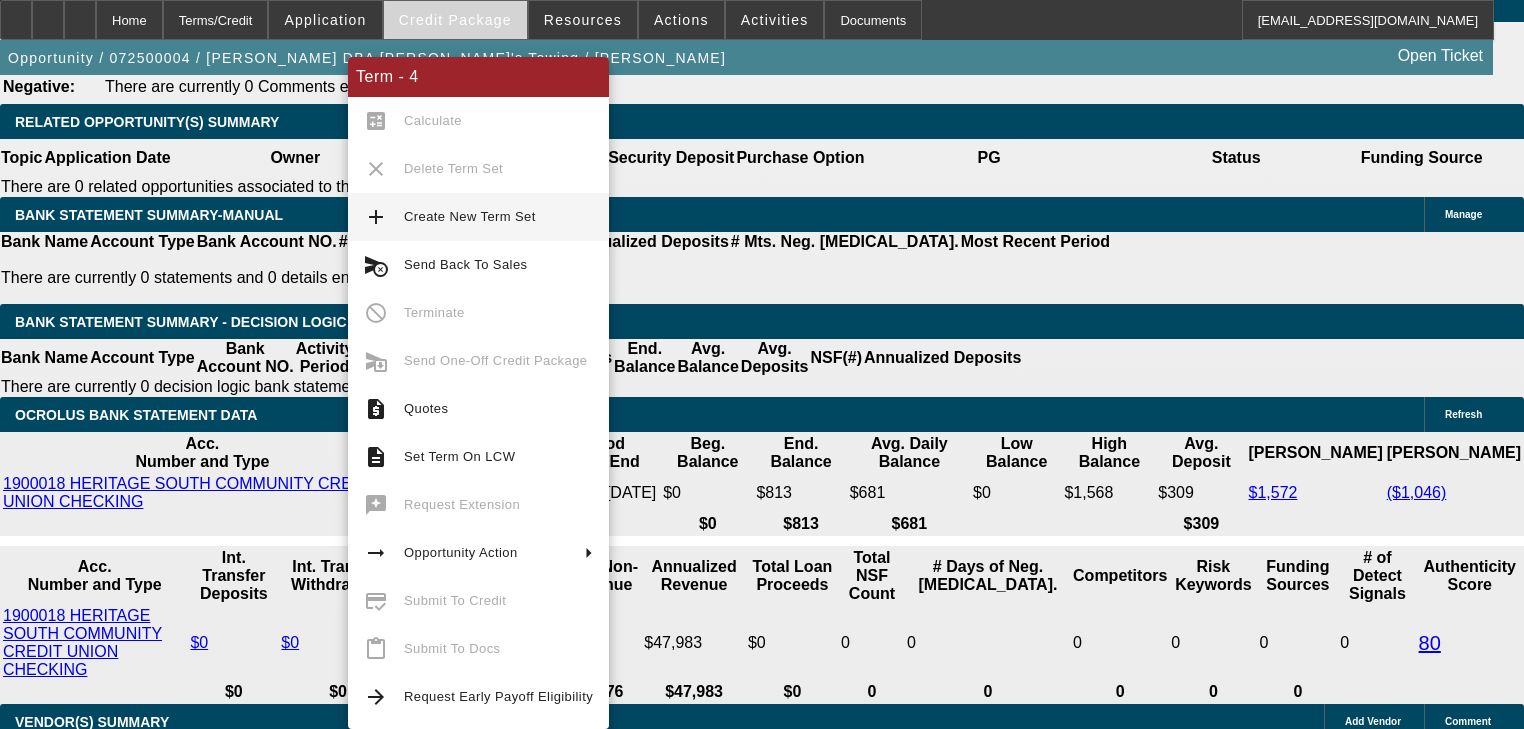 click at bounding box center (455, 20) 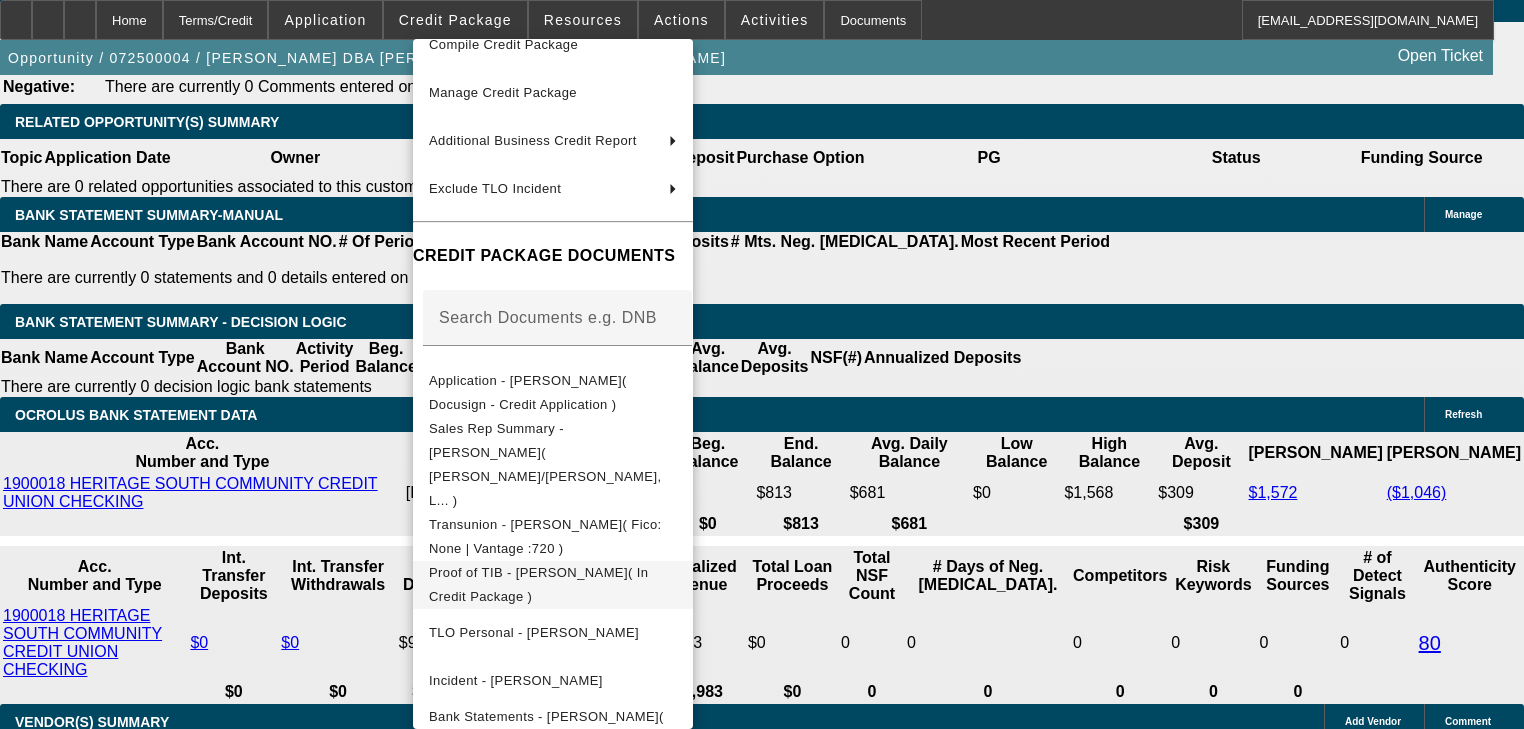 scroll, scrollTop: 157, scrollLeft: 0, axis: vertical 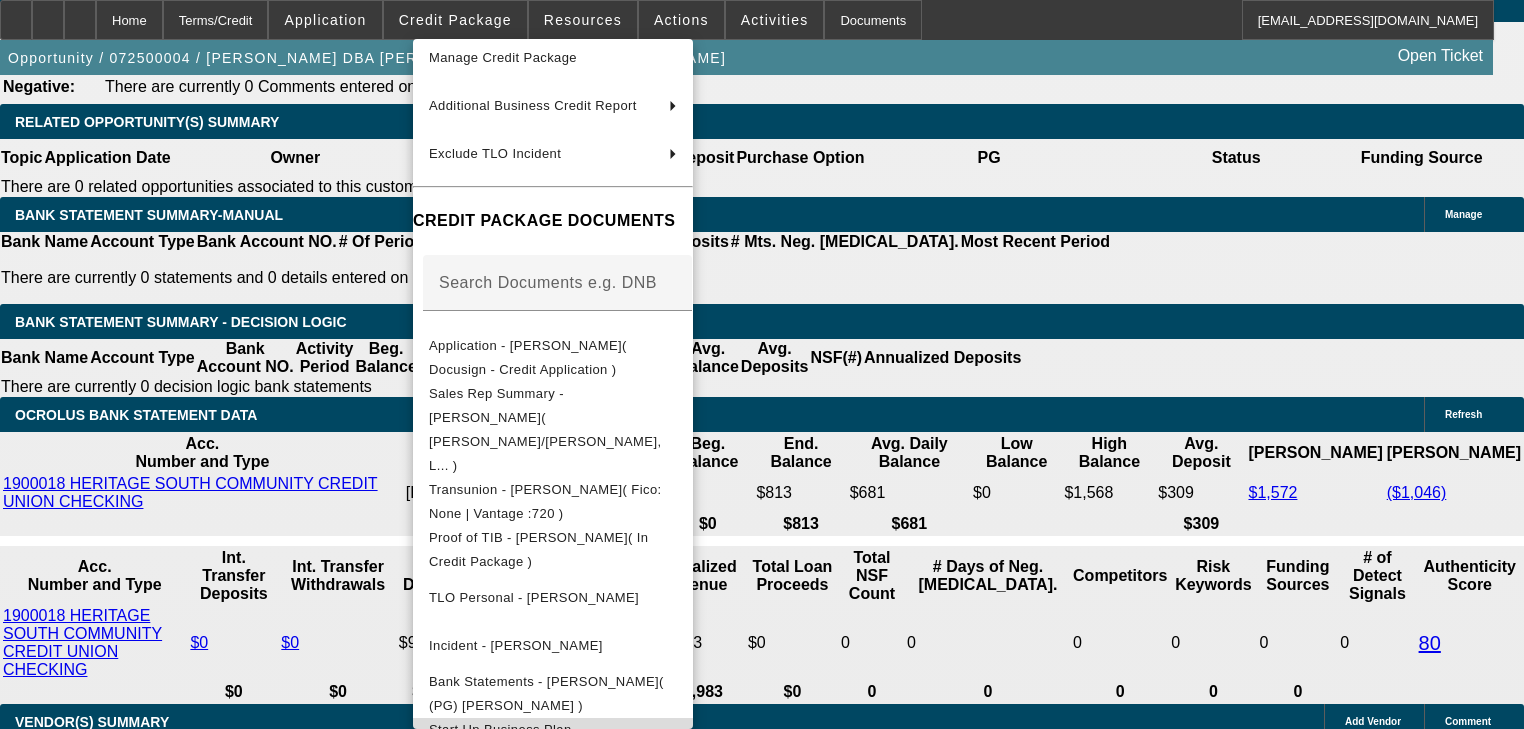 click on "Start Up Business Plan - [PERSON_NAME]( In Credit Package )" at bounding box center (553, 742) 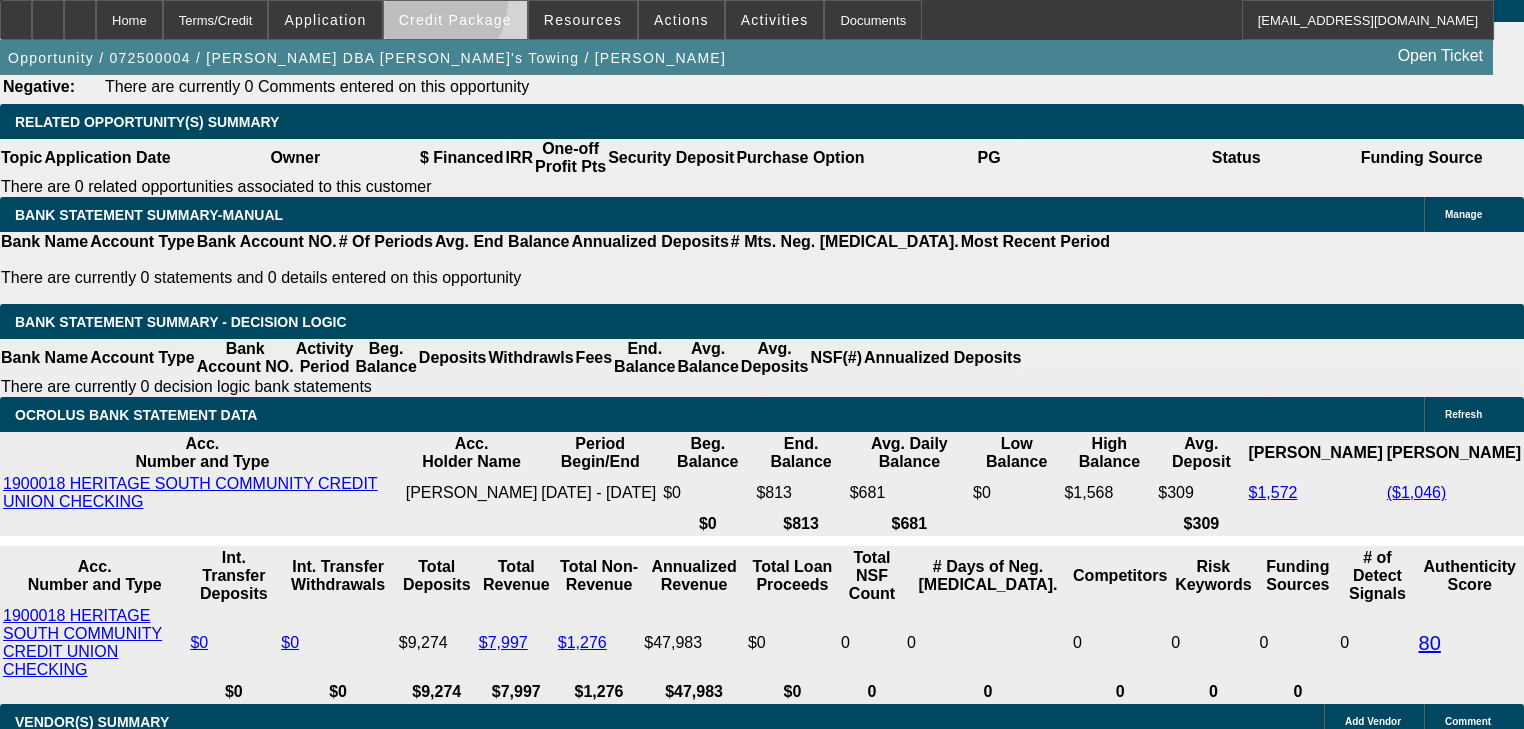 click at bounding box center [455, 20] 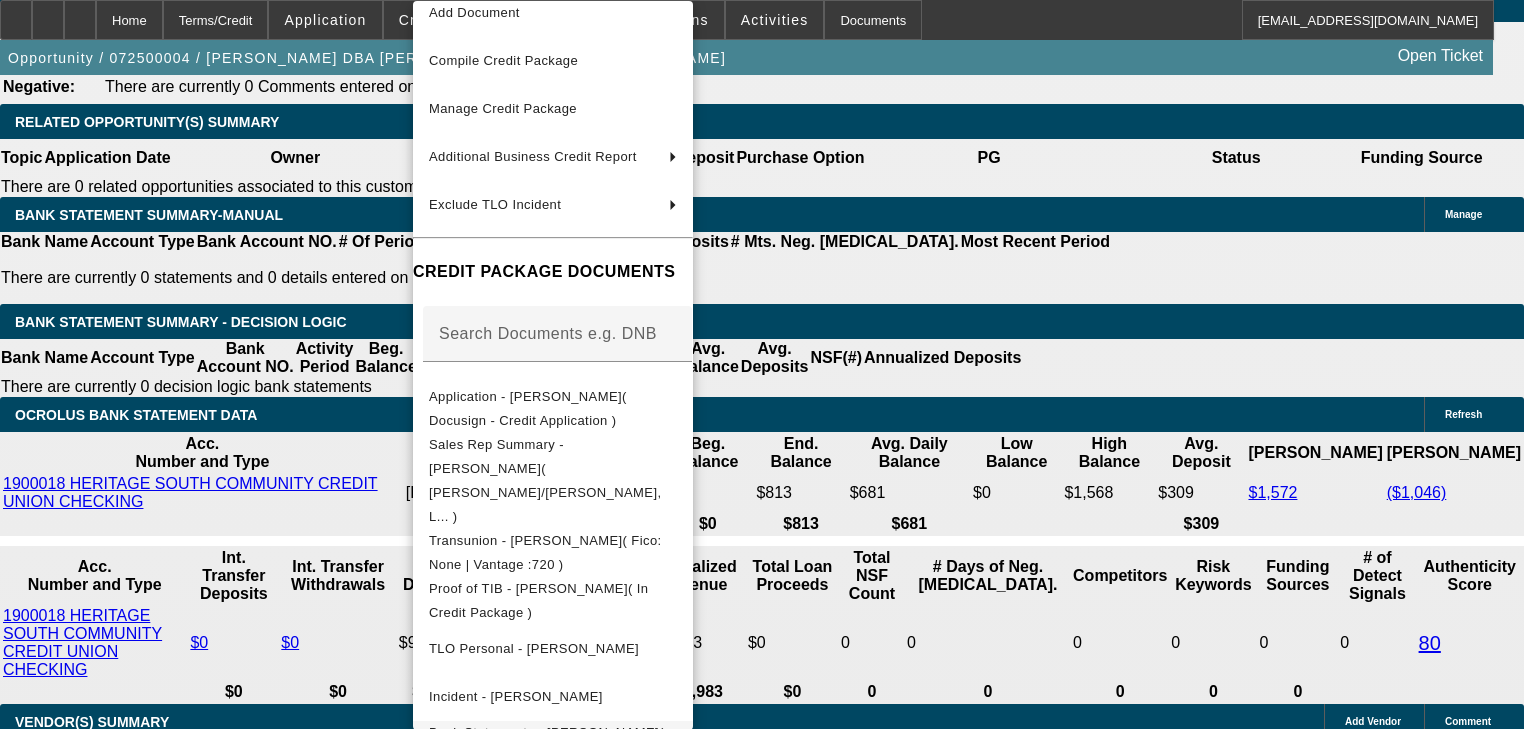scroll, scrollTop: 118, scrollLeft: 0, axis: vertical 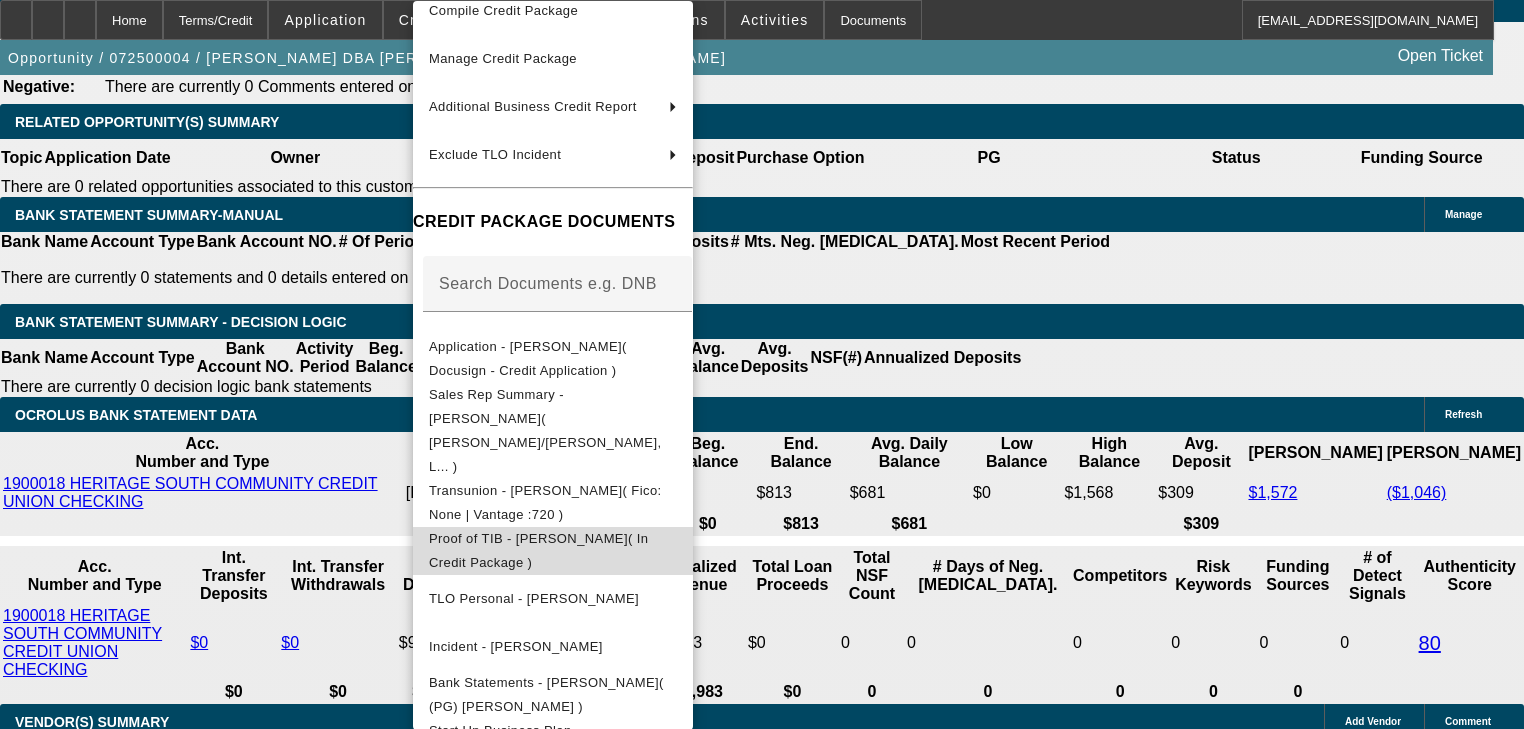 click on "Proof of TIB - [PERSON_NAME]( In Credit Package )" at bounding box center (538, 550) 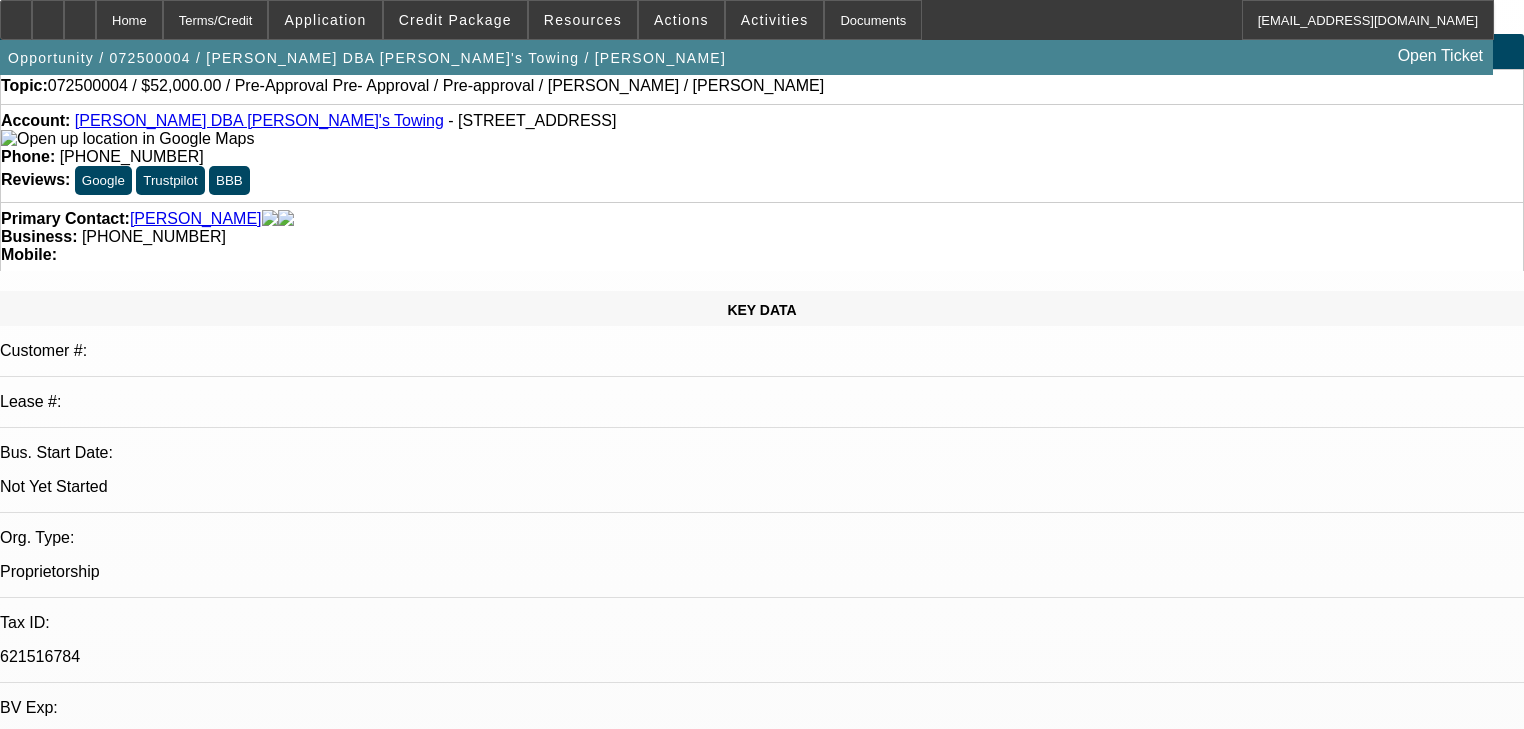 scroll, scrollTop: 80, scrollLeft: 0, axis: vertical 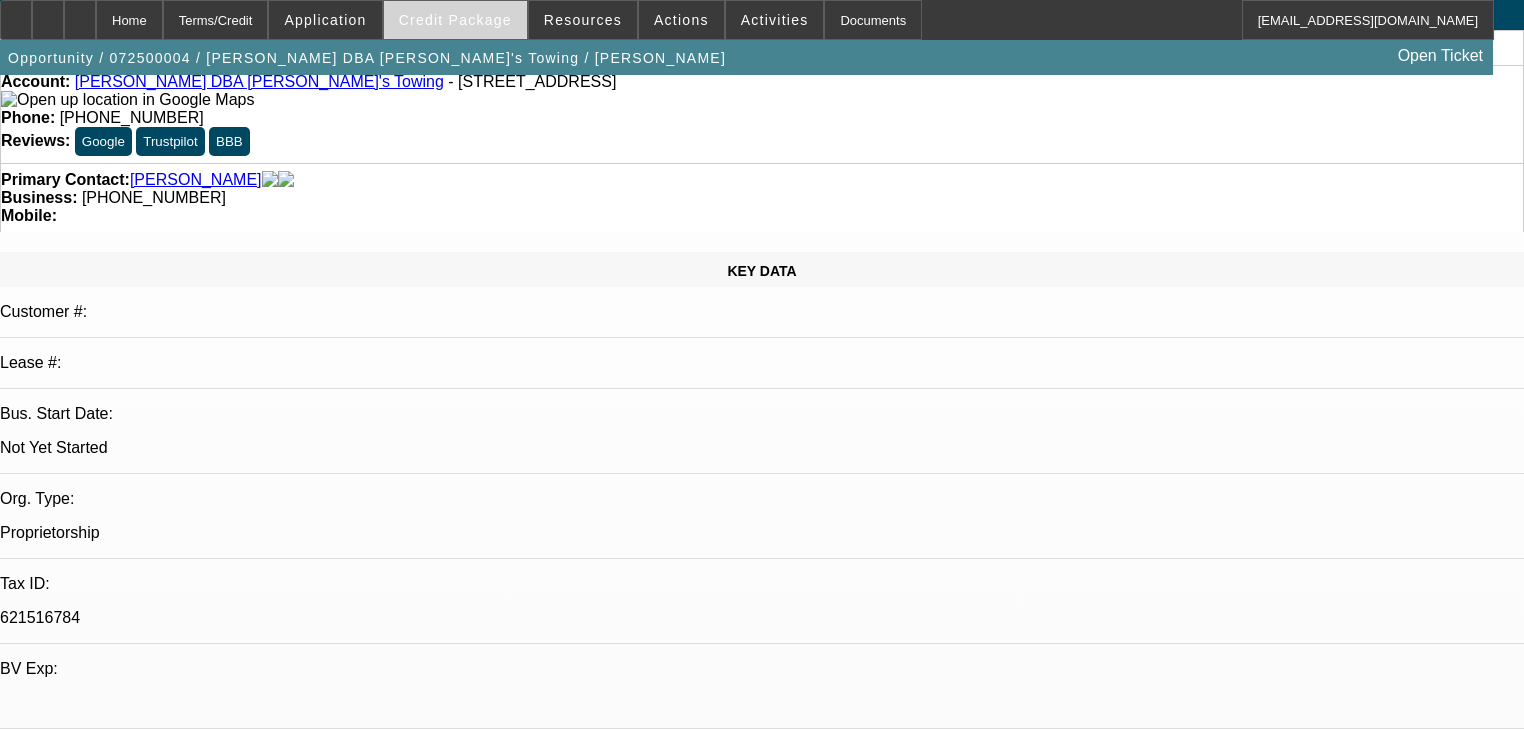 click at bounding box center (455, 20) 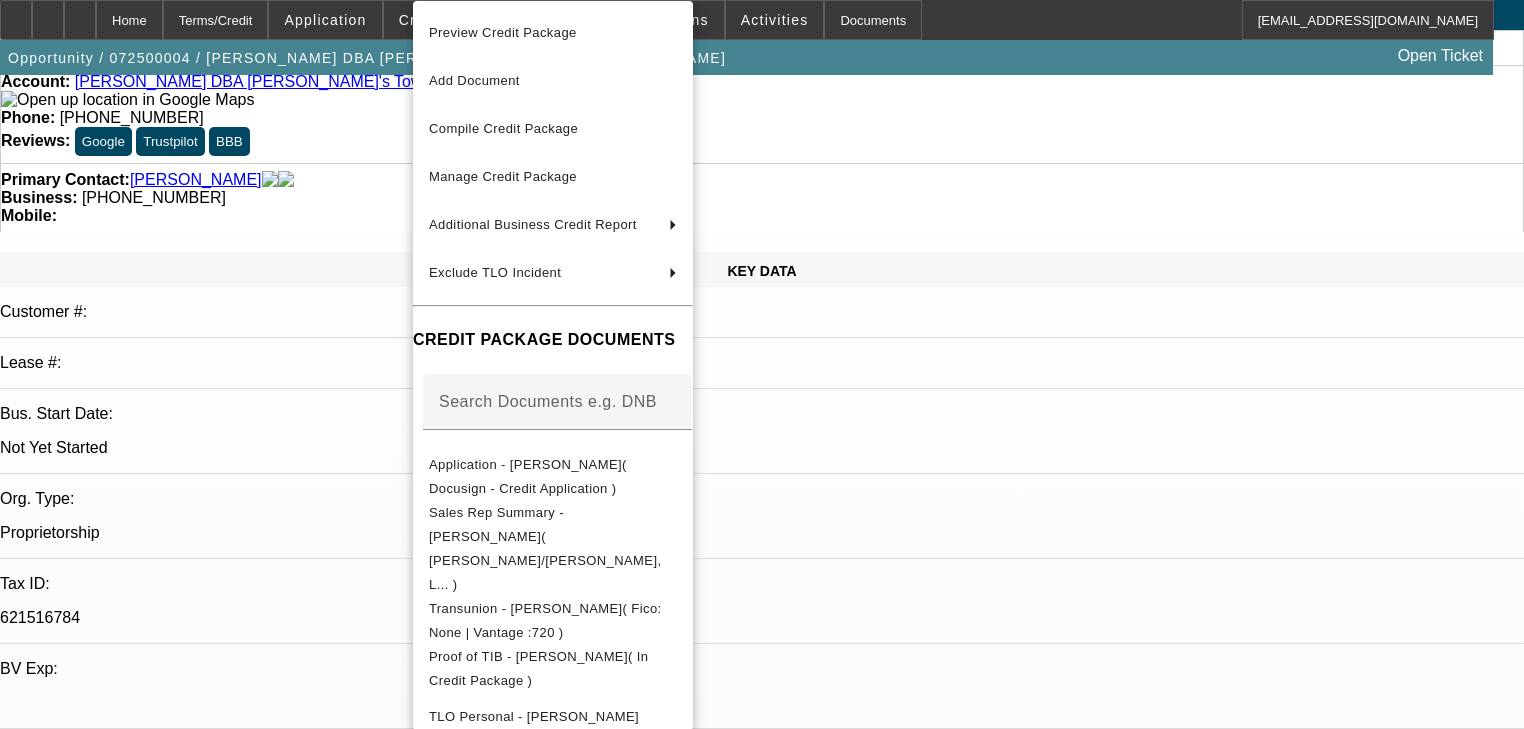 click at bounding box center (762, 364) 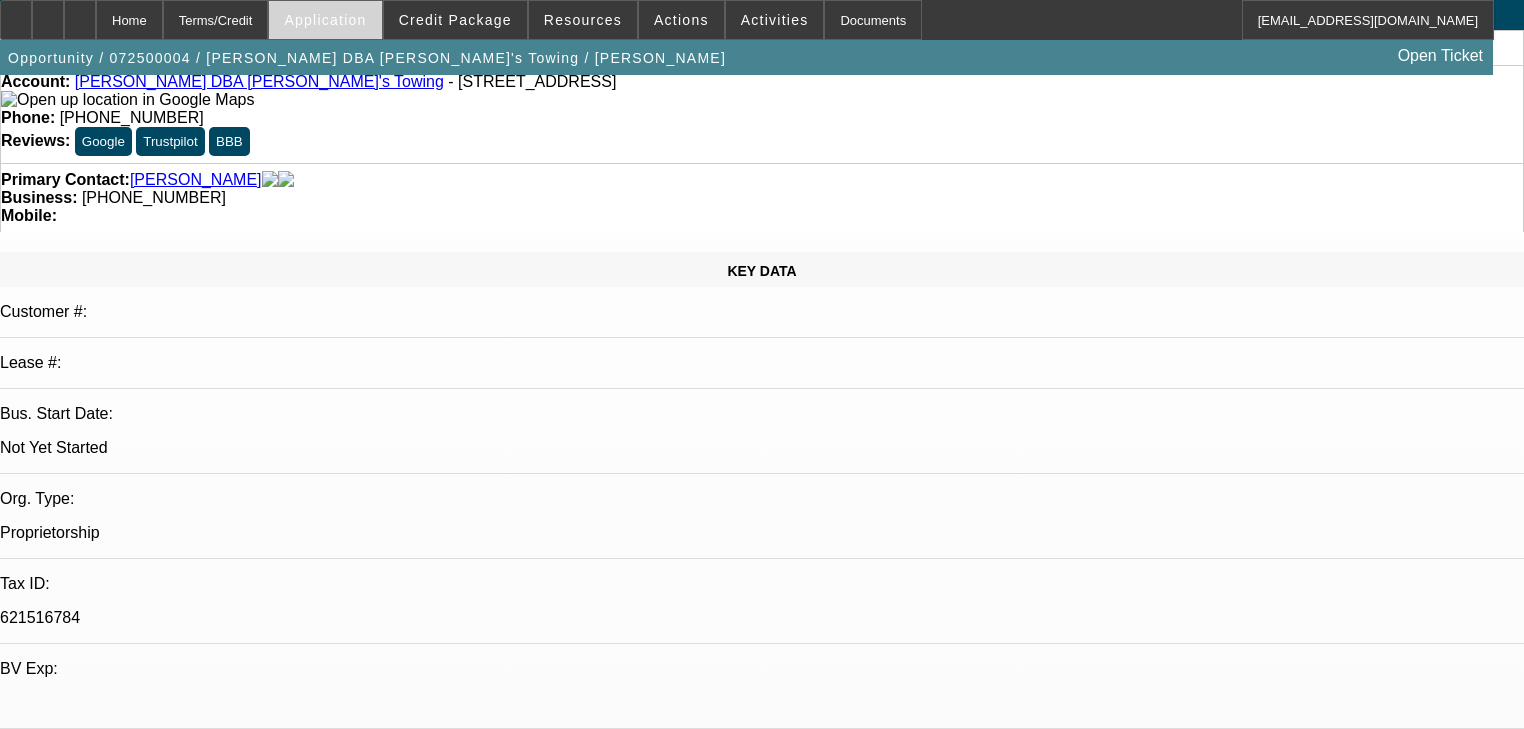 click at bounding box center (325, 20) 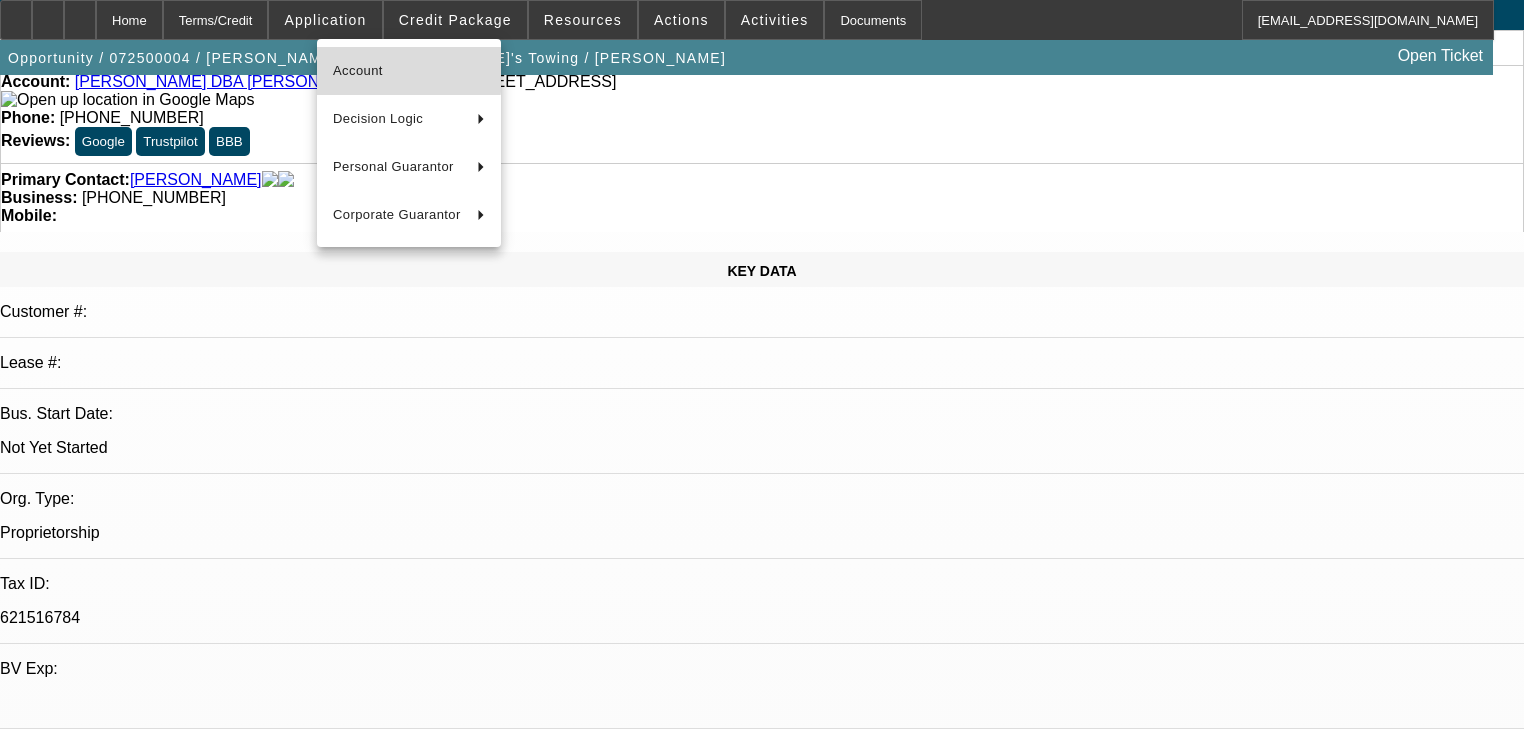 click on "Account" at bounding box center (409, 71) 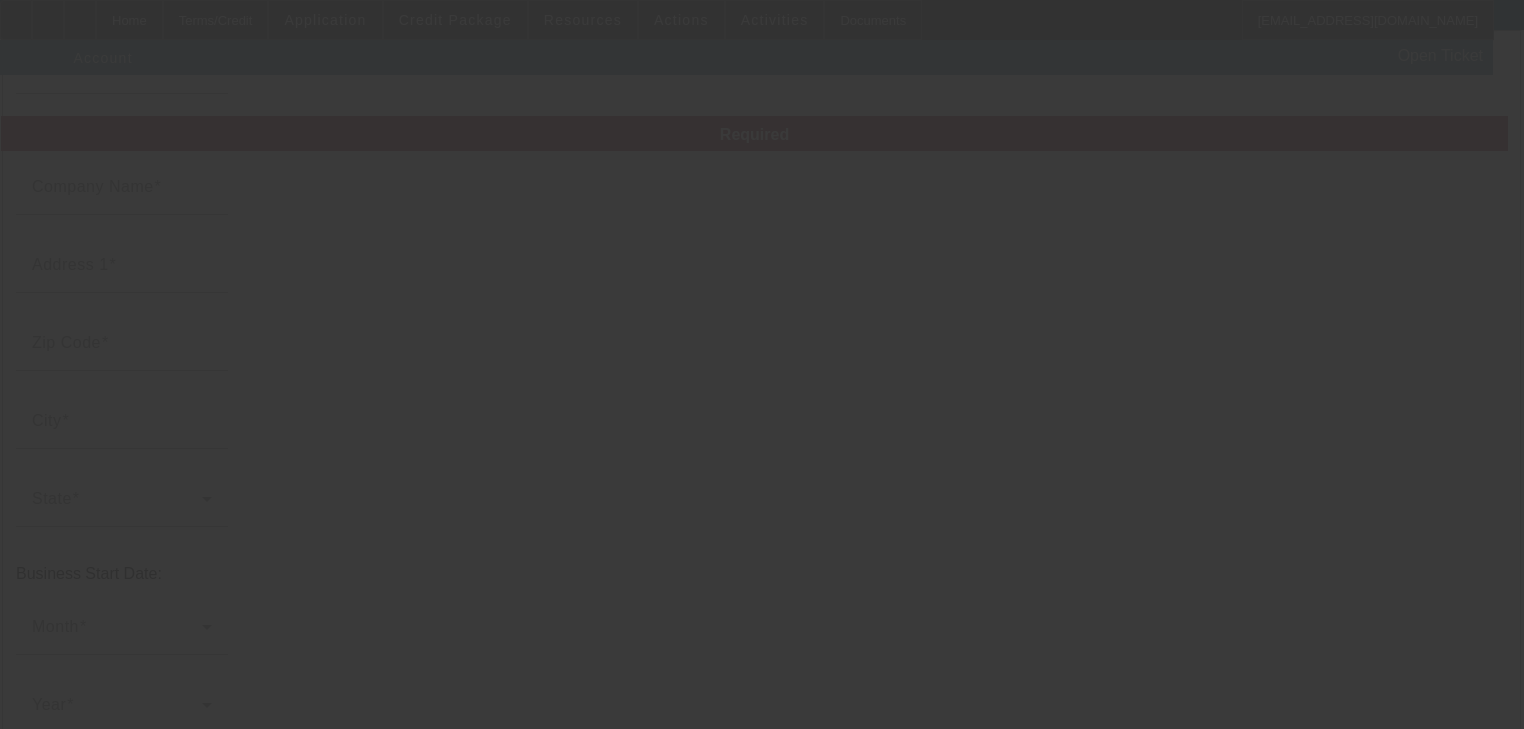 scroll, scrollTop: 0, scrollLeft: 0, axis: both 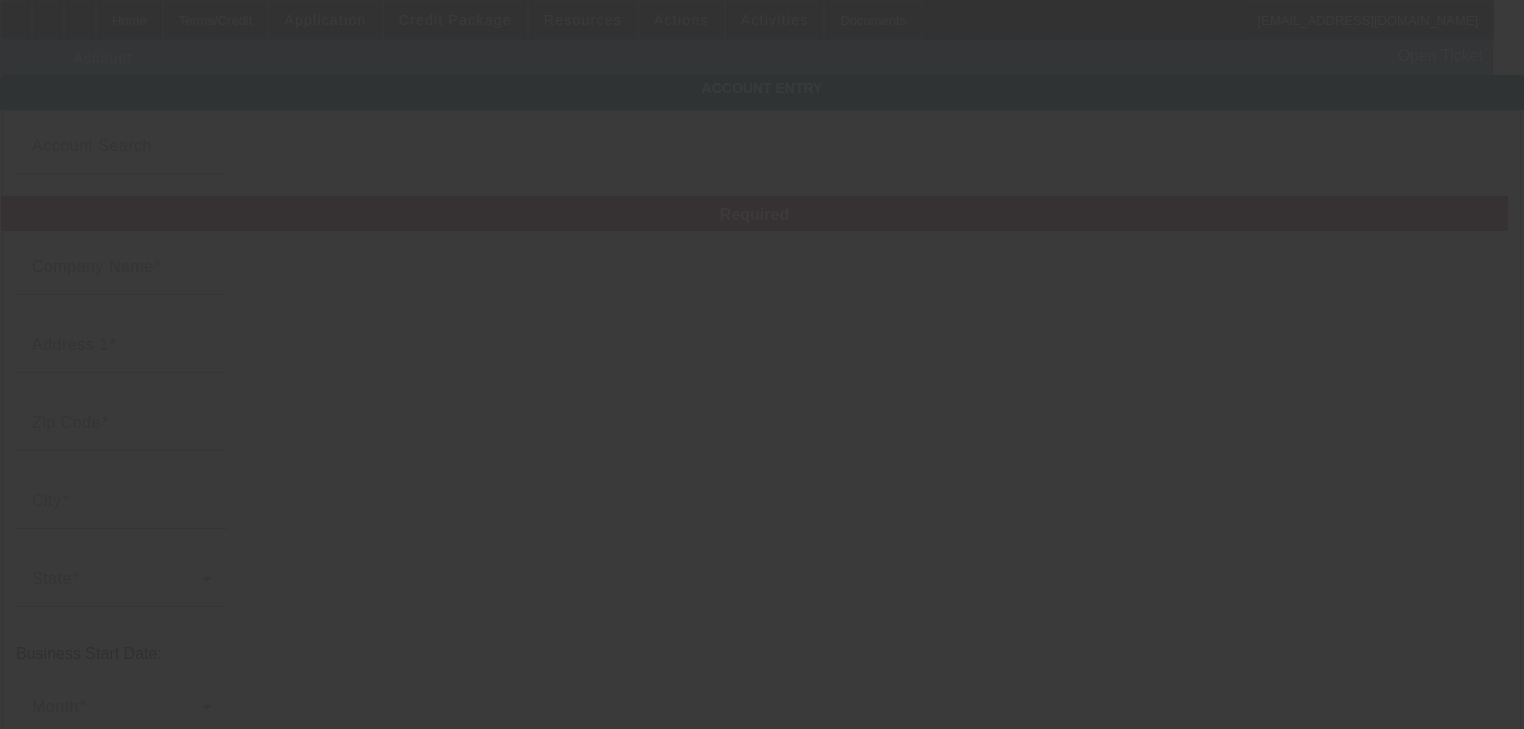 type on "[PERSON_NAME]" 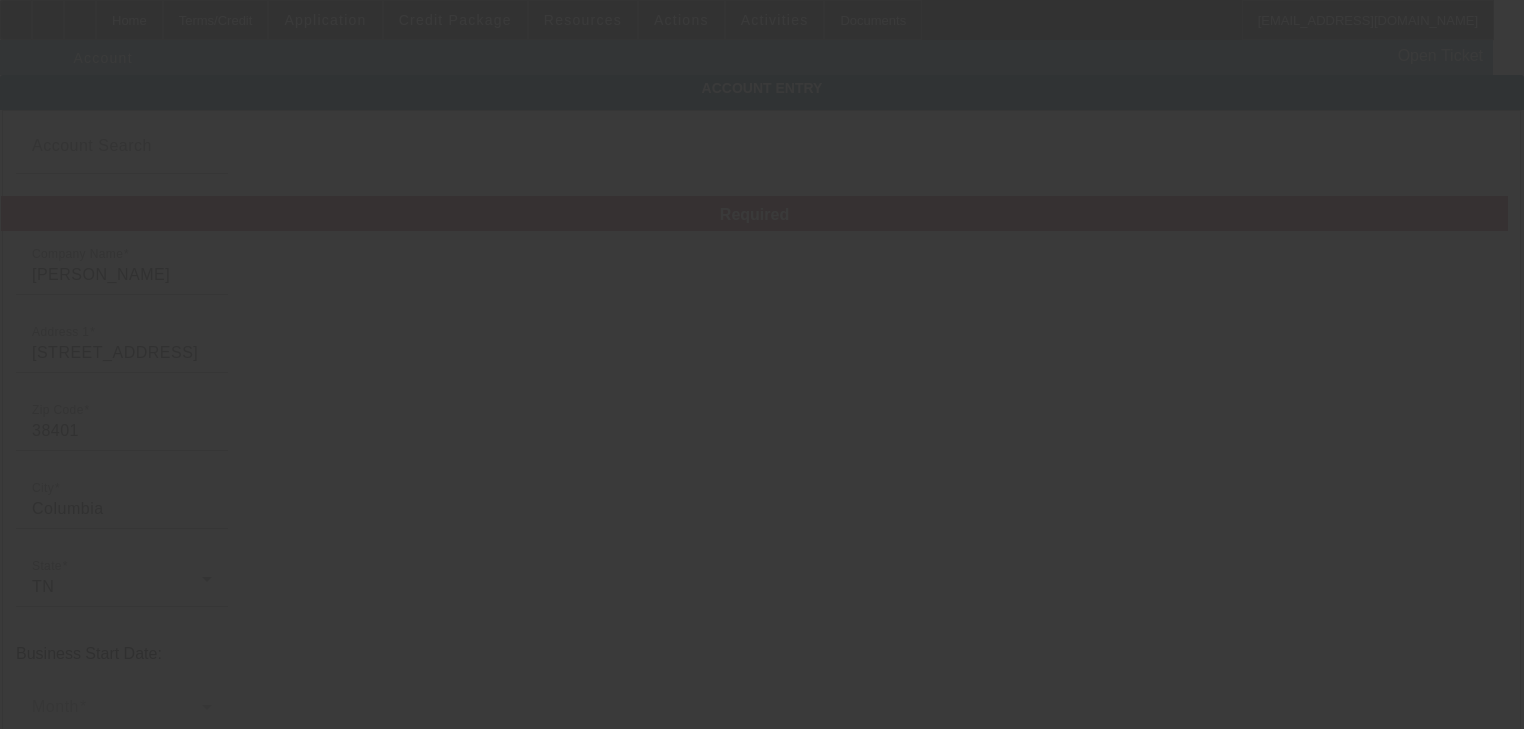 type on "7/1/2025" 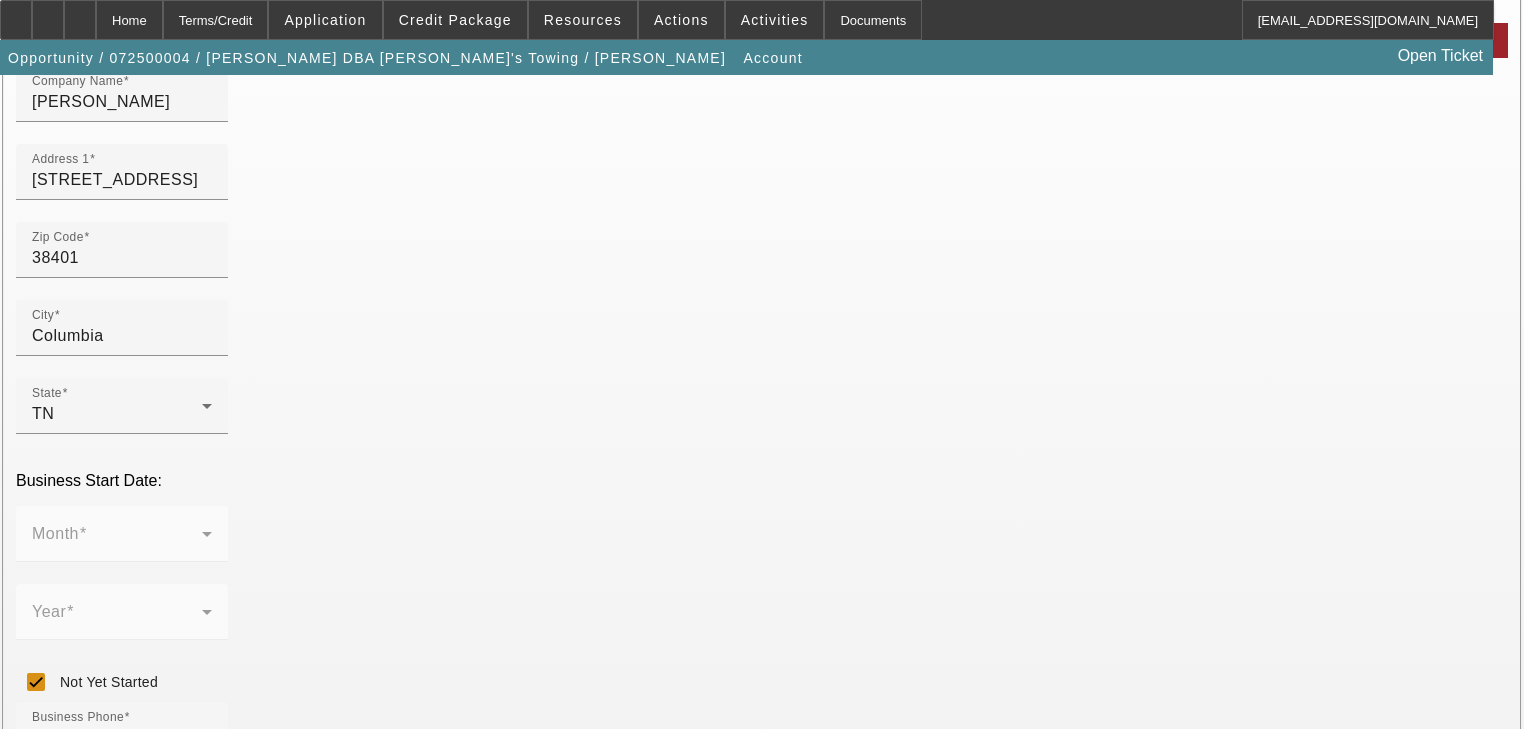 scroll, scrollTop: 444, scrollLeft: 0, axis: vertical 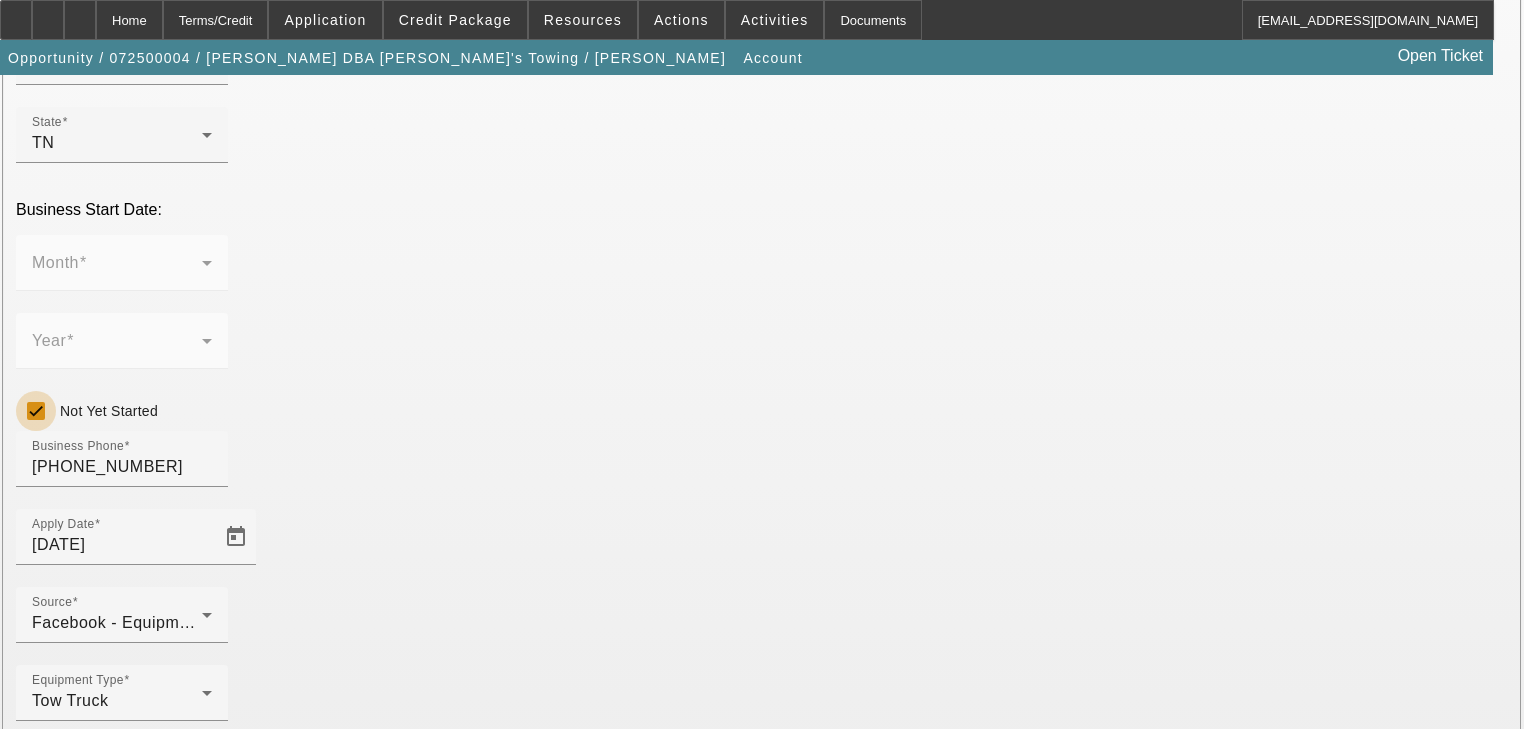 click on "Not Yet Started" at bounding box center [36, 411] 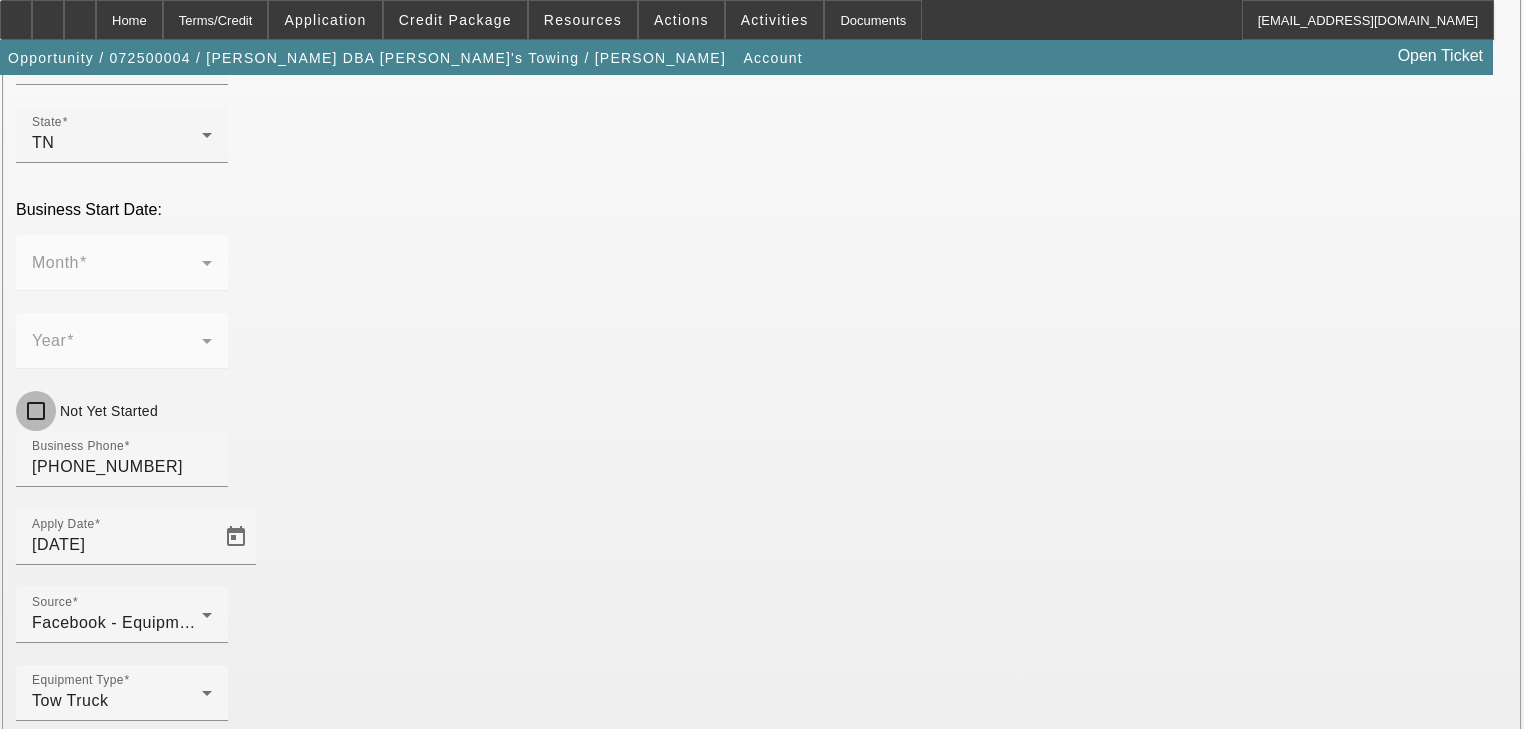 checkbox on "false" 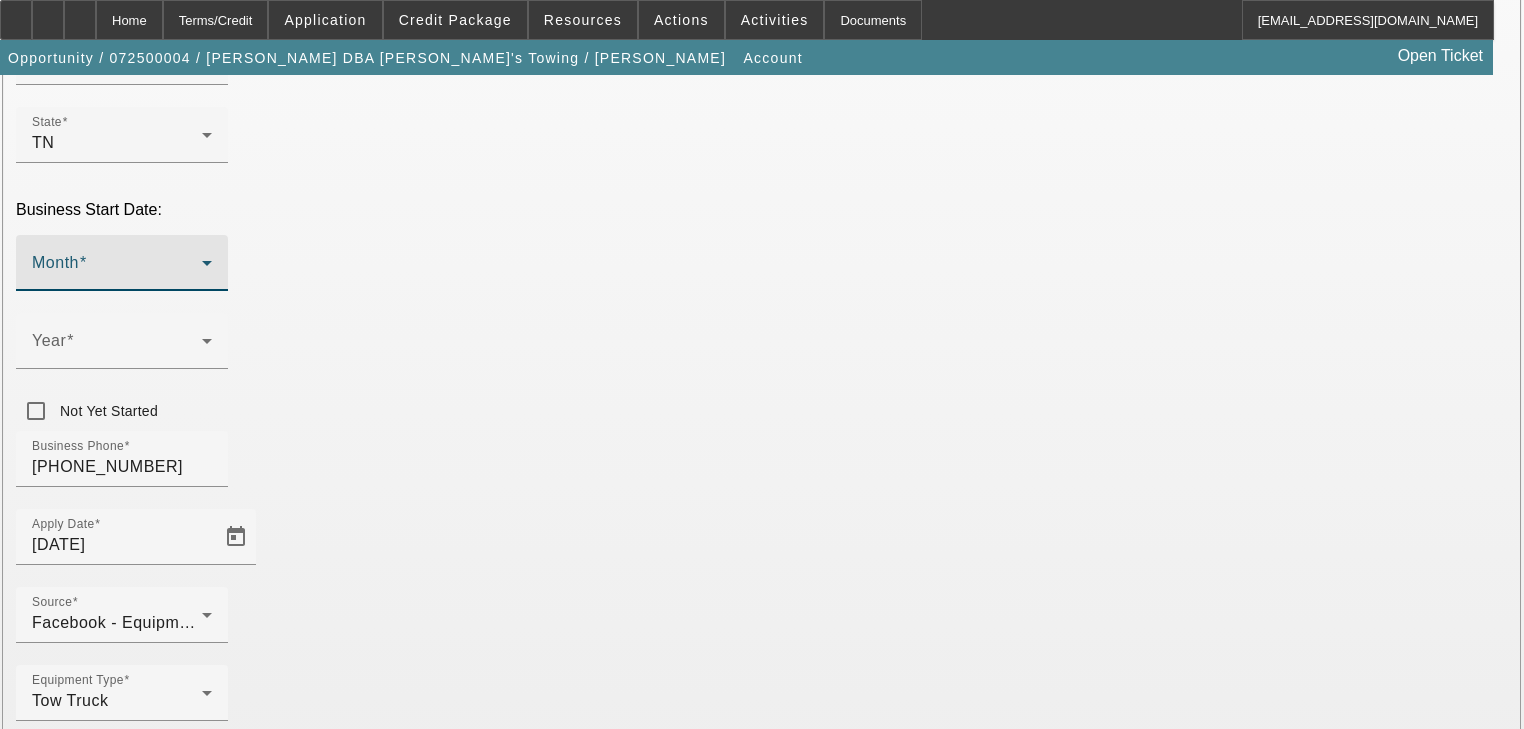 click at bounding box center (117, 271) 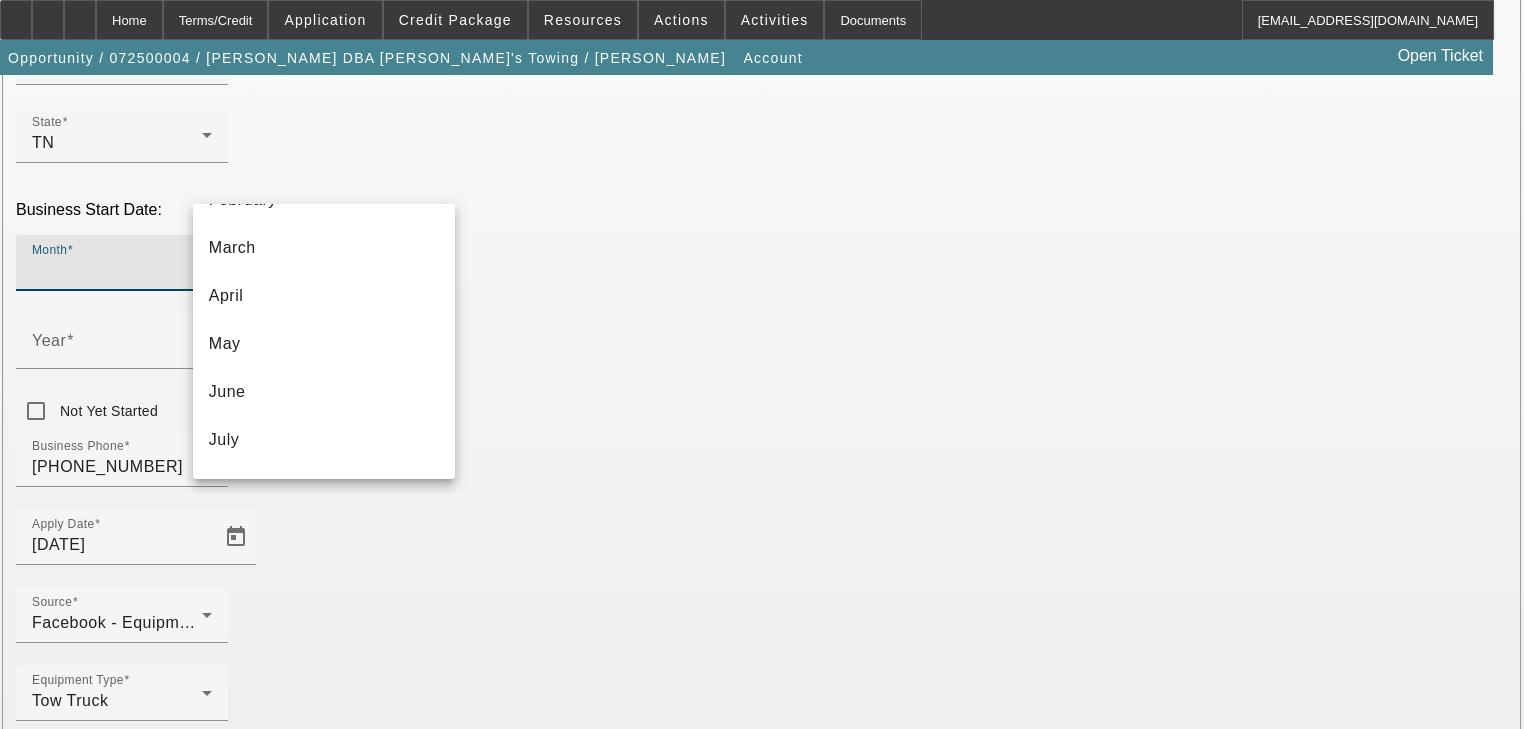 scroll, scrollTop: 364, scrollLeft: 0, axis: vertical 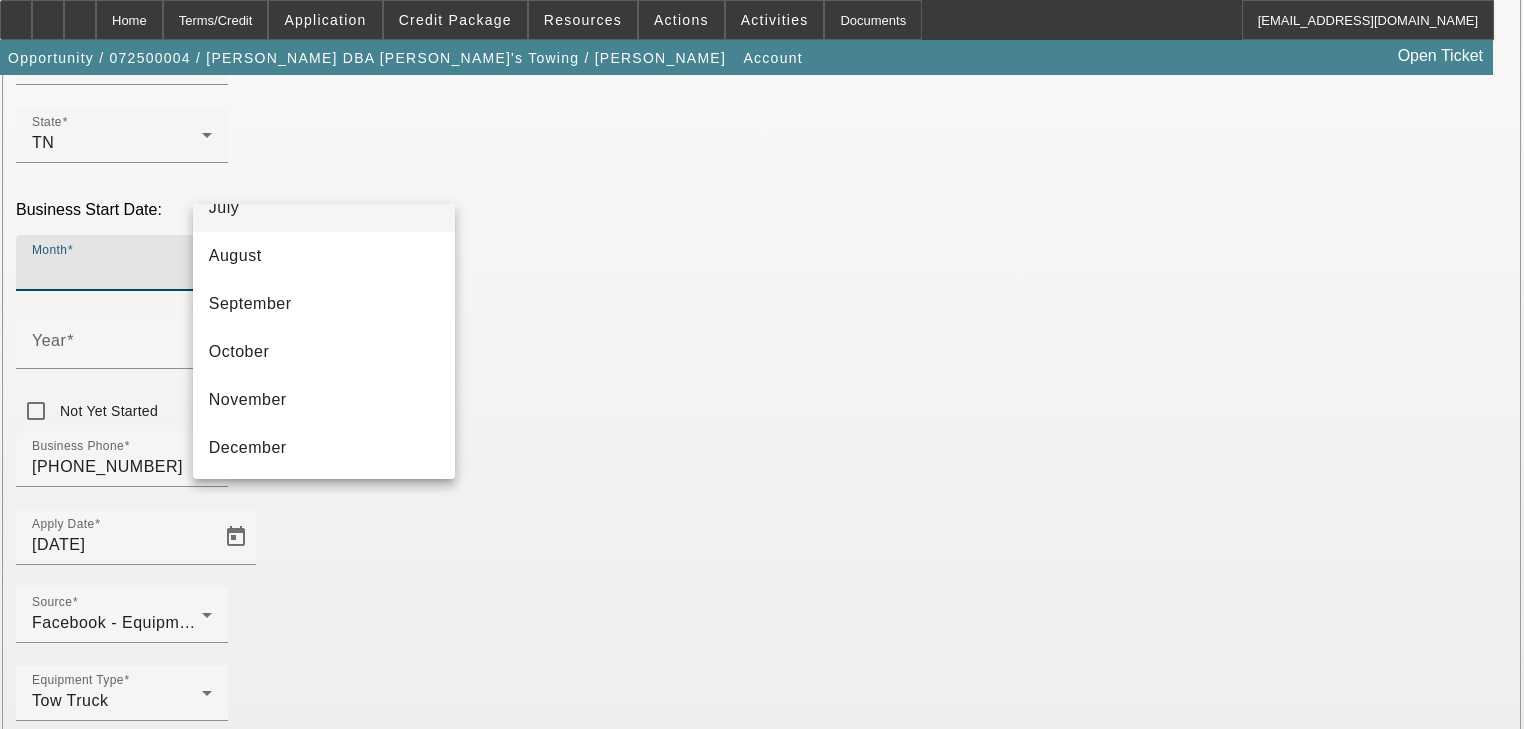click on "July" at bounding box center [324, 208] 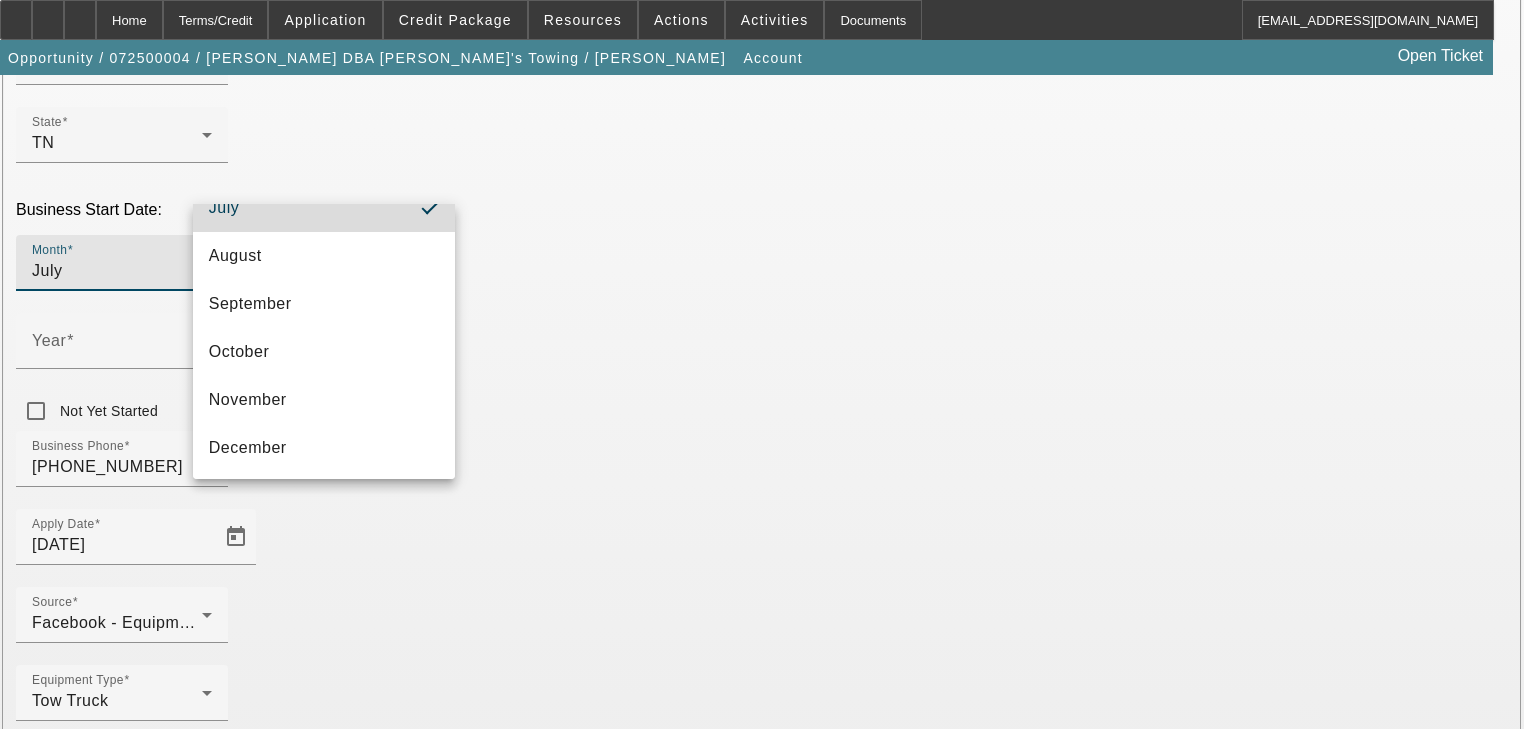 scroll, scrollTop: 0, scrollLeft: 0, axis: both 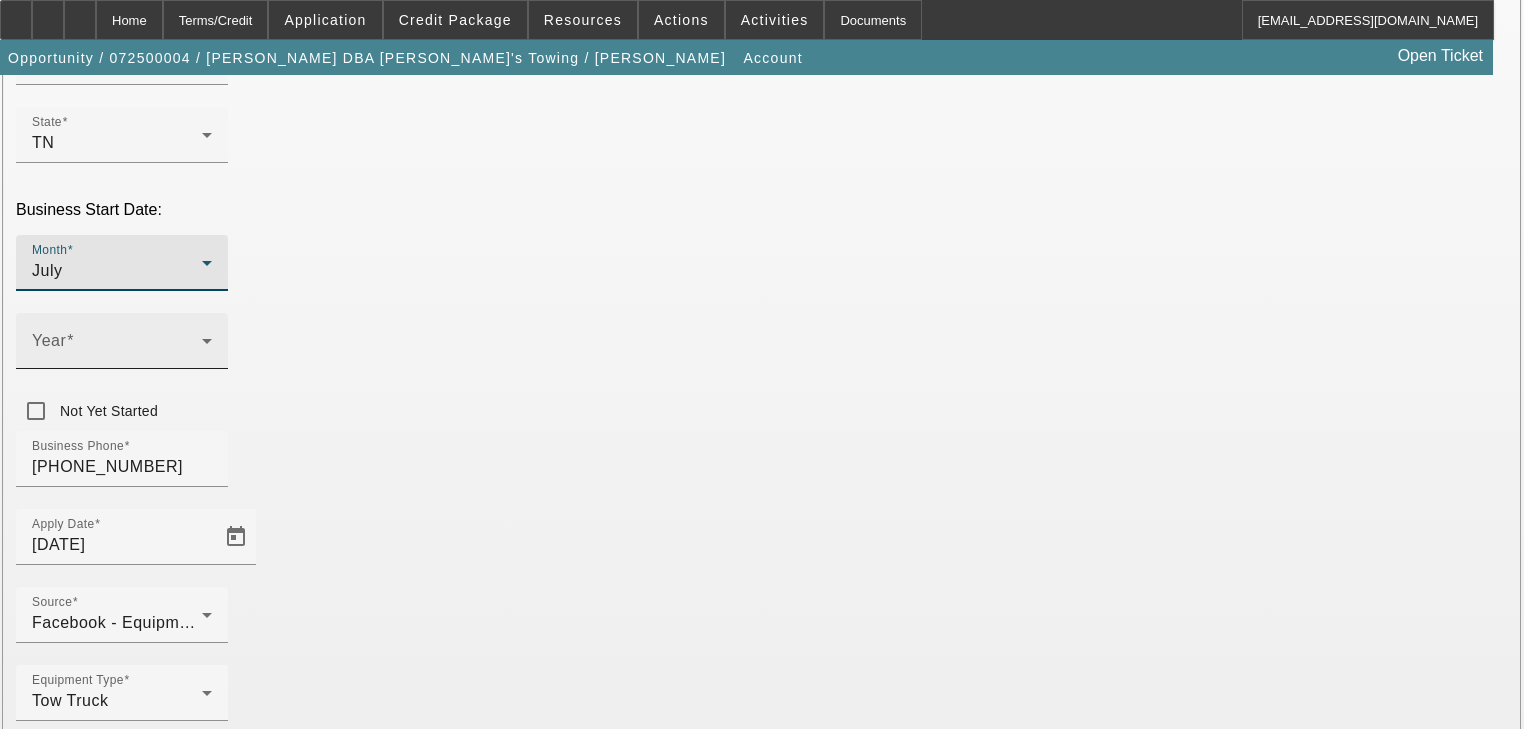 click on "Year" 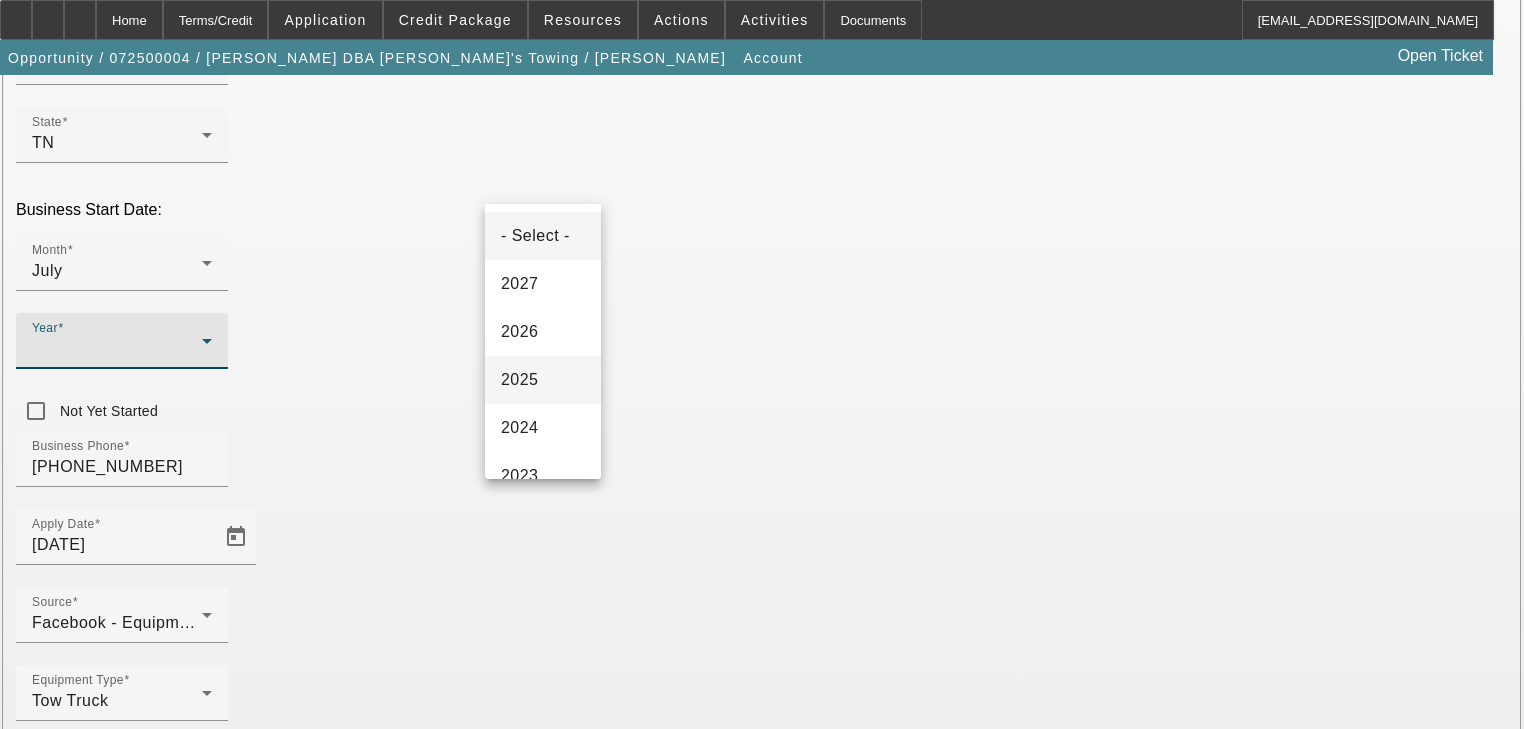 click on "2025" at bounding box center [520, 380] 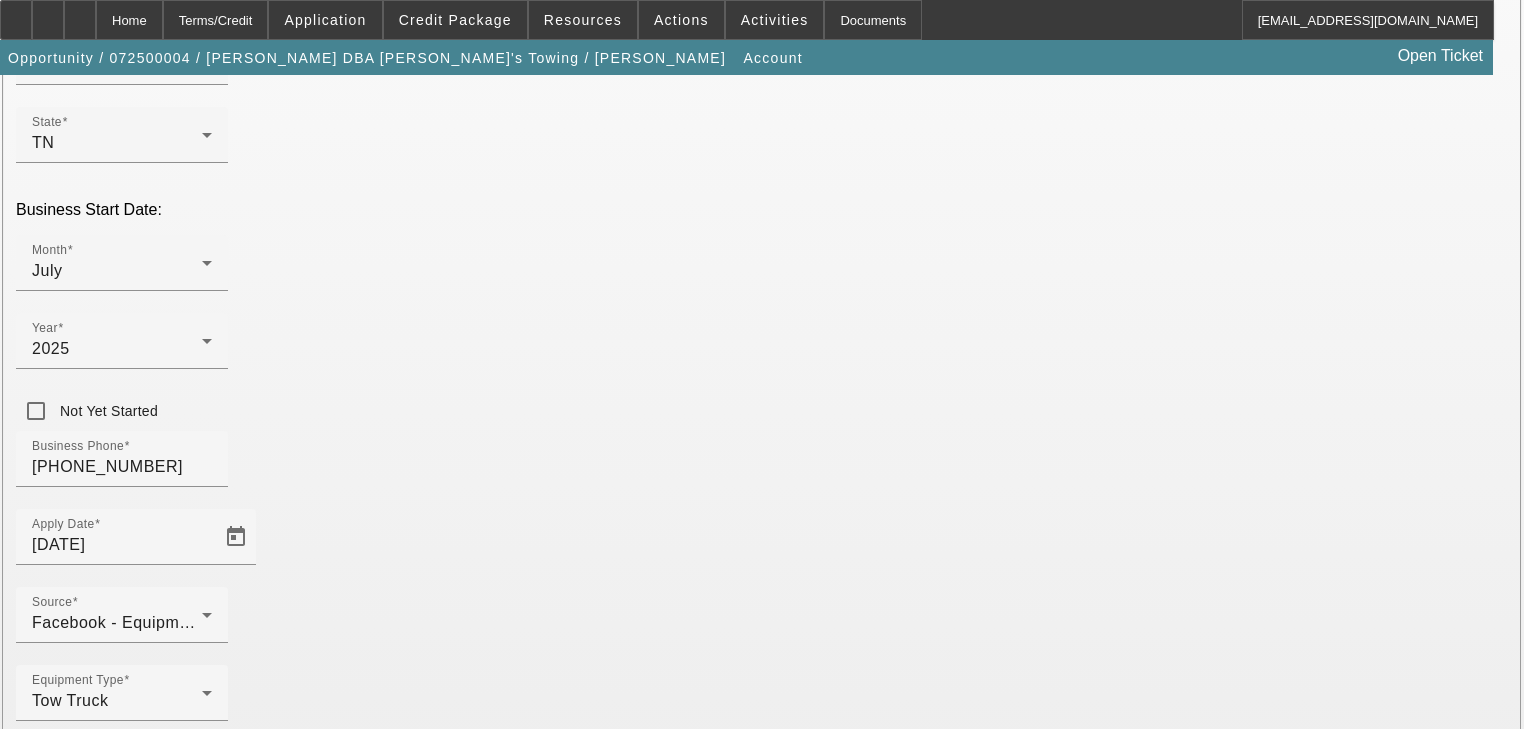 click on "Submit" at bounding box center (28, 2041) 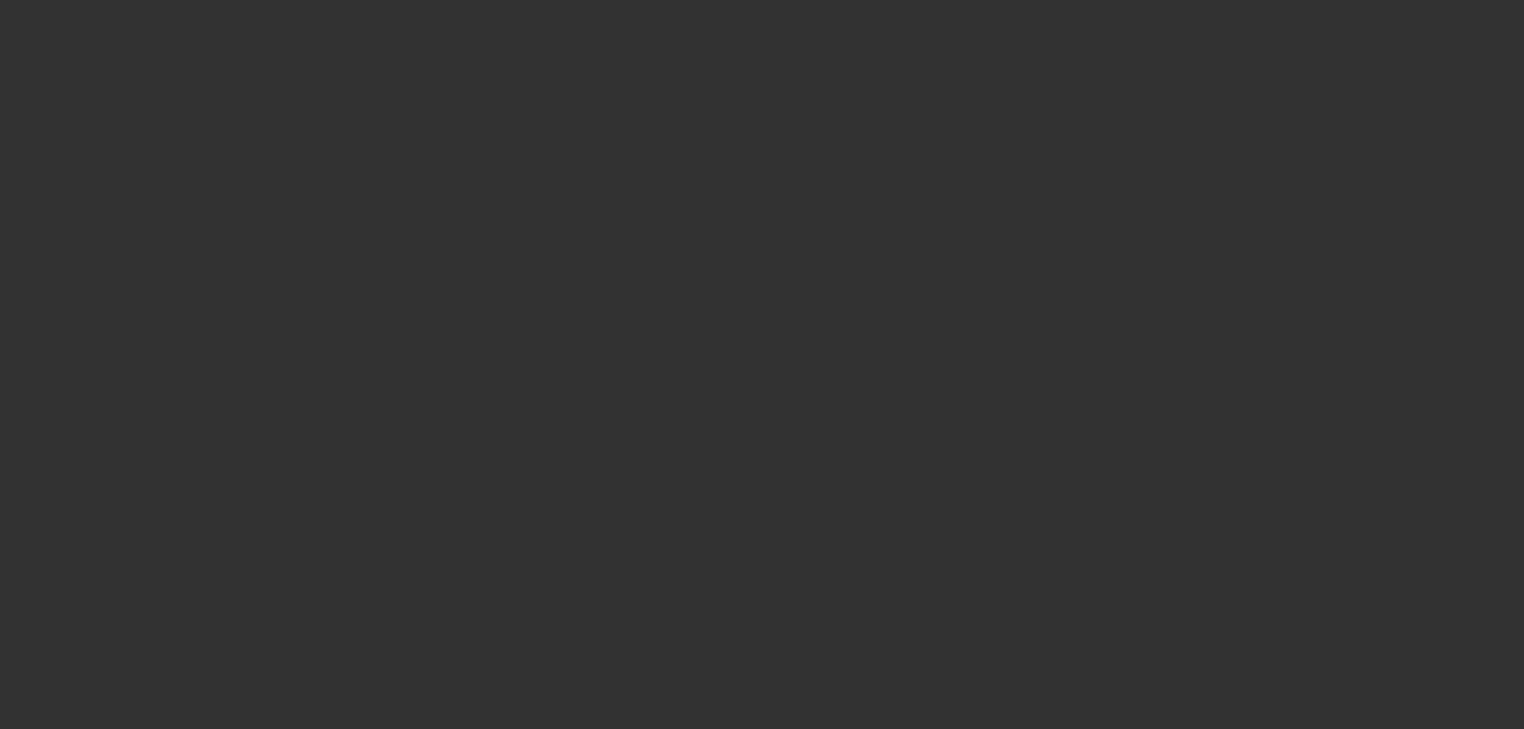 scroll, scrollTop: 0, scrollLeft: 0, axis: both 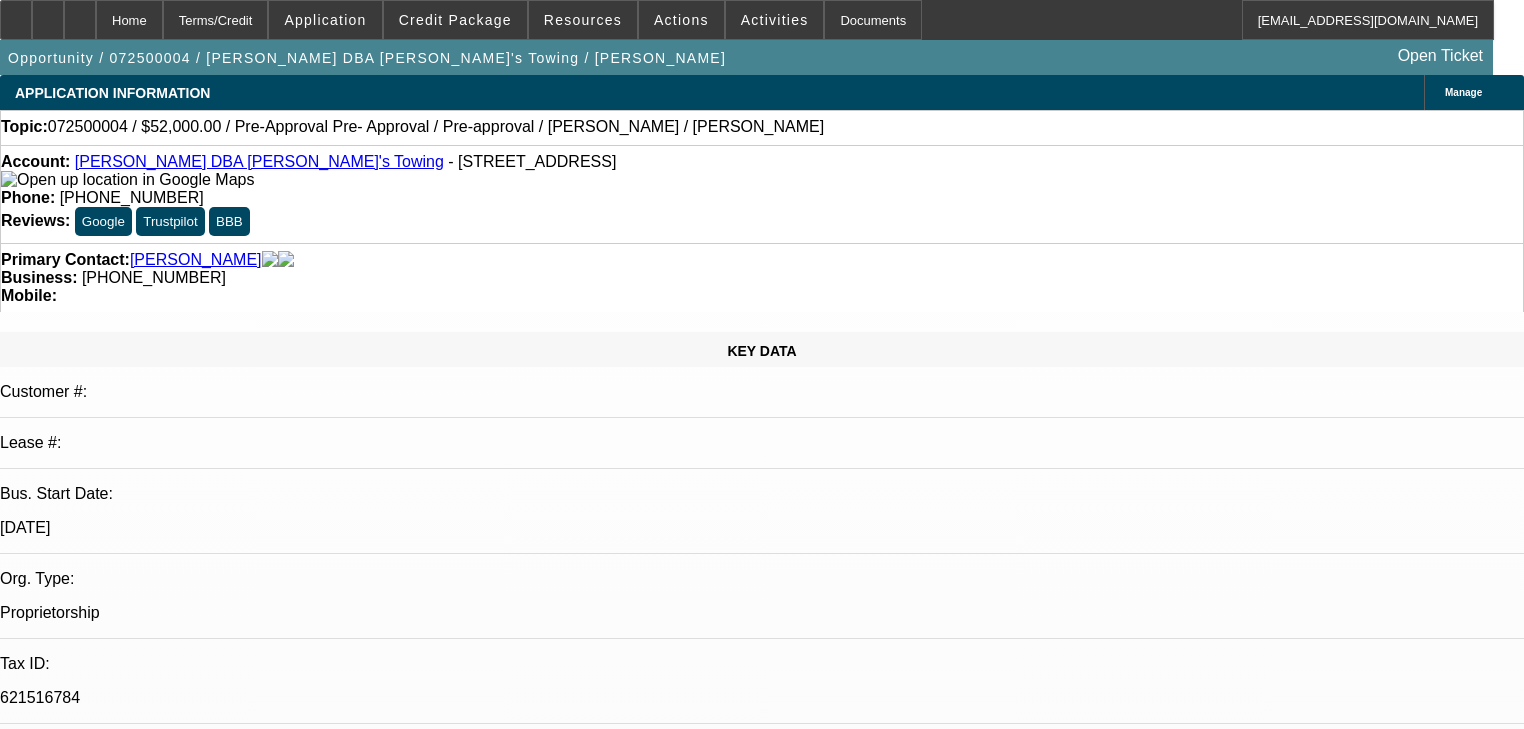 select on "0.2" 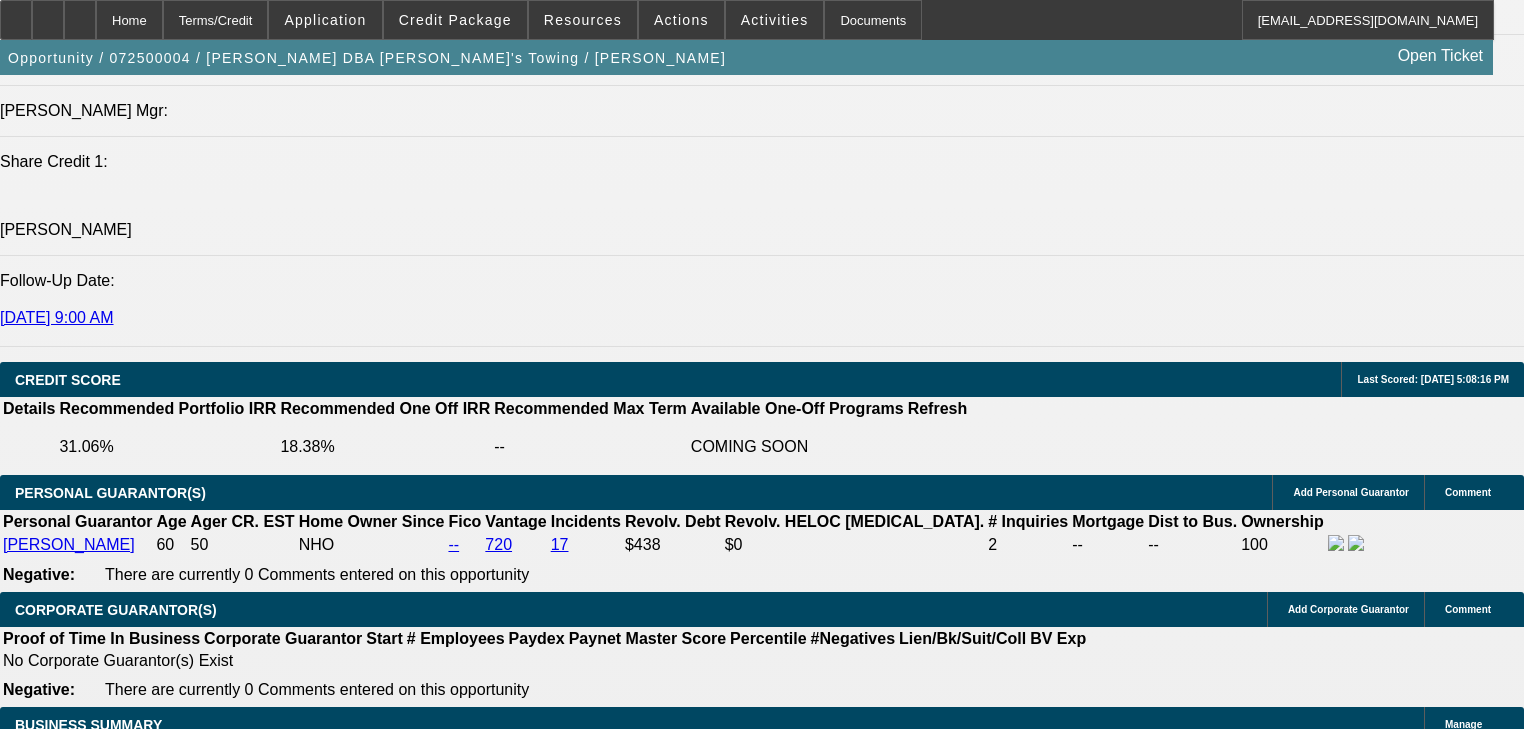 scroll, scrollTop: 3280, scrollLeft: 0, axis: vertical 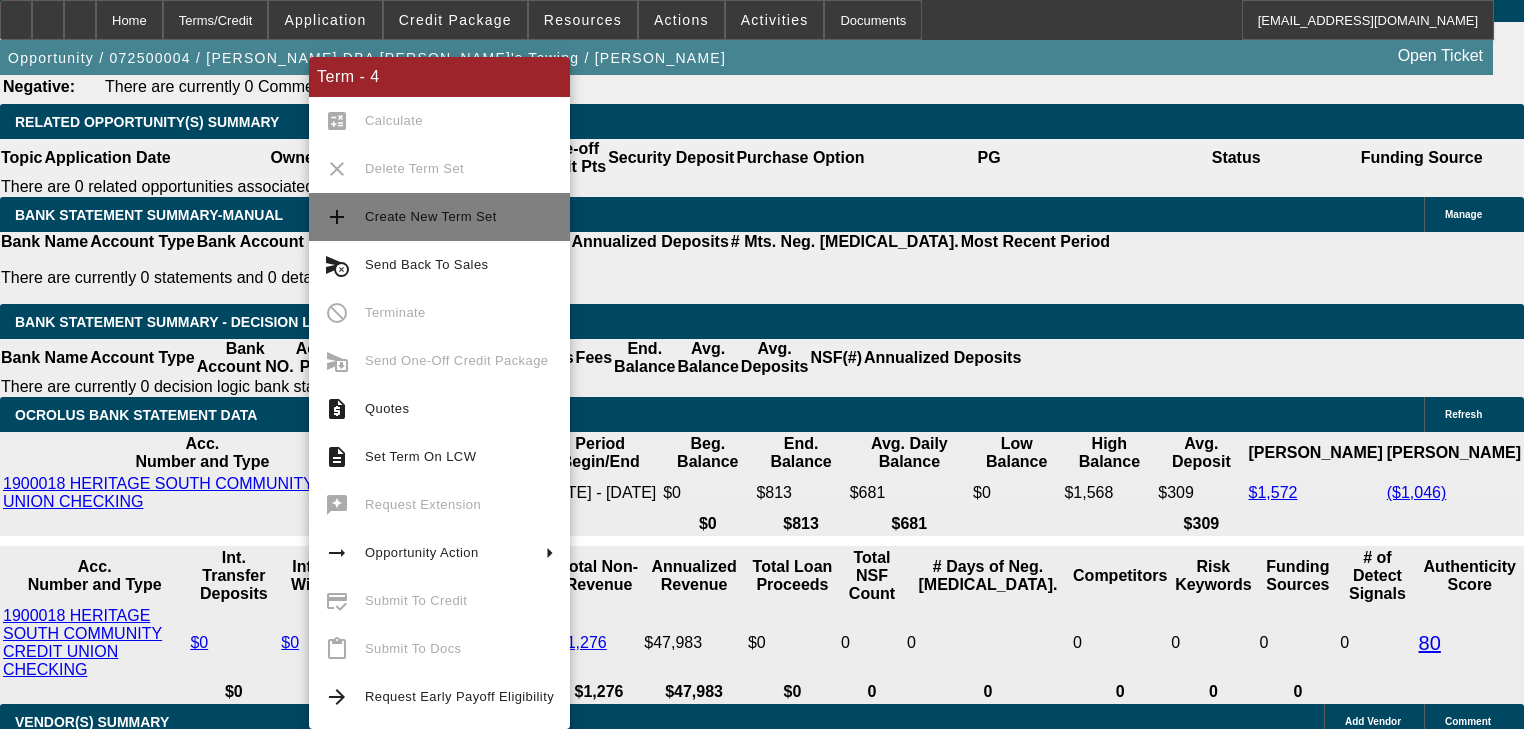 click on "add
Create New Term Set" at bounding box center [439, 217] 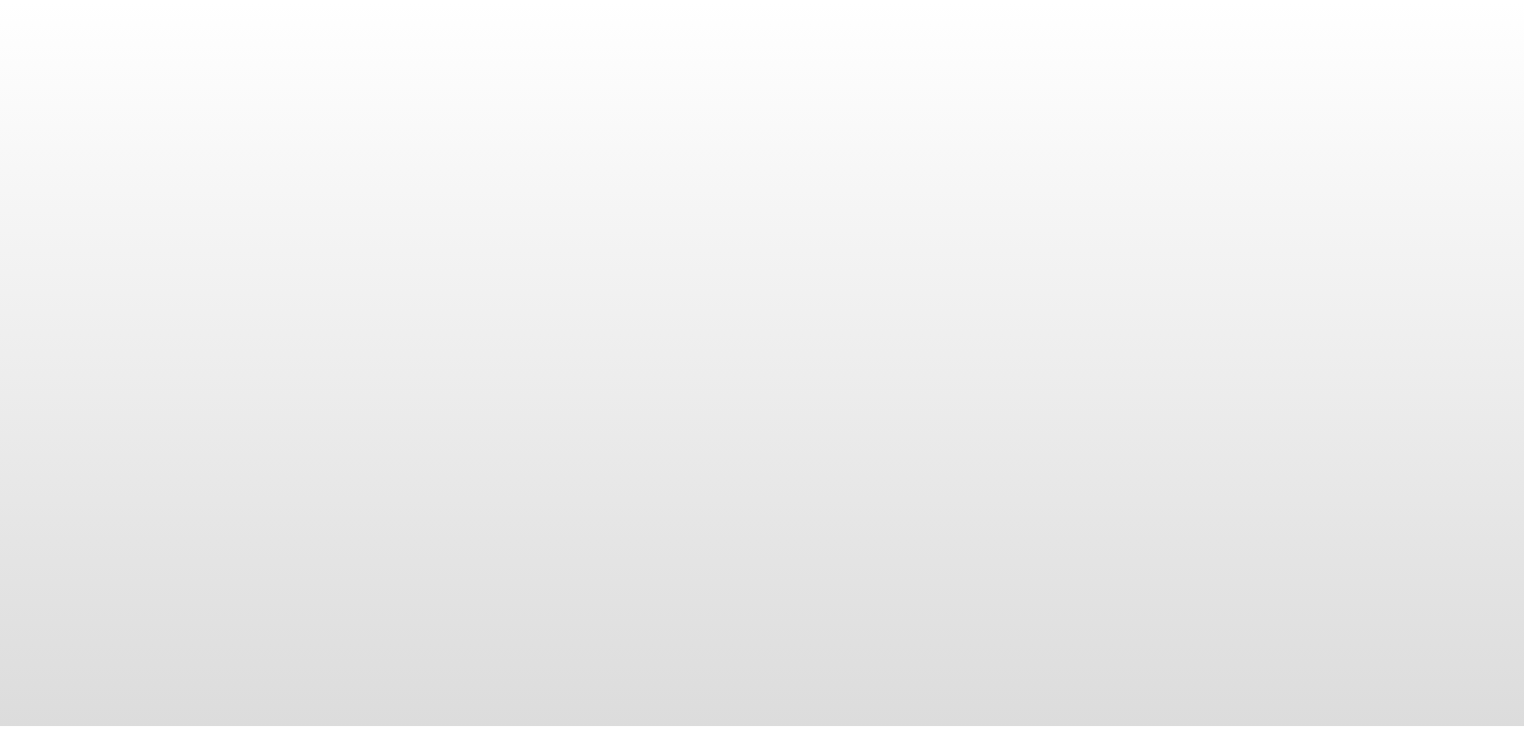 scroll, scrollTop: 0, scrollLeft: 0, axis: both 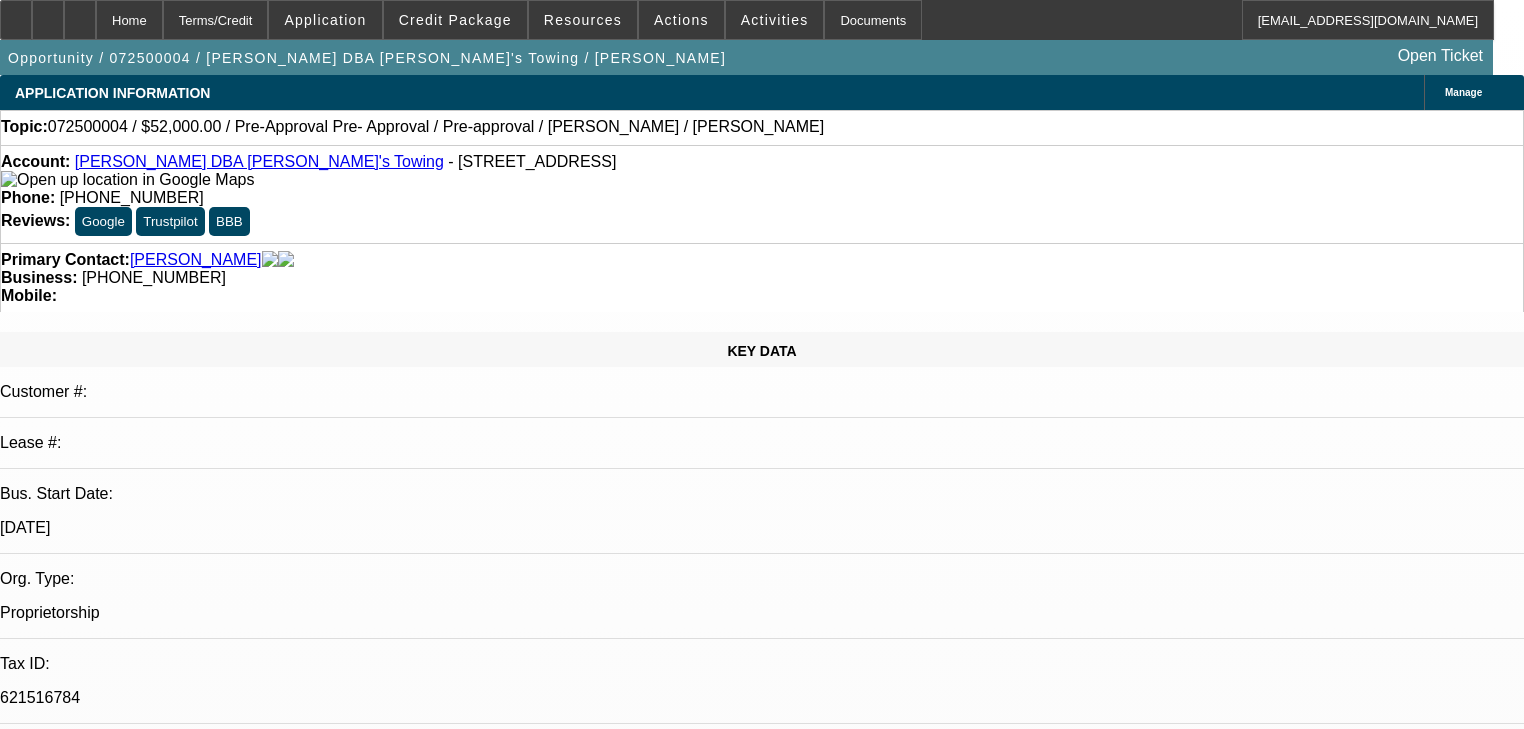 select on "0.2" 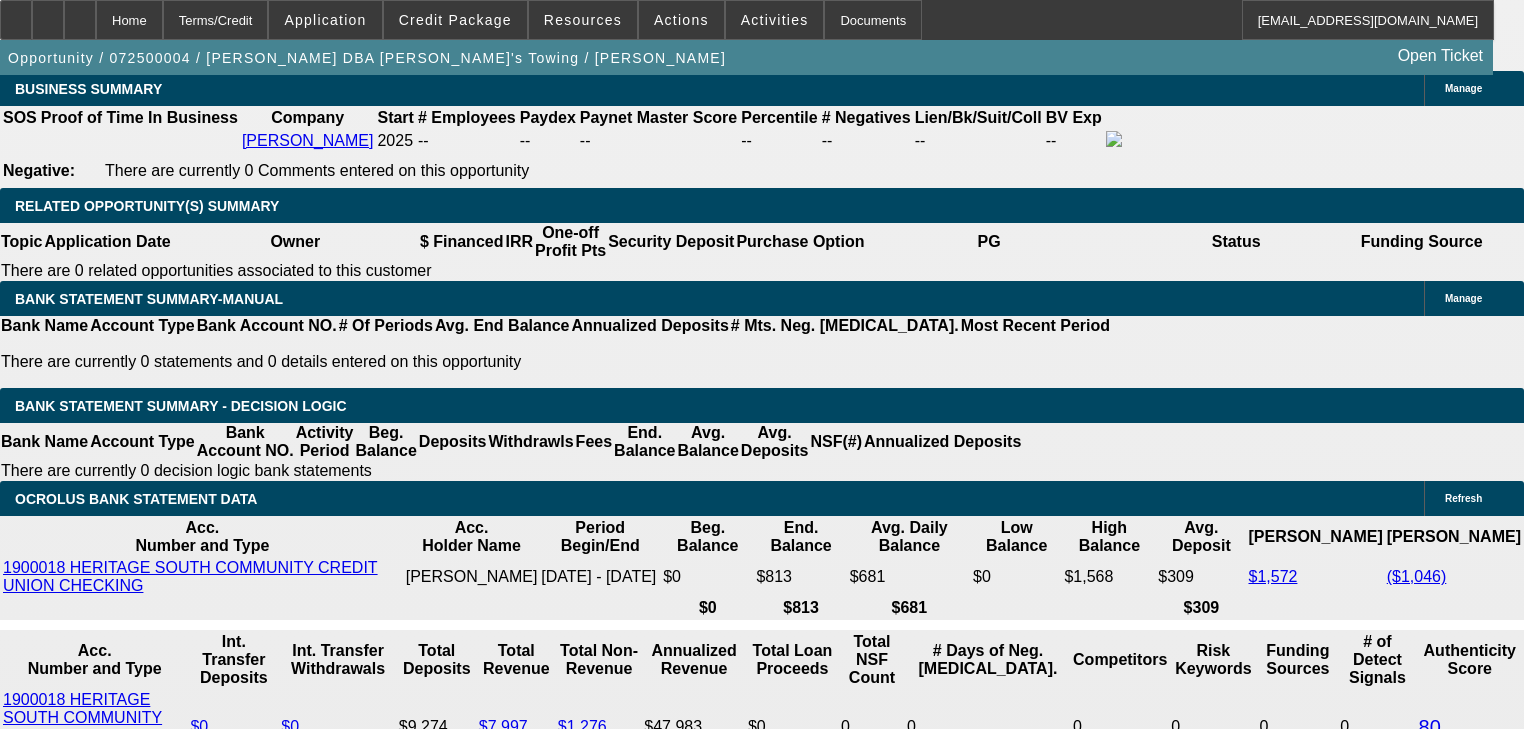 scroll, scrollTop: 3200, scrollLeft: 0, axis: vertical 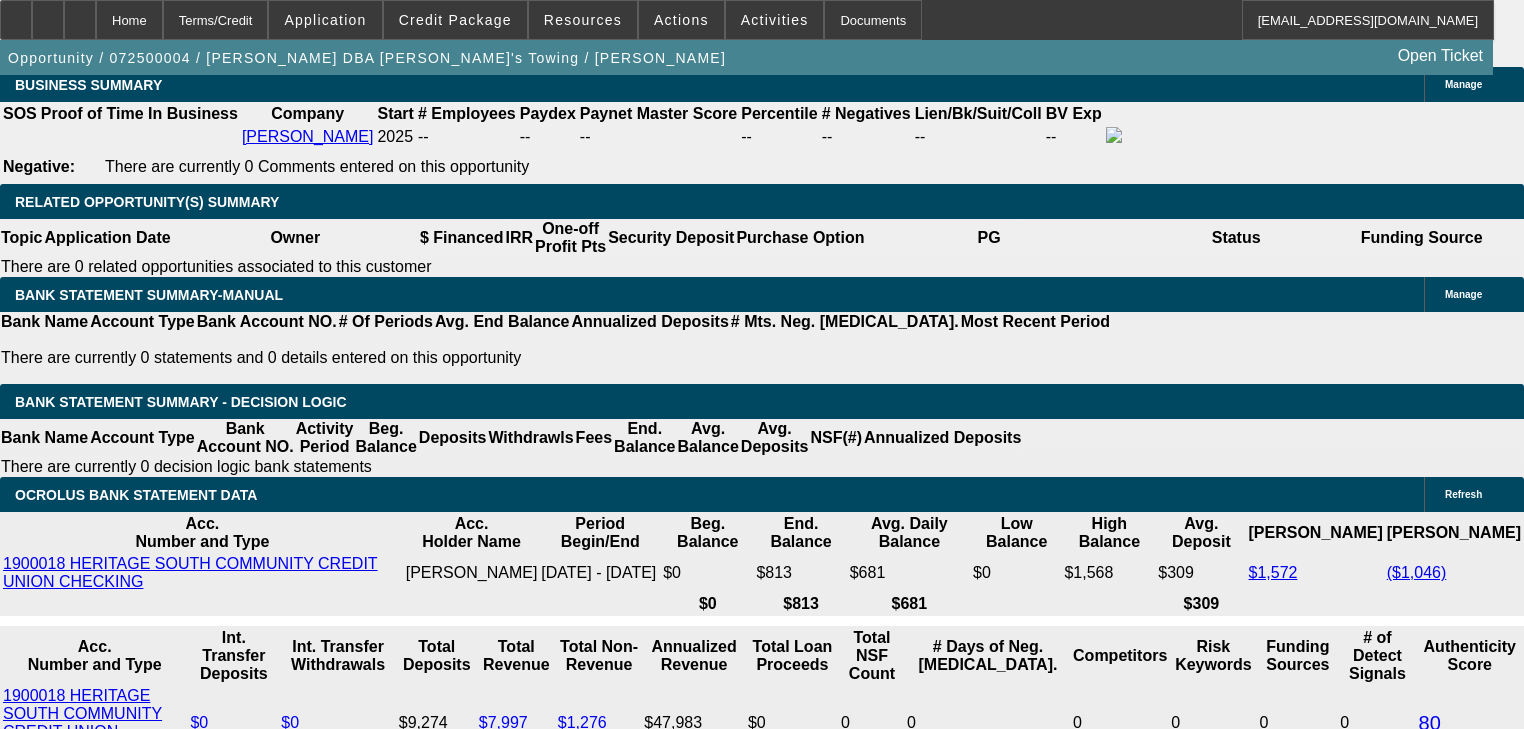 click on "Portfolio (Equipment Finance Agreement)" 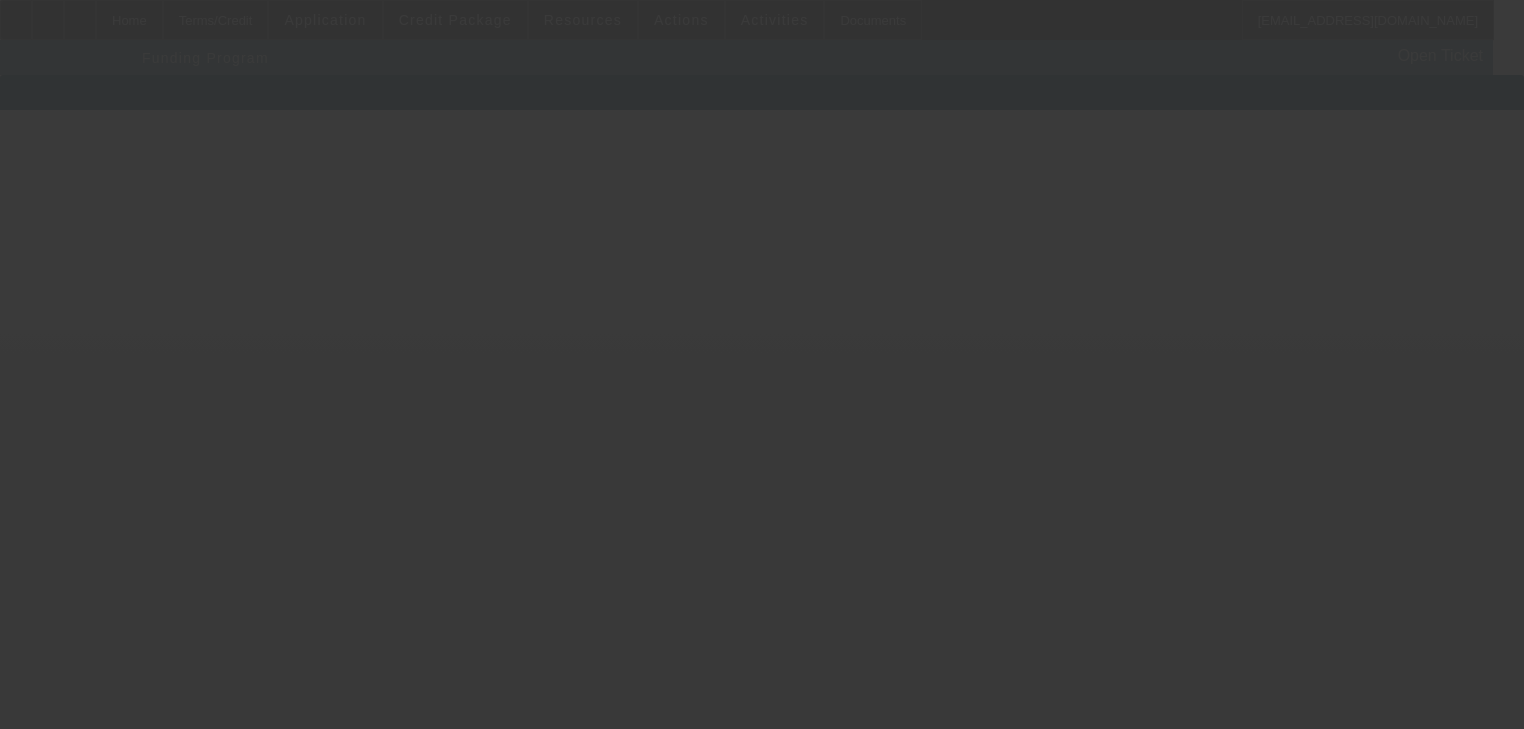 scroll, scrollTop: 0, scrollLeft: 0, axis: both 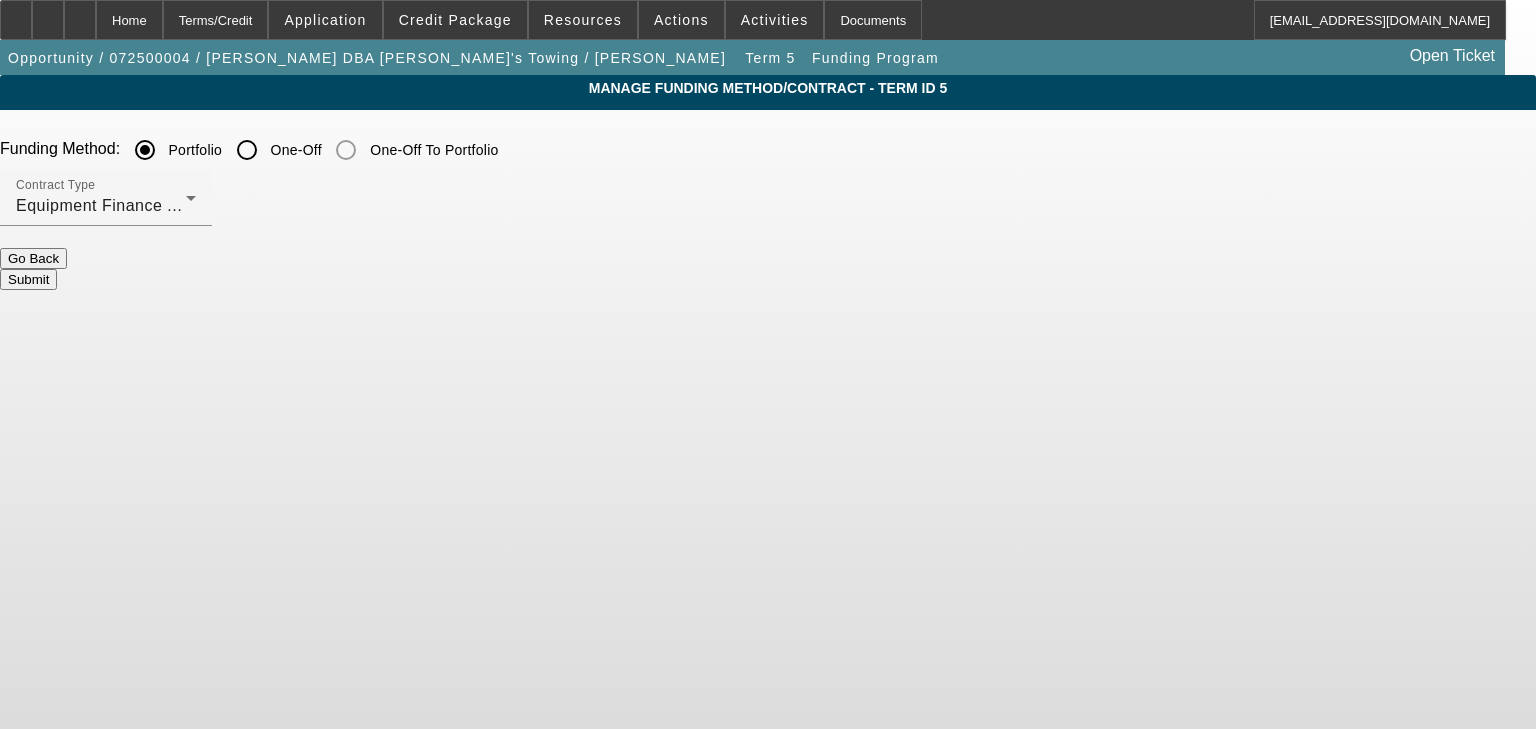 click on "One-Off" at bounding box center [247, 150] 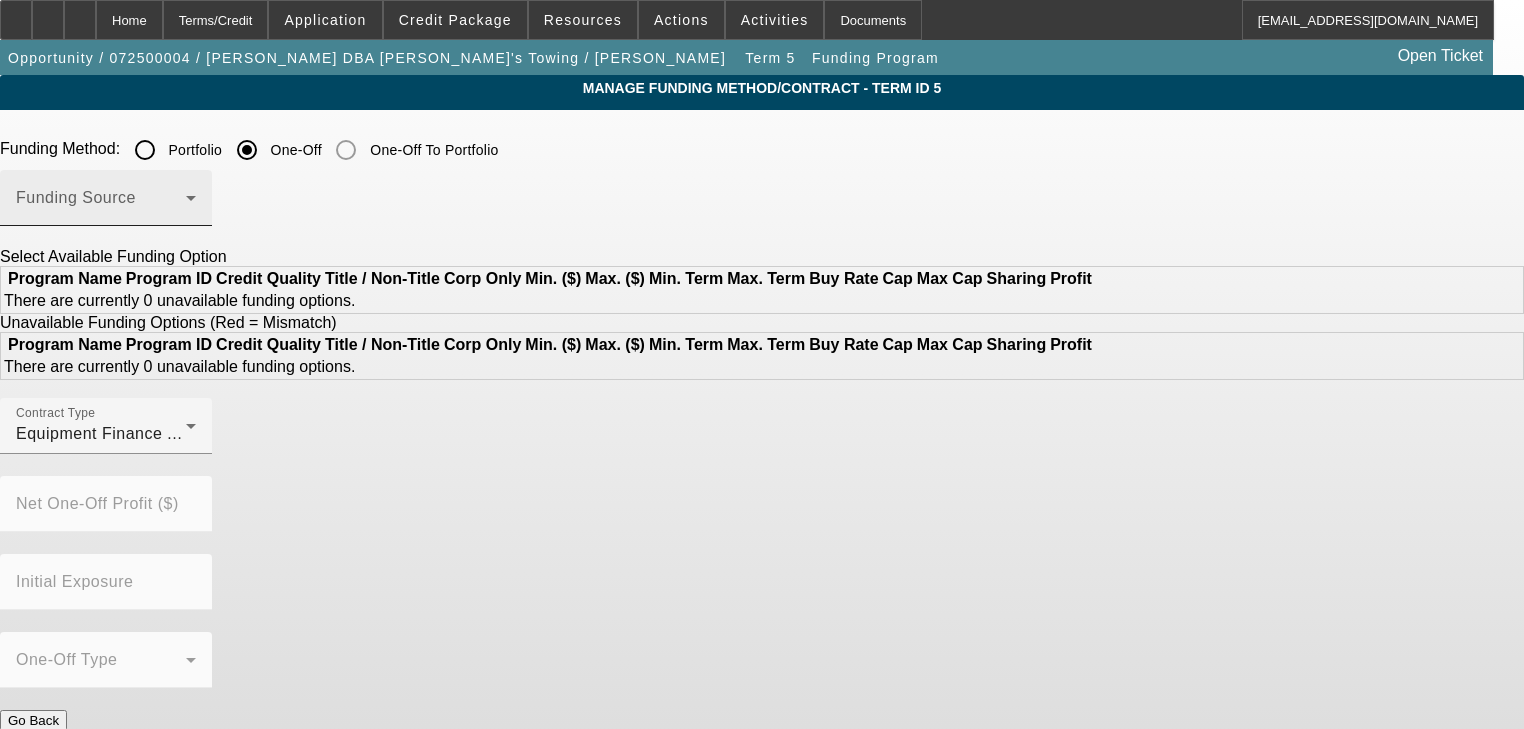 click on "Funding Source" at bounding box center (106, 198) 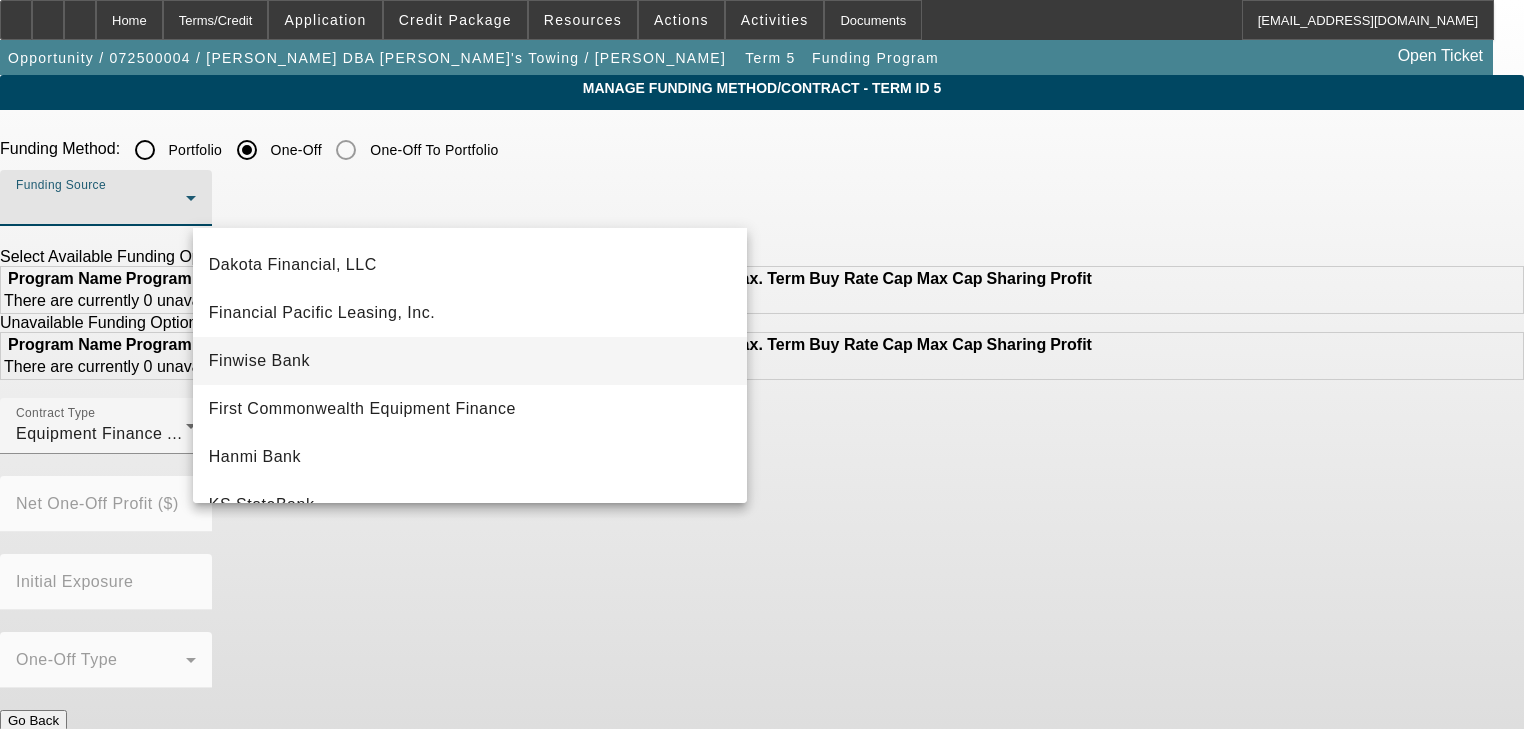 scroll, scrollTop: 160, scrollLeft: 0, axis: vertical 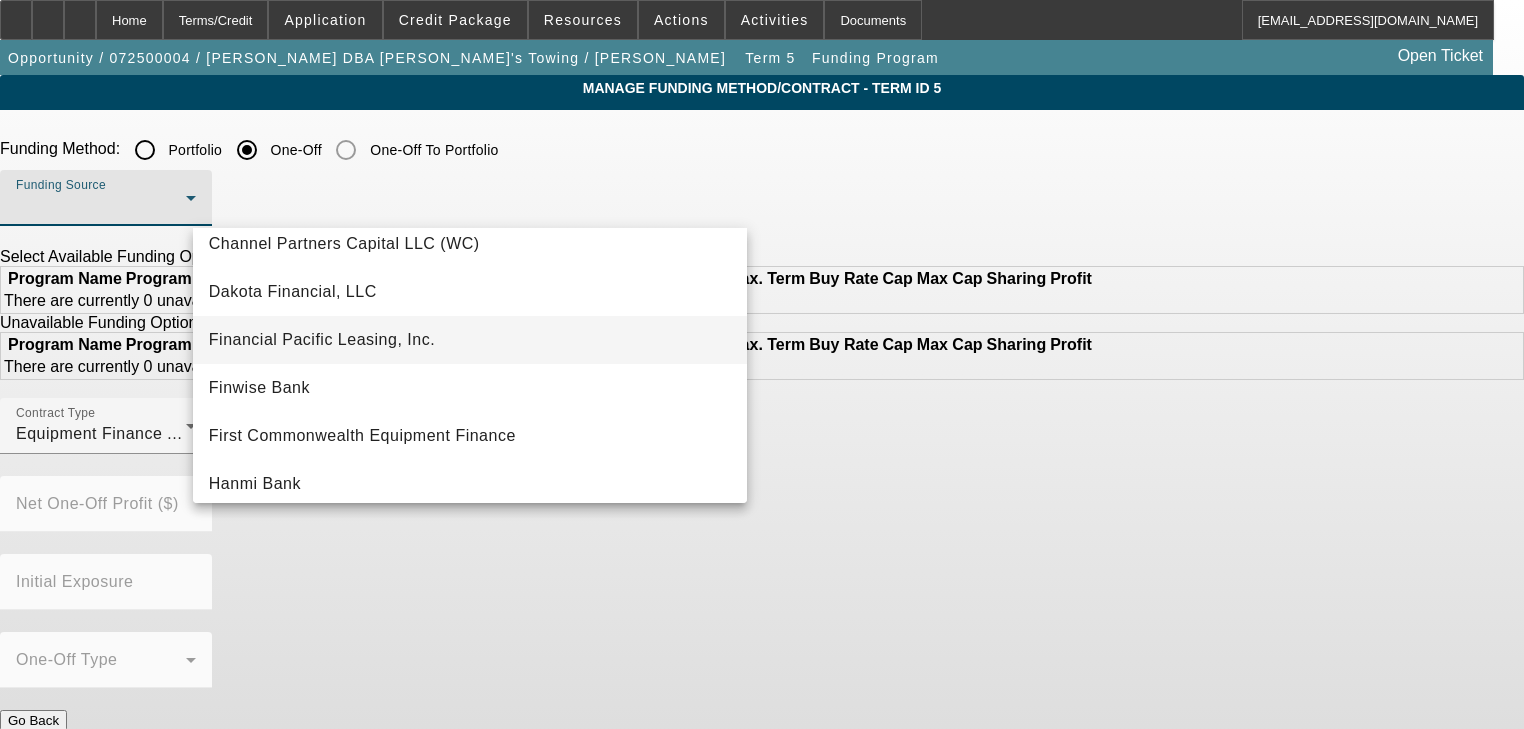 click on "Financial Pacific Leasing, Inc." at bounding box center (470, 340) 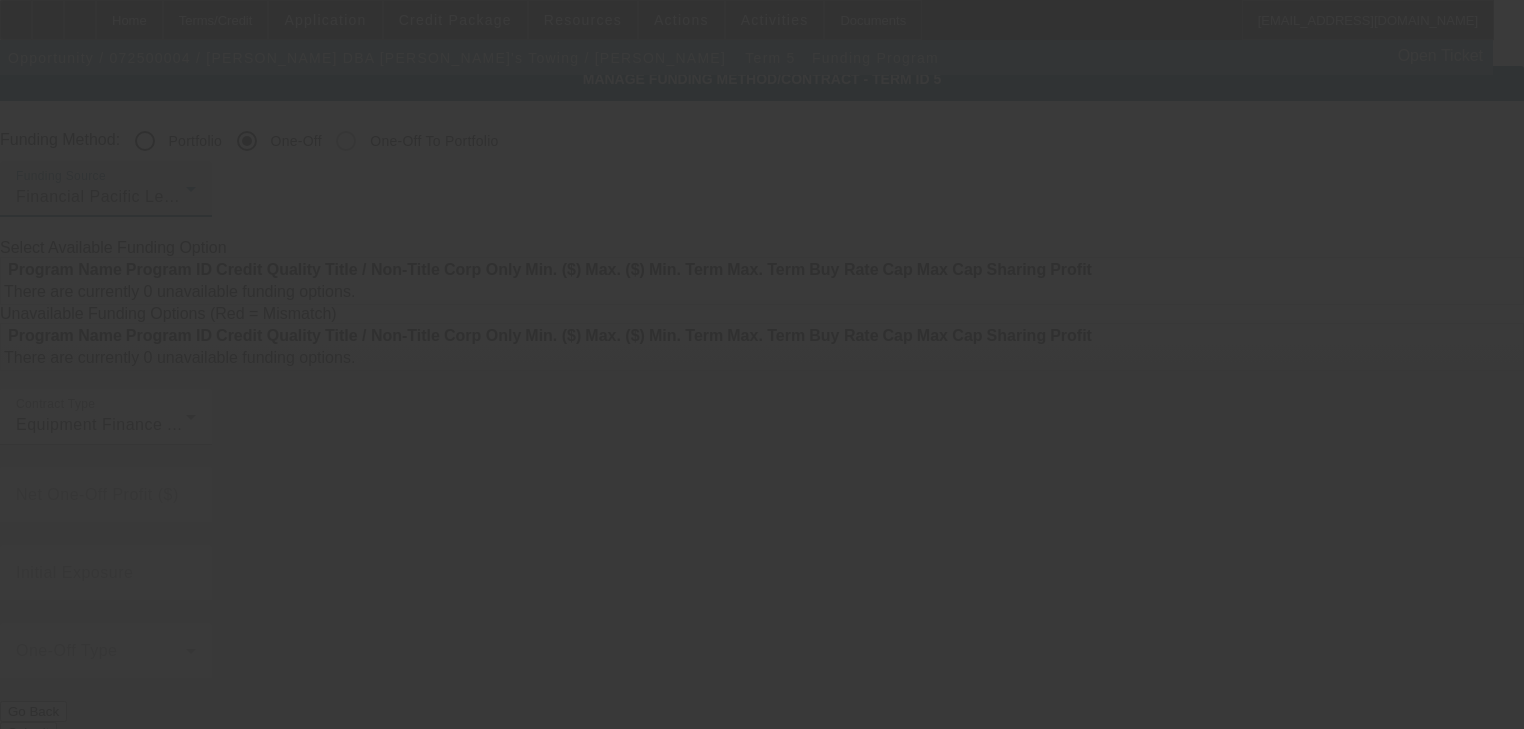 scroll, scrollTop: 12, scrollLeft: 0, axis: vertical 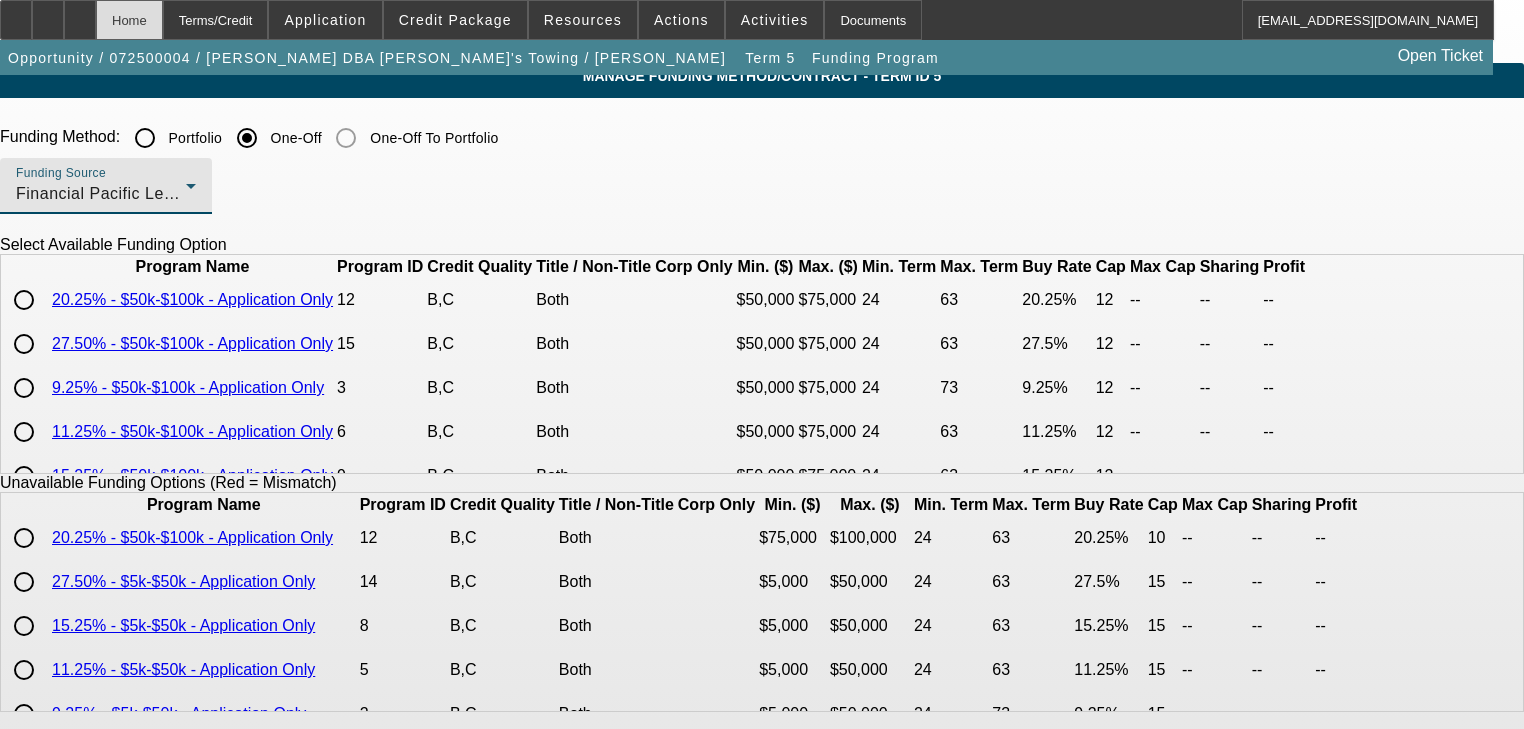 click on "Home" at bounding box center [129, 20] 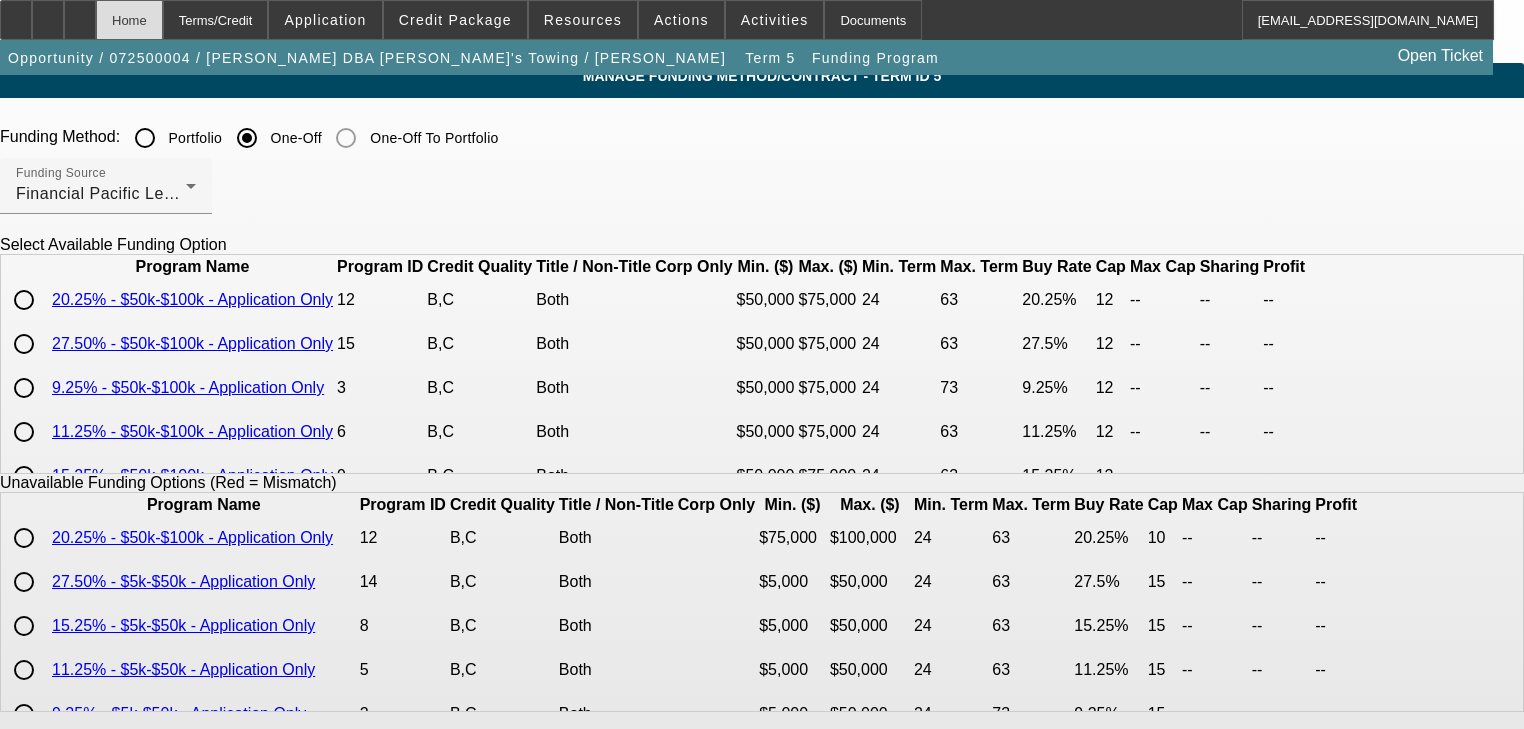 scroll, scrollTop: 0, scrollLeft: 0, axis: both 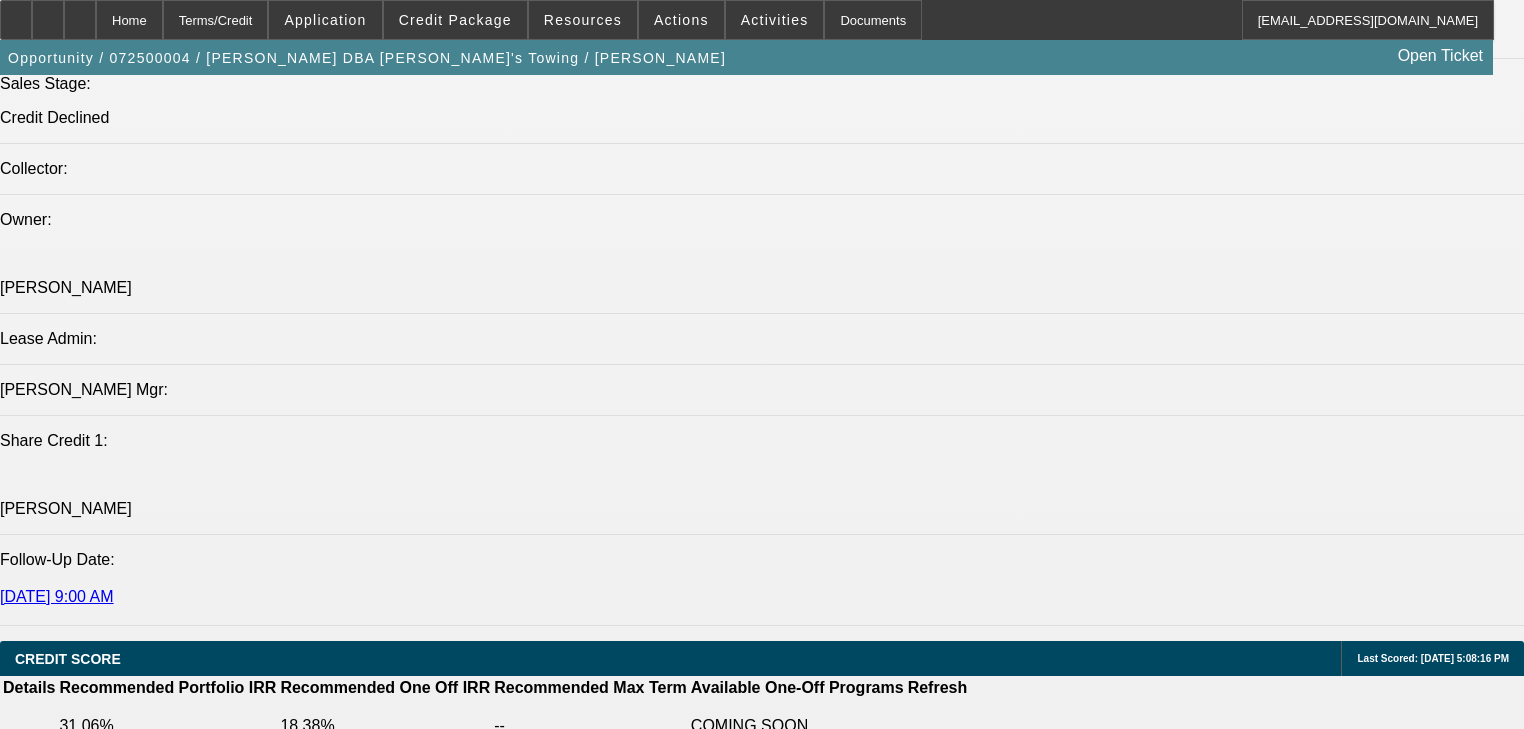 select on "0.2" 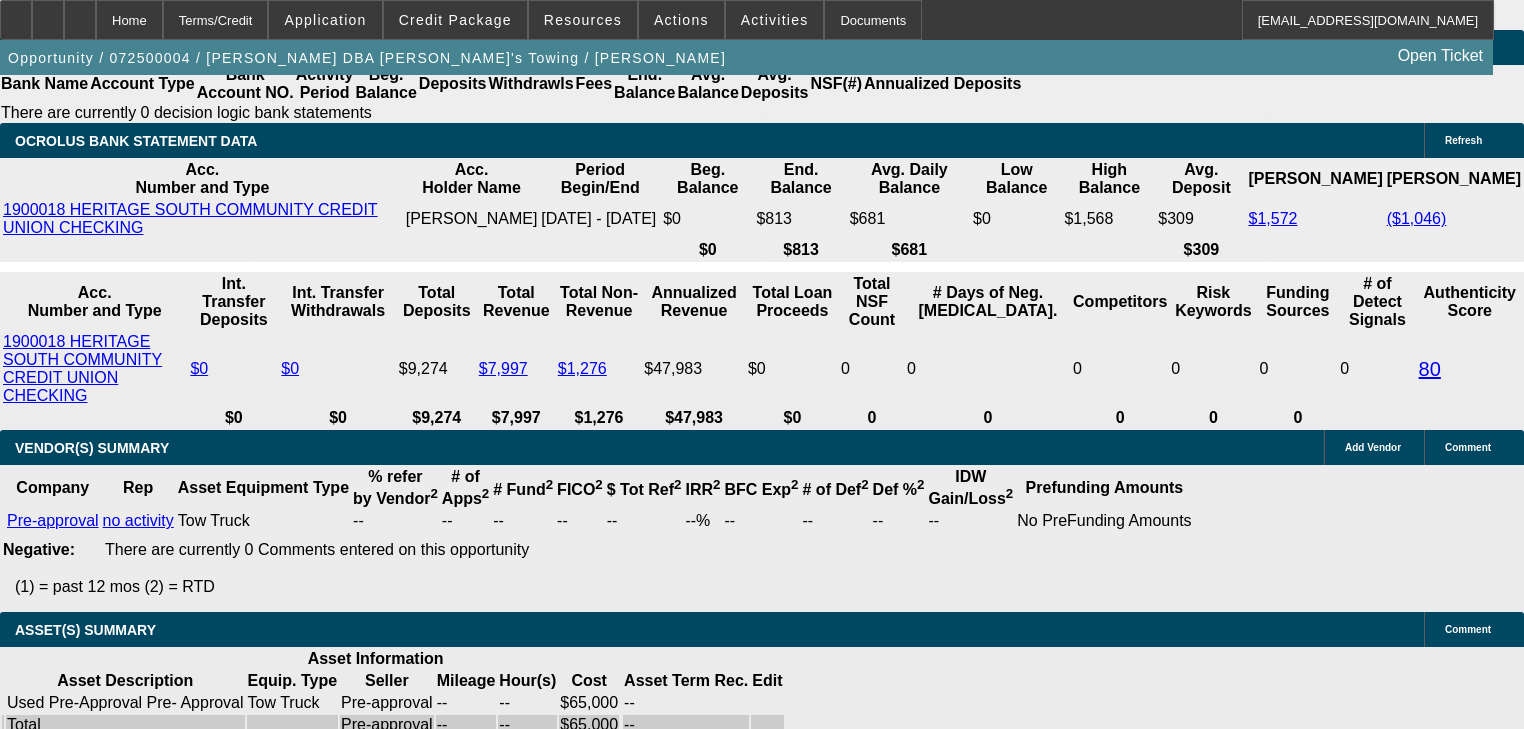 scroll, scrollTop: 3234, scrollLeft: 0, axis: vertical 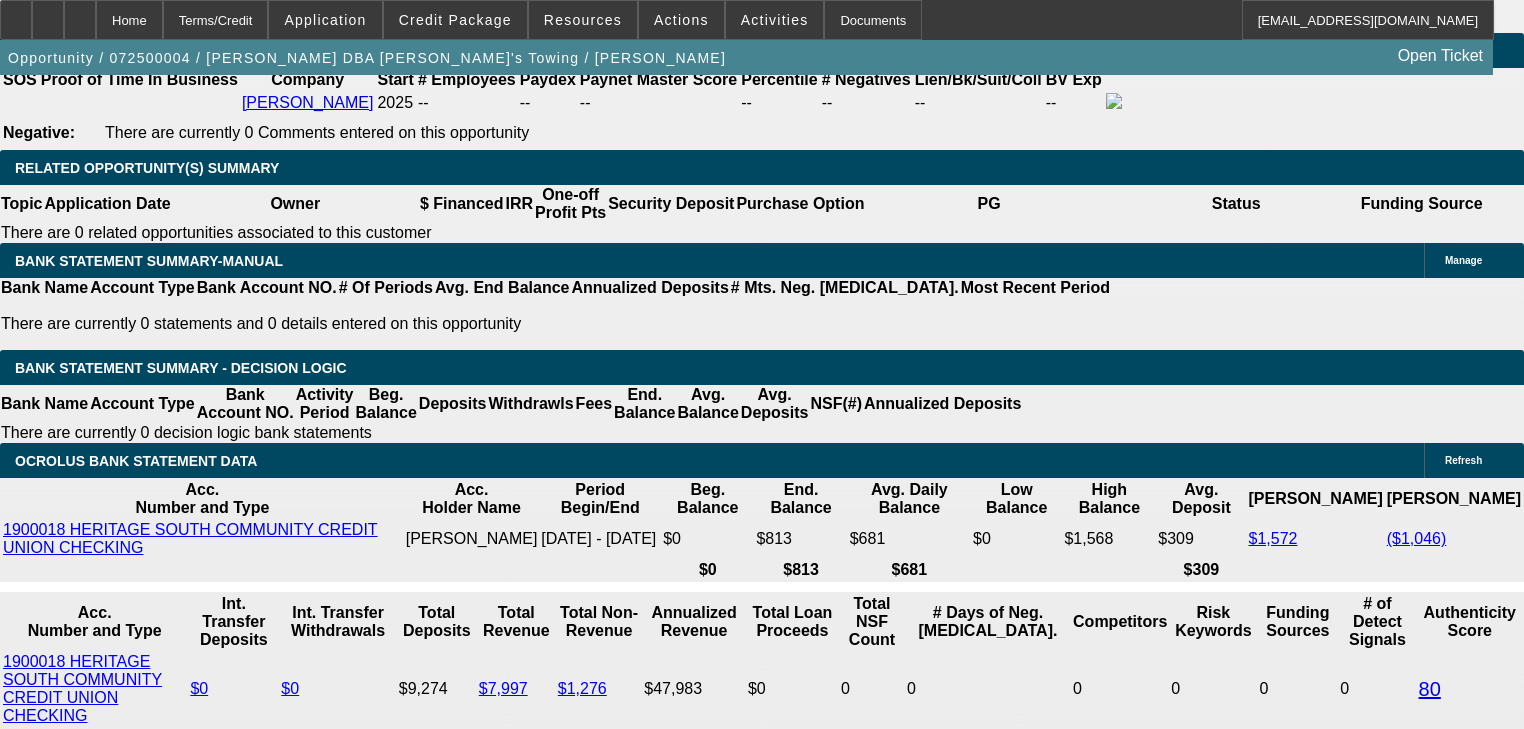 click on "Pre-approval" 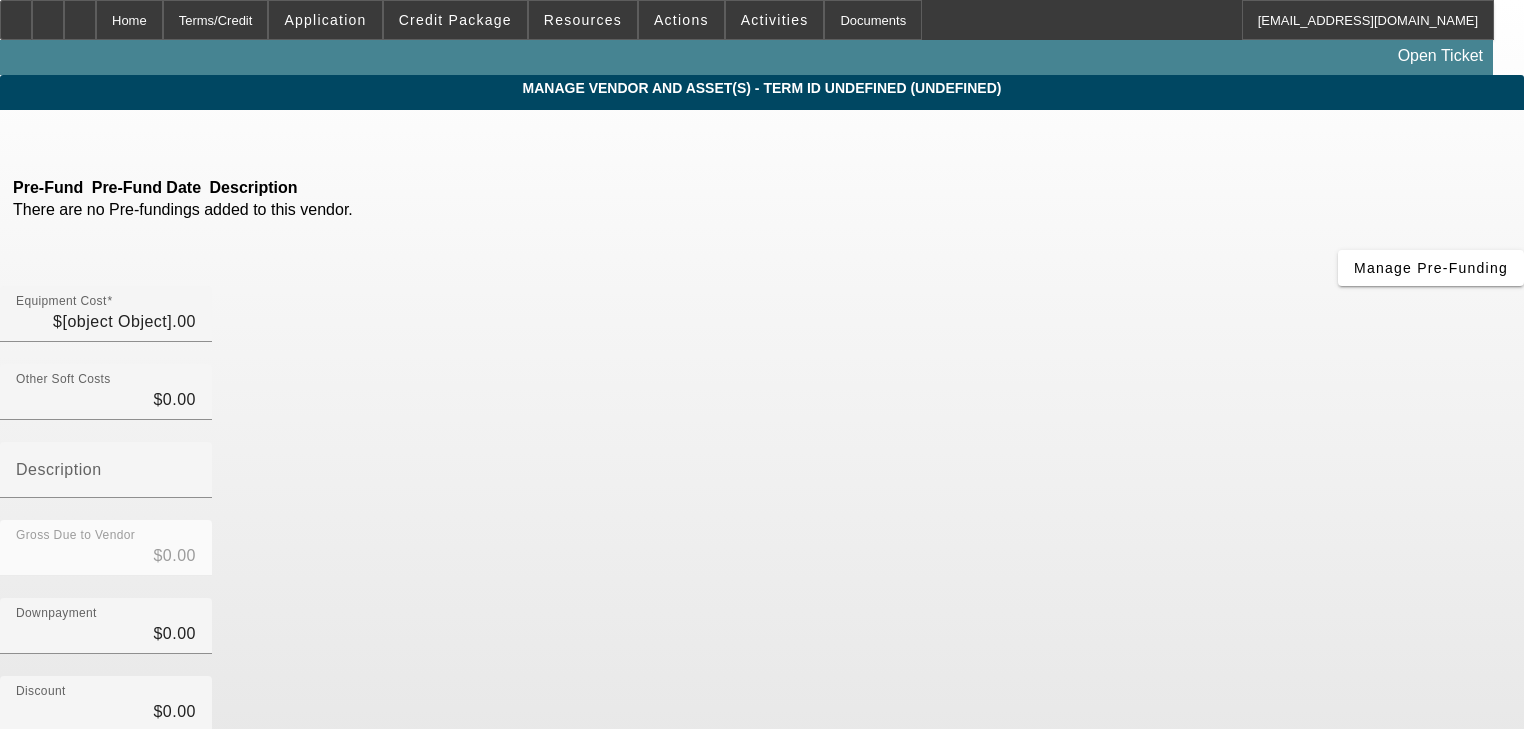type on "$65,000.00" 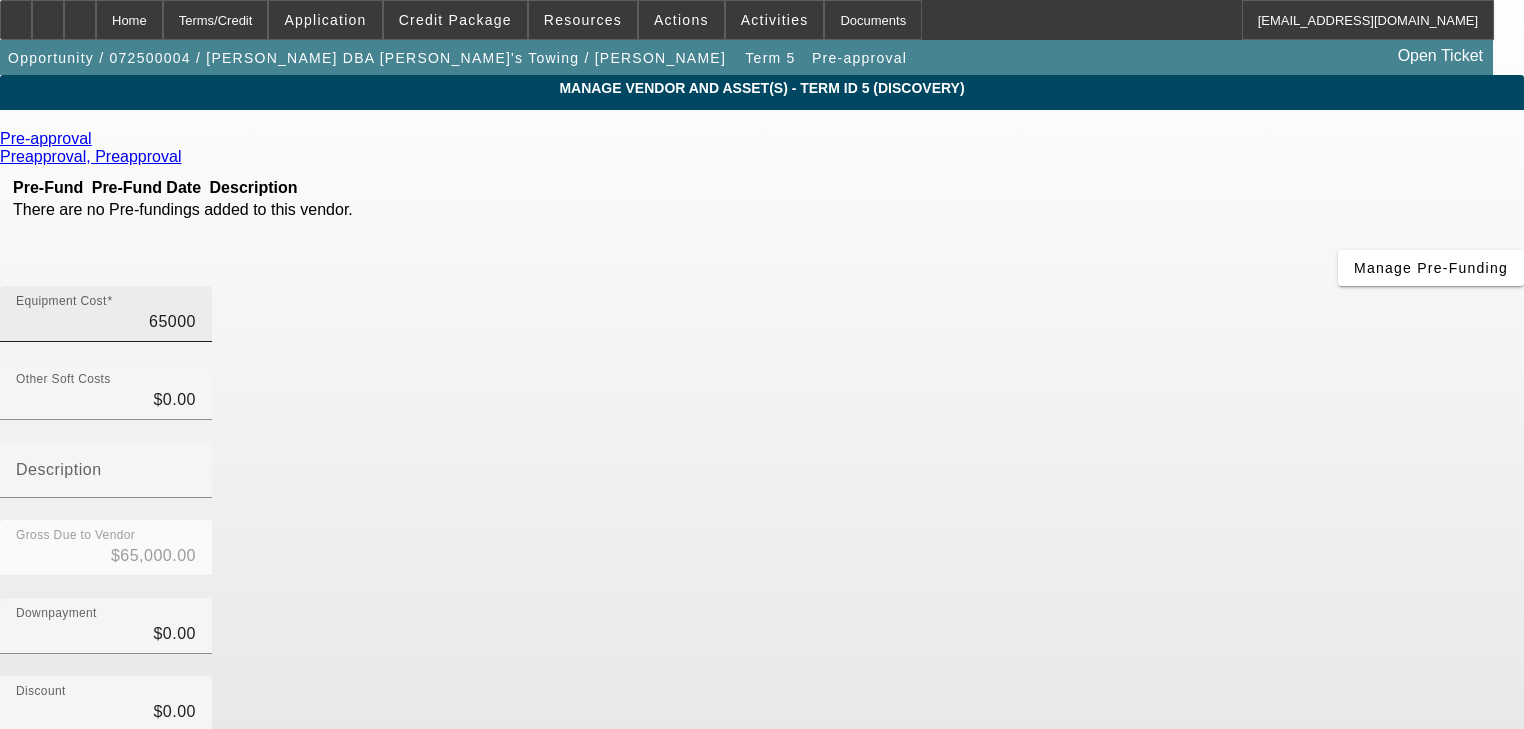 click on "65000" at bounding box center [106, 322] 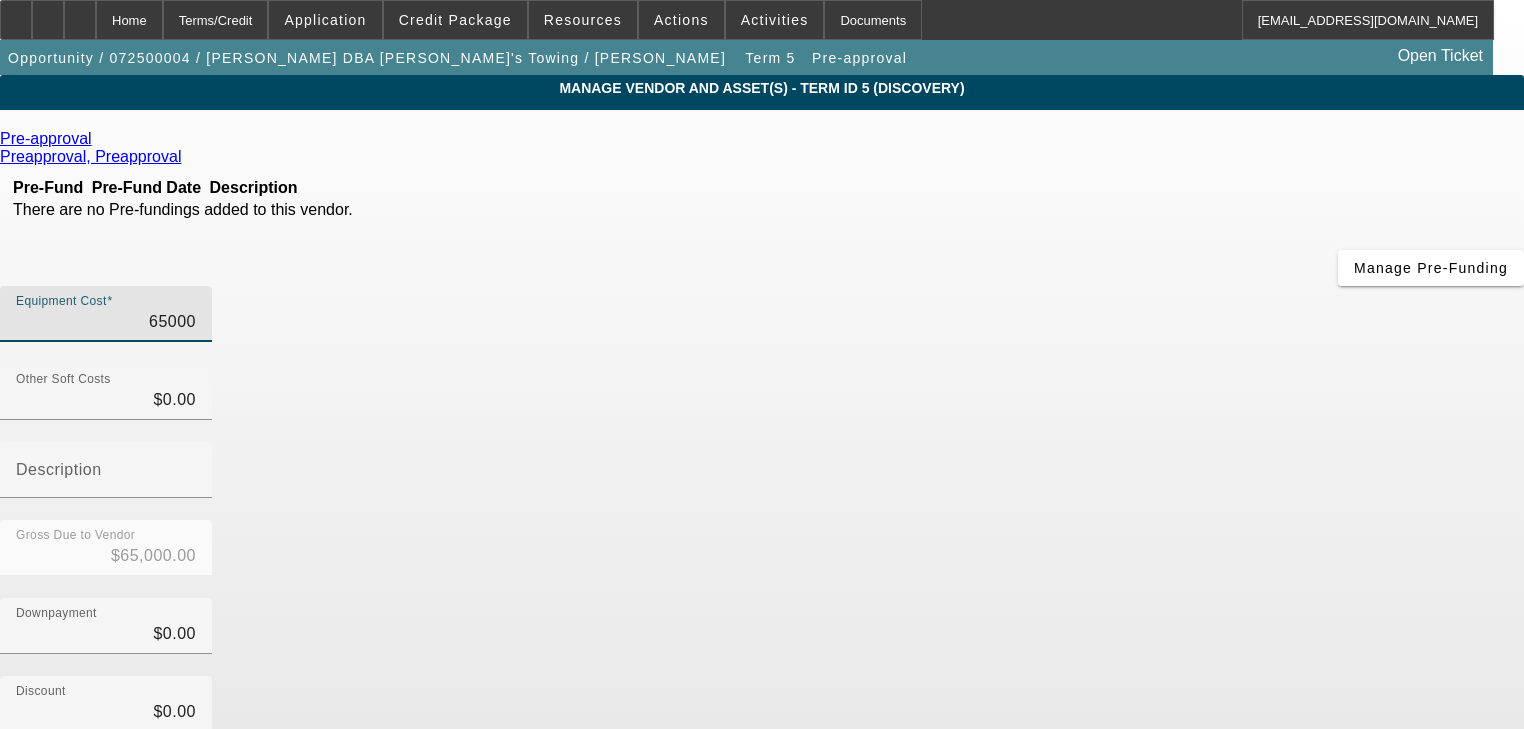click on "65000" at bounding box center [106, 322] 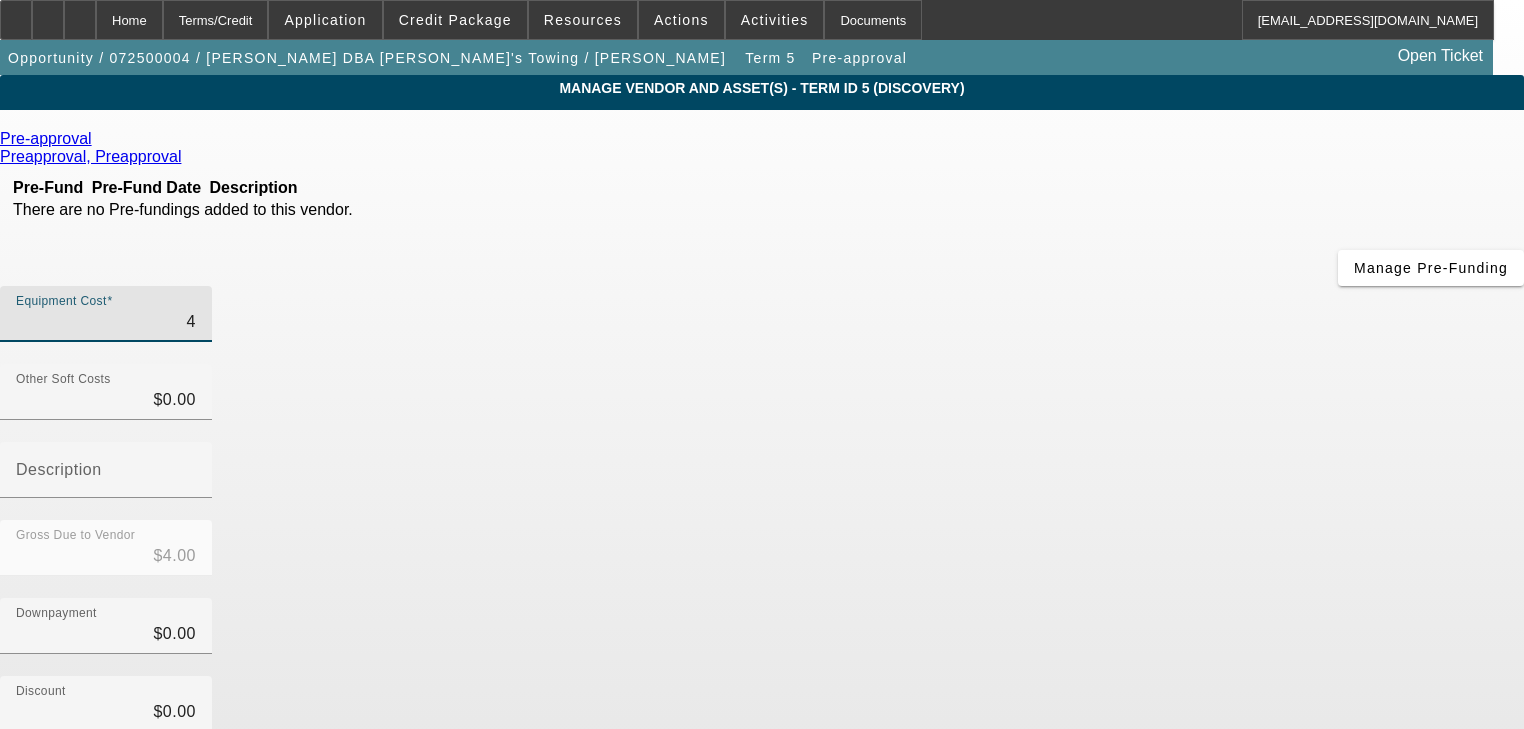 type on "45" 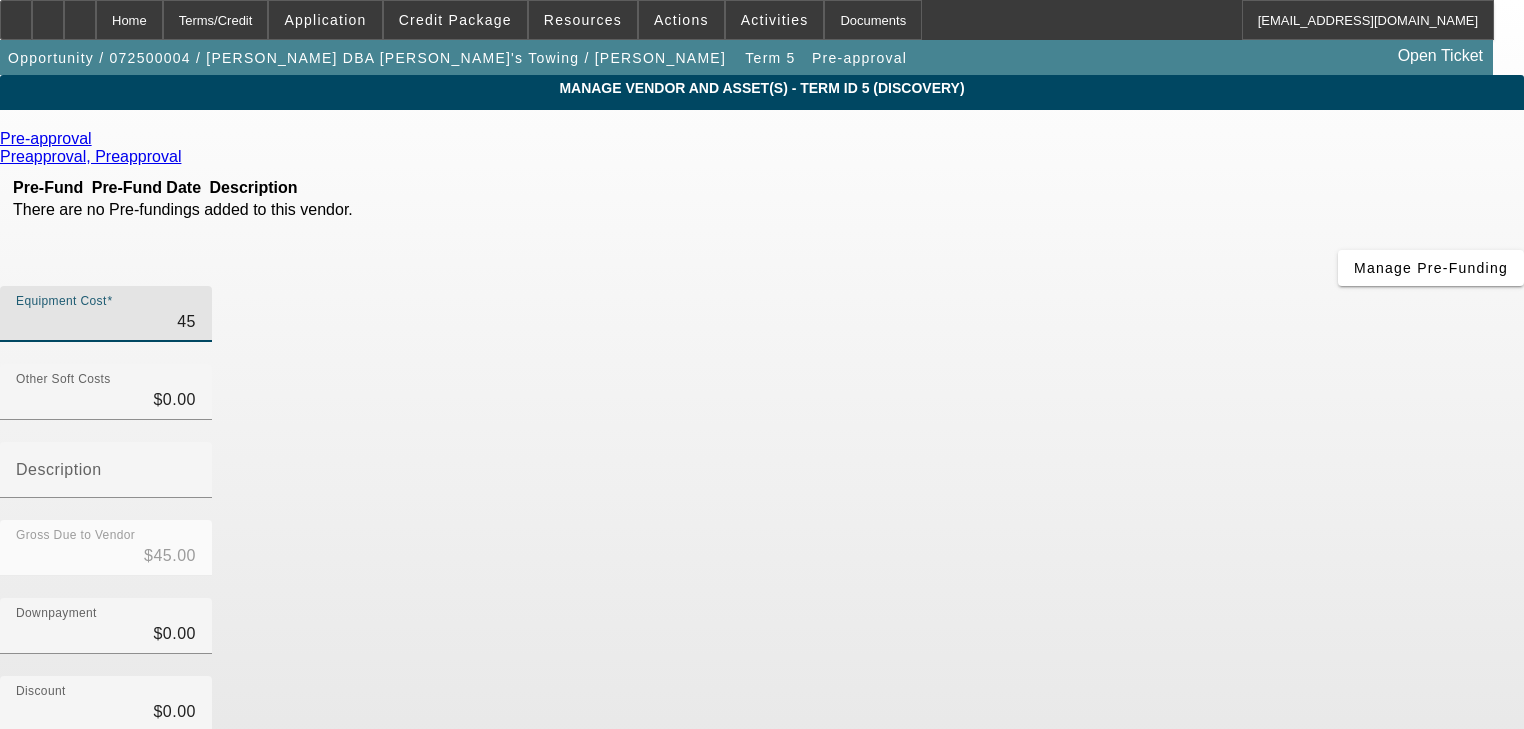 type on "450" 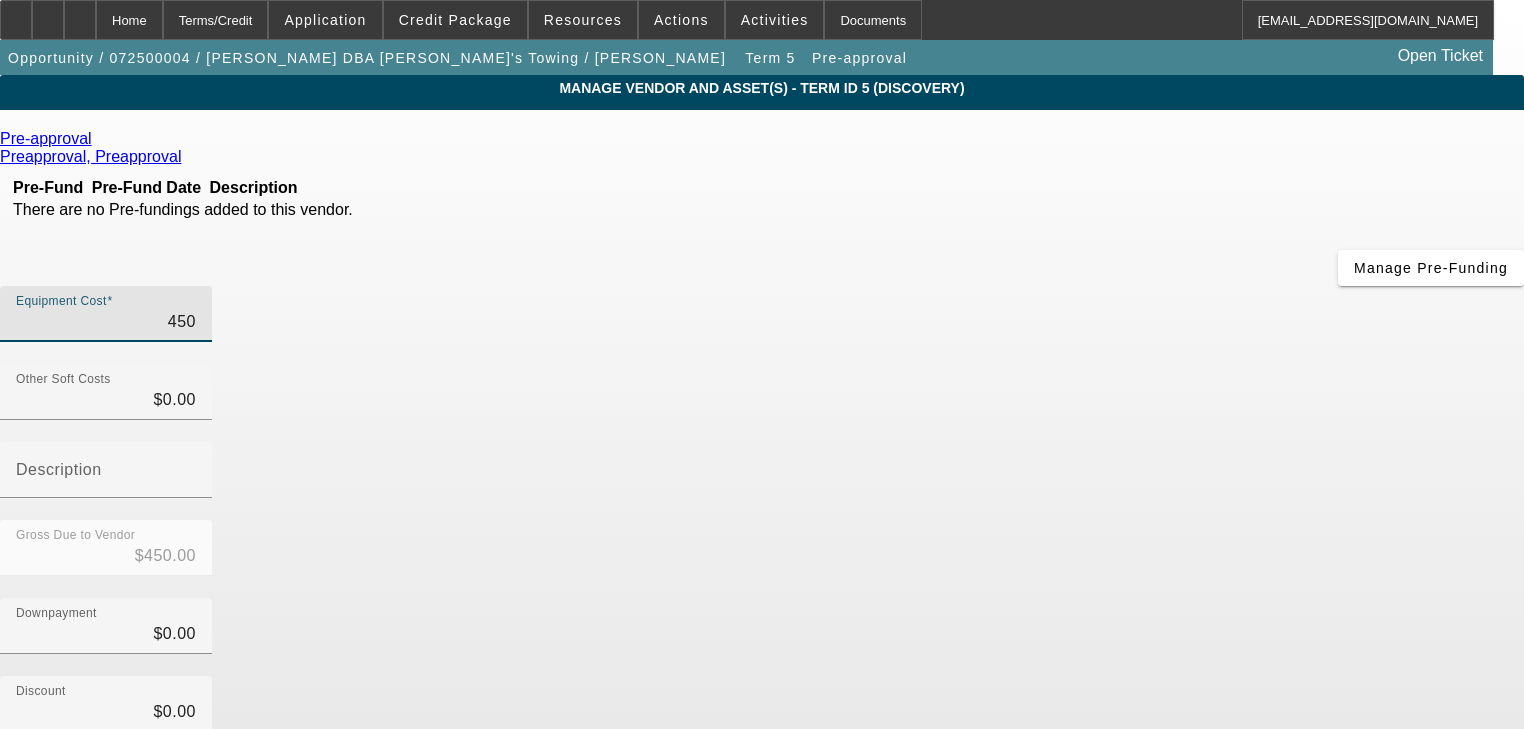 type on "4500" 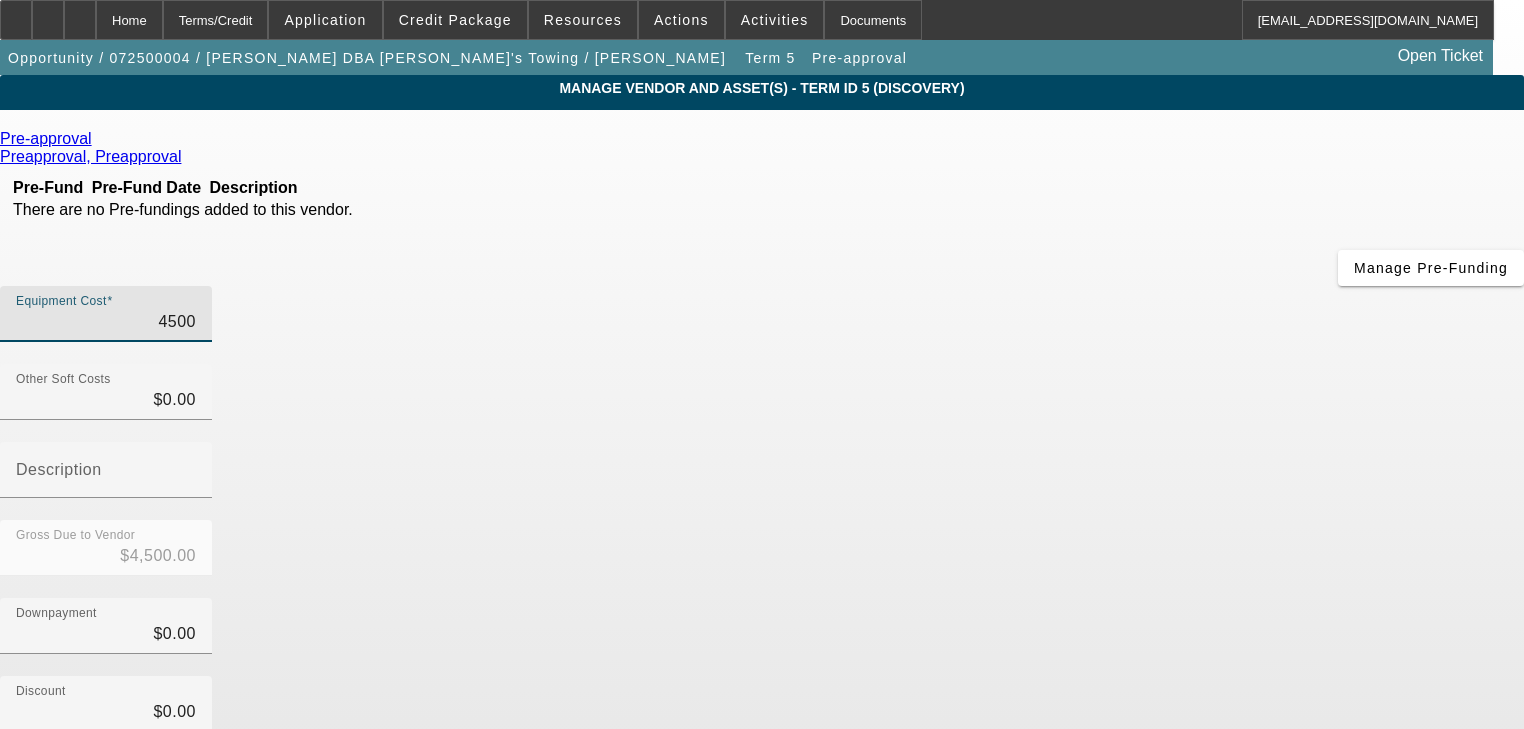type on "45000" 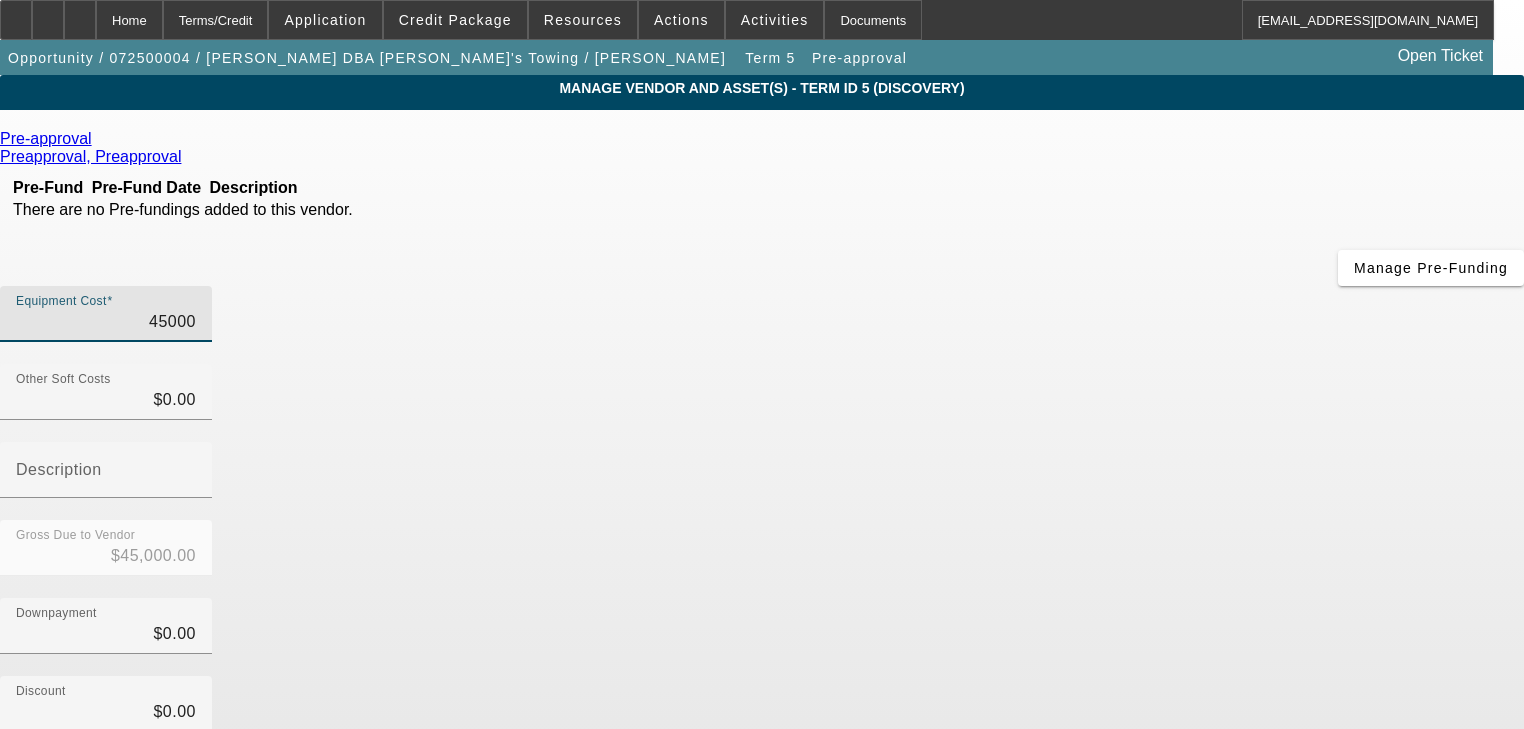 type on "450000" 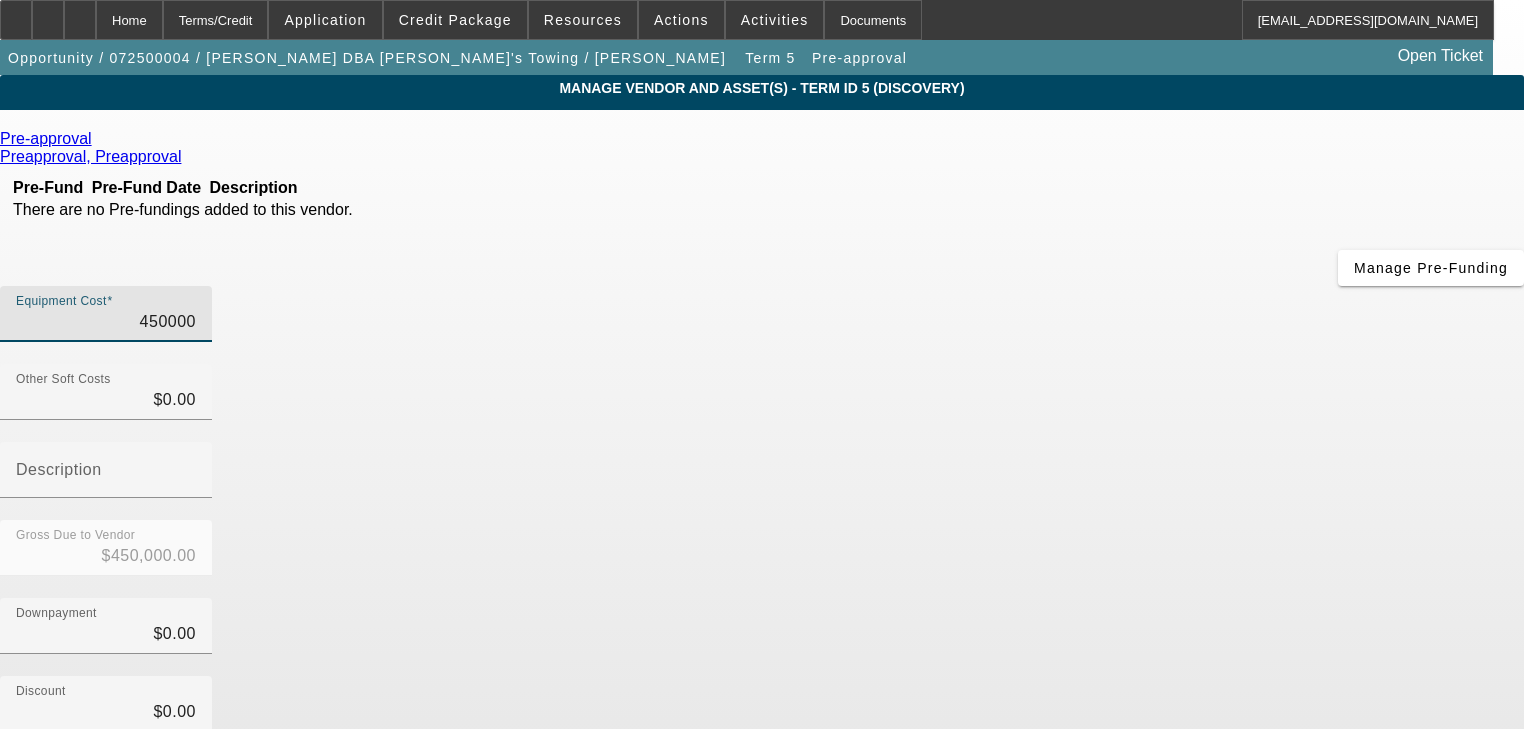 type on "45000" 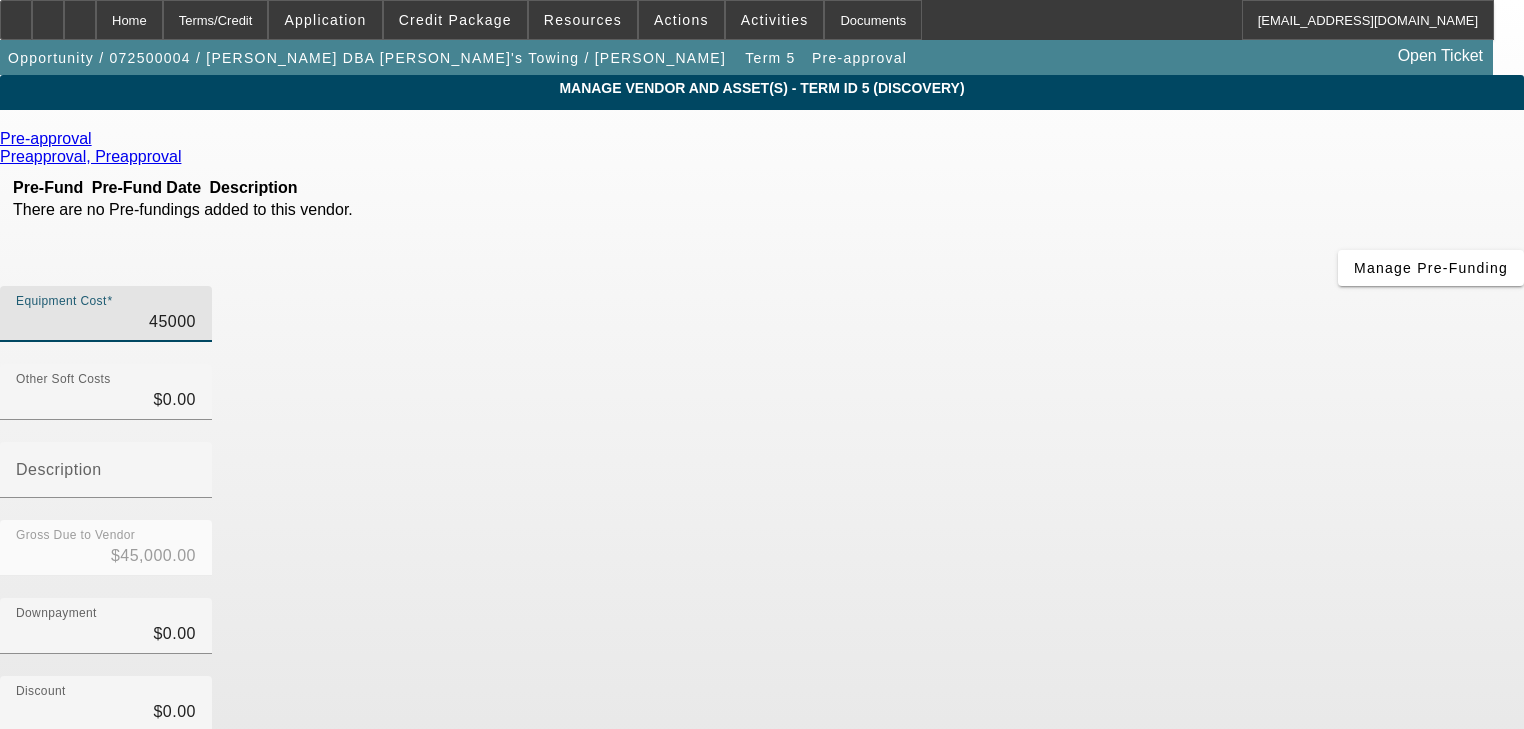 type on "$45,000.00" 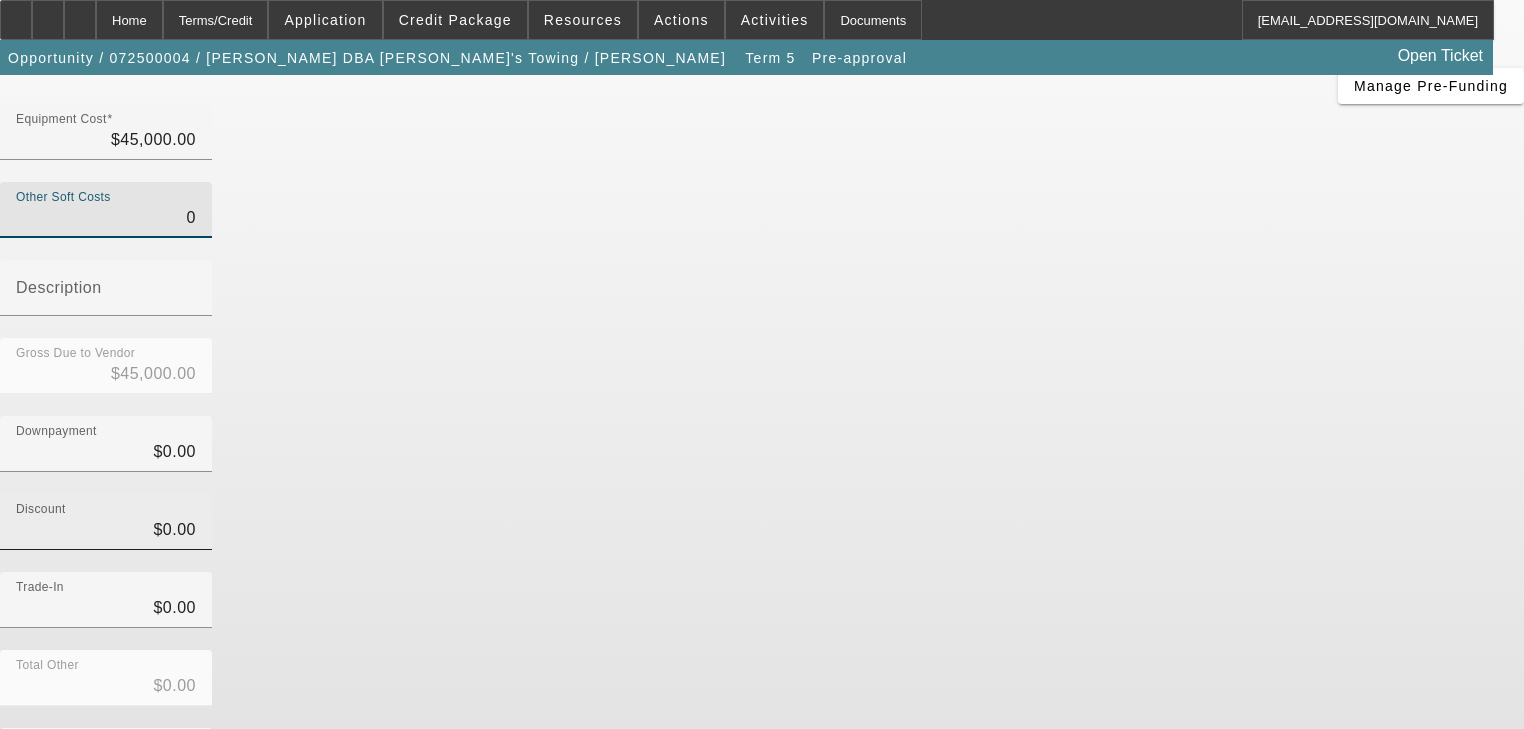 scroll, scrollTop: 204, scrollLeft: 0, axis: vertical 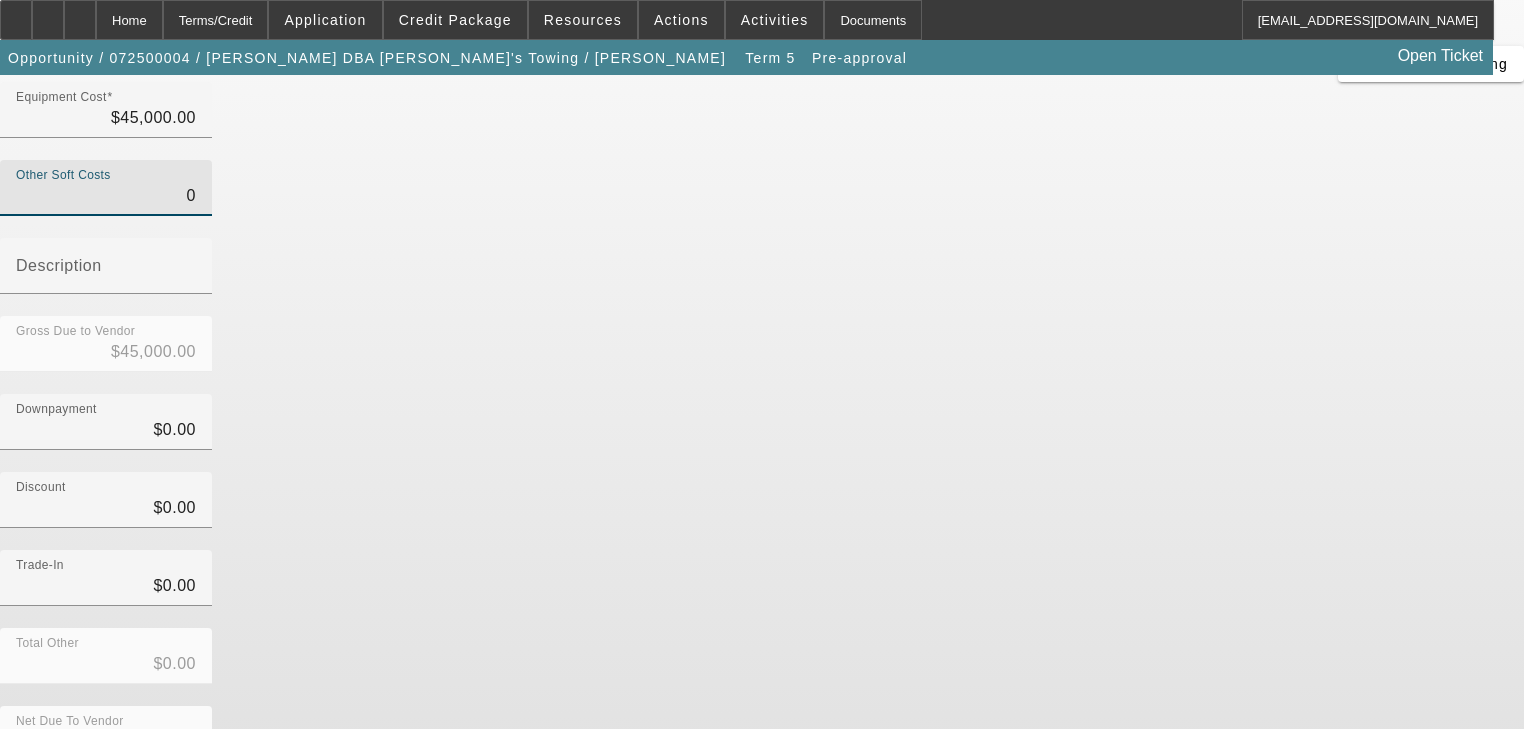 type on "$0.00" 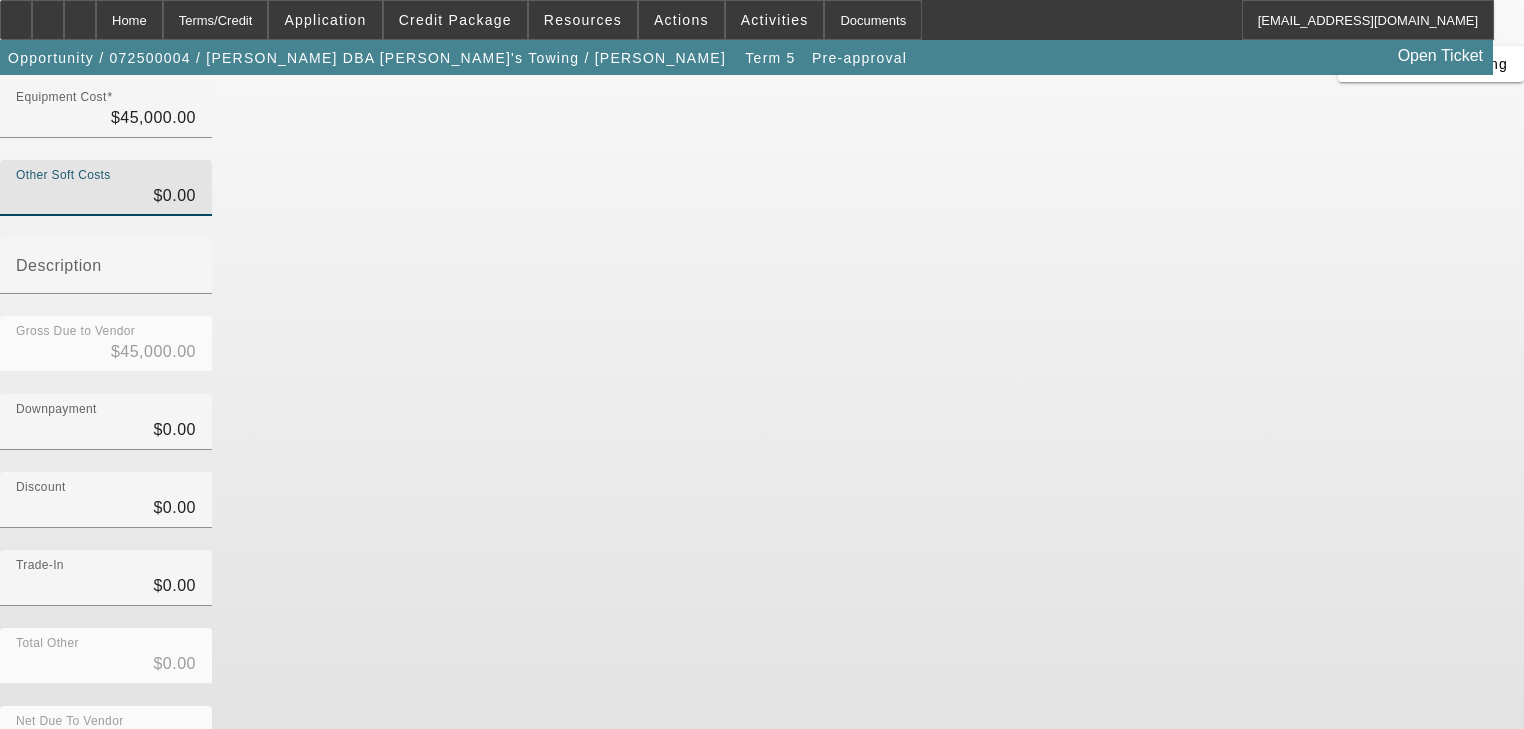 click on "Submit" at bounding box center [28, 815] 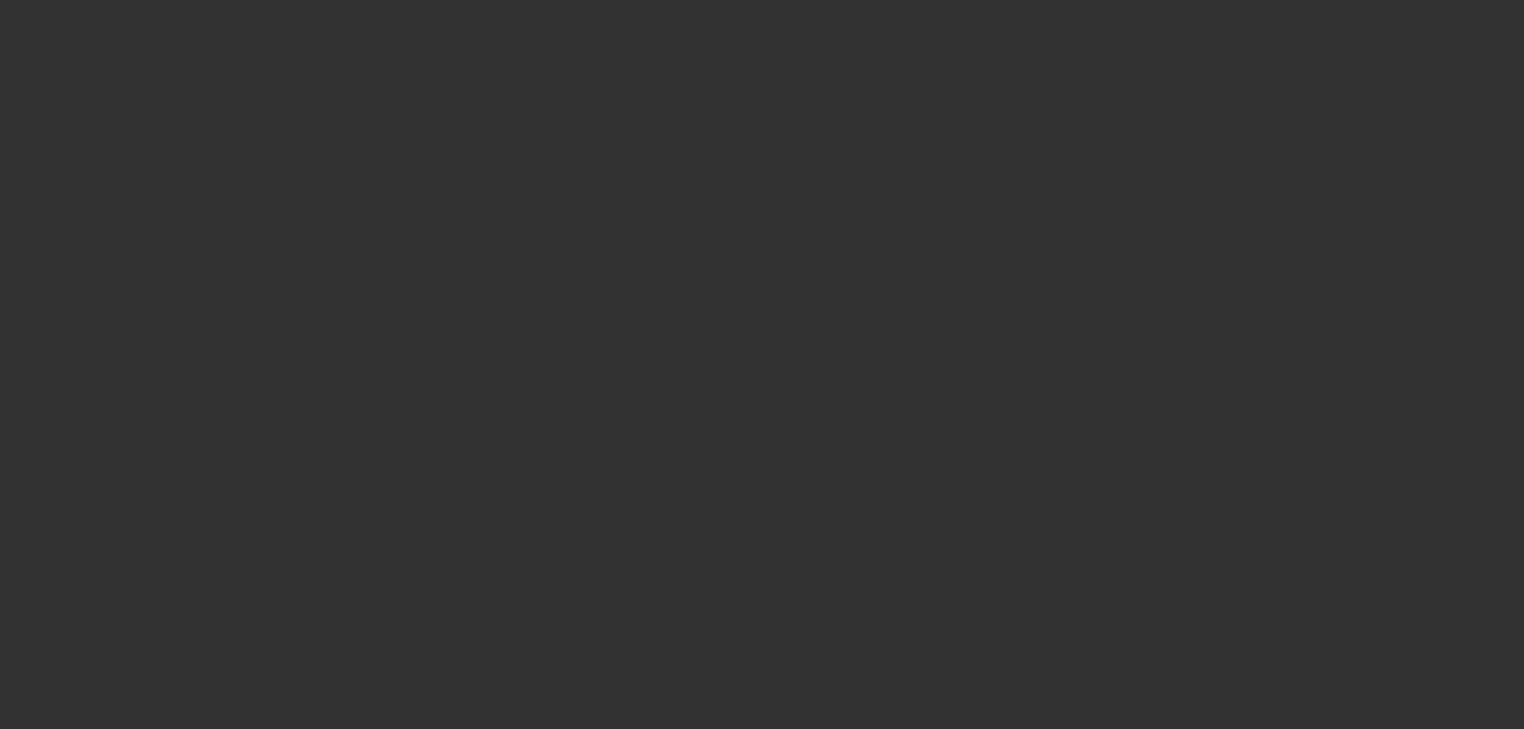 scroll, scrollTop: 0, scrollLeft: 0, axis: both 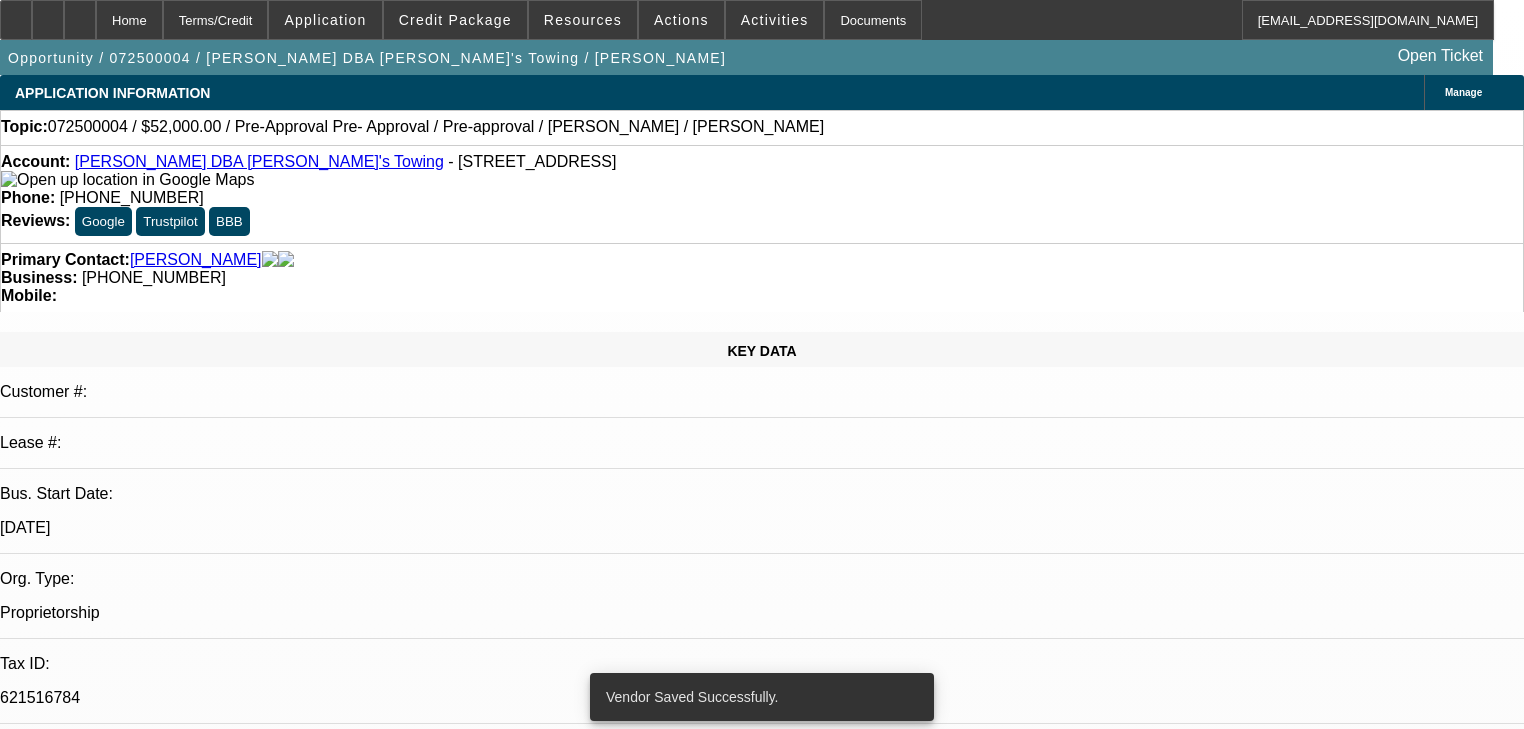 select on "0.2" 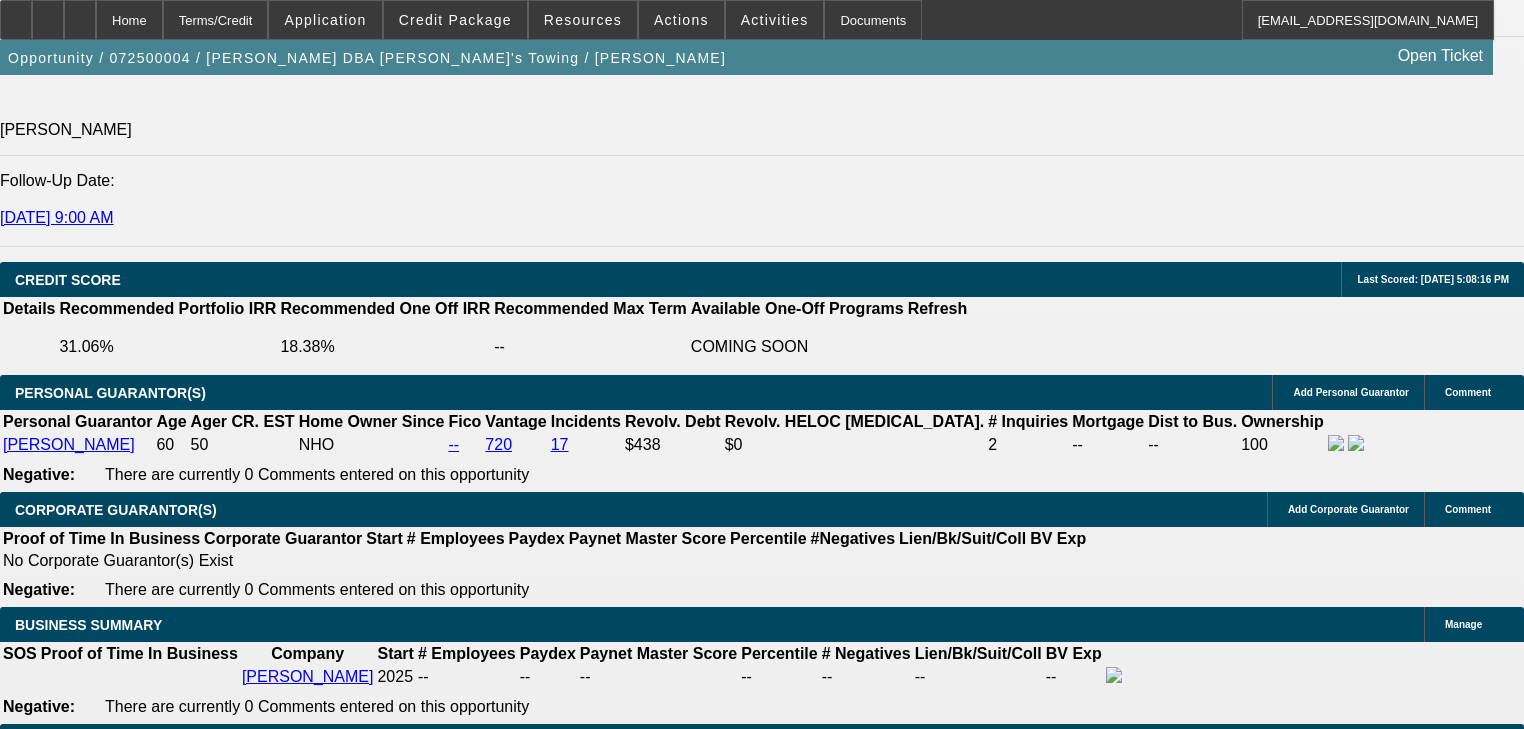 scroll, scrollTop: 3120, scrollLeft: 0, axis: vertical 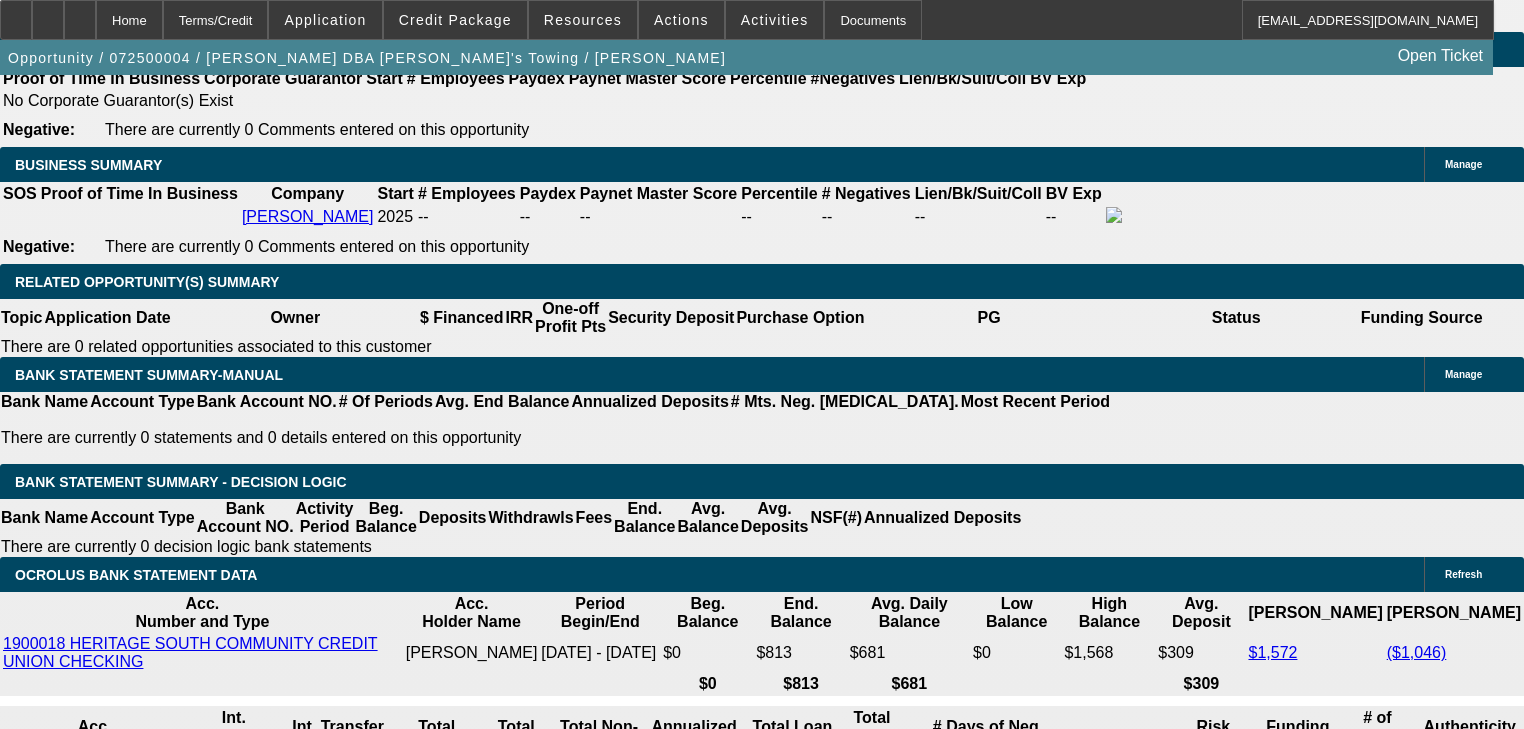 click on "5% 10% 15% 20% $" 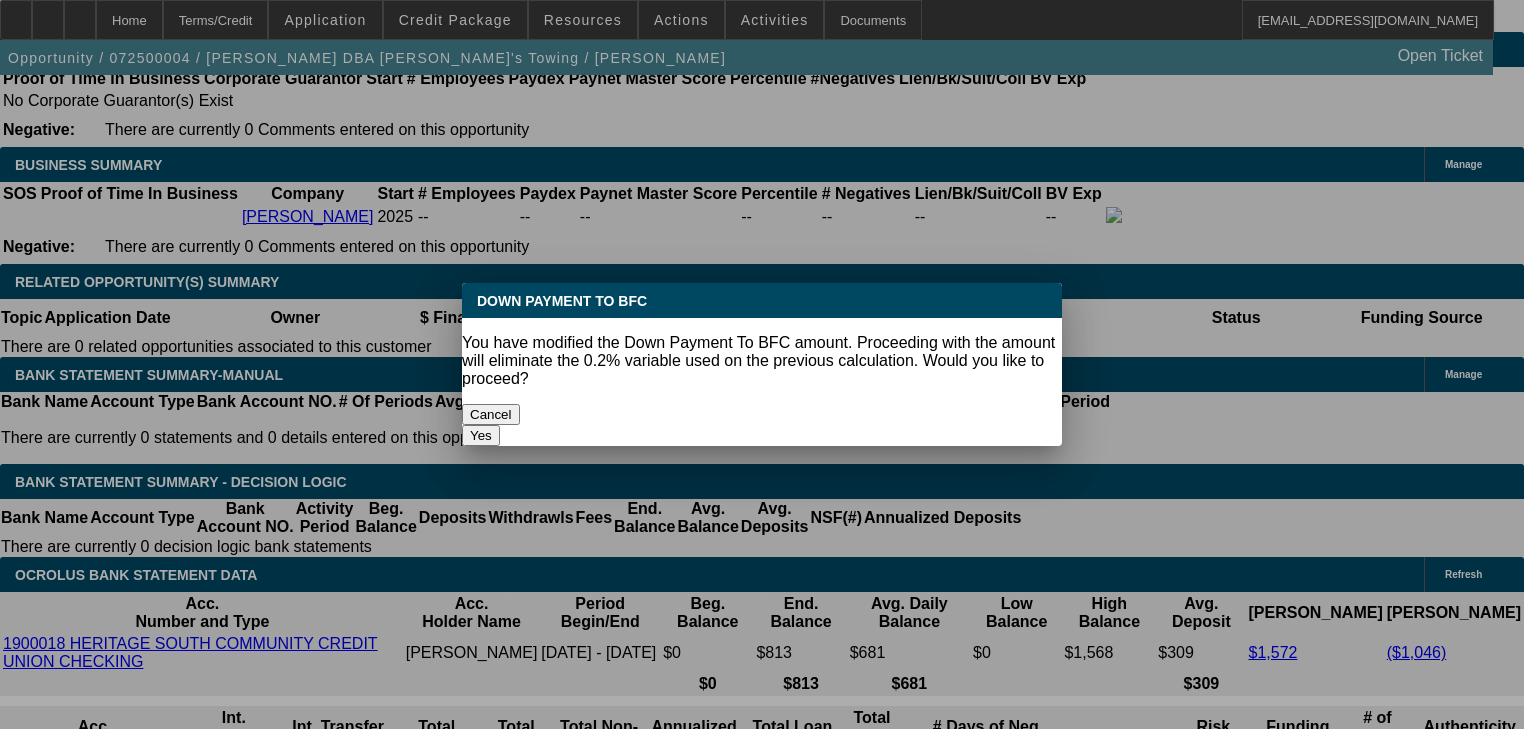 scroll, scrollTop: 0, scrollLeft: 0, axis: both 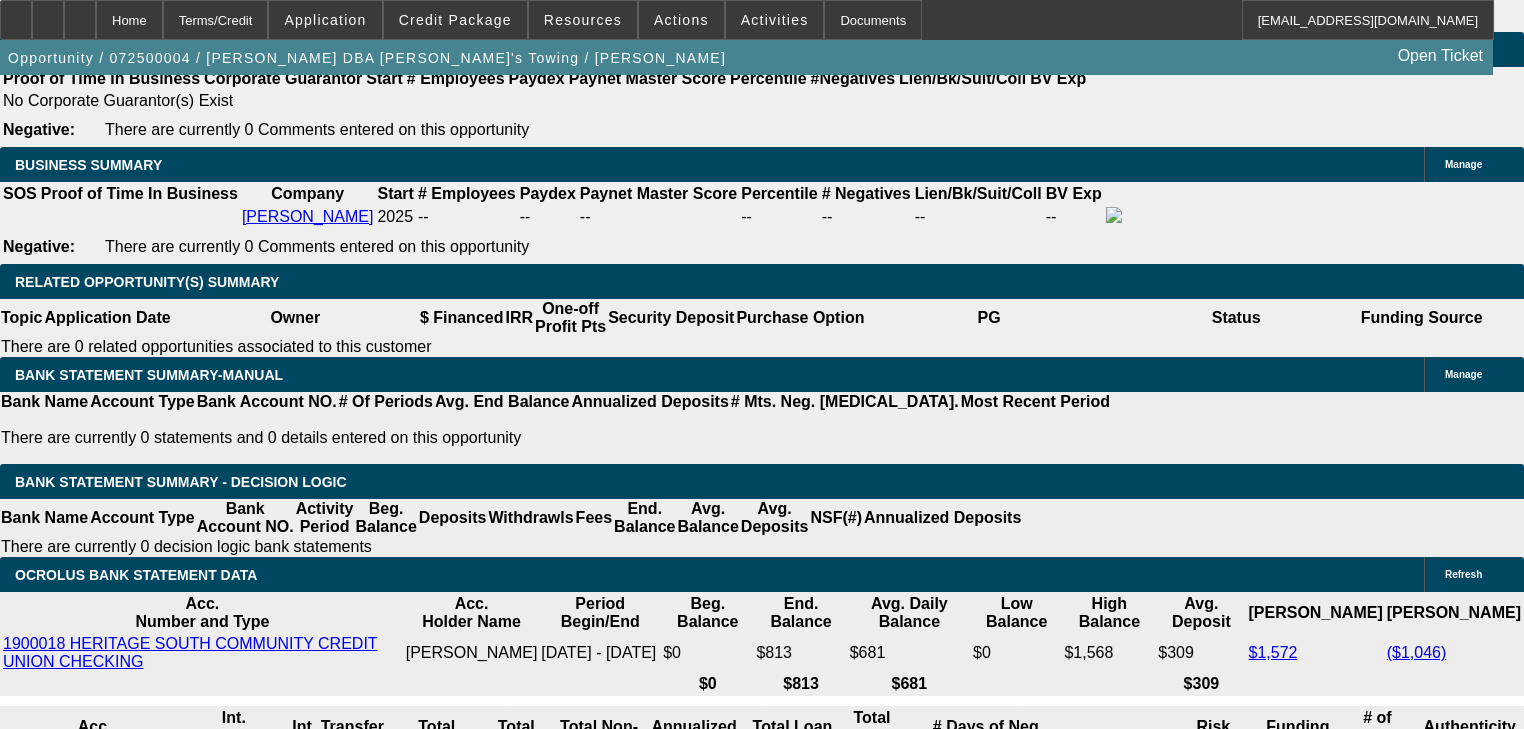 select on "0" 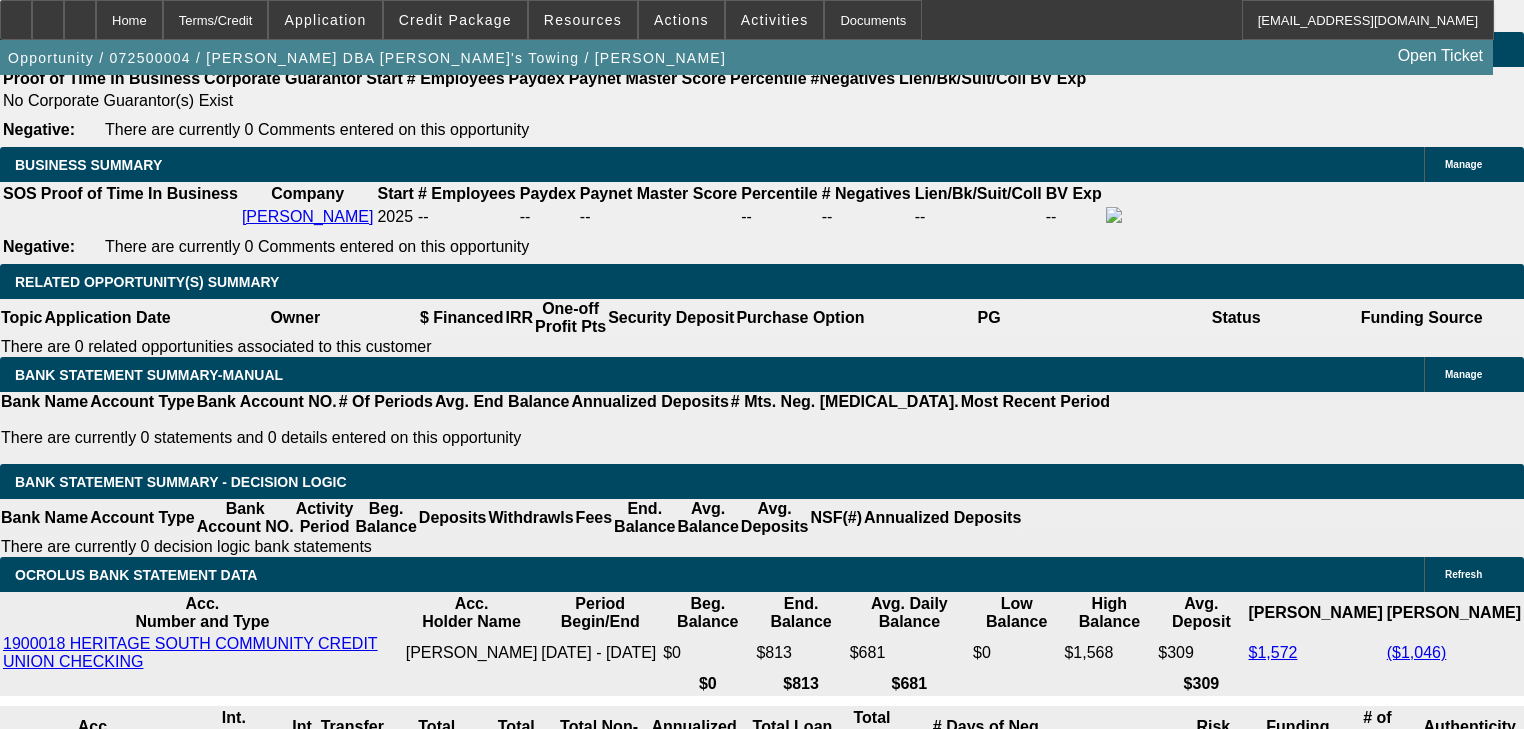 type on "$1,837.13" 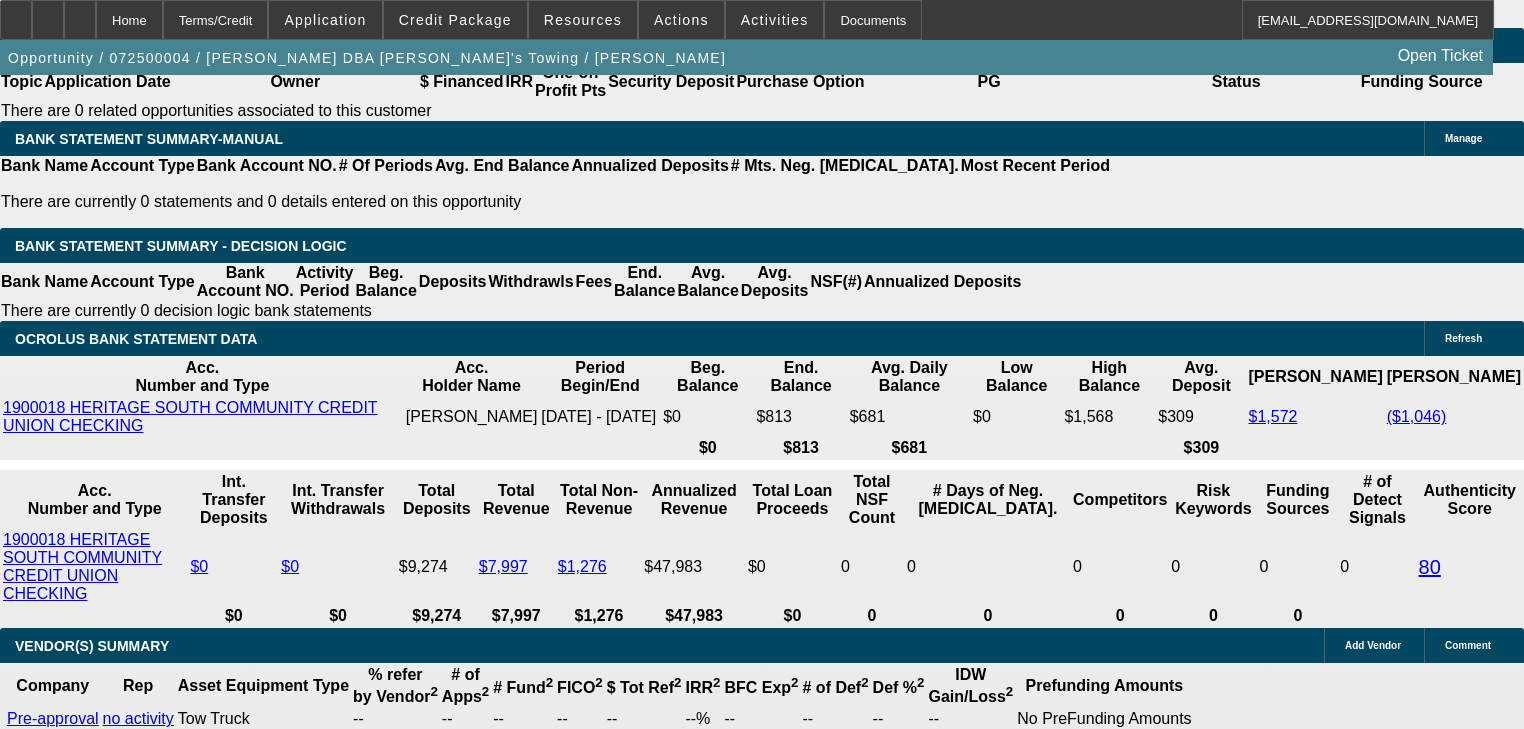 scroll, scrollTop: 3360, scrollLeft: 0, axis: vertical 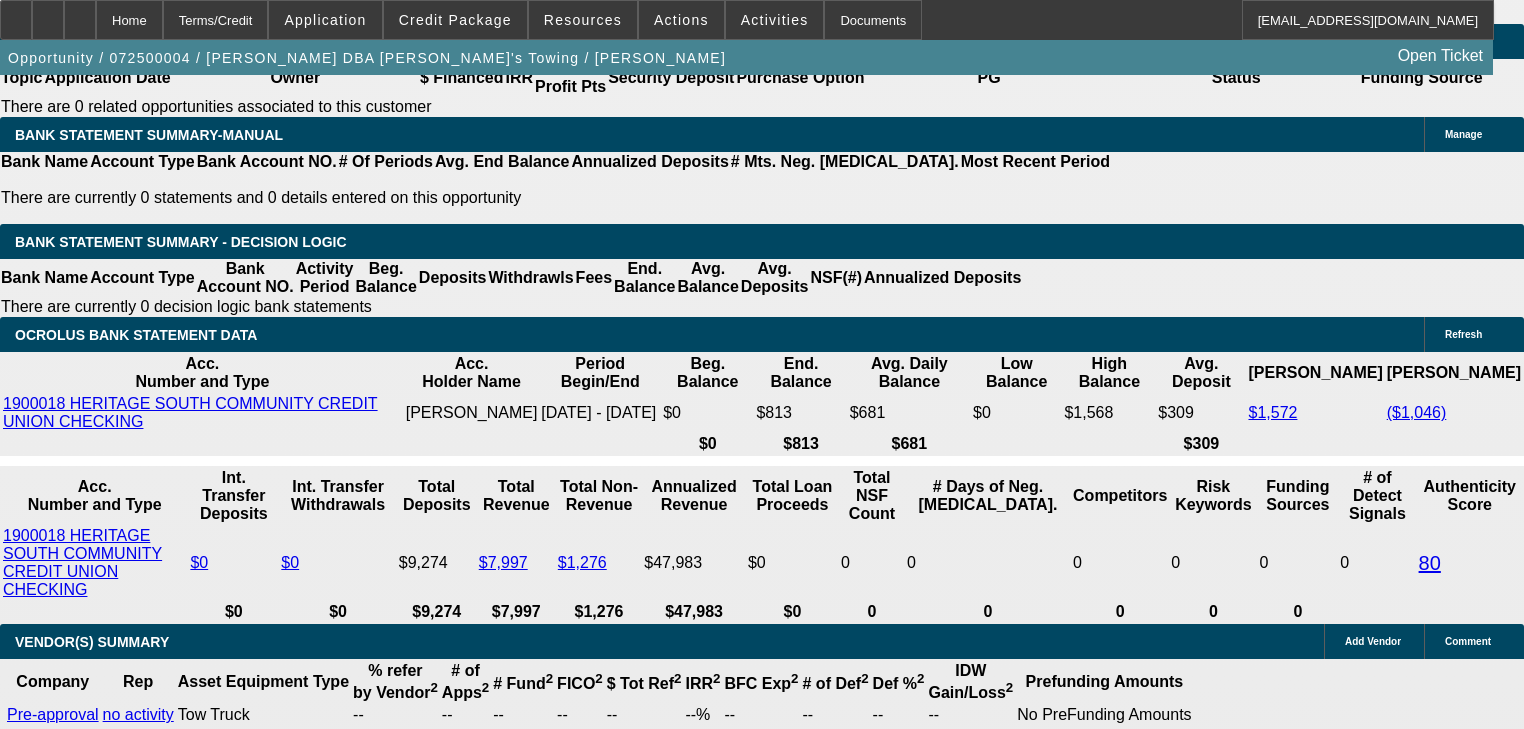 click on "‎1 + 1
‎0
‎1 + 0
‎0 + 1
‎2 + 0
‎0 + 2
‎3 + 0
‎0 + 3
‎2 + 1
‎1 + 2
‎4 + 0
‎0 + 4
‎3 + 1
‎1 + 3
‎2 + 2" 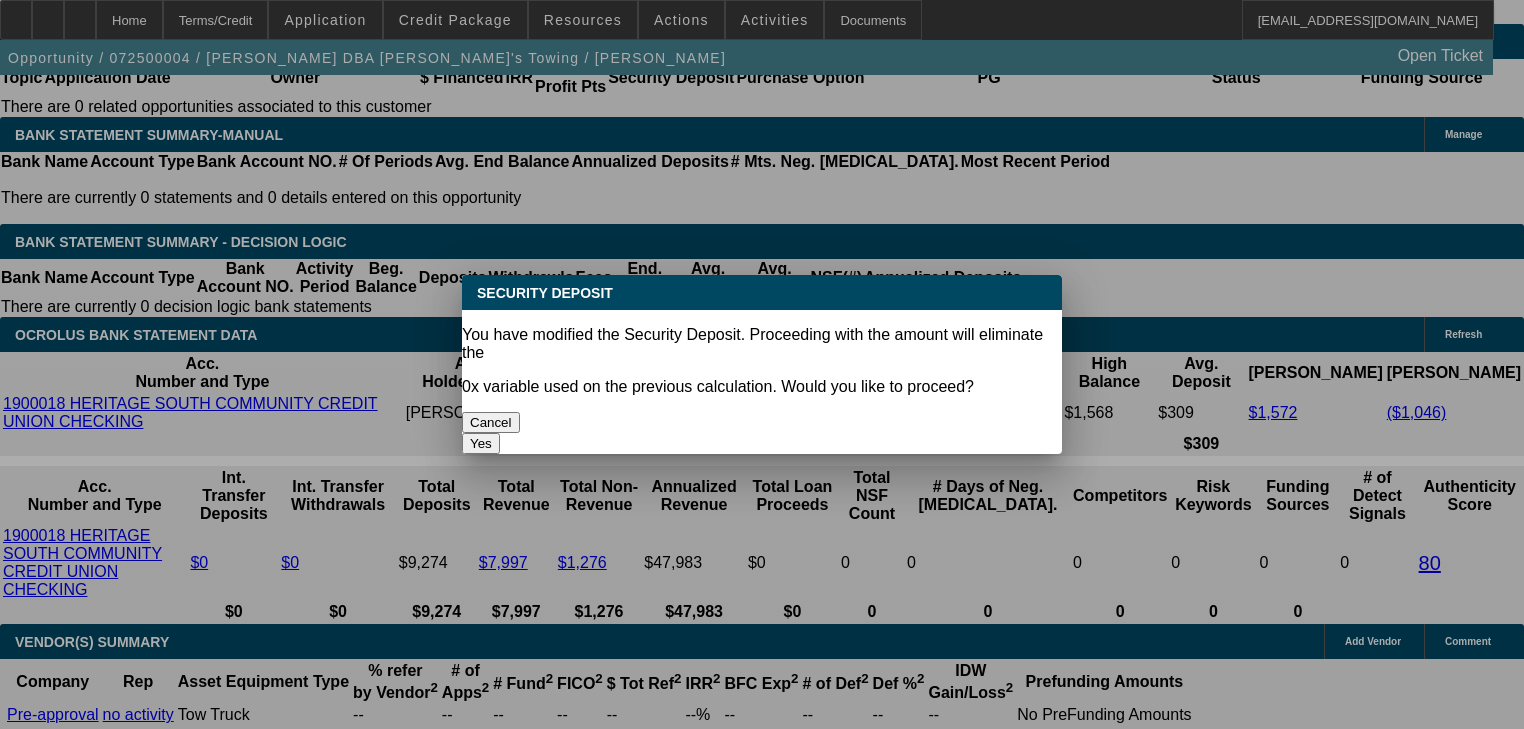 scroll, scrollTop: 0, scrollLeft: 0, axis: both 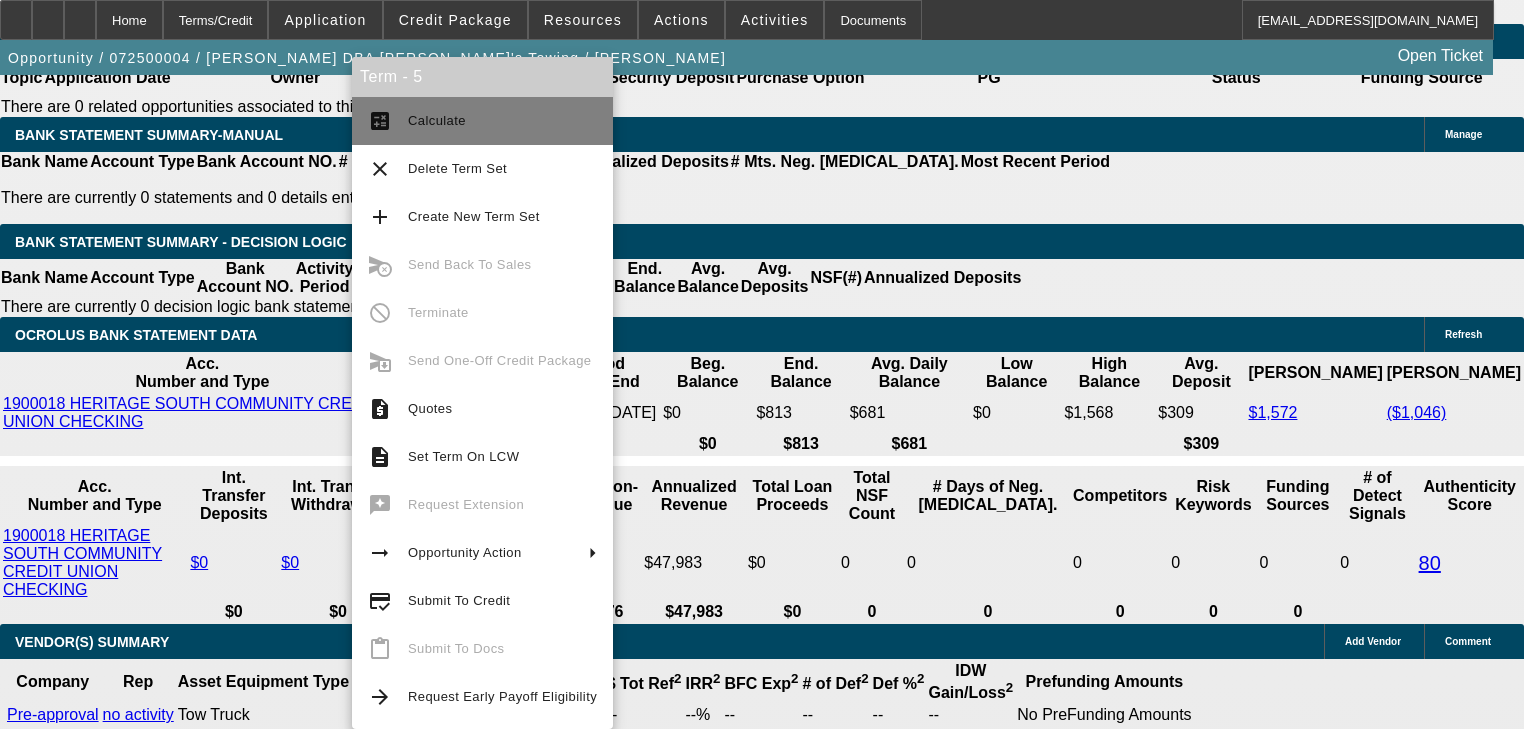 click on "calculate" at bounding box center [380, 121] 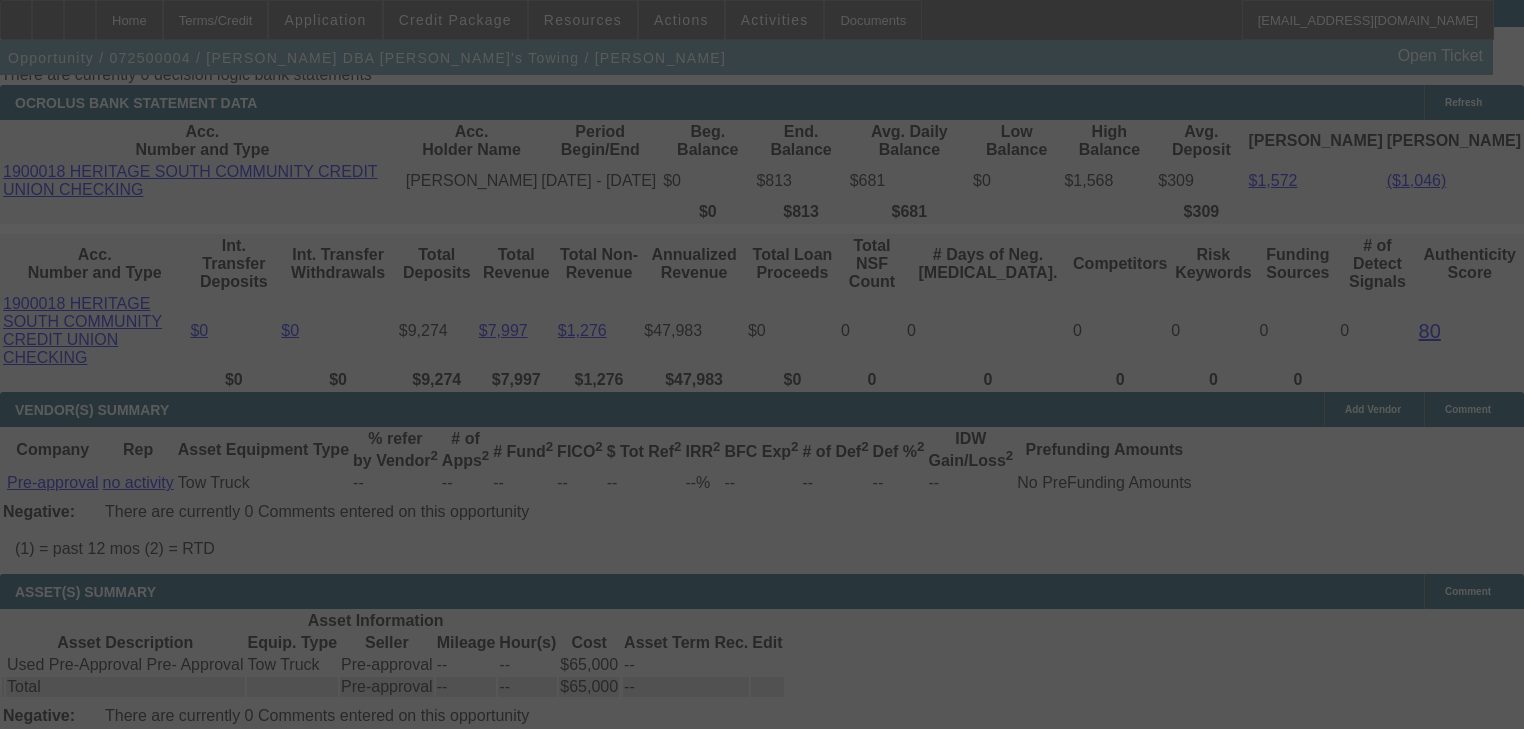 scroll, scrollTop: 3280, scrollLeft: 0, axis: vertical 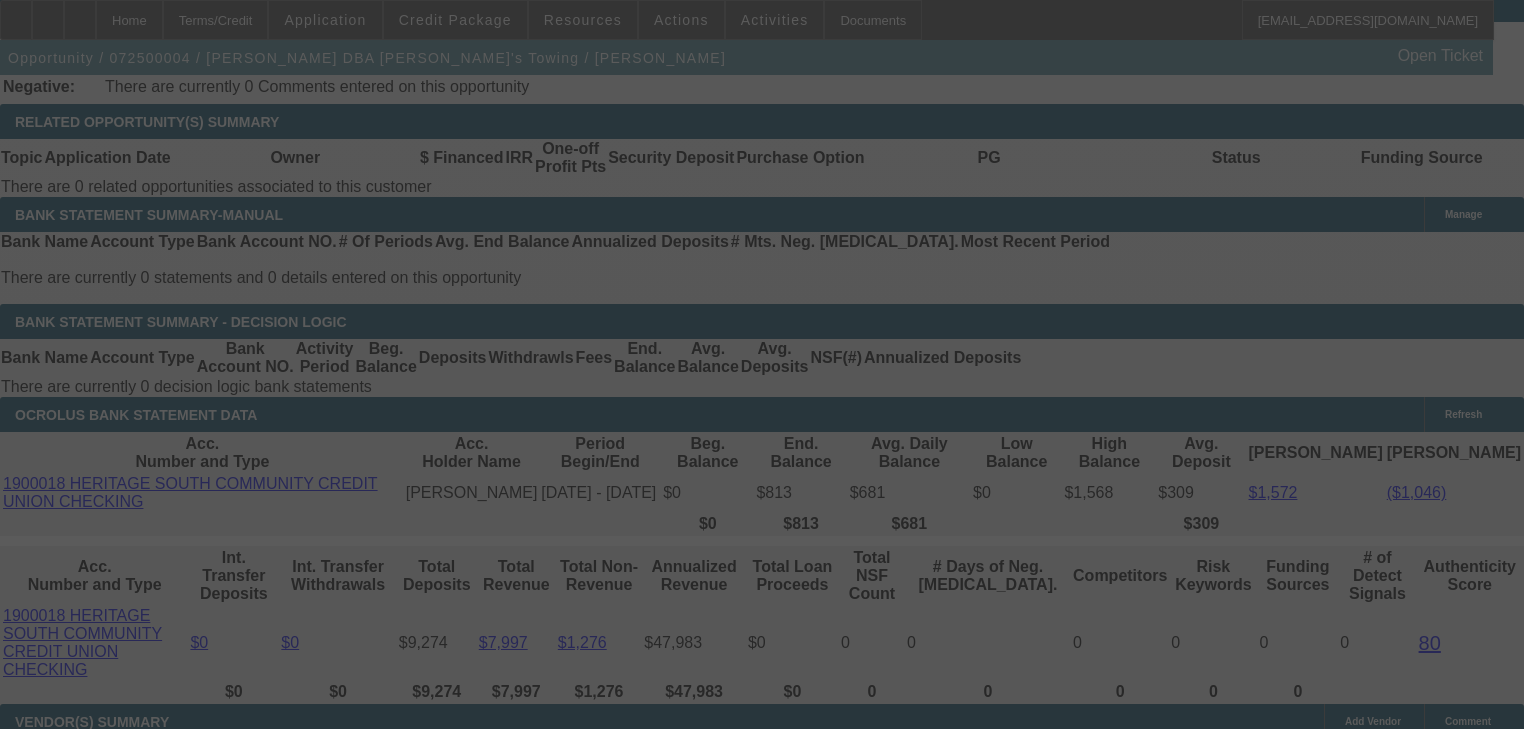 select on "0" 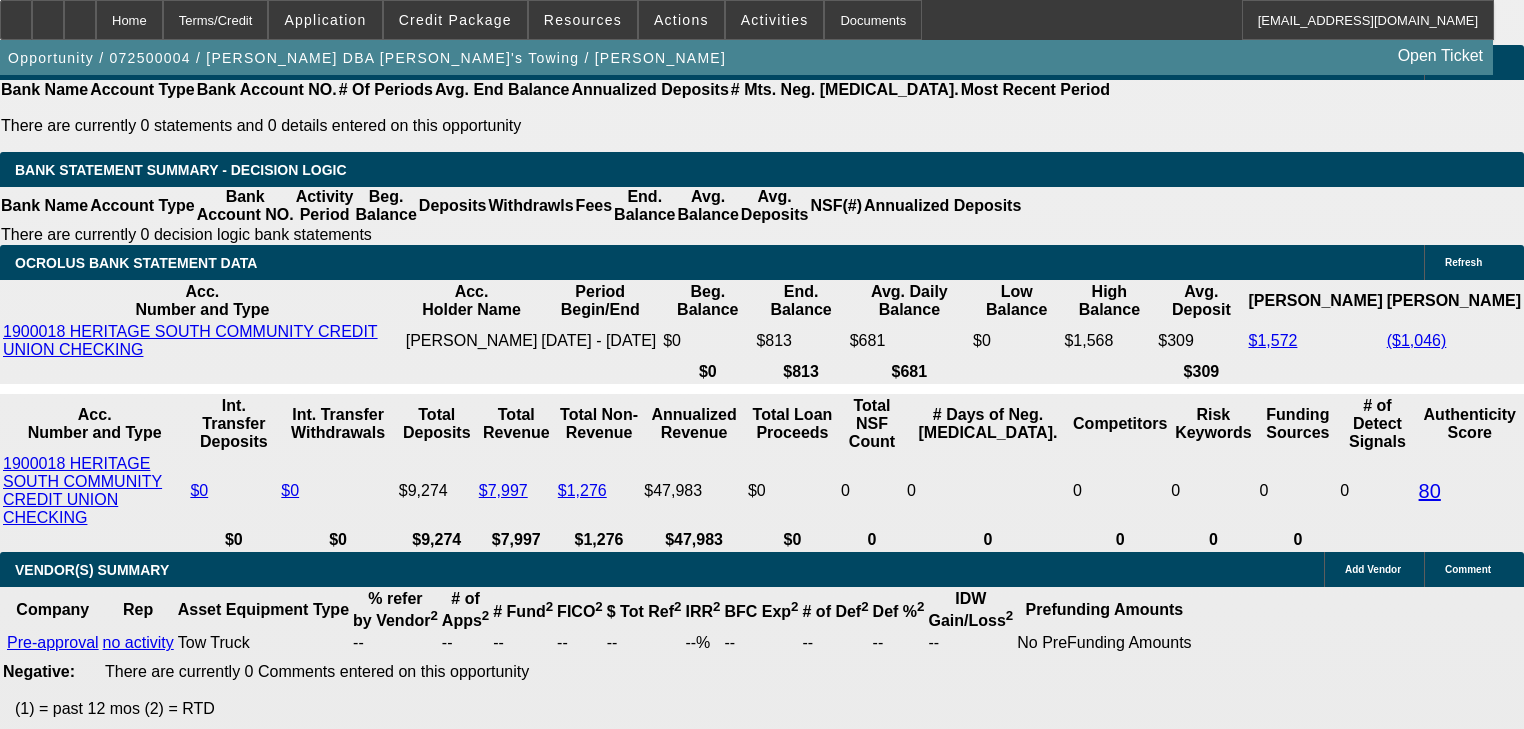 scroll, scrollTop: 3440, scrollLeft: 0, axis: vertical 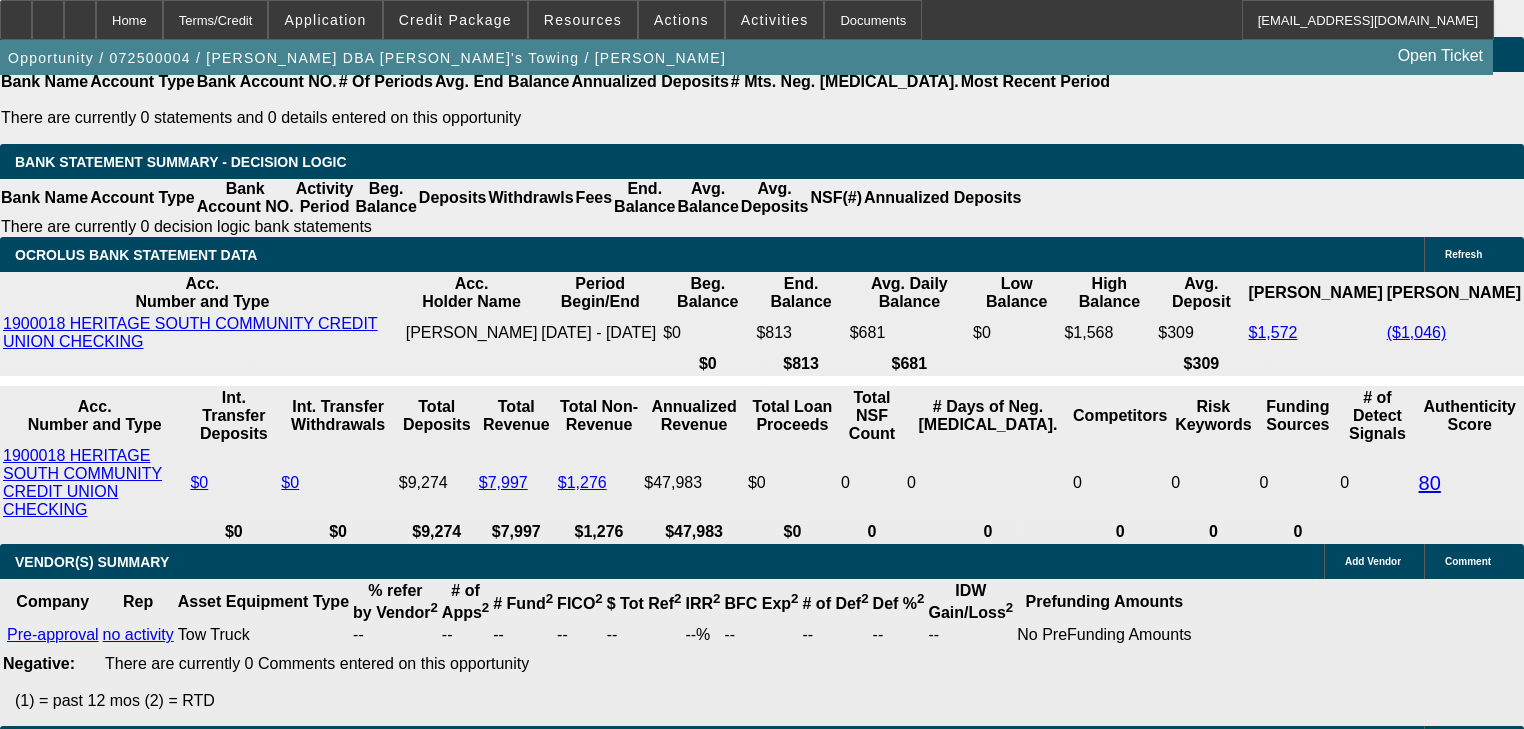 click on "Portfolio (Equipment Finance Agreement)" 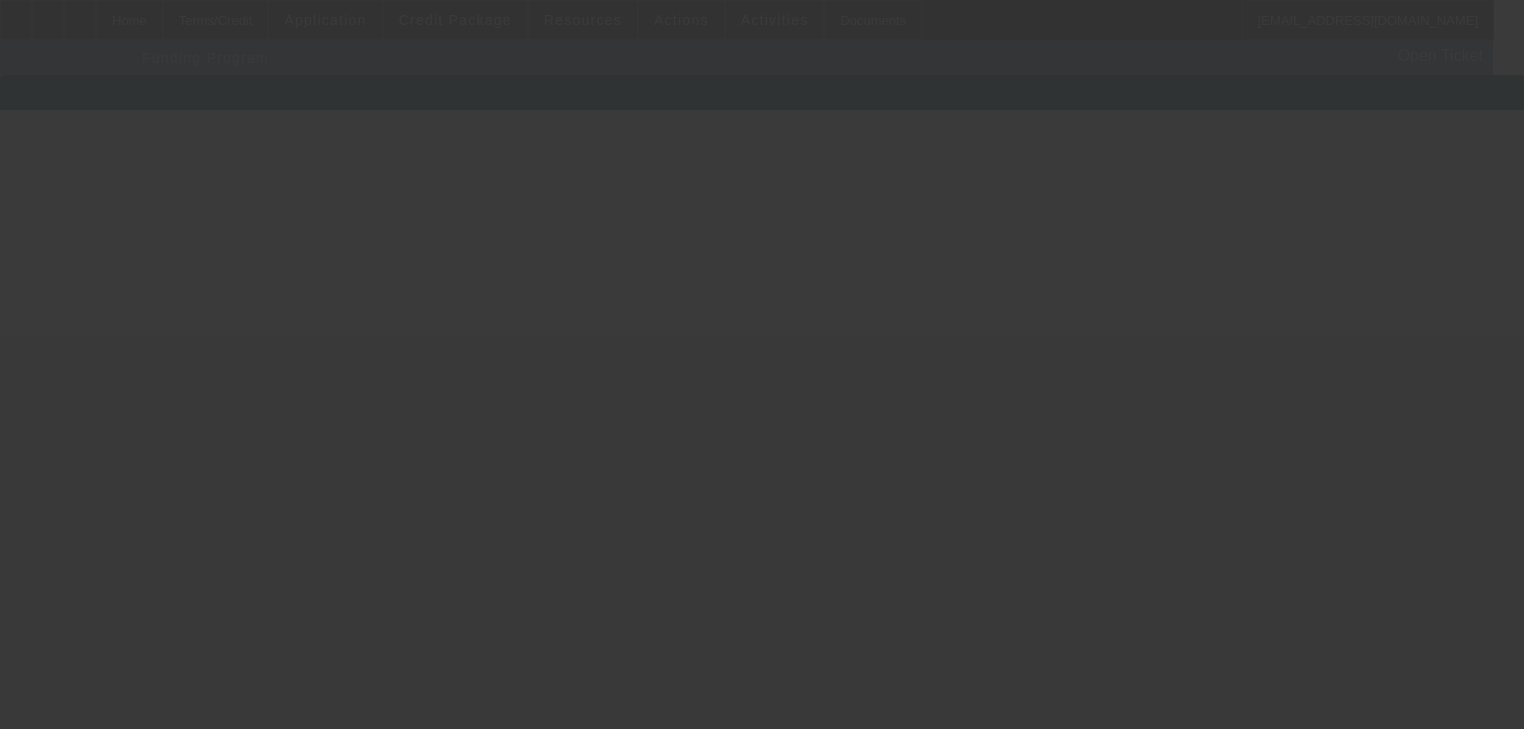 scroll, scrollTop: 0, scrollLeft: 0, axis: both 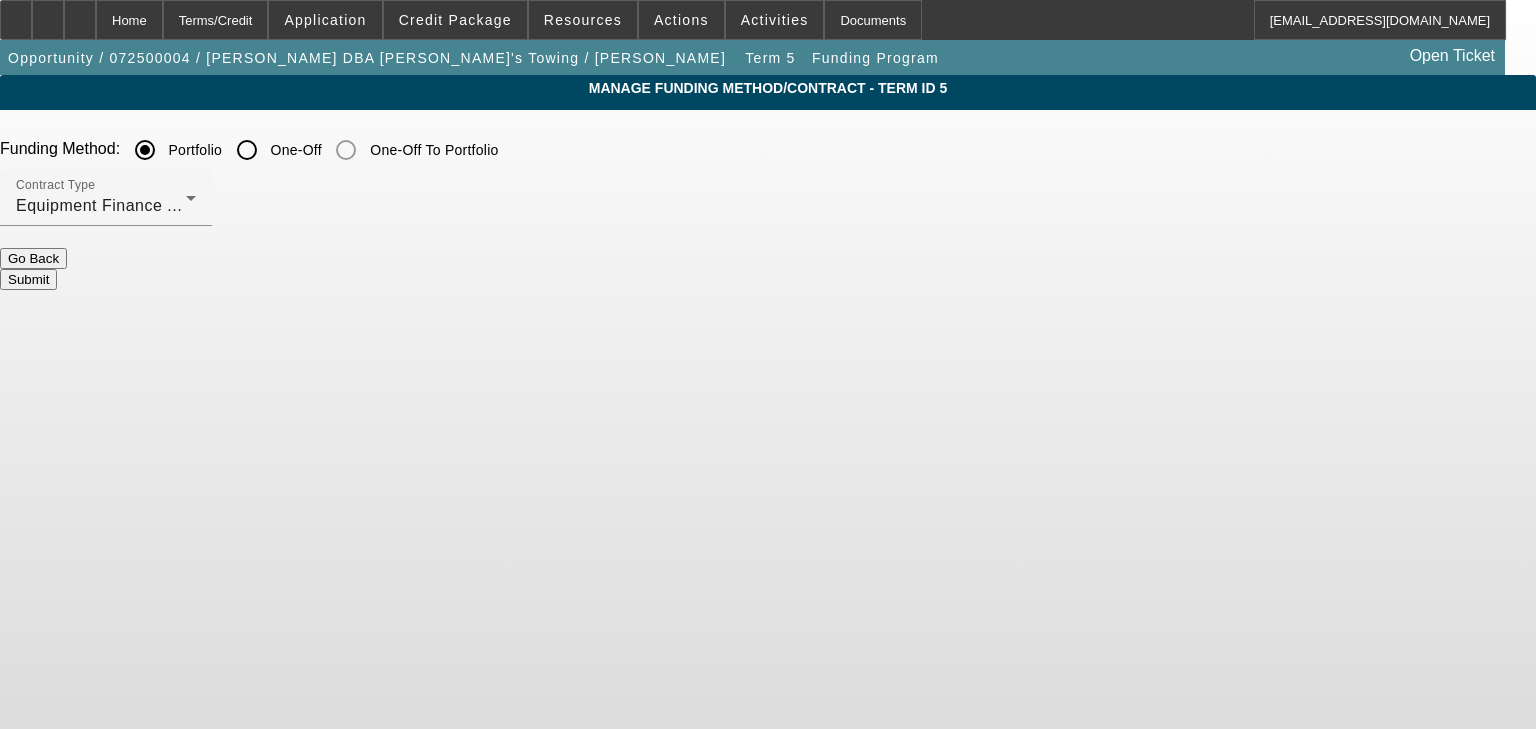 drag, startPoint x: 460, startPoint y: 143, endPoint x: 463, endPoint y: 161, distance: 18.248287 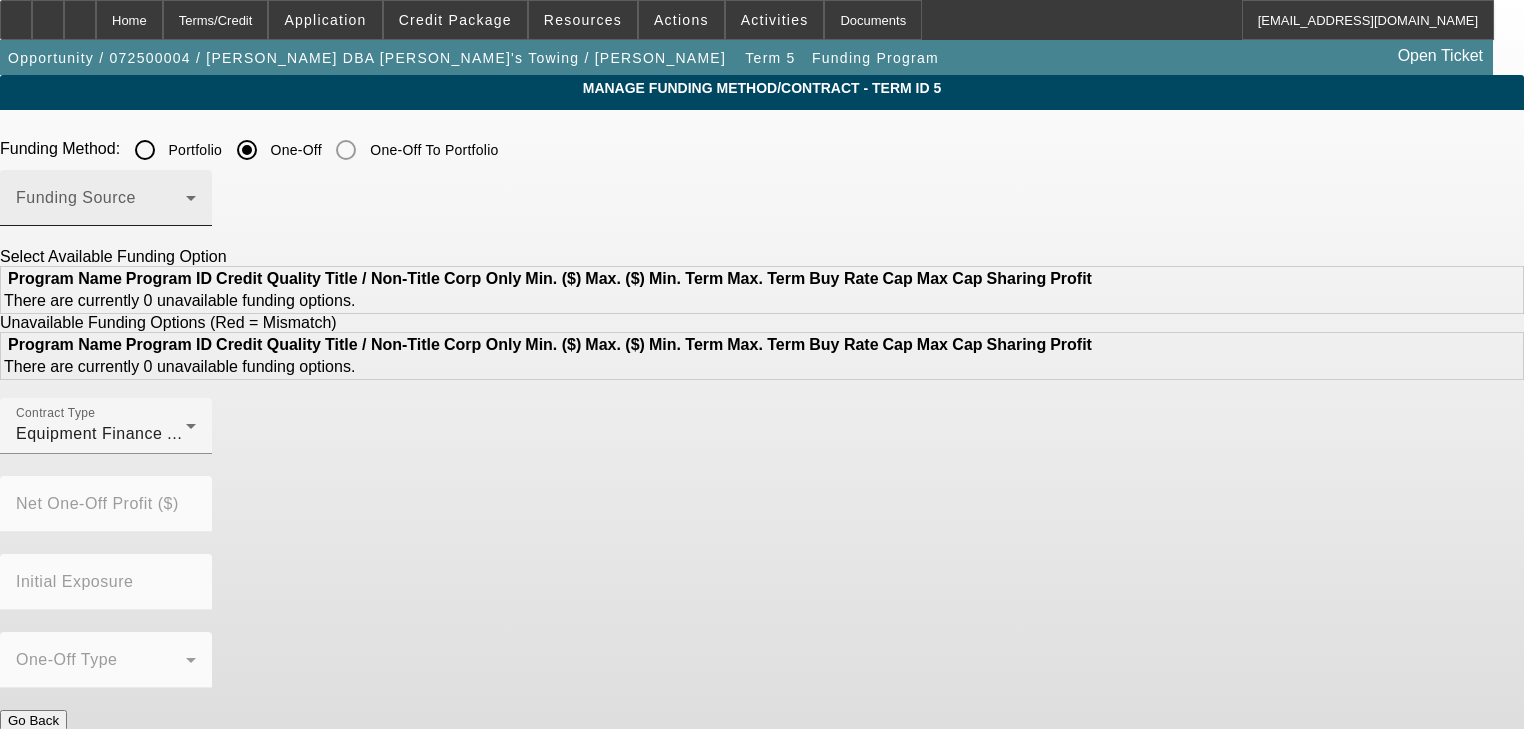 click on "Funding Source" at bounding box center (106, 198) 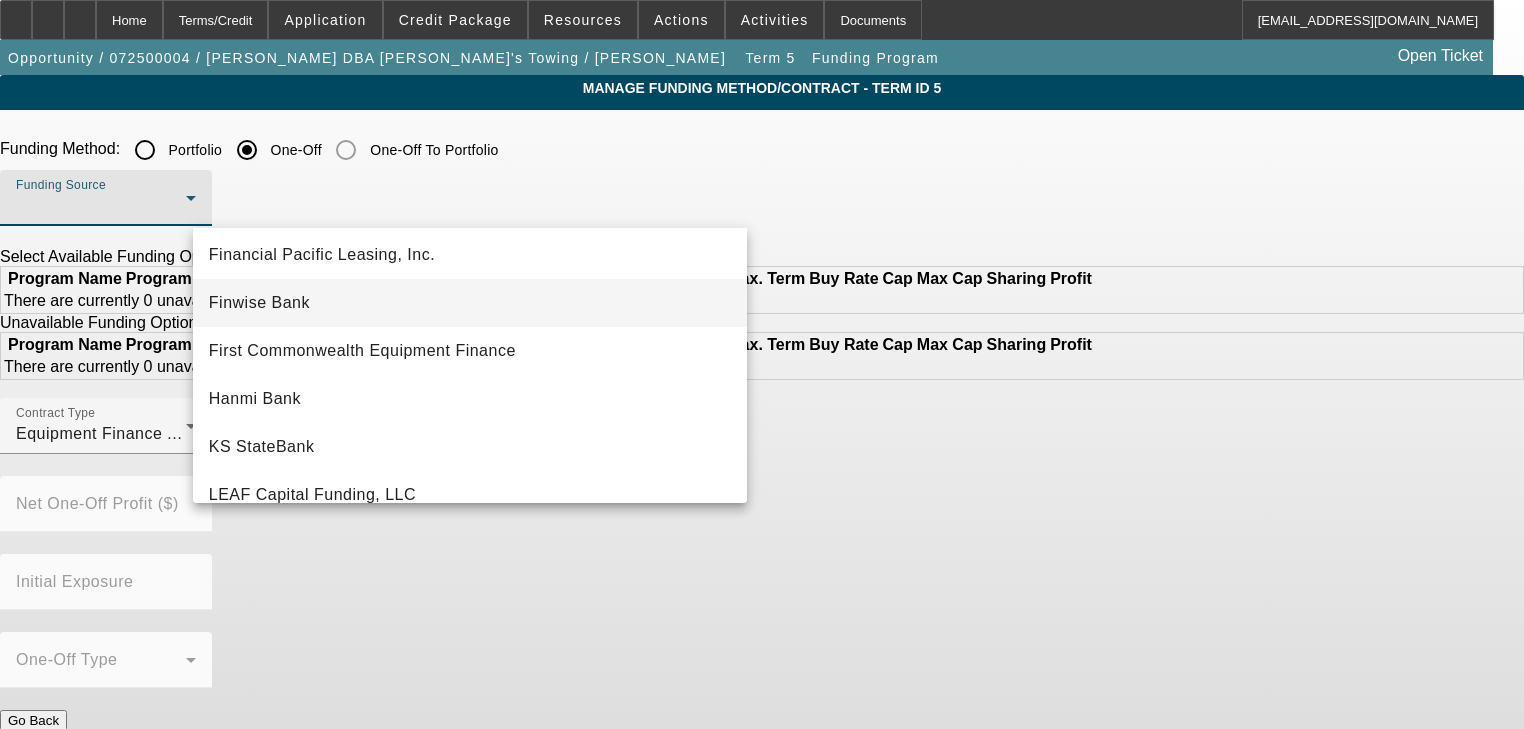 scroll, scrollTop: 240, scrollLeft: 0, axis: vertical 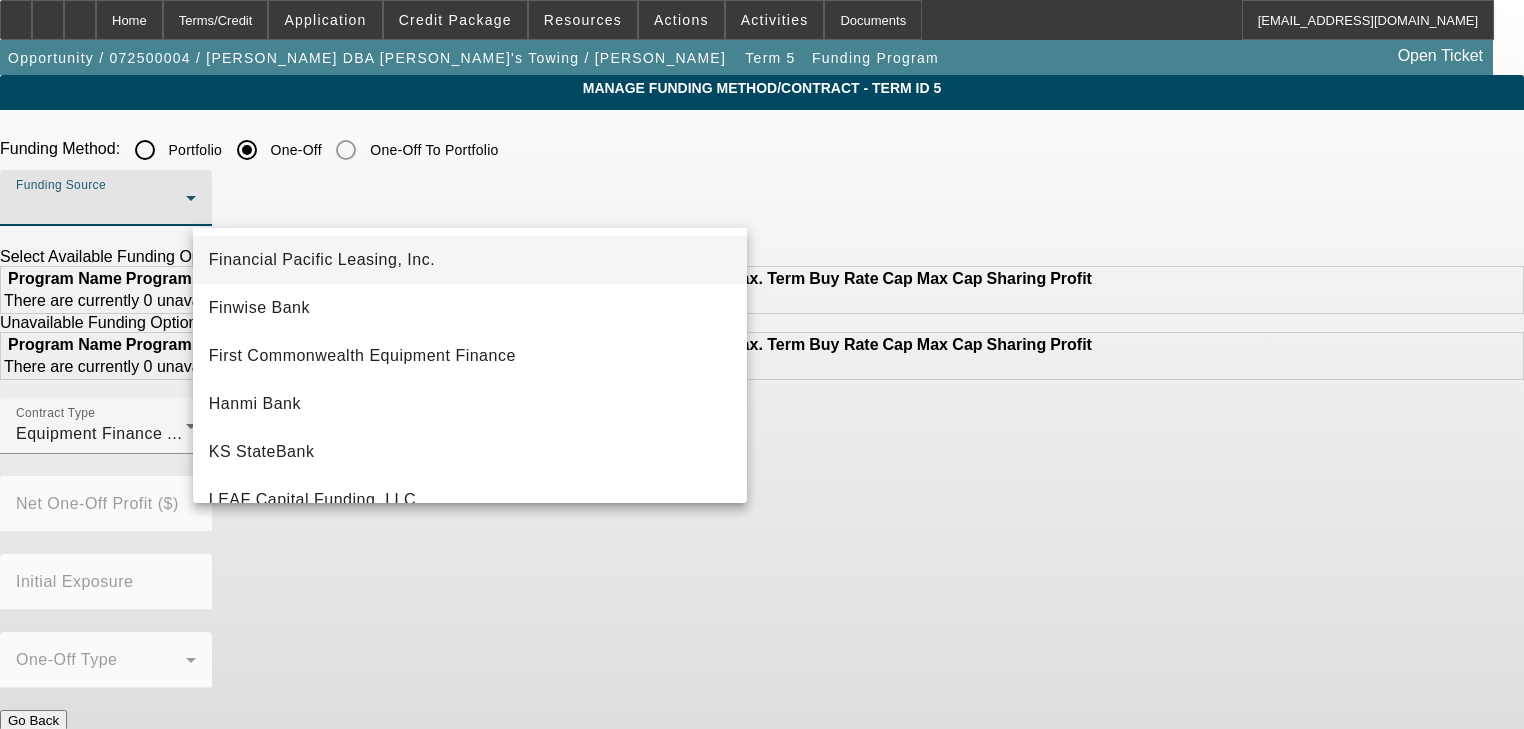 click on "Financial Pacific Leasing, Inc." at bounding box center (470, 260) 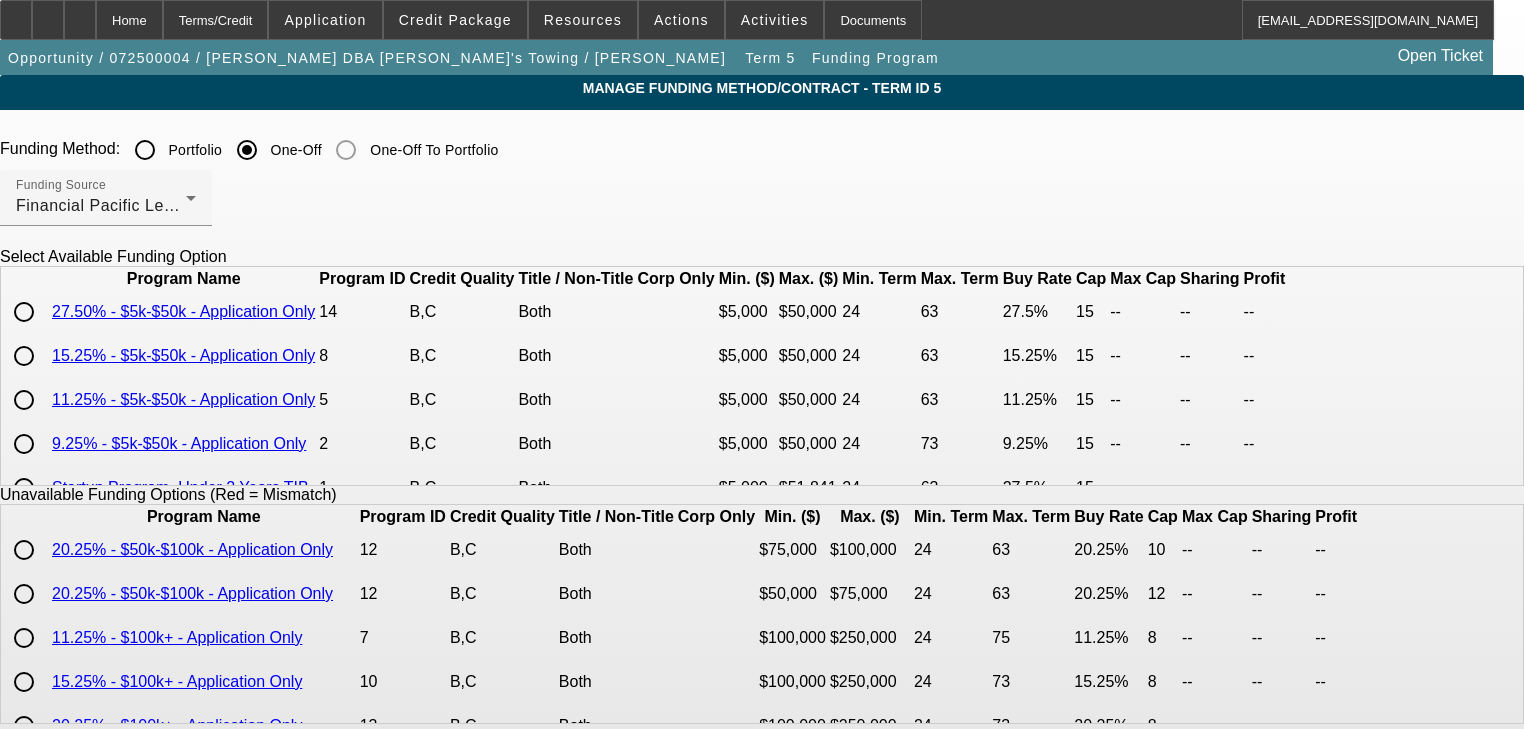 click at bounding box center (24, 312) 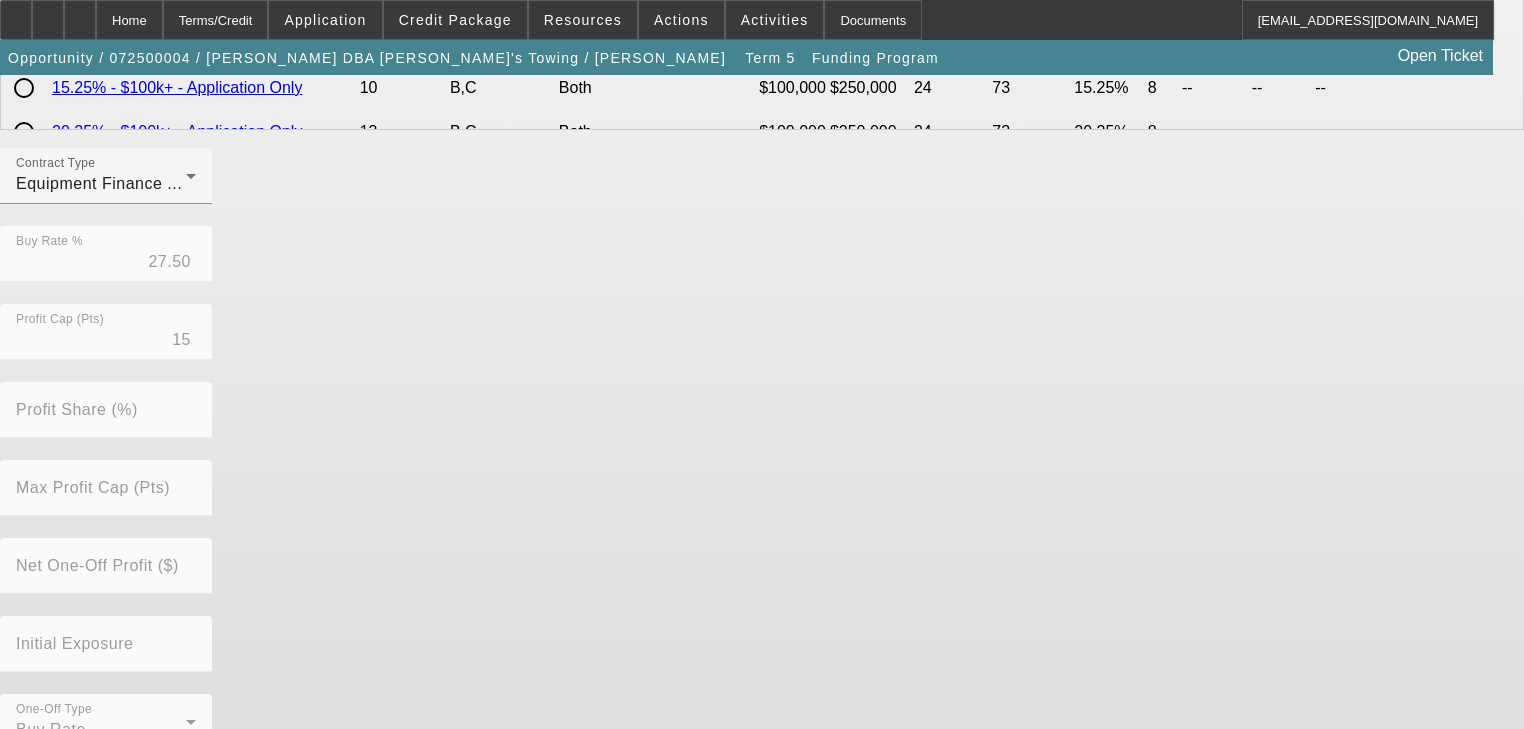 scroll, scrollTop: 632, scrollLeft: 0, axis: vertical 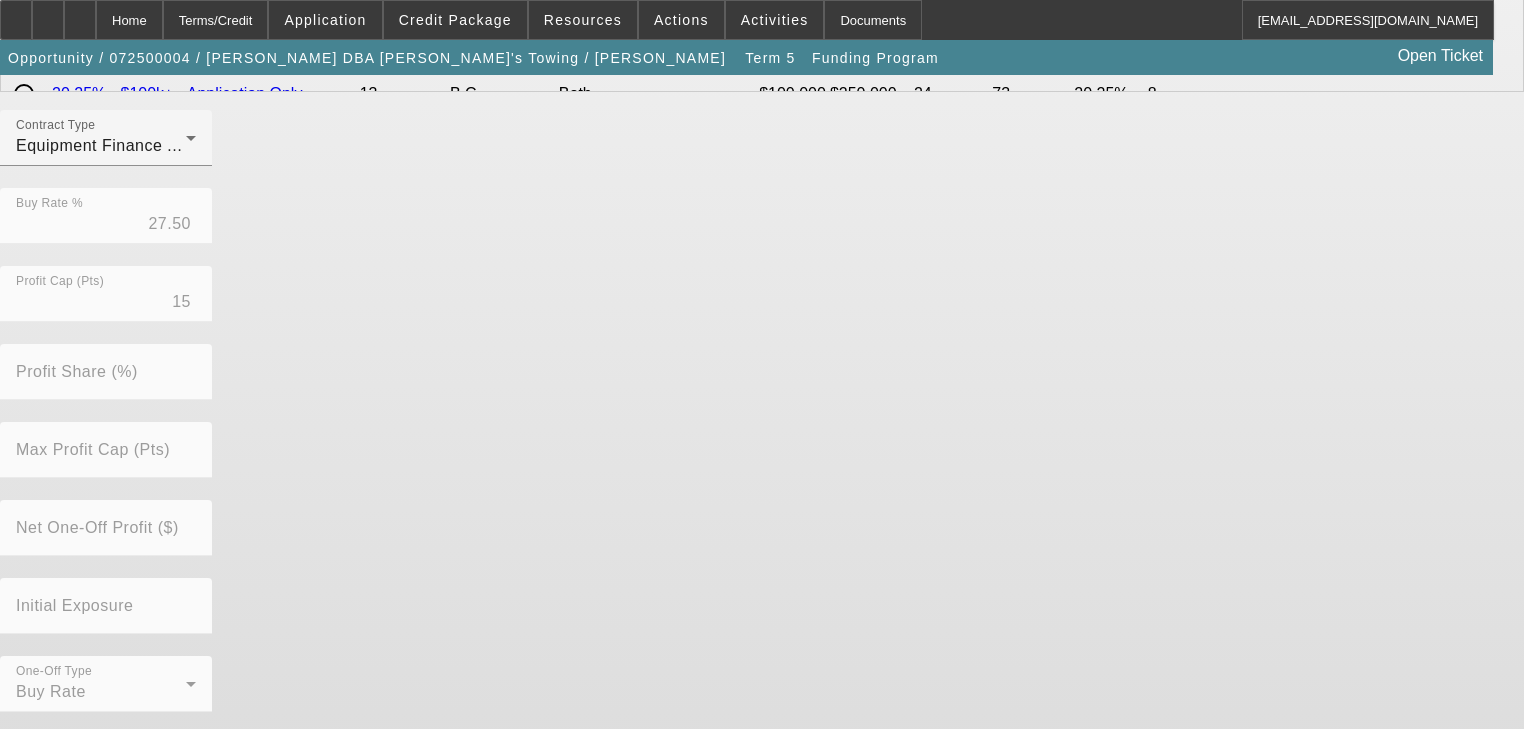 click on "Submit" at bounding box center (28, 765) 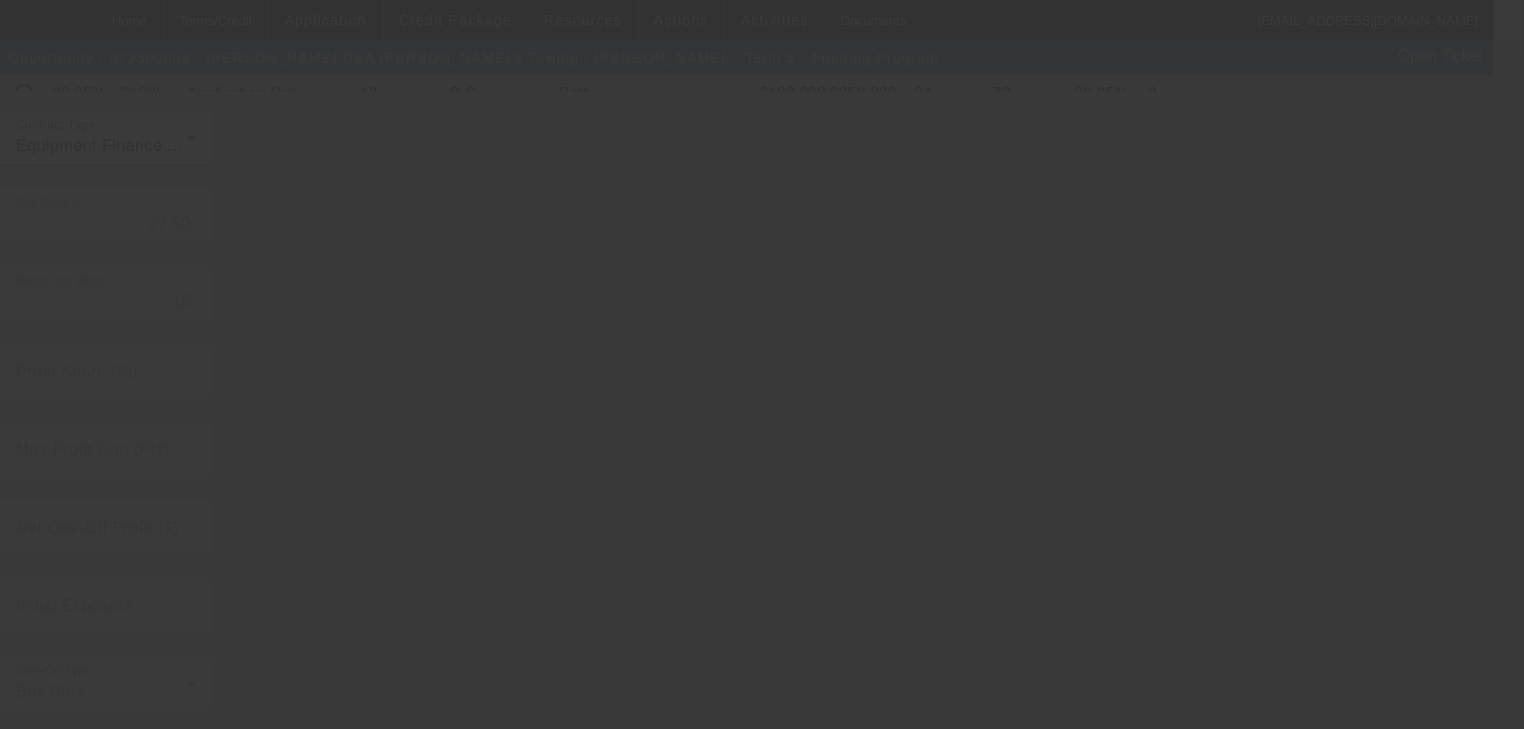 radio on "true" 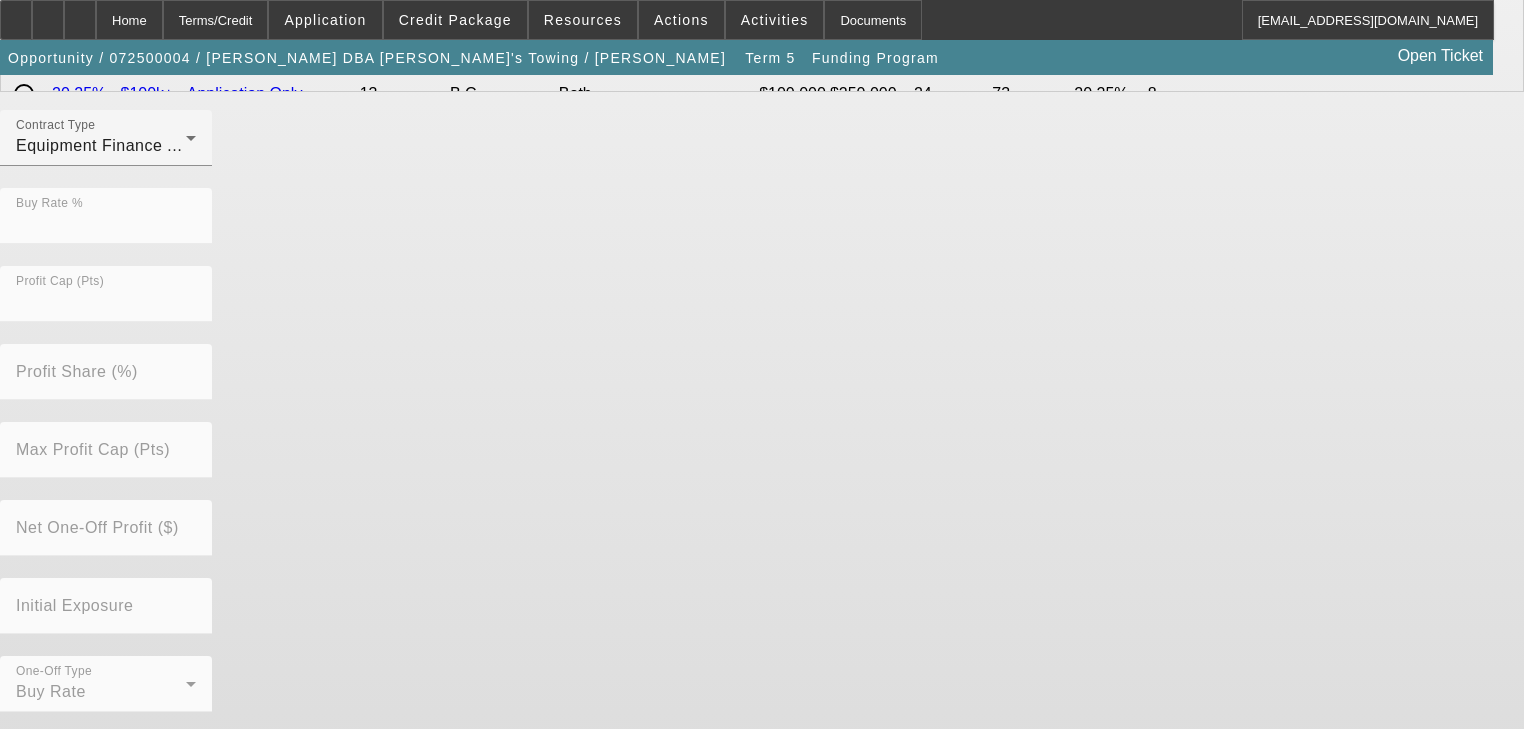 scroll, scrollTop: 0, scrollLeft: 0, axis: both 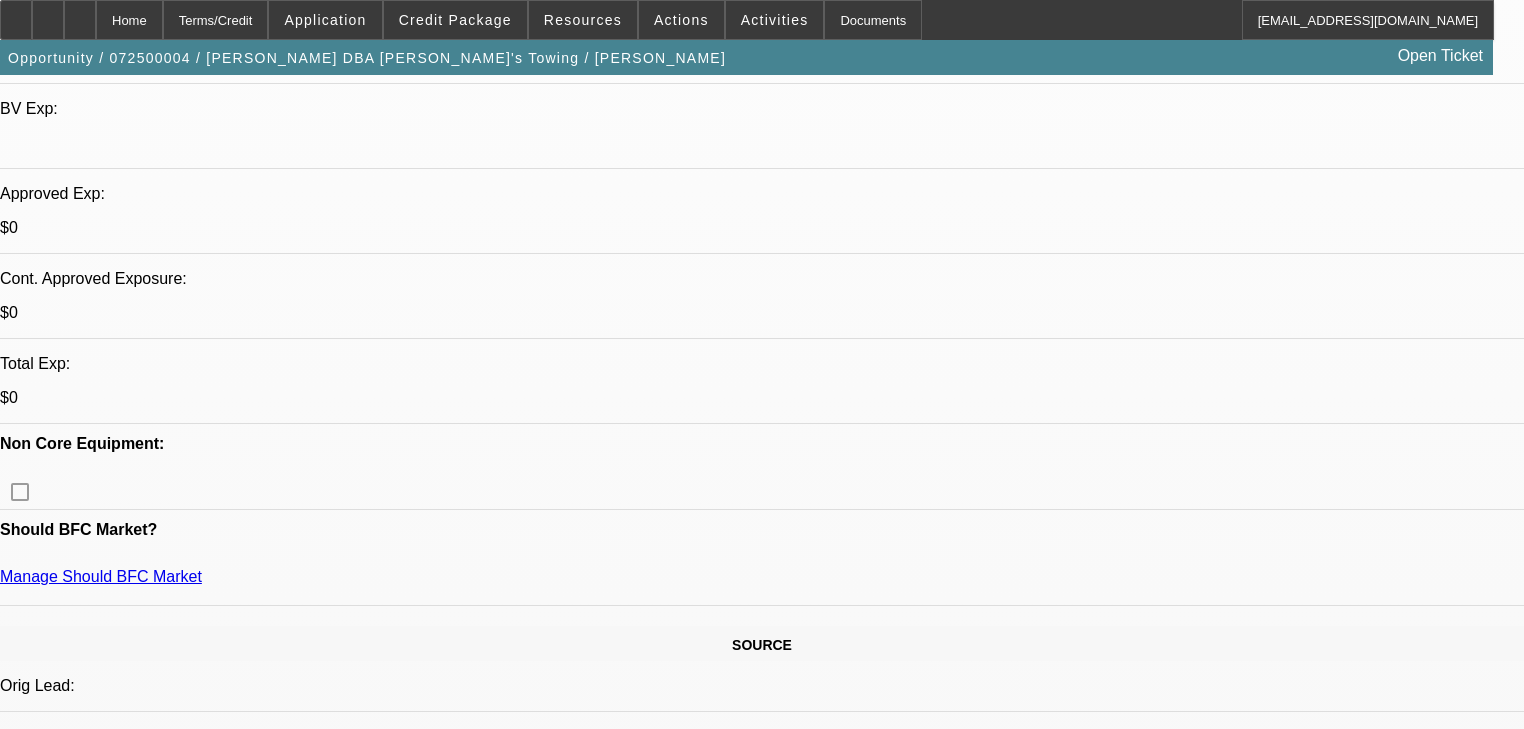 select on "0" 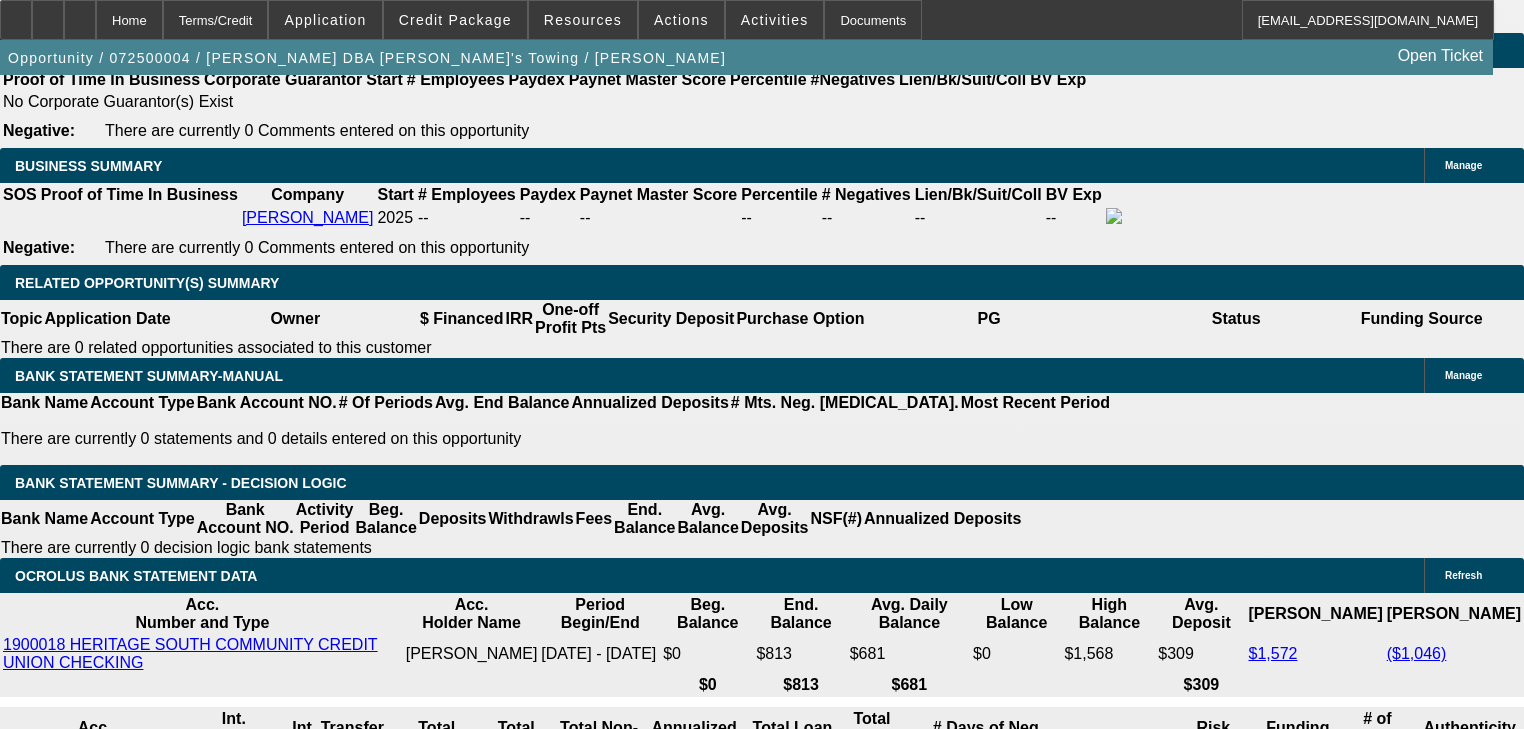 scroll, scrollTop: 3120, scrollLeft: 0, axis: vertical 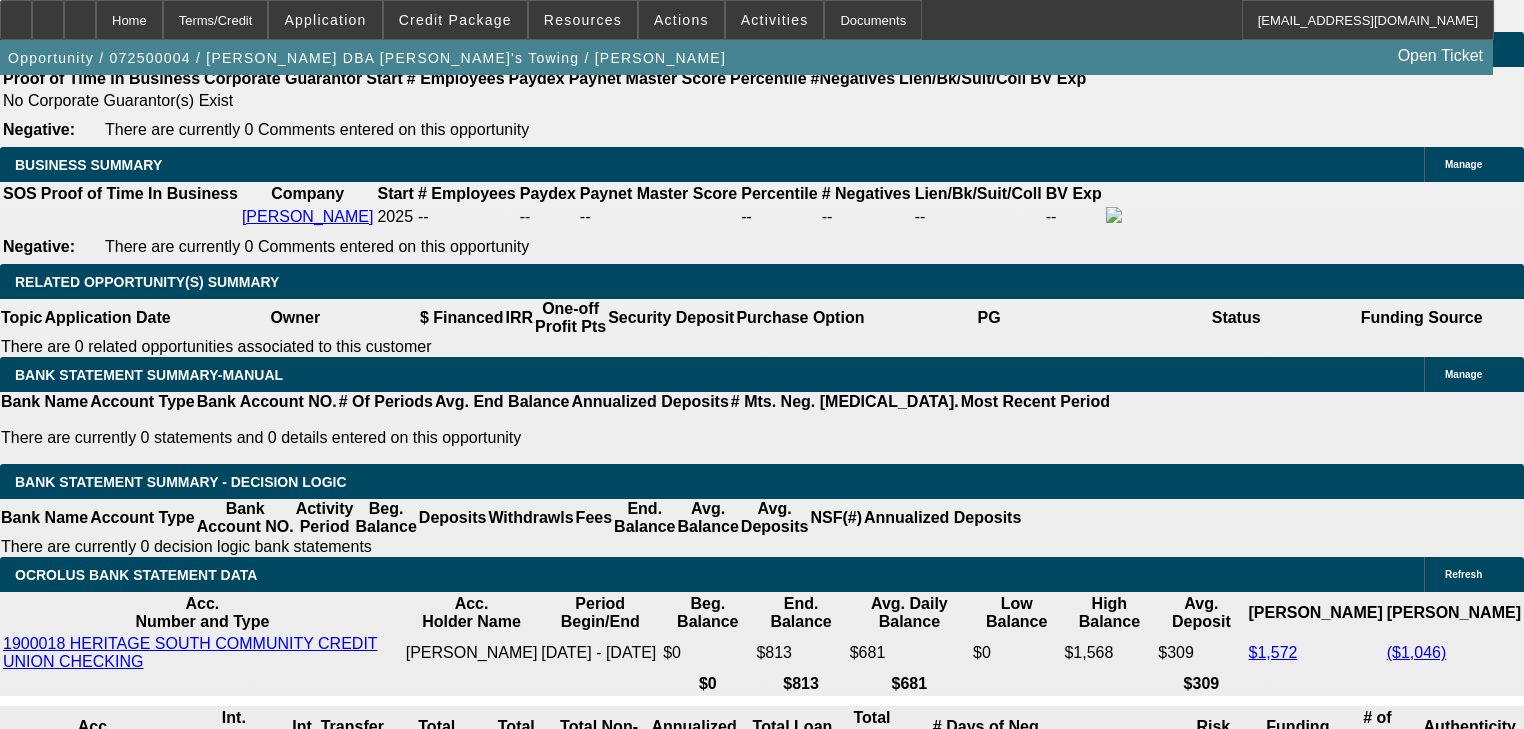 click on "27.50% - $5k-$50k - Application Only" 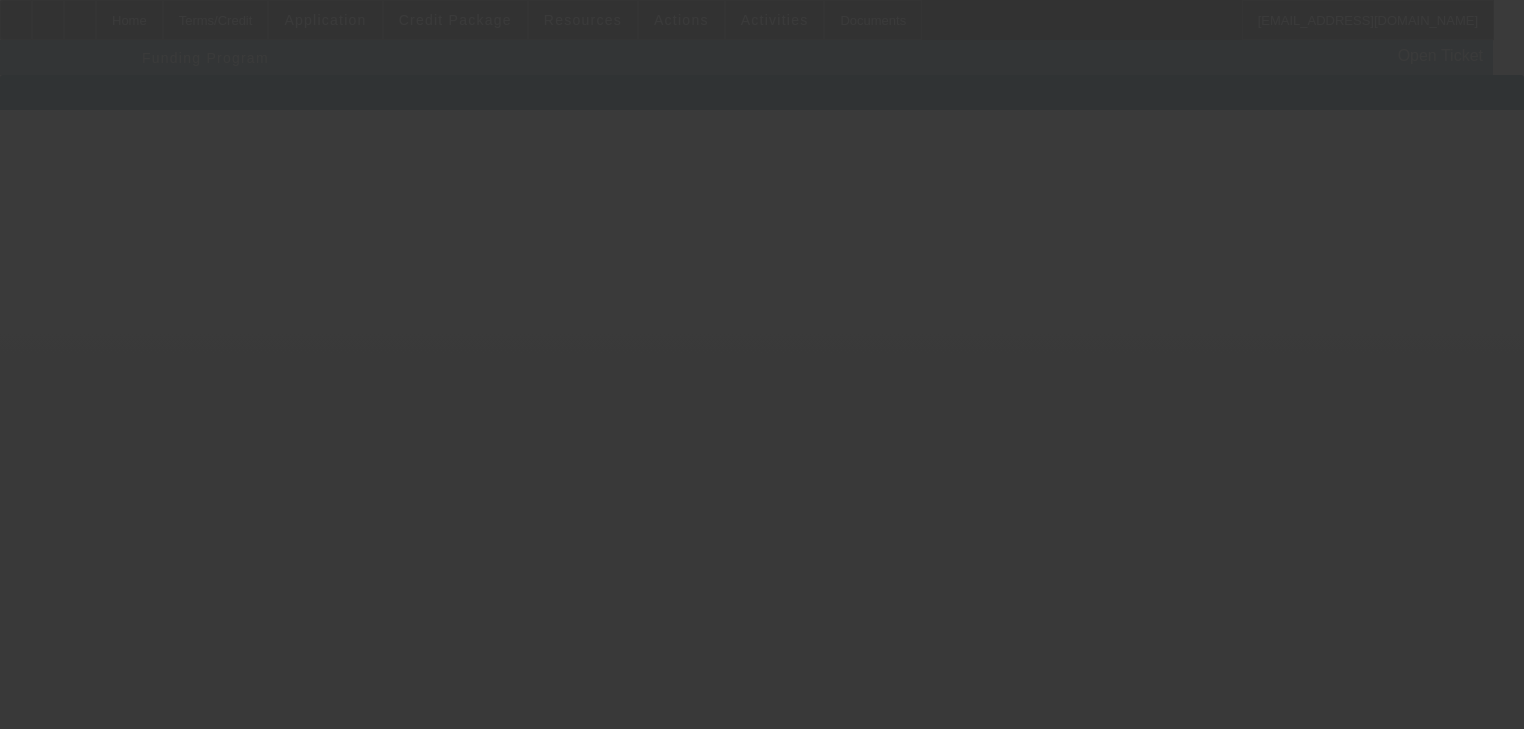 scroll, scrollTop: 0, scrollLeft: 0, axis: both 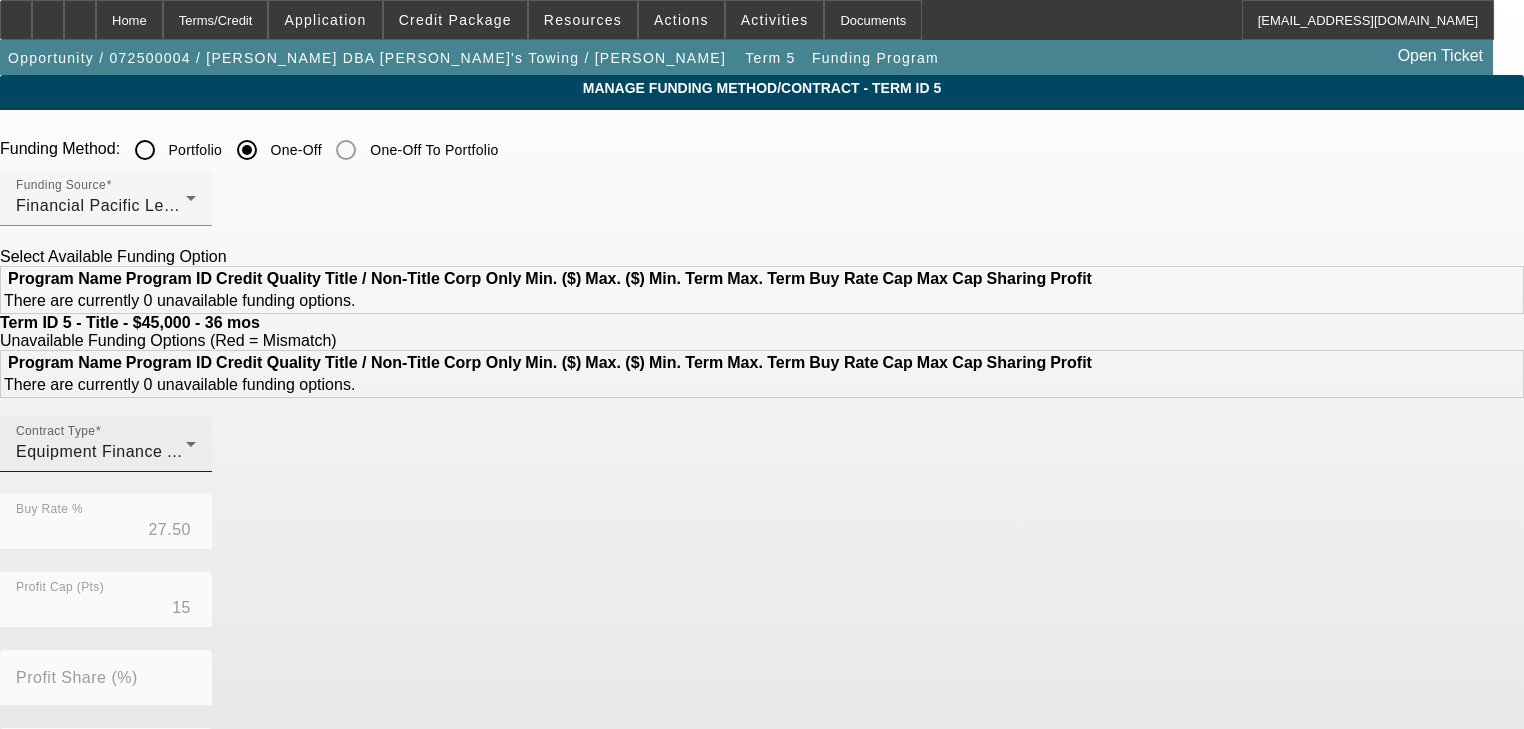 click on "Equipment Finance Agreement" at bounding box center (132, 451) 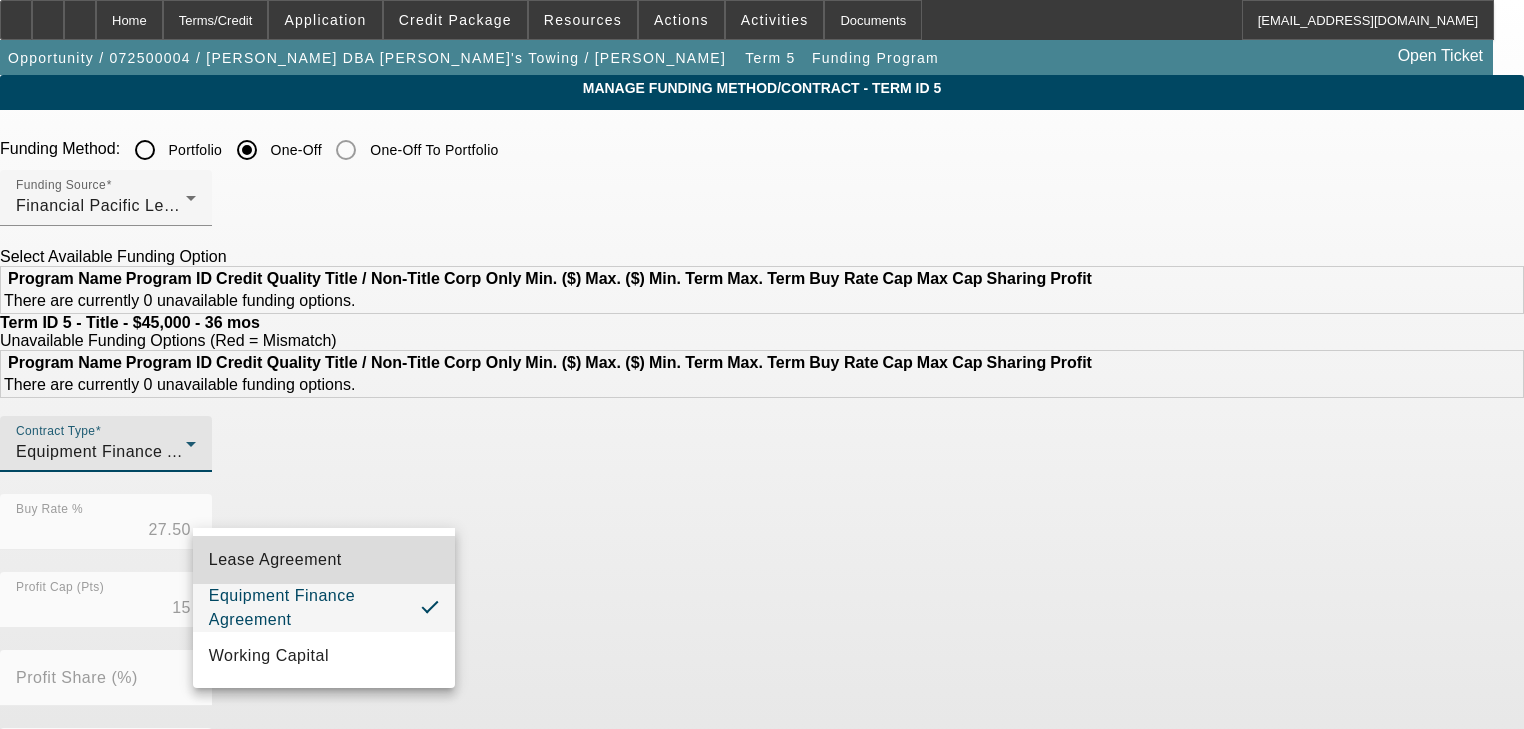 click on "Lease Agreement" at bounding box center (324, 560) 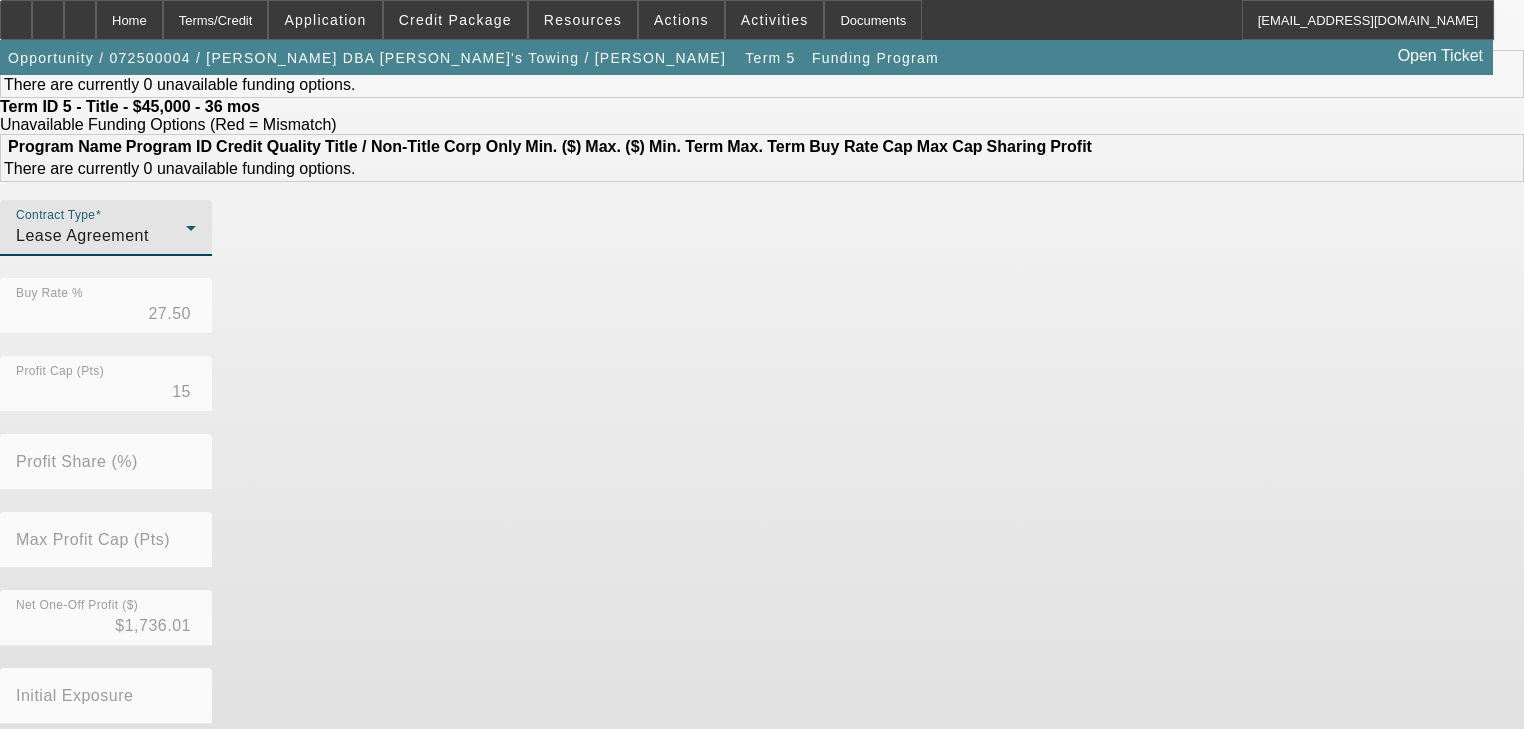 scroll, scrollTop: 344, scrollLeft: 0, axis: vertical 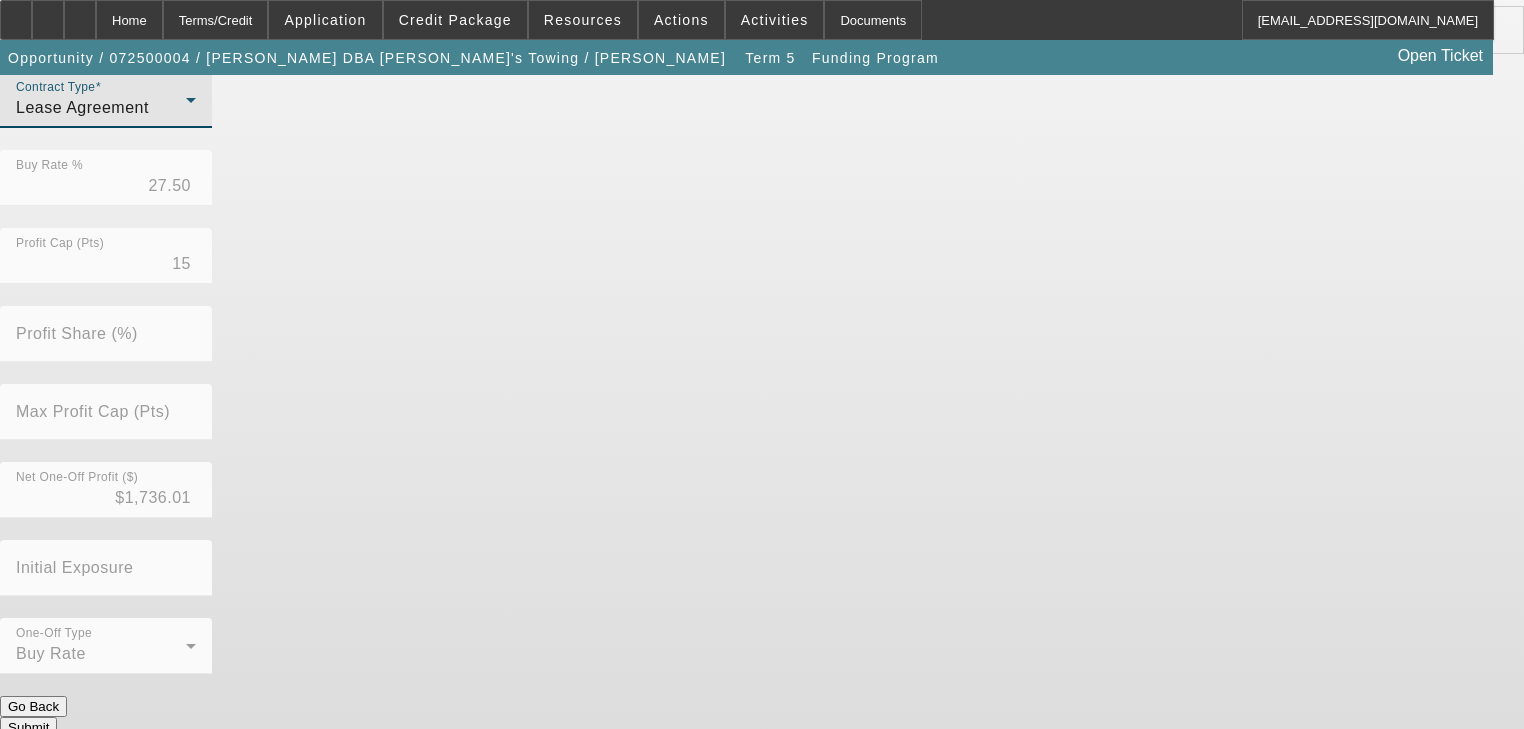 click on "Submit" at bounding box center (28, 727) 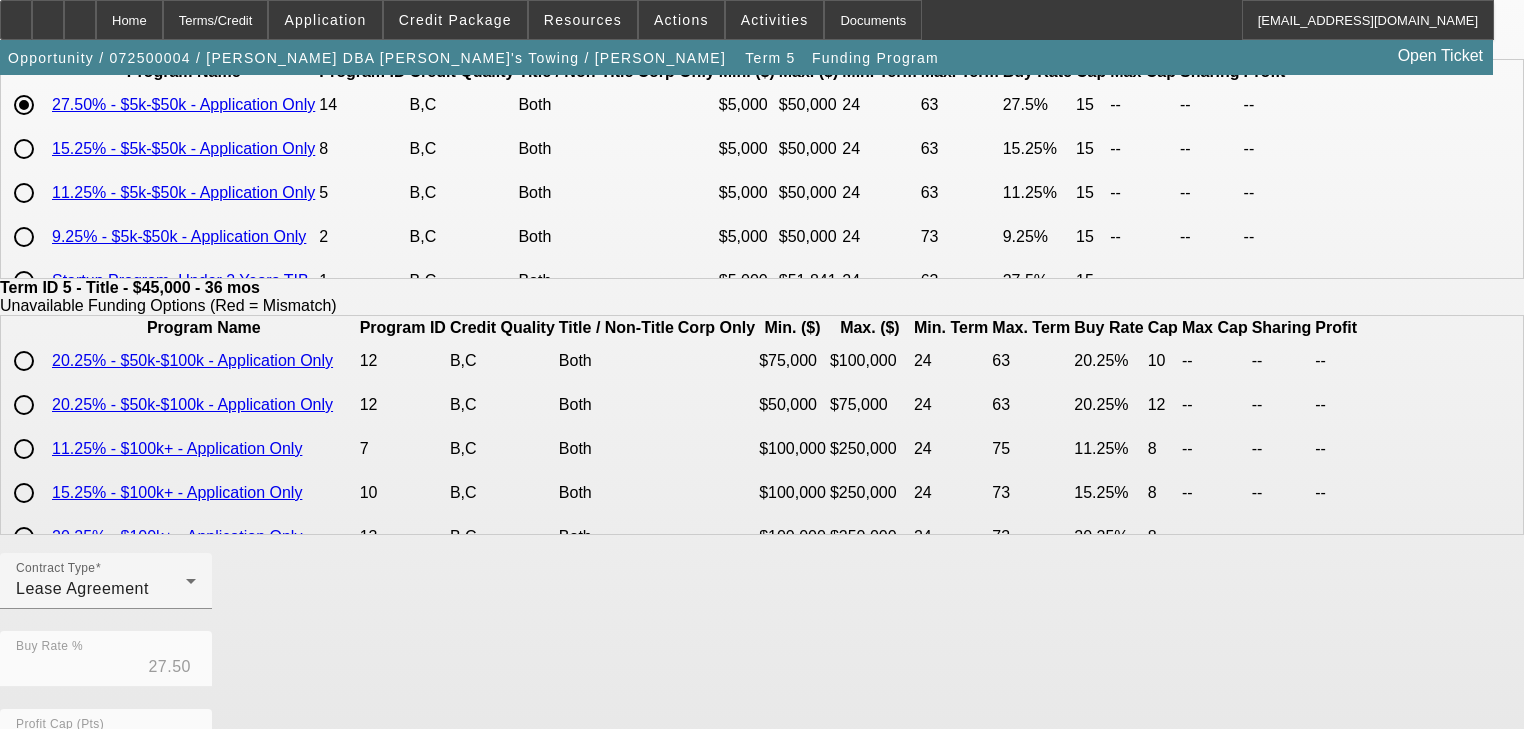 scroll, scrollTop: 177, scrollLeft: 0, axis: vertical 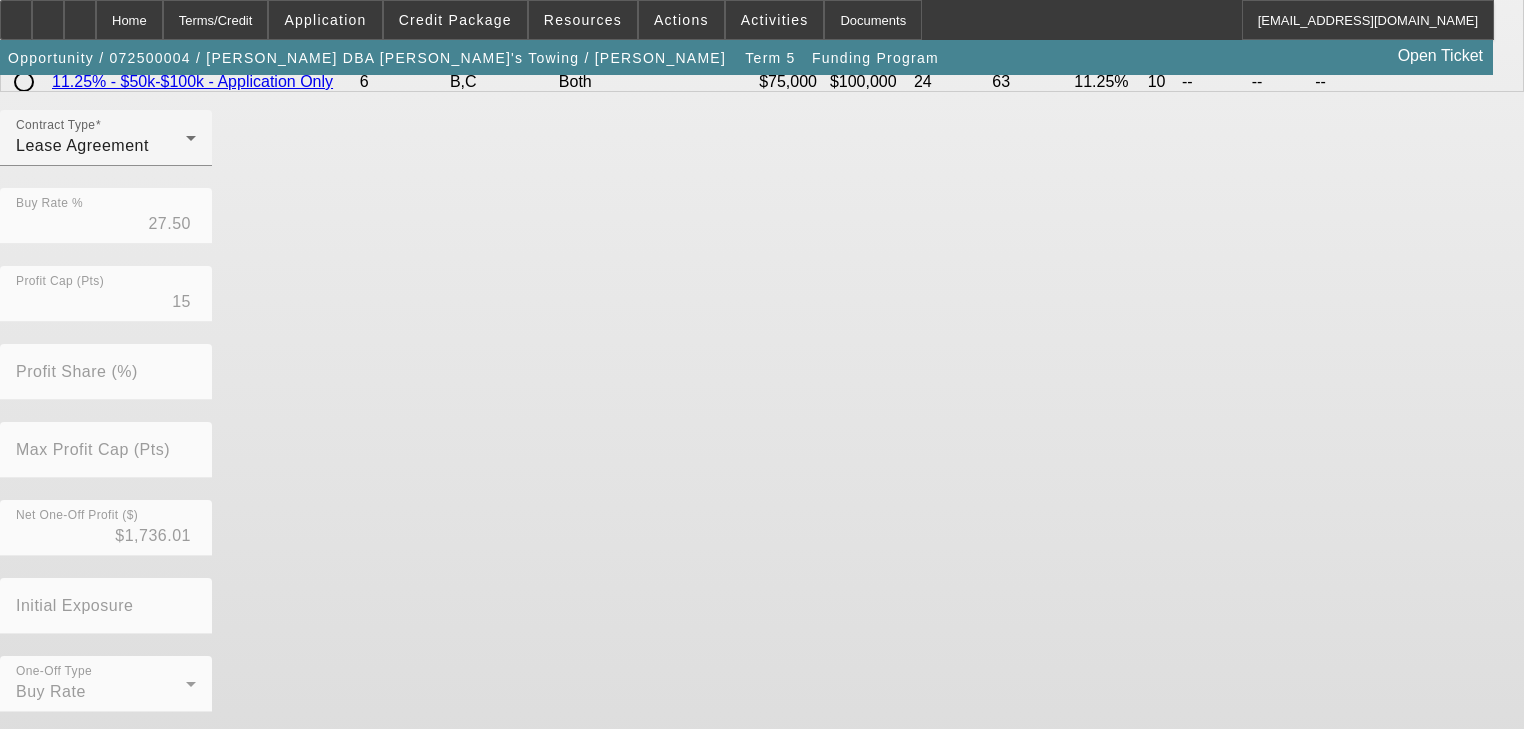 click on "Submit" at bounding box center (28, 765) 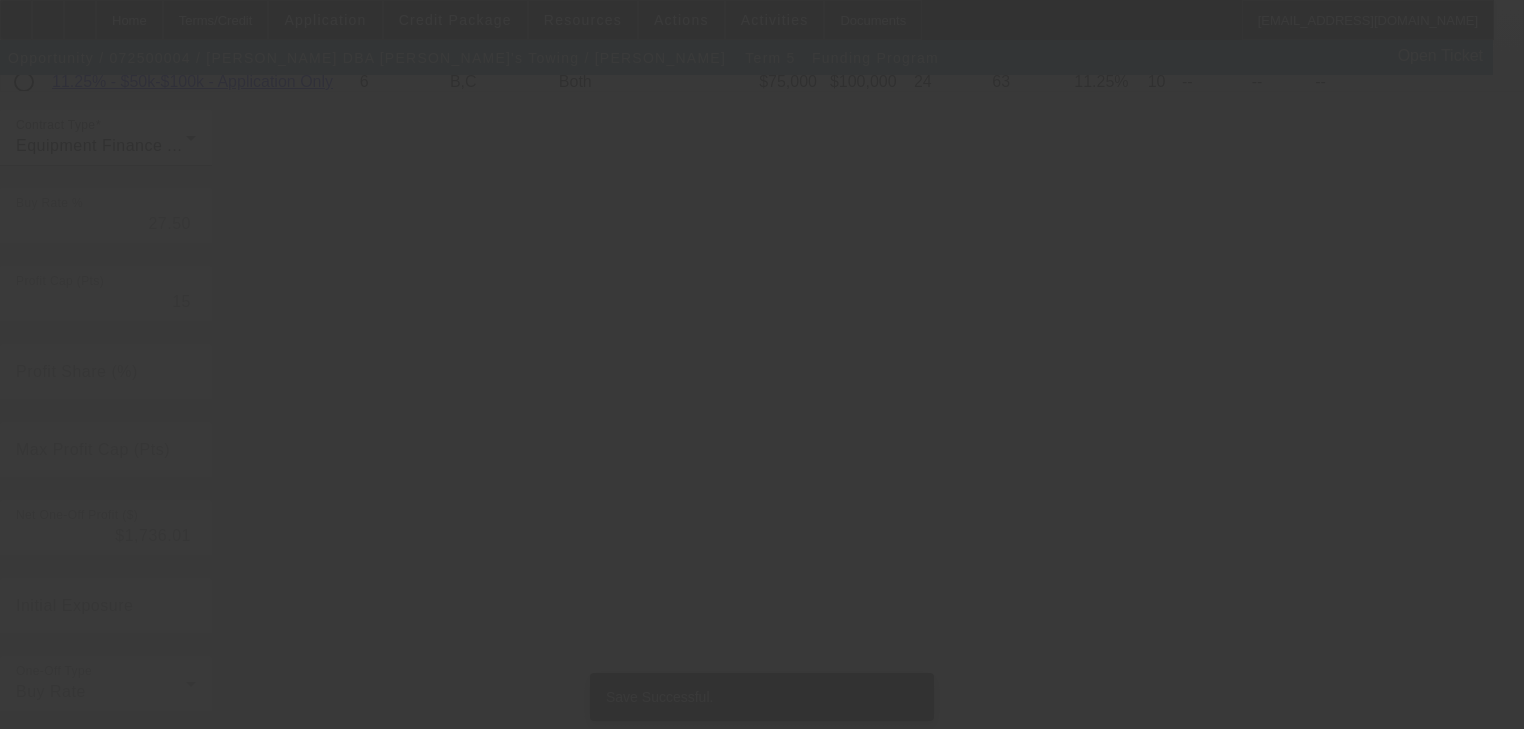 scroll, scrollTop: 0, scrollLeft: 0, axis: both 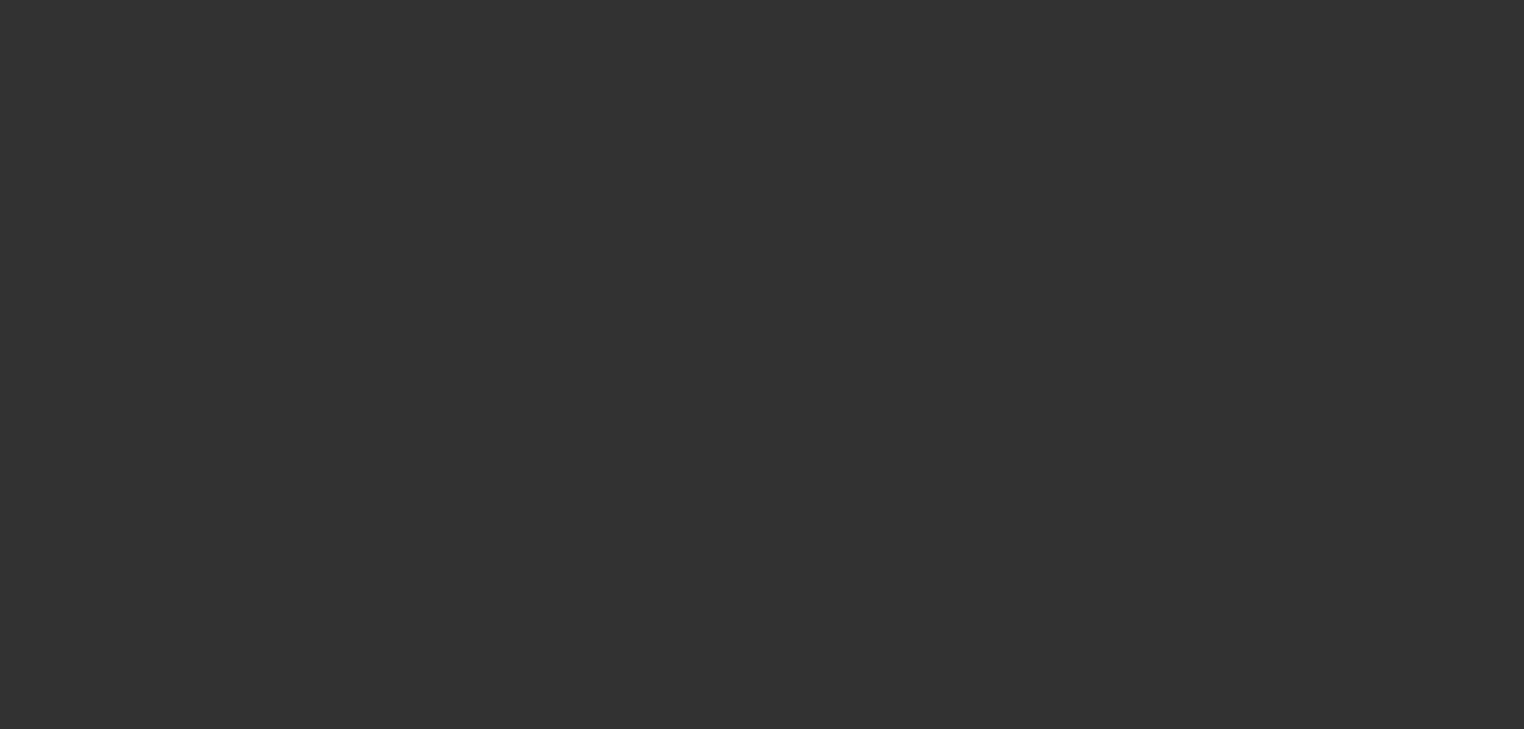 select on "0" 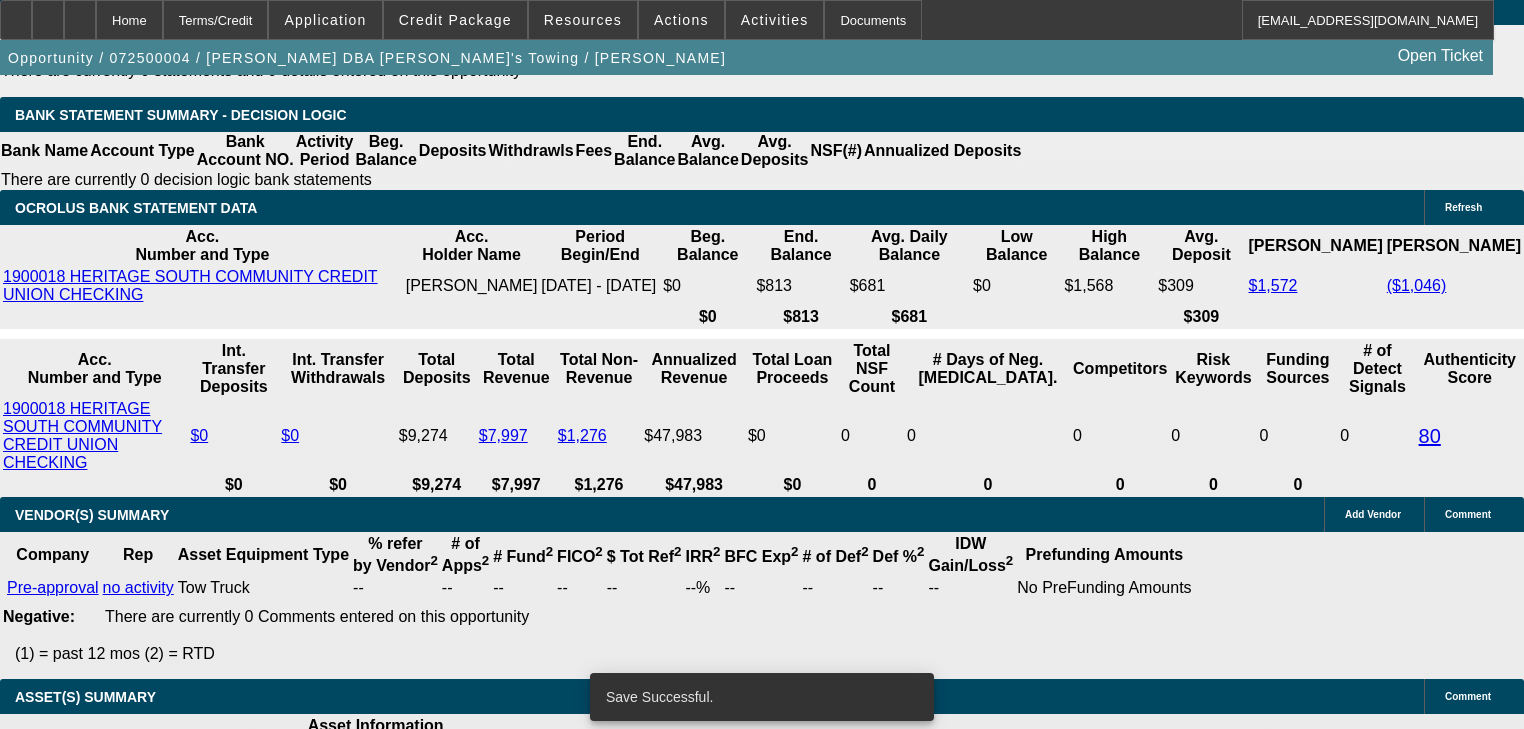scroll, scrollTop: 3440, scrollLeft: 0, axis: vertical 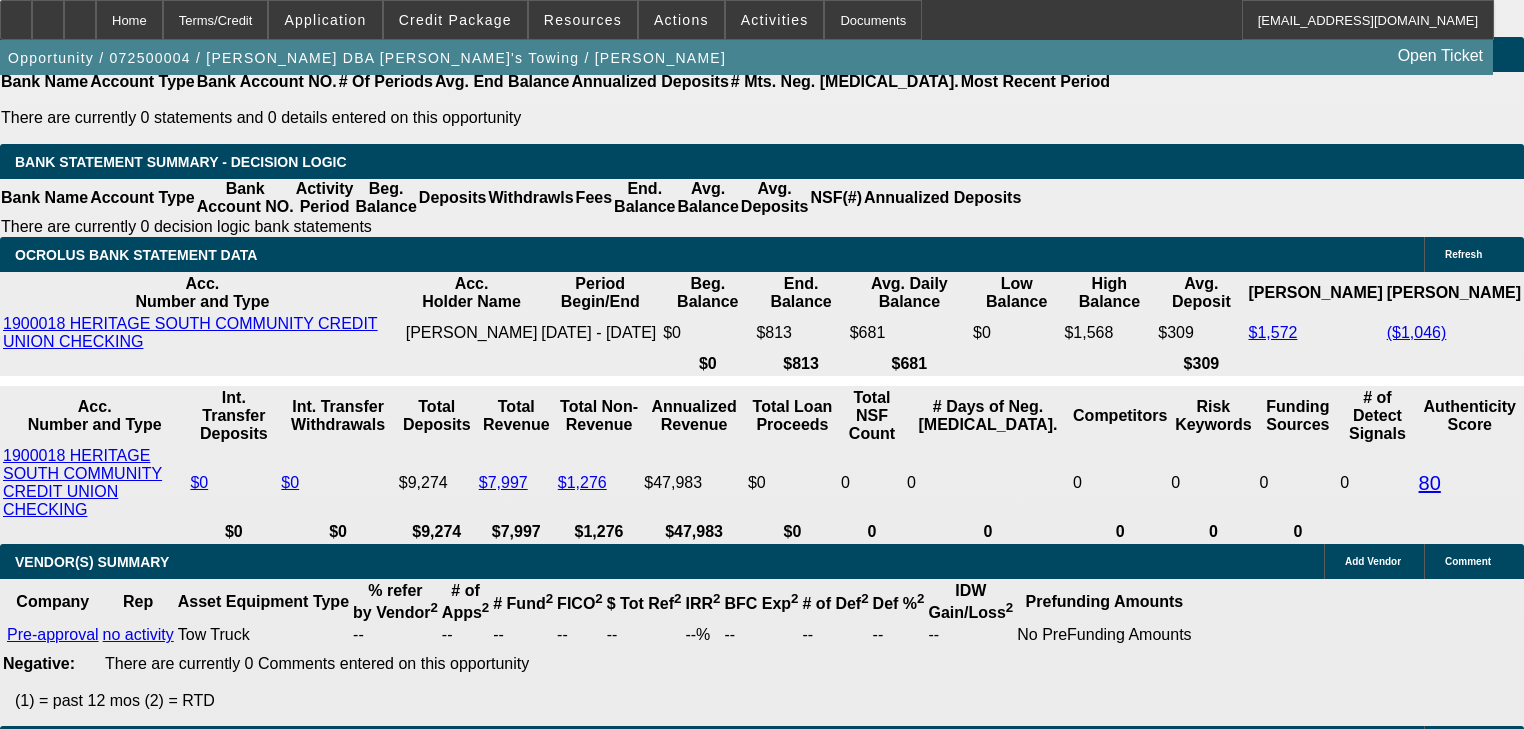 click on "27" at bounding box center [488, 2003] 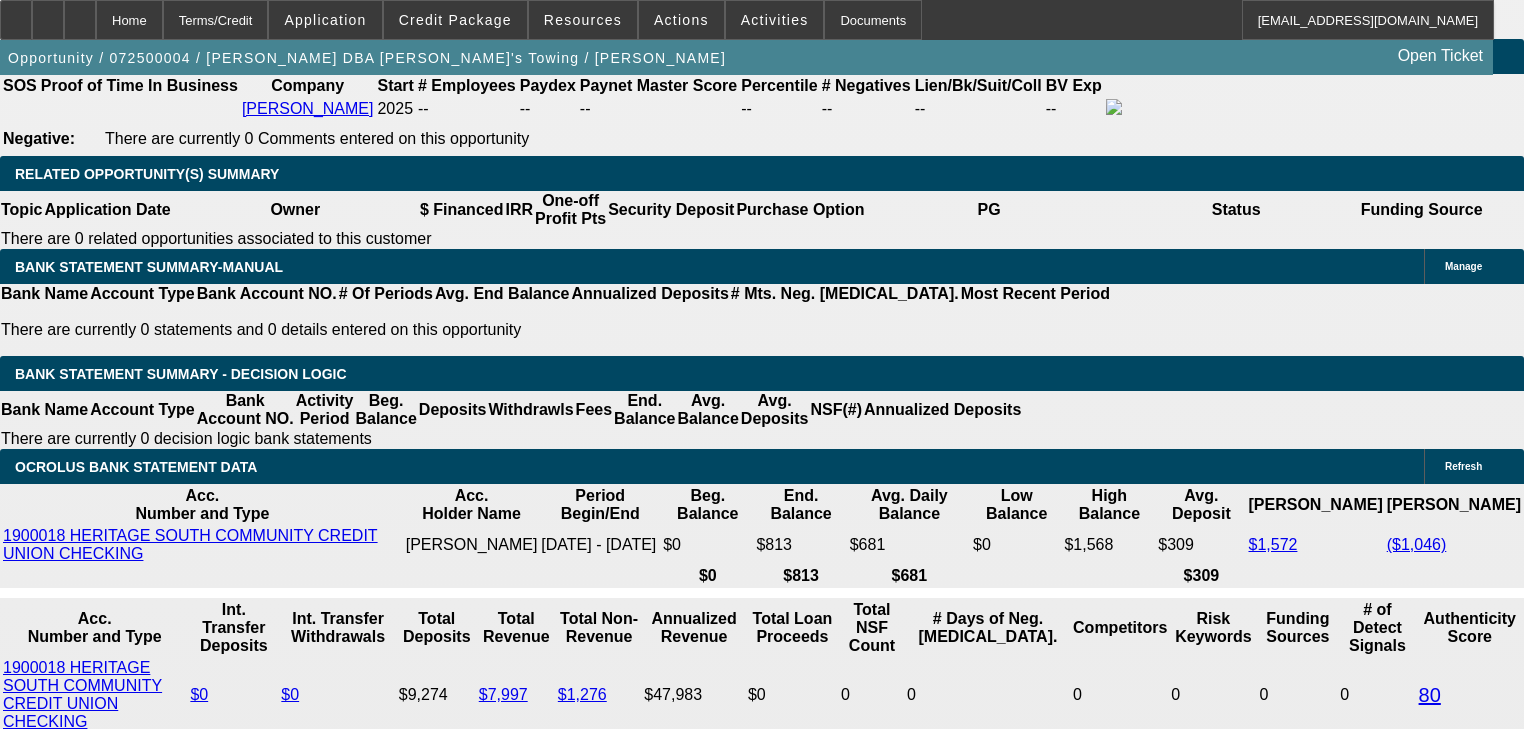 scroll, scrollTop: 3200, scrollLeft: 0, axis: vertical 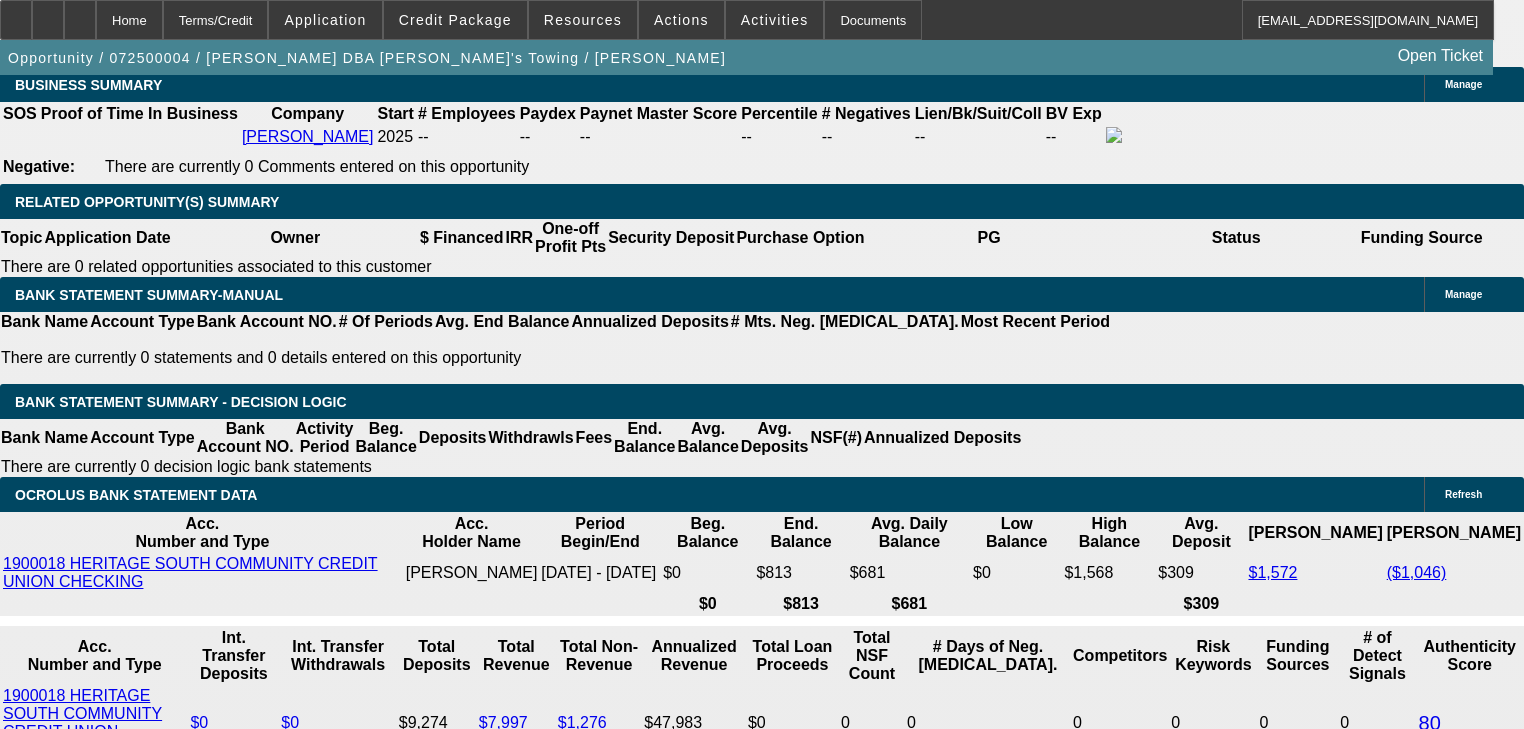 type on "33" 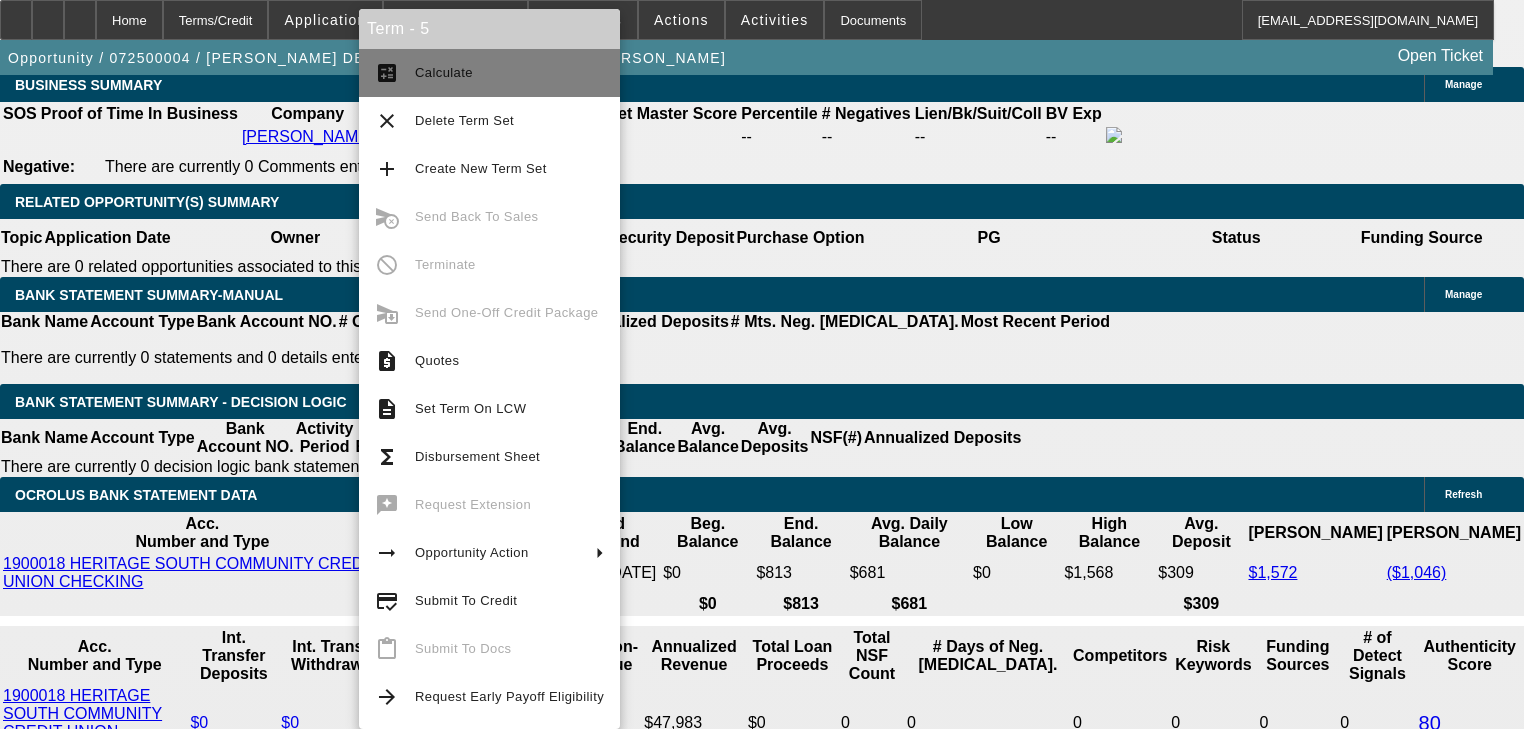 click on "Calculate" at bounding box center (509, 73) 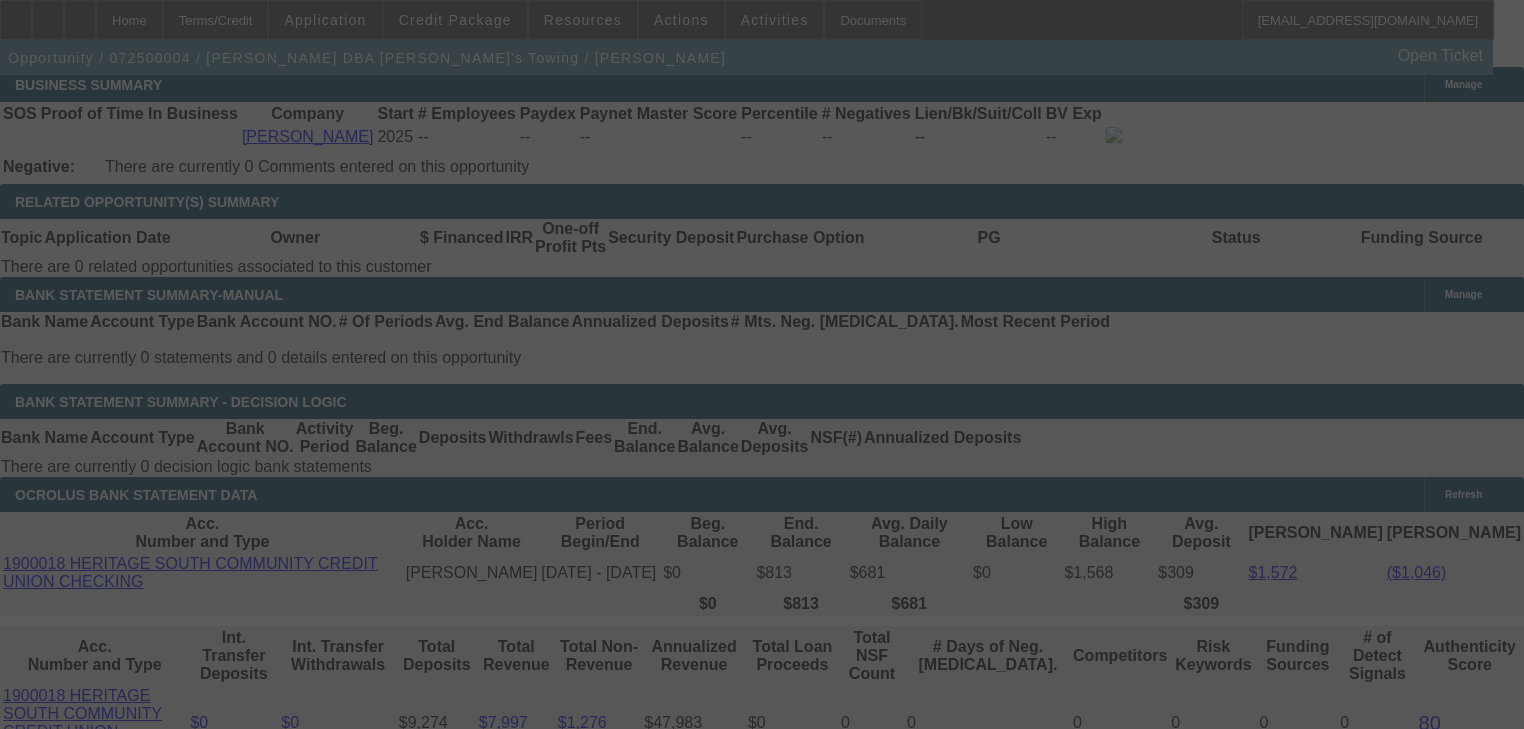select on "0" 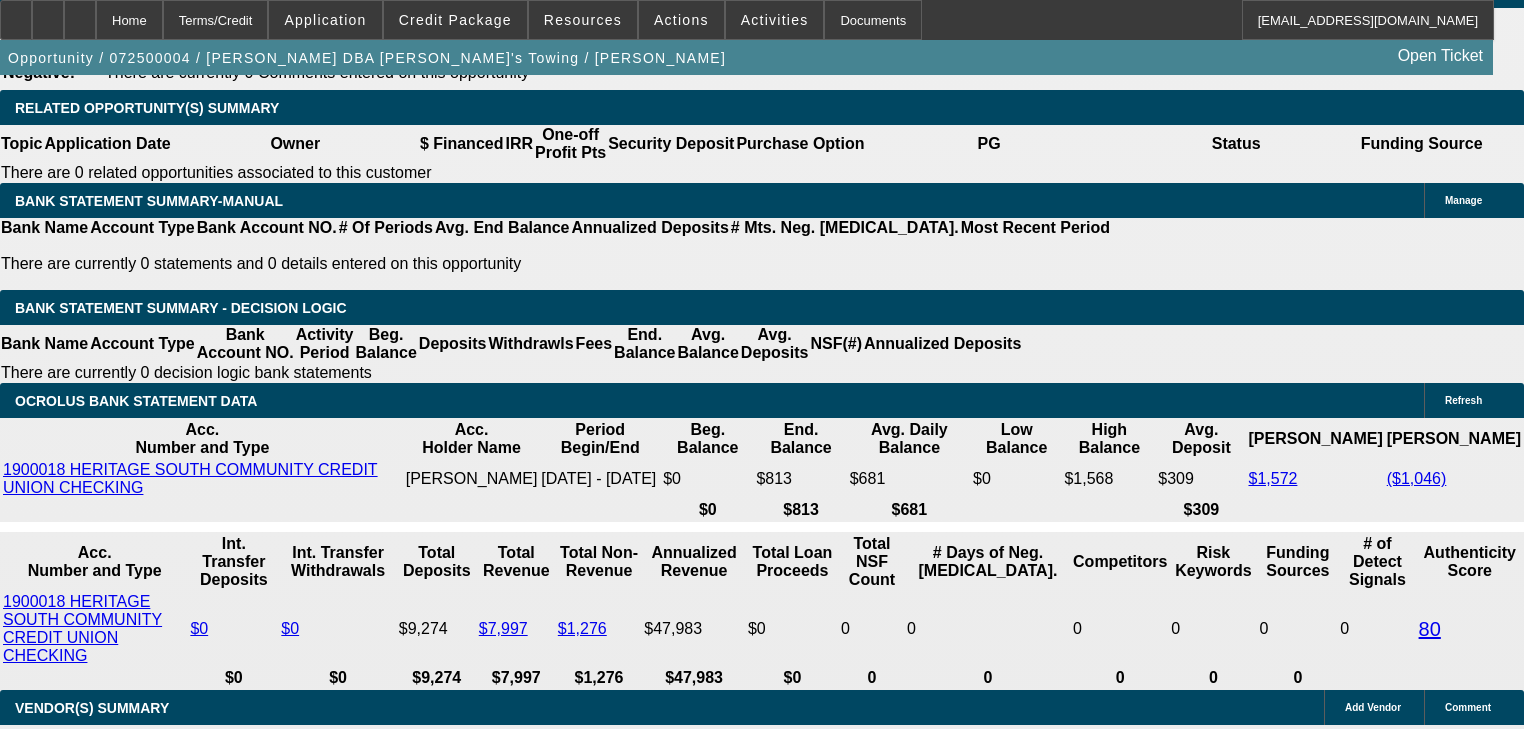 scroll, scrollTop: 3280, scrollLeft: 0, axis: vertical 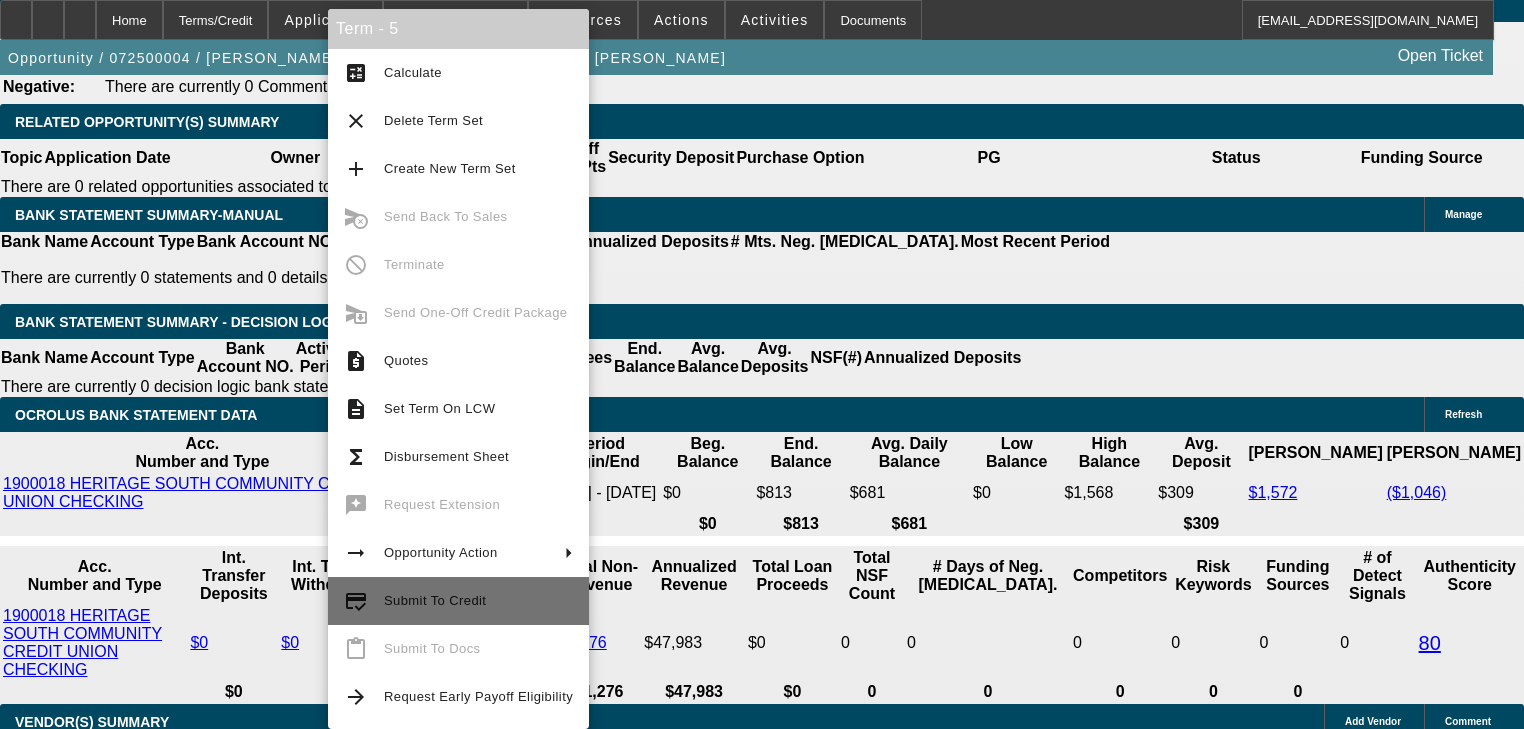 click on "Submit To Credit" at bounding box center (478, 601) 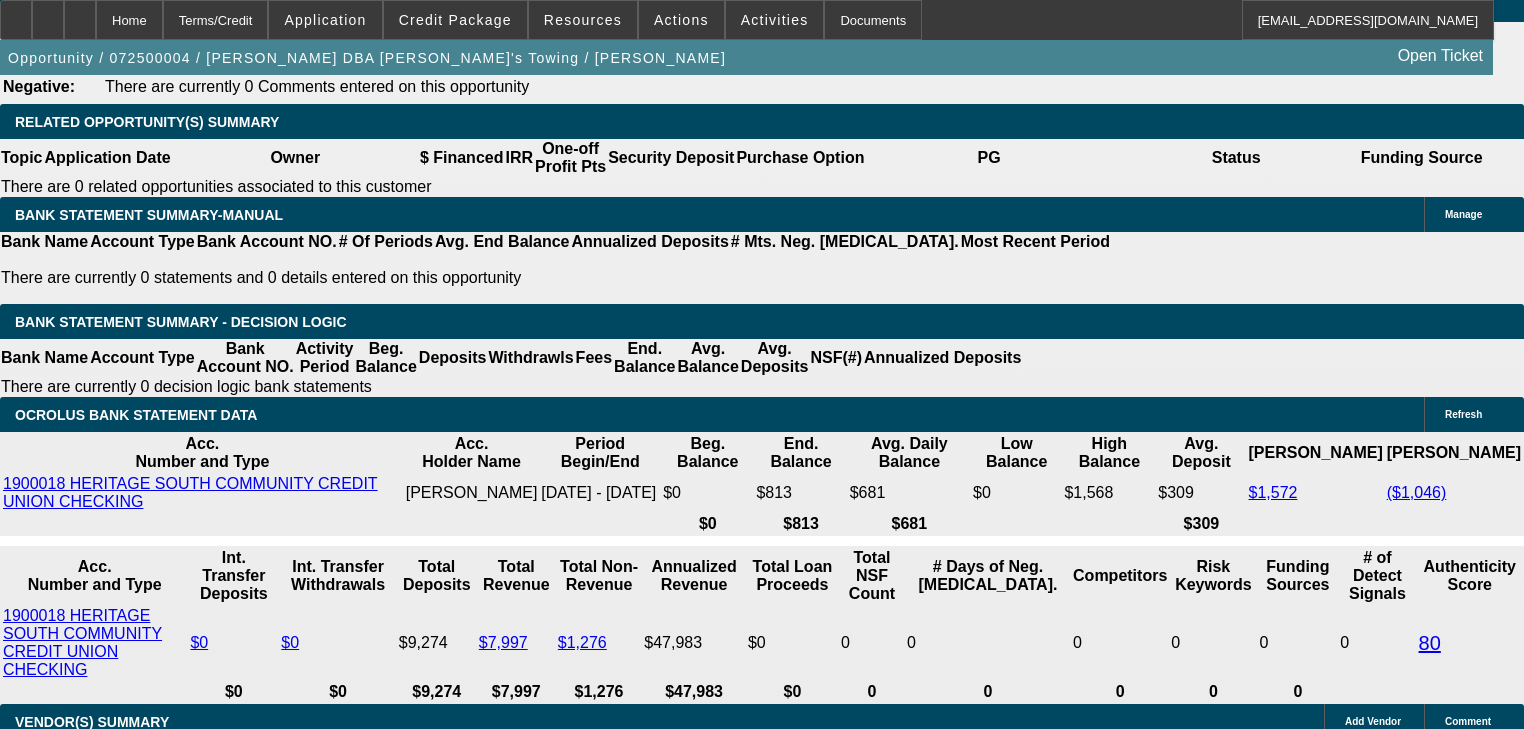 scroll, scrollTop: 0, scrollLeft: 0, axis: both 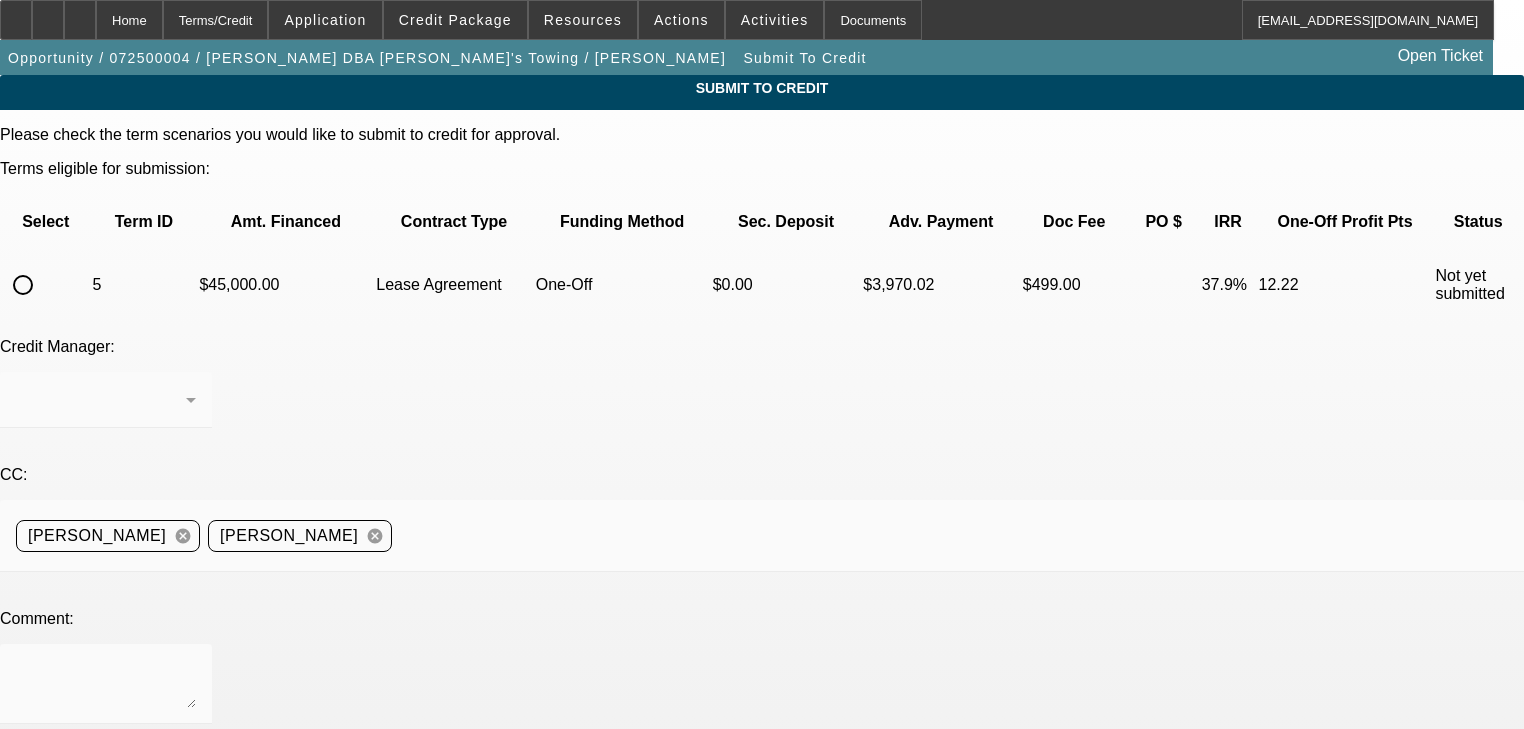 click at bounding box center (23, 285) 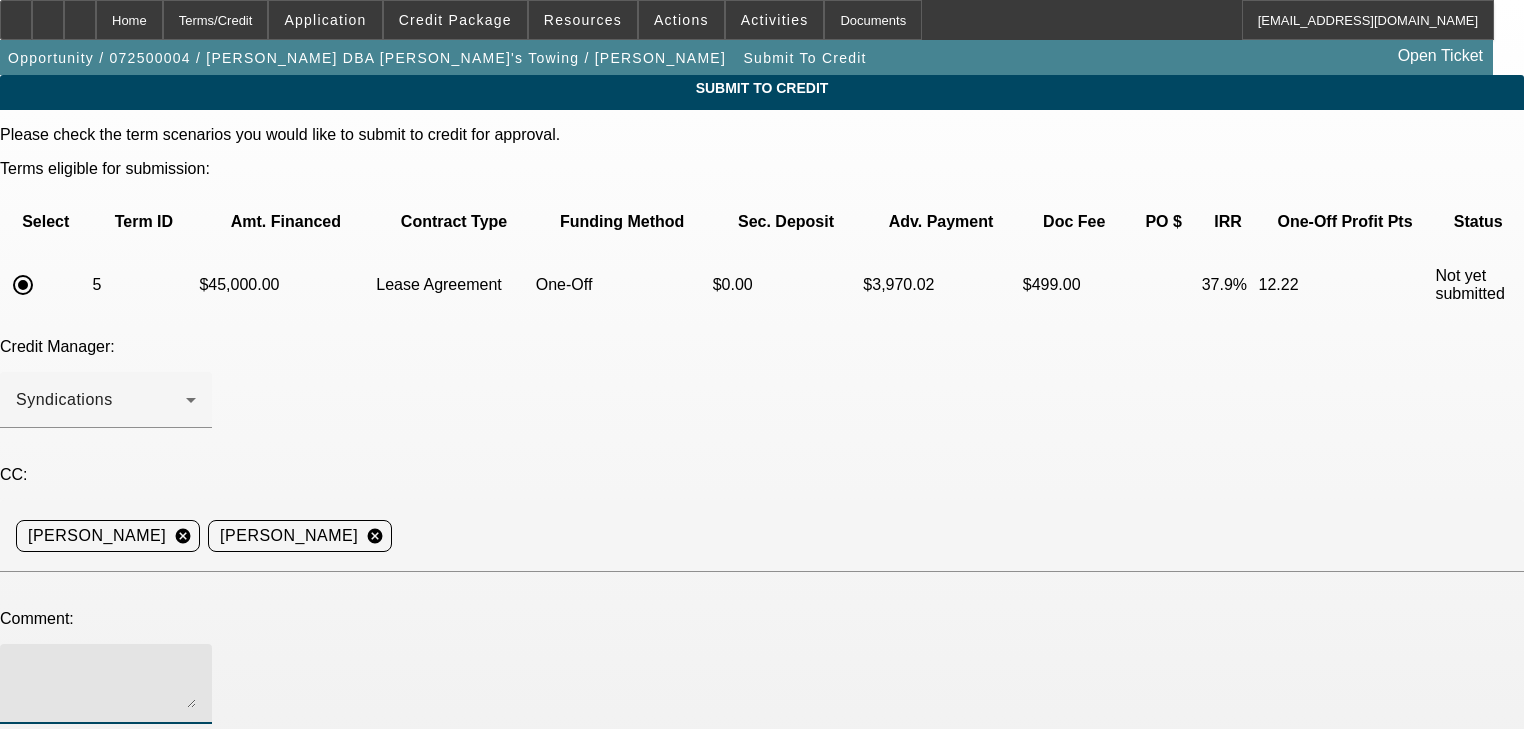 click at bounding box center [106, 684] 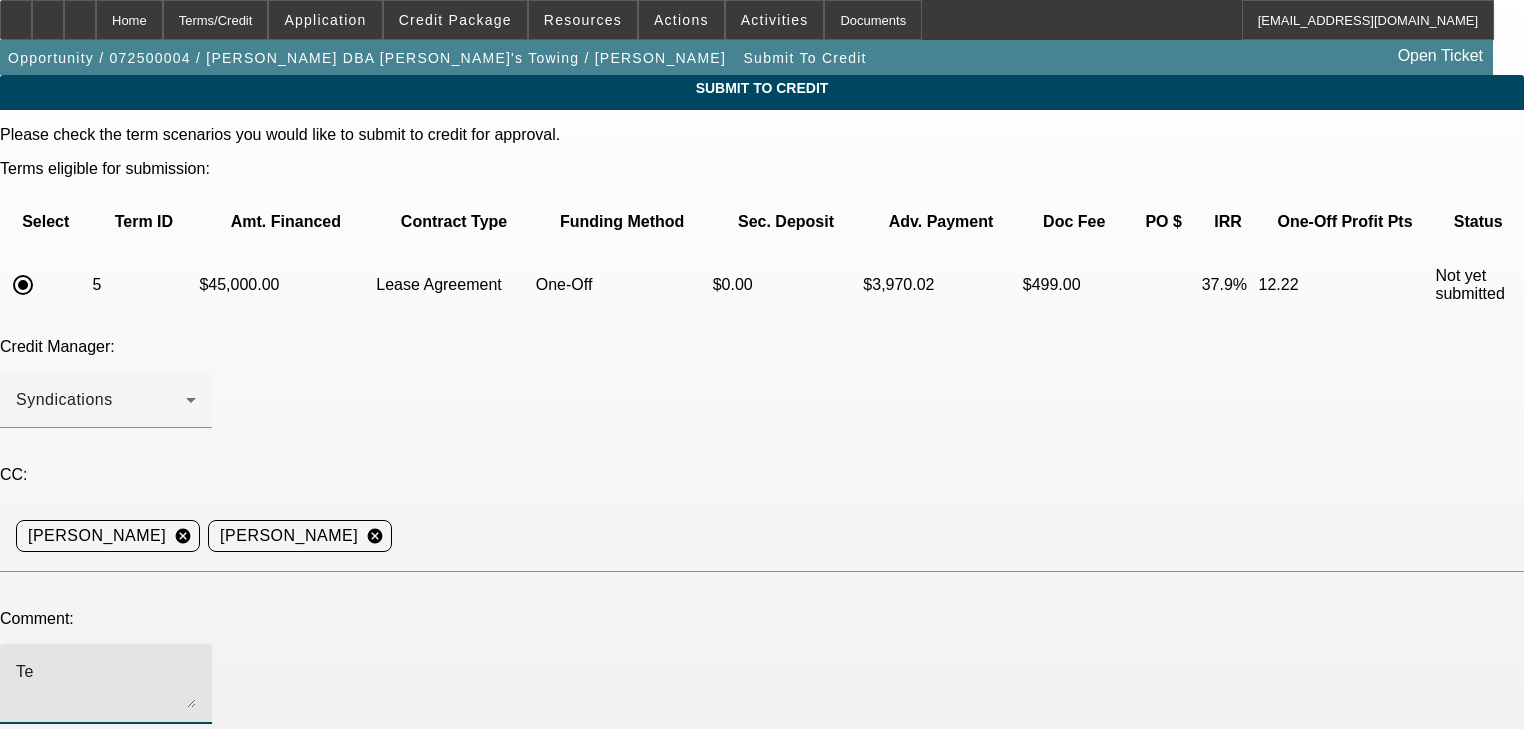 type on "T" 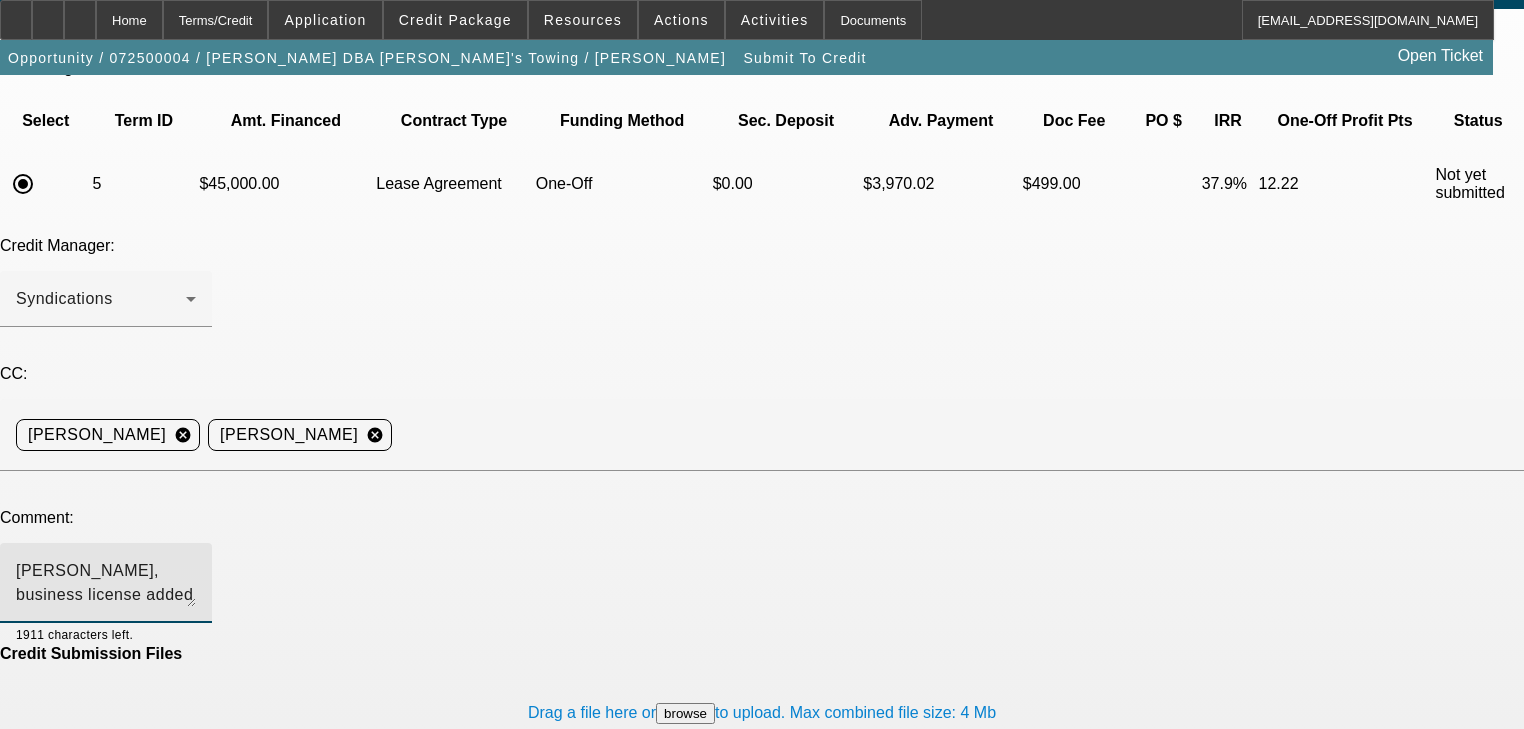 scroll, scrollTop: 242, scrollLeft: 0, axis: vertical 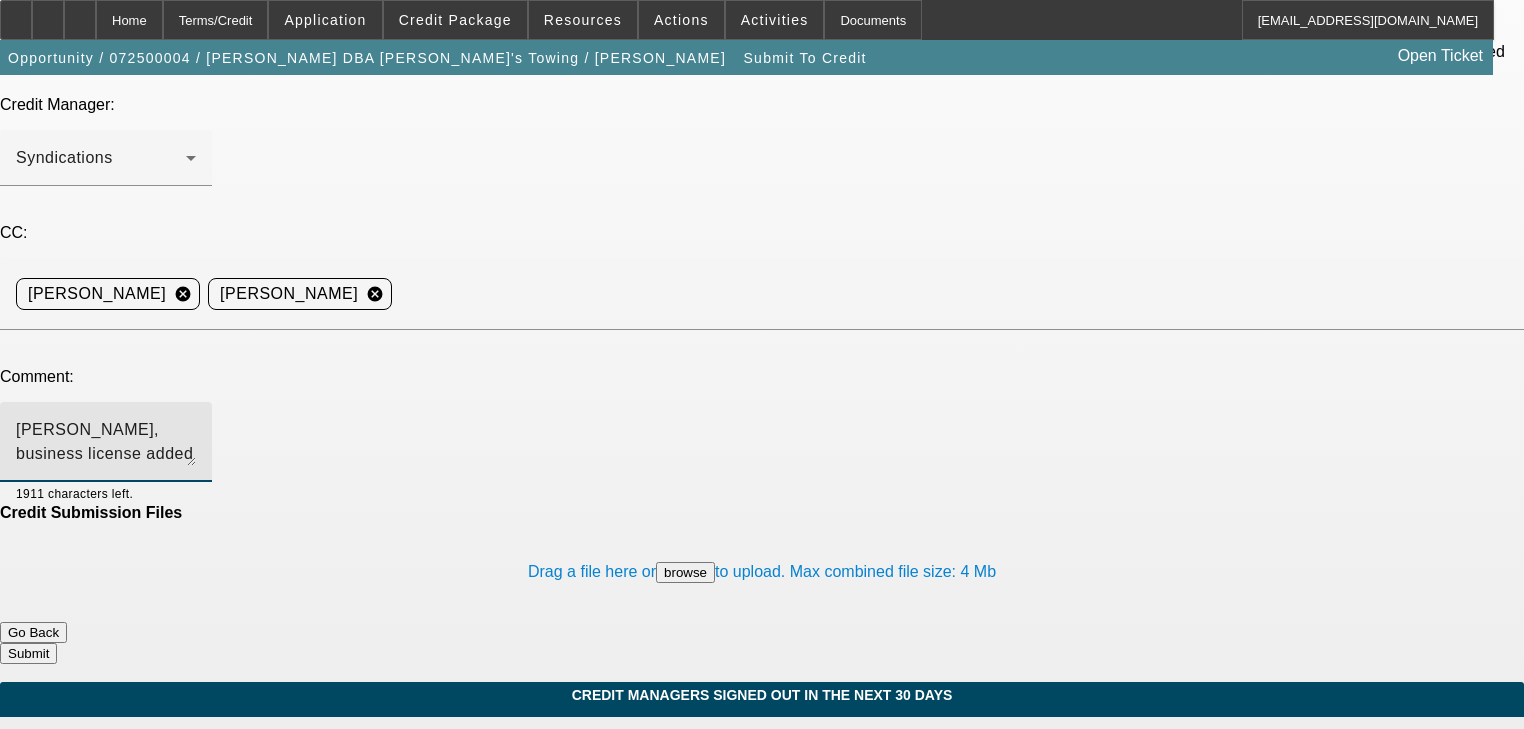 type on "Zach, business license added to file. Please send to finpac for a pre-approval. Thank you" 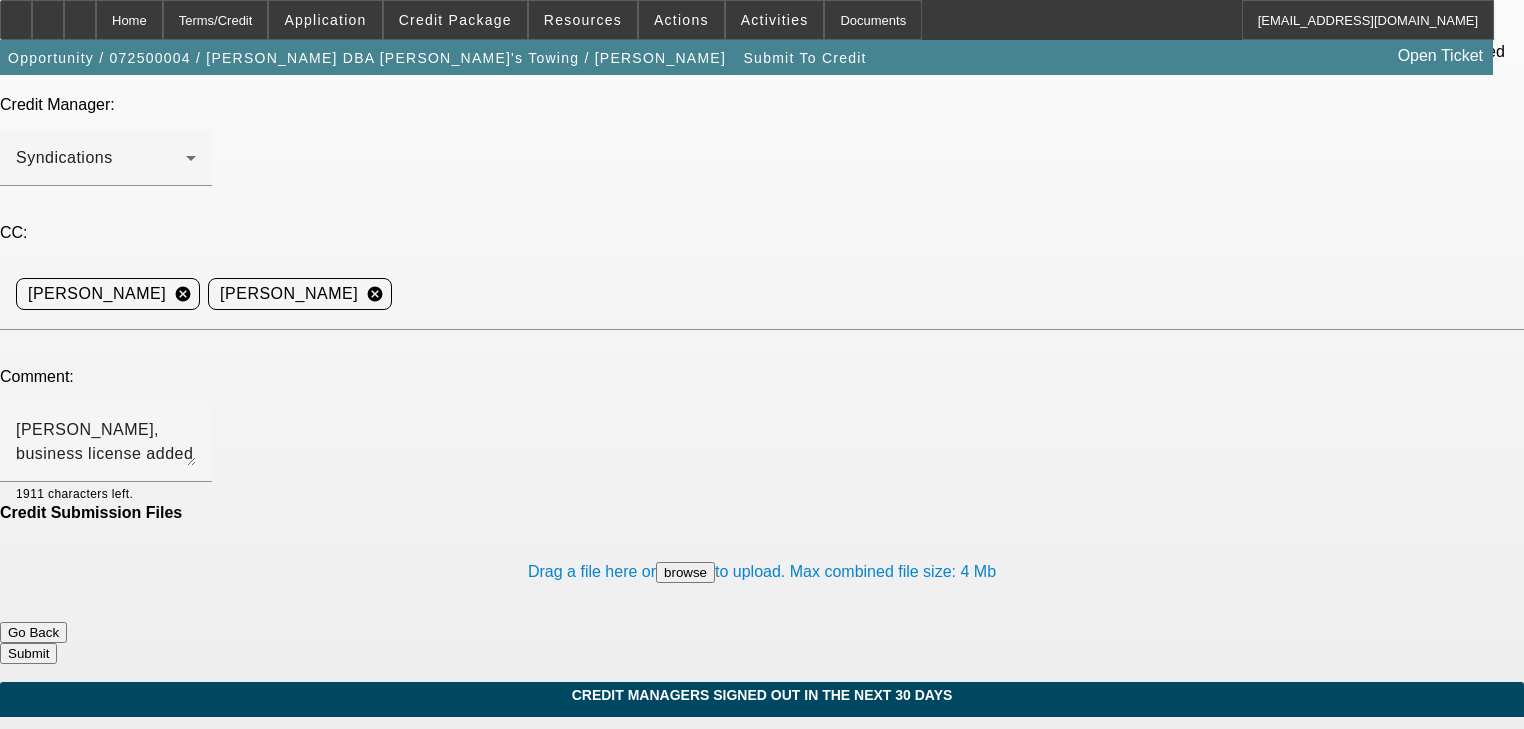 click on "Drag a file here or
browse
to upload. Max combined file size: 4 Mb" 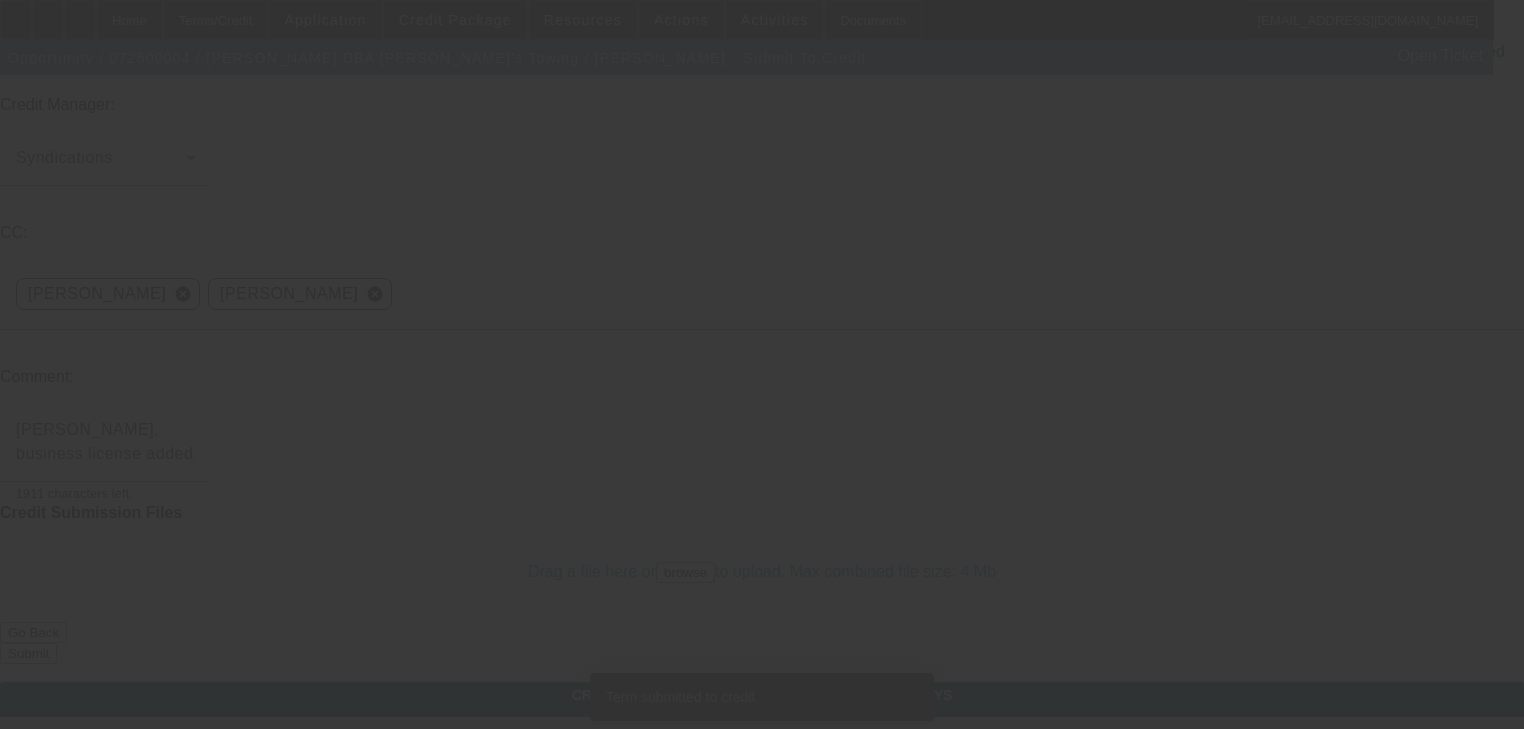 scroll, scrollTop: 0, scrollLeft: 0, axis: both 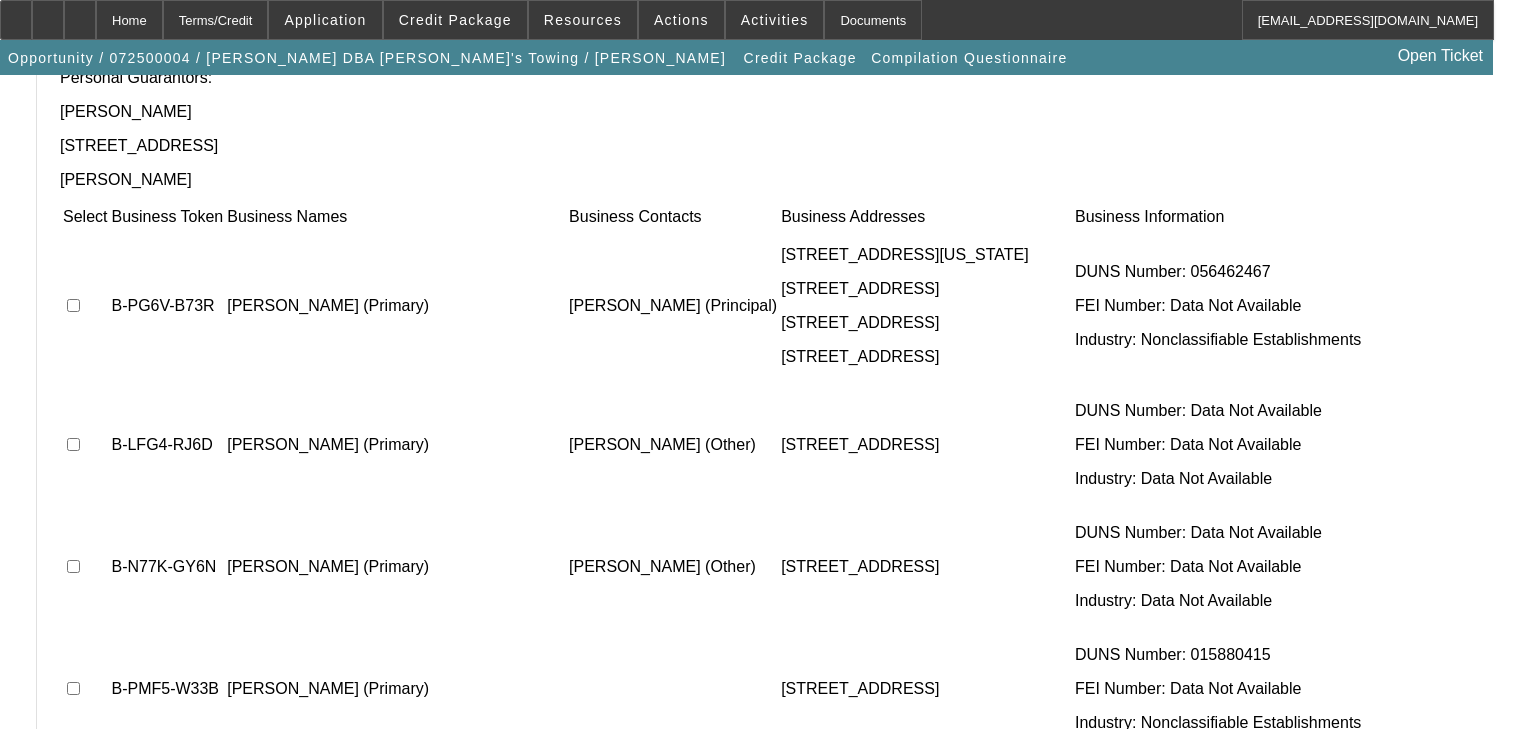 click on "Not Found" at bounding box center (106, 773) 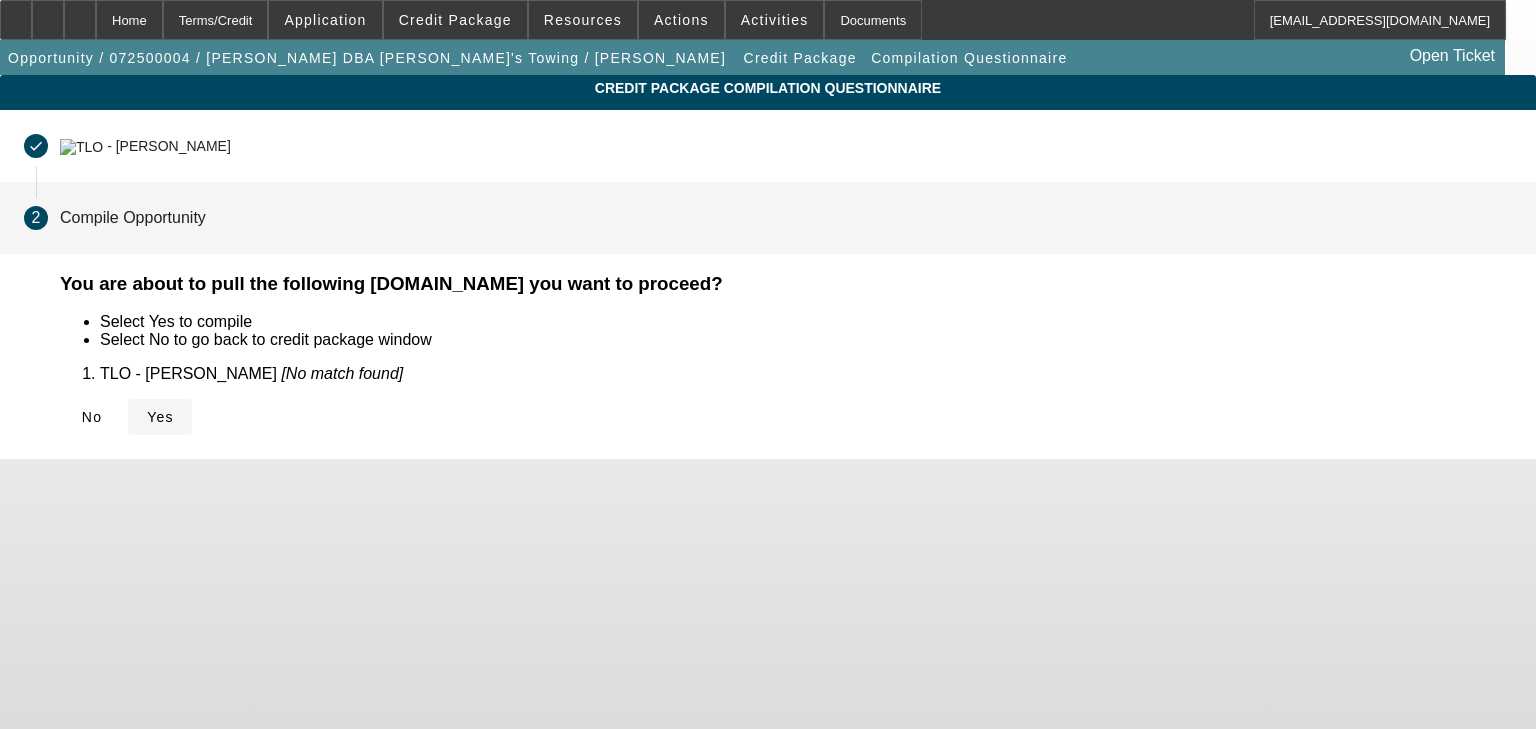 click at bounding box center [160, 417] 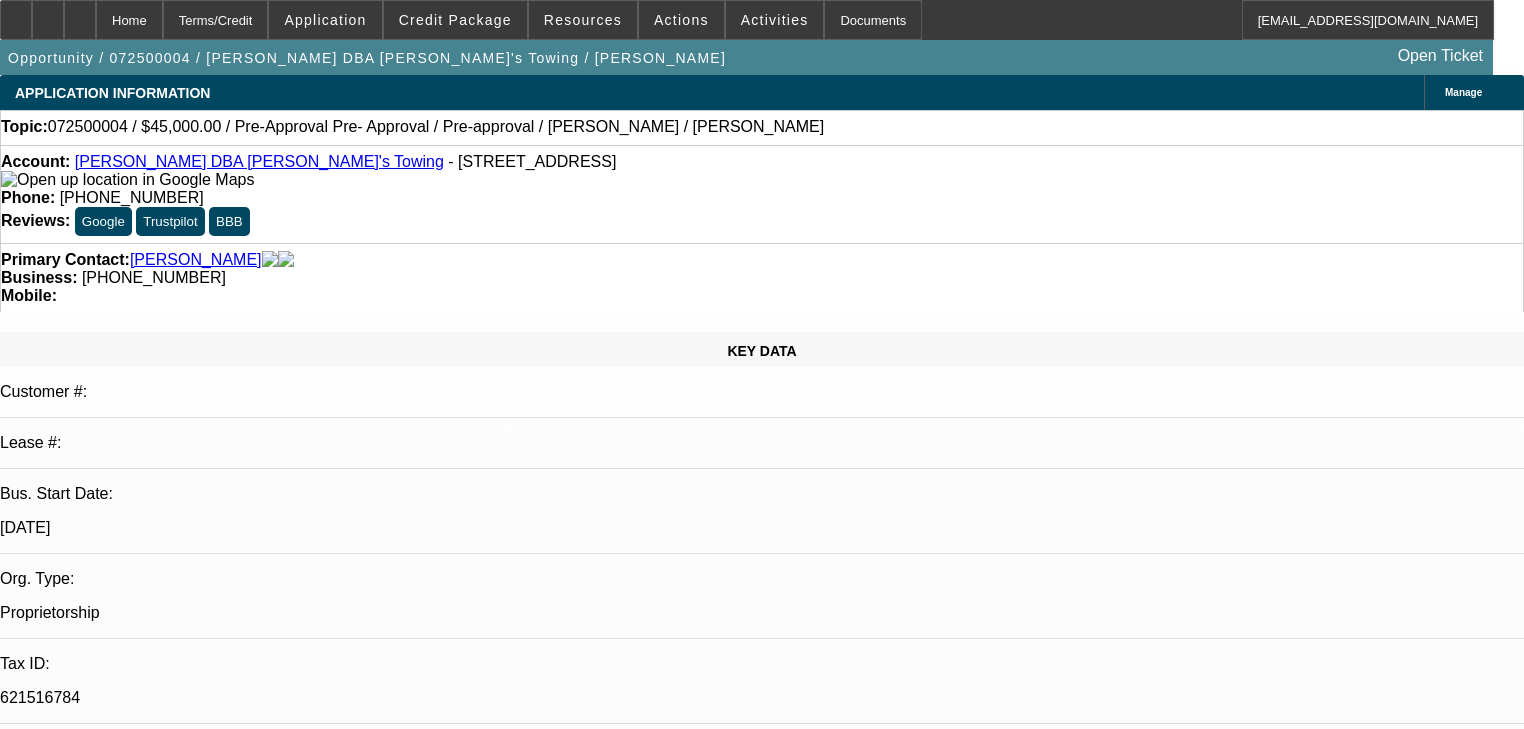 select on "0" 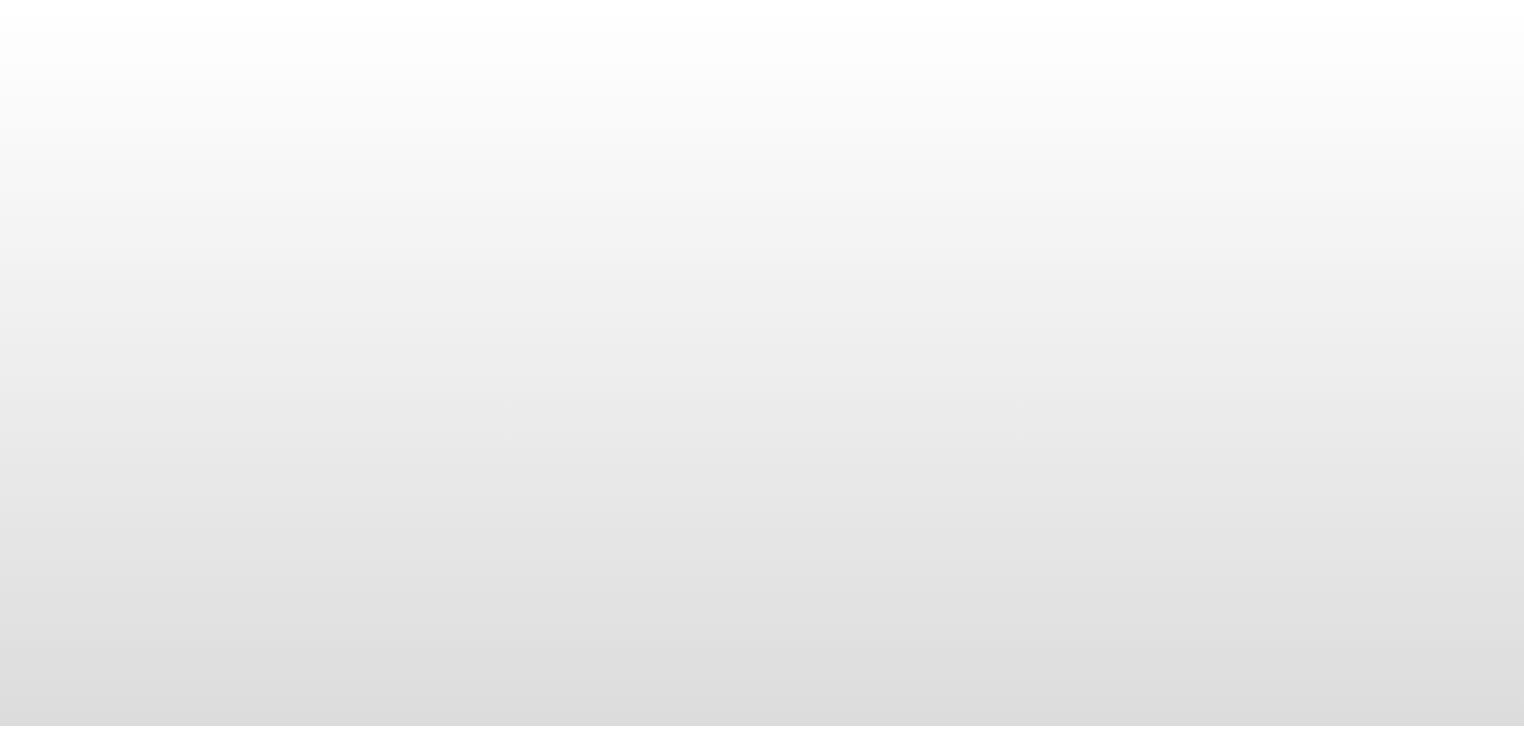 scroll, scrollTop: 0, scrollLeft: 0, axis: both 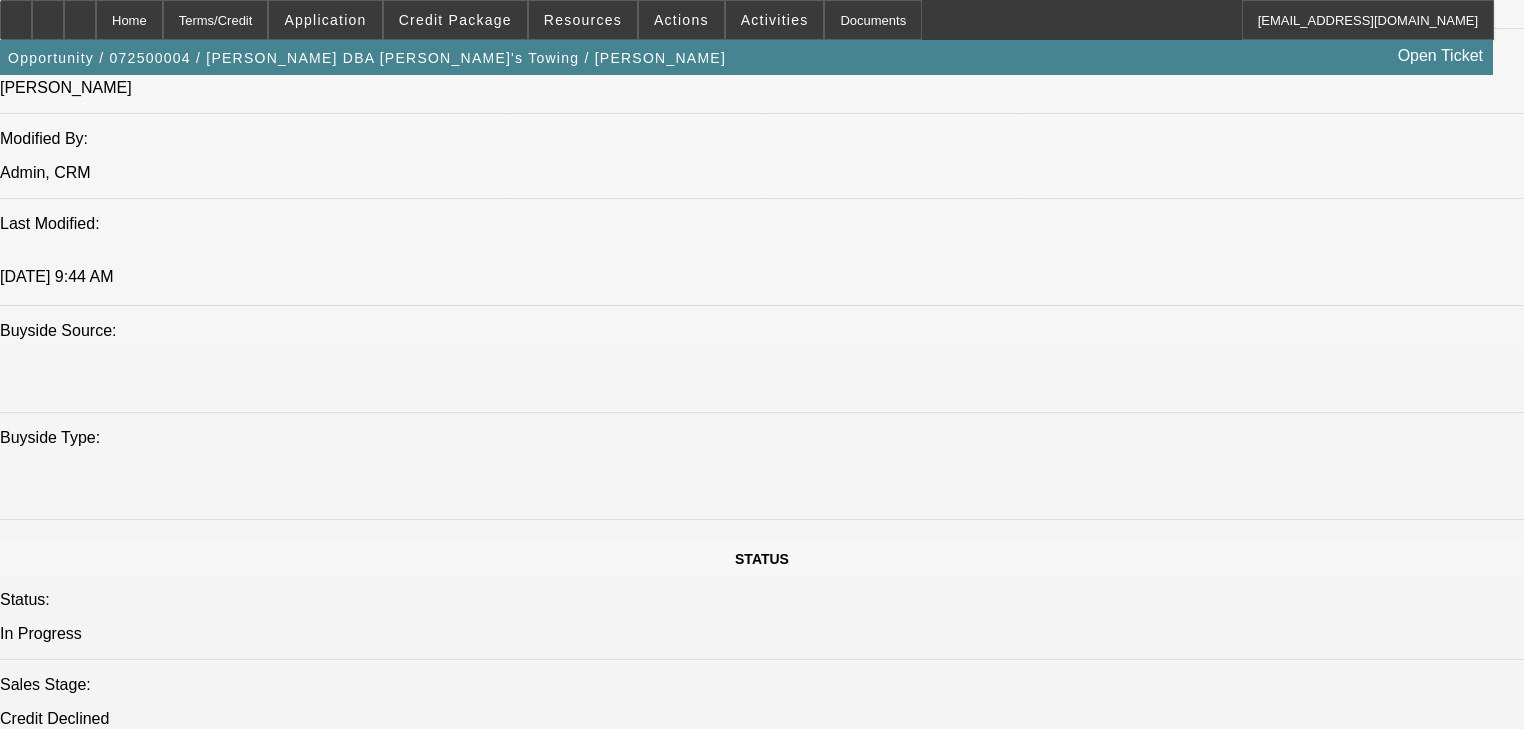 select on "0" 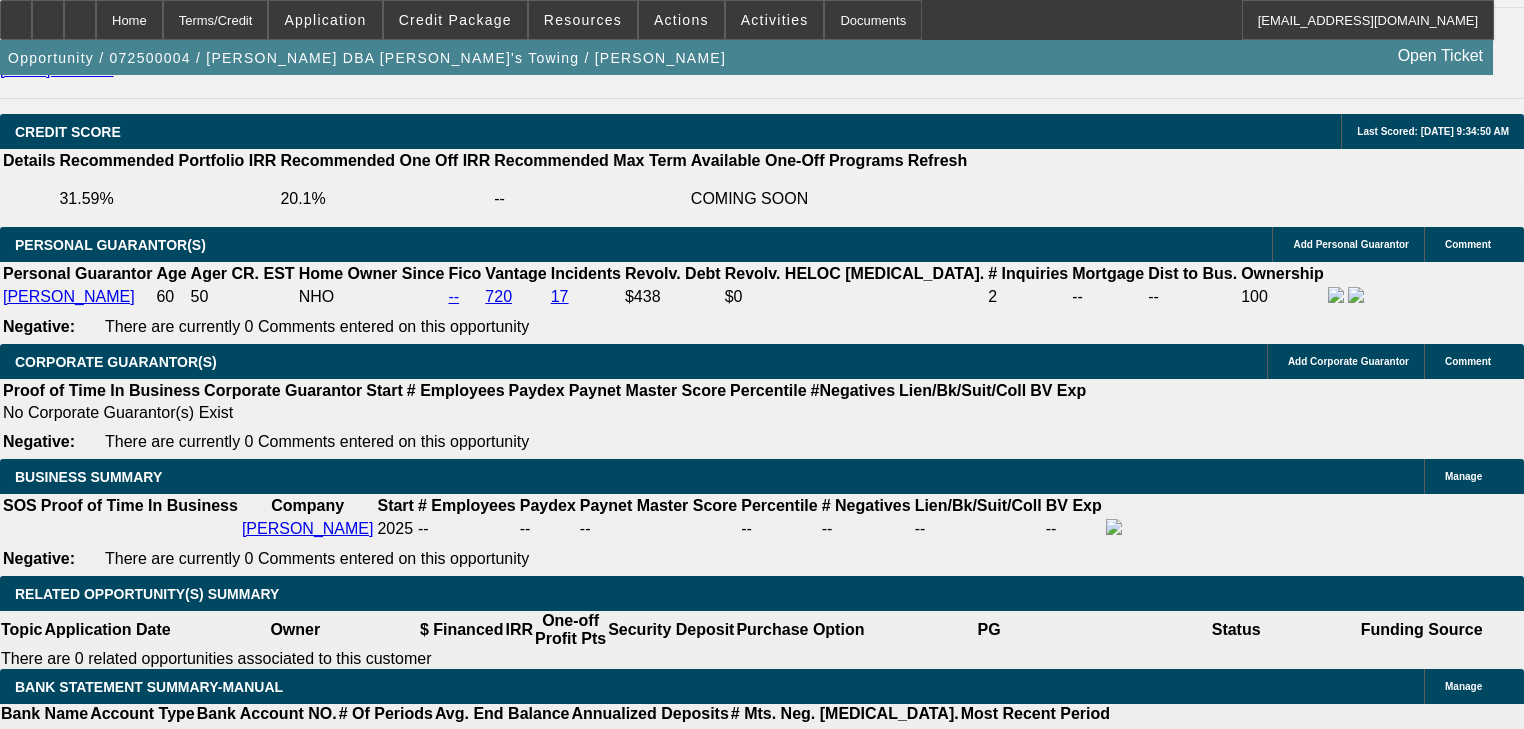 scroll, scrollTop: 2960, scrollLeft: 0, axis: vertical 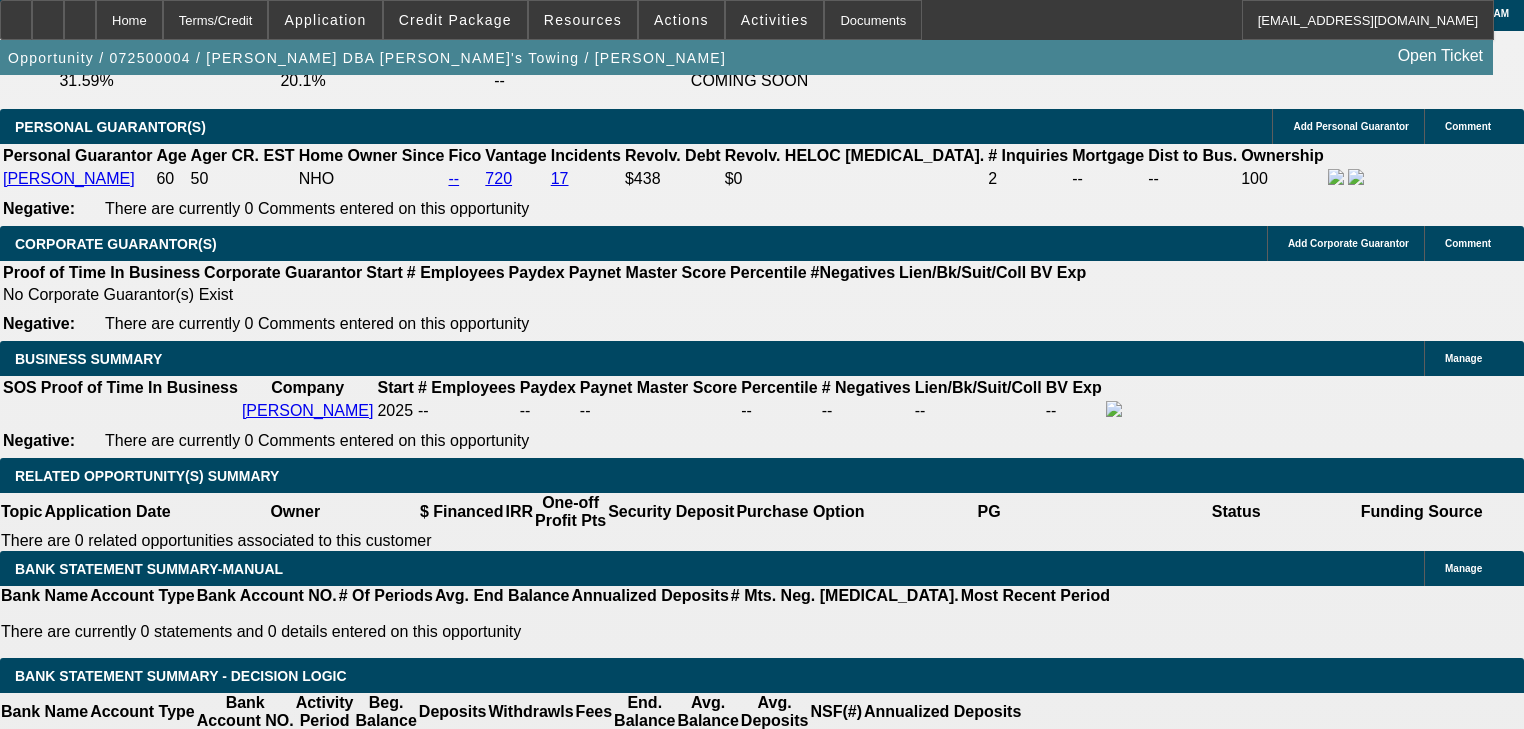 click on "Arida, Michael - 7/7/25, 9:36 AM" at bounding box center (209, 4197) 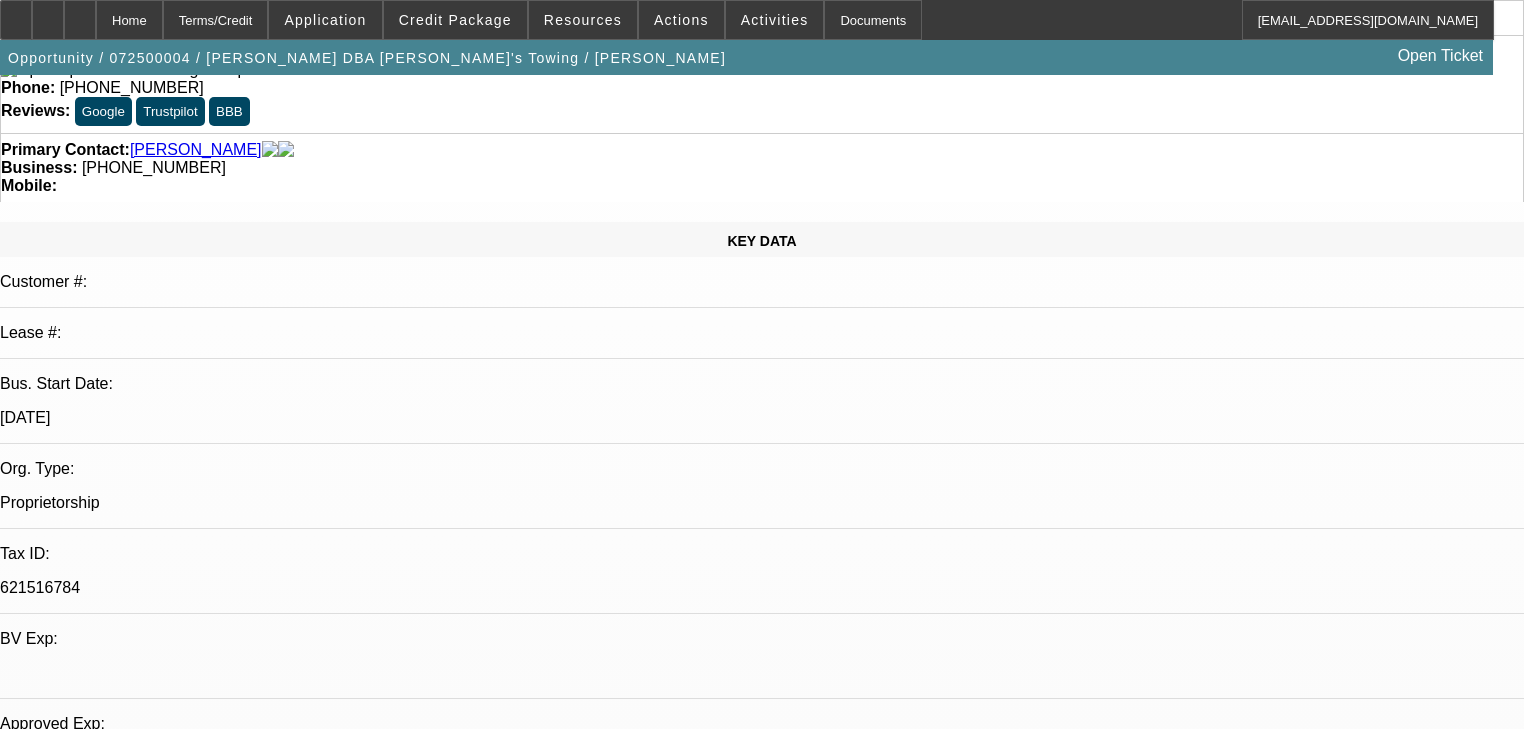 scroll, scrollTop: 640, scrollLeft: 0, axis: vertical 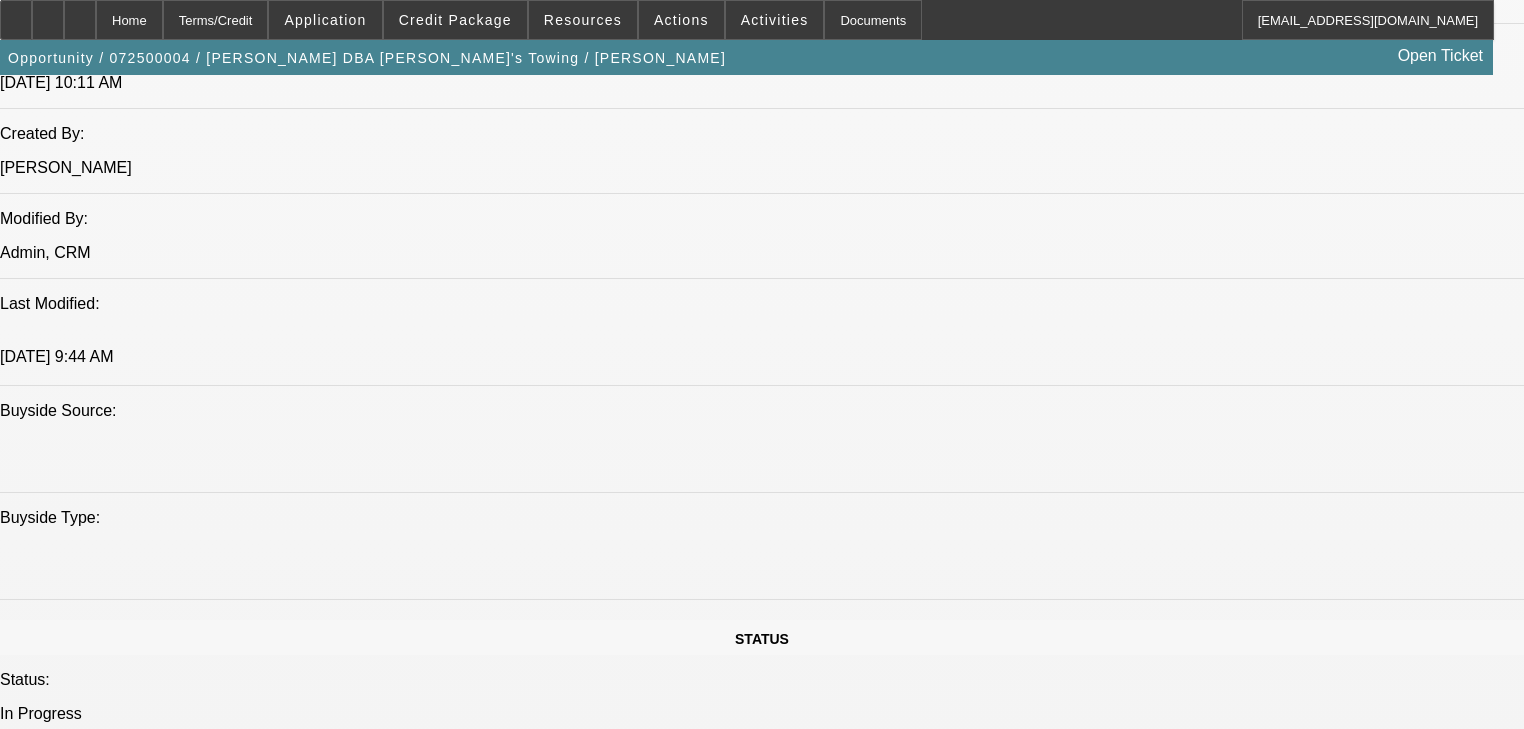 drag, startPoint x: 853, startPoint y: 372, endPoint x: 684, endPoint y: 412, distance: 173.66922 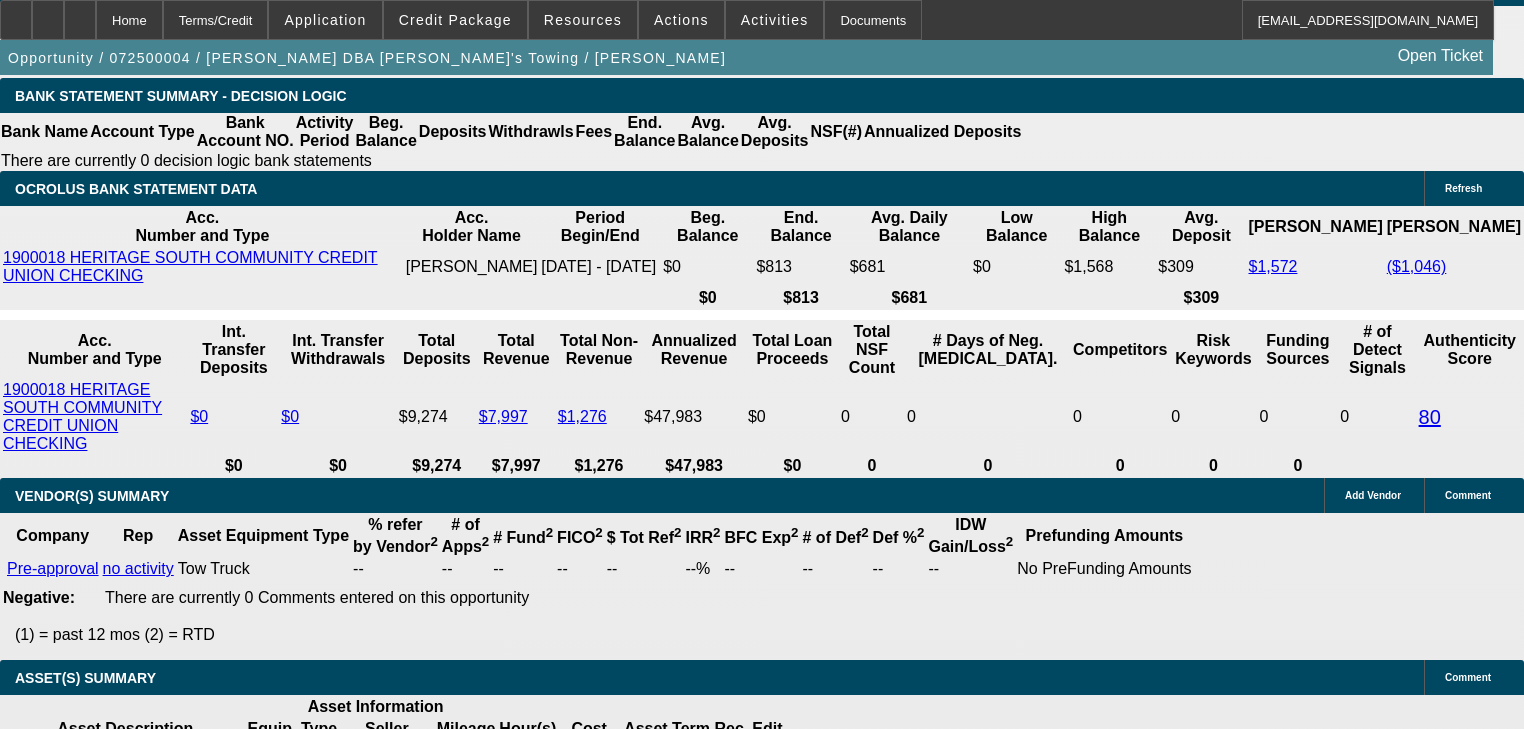 scroll, scrollTop: 3600, scrollLeft: 0, axis: vertical 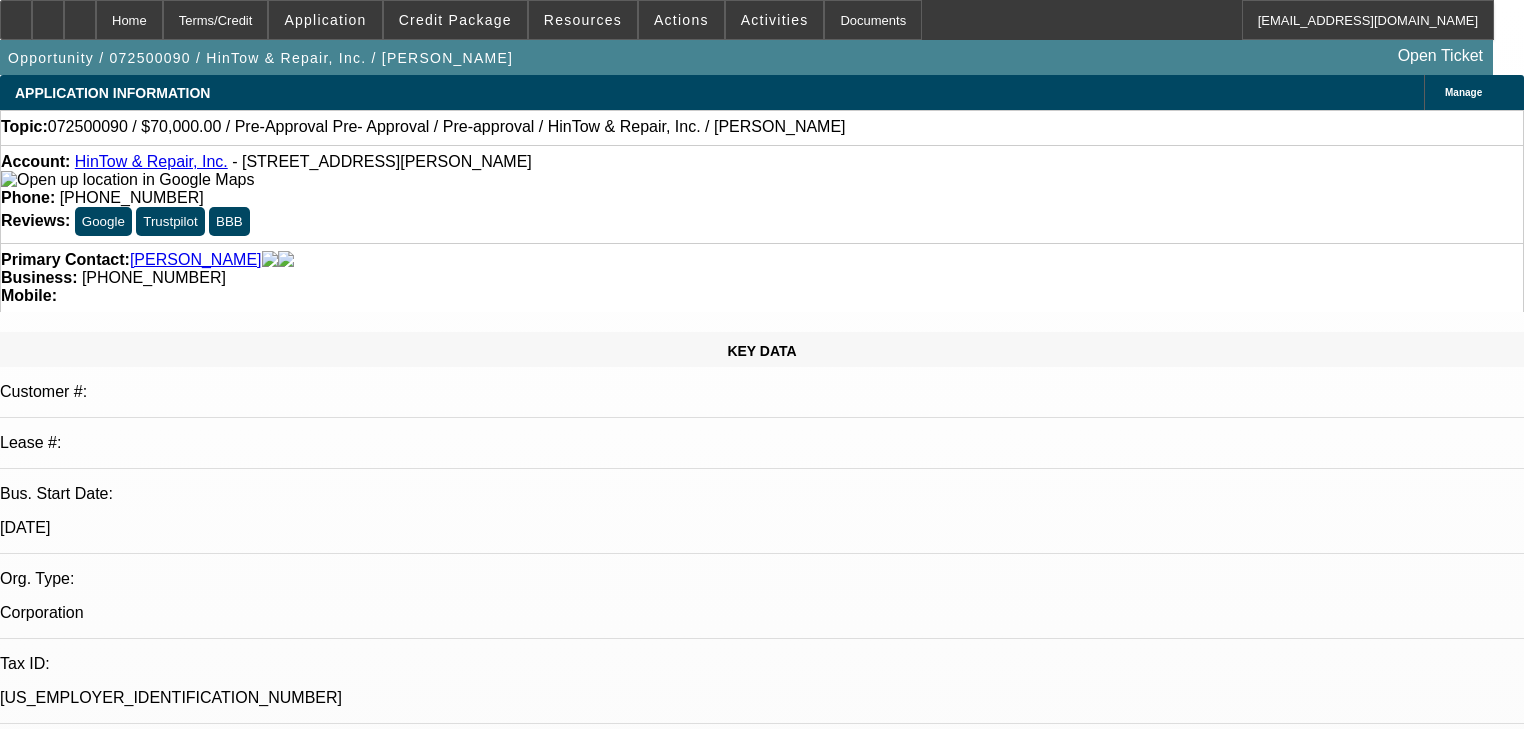 select on "0" 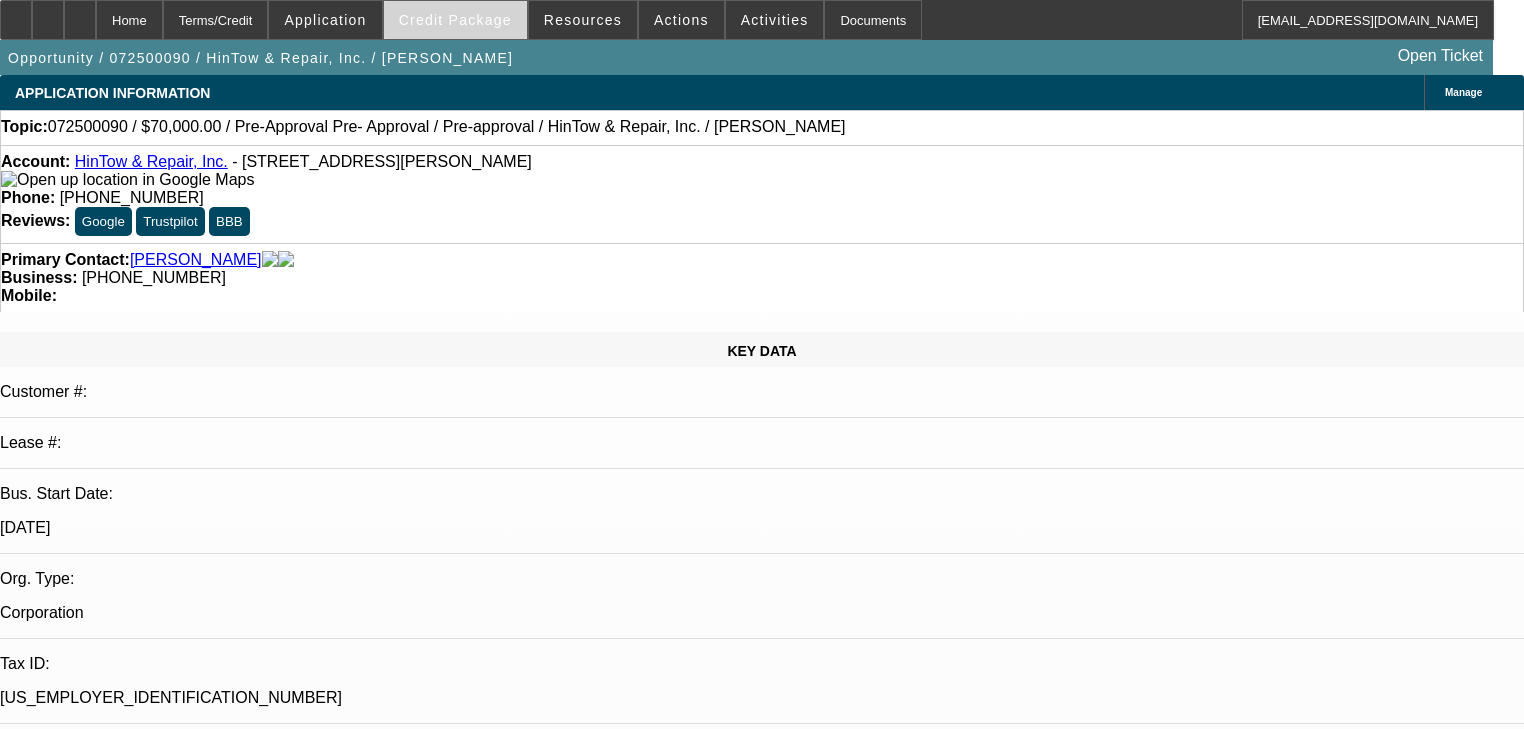 click at bounding box center [455, 20] 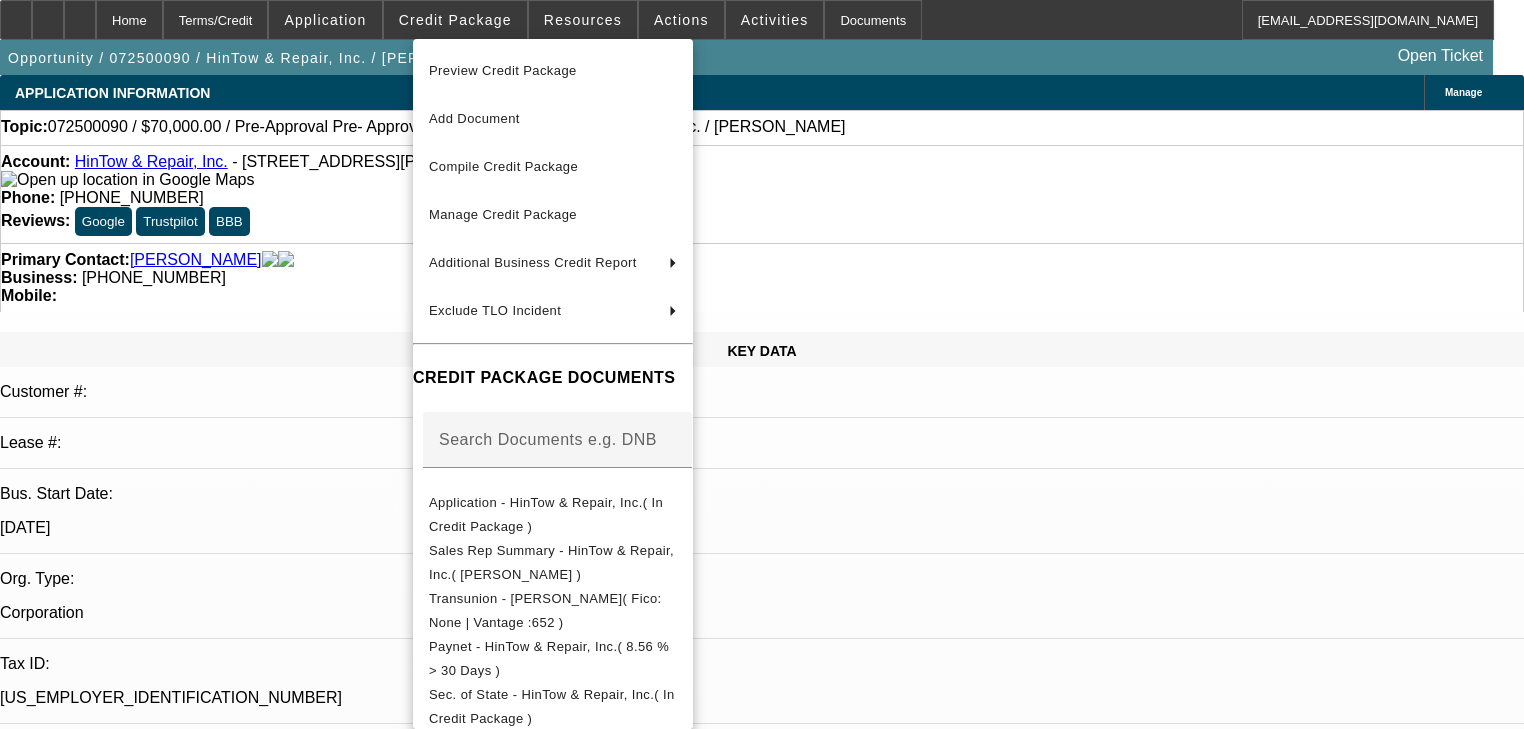 click at bounding box center [762, 364] 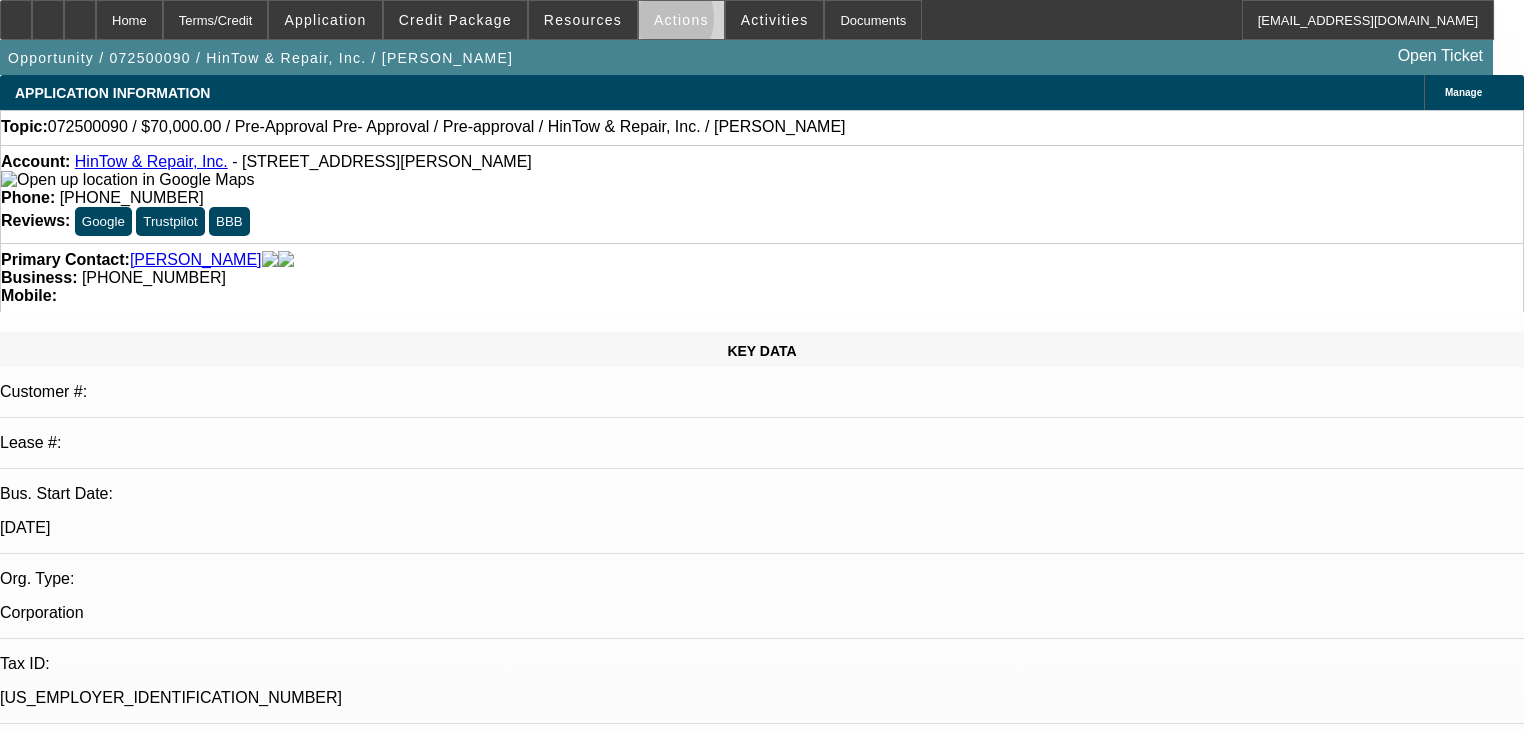 click at bounding box center (681, 20) 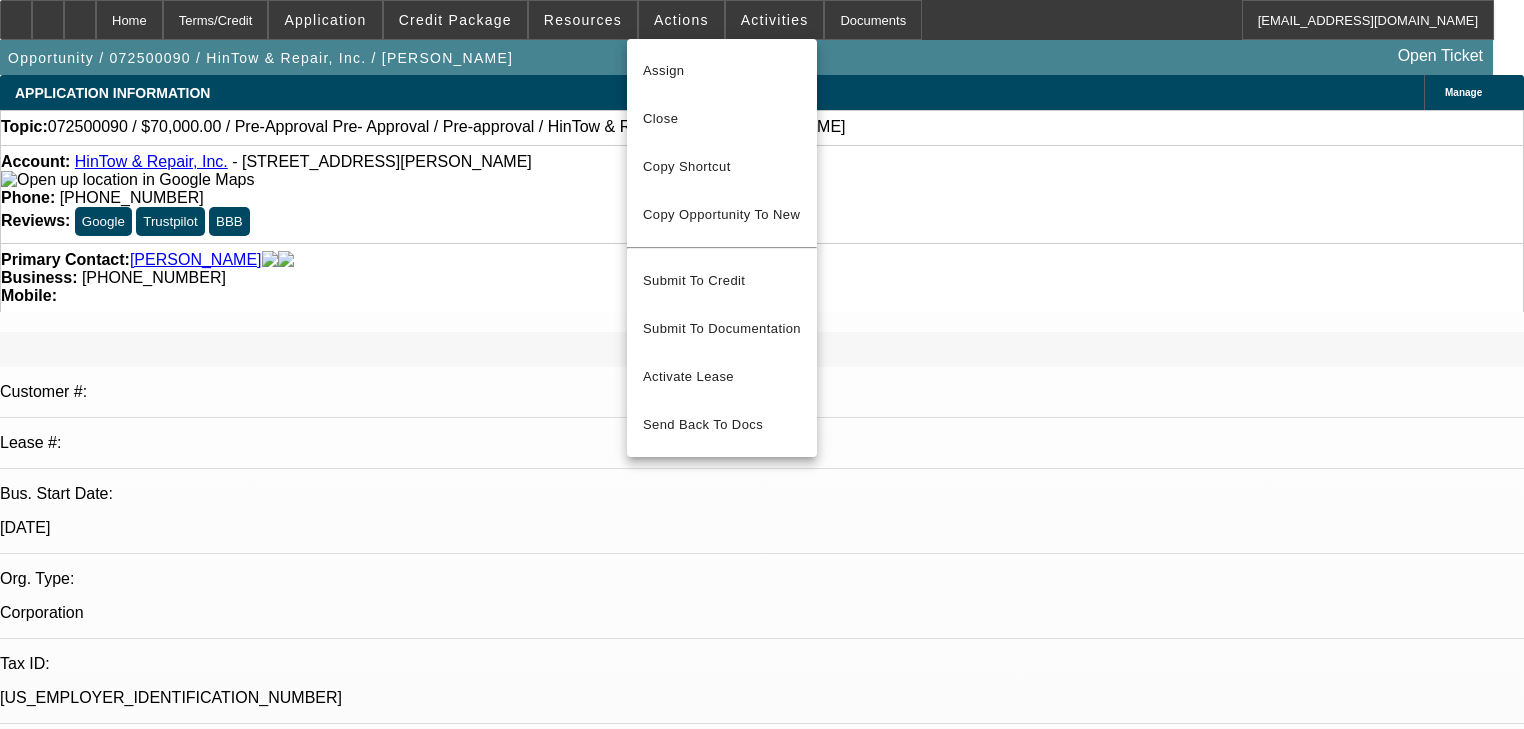 click at bounding box center (762, 364) 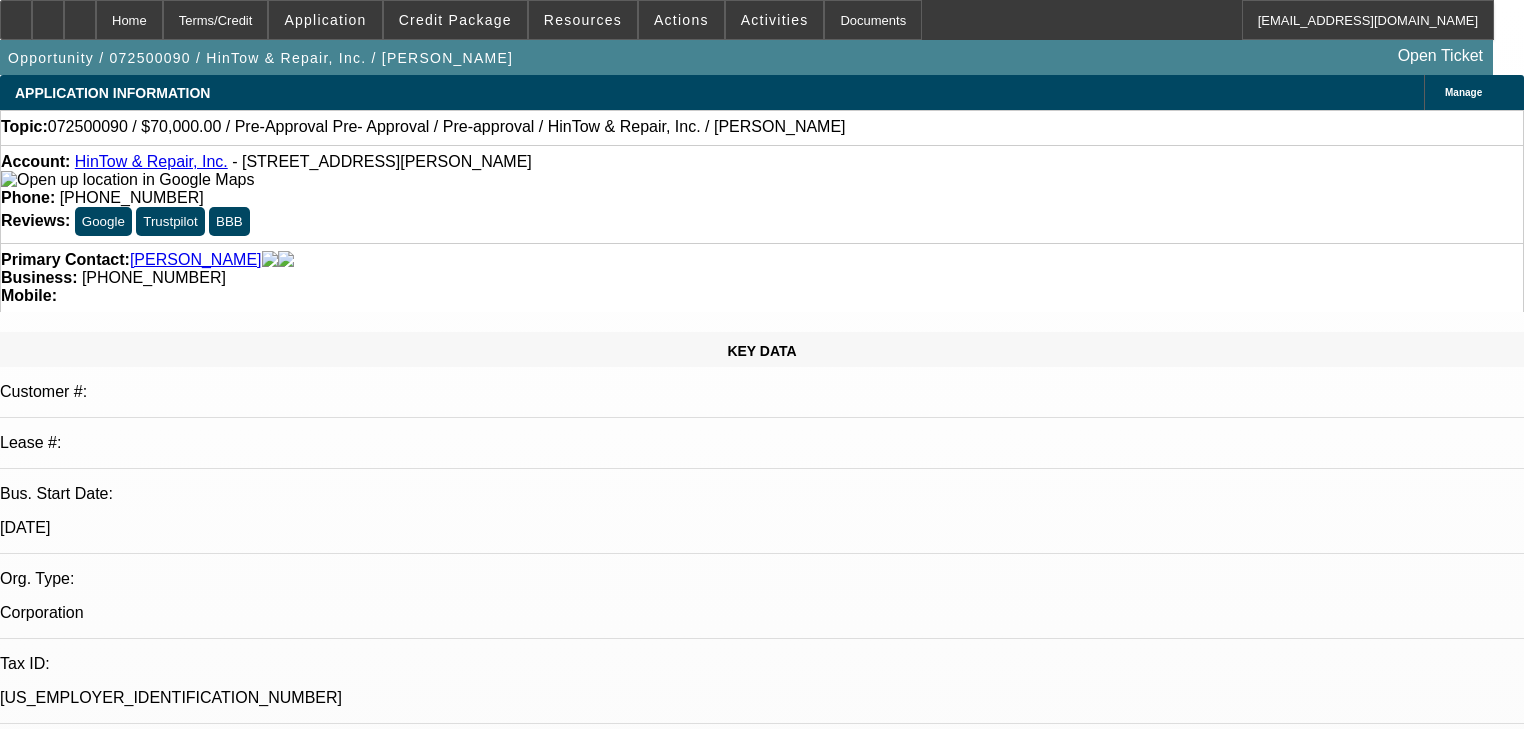 click on "Resources" at bounding box center (583, 20) 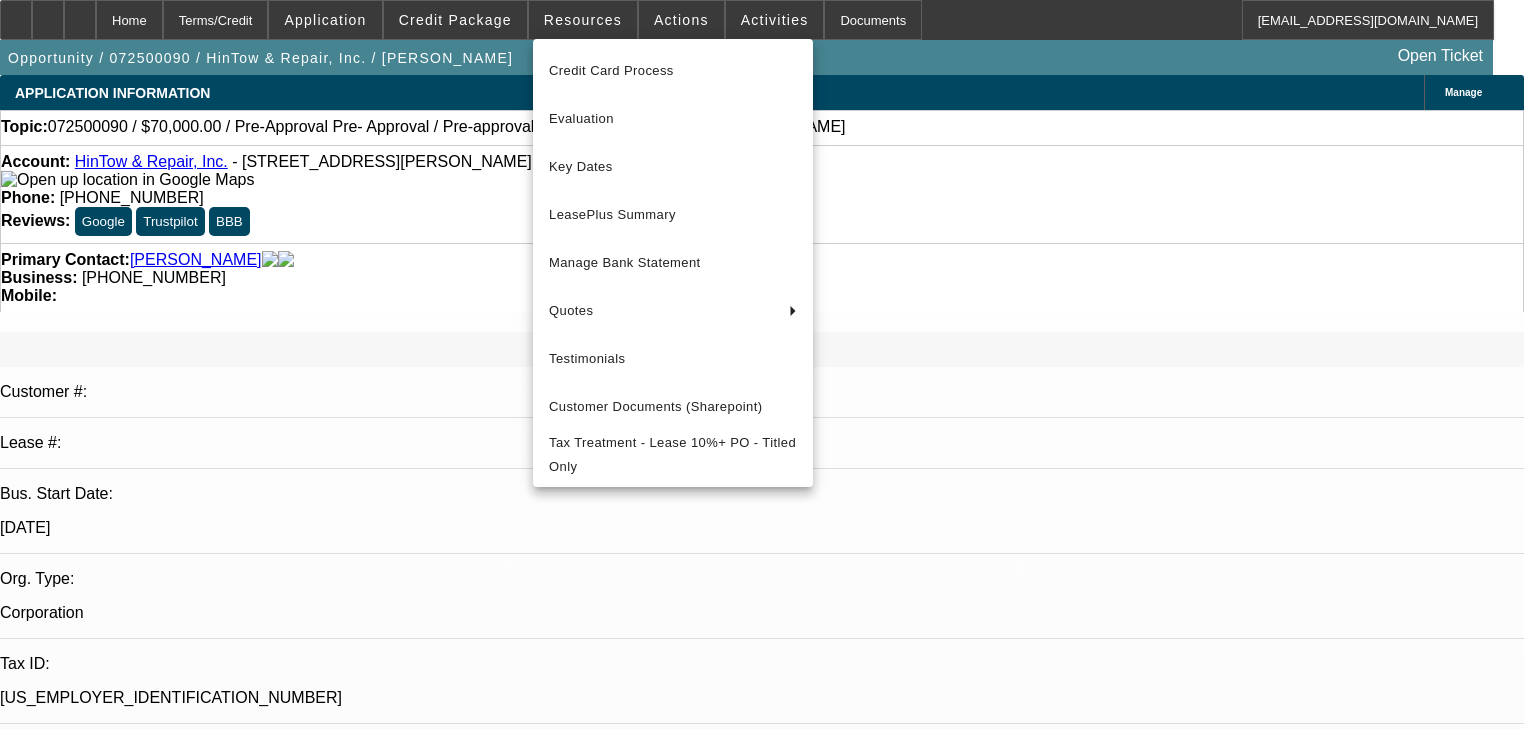 click at bounding box center (762, 364) 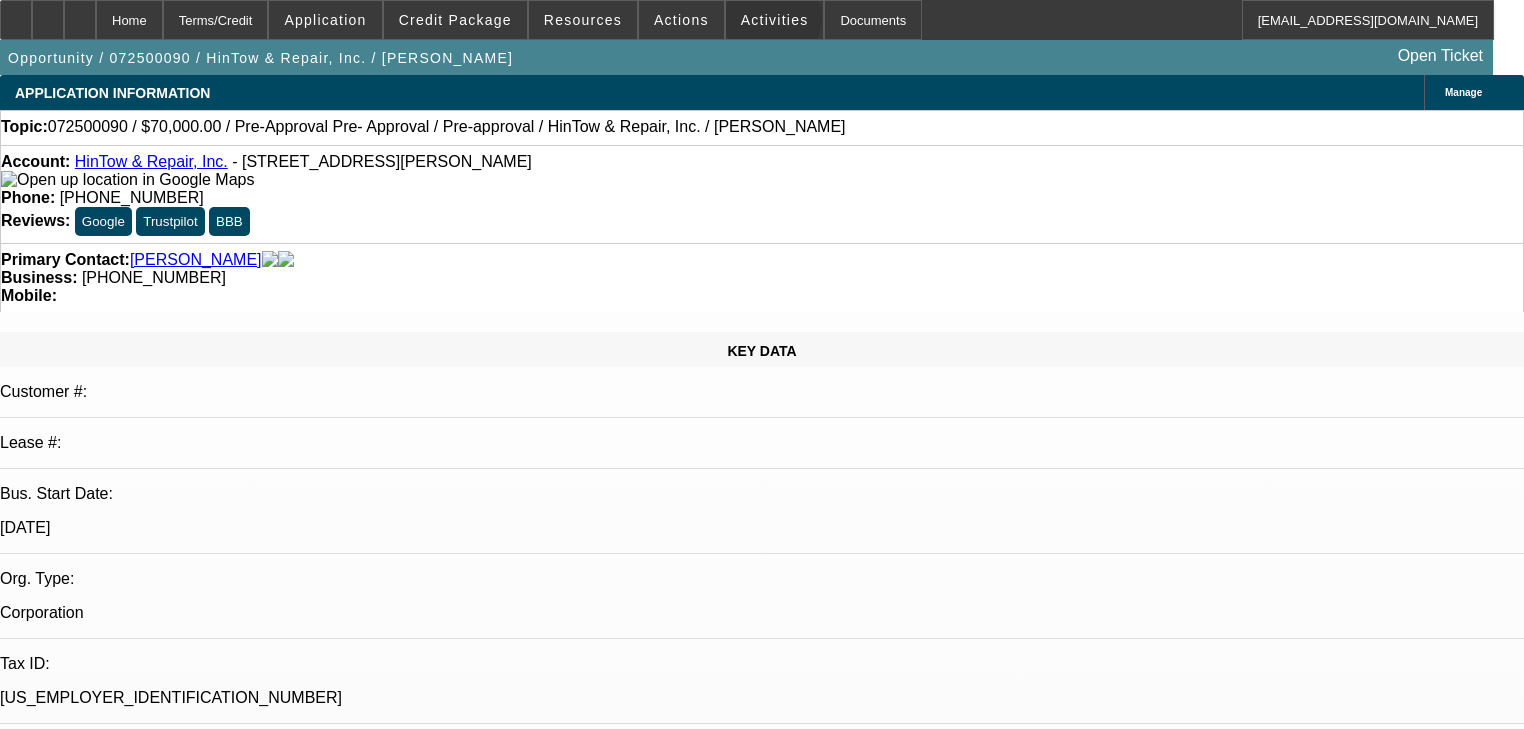 click on "Activities" at bounding box center [775, 20] 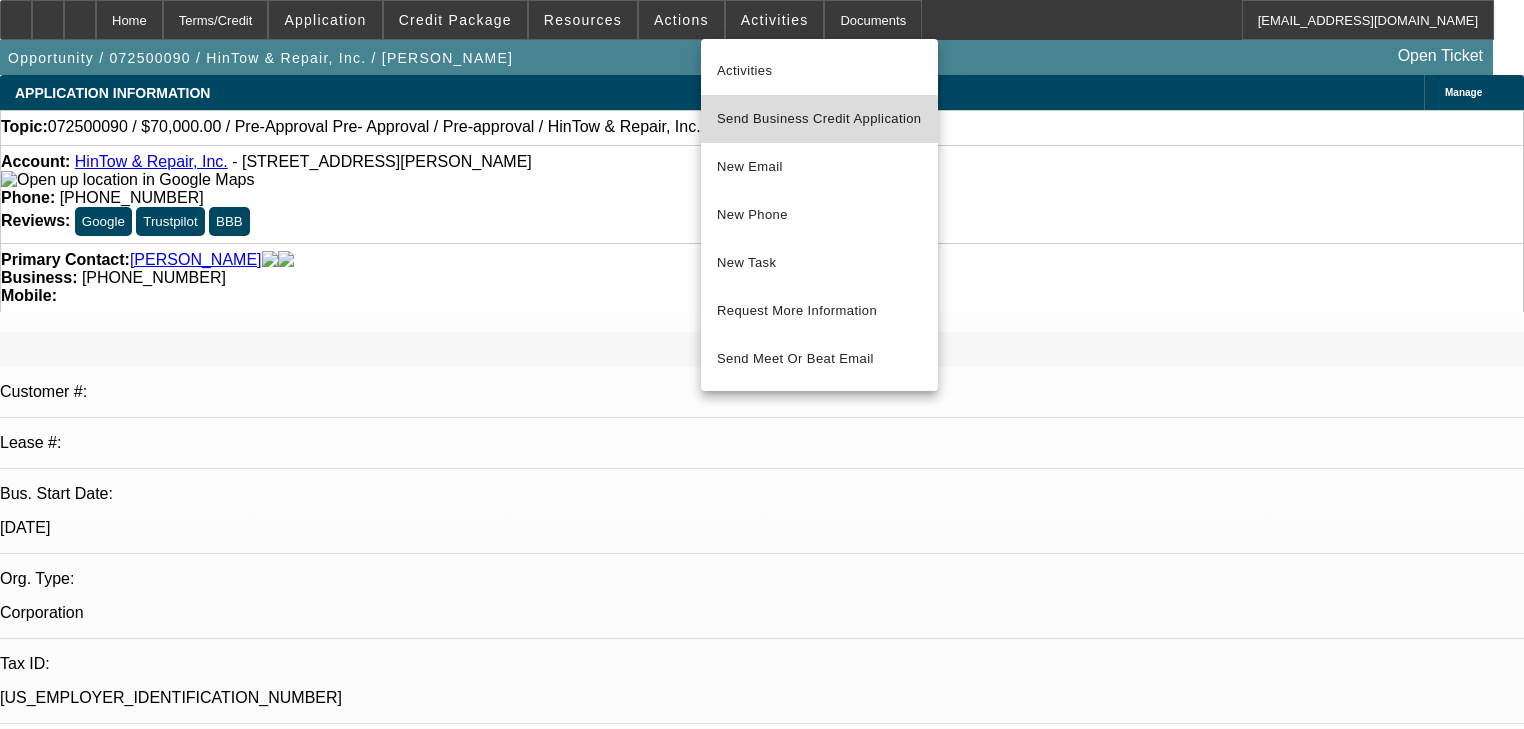 click on "Send Business Credit Application" at bounding box center [819, 119] 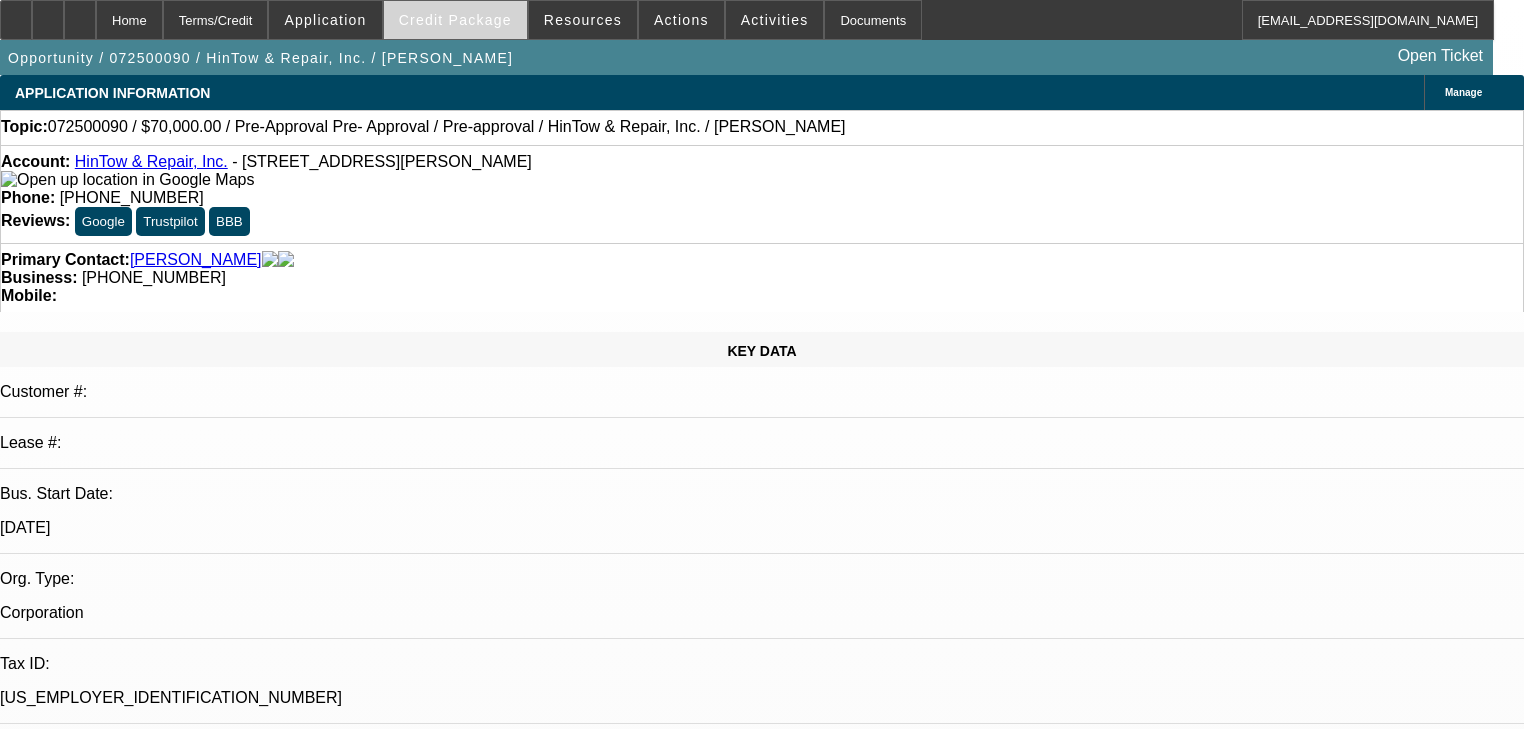 click on "Credit Package" at bounding box center [455, 20] 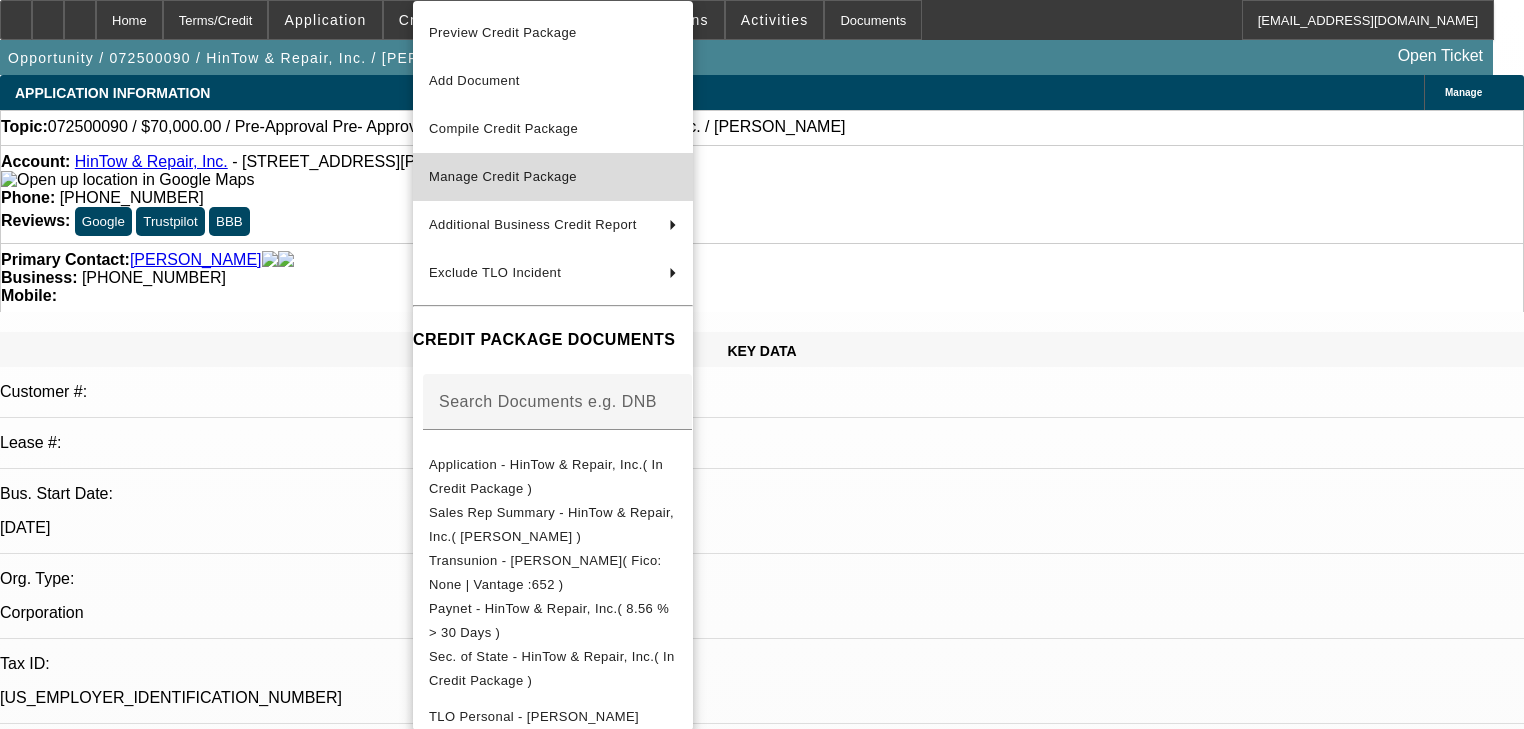 click on "Manage Credit Package" at bounding box center (503, 176) 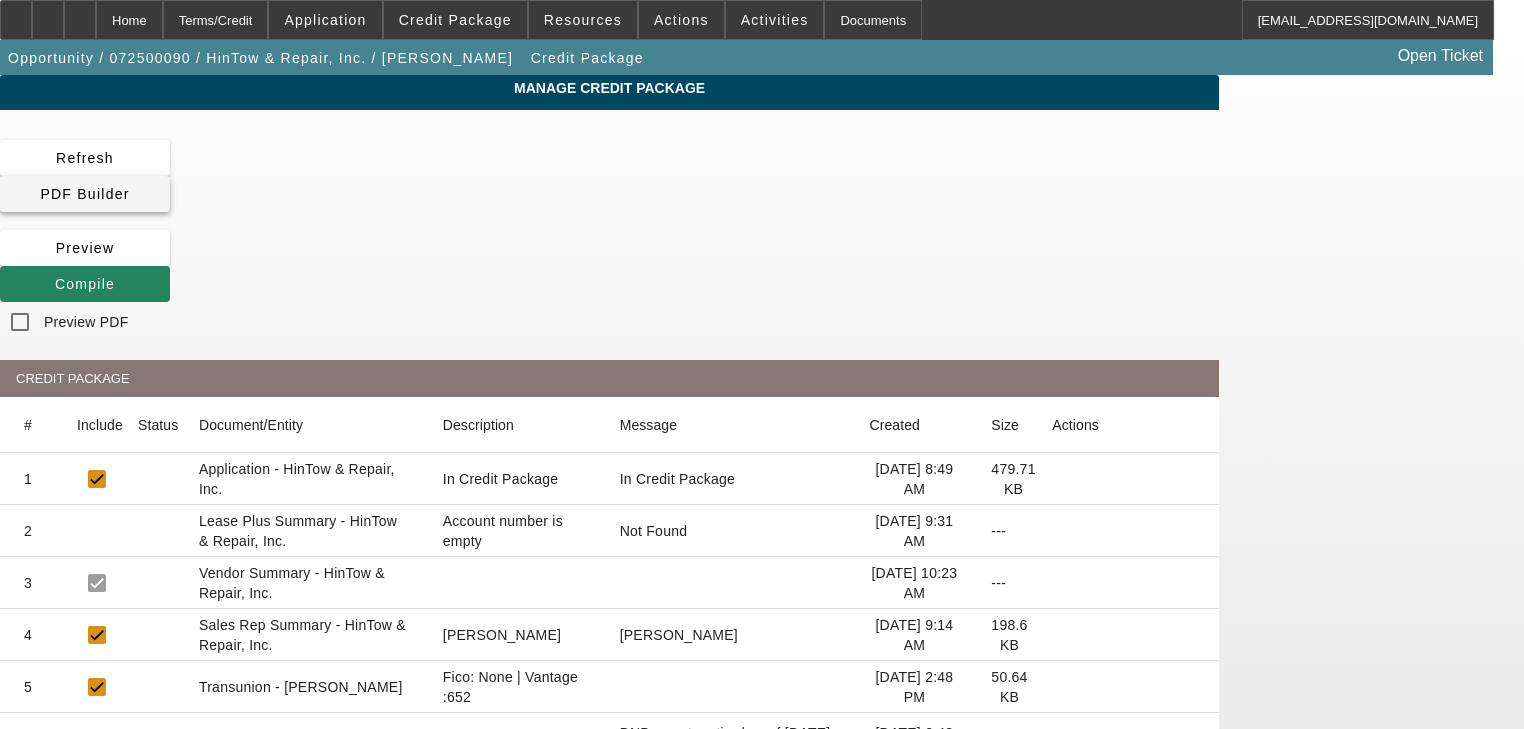 click at bounding box center [85, 194] 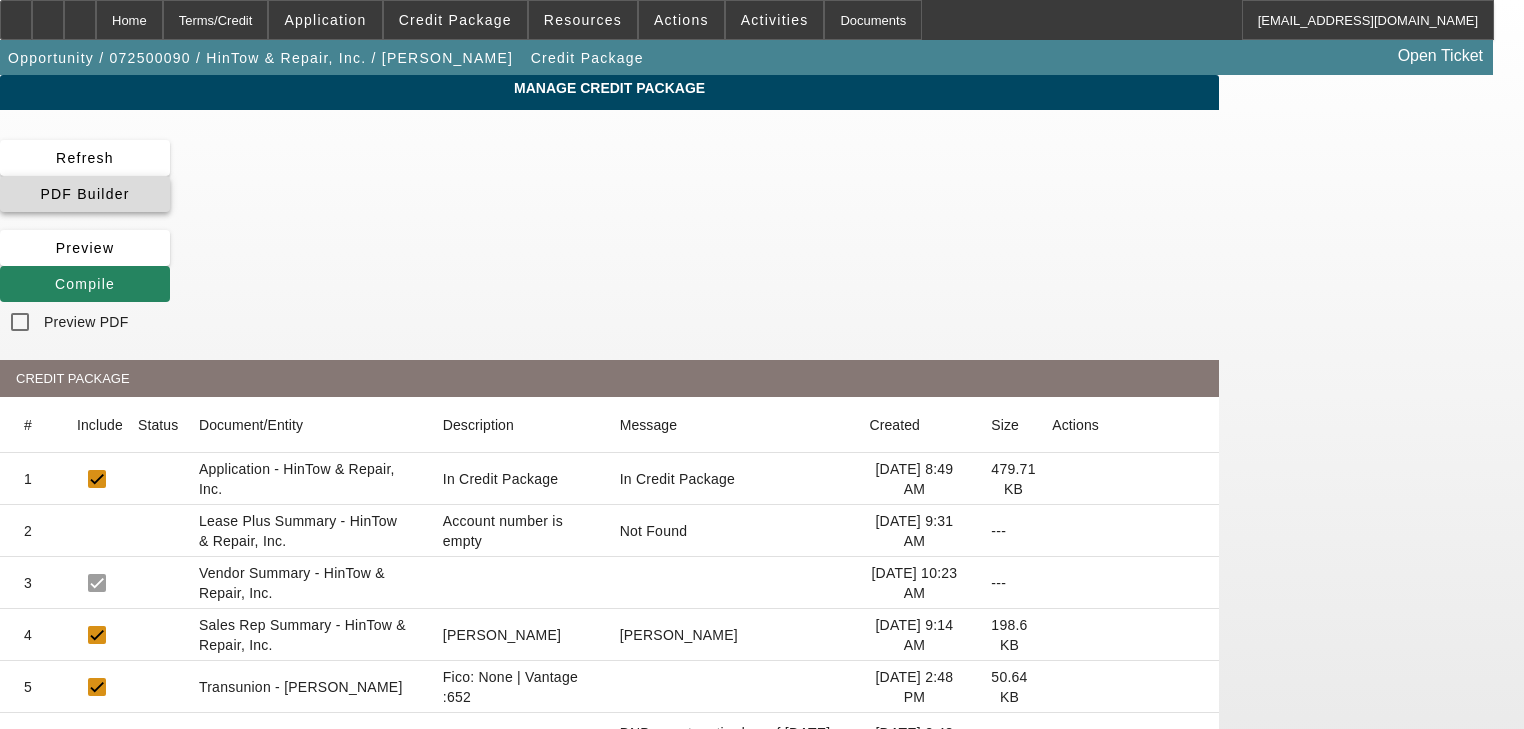 click at bounding box center (85, 194) 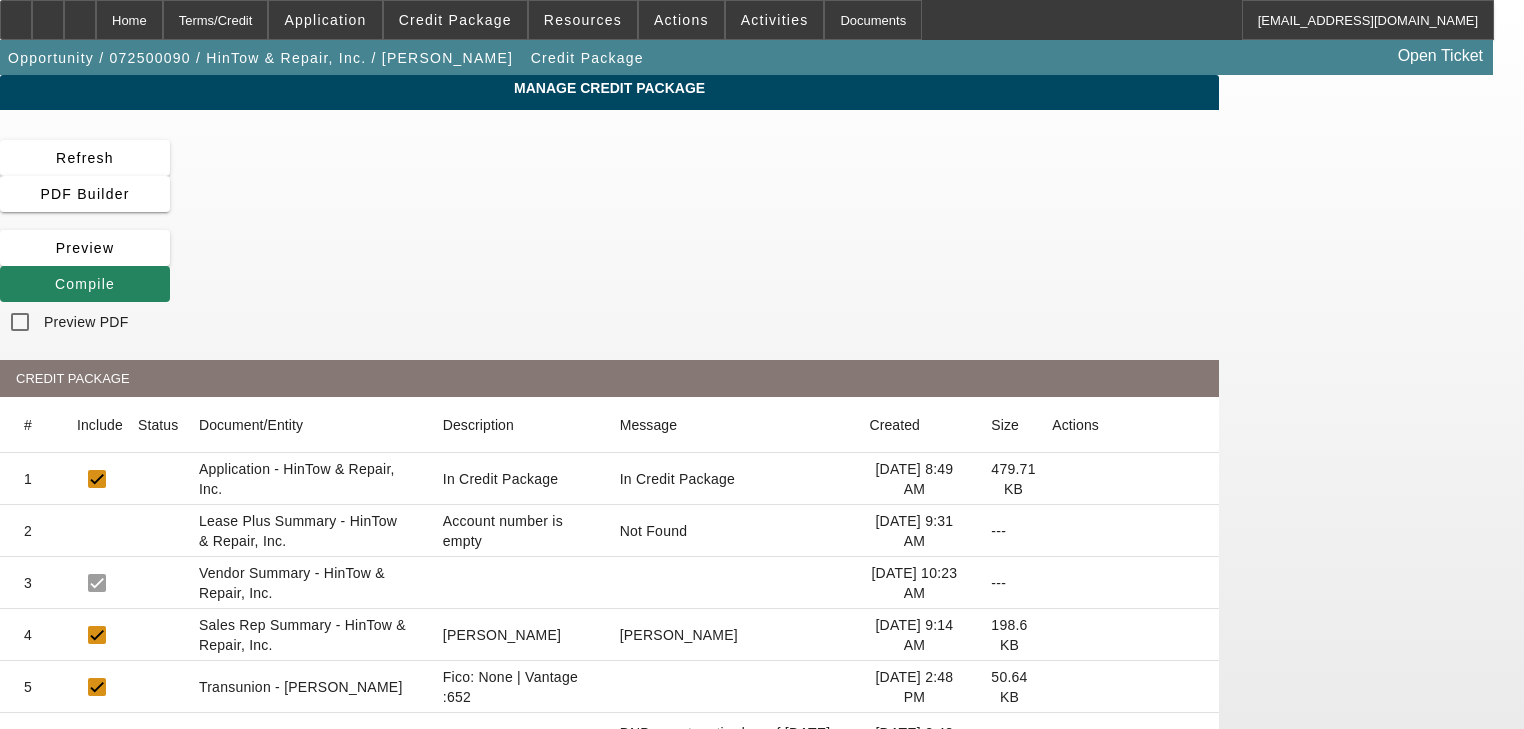click on "Refresh
PDF Builder
Preview
Compile
Preview PDF" 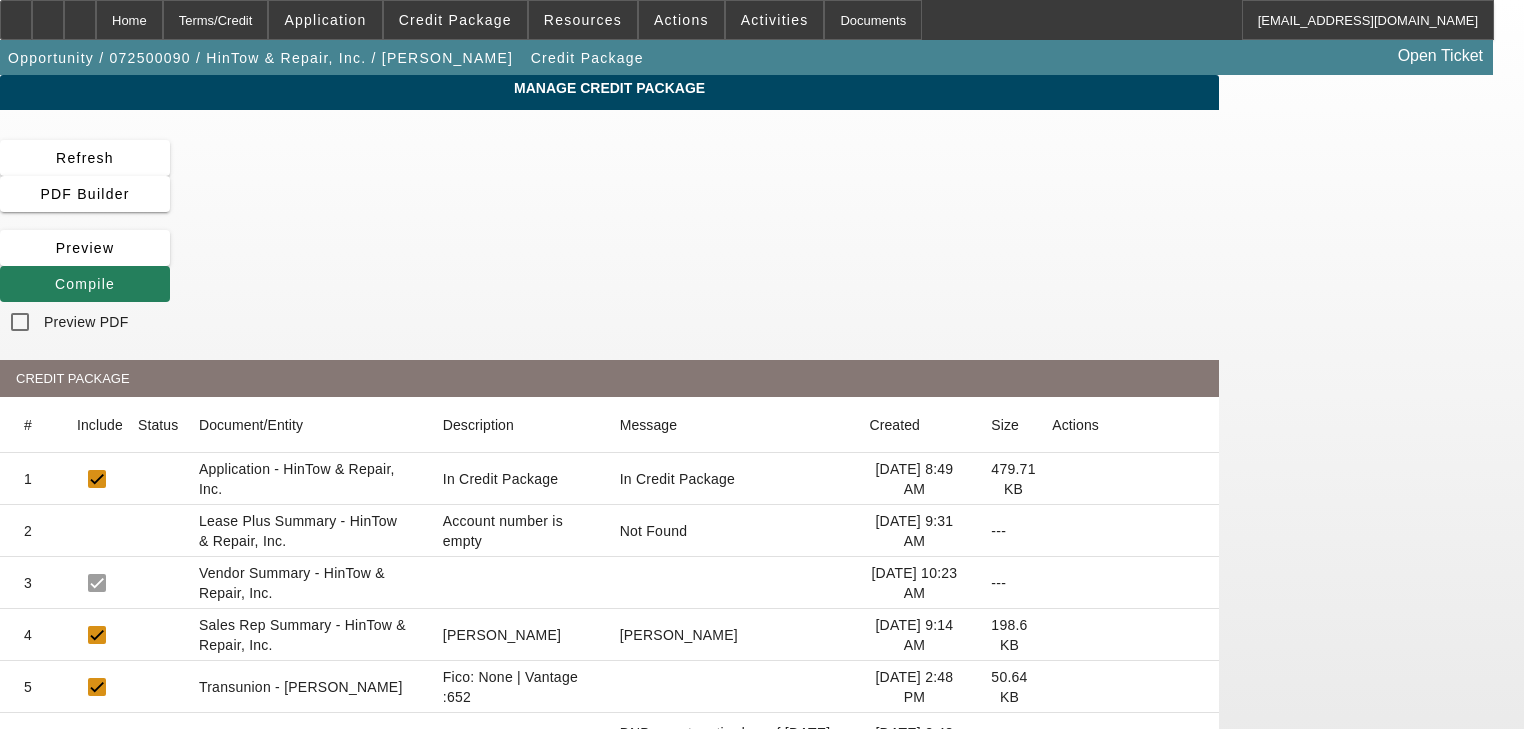 click at bounding box center [55, 284] 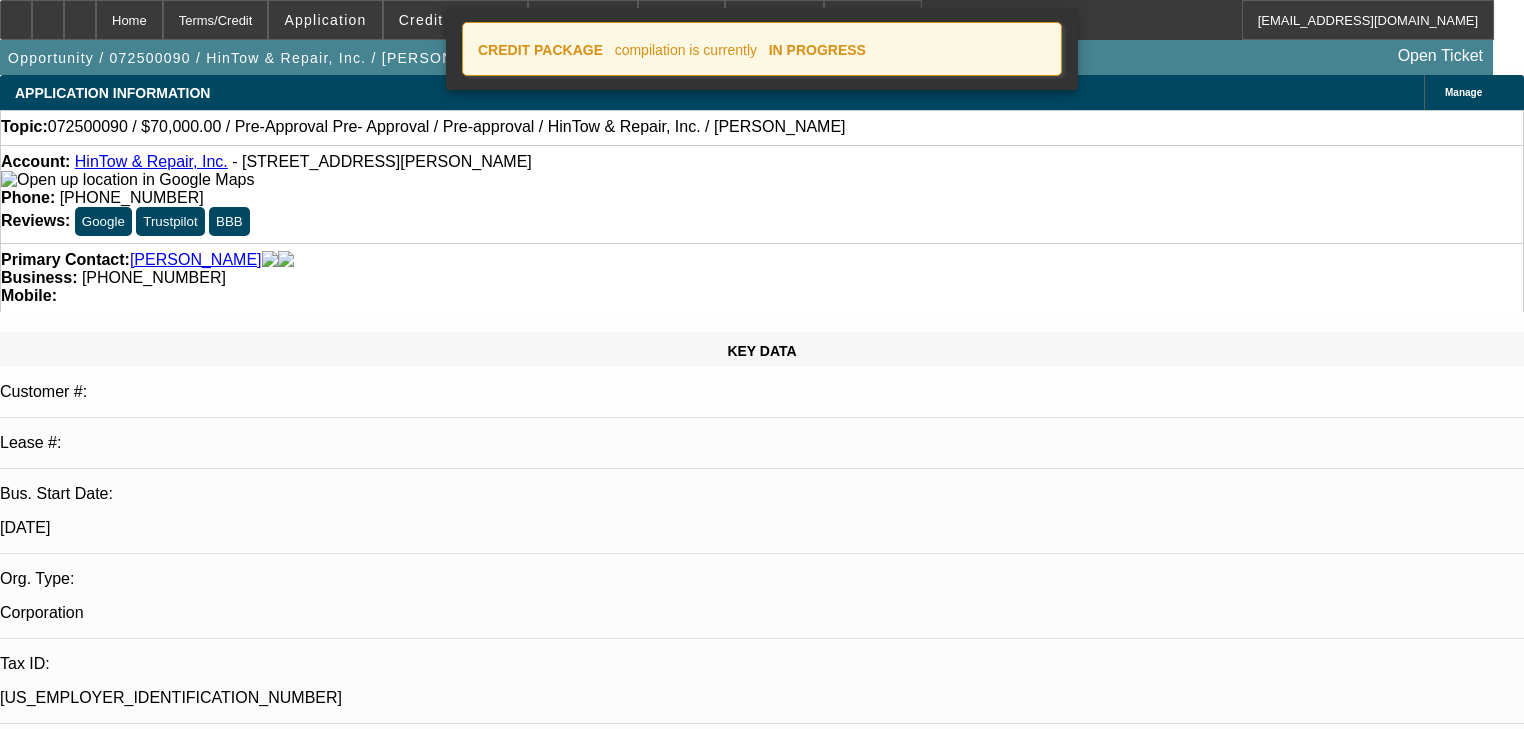 select on "0" 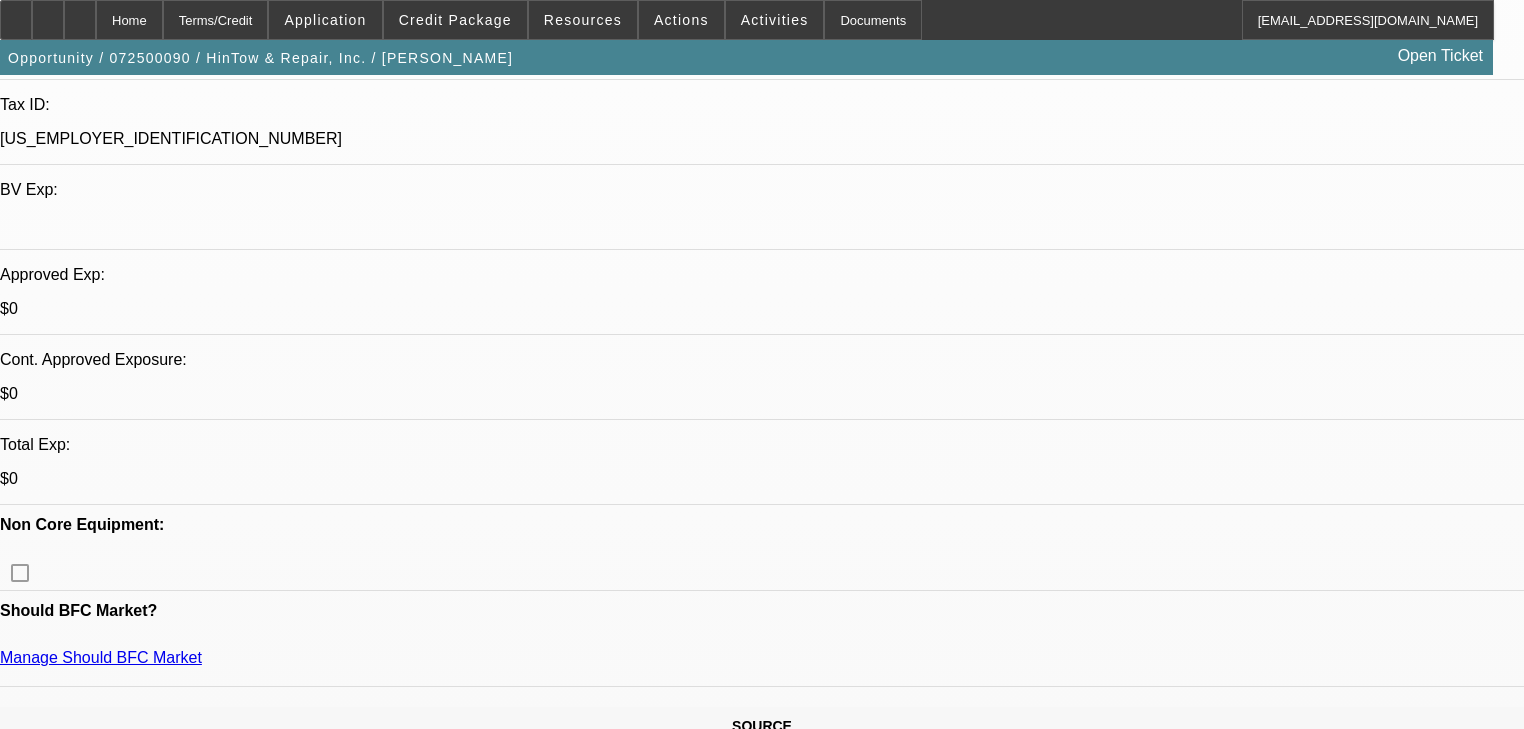 scroll, scrollTop: 640, scrollLeft: 0, axis: vertical 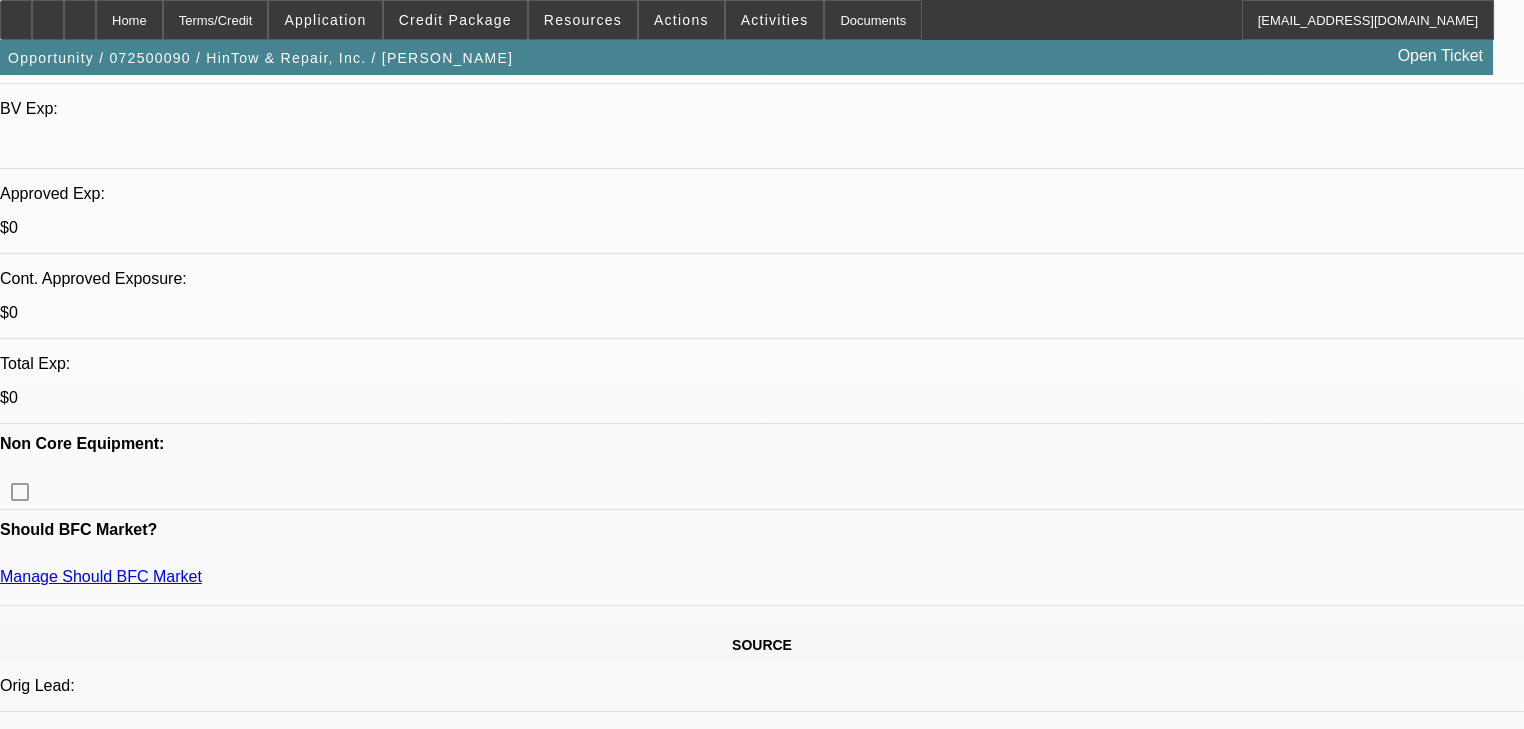 click on "Add Personal Guarantor" at bounding box center (1351, 2362) 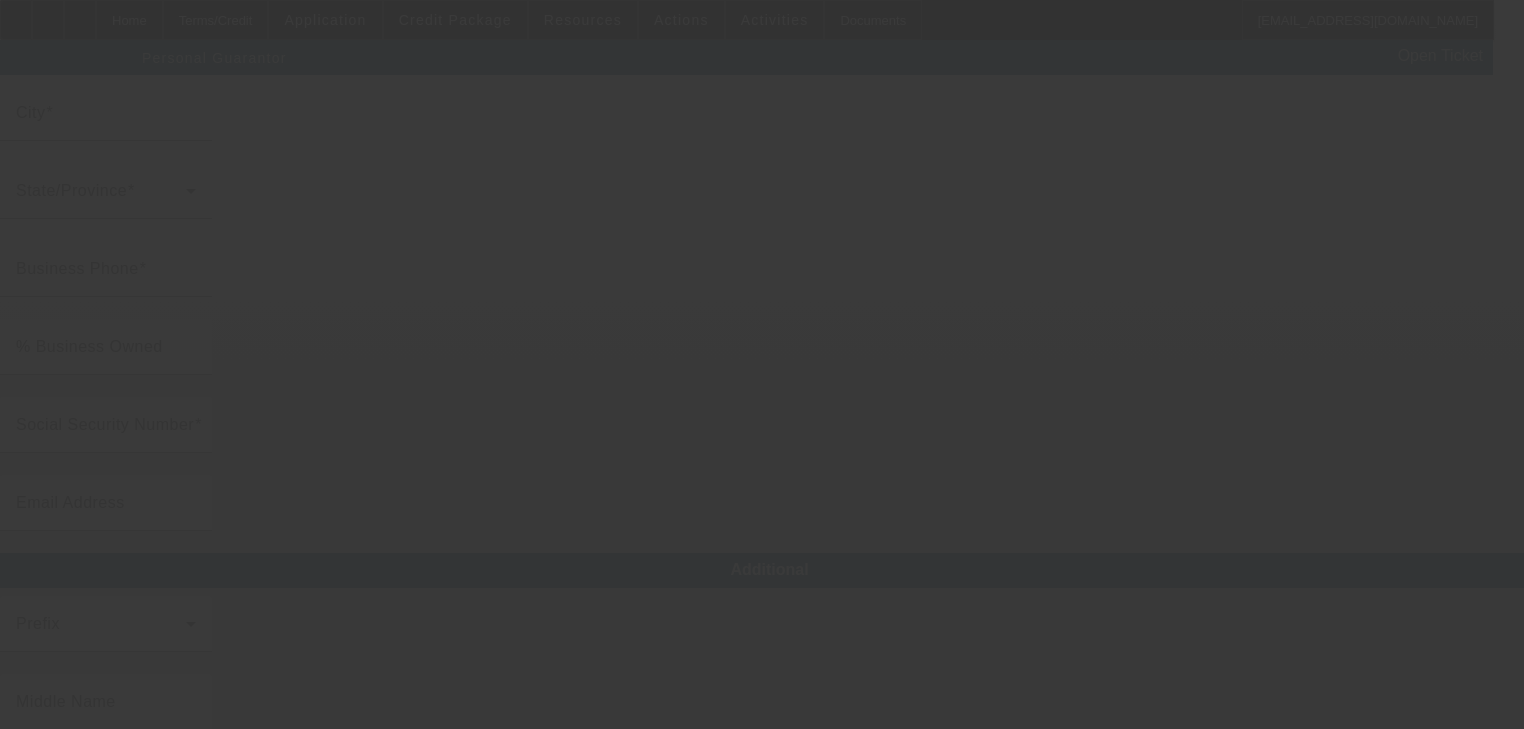 scroll, scrollTop: 0, scrollLeft: 0, axis: both 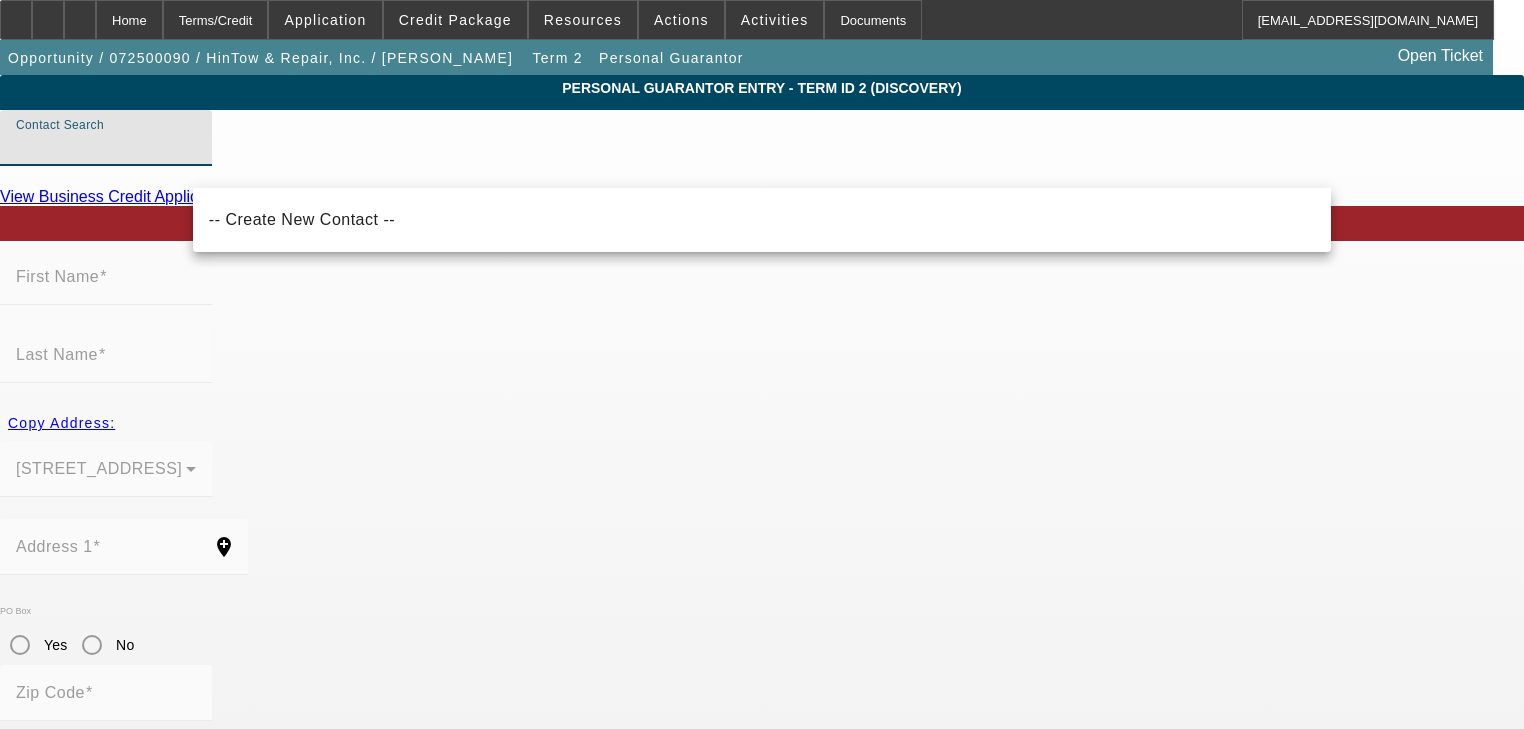click on "Contact Search" at bounding box center [106, 146] 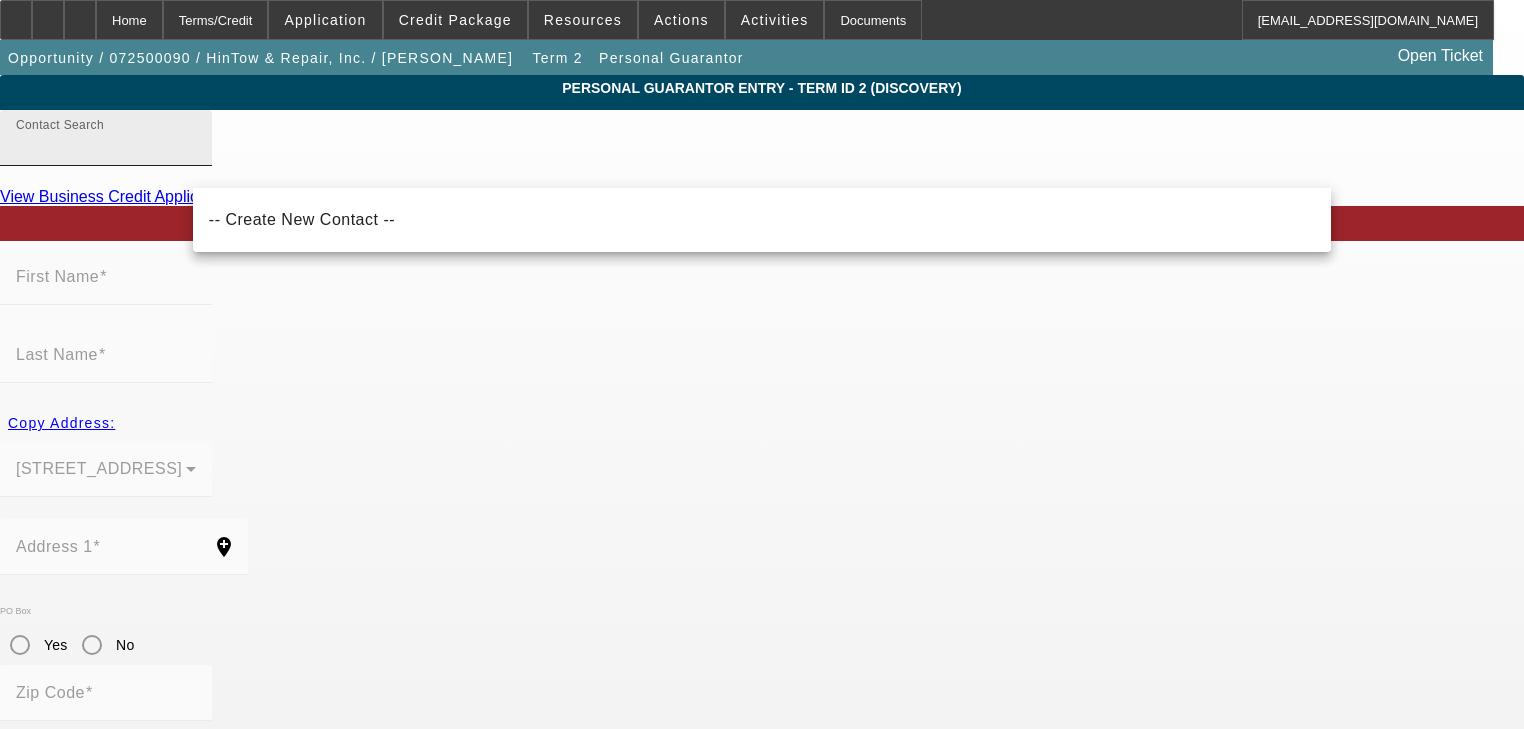click on "Contact Search" at bounding box center (106, 146) 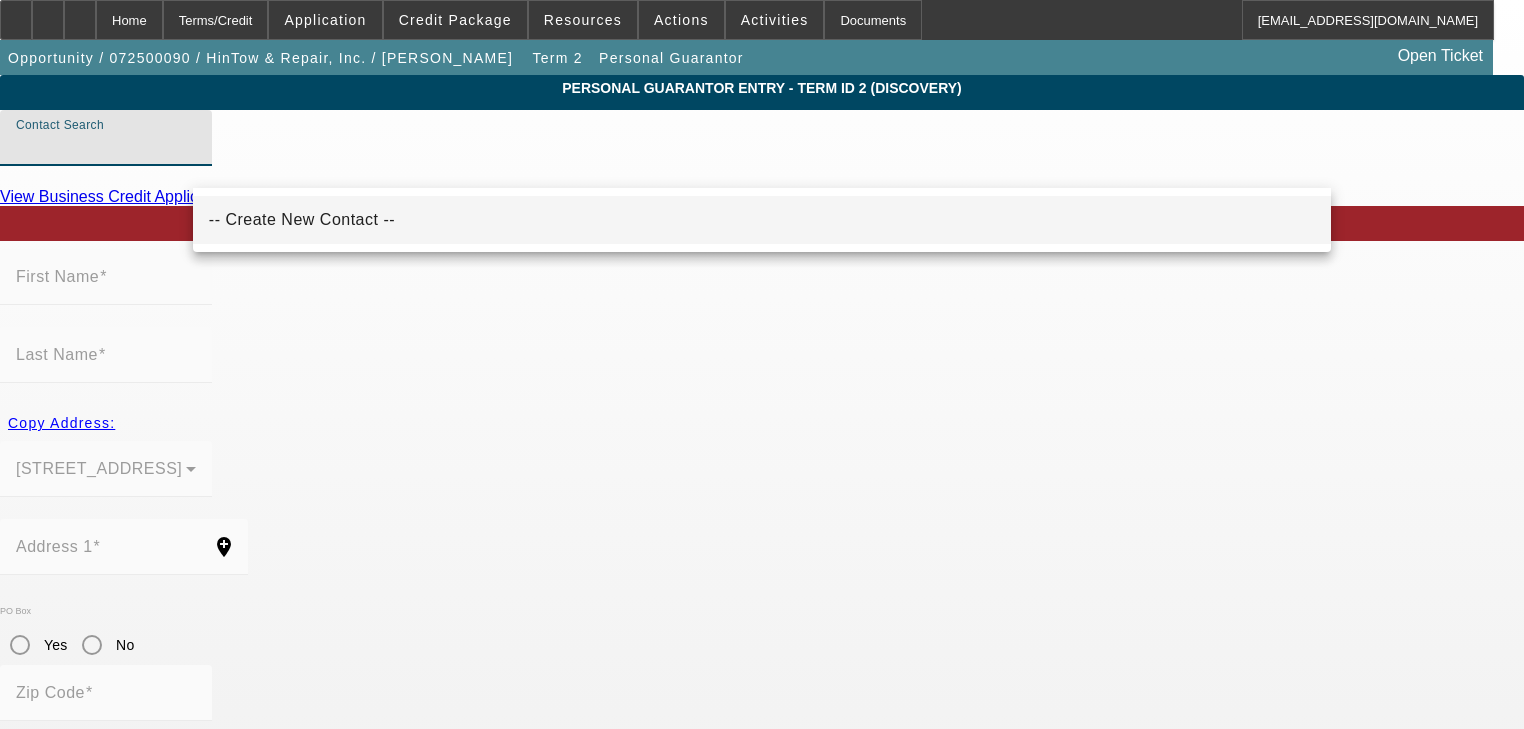 click on "-- Create New Contact --" at bounding box center (762, 220) 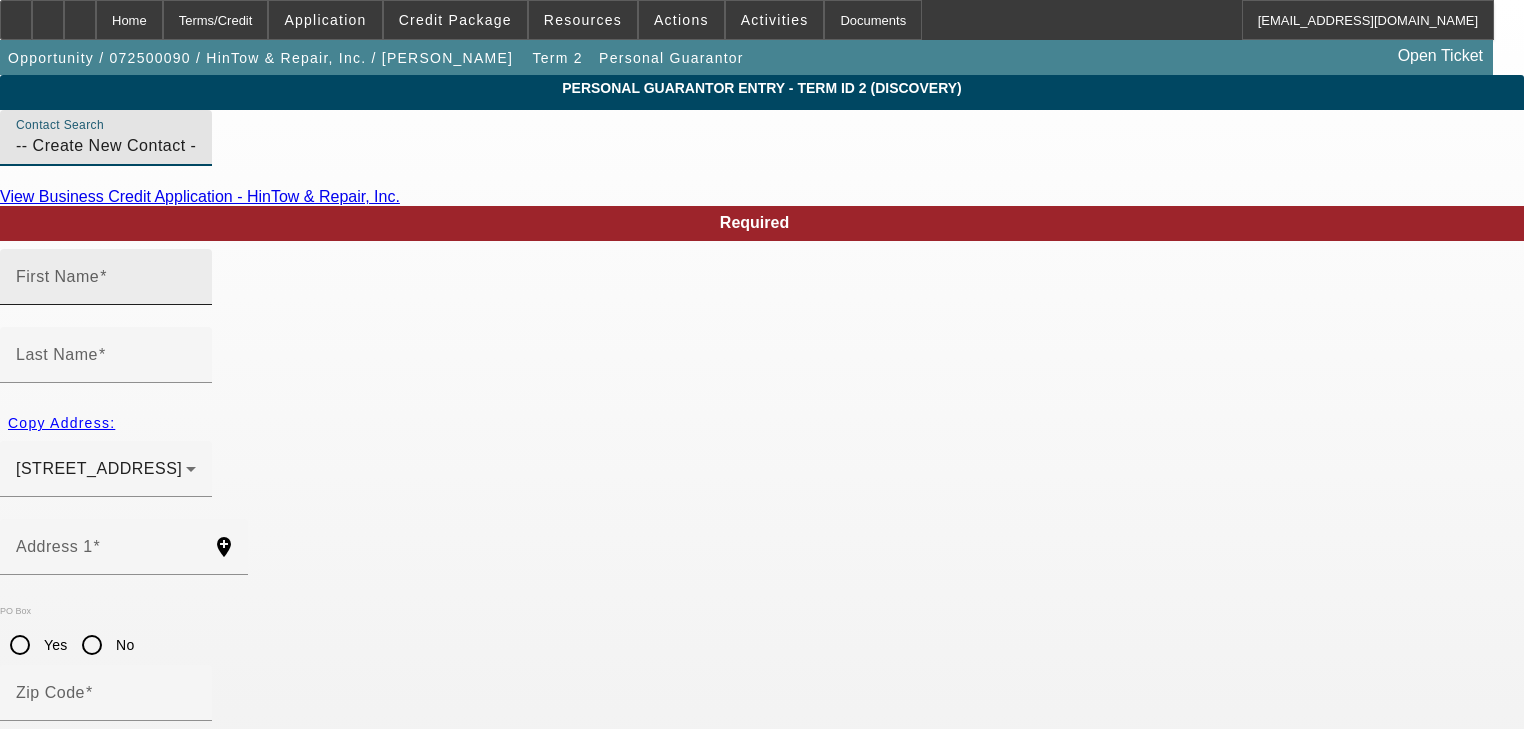 click on "First Name" at bounding box center (106, 285) 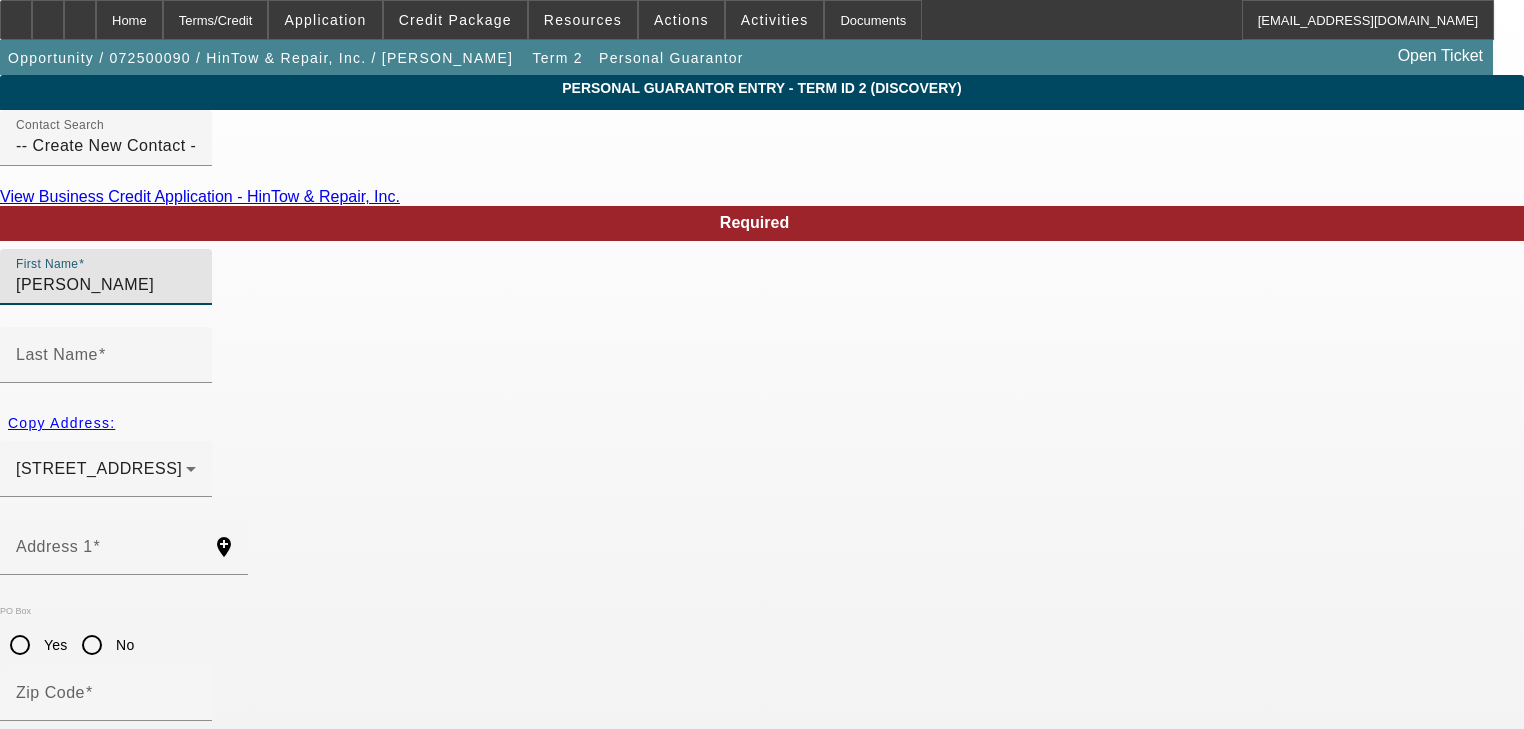 type on "Angela" 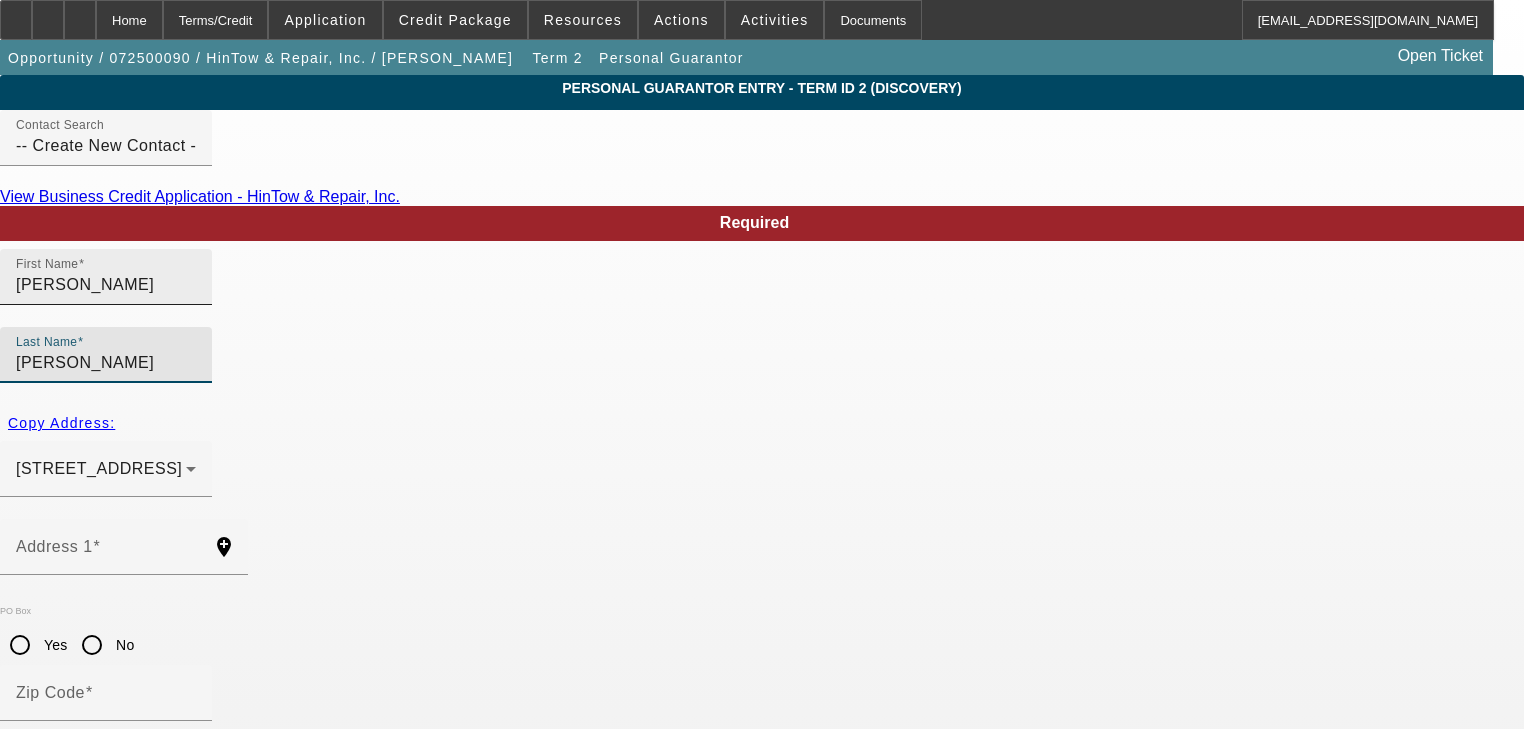 type on "Hinnant" 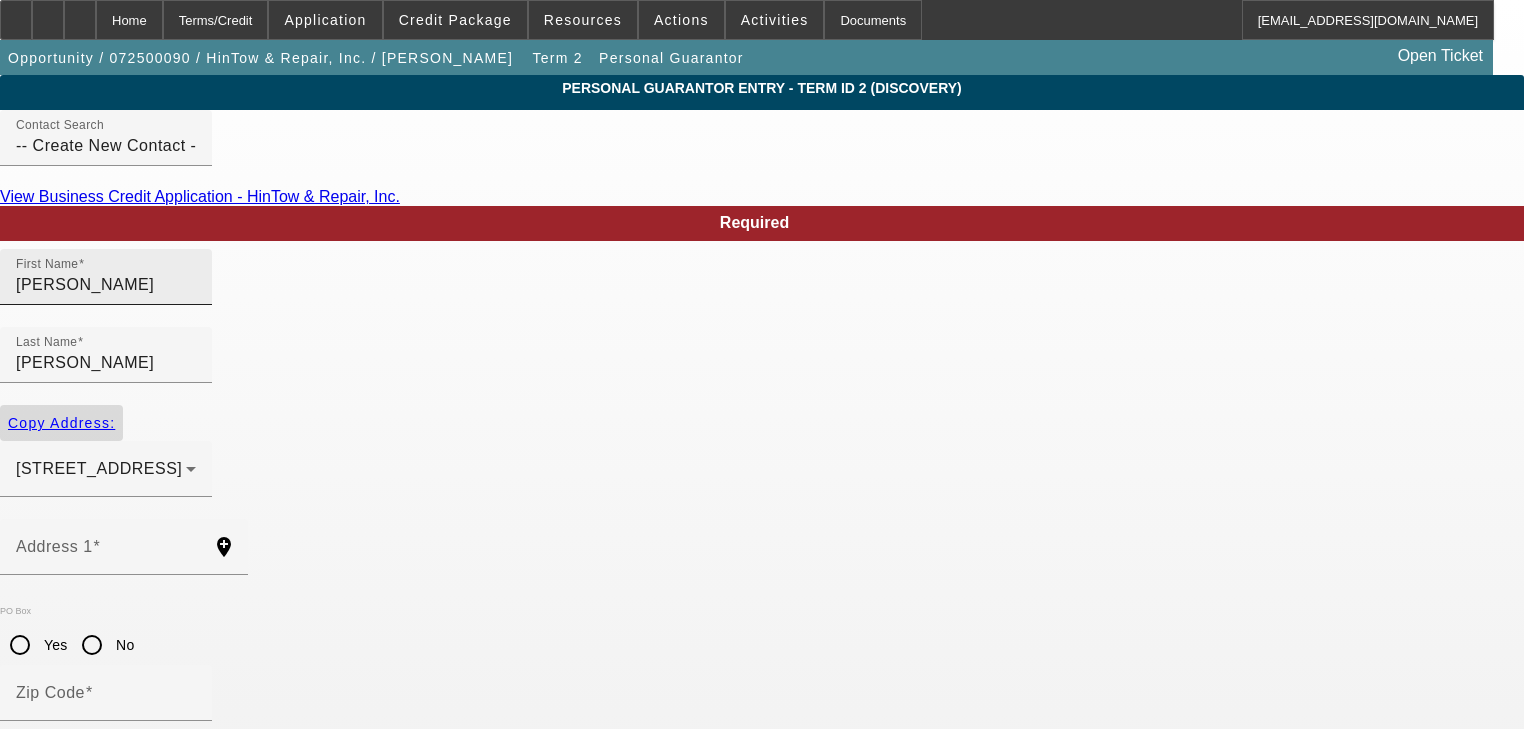 type 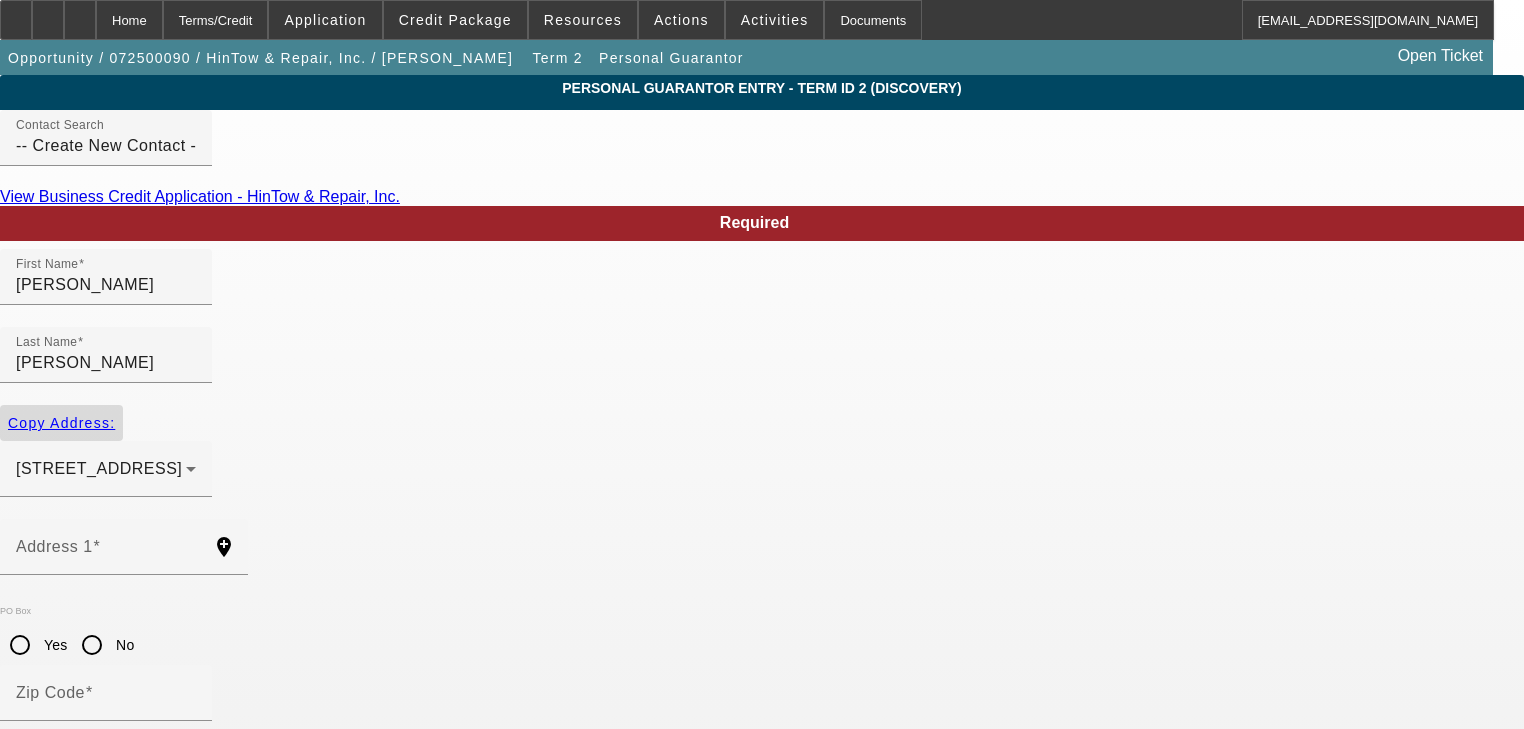 drag, startPoint x: 221, startPoint y: 379, endPoint x: 262, endPoint y: 375, distance: 41.19466 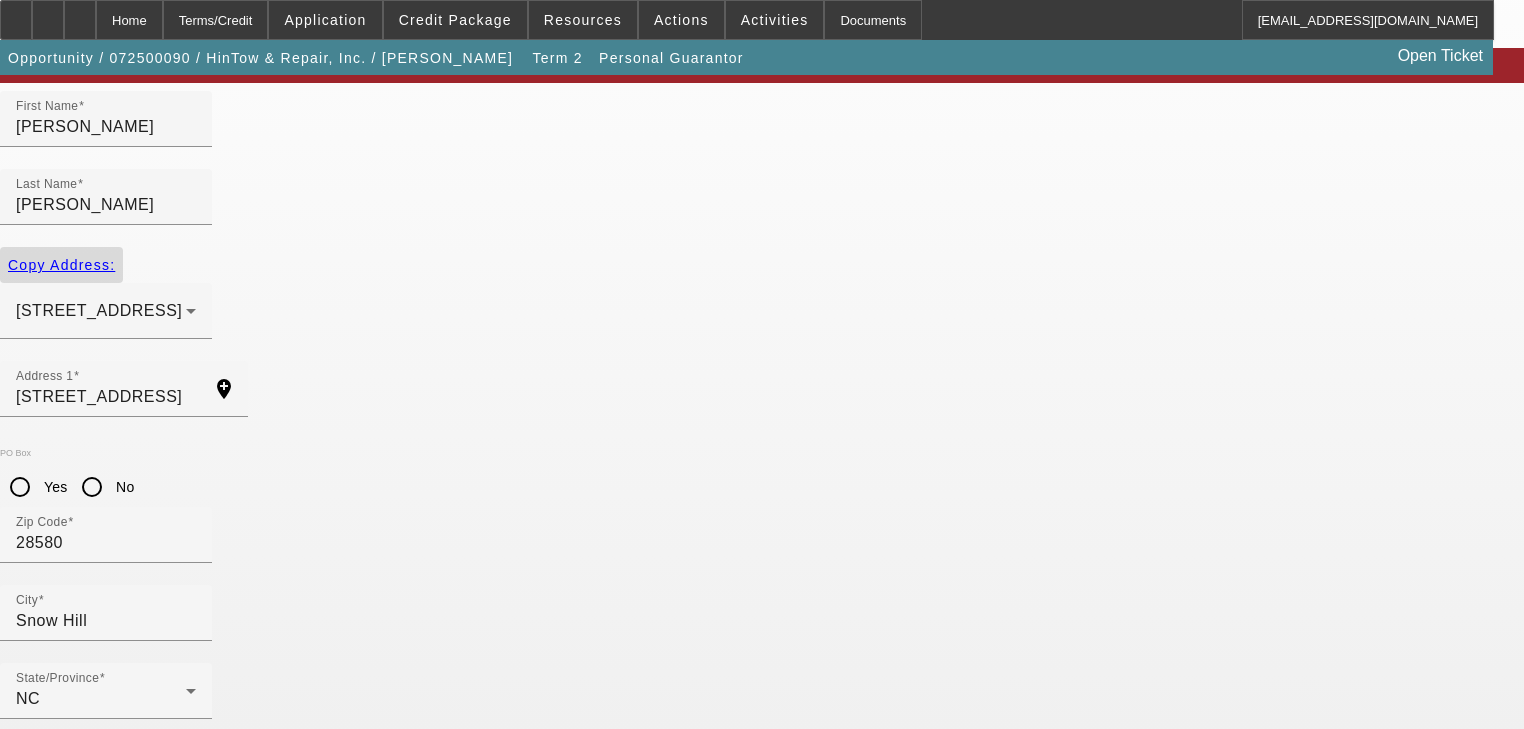 scroll, scrollTop: 161, scrollLeft: 0, axis: vertical 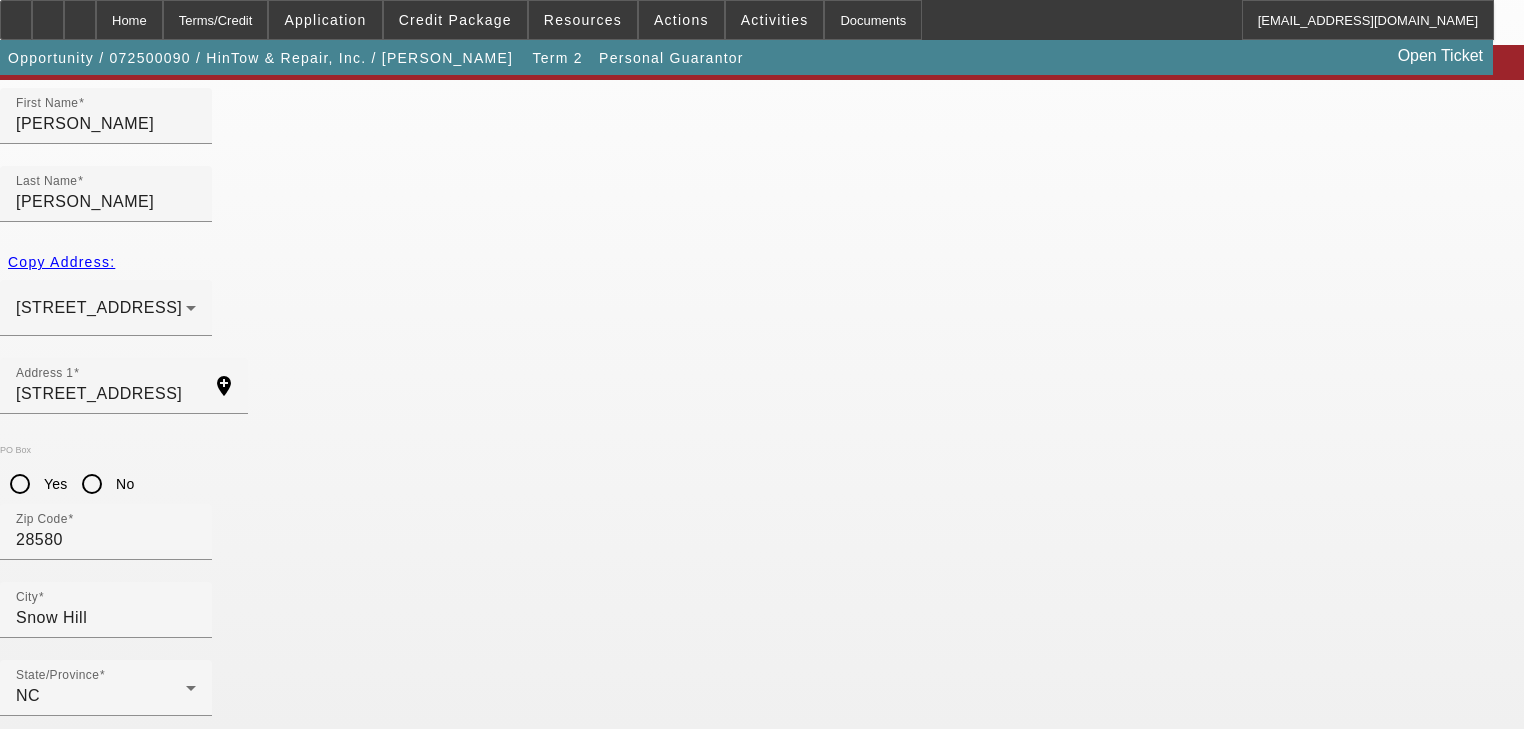click on "% Business Owned" at bounding box center (89, 843) 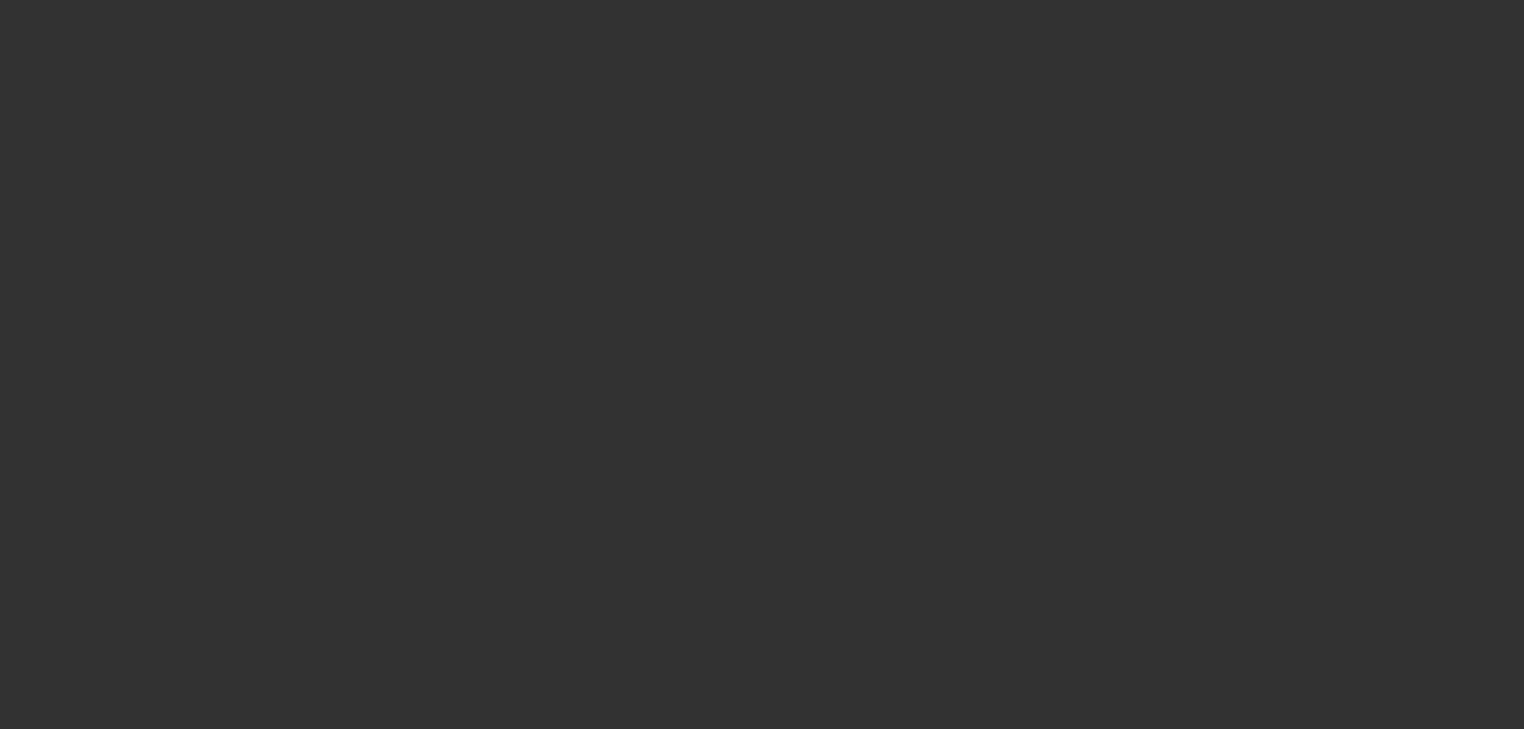 scroll, scrollTop: 0, scrollLeft: 0, axis: both 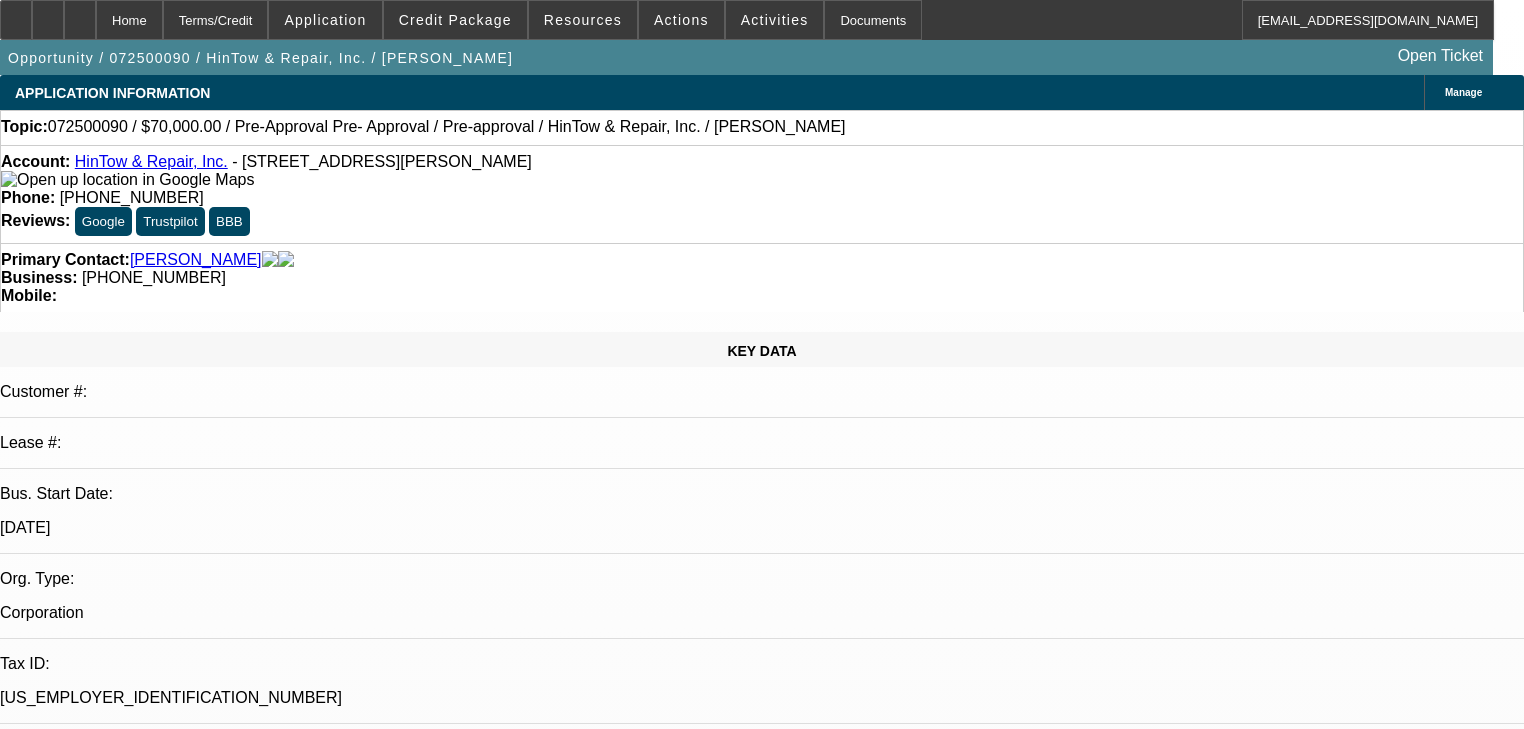 select on "0" 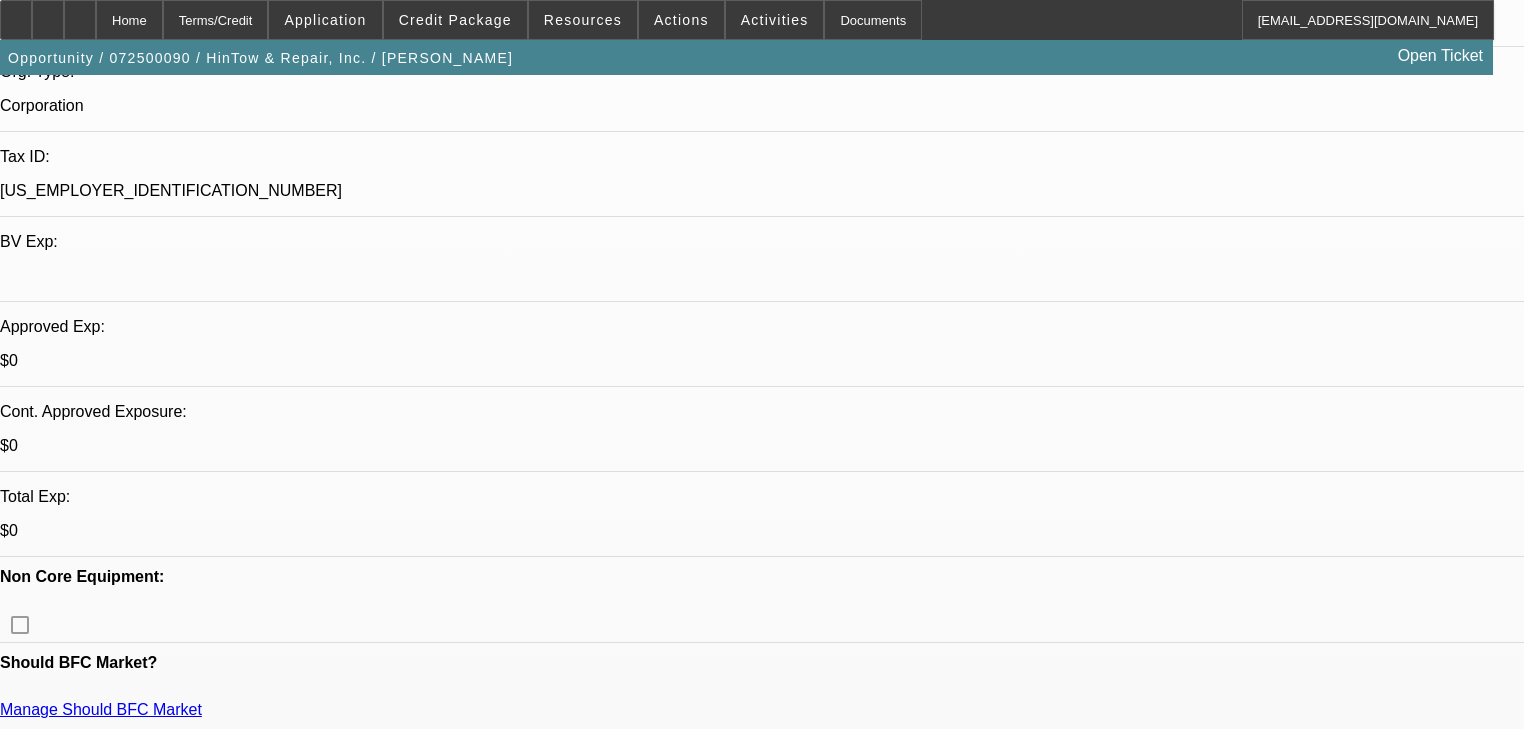 scroll, scrollTop: 480, scrollLeft: 0, axis: vertical 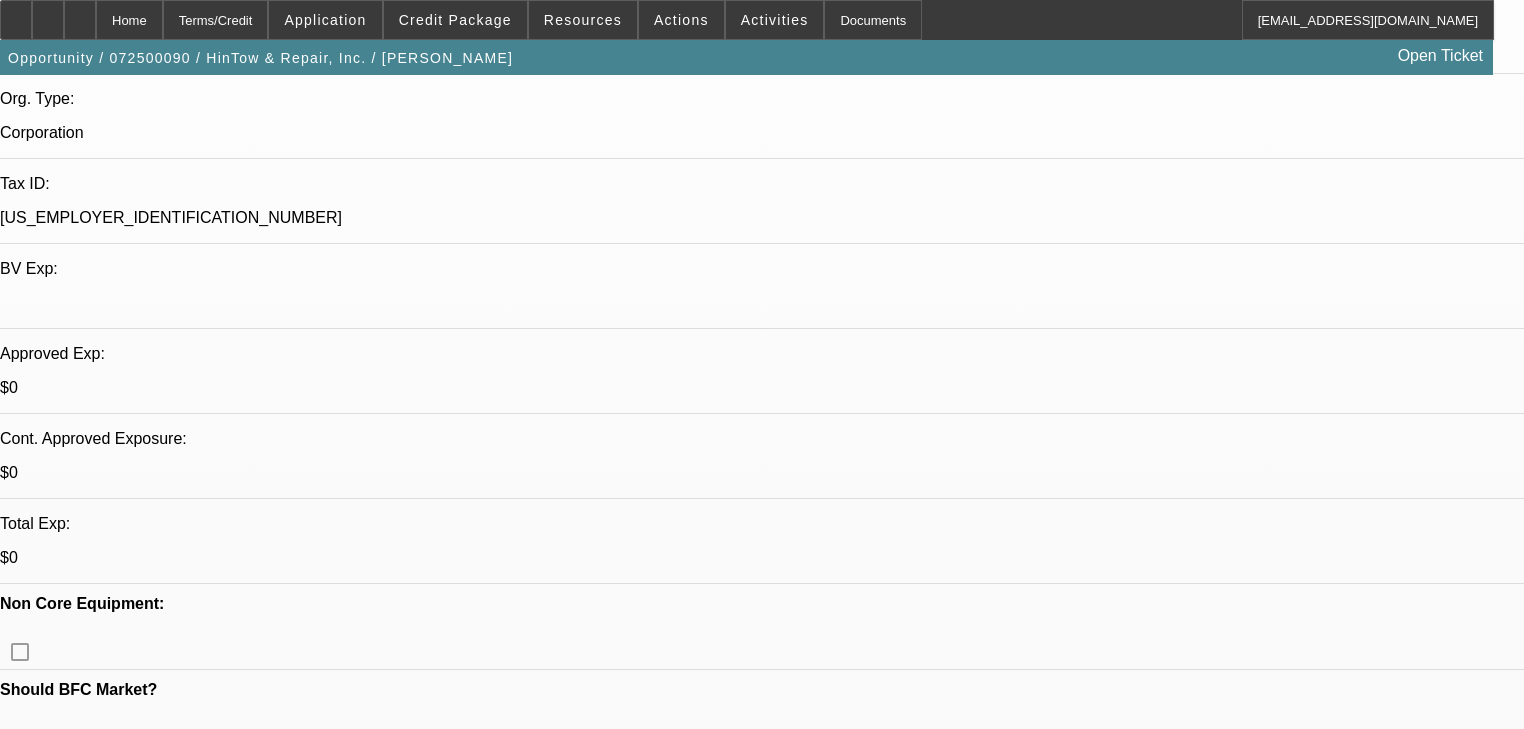click at bounding box center [1368, 2575] 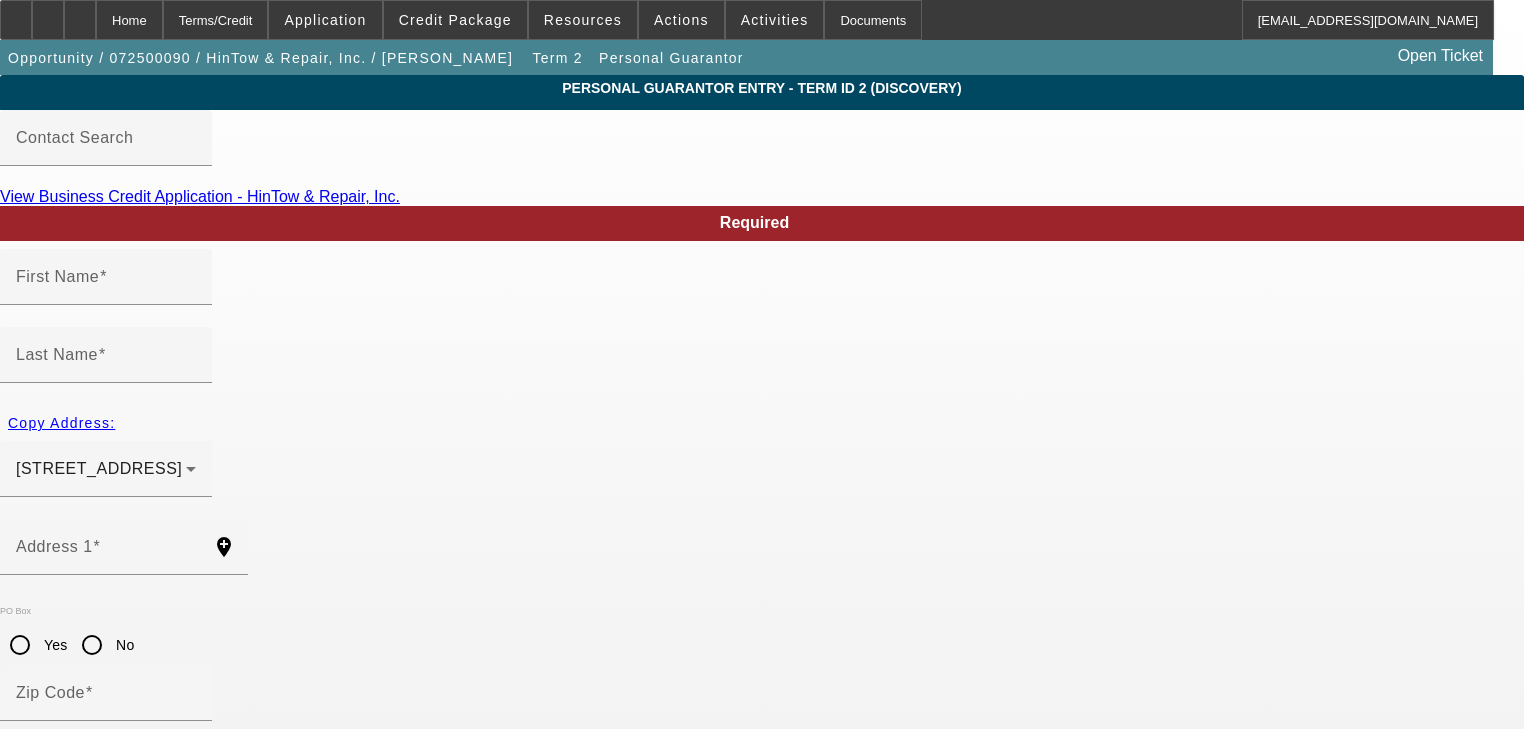 type on "Angela" 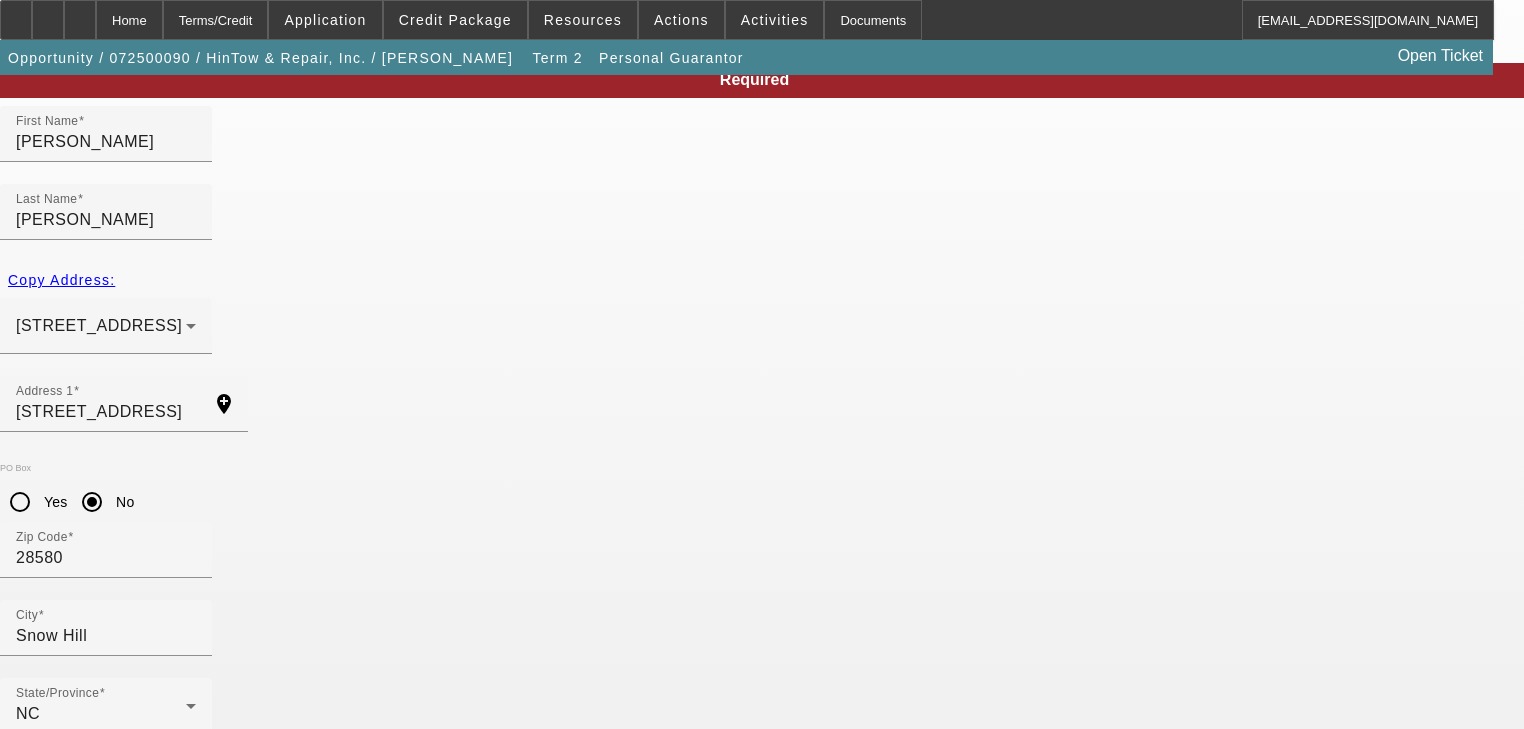 scroll, scrollTop: 161, scrollLeft: 0, axis: vertical 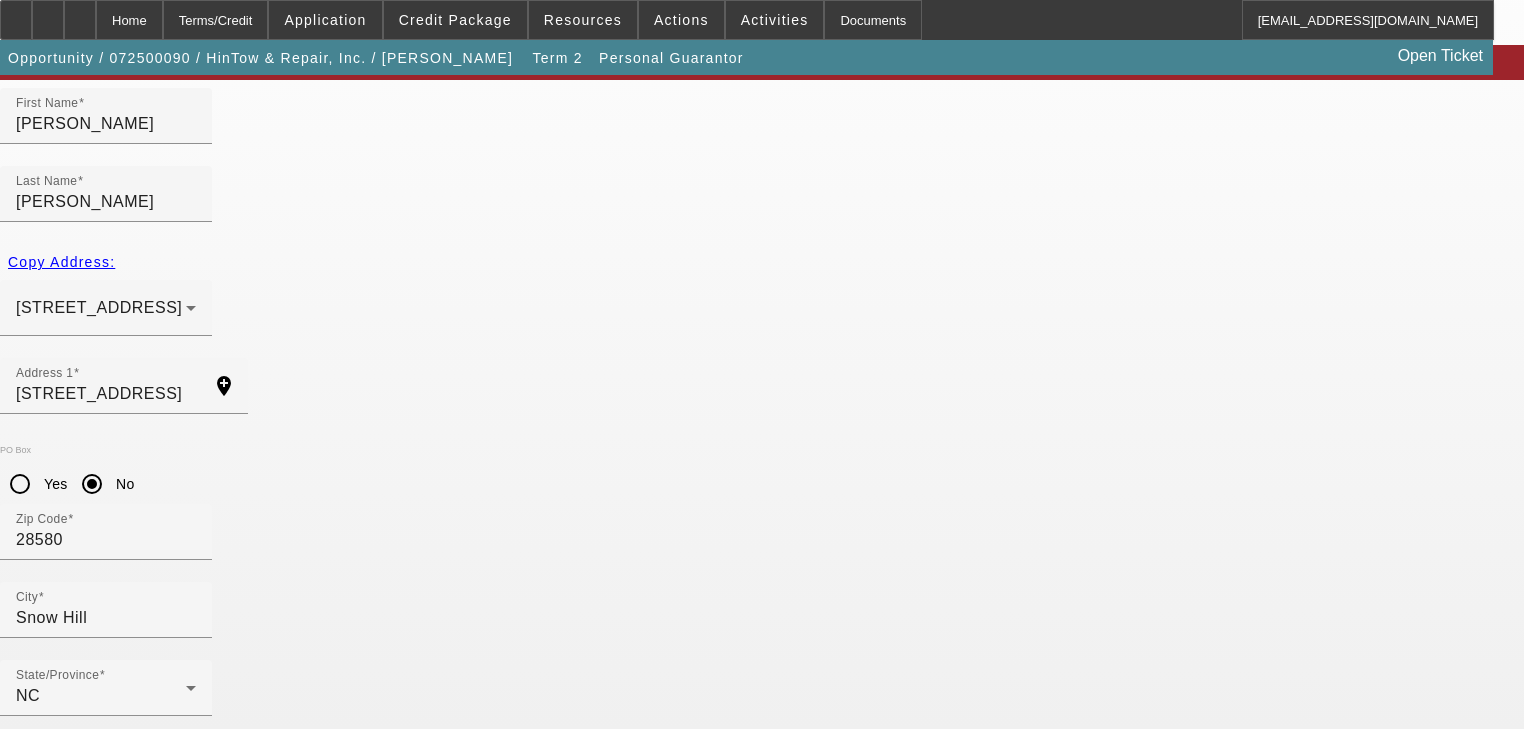 click on "Submit" at bounding box center [28, 1904] 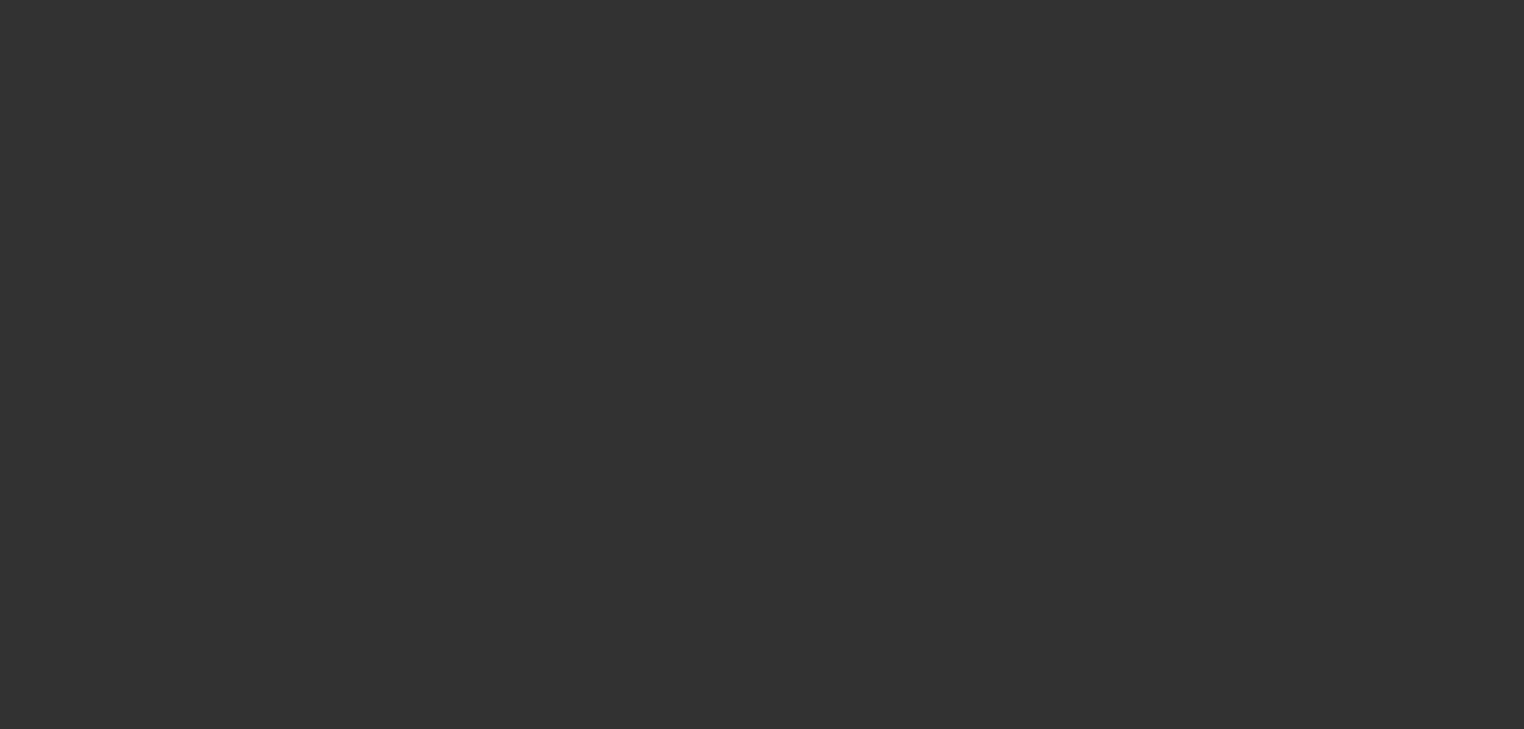 scroll, scrollTop: 0, scrollLeft: 0, axis: both 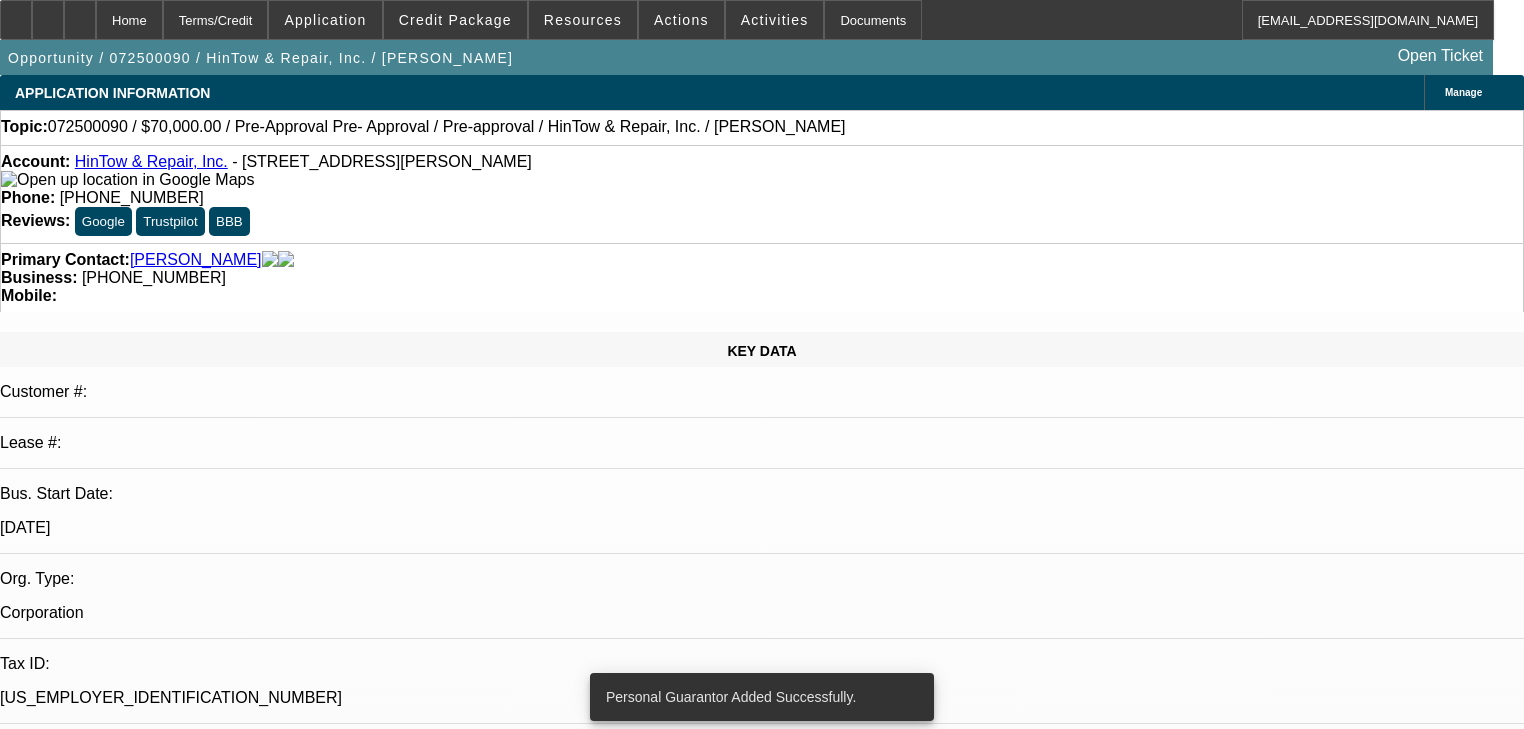 select on "0" 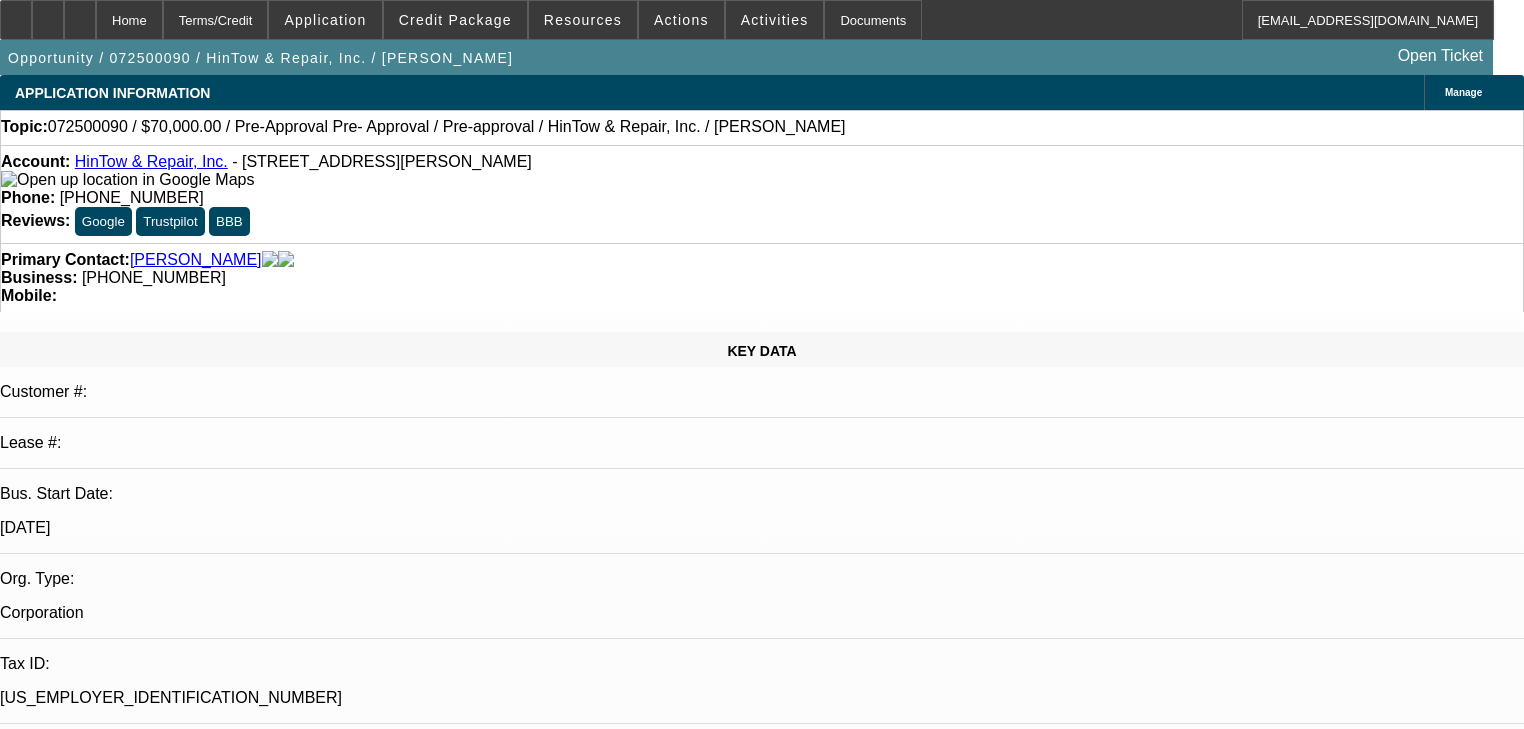 click at bounding box center (455, 20) 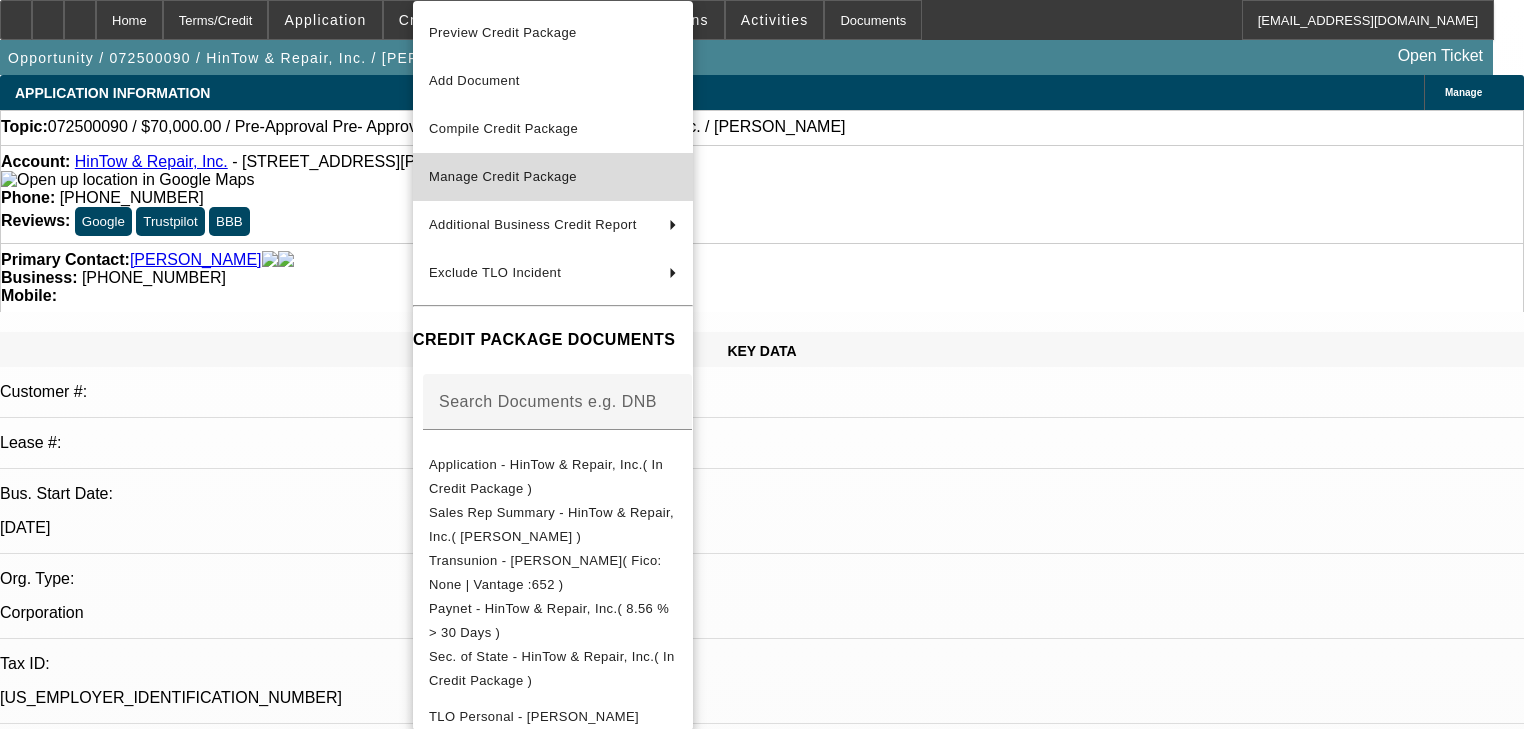 click on "Manage Credit Package" at bounding box center (503, 176) 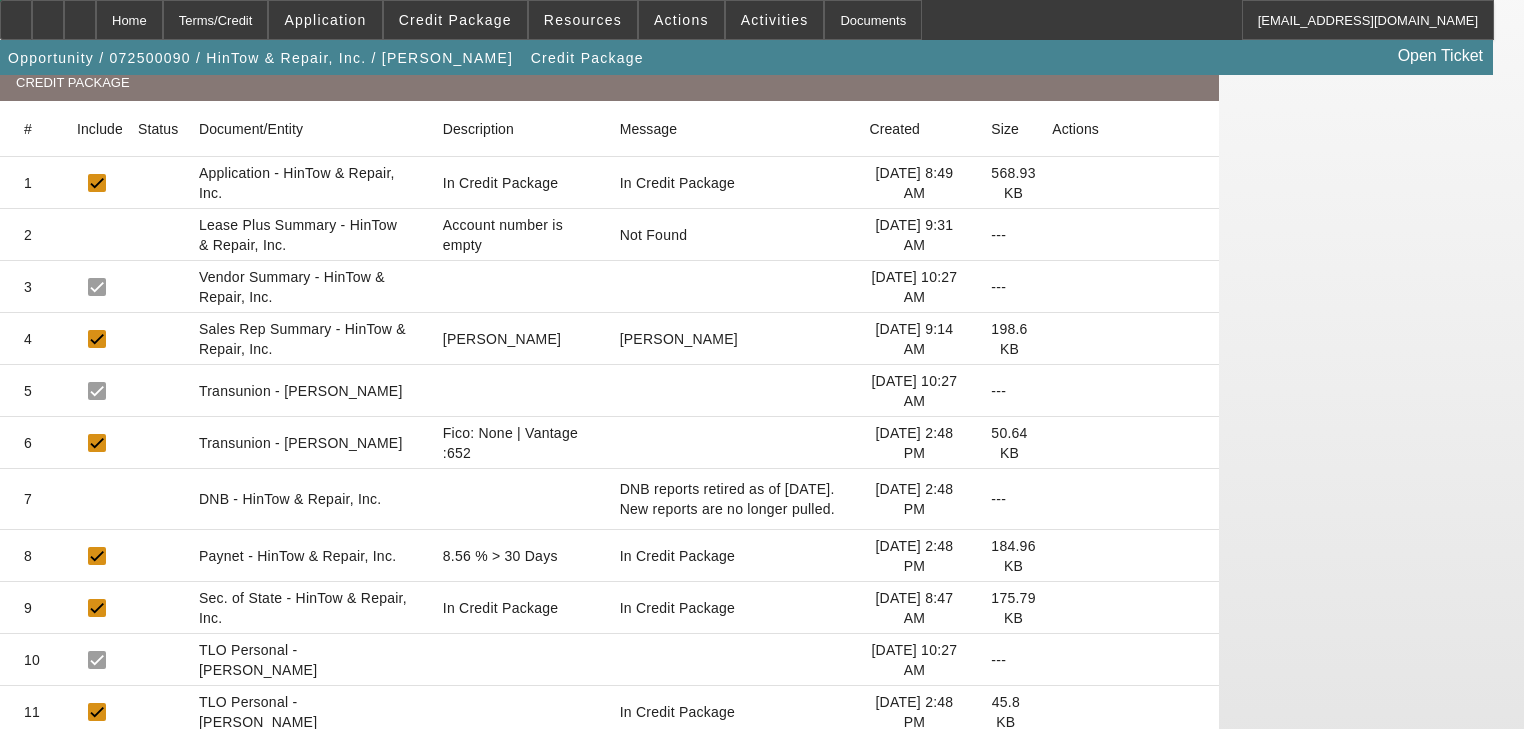 scroll, scrollTop: 257, scrollLeft: 0, axis: vertical 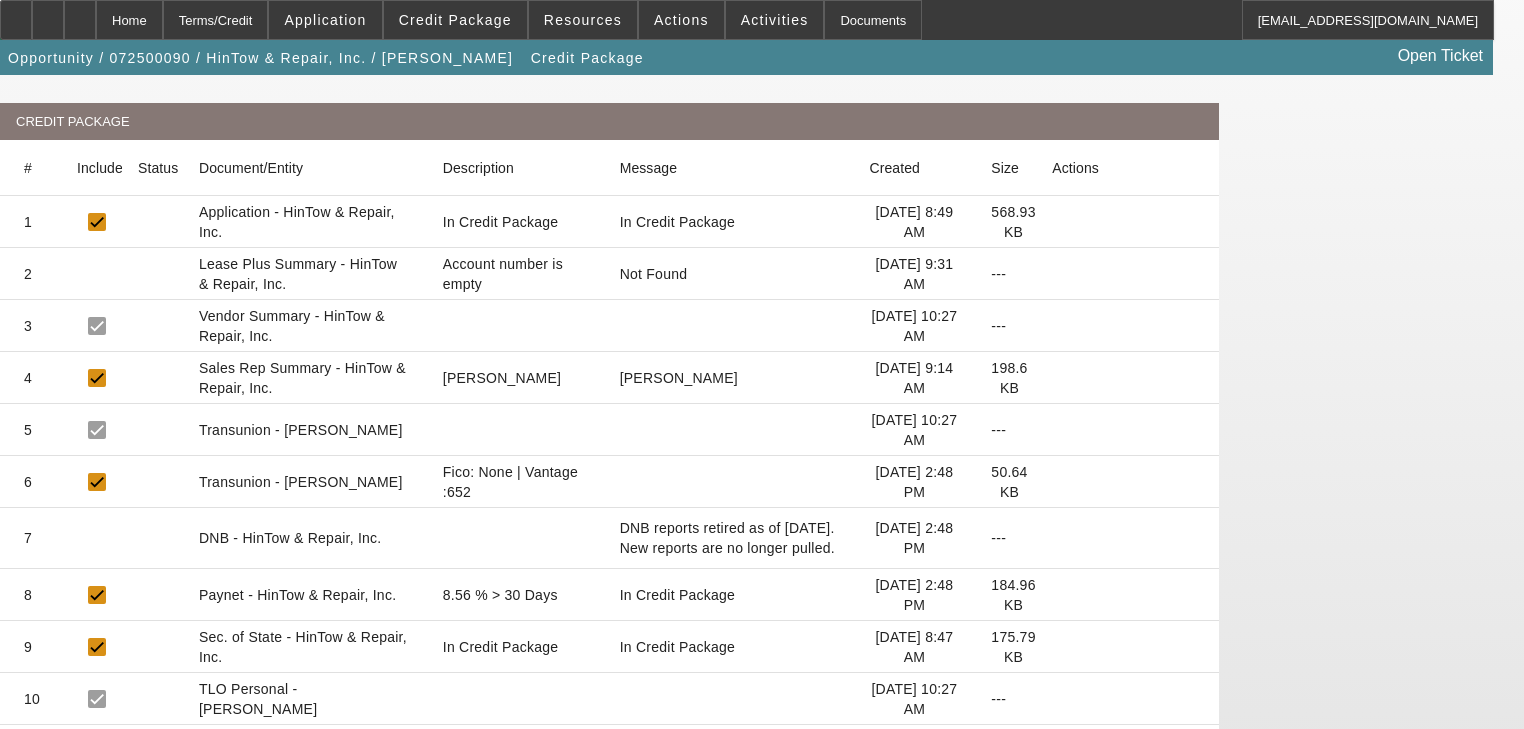 click 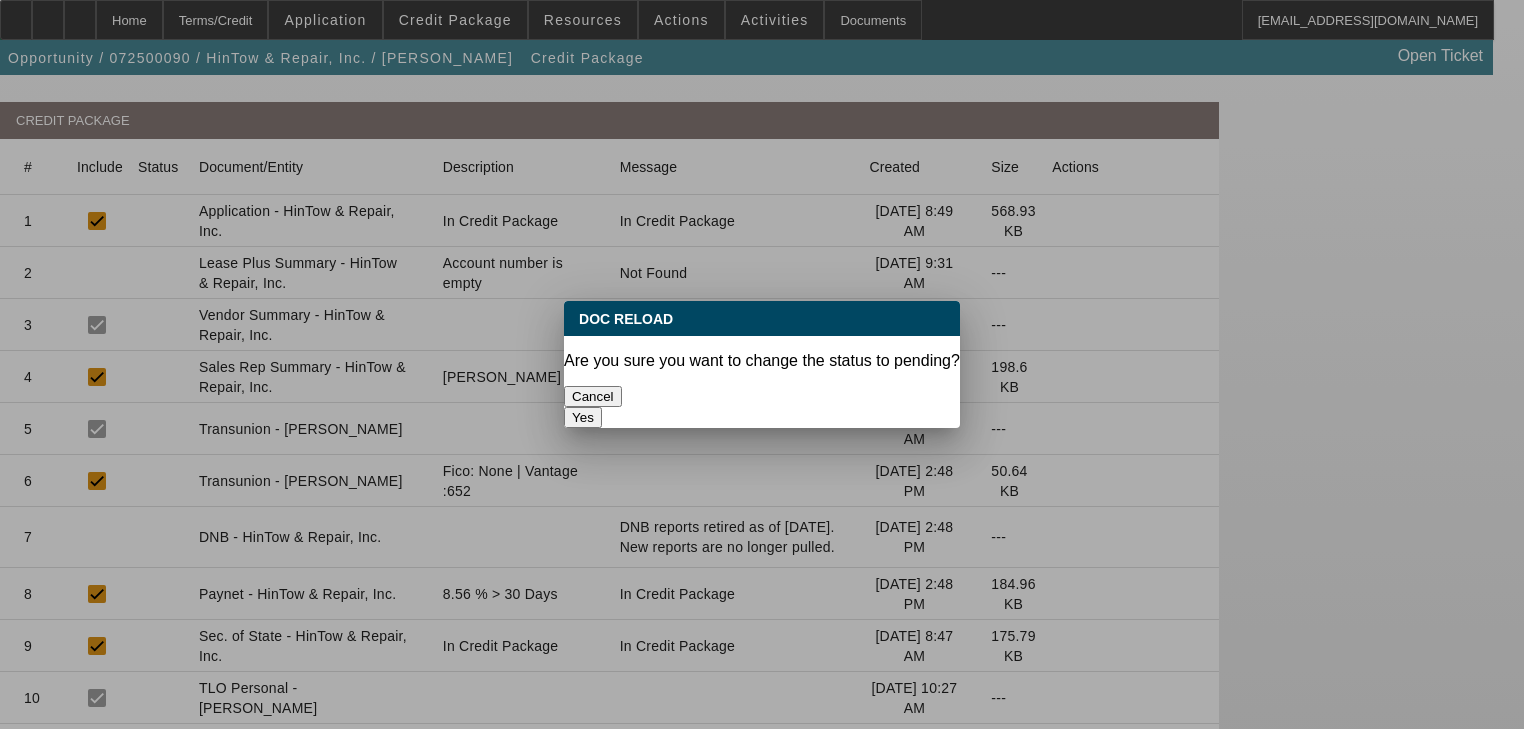 scroll, scrollTop: 0, scrollLeft: 0, axis: both 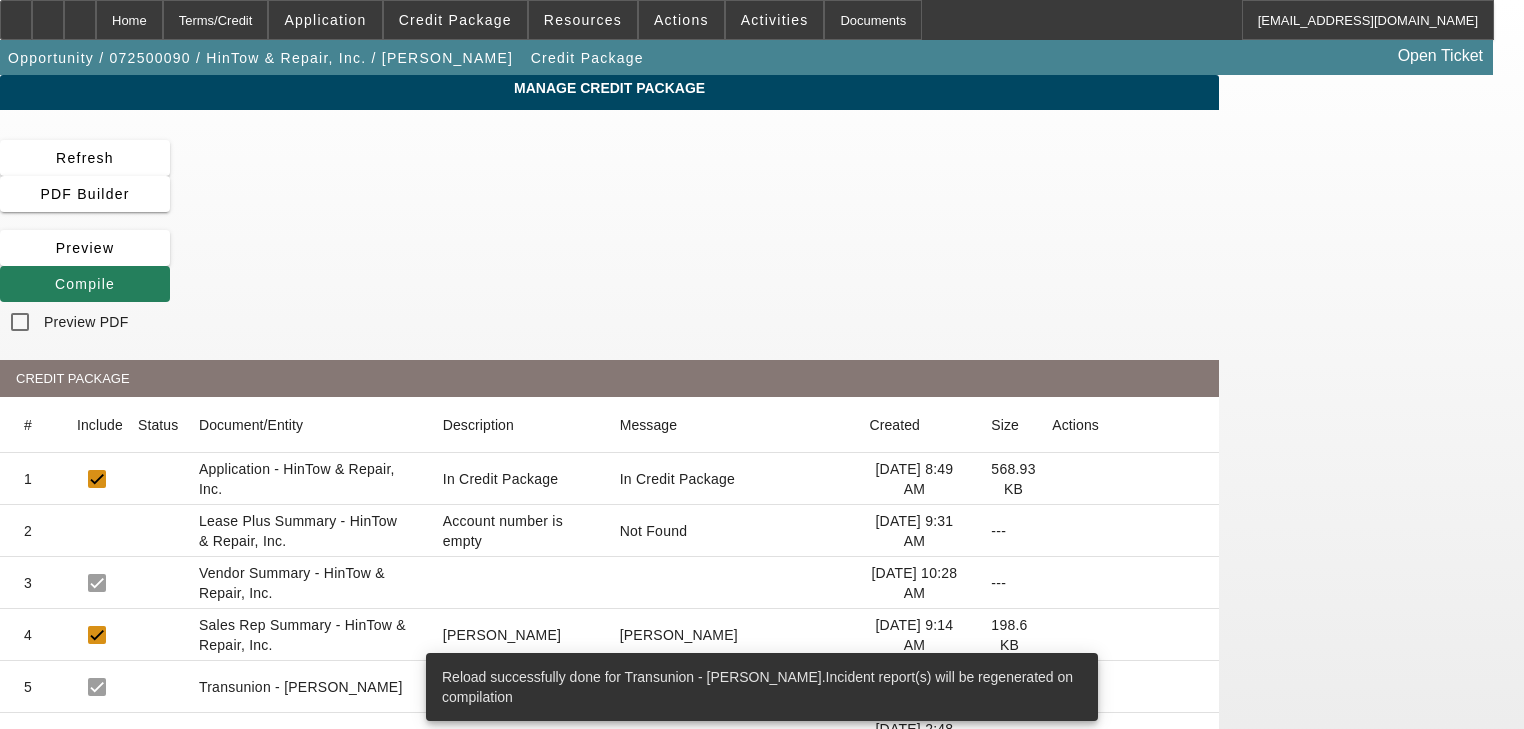 click at bounding box center (85, 284) 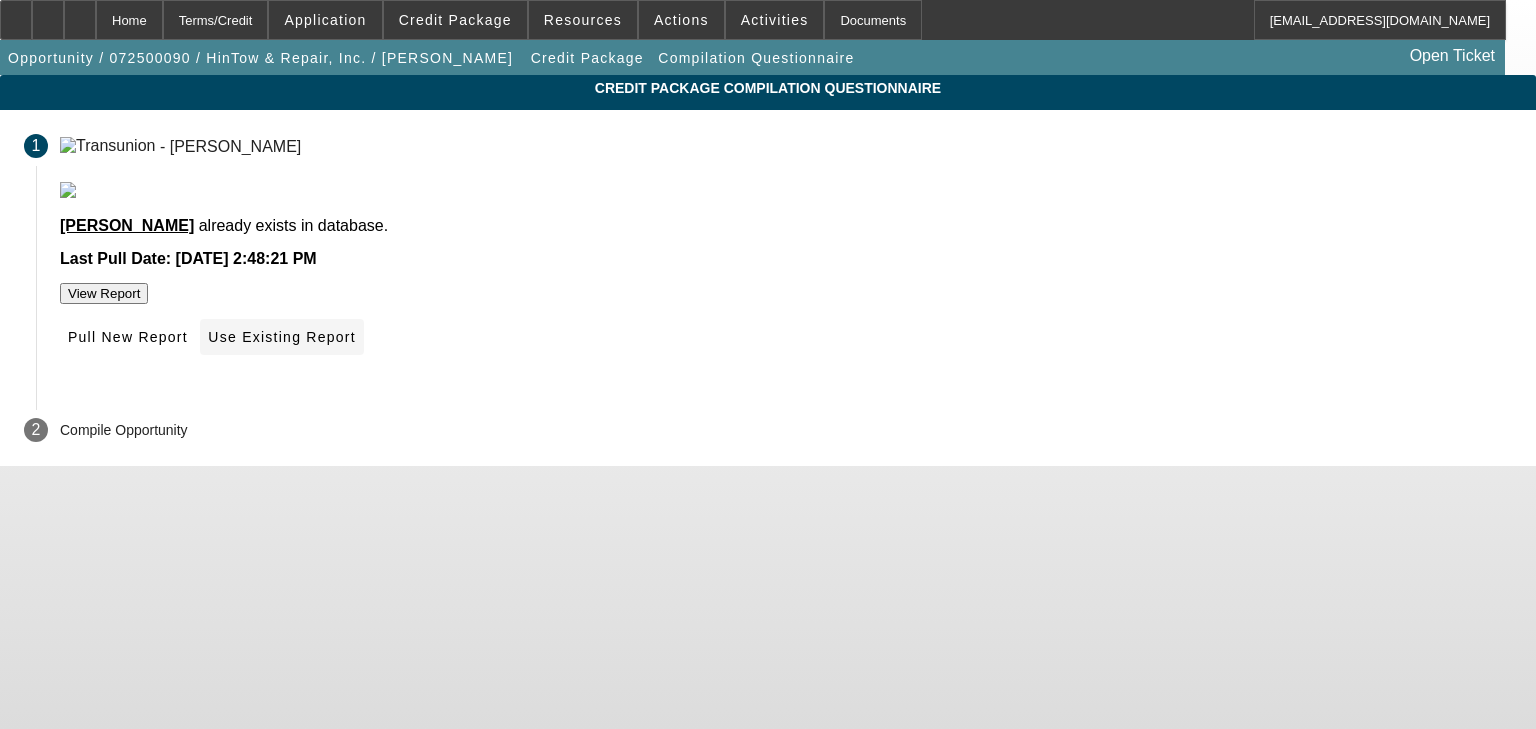 drag, startPoint x: 752, startPoint y: 398, endPoint x: 891, endPoint y: 405, distance: 139.17615 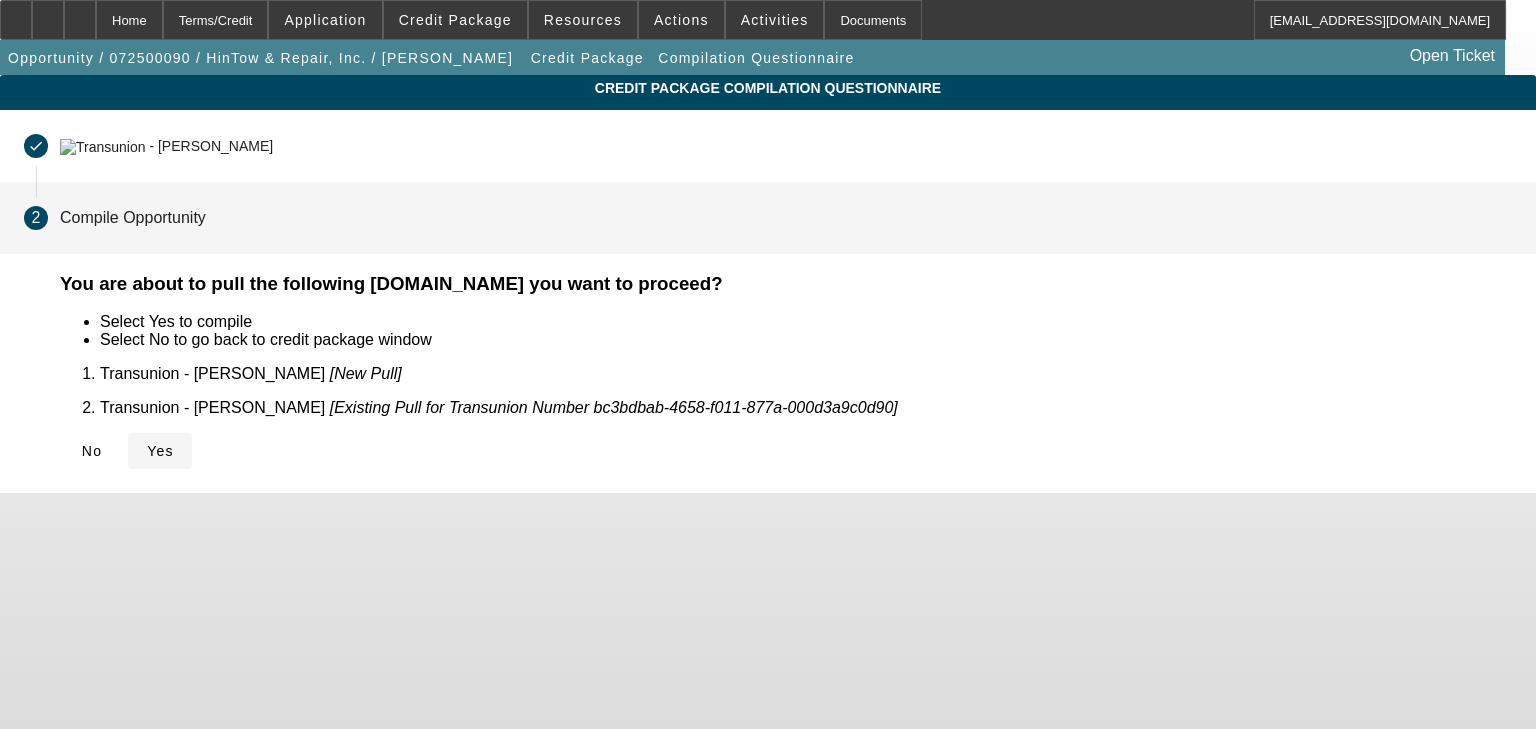 click on "Yes" at bounding box center (160, 451) 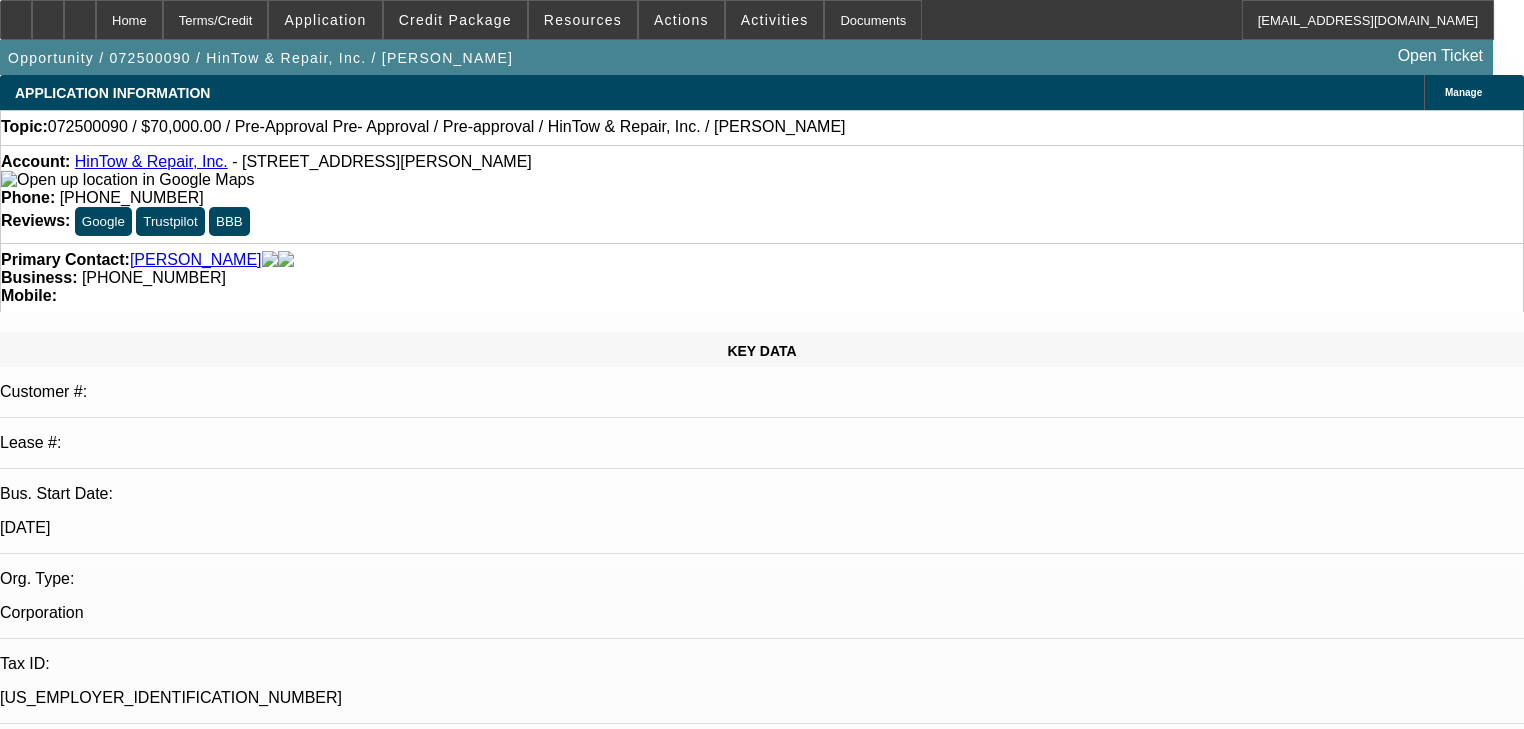 select on "0" 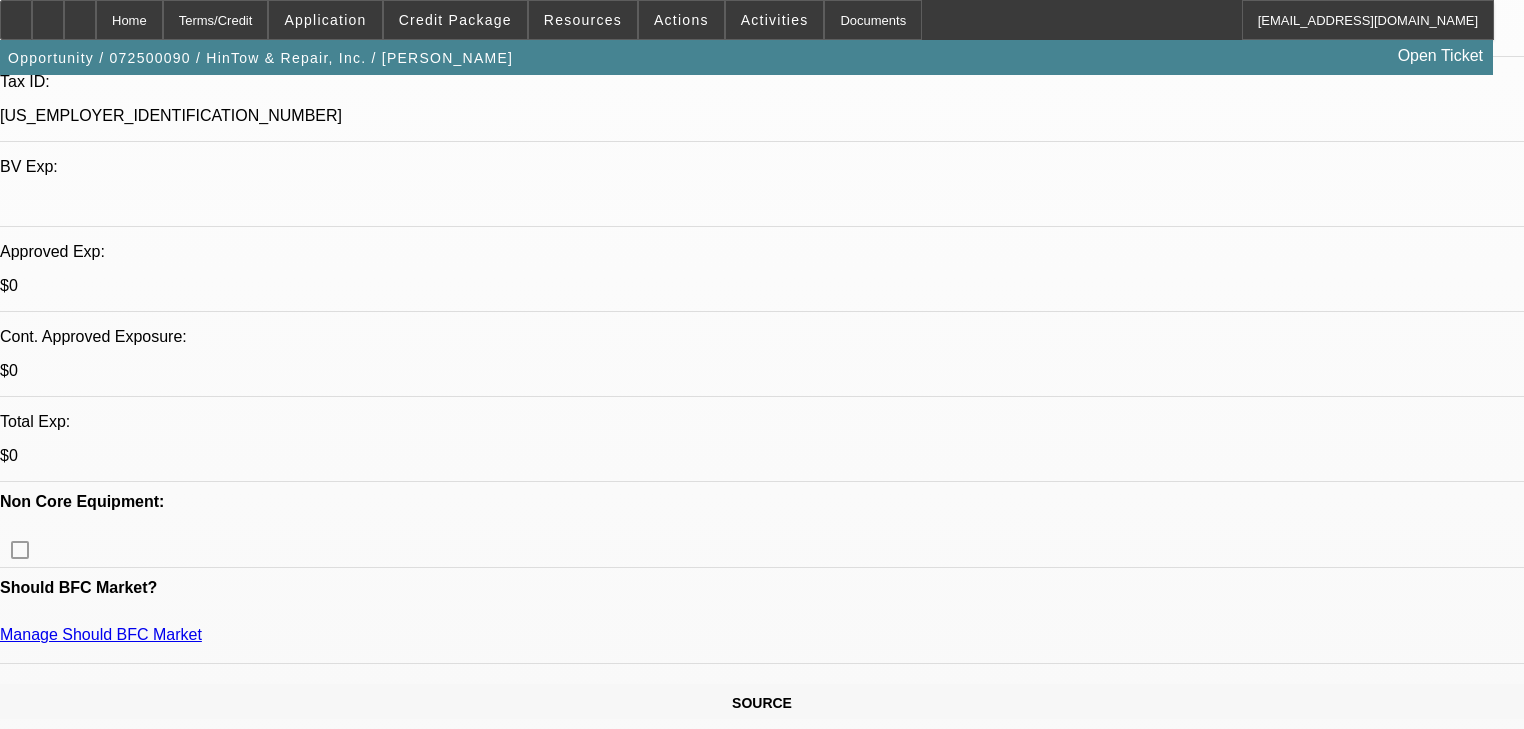 scroll, scrollTop: 640, scrollLeft: 0, axis: vertical 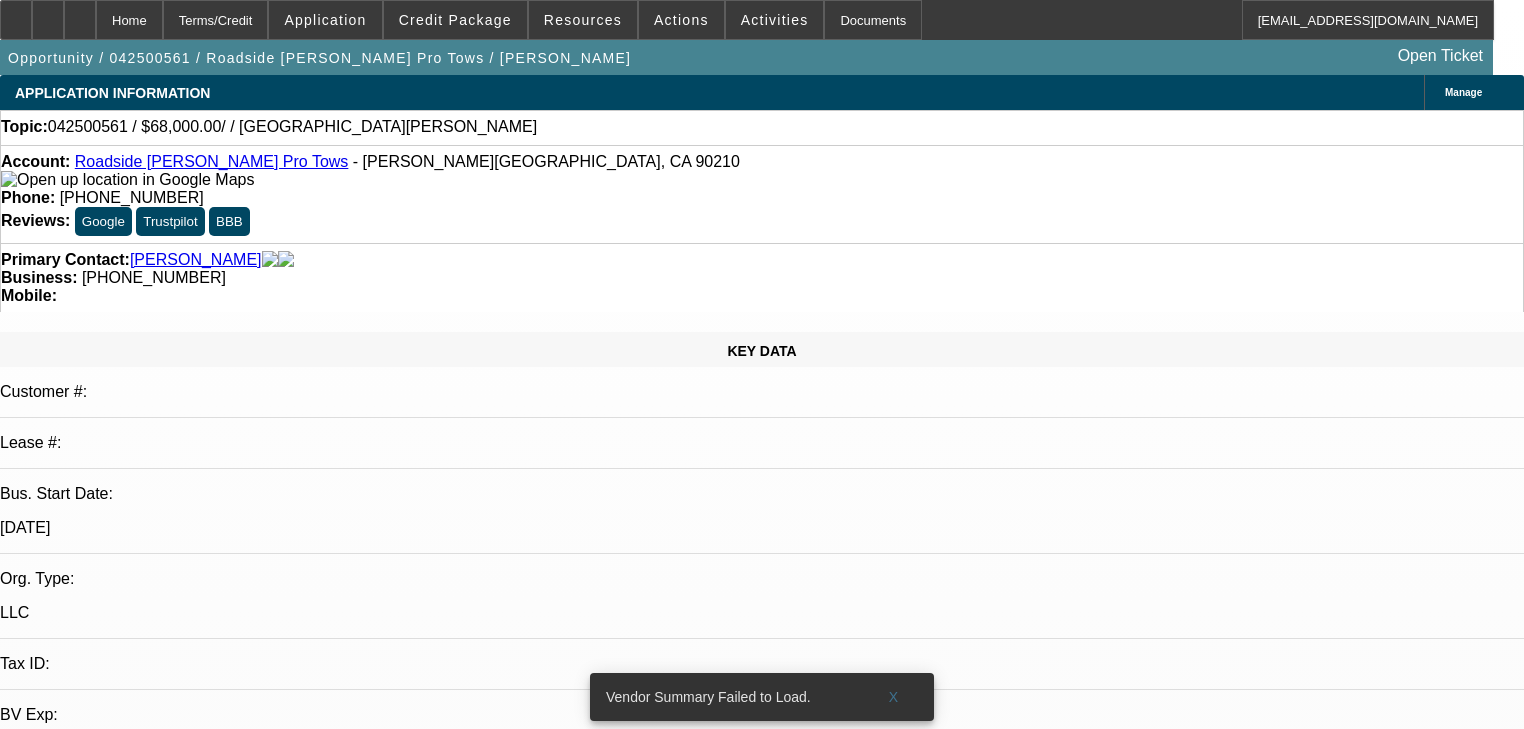 select on "0" 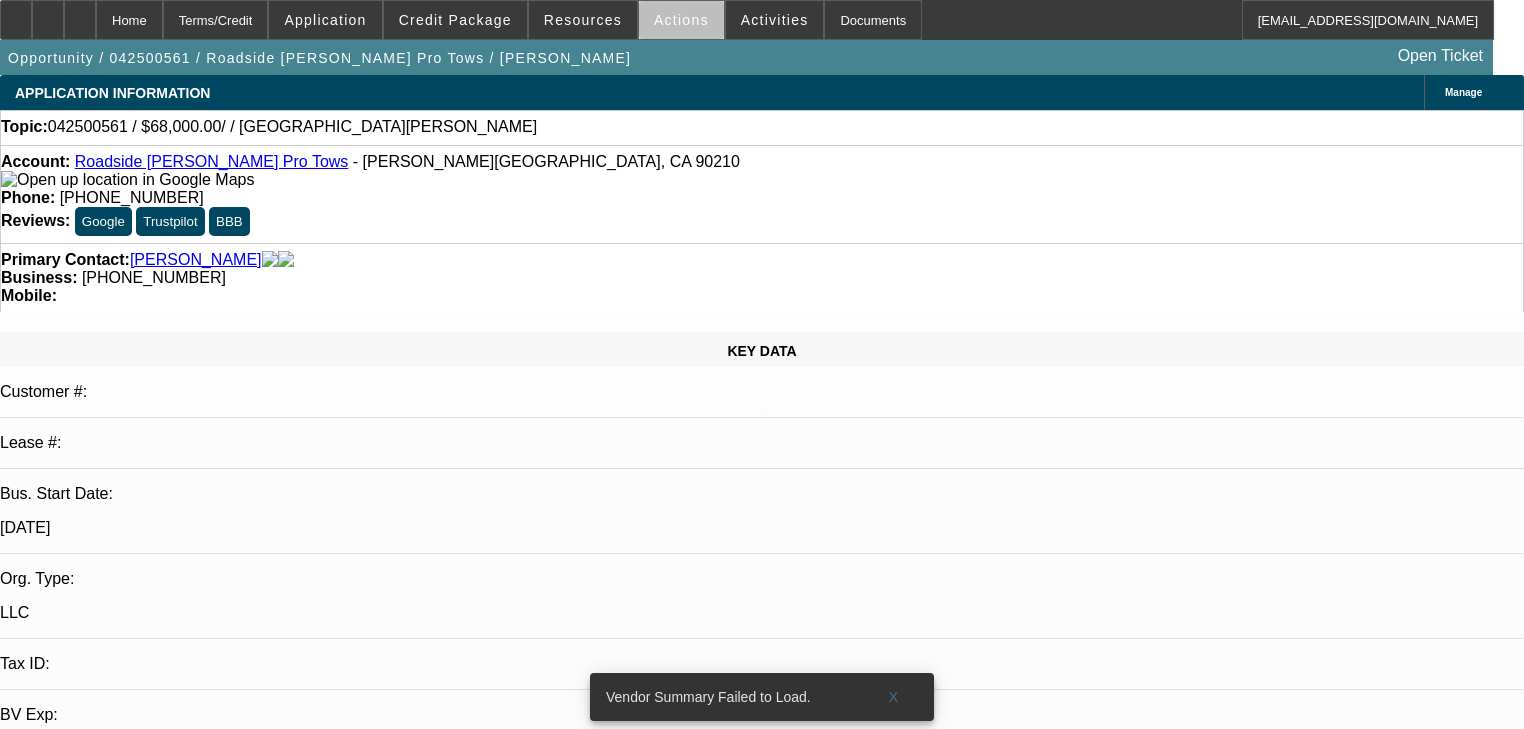 click at bounding box center (681, 20) 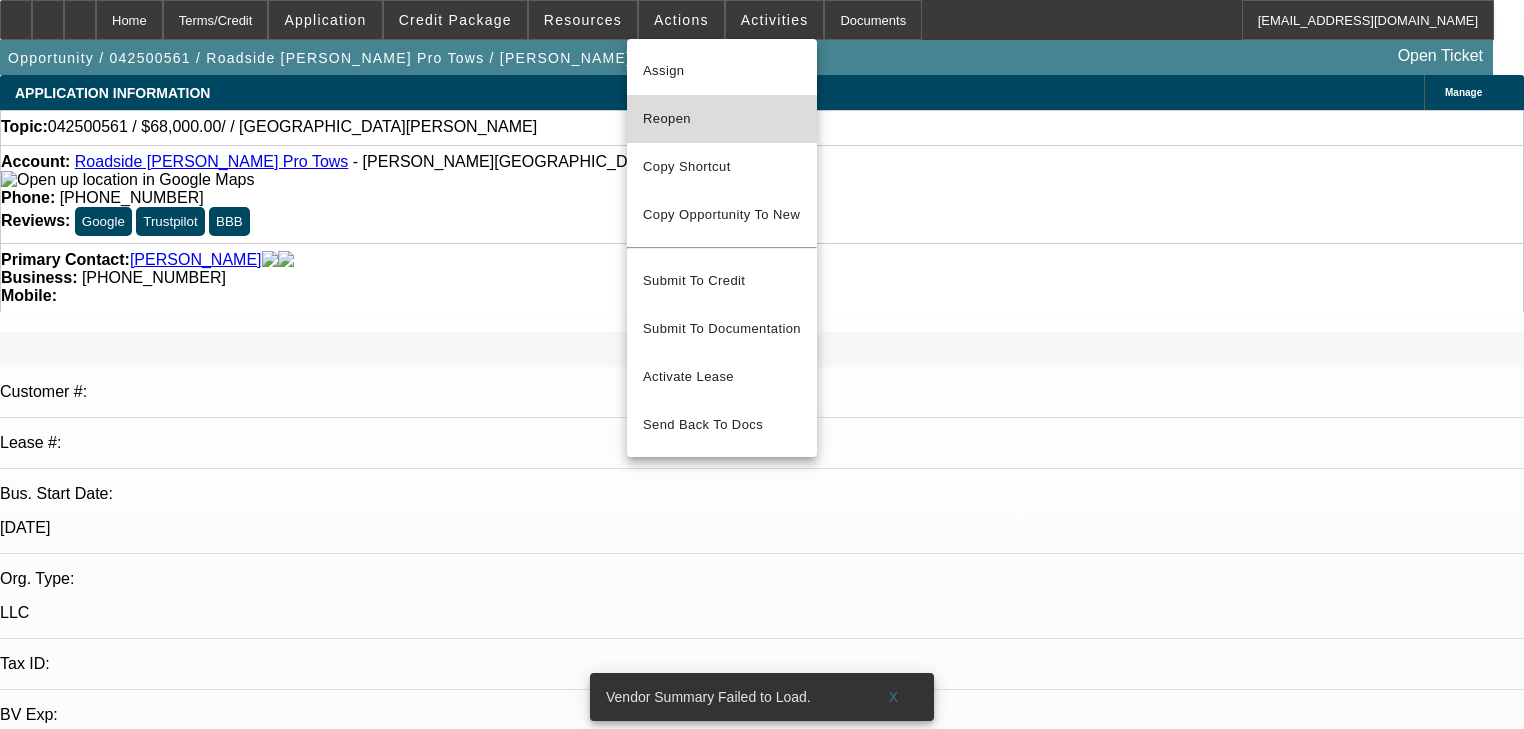 click on "Reopen" at bounding box center (722, 119) 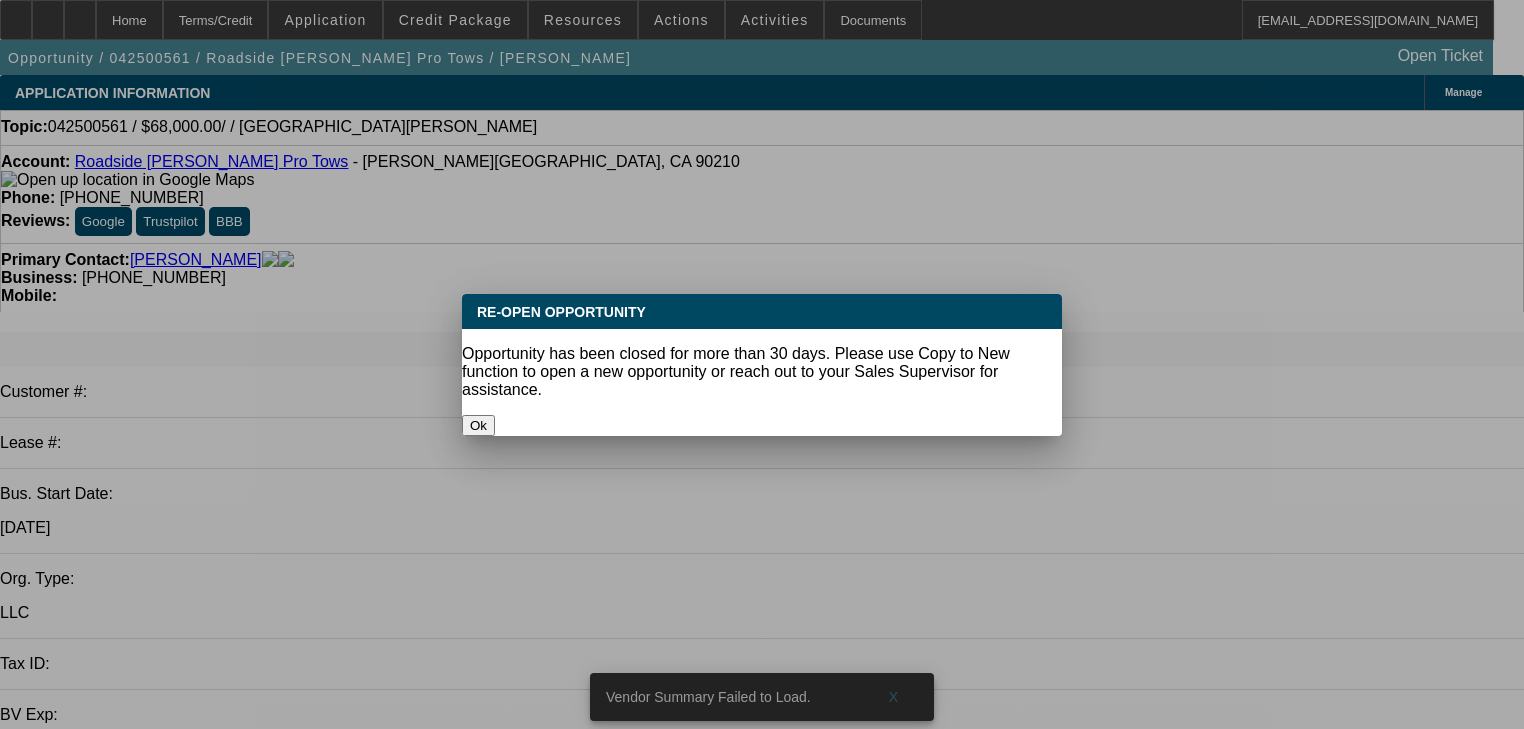click on "Ok" at bounding box center (478, 425) 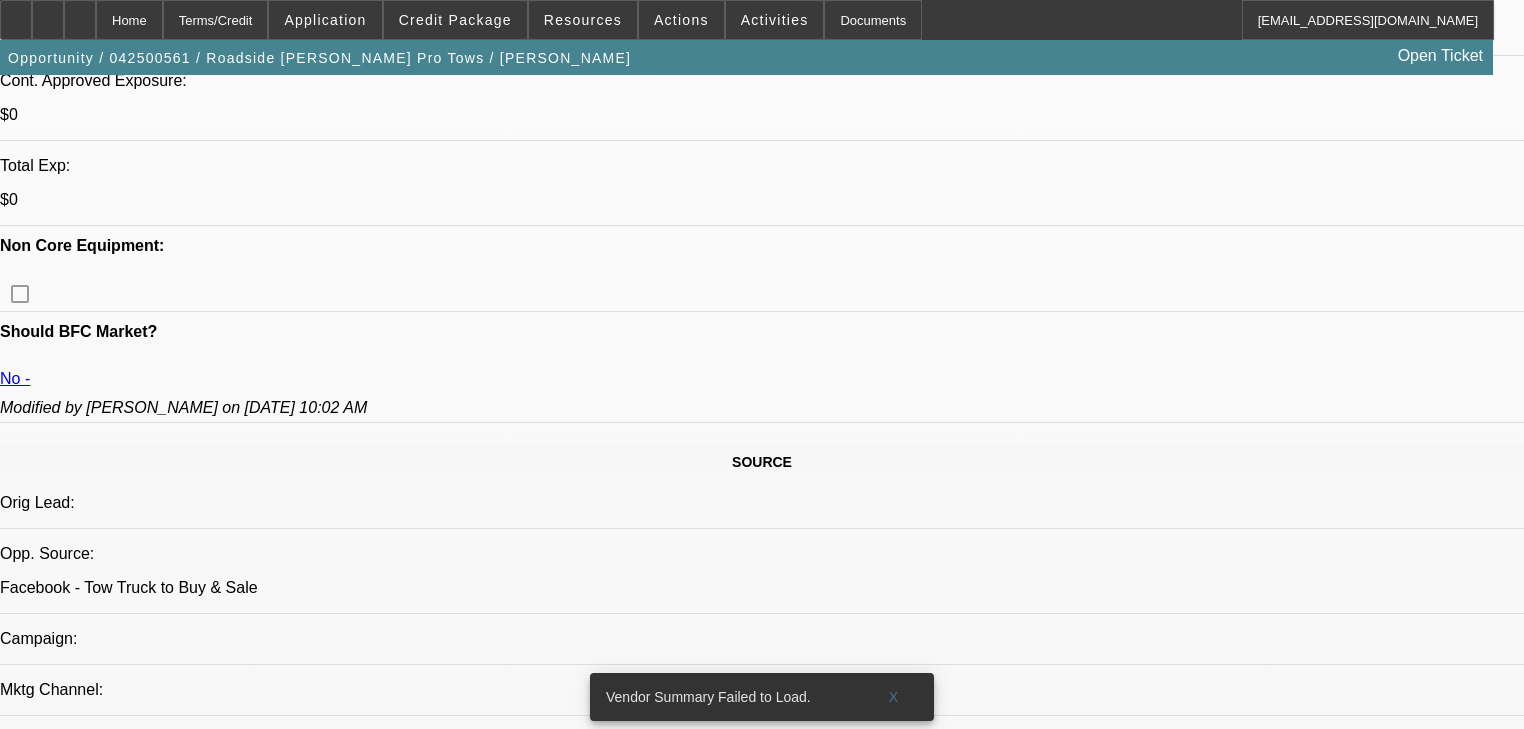 scroll, scrollTop: 800, scrollLeft: 0, axis: vertical 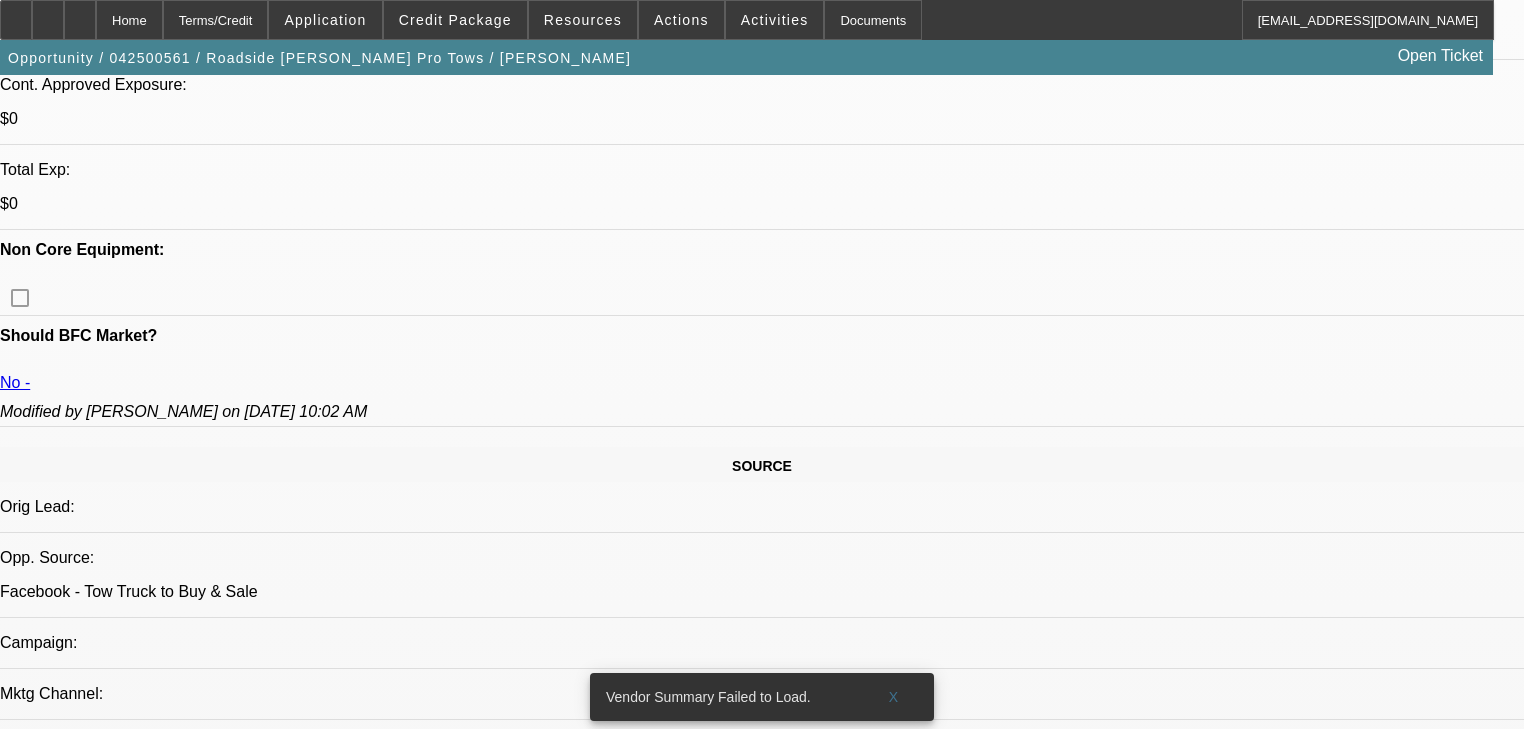 click on "Comment" at bounding box center (1468, 2300) 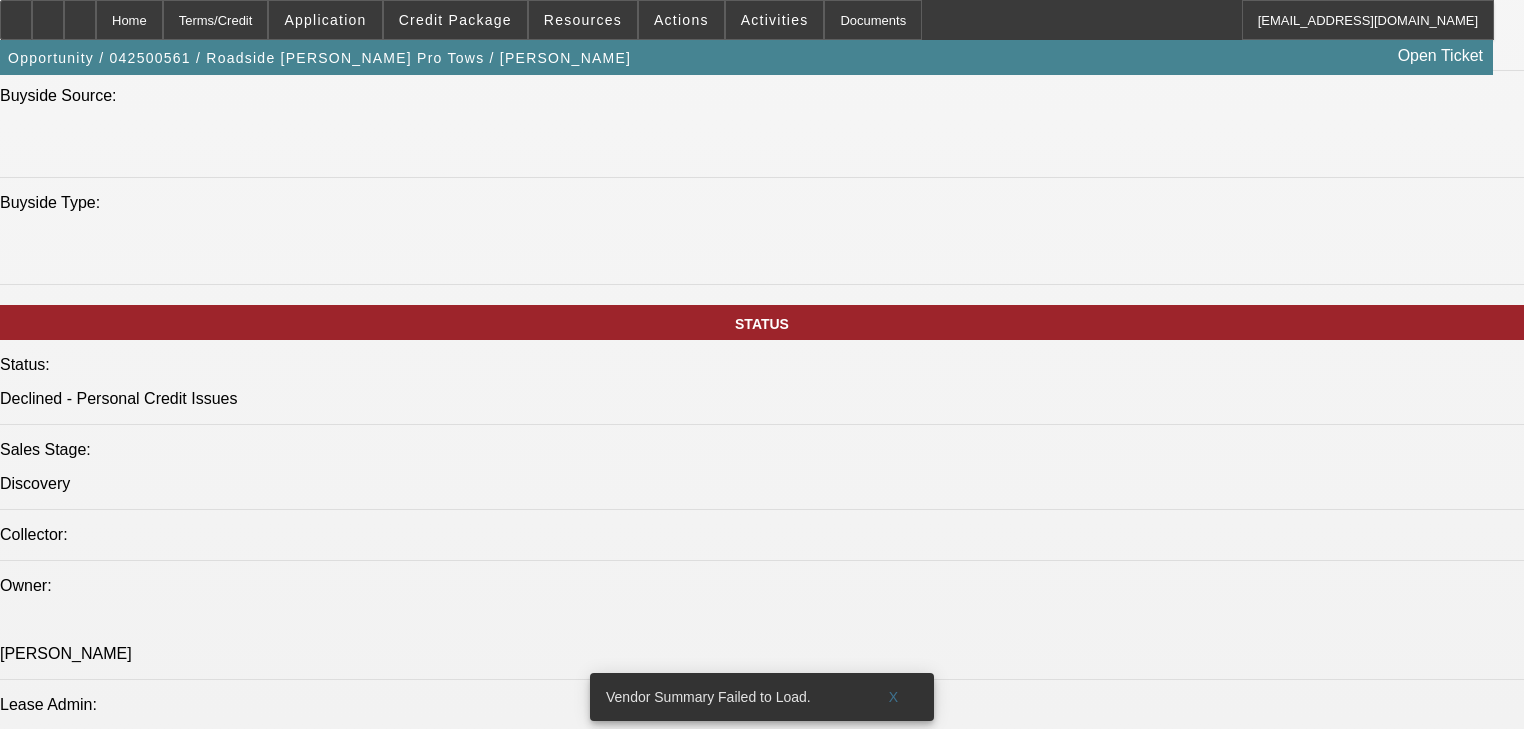 scroll, scrollTop: 1920, scrollLeft: 0, axis: vertical 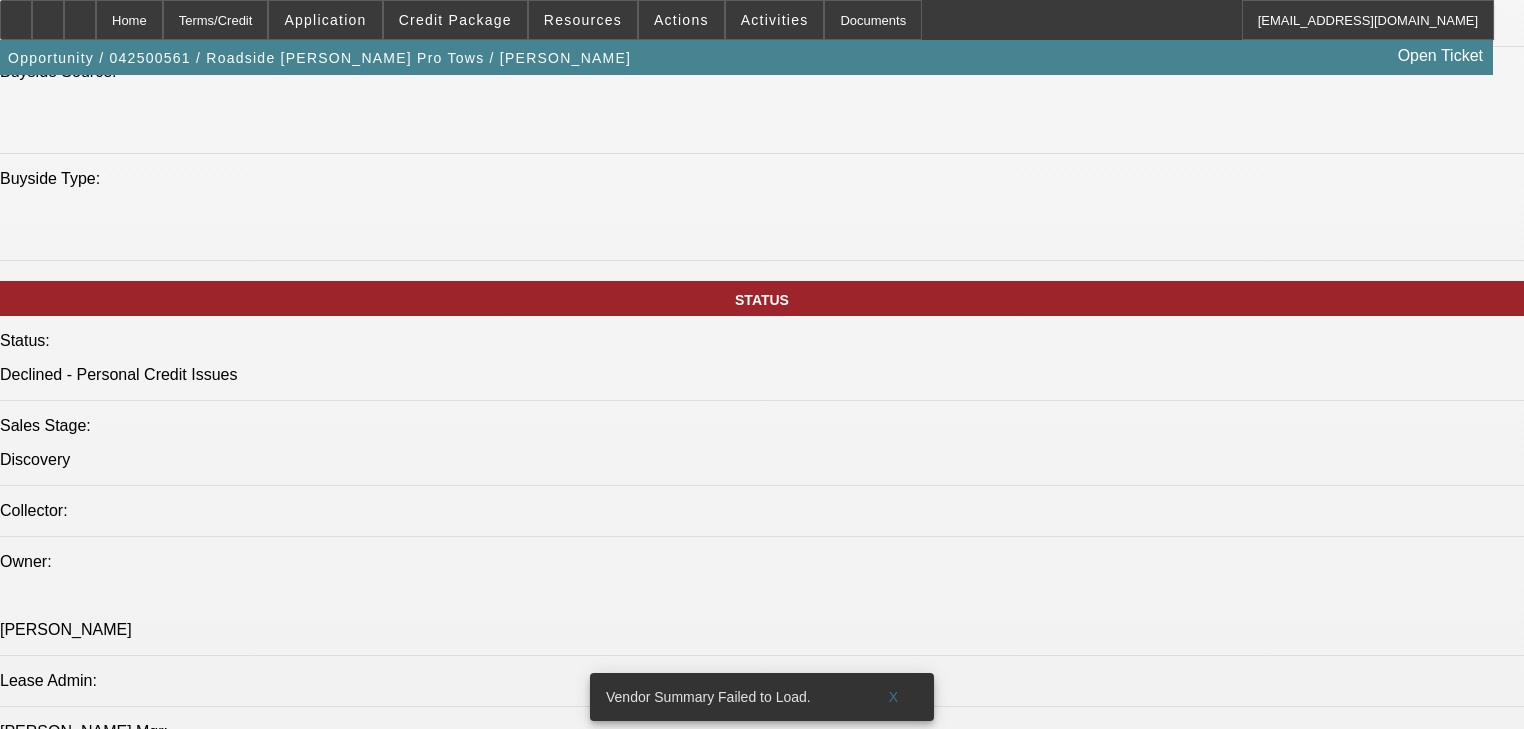 click 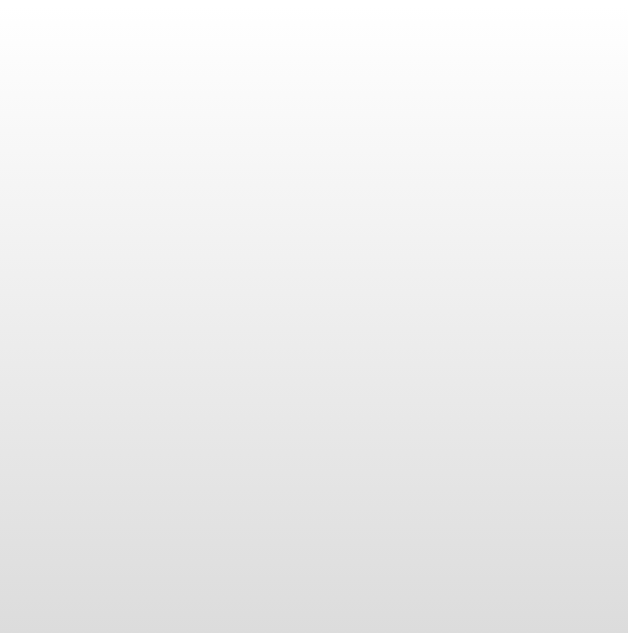 scroll, scrollTop: 0, scrollLeft: 0, axis: both 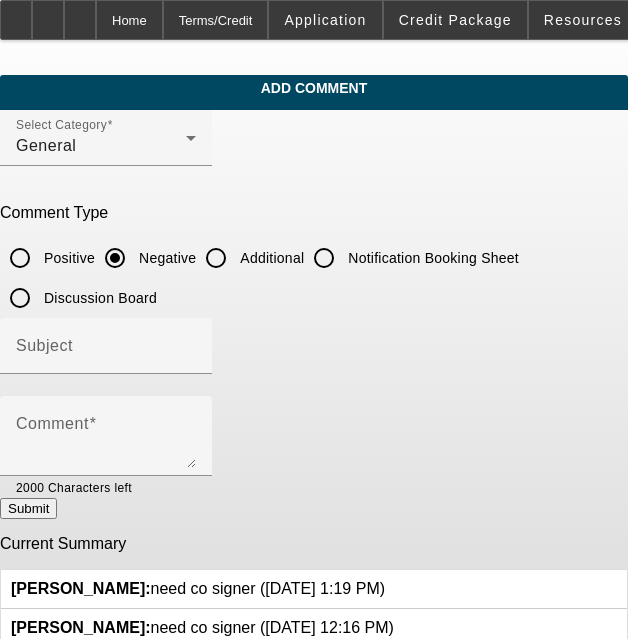 click at bounding box center [385, 580] 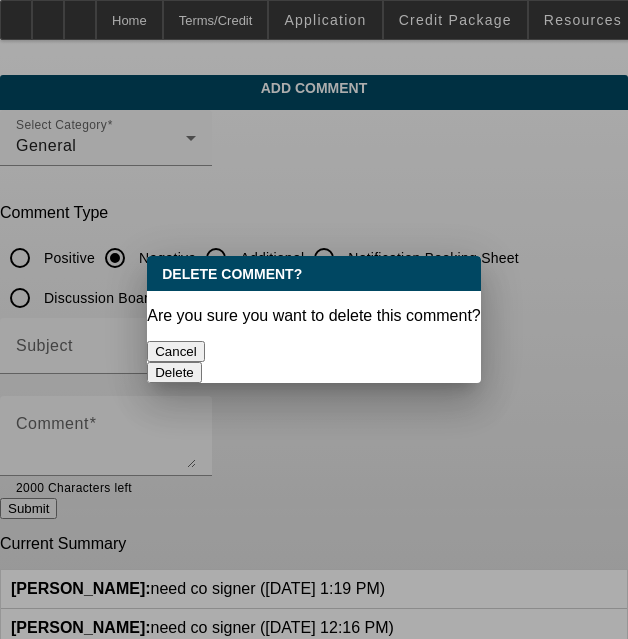 click on "Delete" at bounding box center (174, 372) 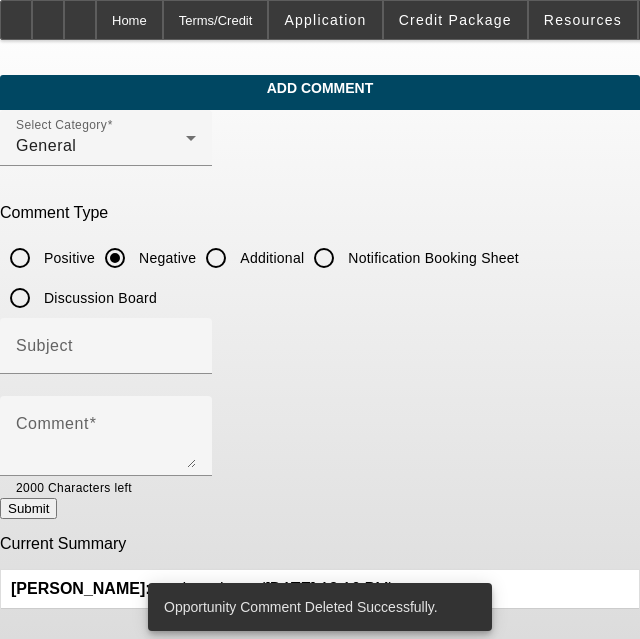 click at bounding box center [394, 580] 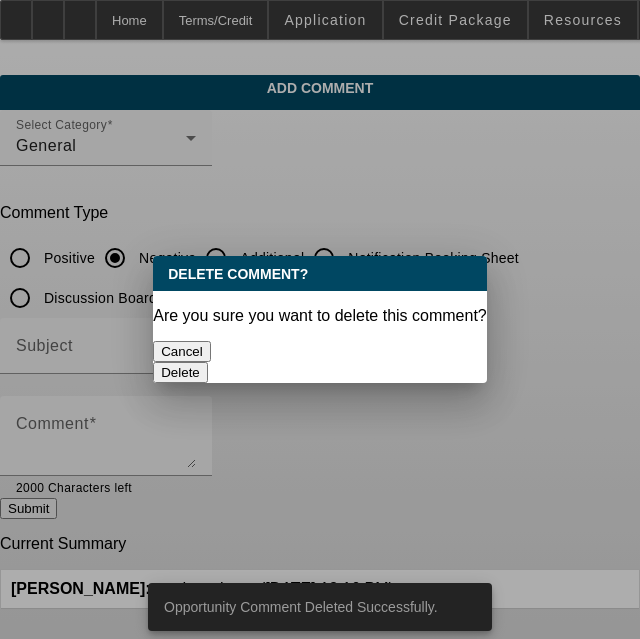 click on "Delete" at bounding box center (180, 372) 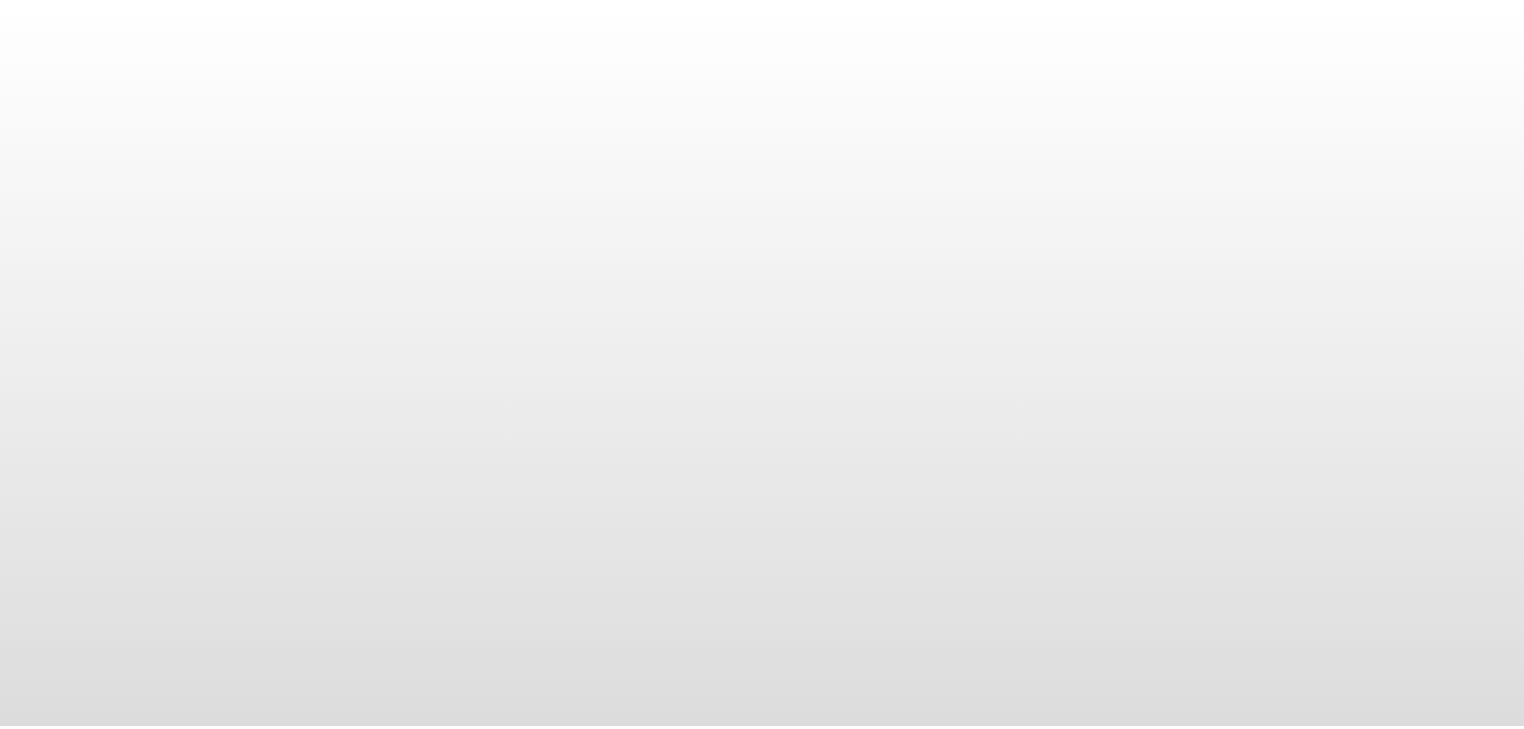 scroll, scrollTop: 0, scrollLeft: 0, axis: both 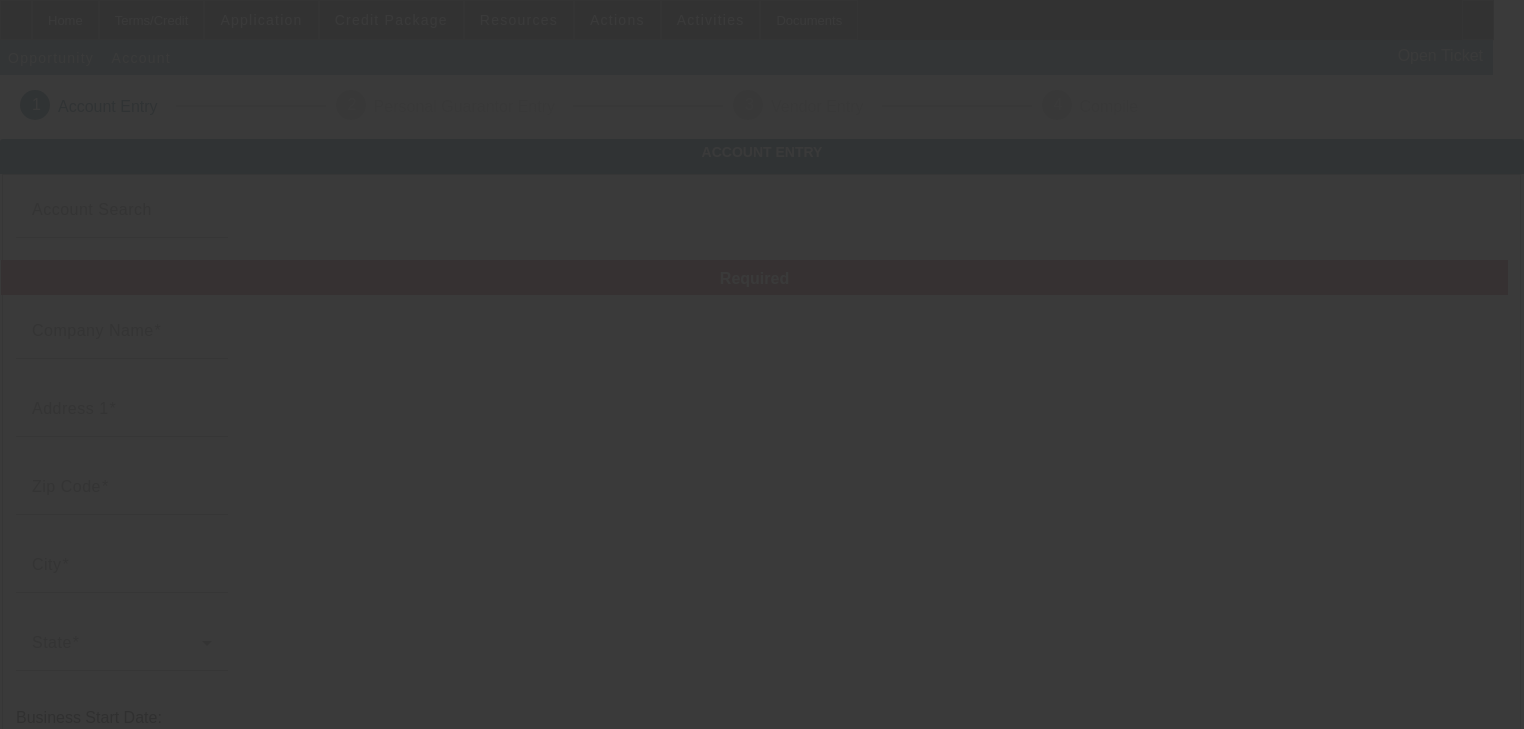 type on "Roadside [PERSON_NAME] Pro Tows" 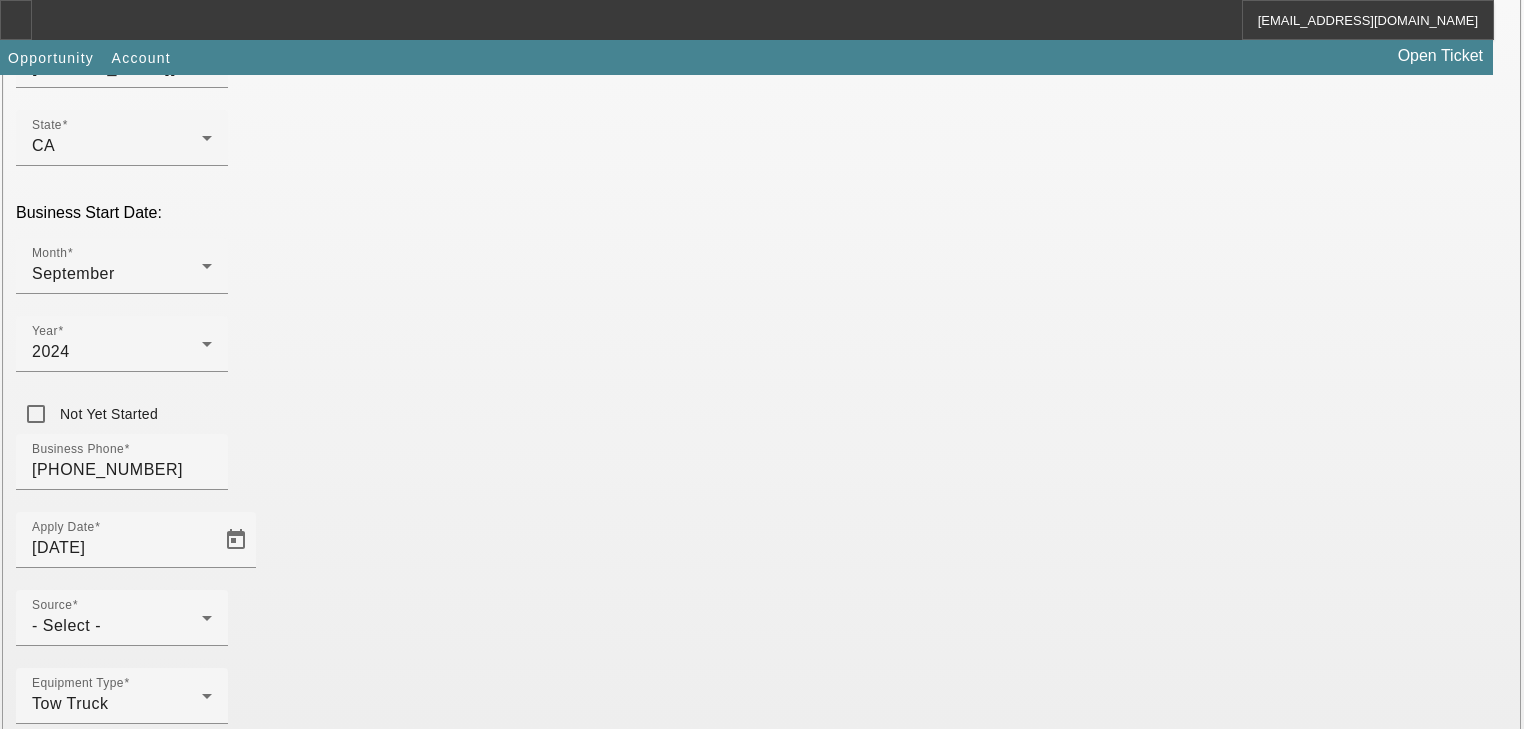 scroll, scrollTop: 526, scrollLeft: 0, axis: vertical 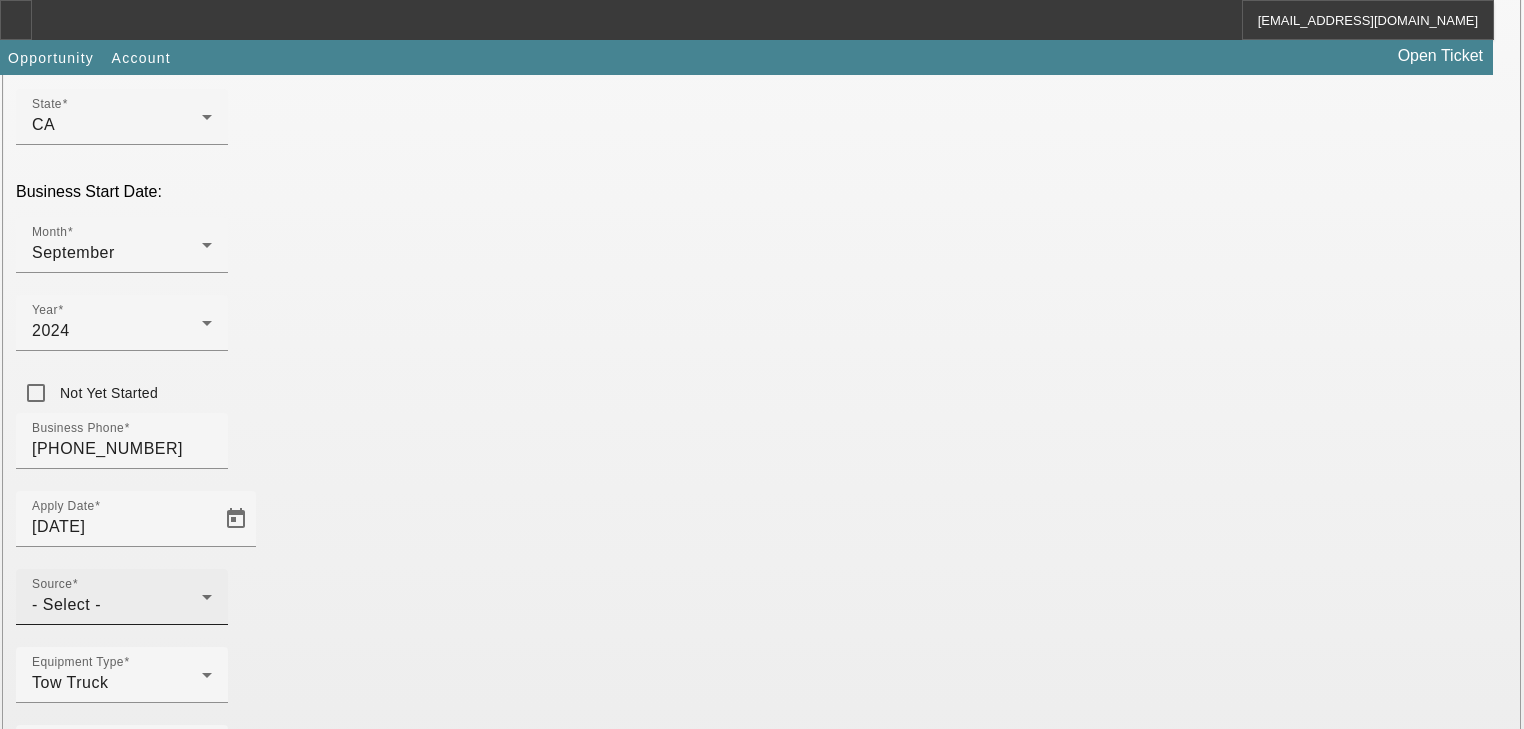 click on "- Select -" at bounding box center (117, 605) 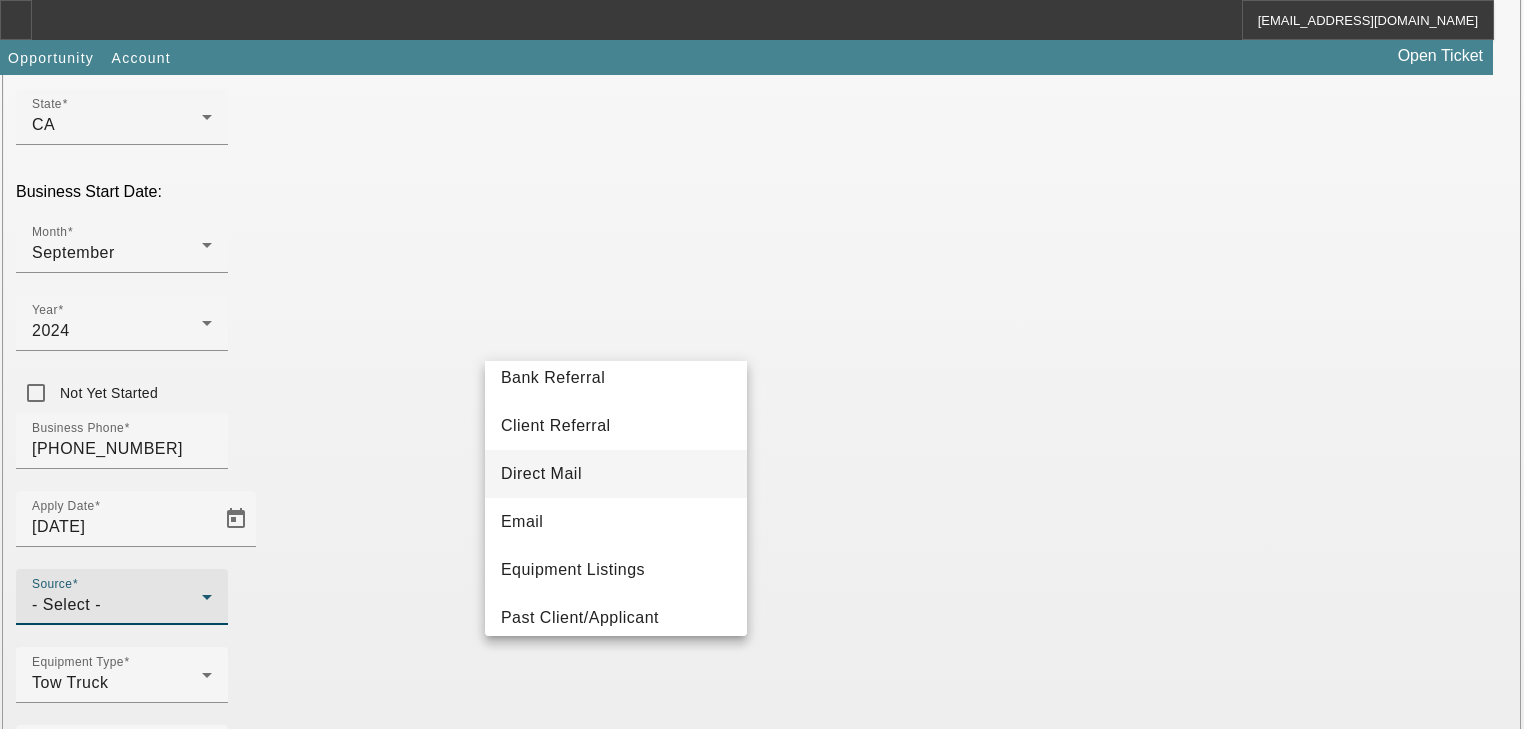 scroll, scrollTop: 160, scrollLeft: 0, axis: vertical 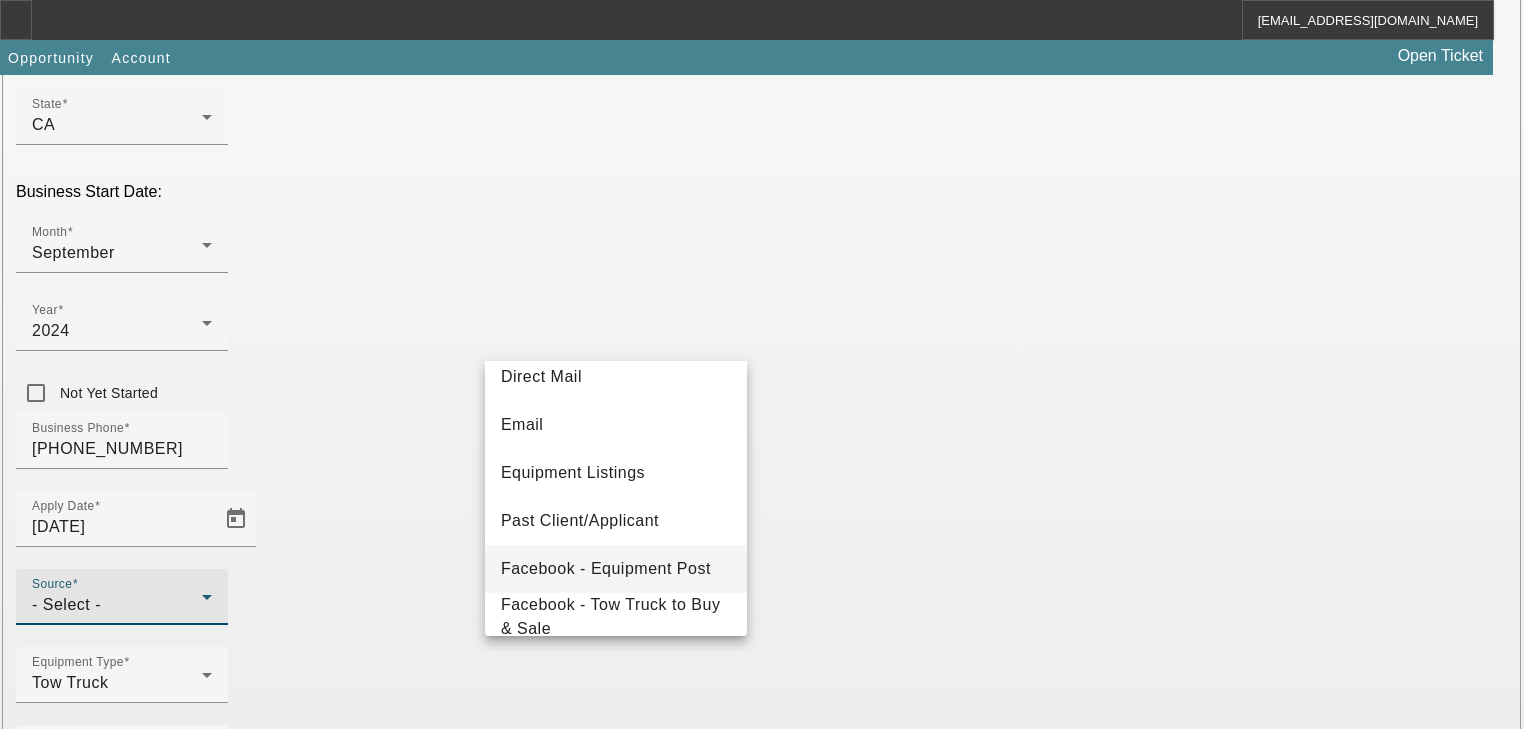 click on "Facebook - Equipment Post" at bounding box center (616, 569) 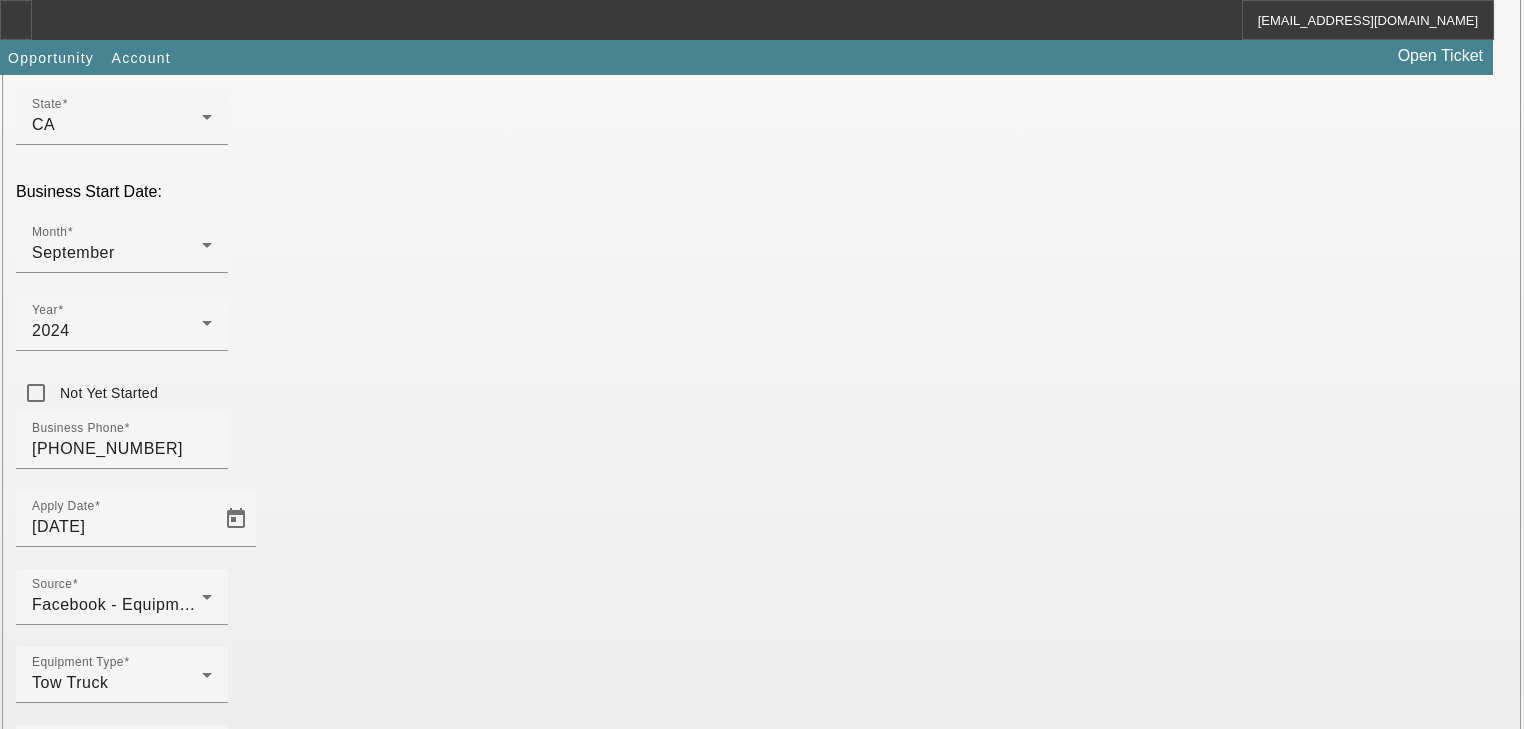 click on "Submit" at bounding box center (28, 2002) 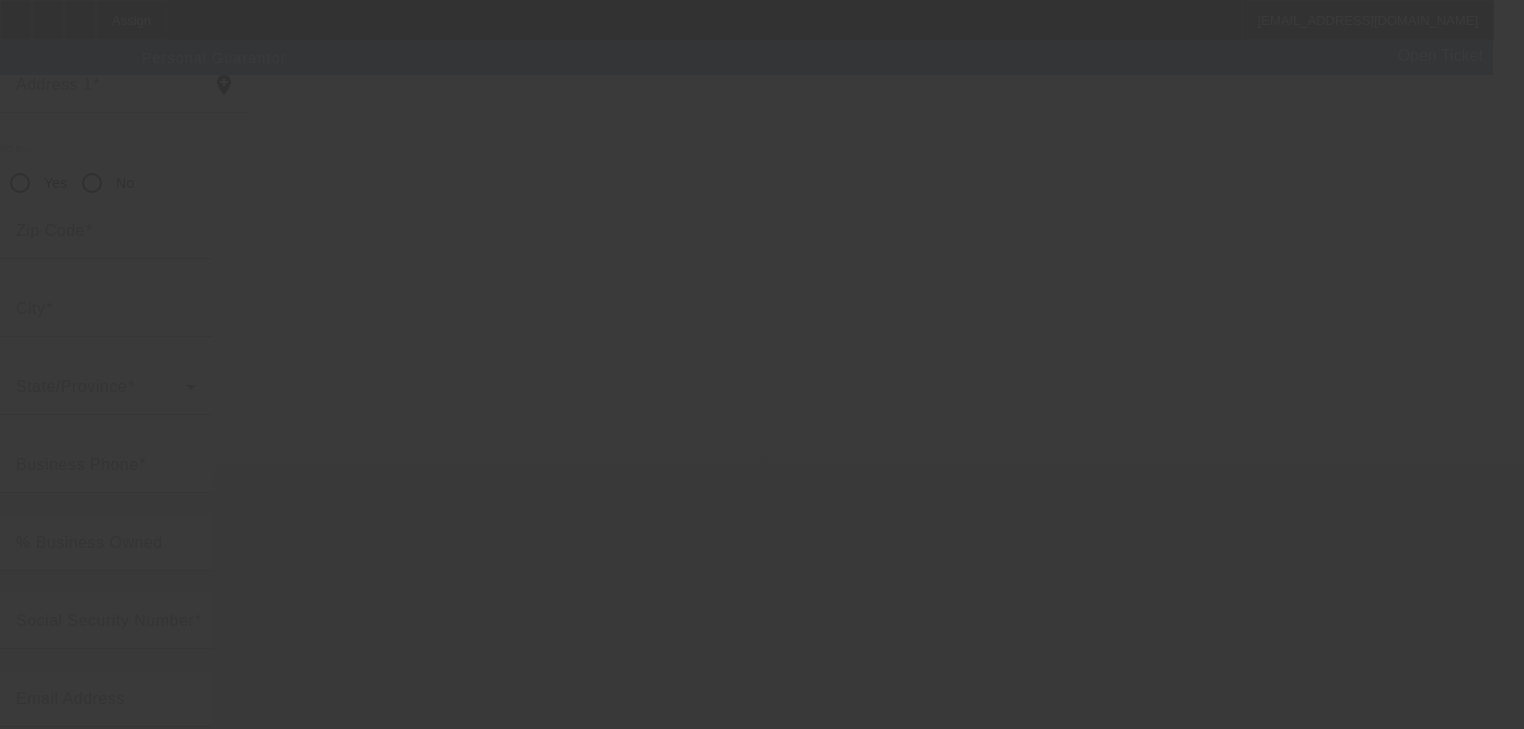 scroll, scrollTop: 244, scrollLeft: 0, axis: vertical 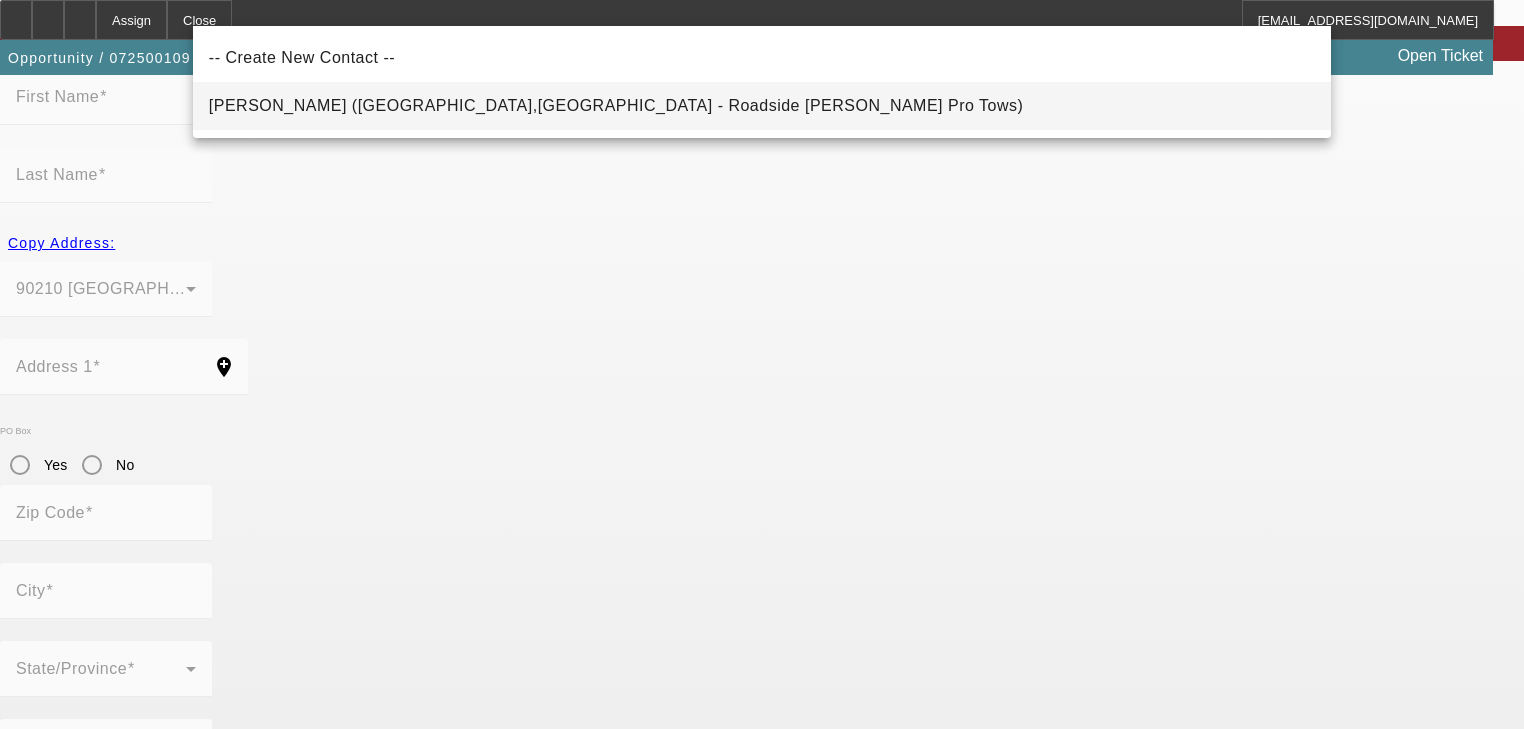 click on "Beaufort, Joe (Lithonia,GA - Roadside Joe Pro Tows)" at bounding box center [762, 106] 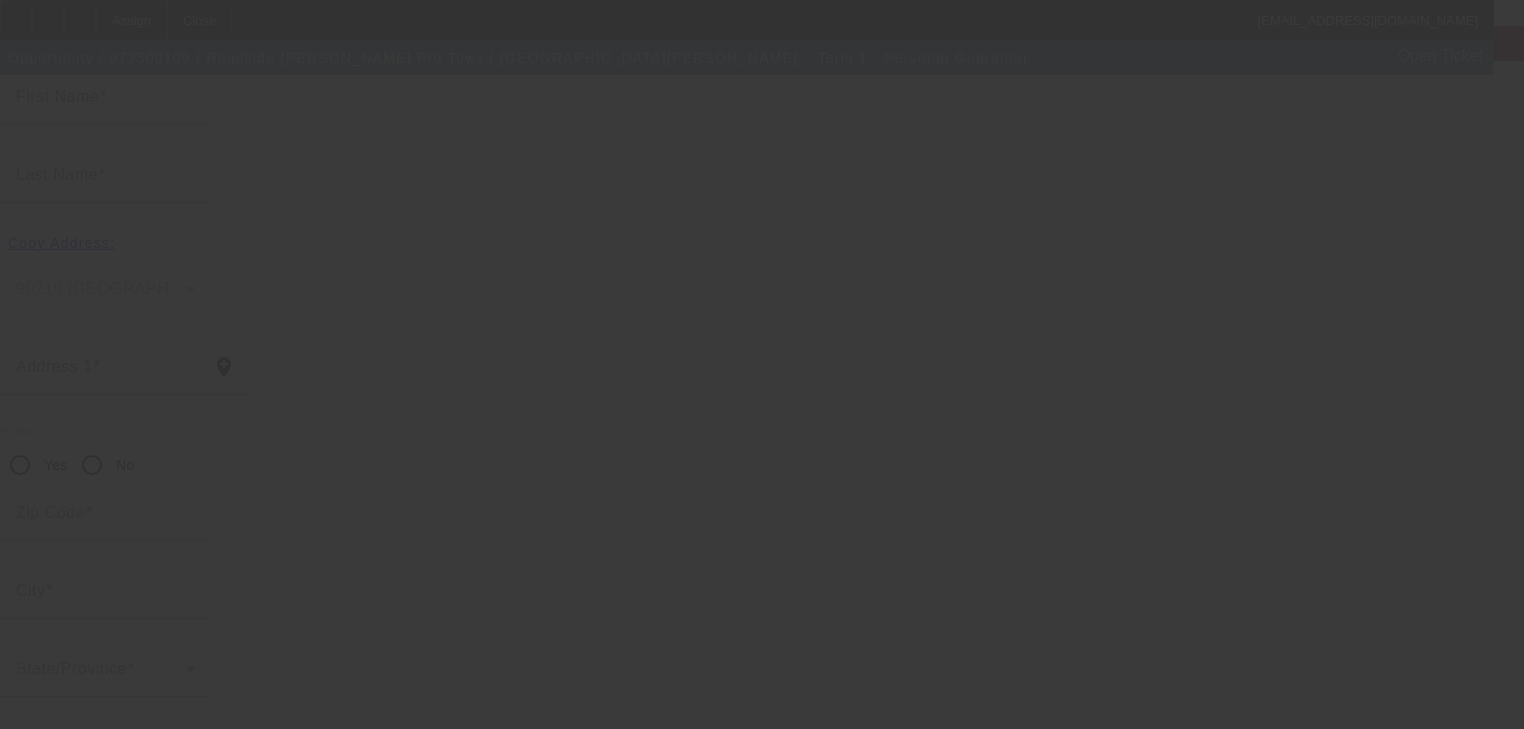 scroll, scrollTop: 238, scrollLeft: 0, axis: vertical 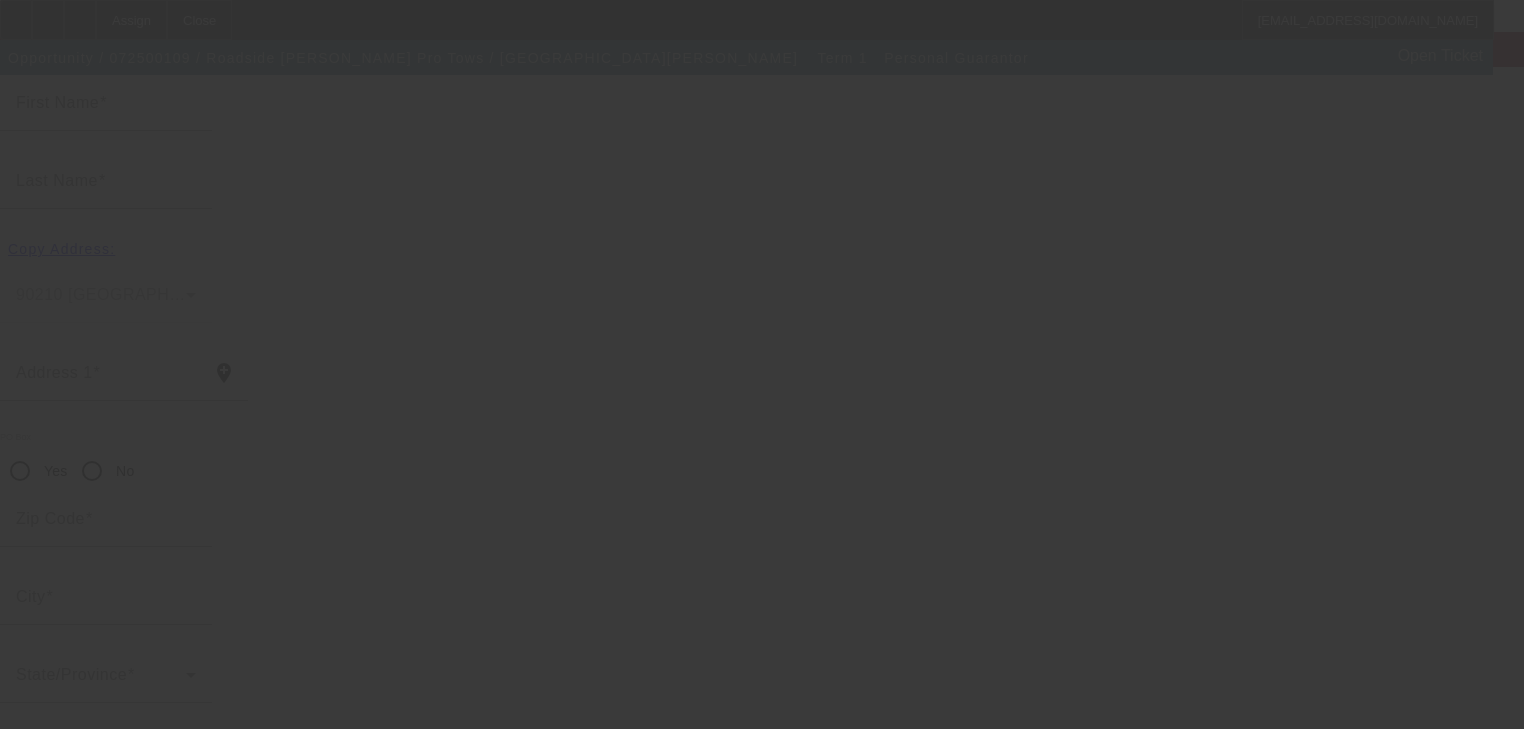 type on "Joe" 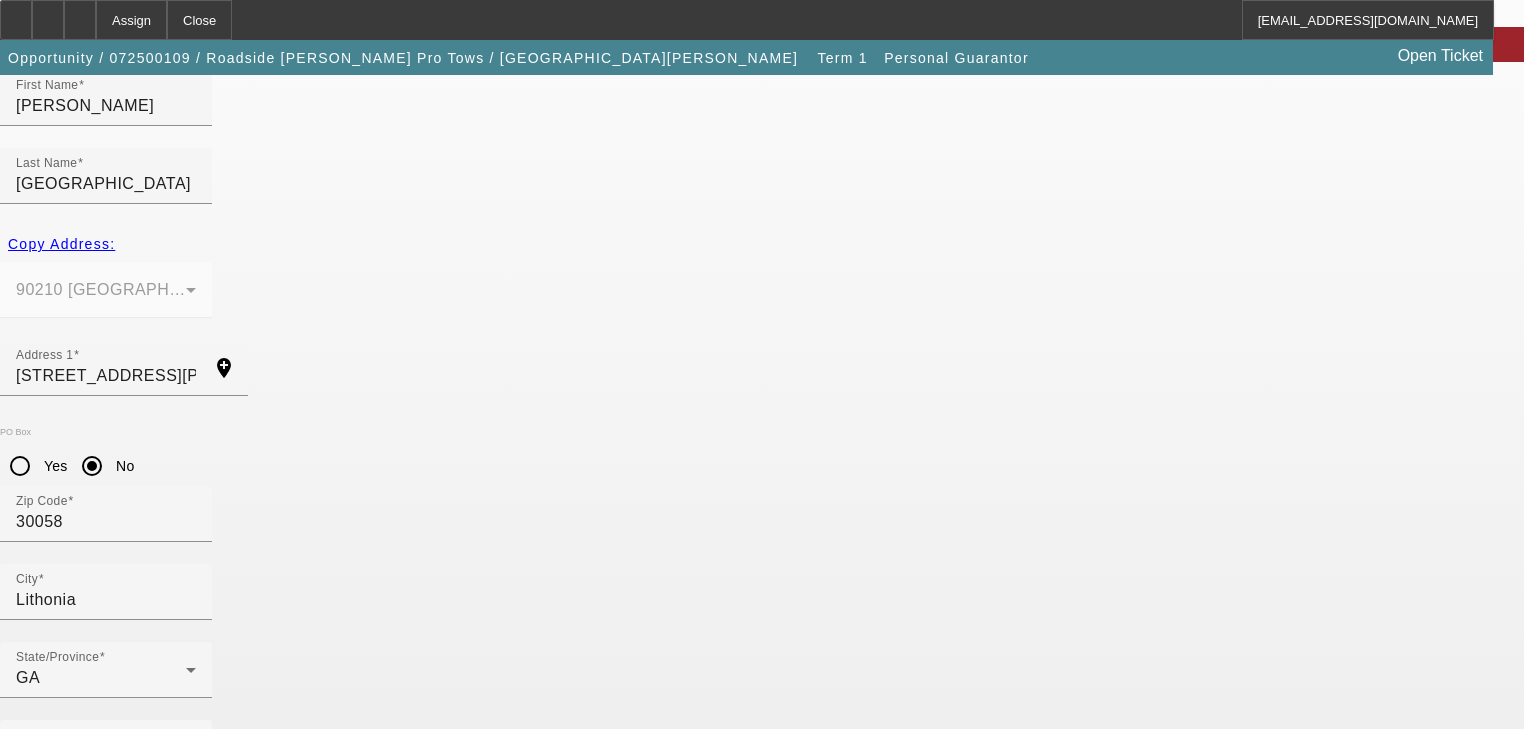 scroll, scrollTop: 244, scrollLeft: 0, axis: vertical 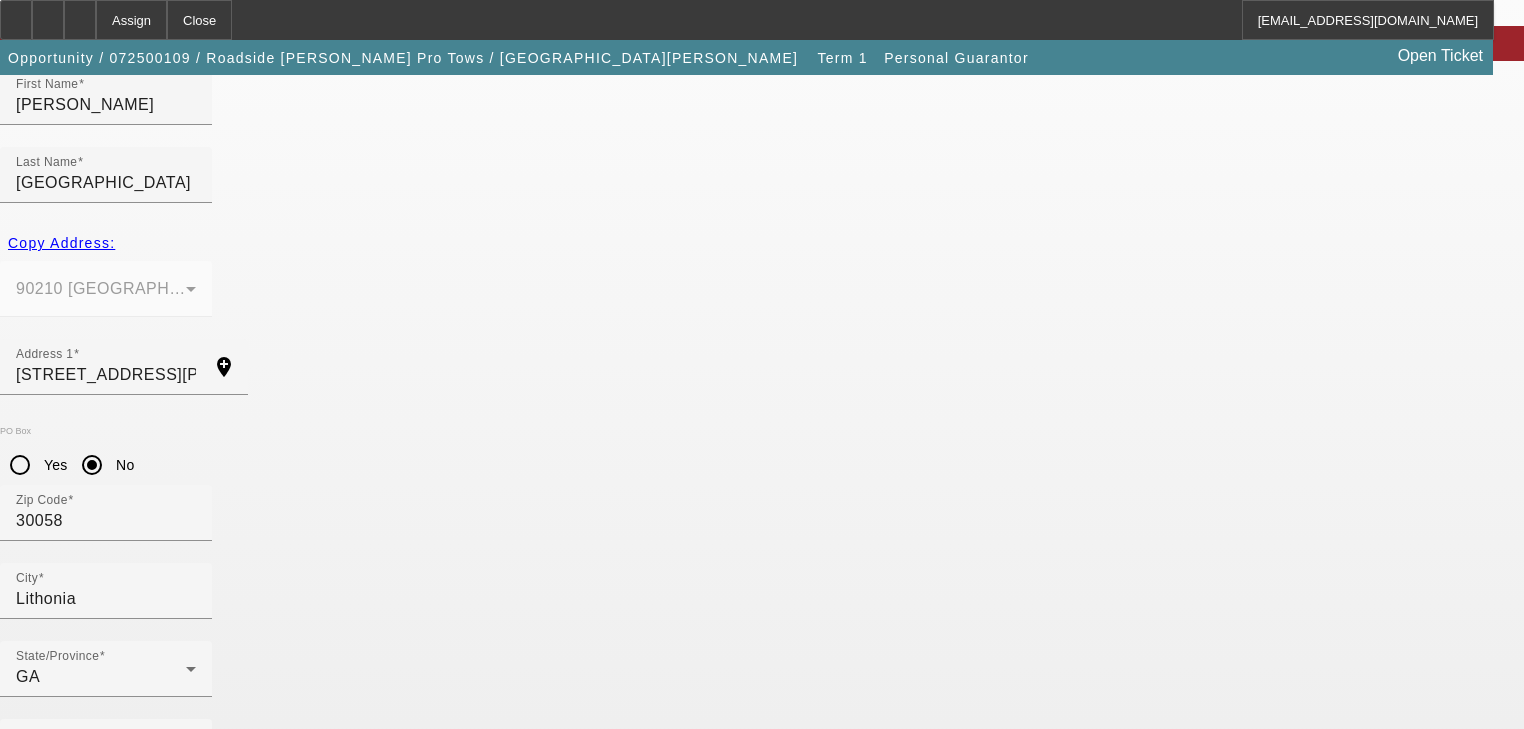 click on "Submit" at bounding box center [28, 1864] 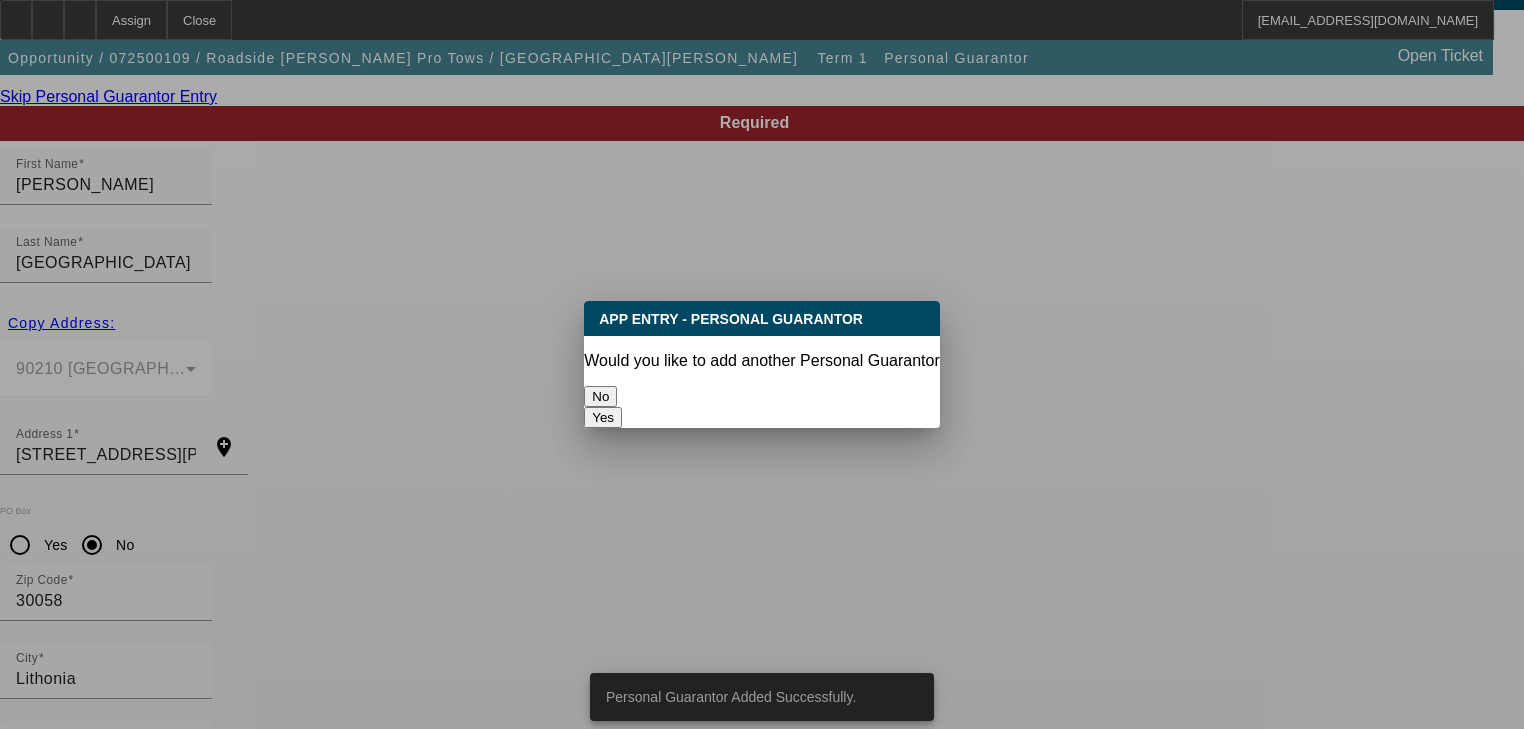 scroll, scrollTop: 0, scrollLeft: 0, axis: both 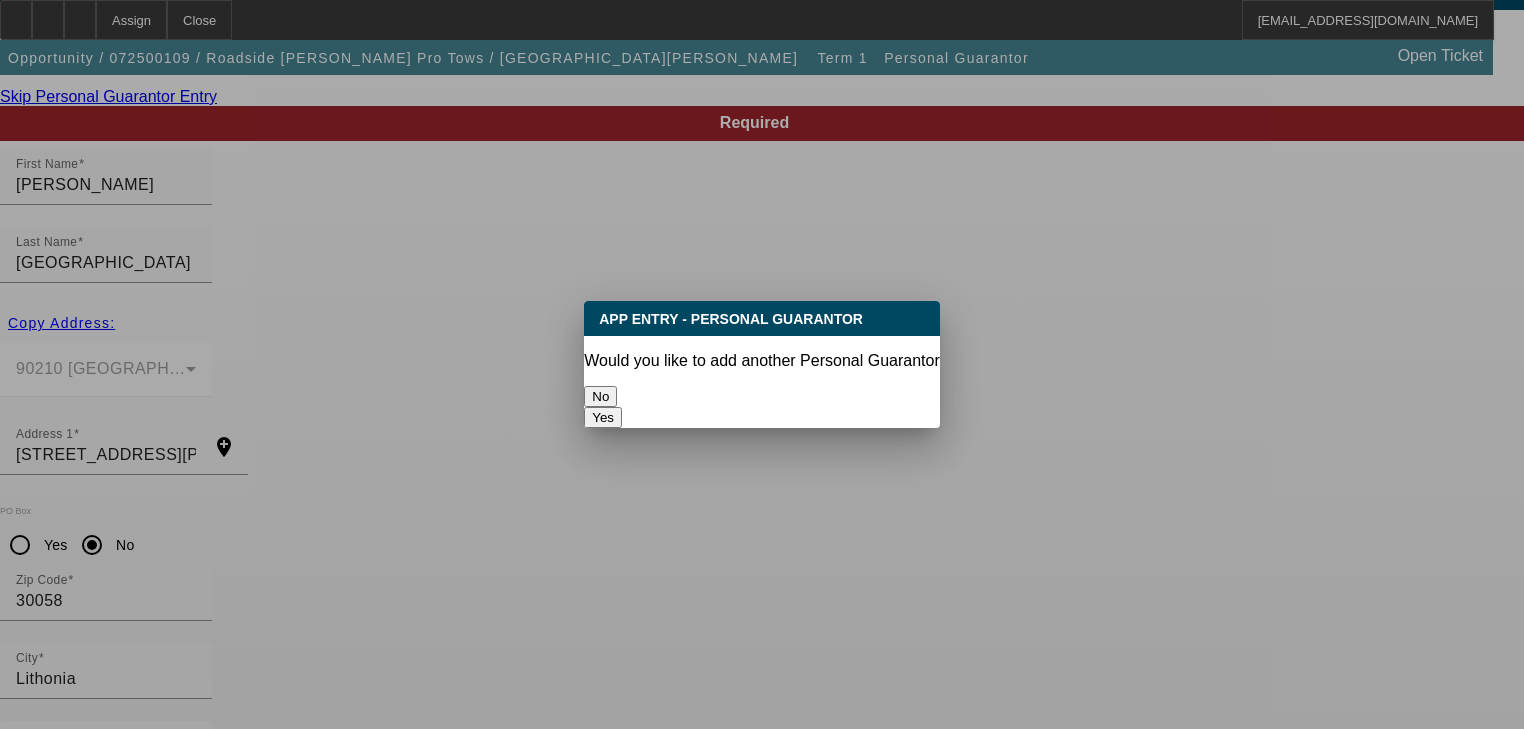click on "No" at bounding box center (600, 396) 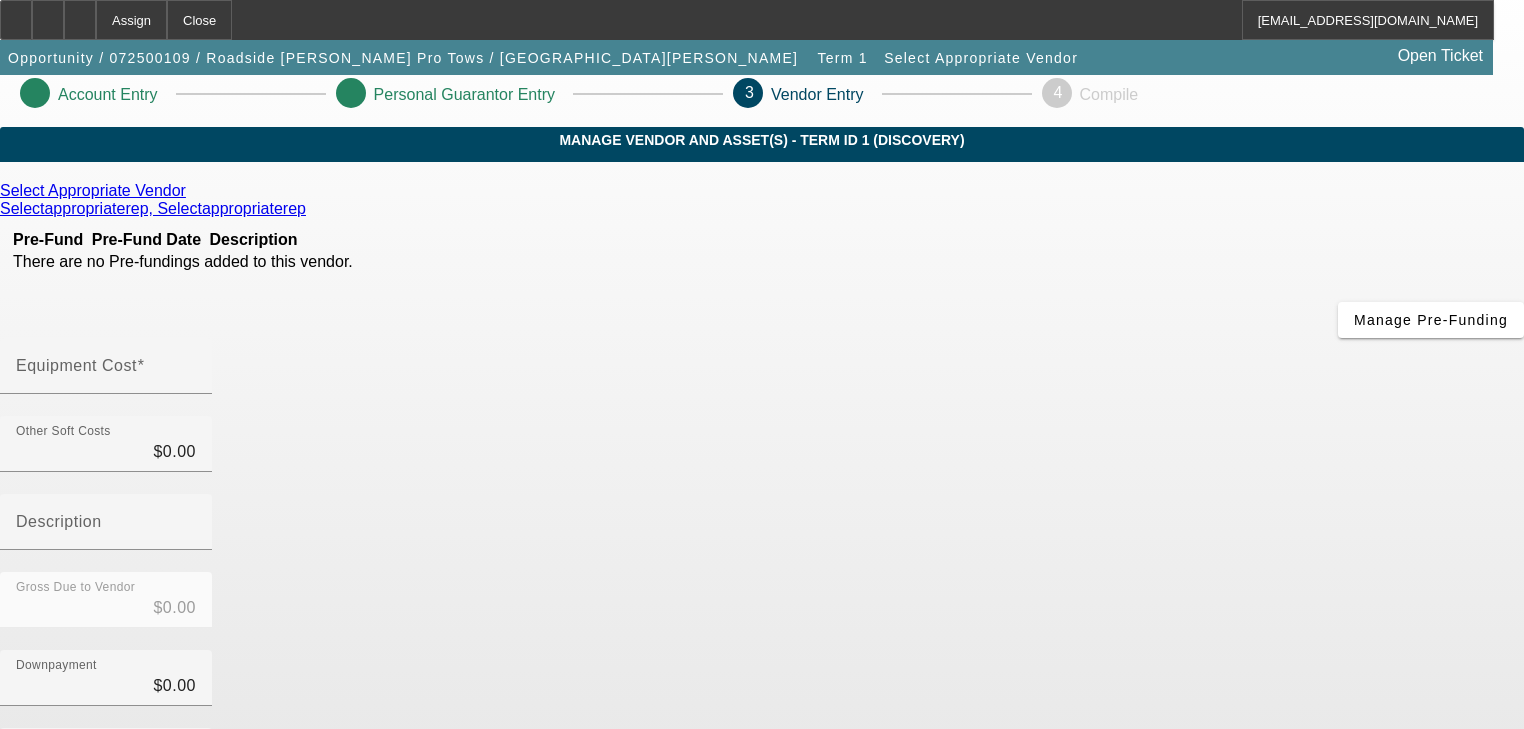 scroll, scrollTop: 0, scrollLeft: 0, axis: both 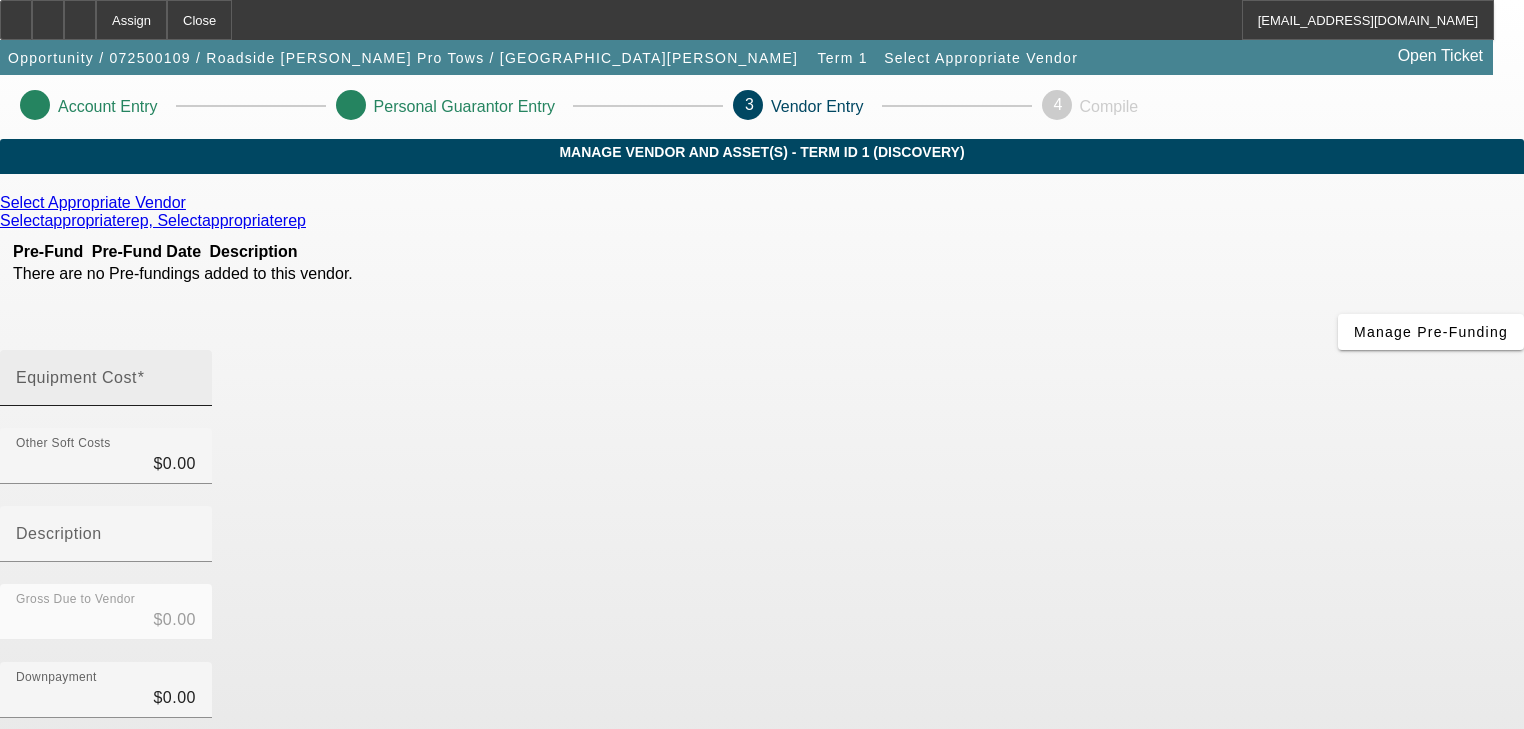 click on "Equipment Cost" at bounding box center (106, 378) 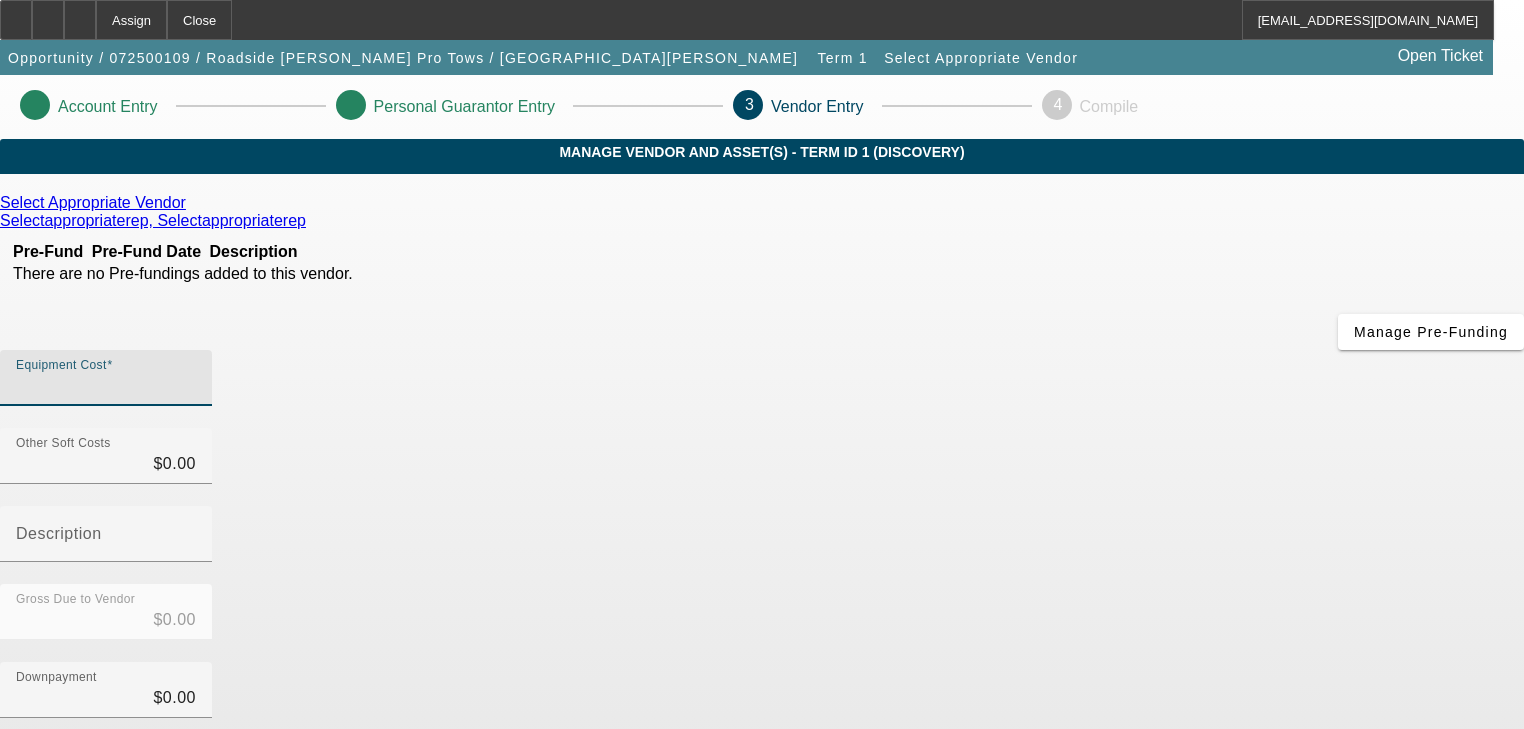 type on "4" 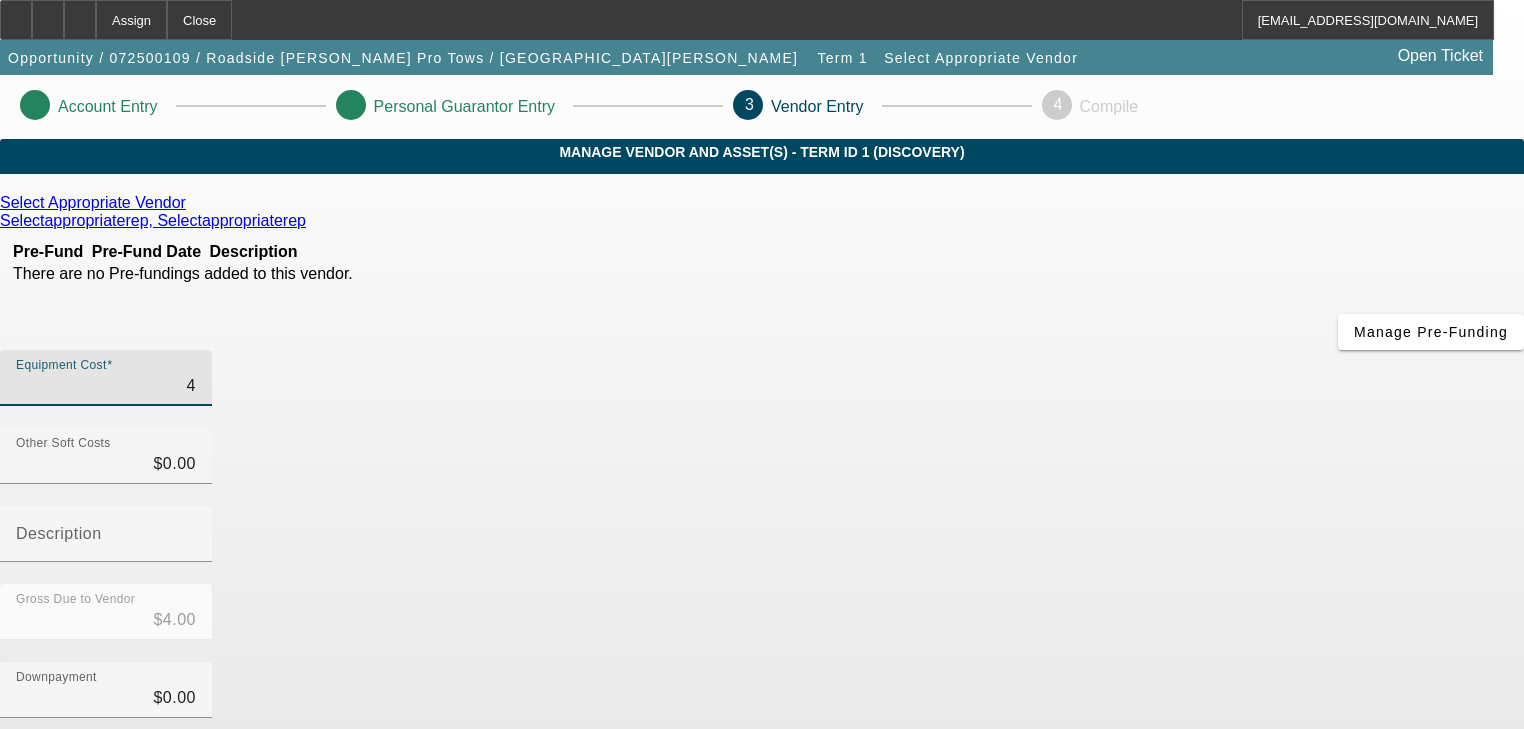 type on "45" 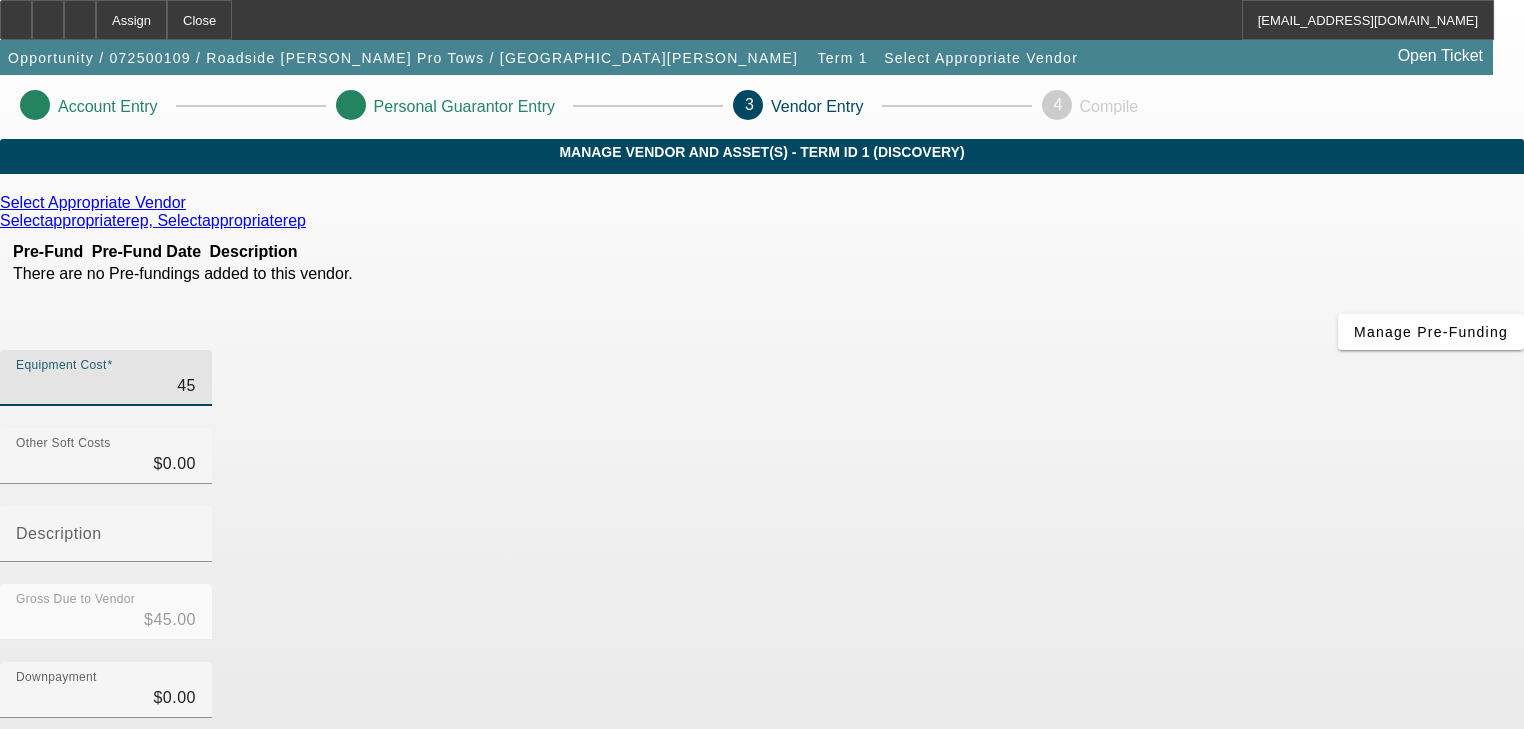 type on "450" 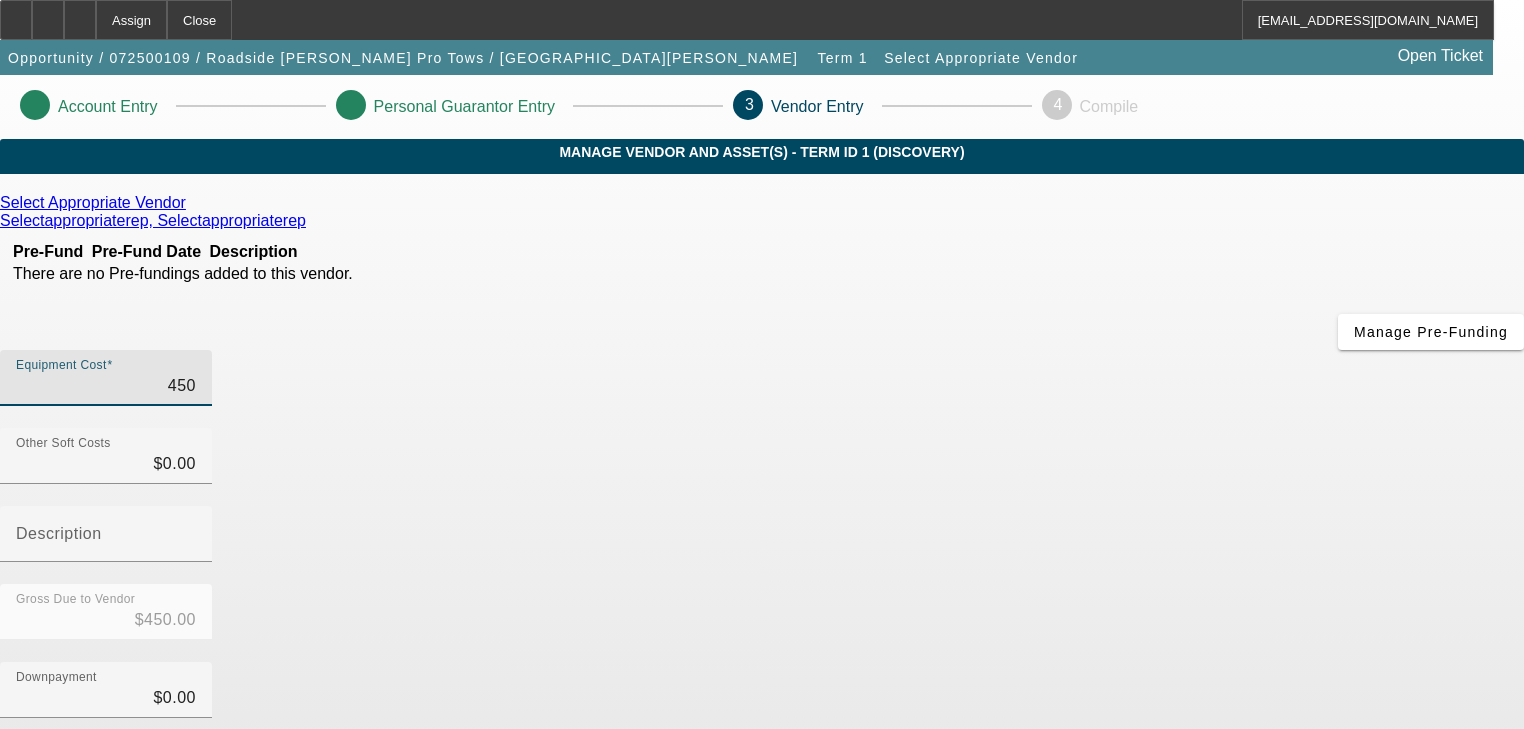 type on "4500" 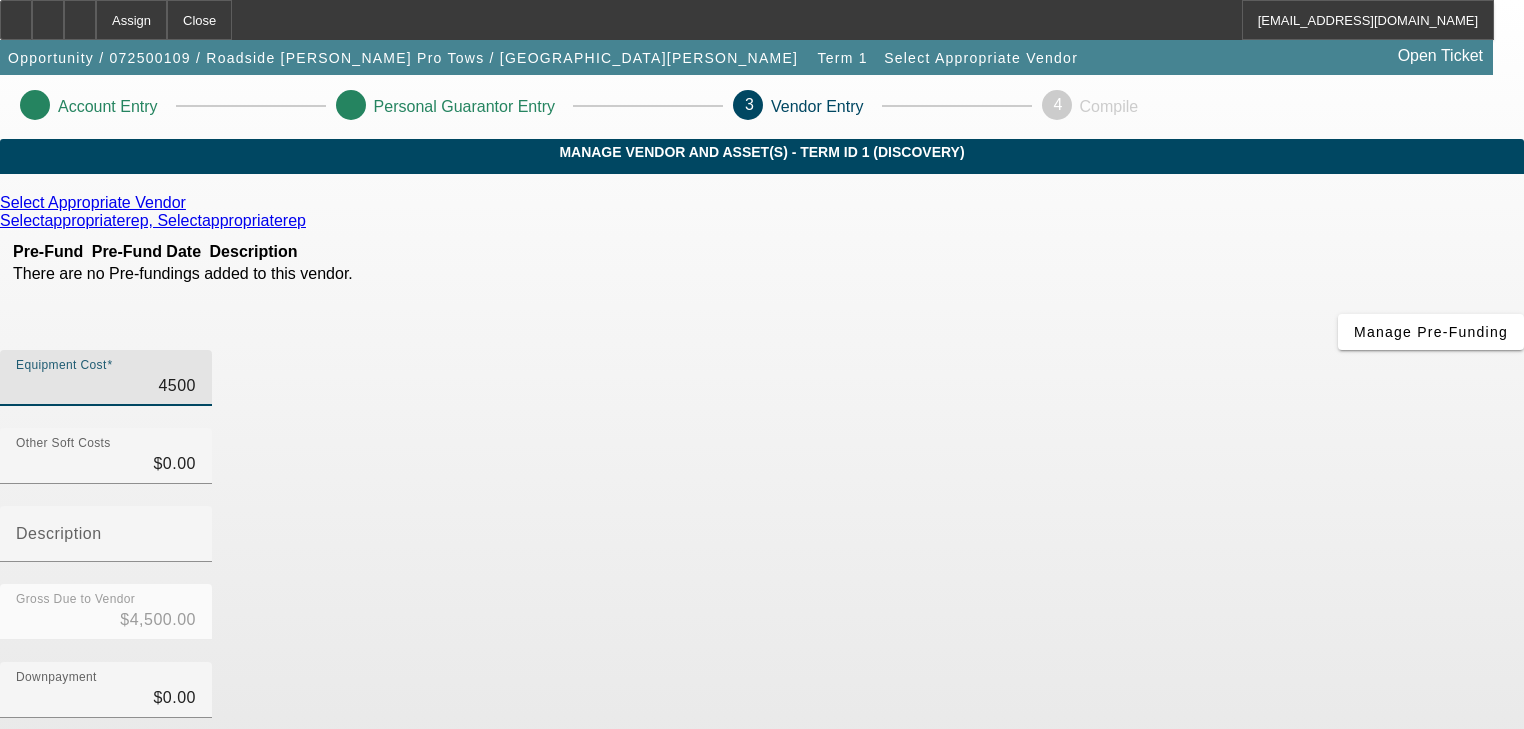 type on "45000" 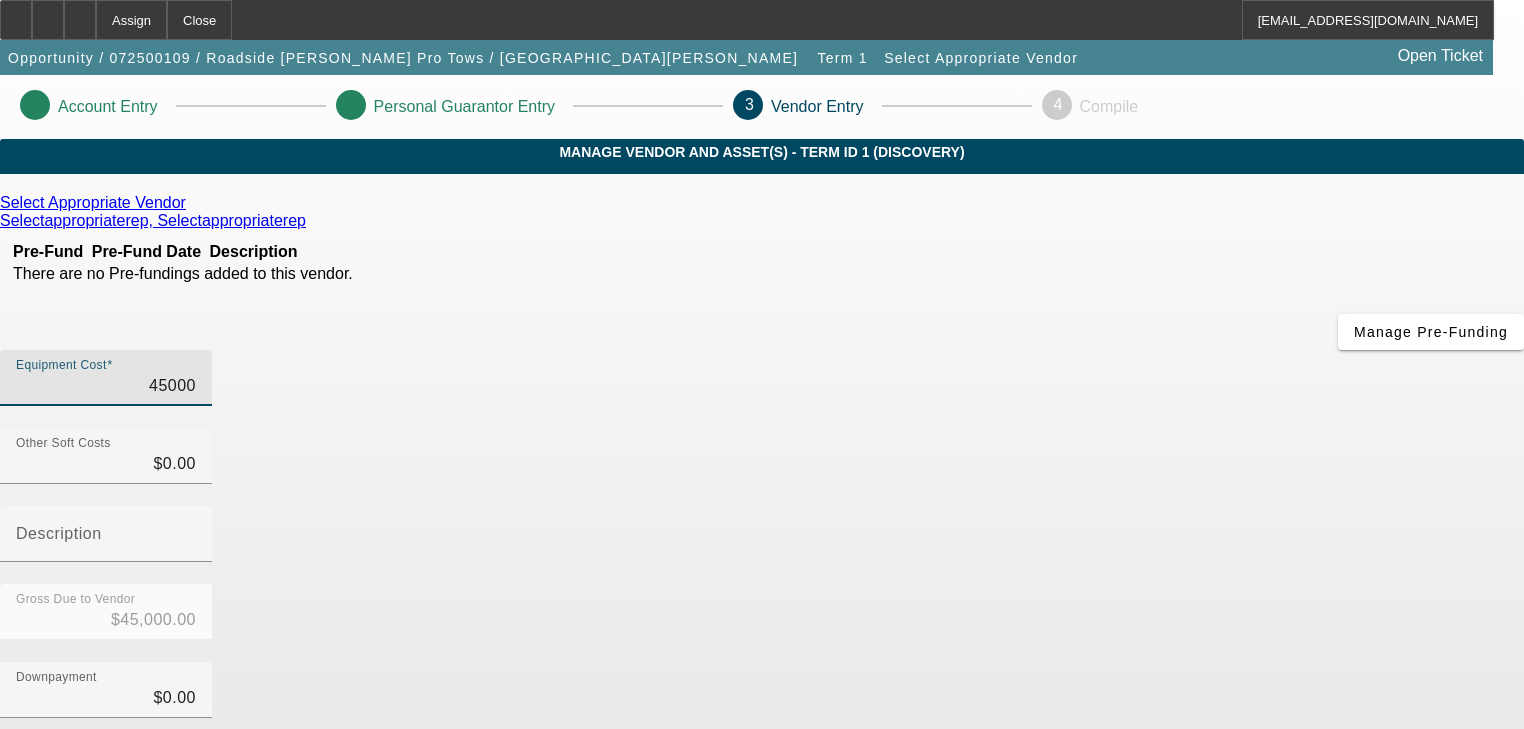 type on "$45,000.00" 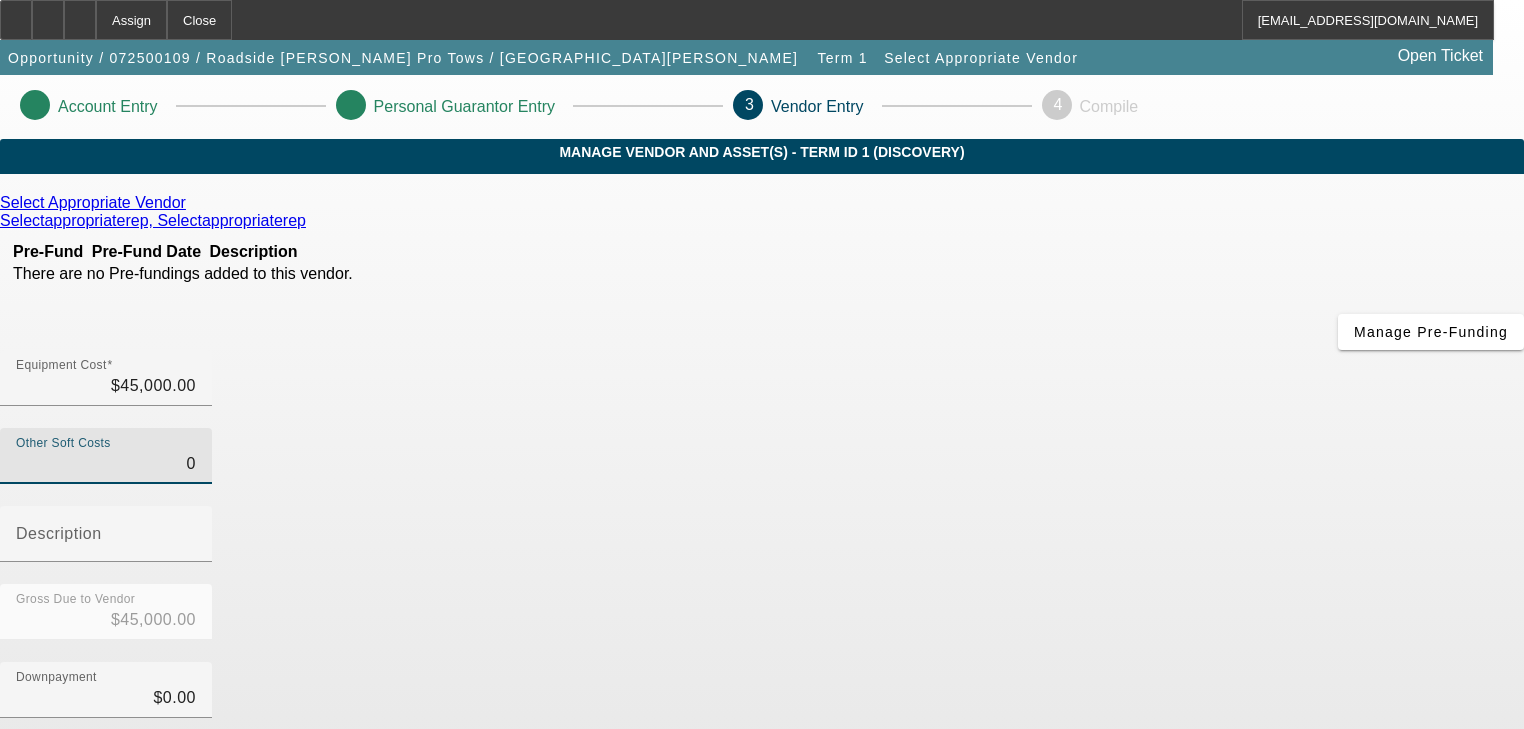 scroll, scrollTop: 278, scrollLeft: 0, axis: vertical 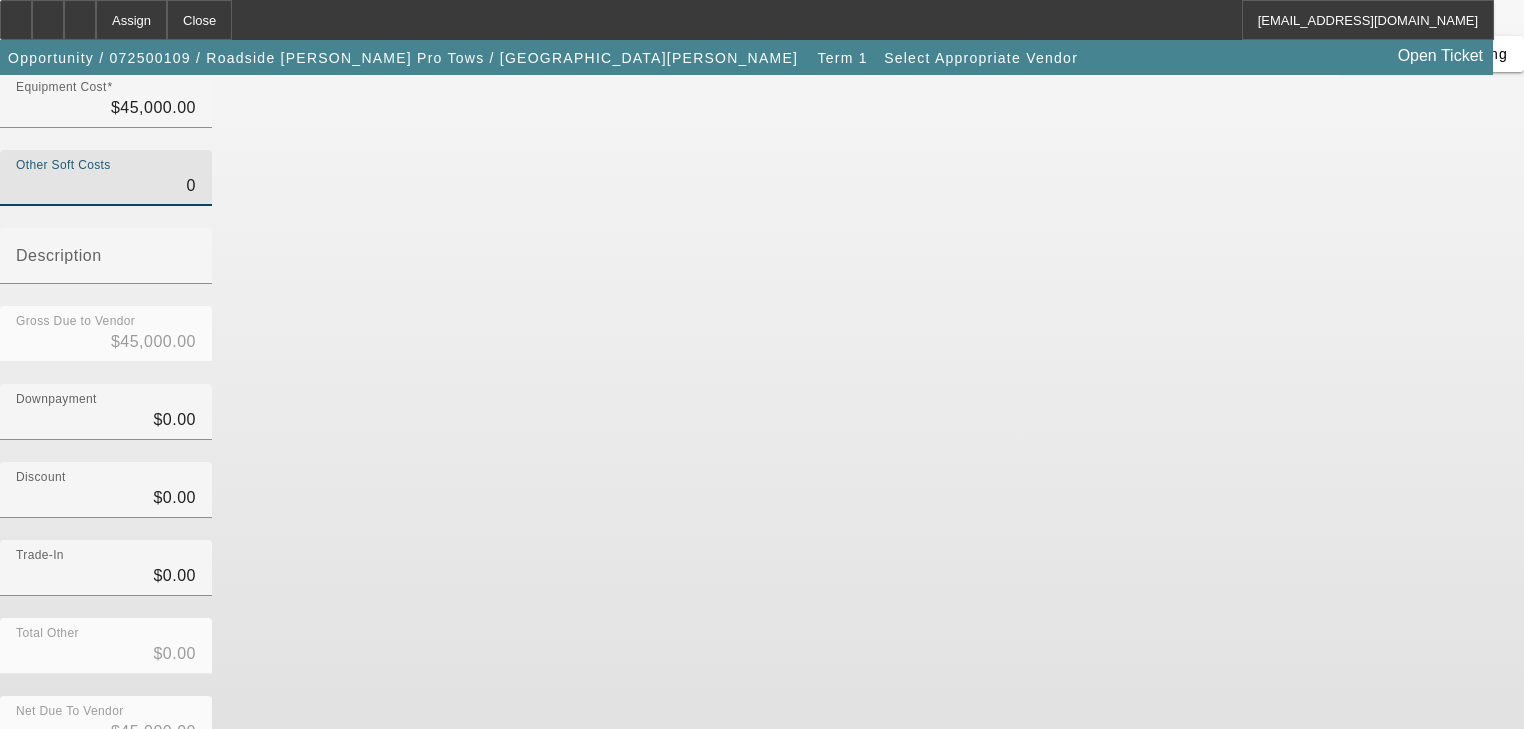 type on "$0.00" 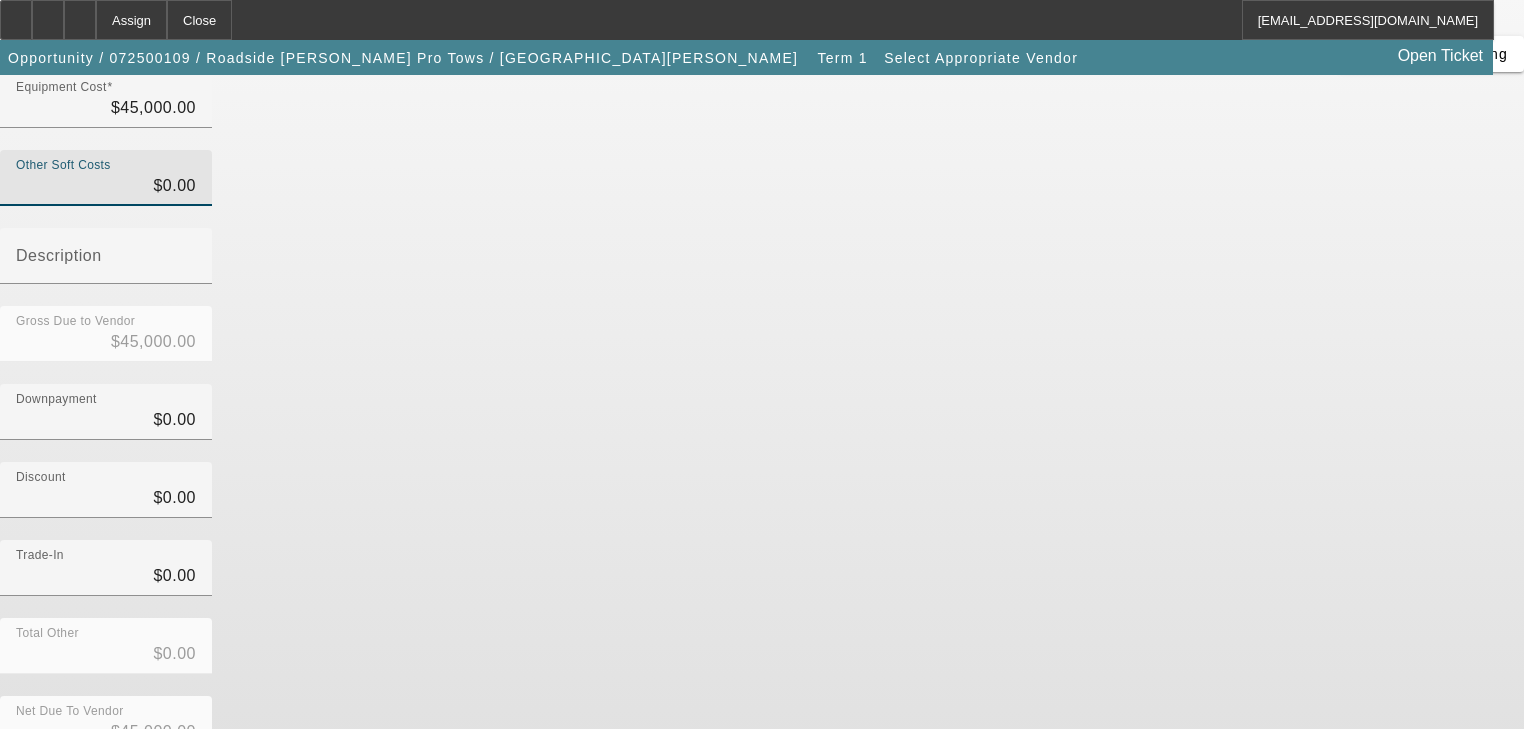click on "Submit" at bounding box center [28, 784] 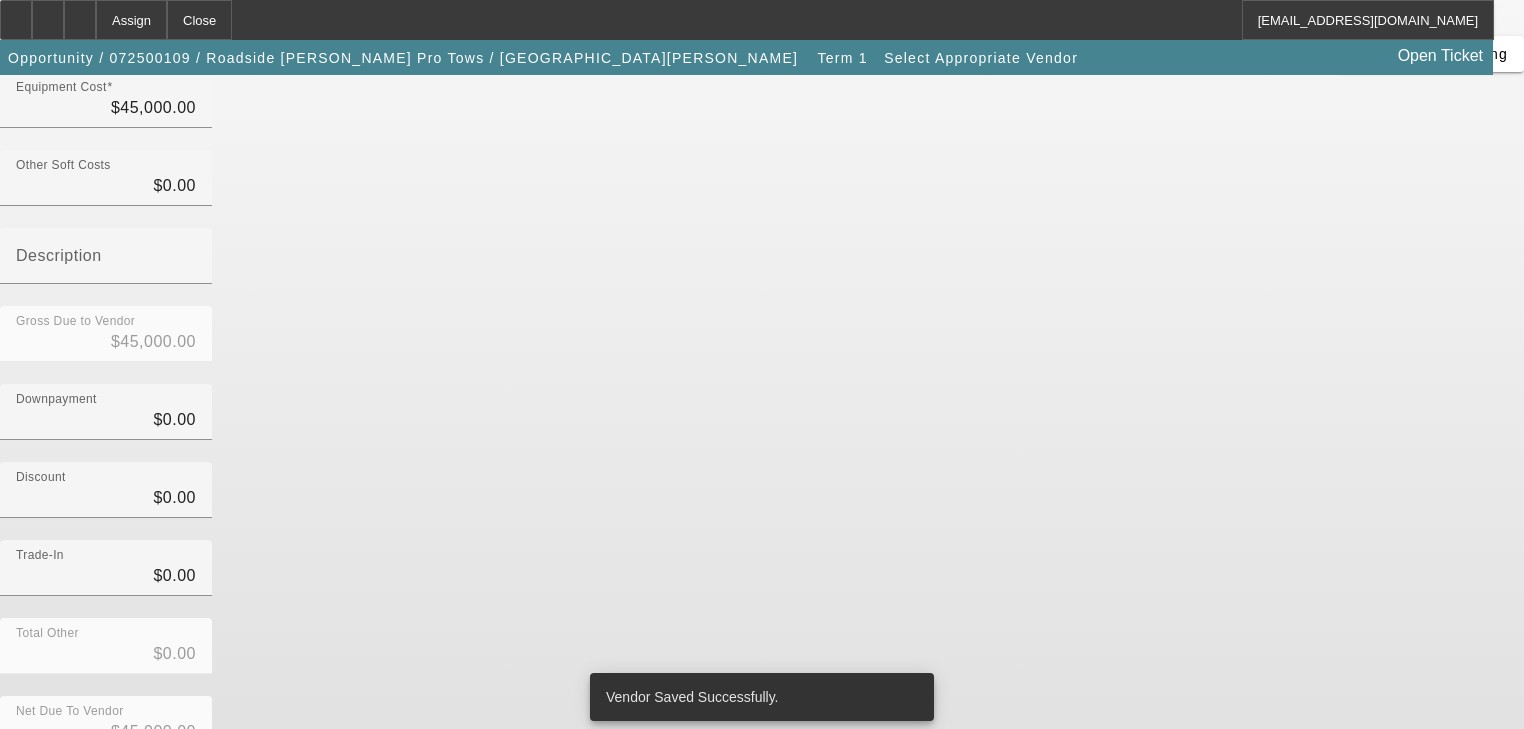 scroll, scrollTop: 0, scrollLeft: 0, axis: both 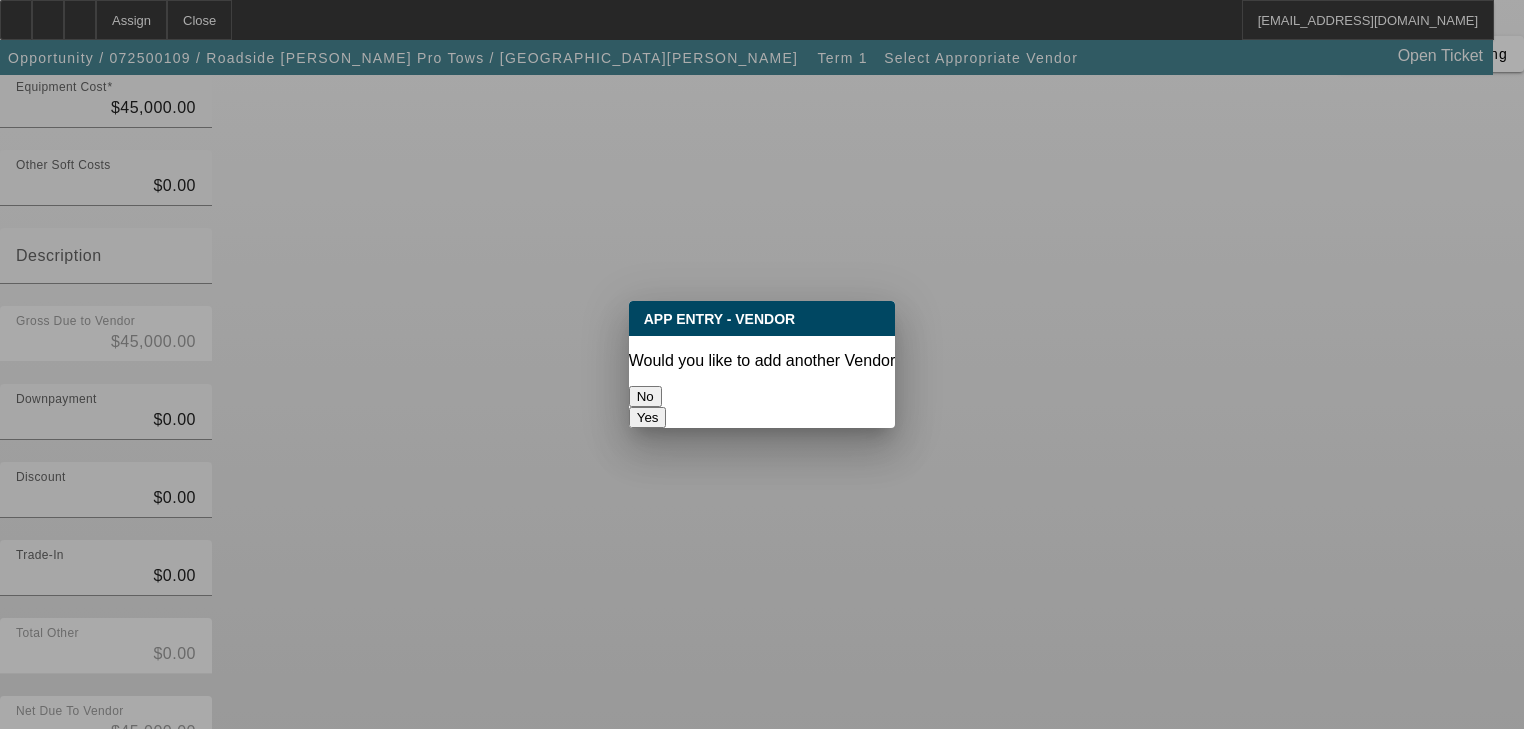 click on "No" at bounding box center [645, 396] 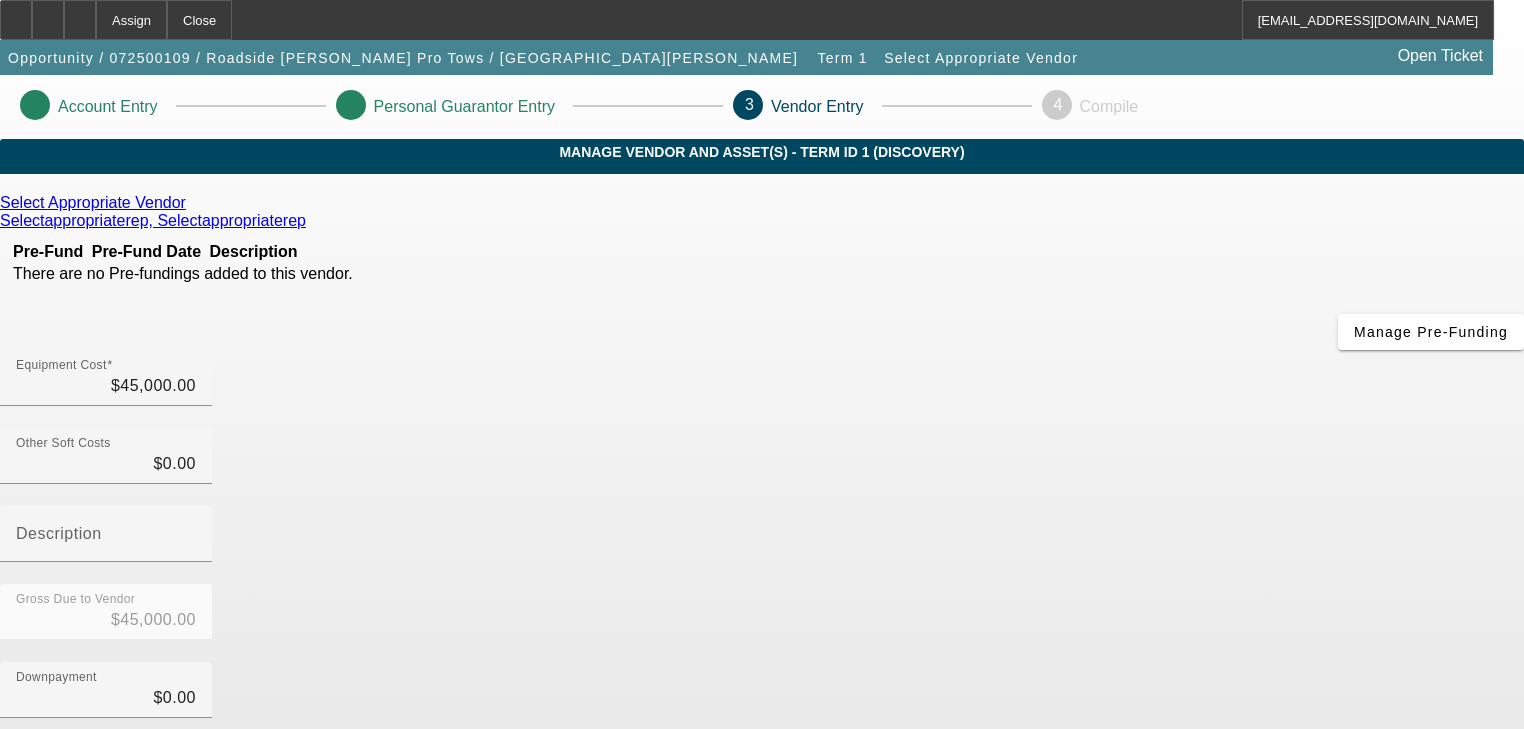 scroll, scrollTop: 278, scrollLeft: 0, axis: vertical 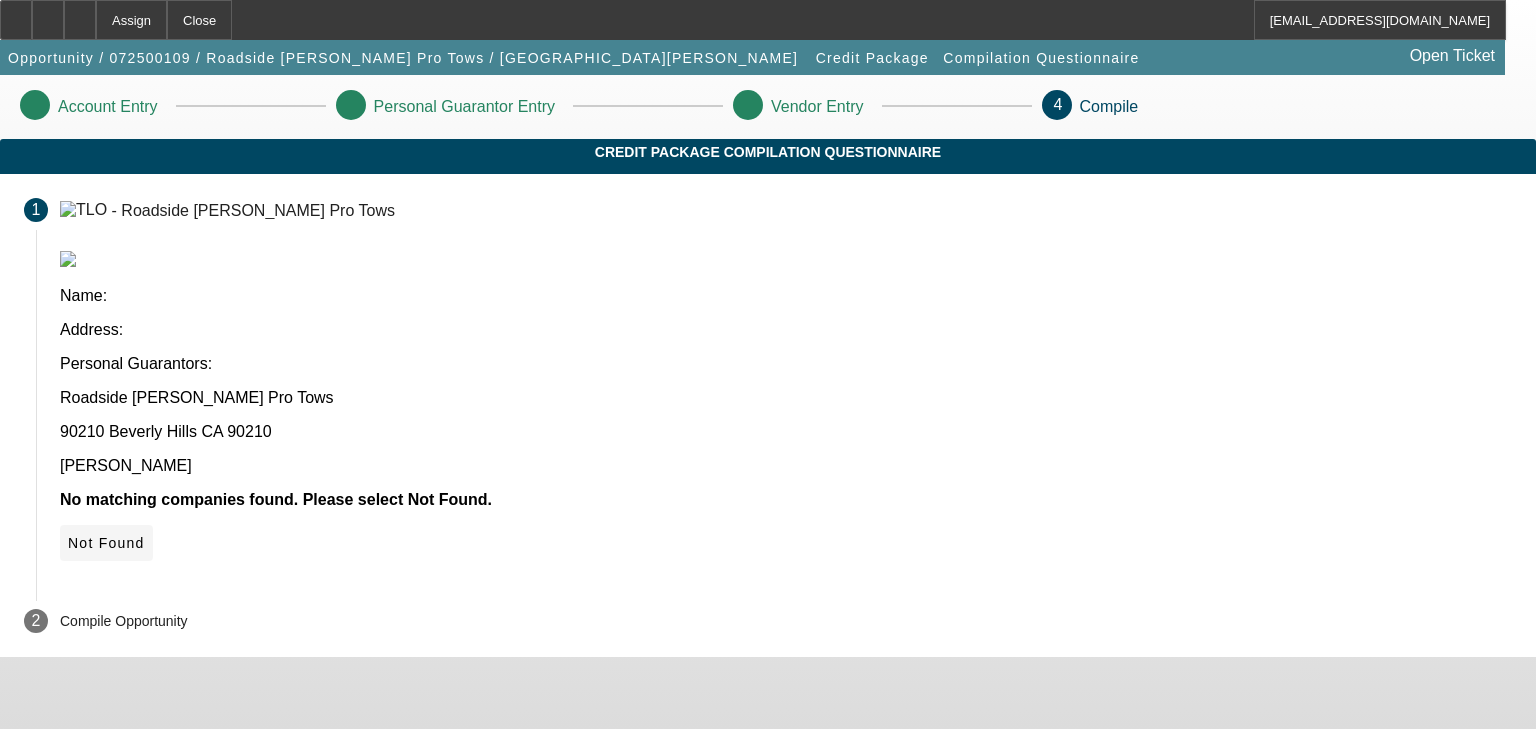 click on "Not Found" at bounding box center [106, 543] 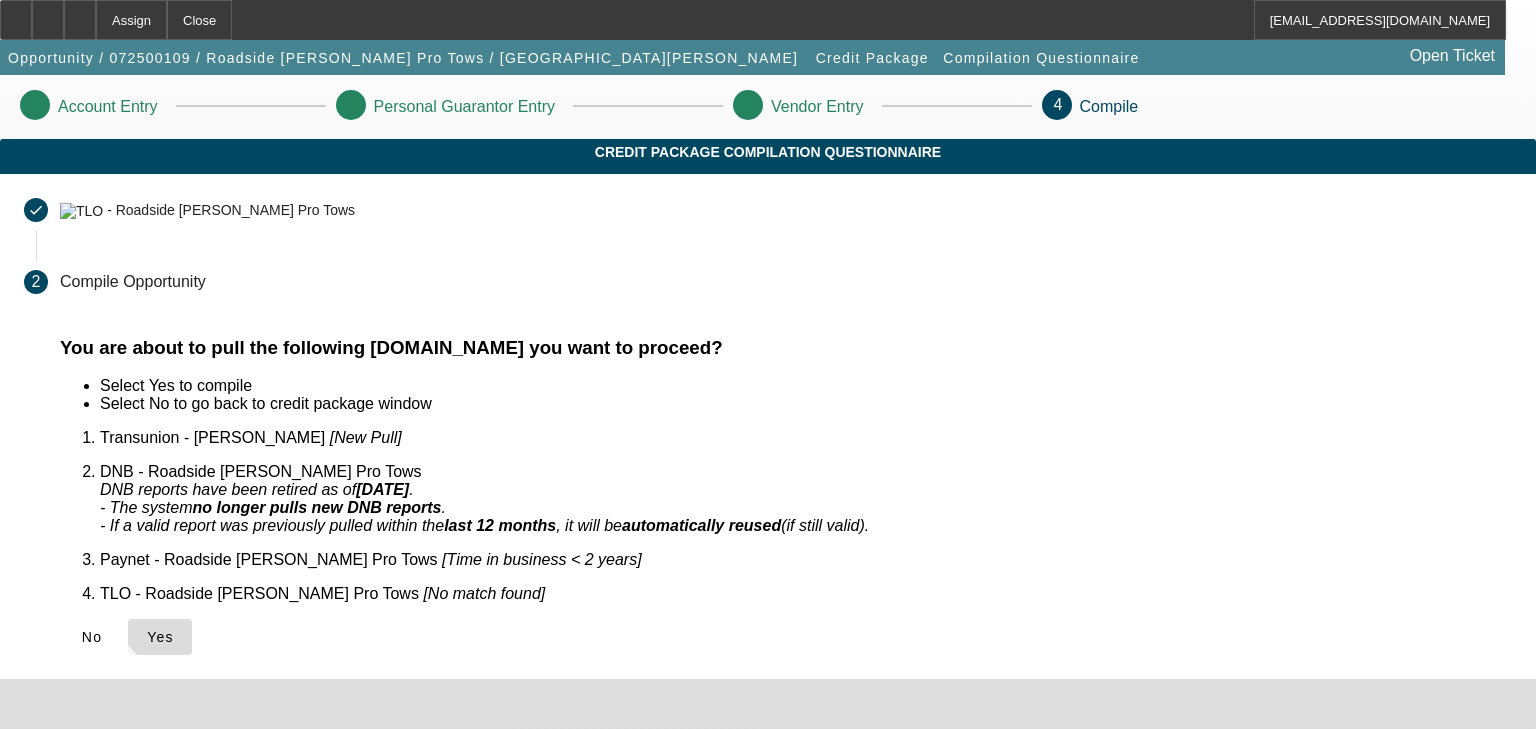 click on "Yes" at bounding box center (160, 637) 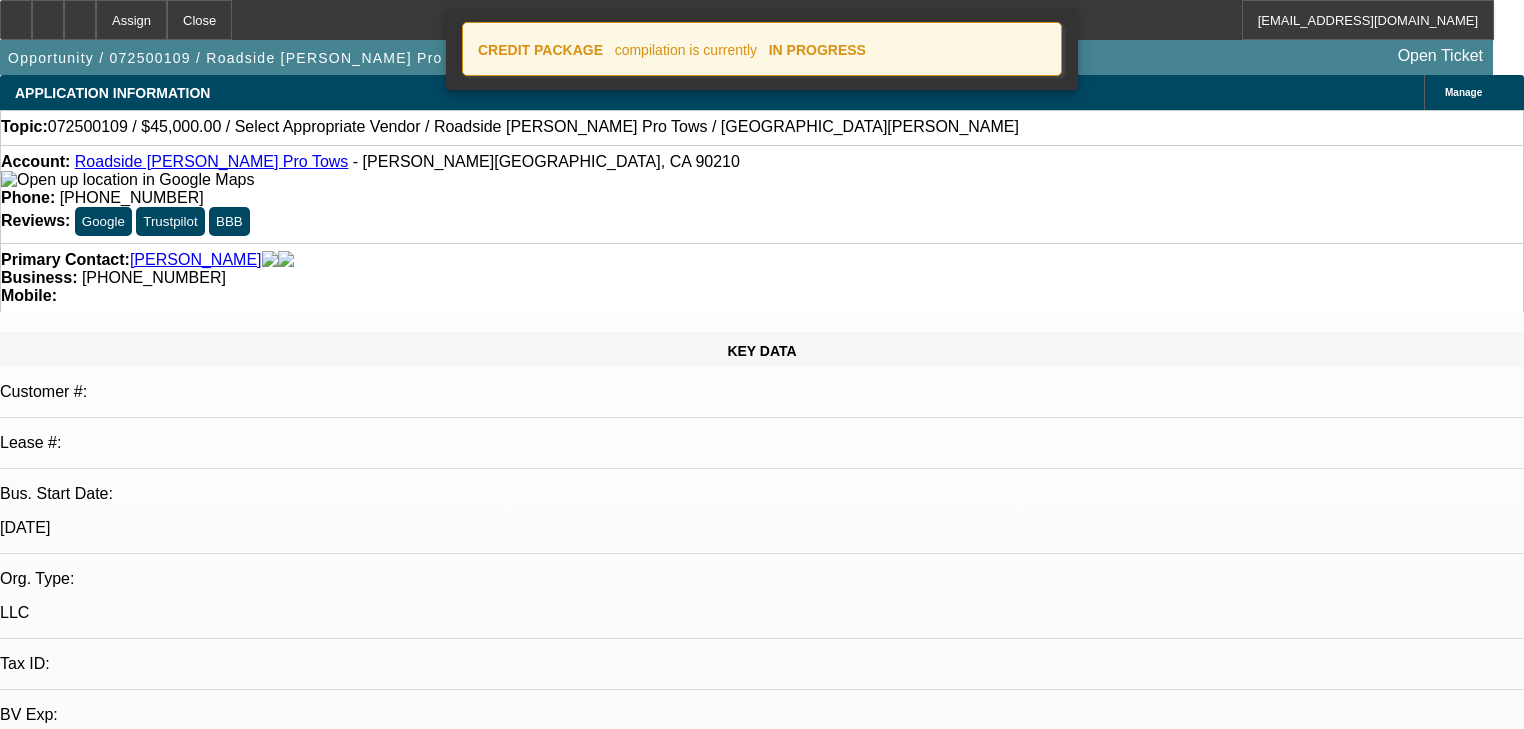 select on "0" 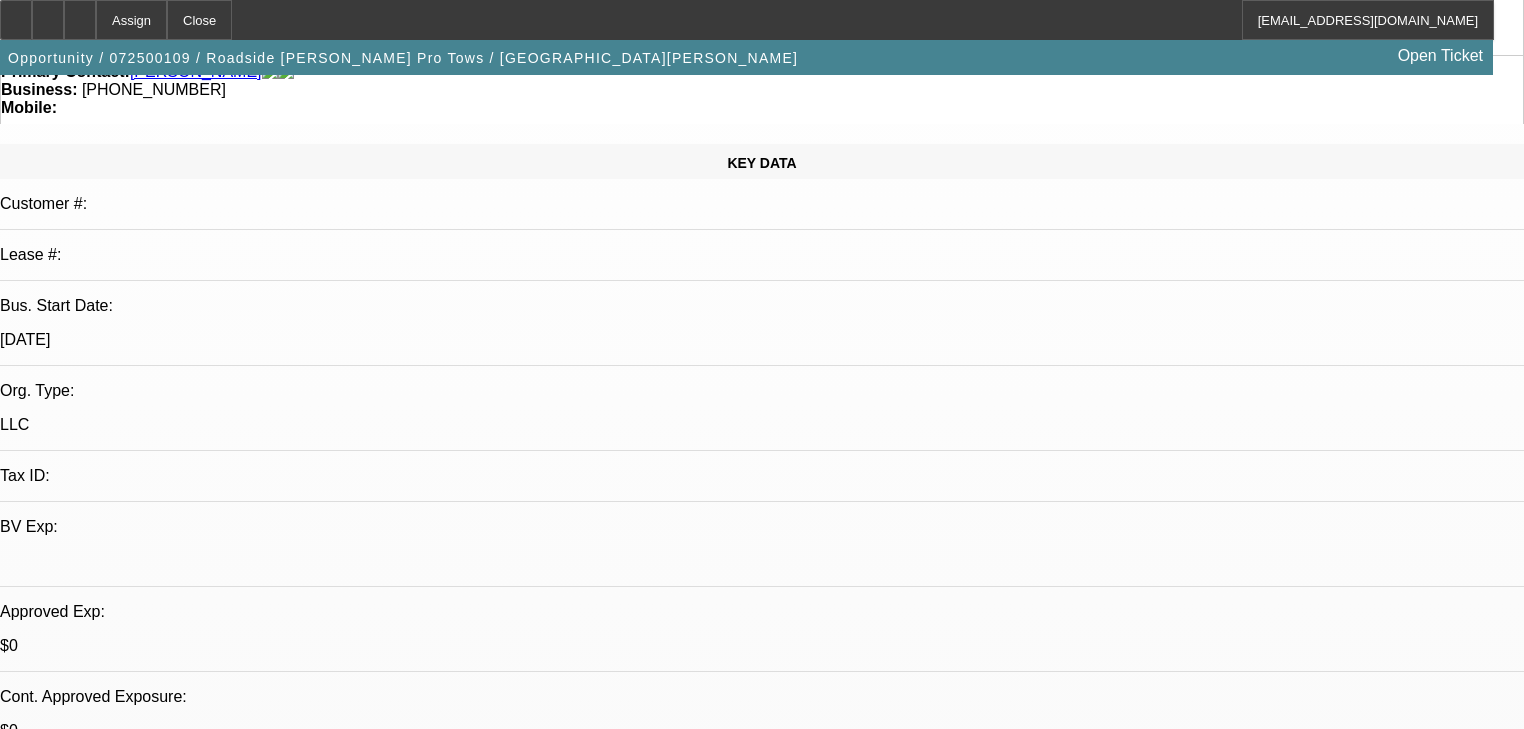 scroll, scrollTop: 160, scrollLeft: 0, axis: vertical 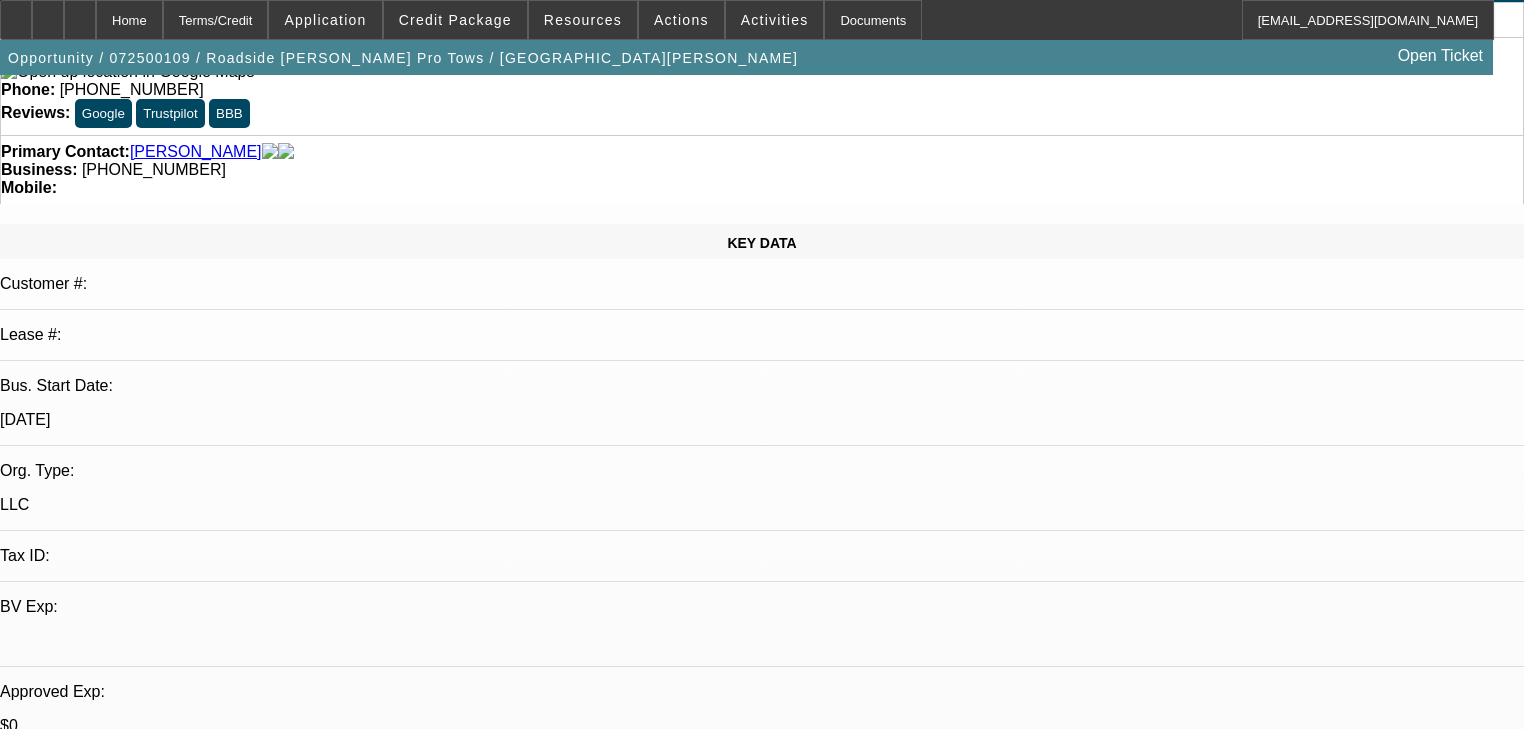 select on "0" 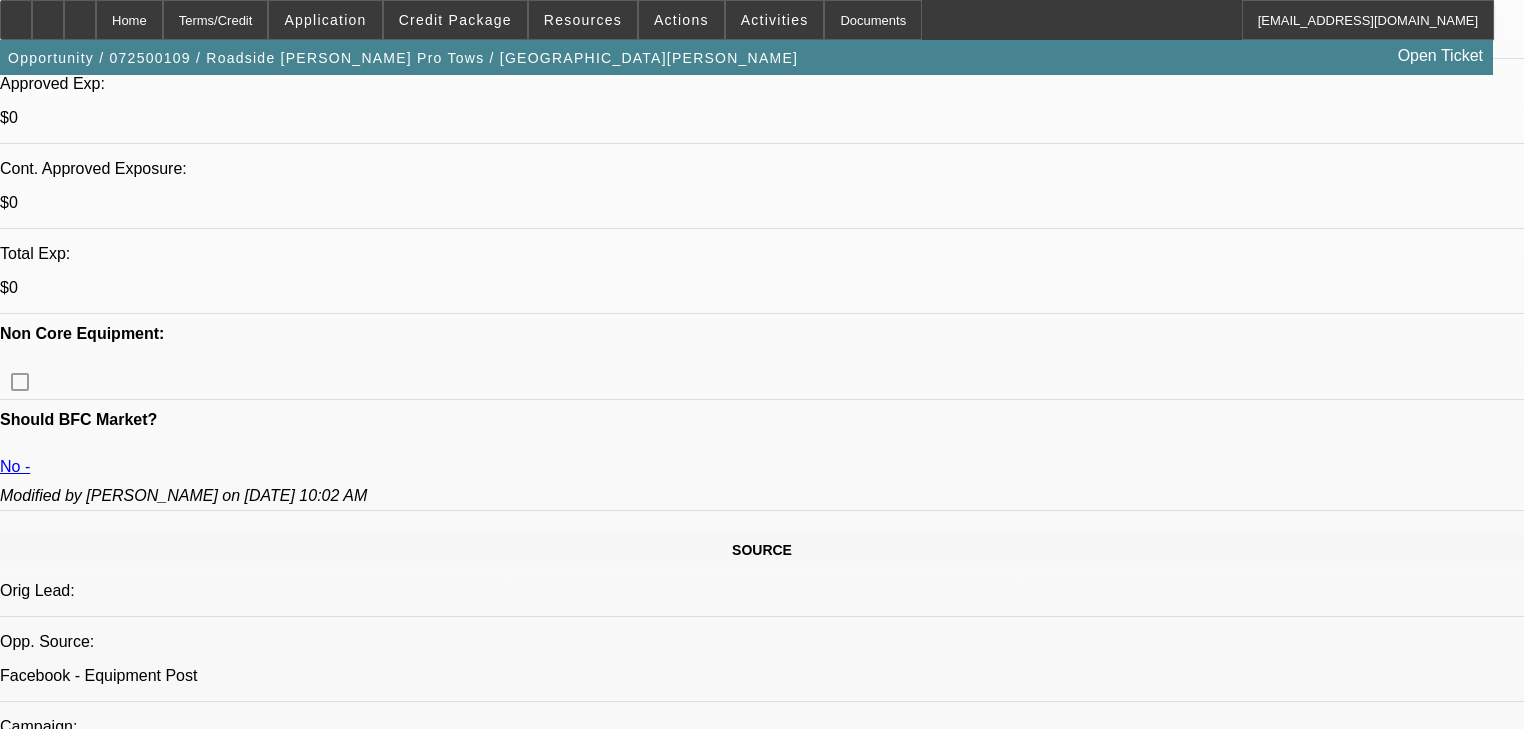 scroll, scrollTop: 720, scrollLeft: 0, axis: vertical 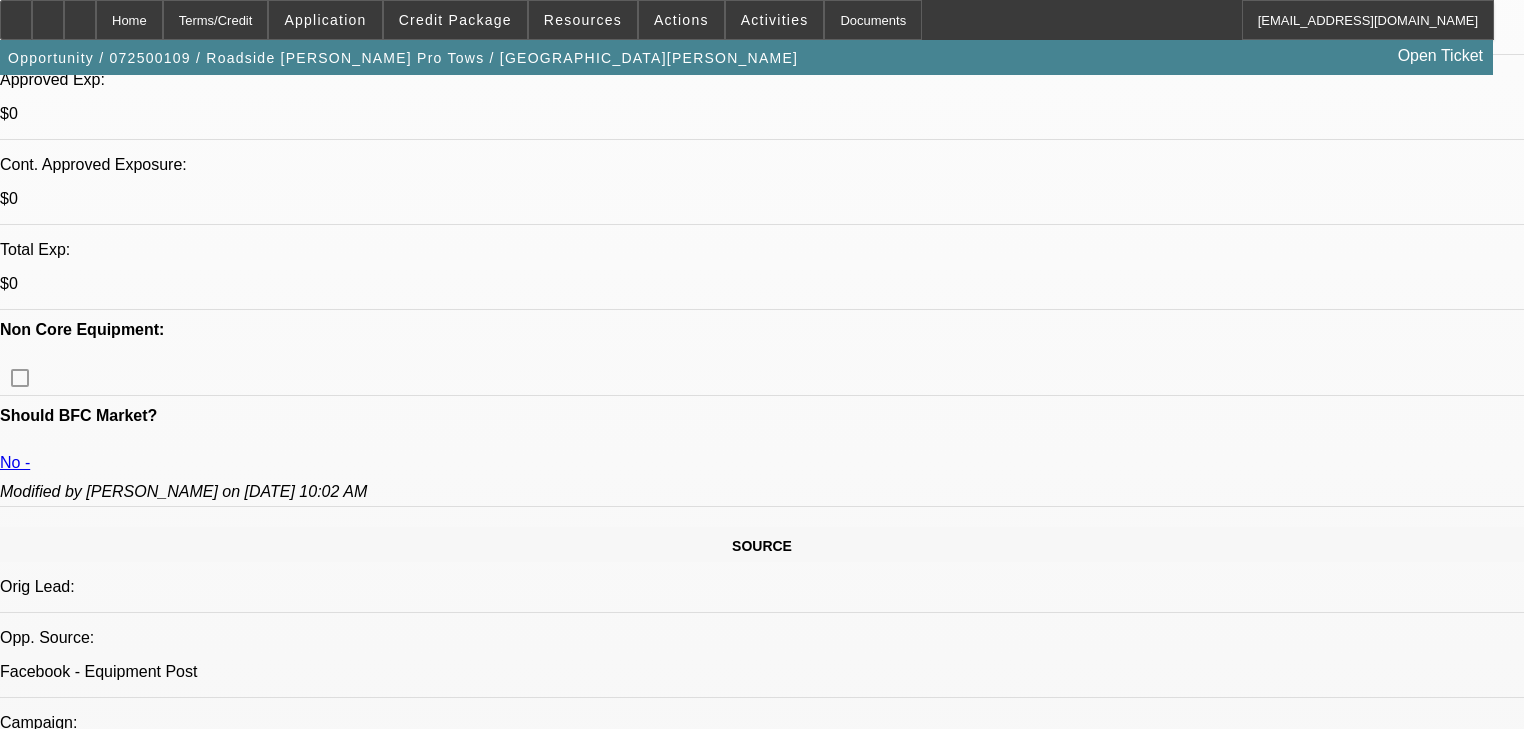click on "636" at bounding box center (453, 2281) 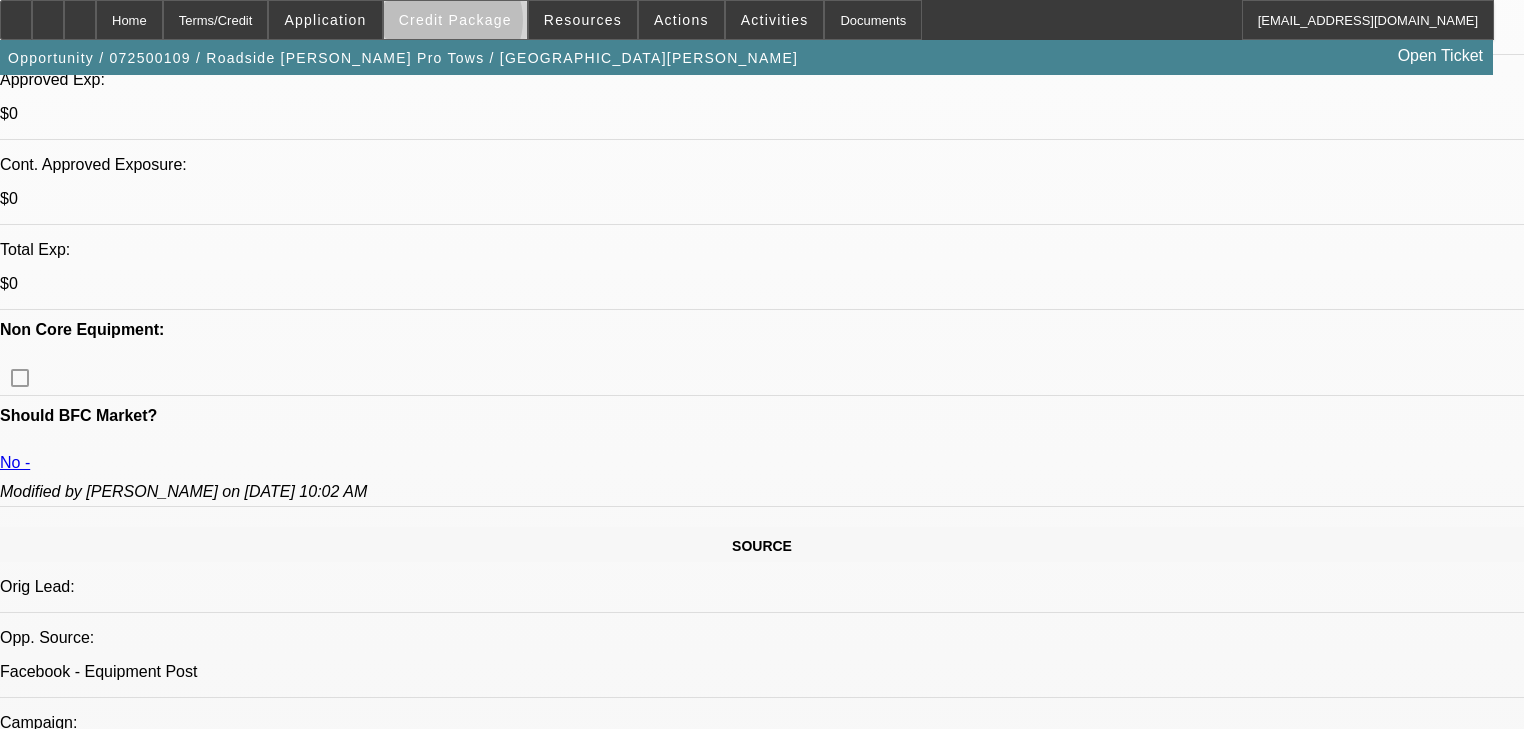 click on "Credit Package" at bounding box center (455, 20) 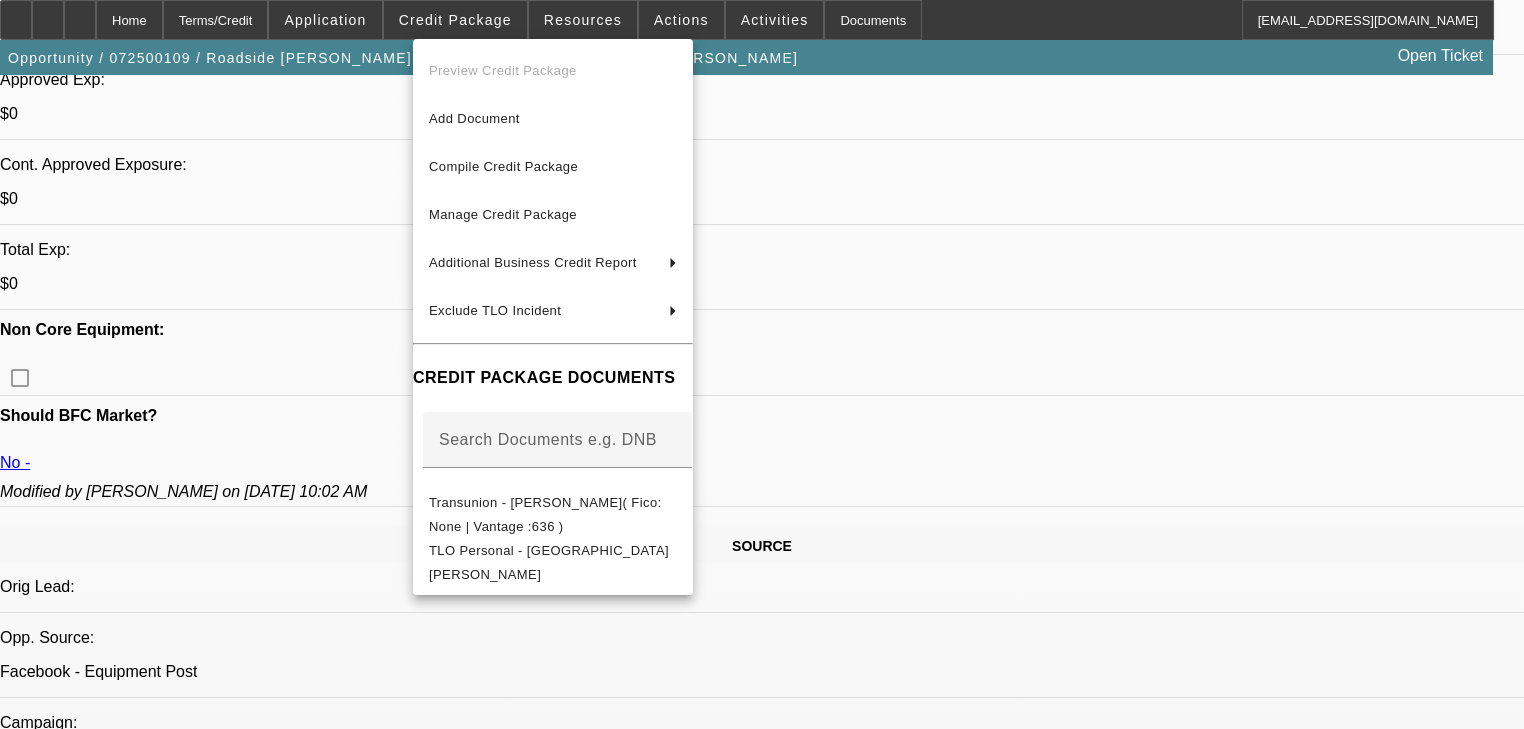 click at bounding box center (762, 364) 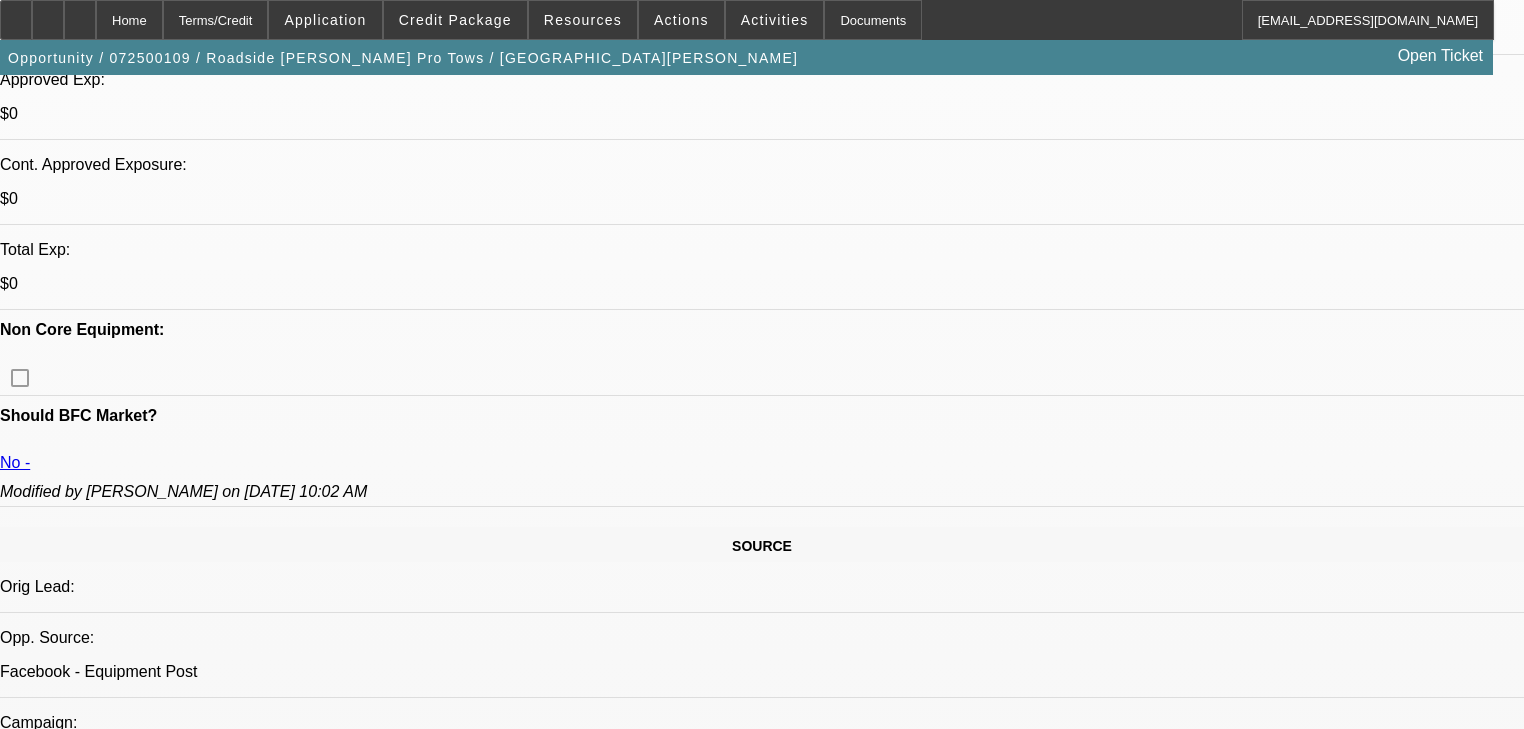 click at bounding box center [325, 20] 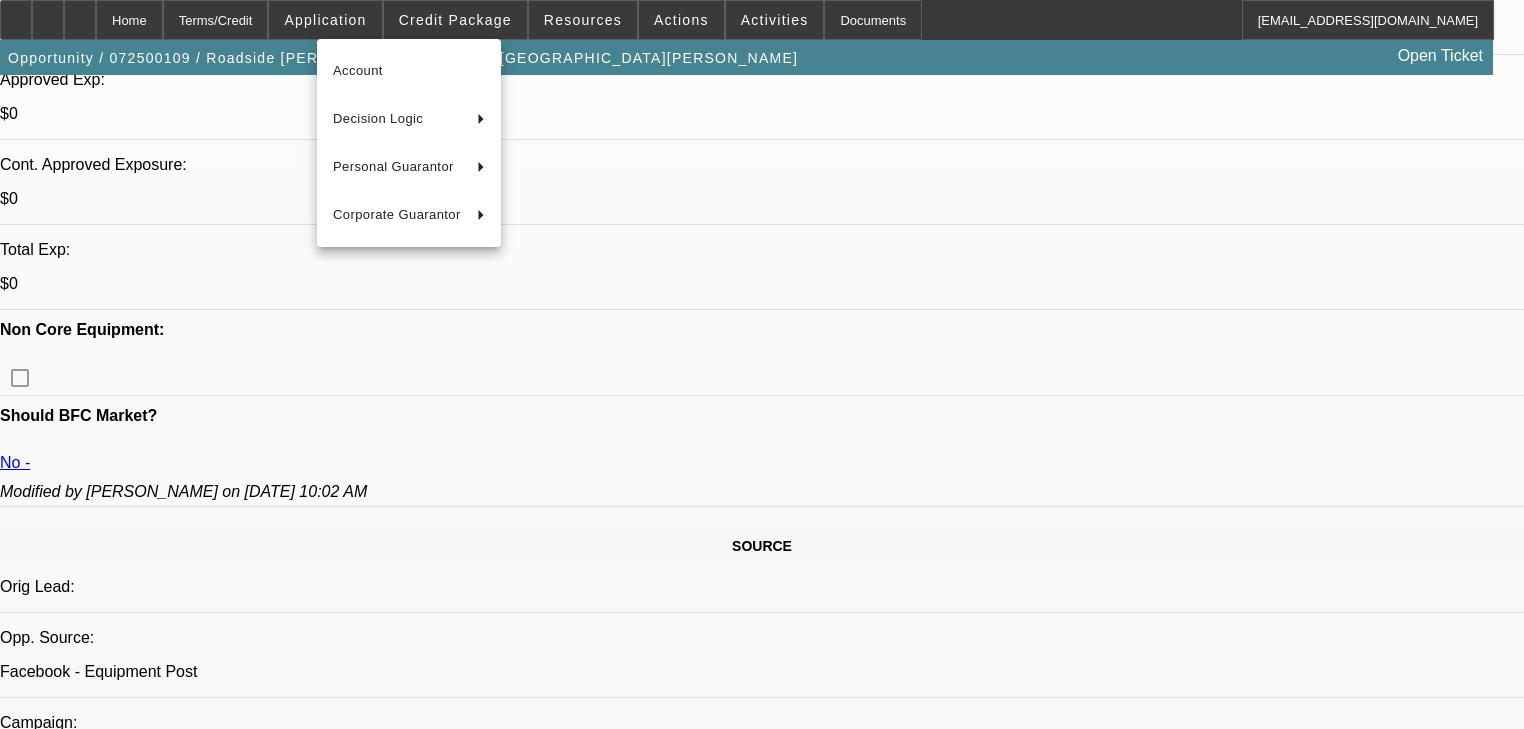 click at bounding box center (762, 364) 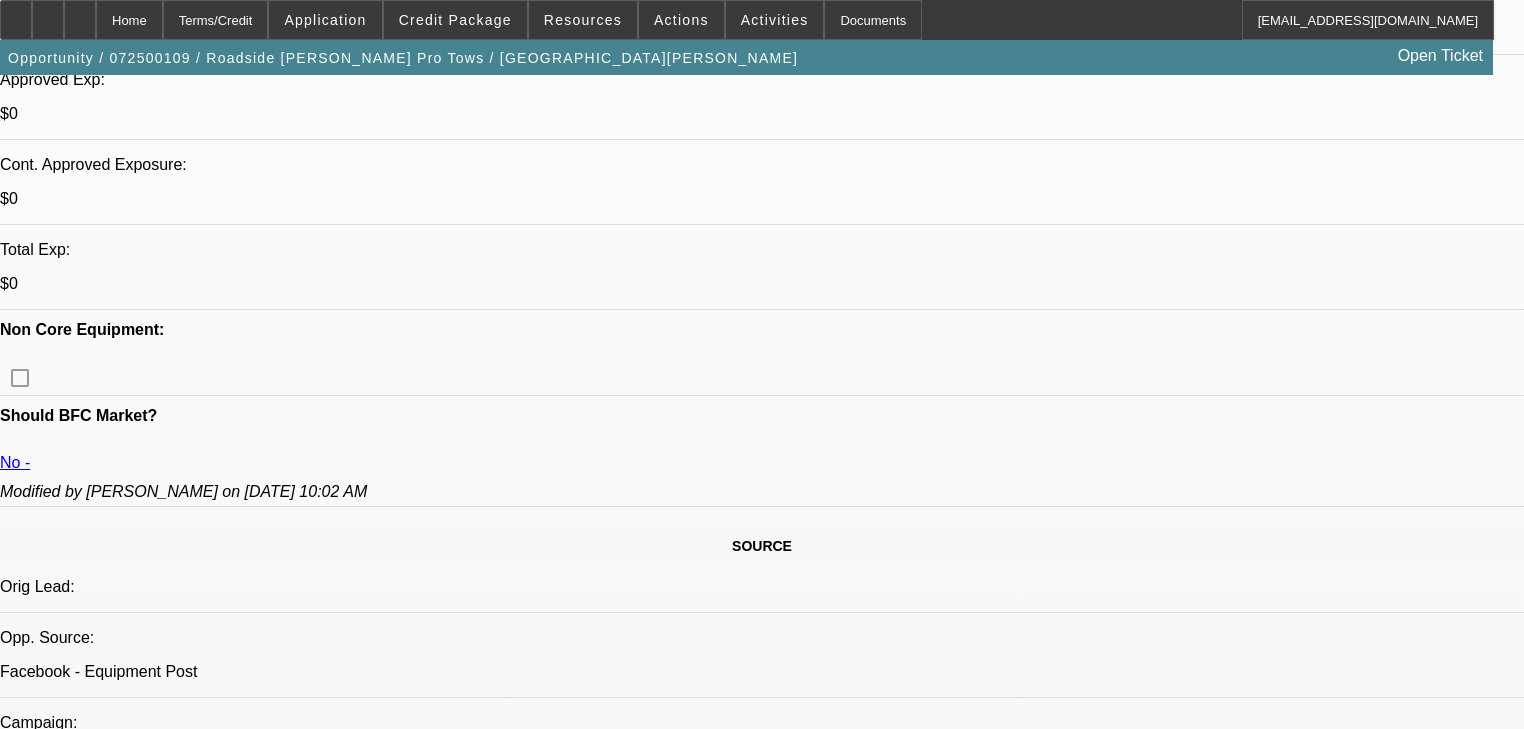 click at bounding box center [681, 20] 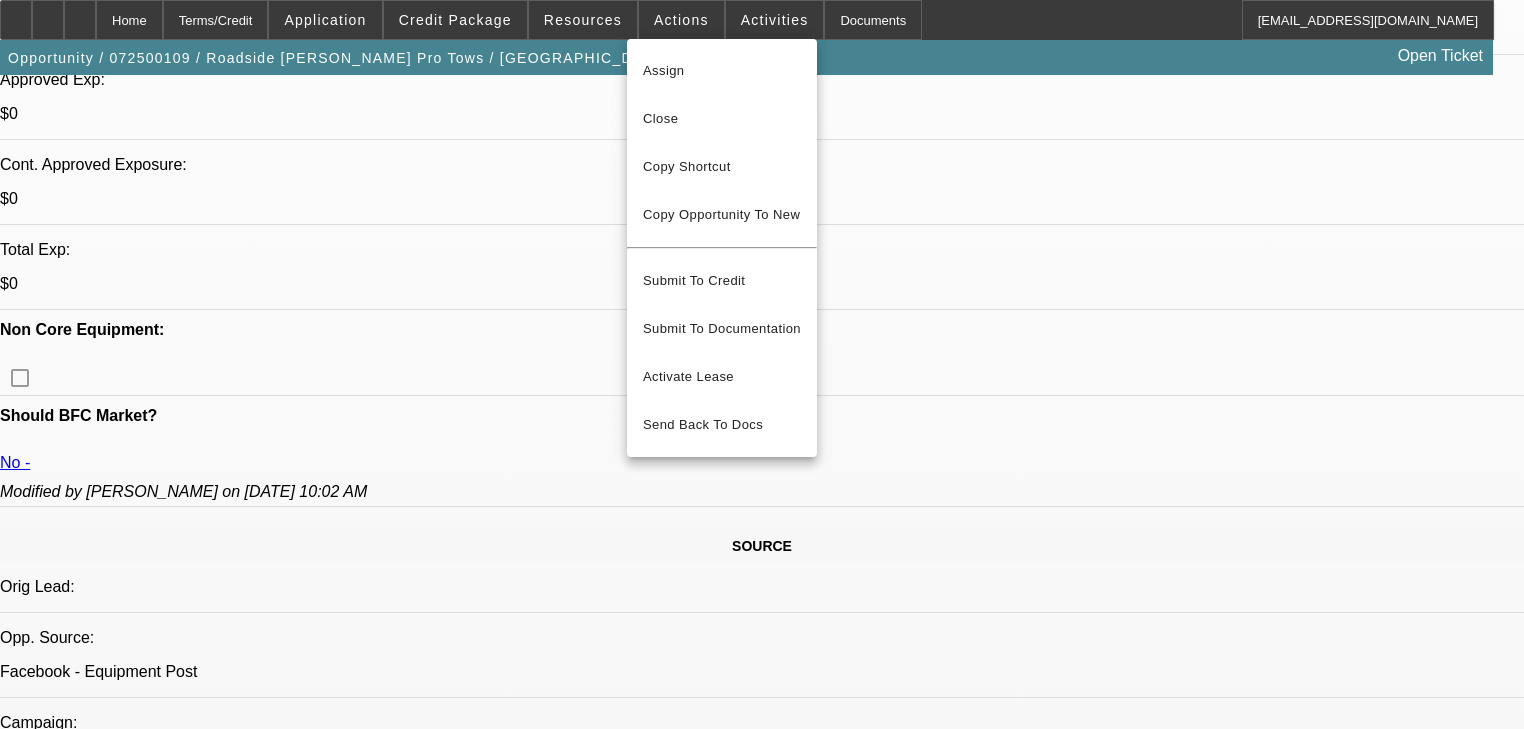 click at bounding box center [762, 364] 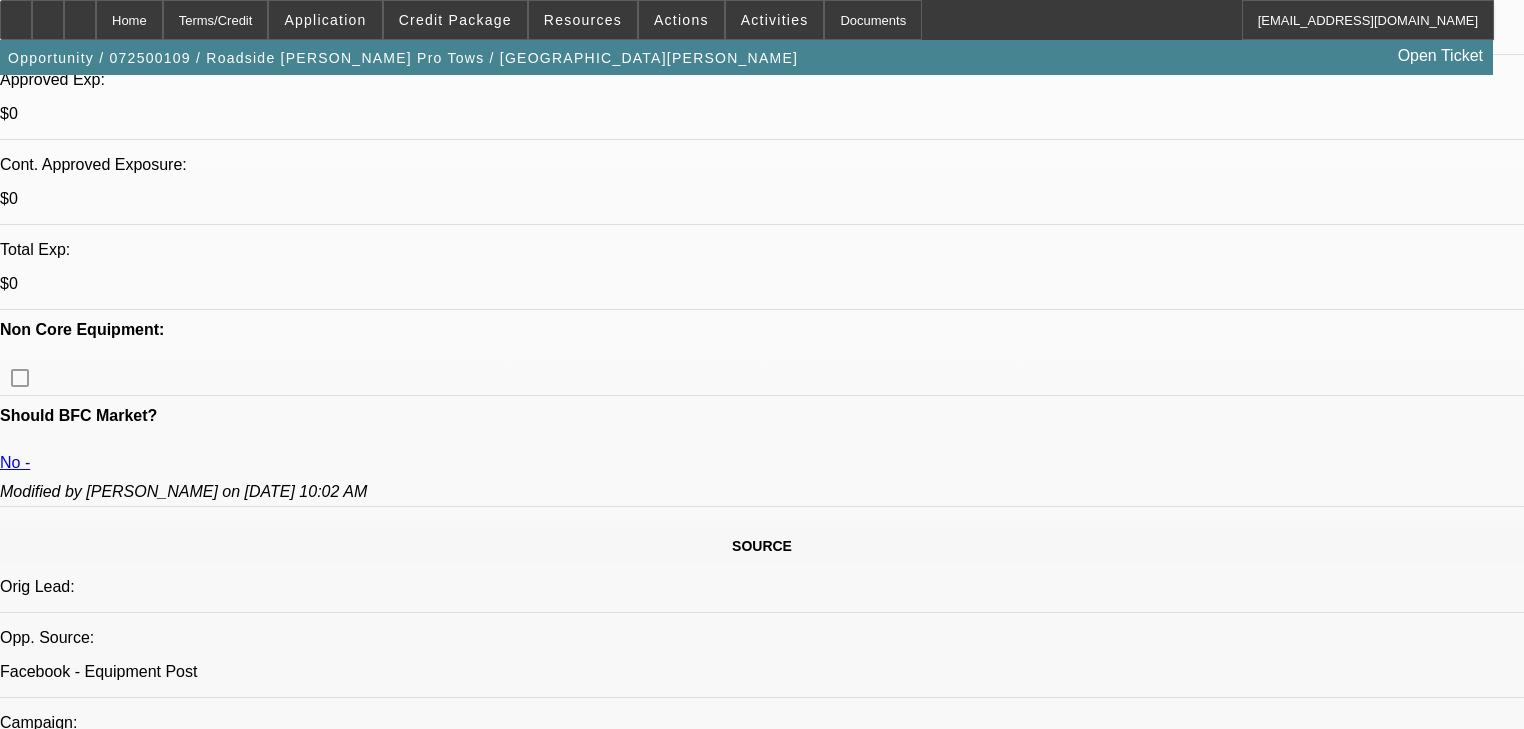 click at bounding box center [583, 20] 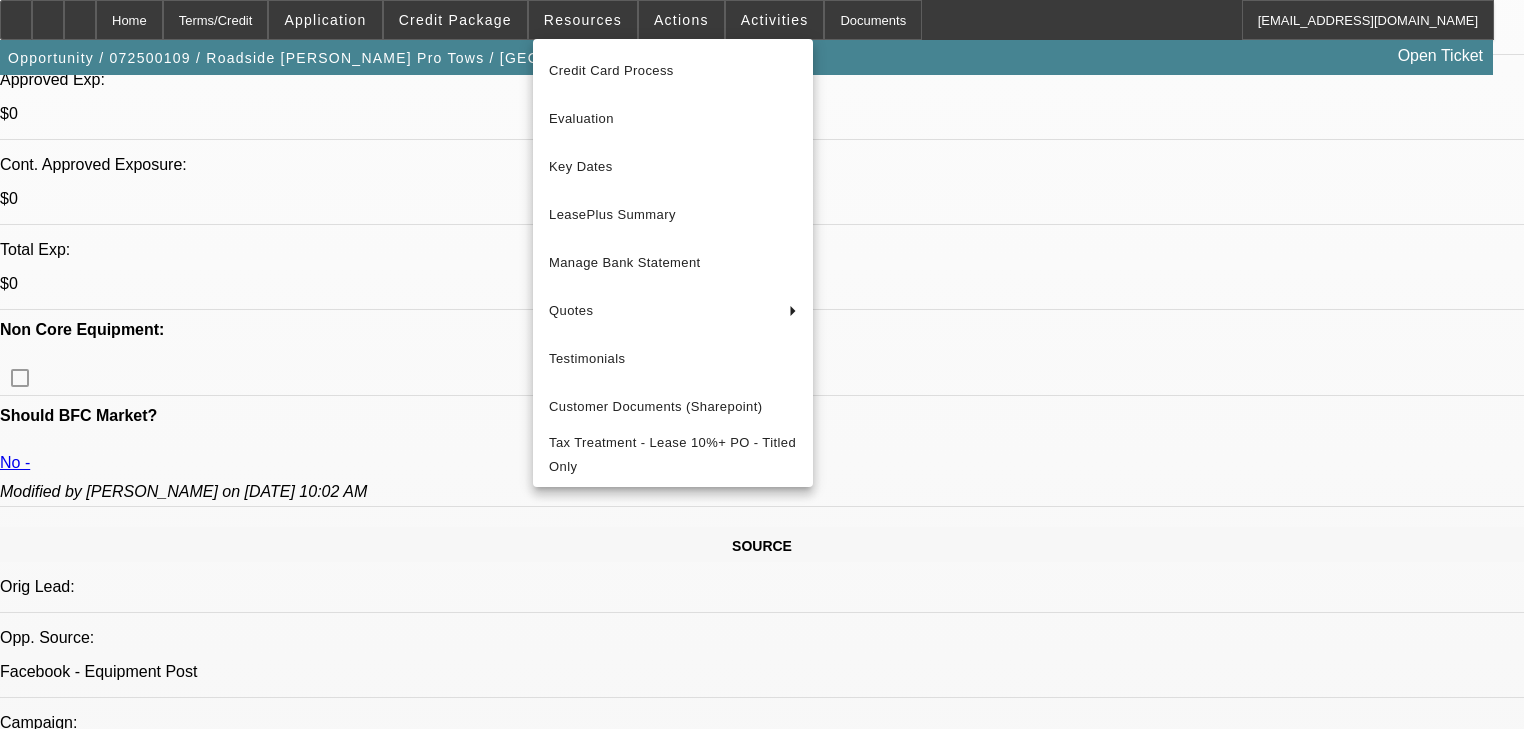 click at bounding box center (762, 364) 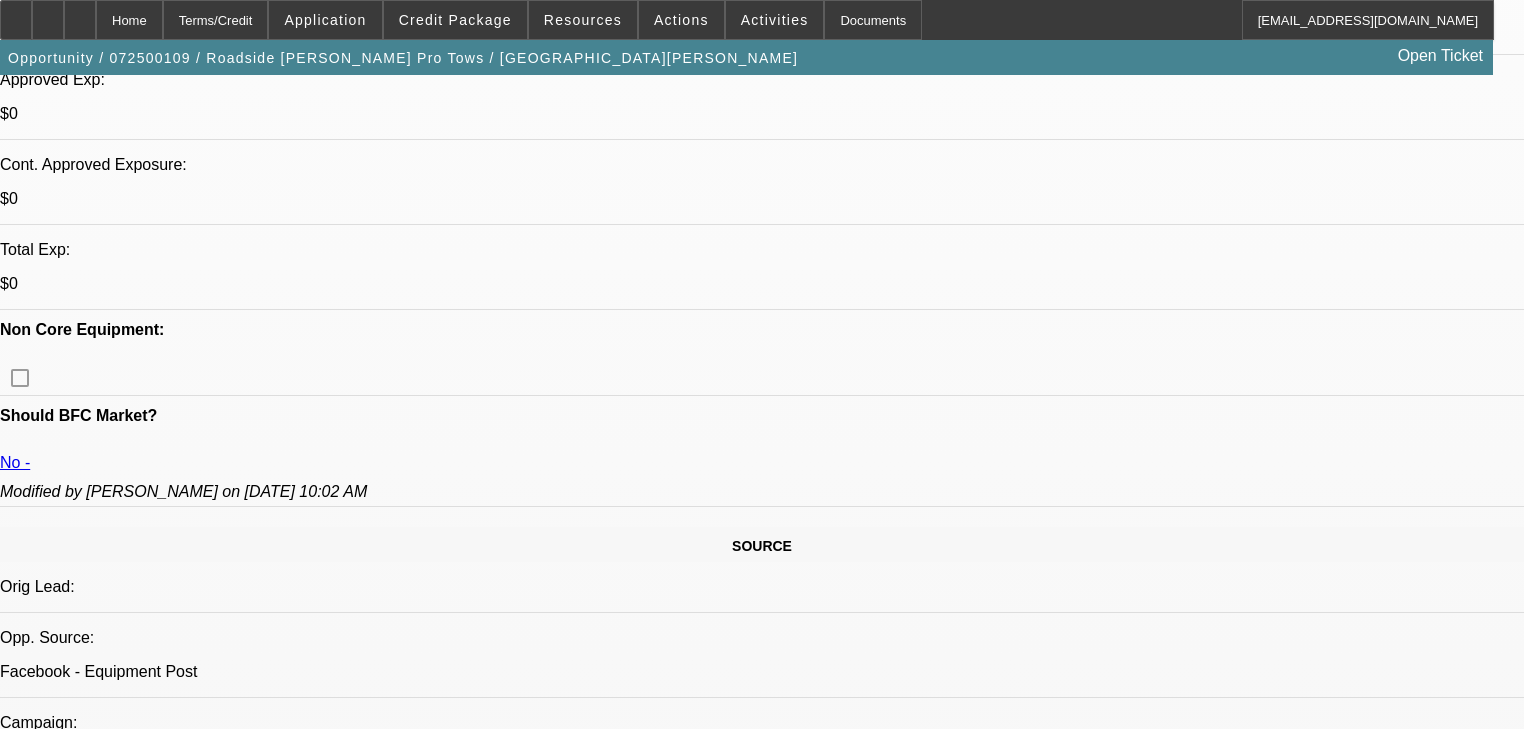 click on "Actions" at bounding box center (681, 20) 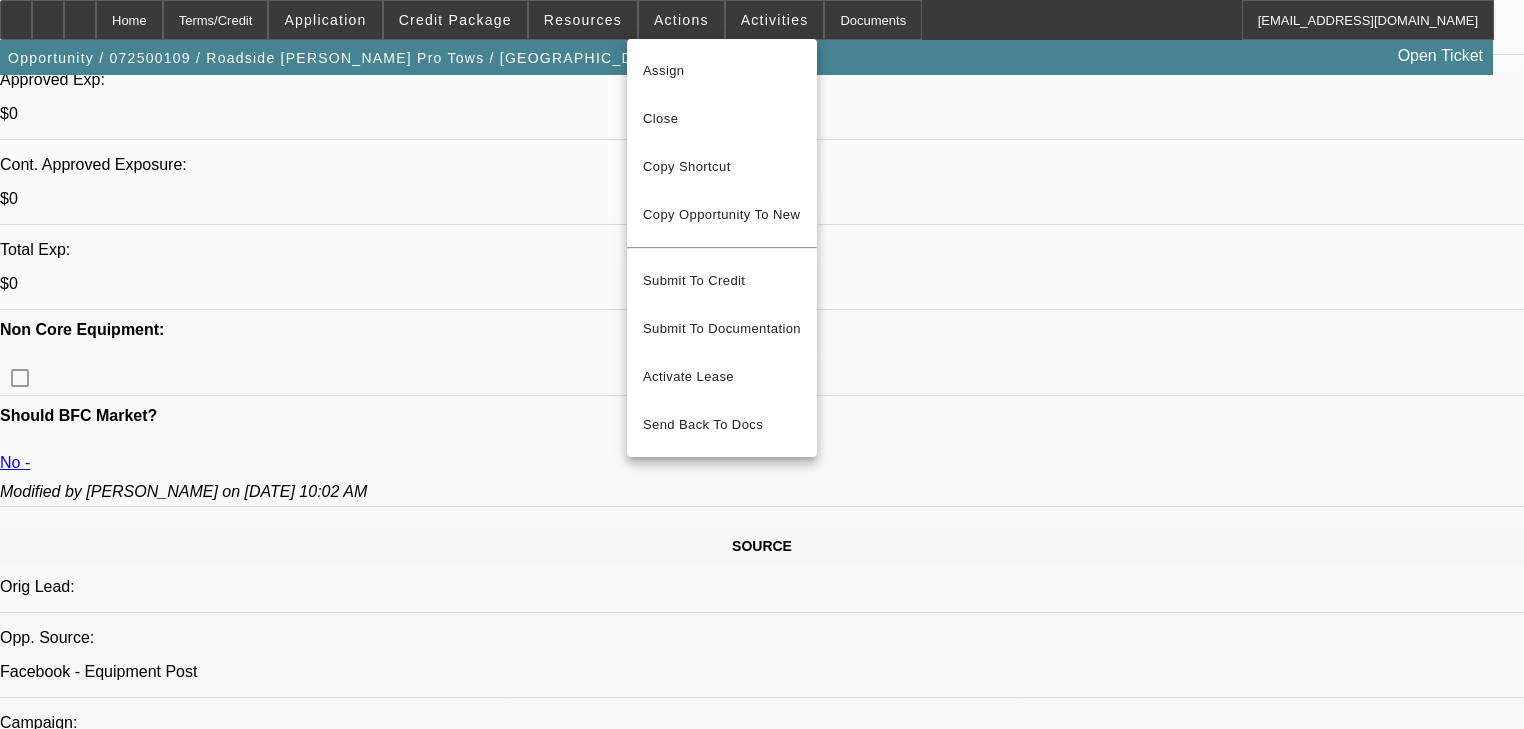 click at bounding box center [762, 364] 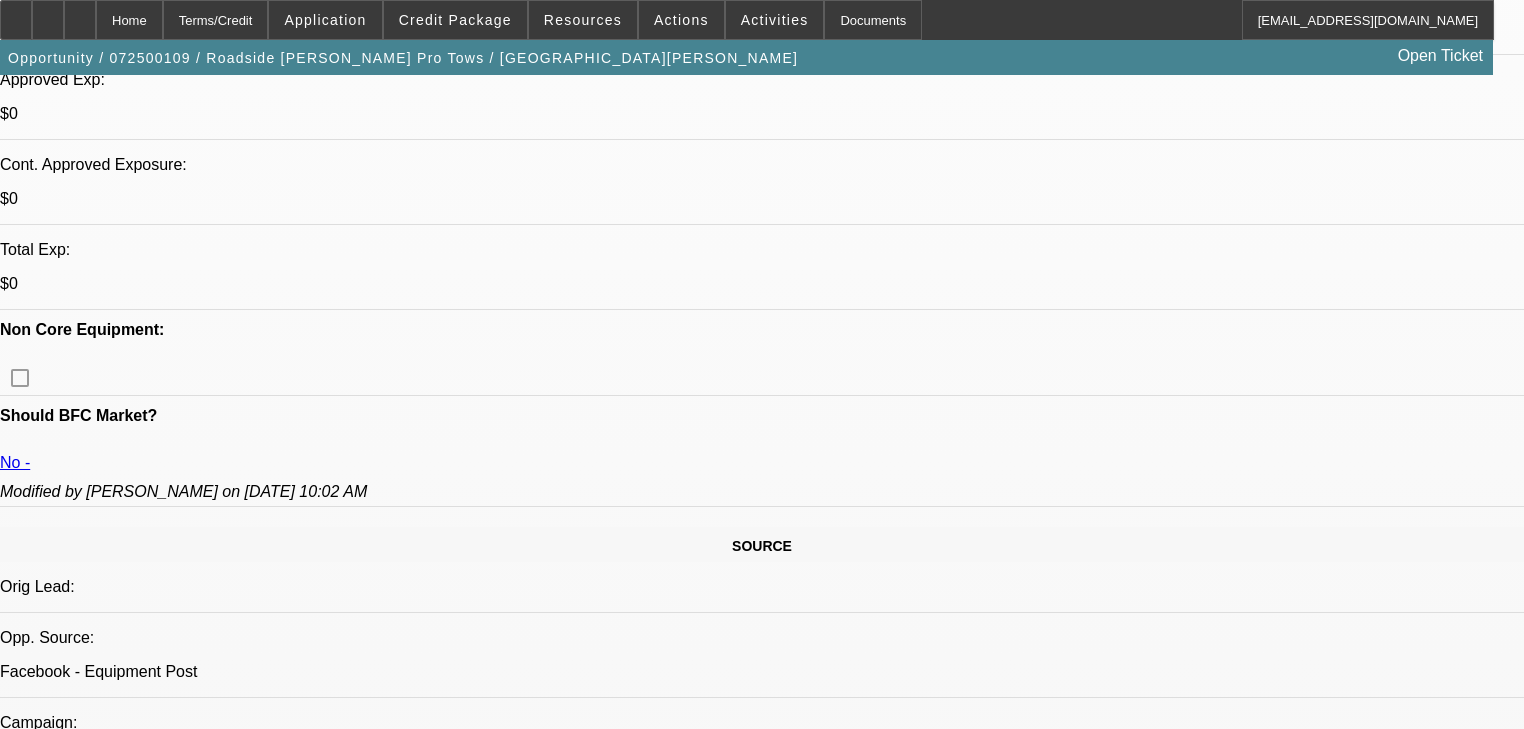 click at bounding box center (775, 20) 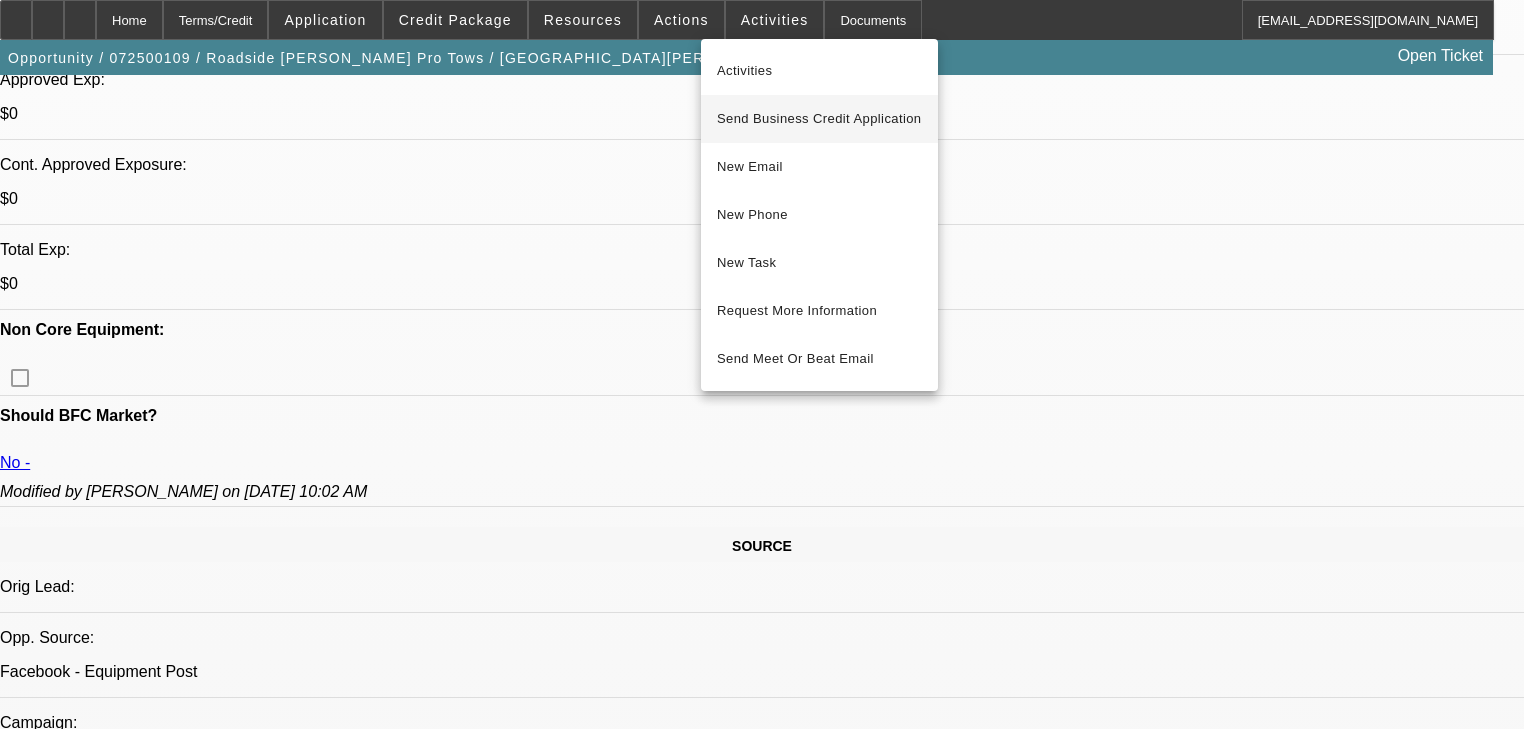 click on "Send Business Credit Application" at bounding box center (819, 119) 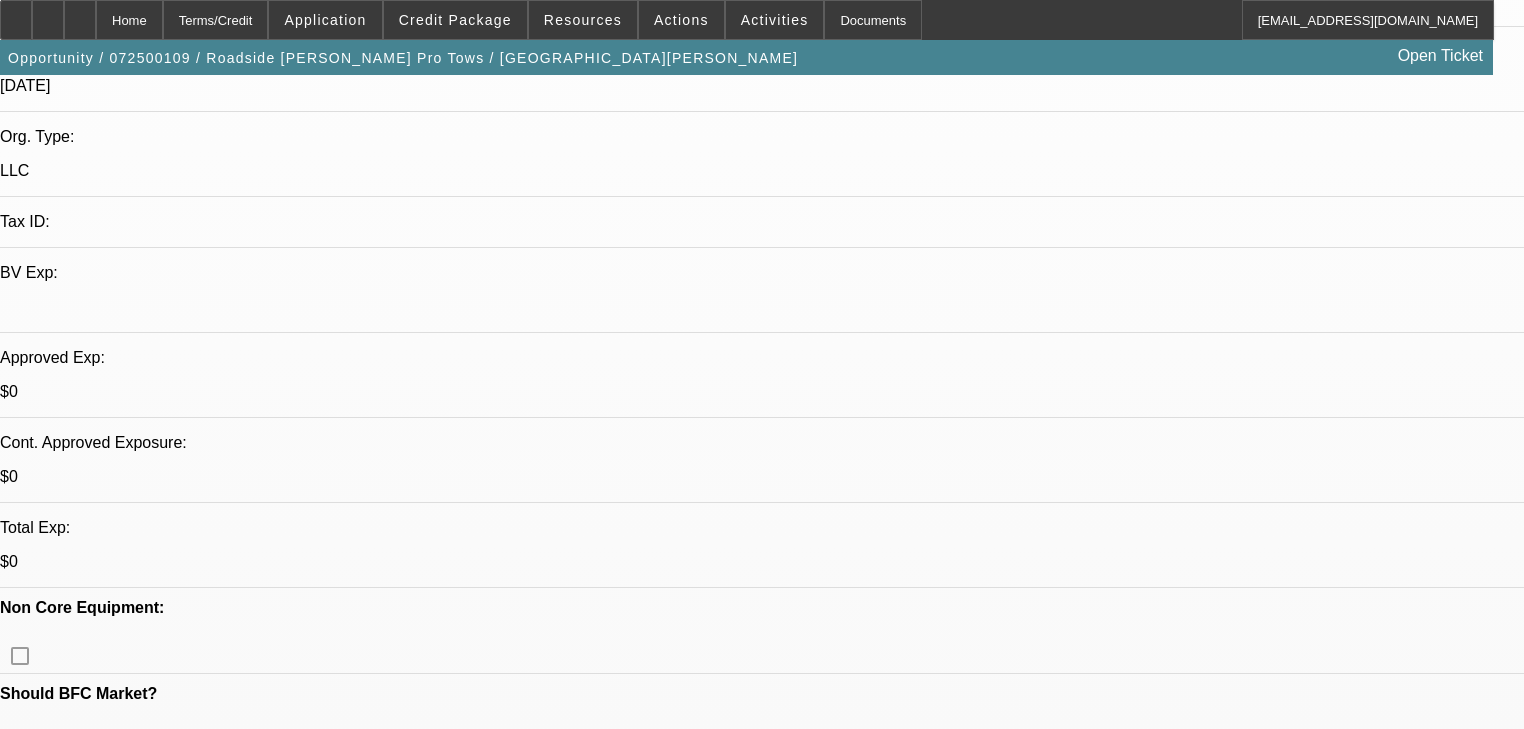 scroll, scrollTop: 0, scrollLeft: 0, axis: both 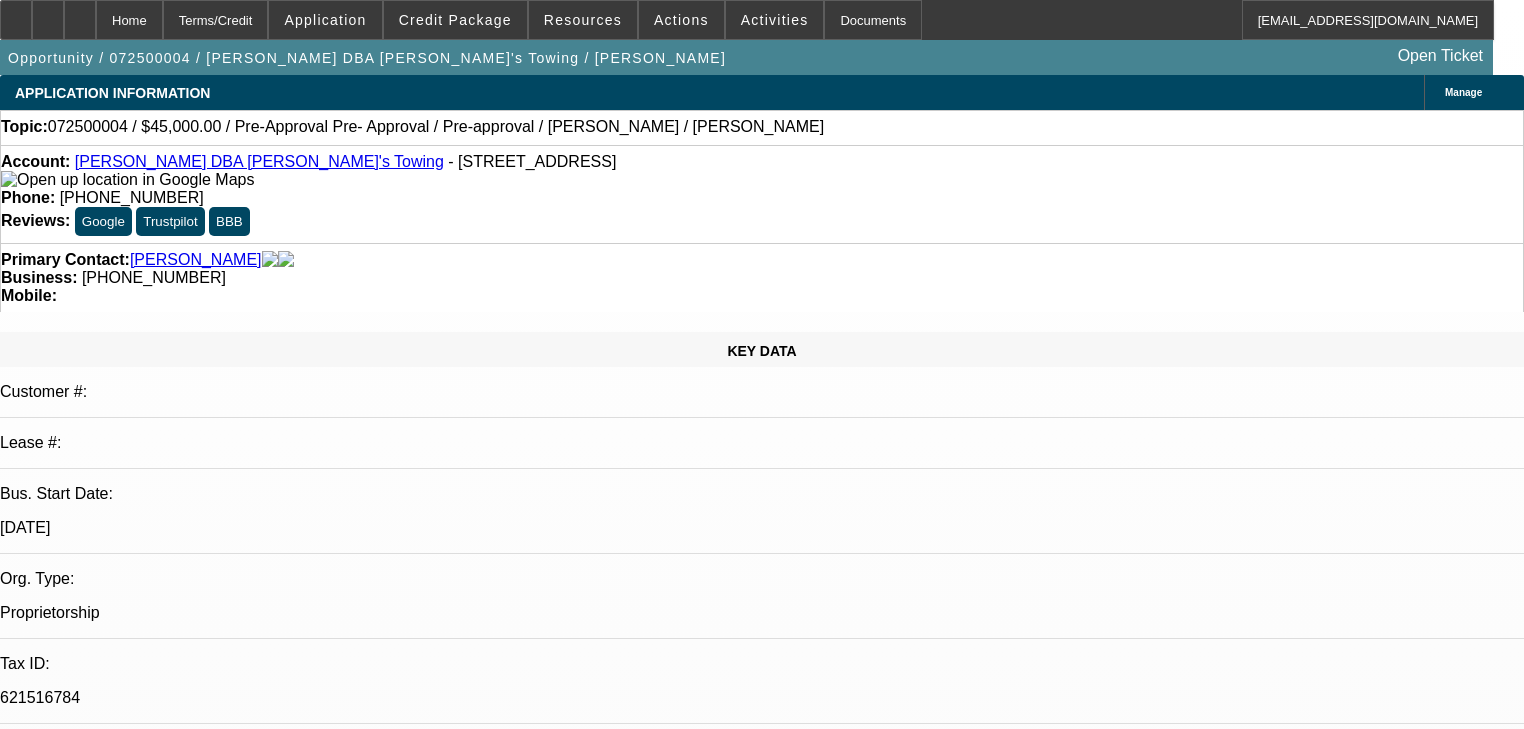select on "0" 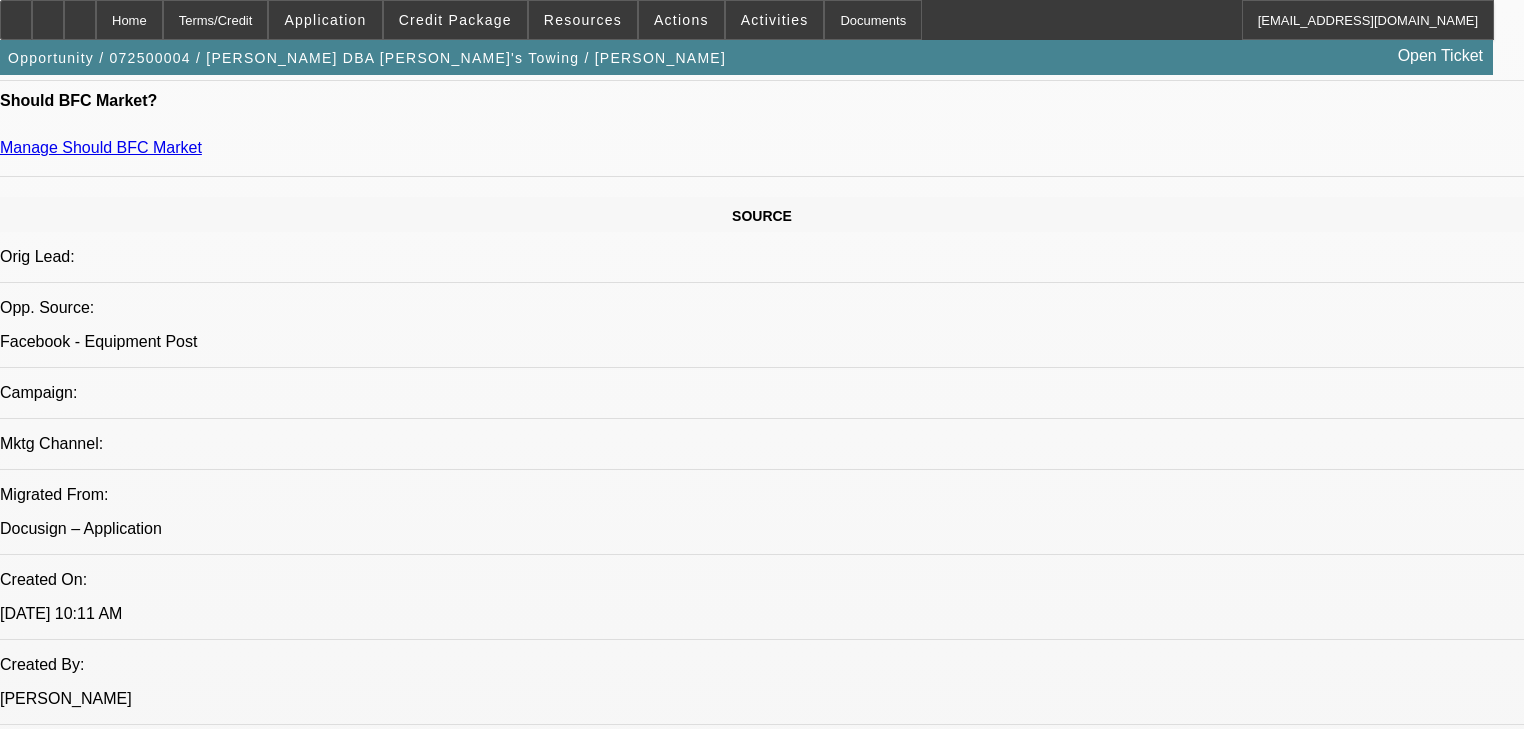 scroll, scrollTop: 0, scrollLeft: 0, axis: both 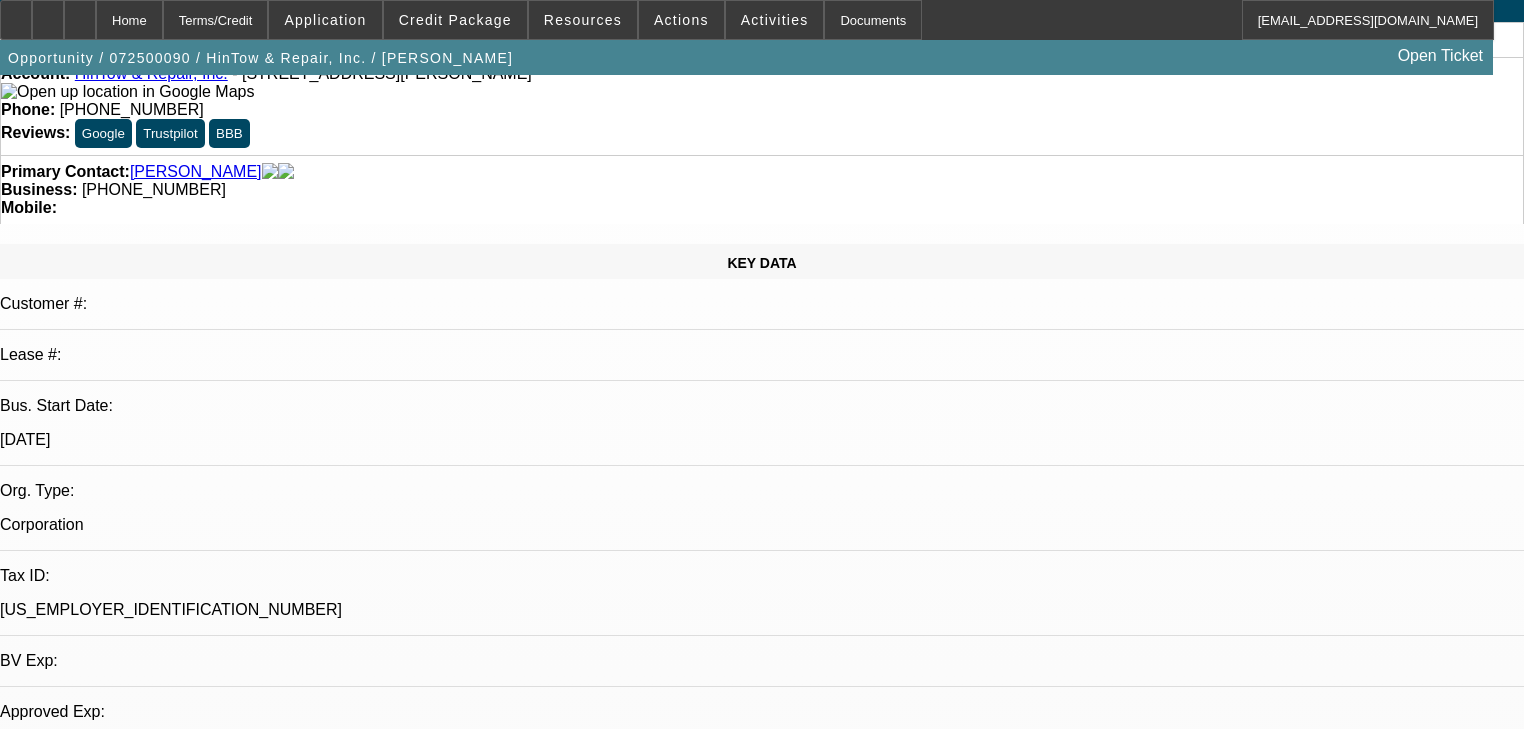 select on "0" 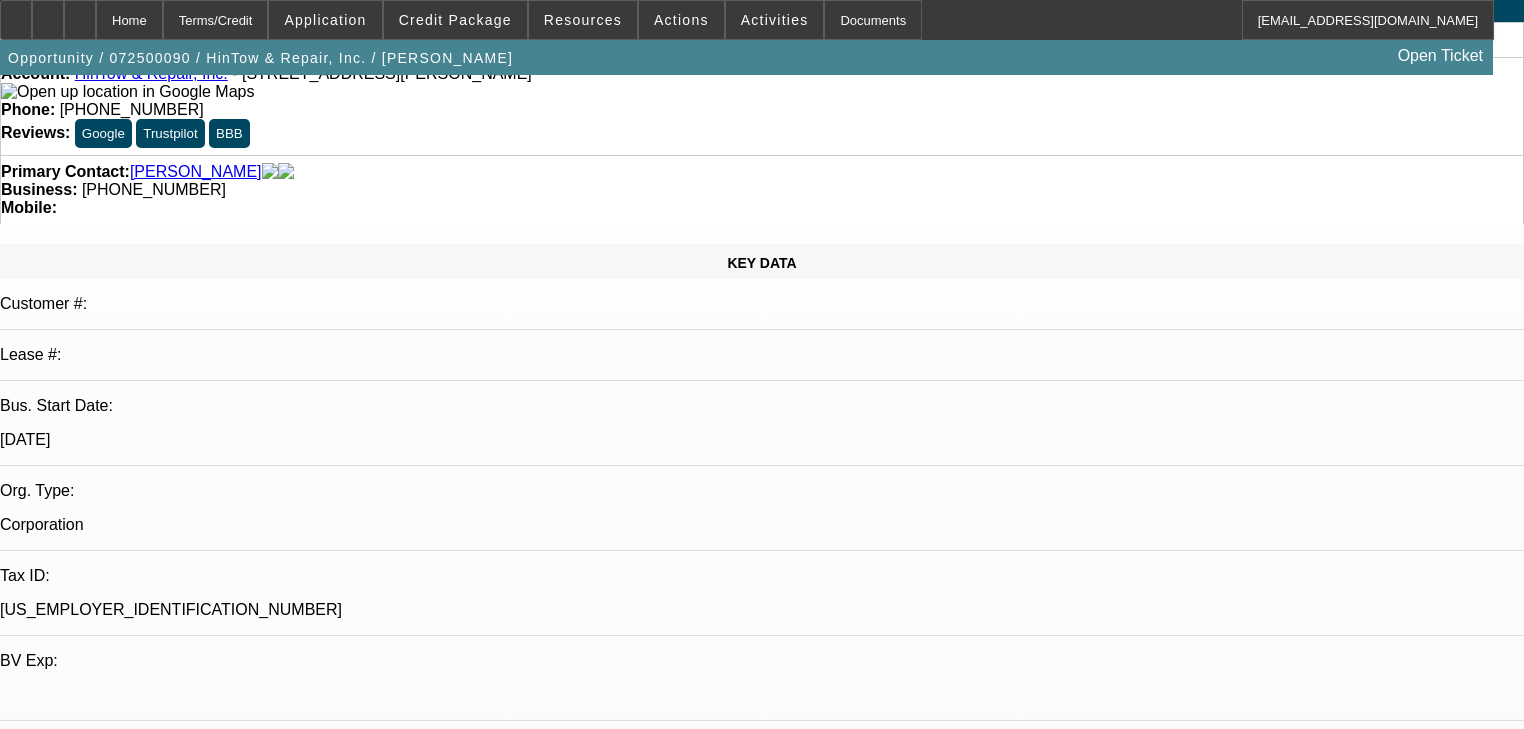 scroll, scrollTop: 480, scrollLeft: 0, axis: vertical 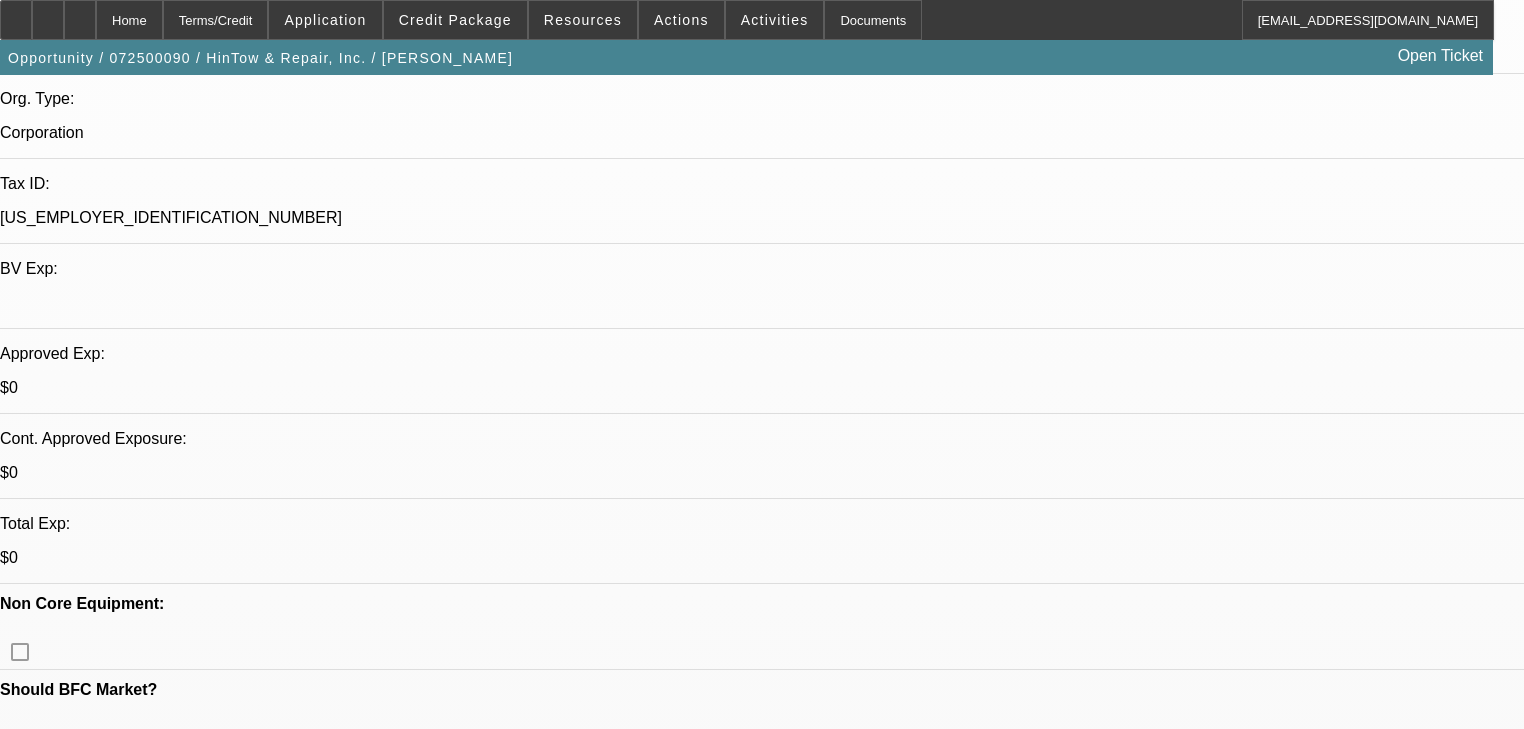 click on "626" at bounding box center [453, 2574] 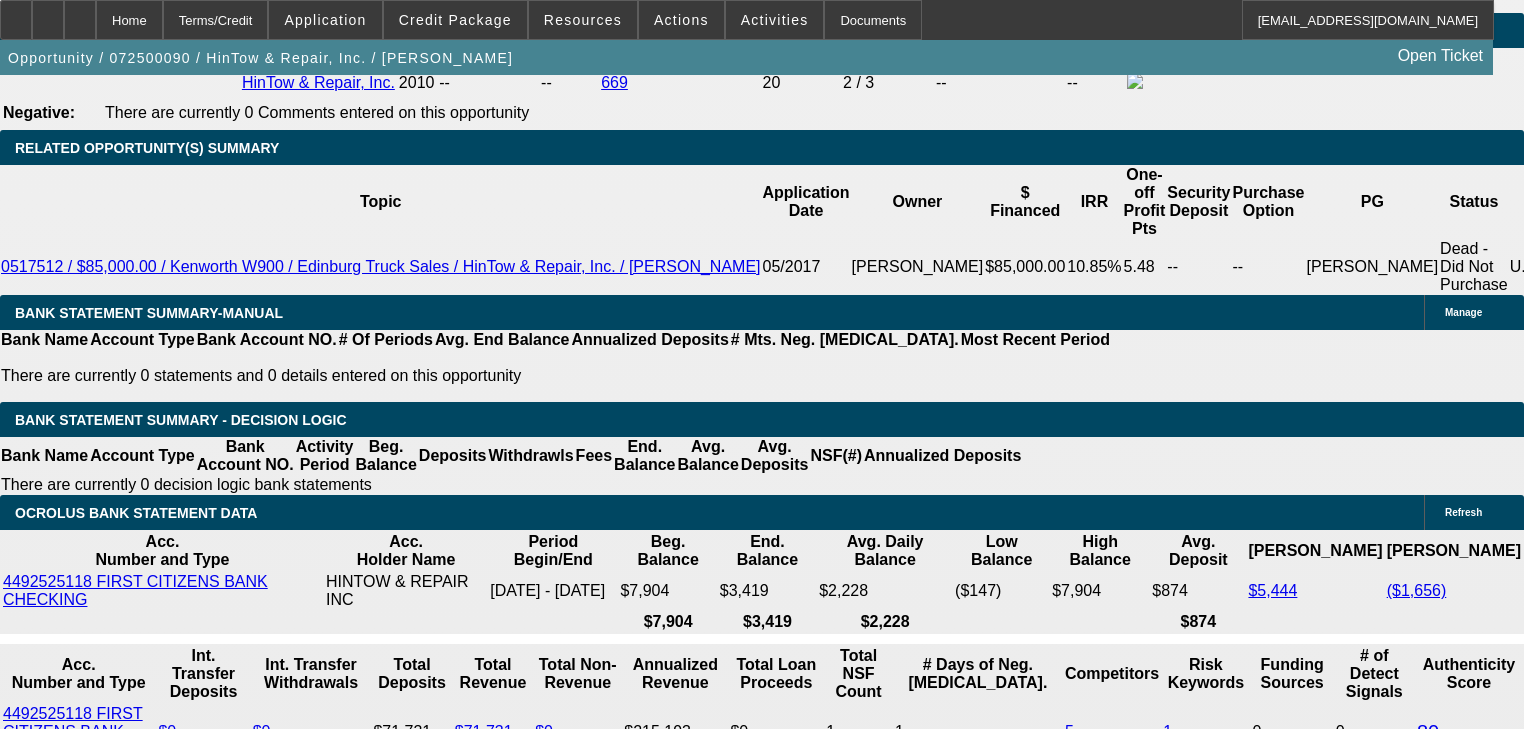scroll, scrollTop: 3200, scrollLeft: 0, axis: vertical 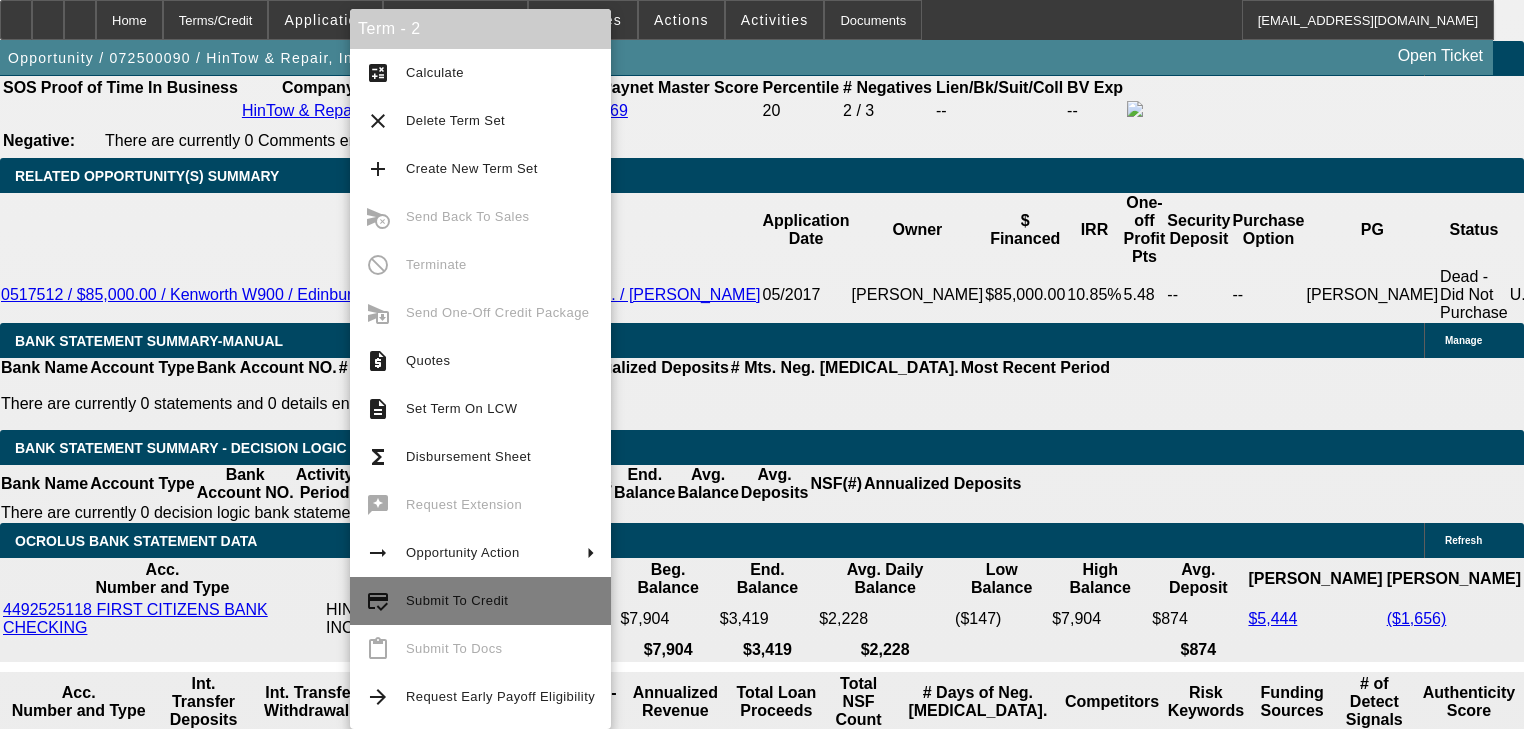 click on "credit_score
Submit To Credit" at bounding box center (480, 601) 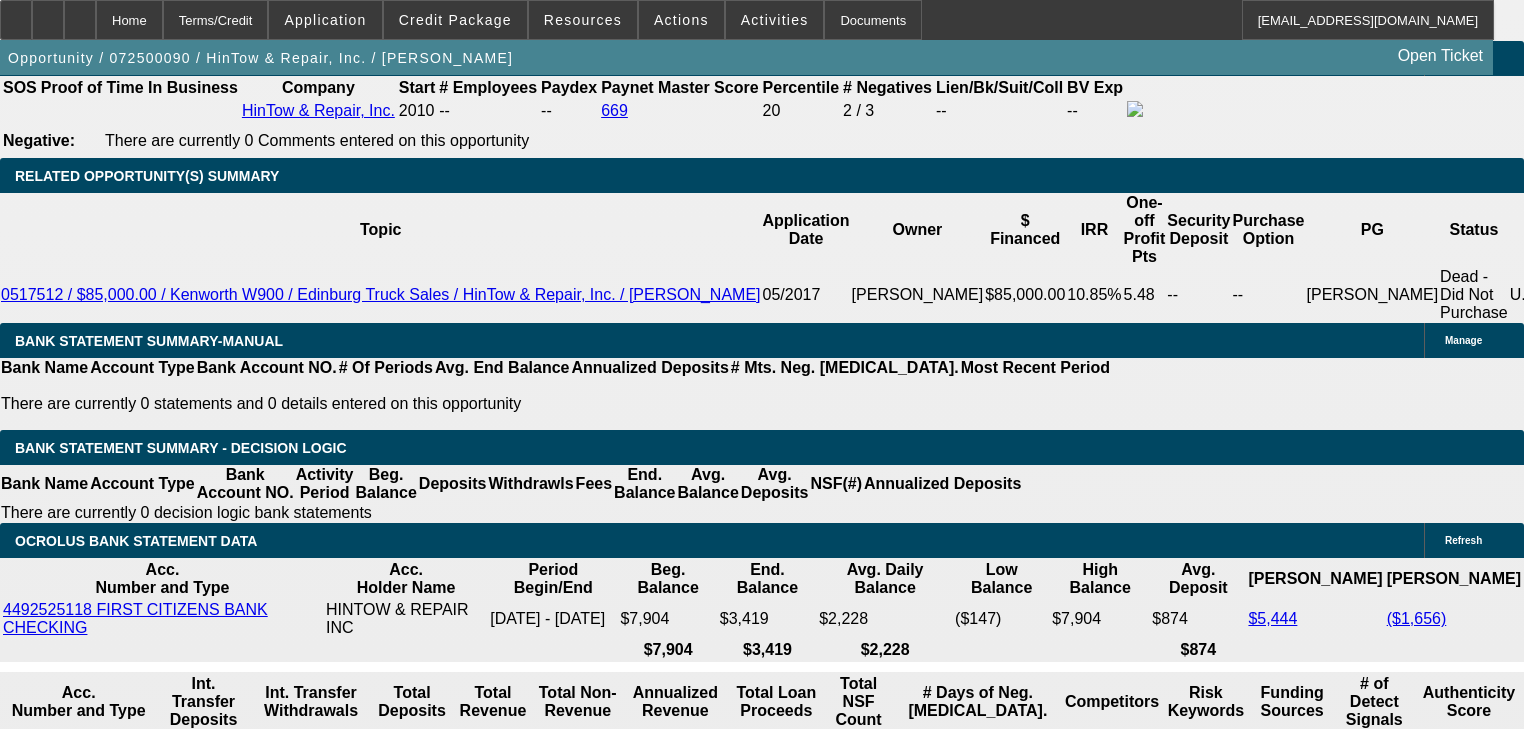 scroll, scrollTop: 0, scrollLeft: 0, axis: both 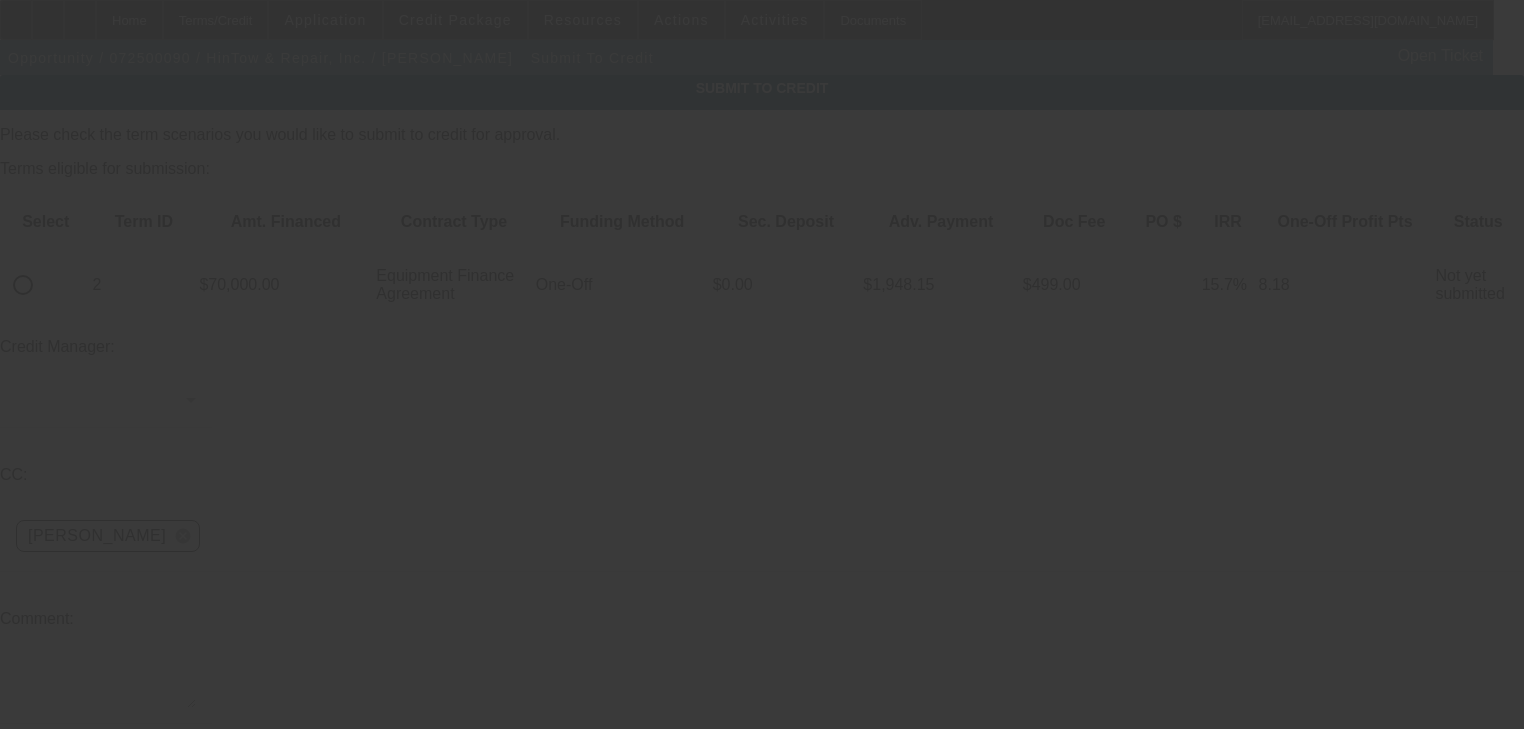 click at bounding box center [23, 285] 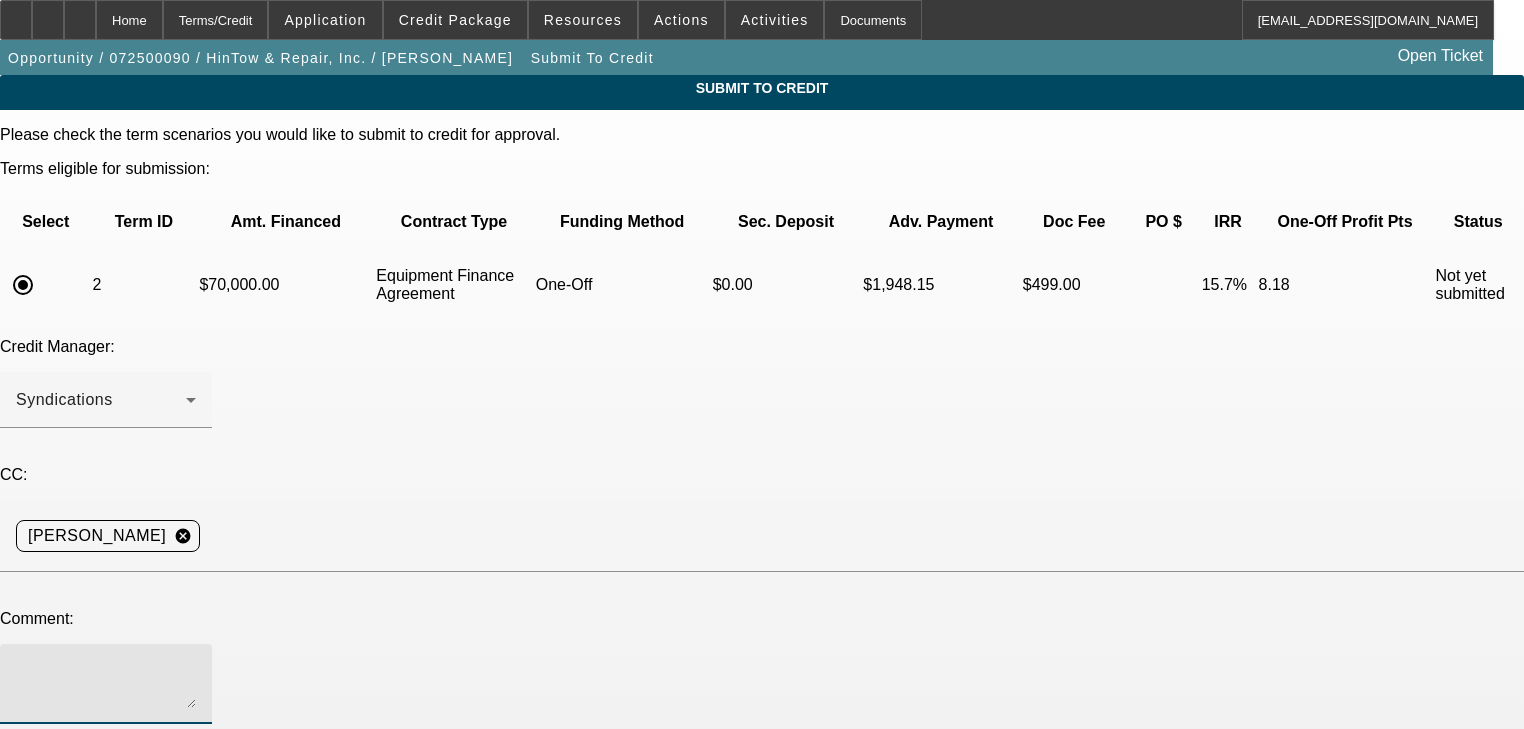 click at bounding box center (106, 684) 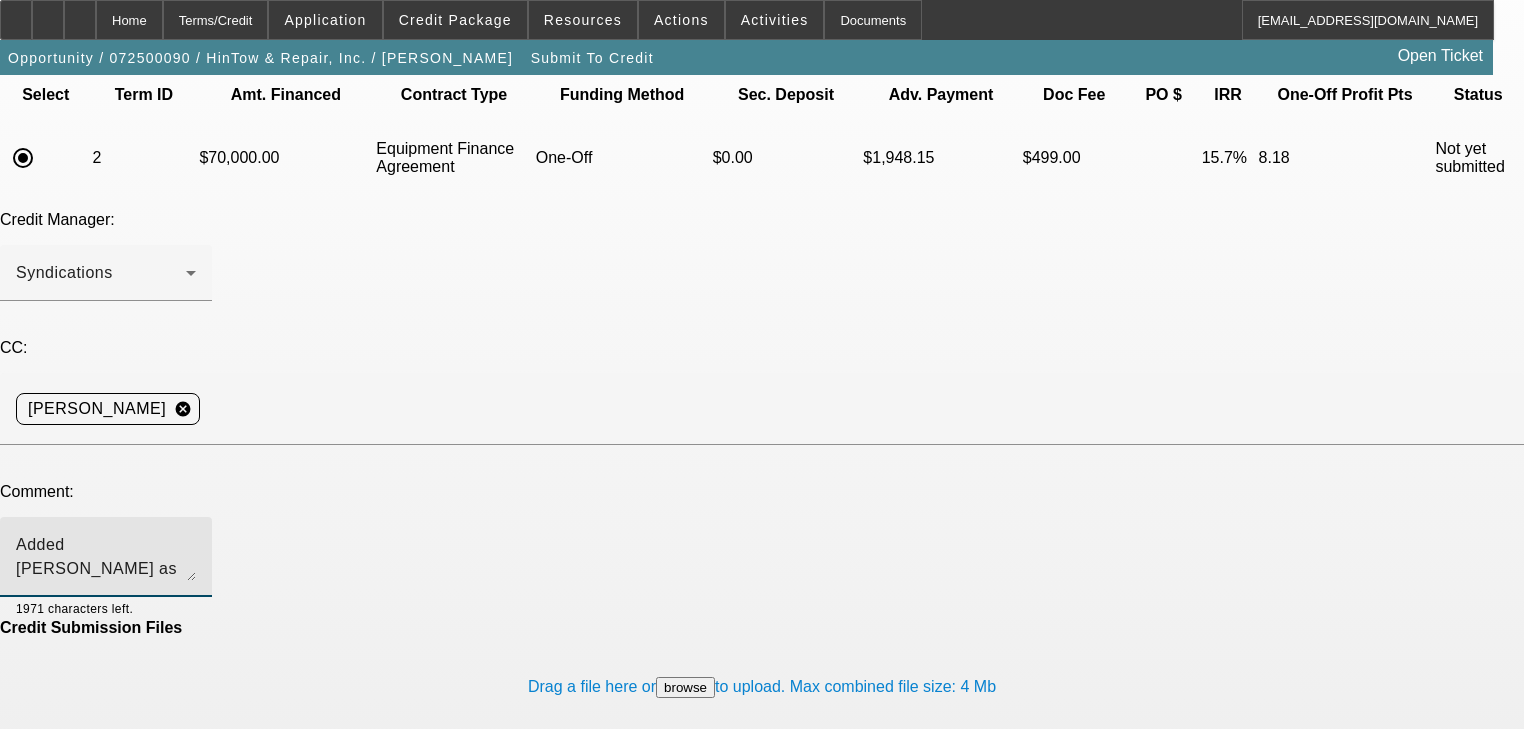 scroll, scrollTop: 242, scrollLeft: 0, axis: vertical 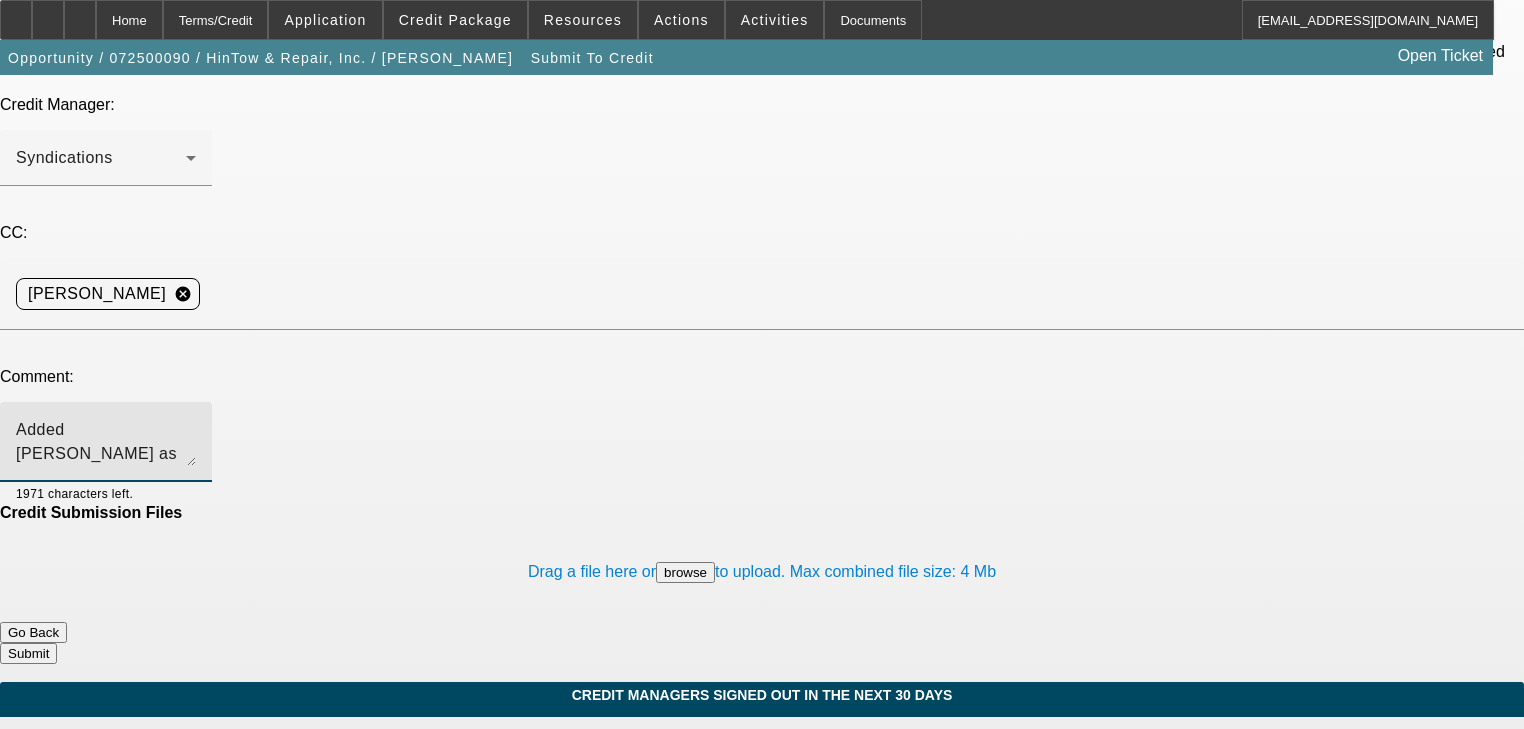 type on "Added [PERSON_NAME] as PG. thank you" 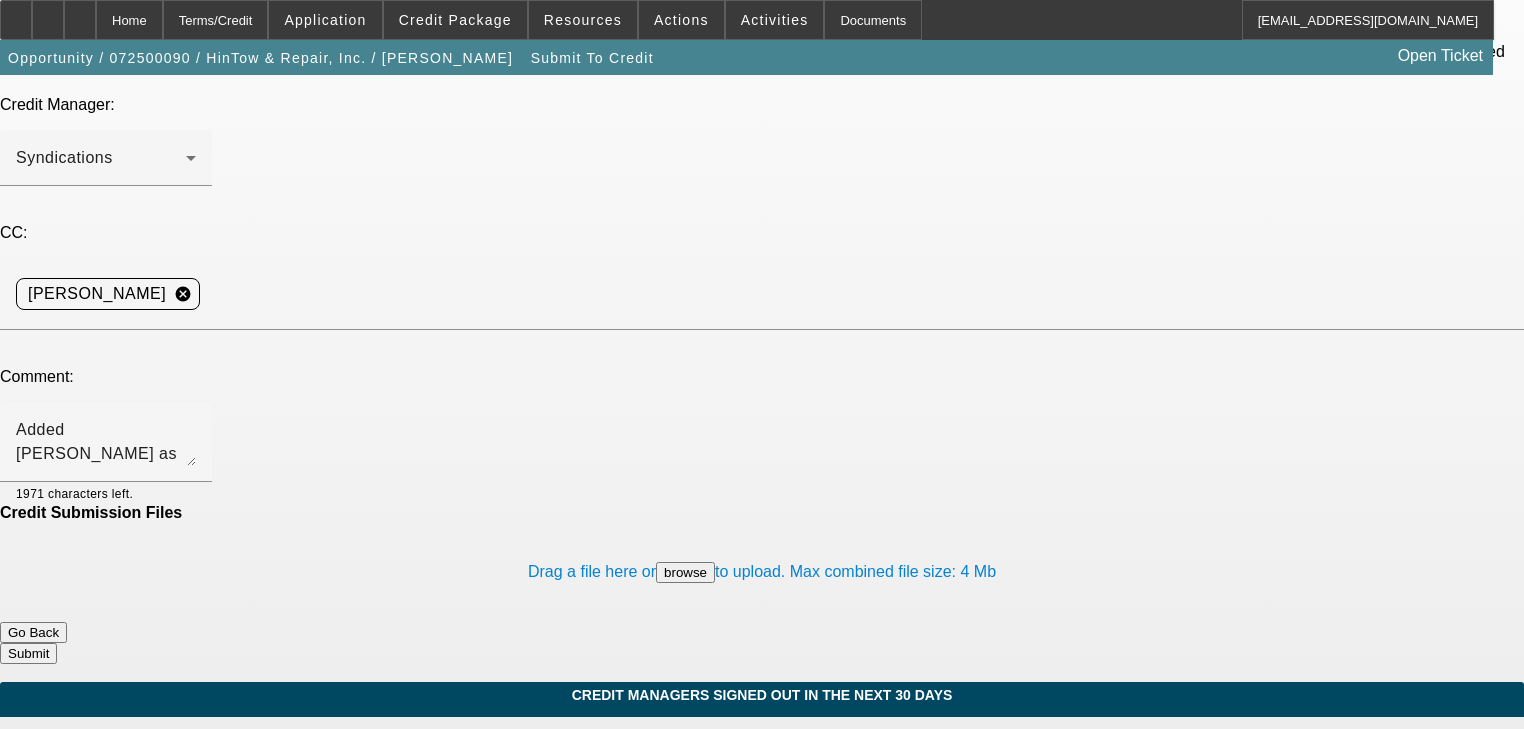 click on "Submit" at bounding box center [28, 653] 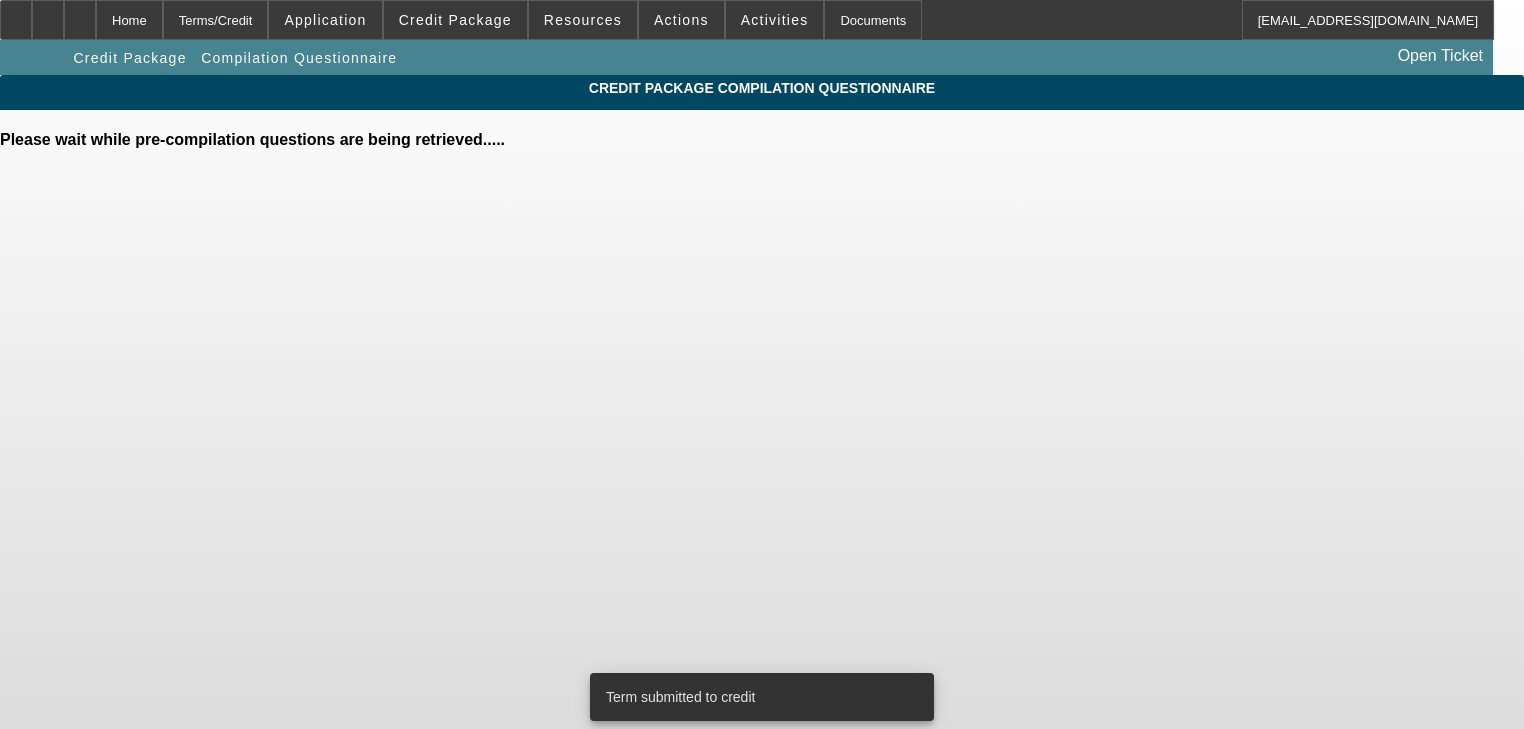 scroll, scrollTop: 0, scrollLeft: 0, axis: both 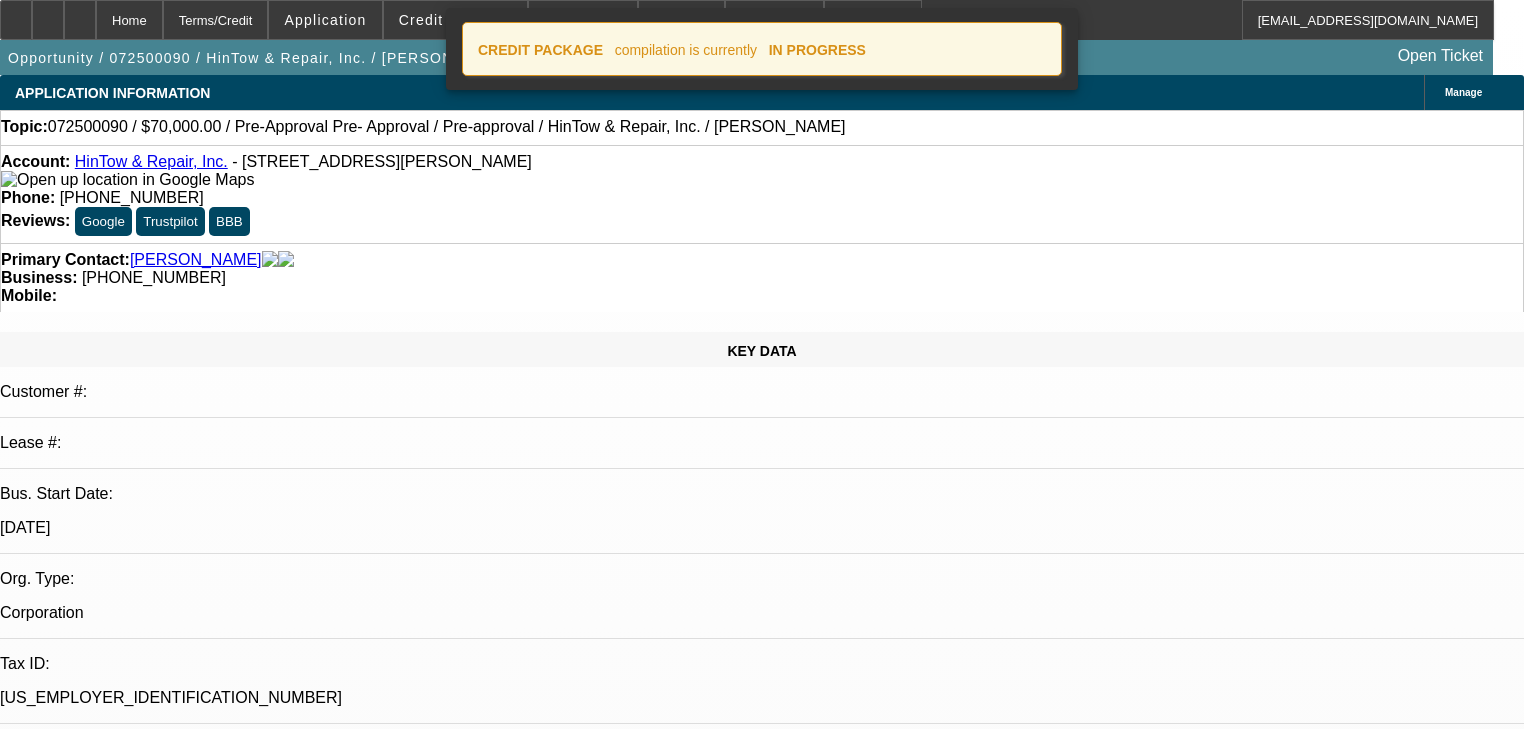 select on "0" 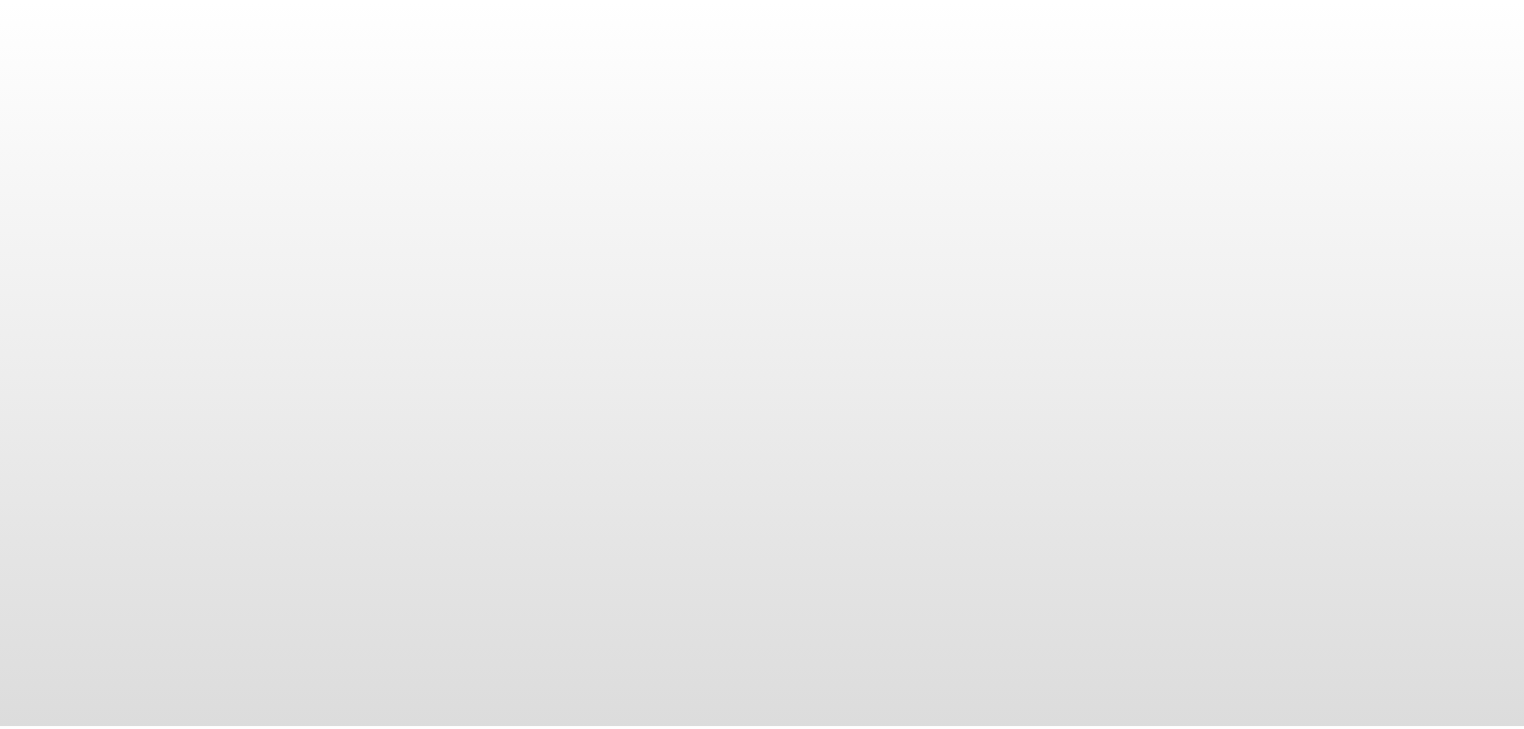 scroll, scrollTop: 0, scrollLeft: 0, axis: both 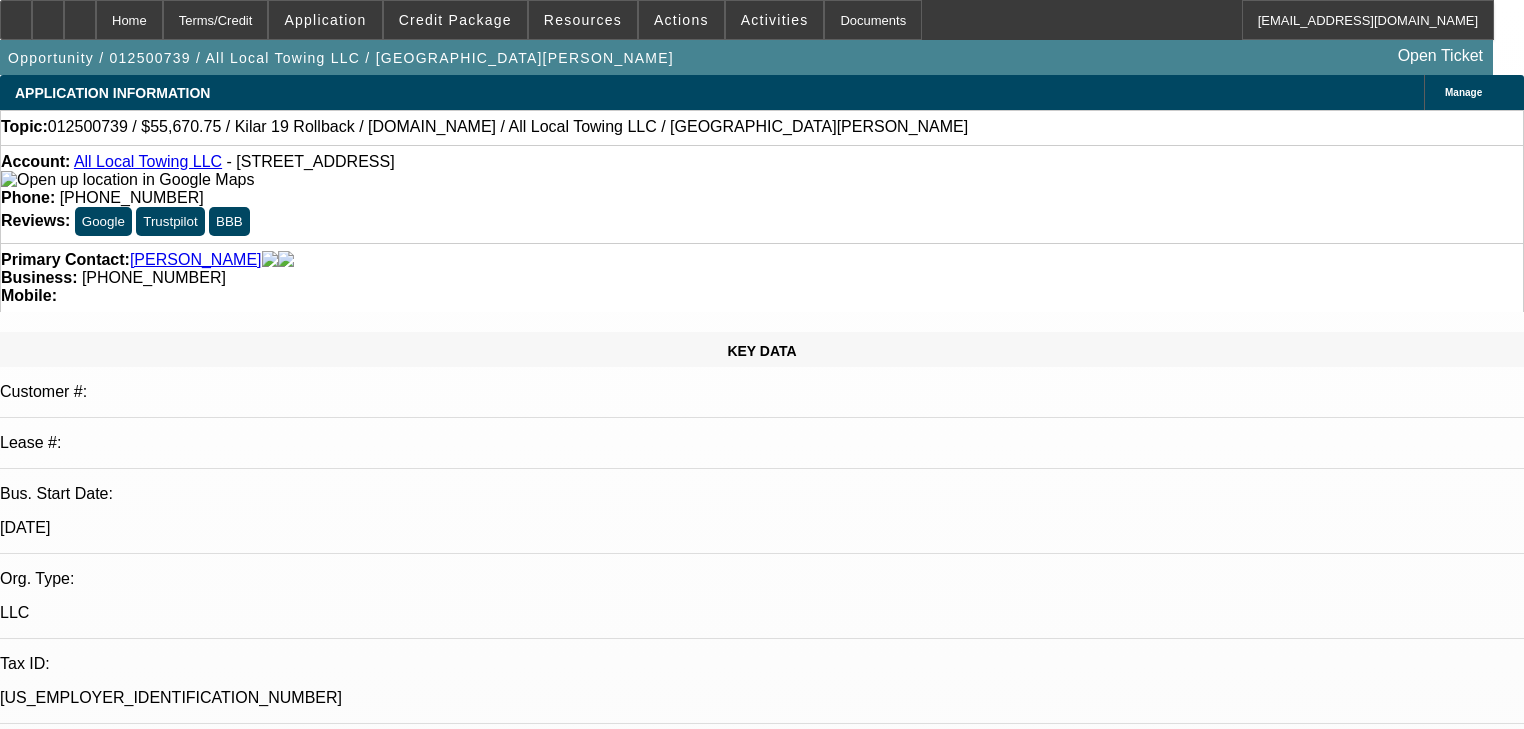 select on "0.15" 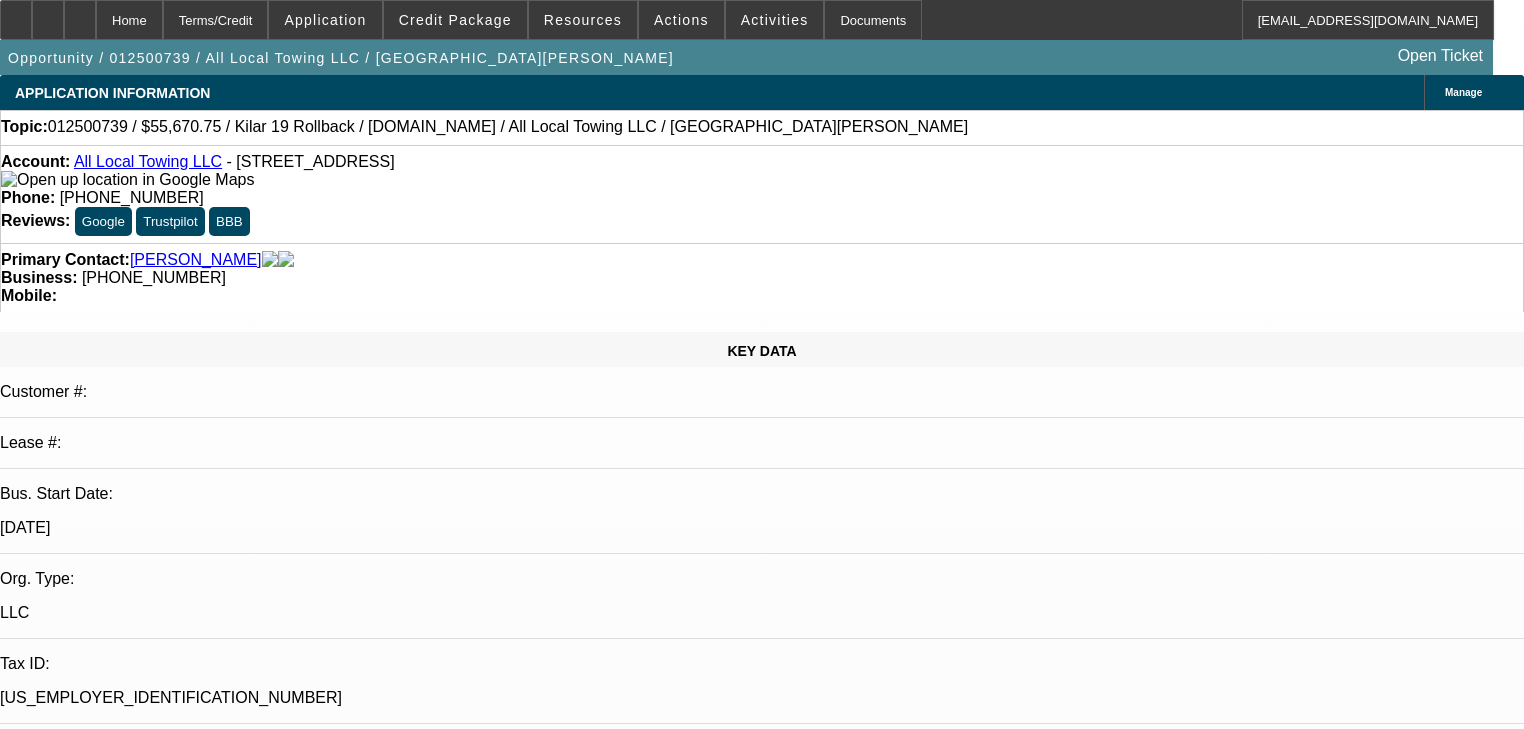click on "4." at bounding box center [18, 7794] 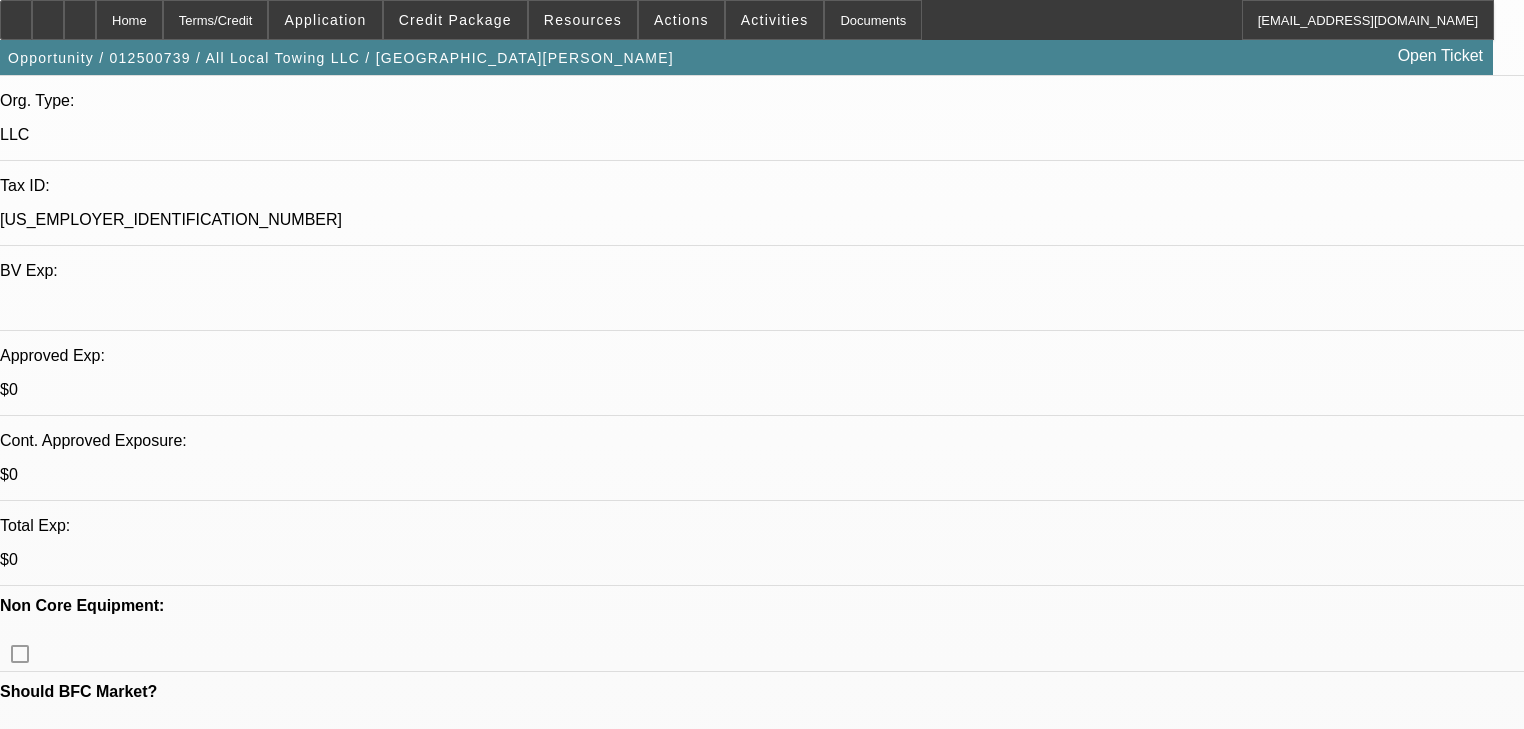 scroll, scrollTop: 480, scrollLeft: 0, axis: vertical 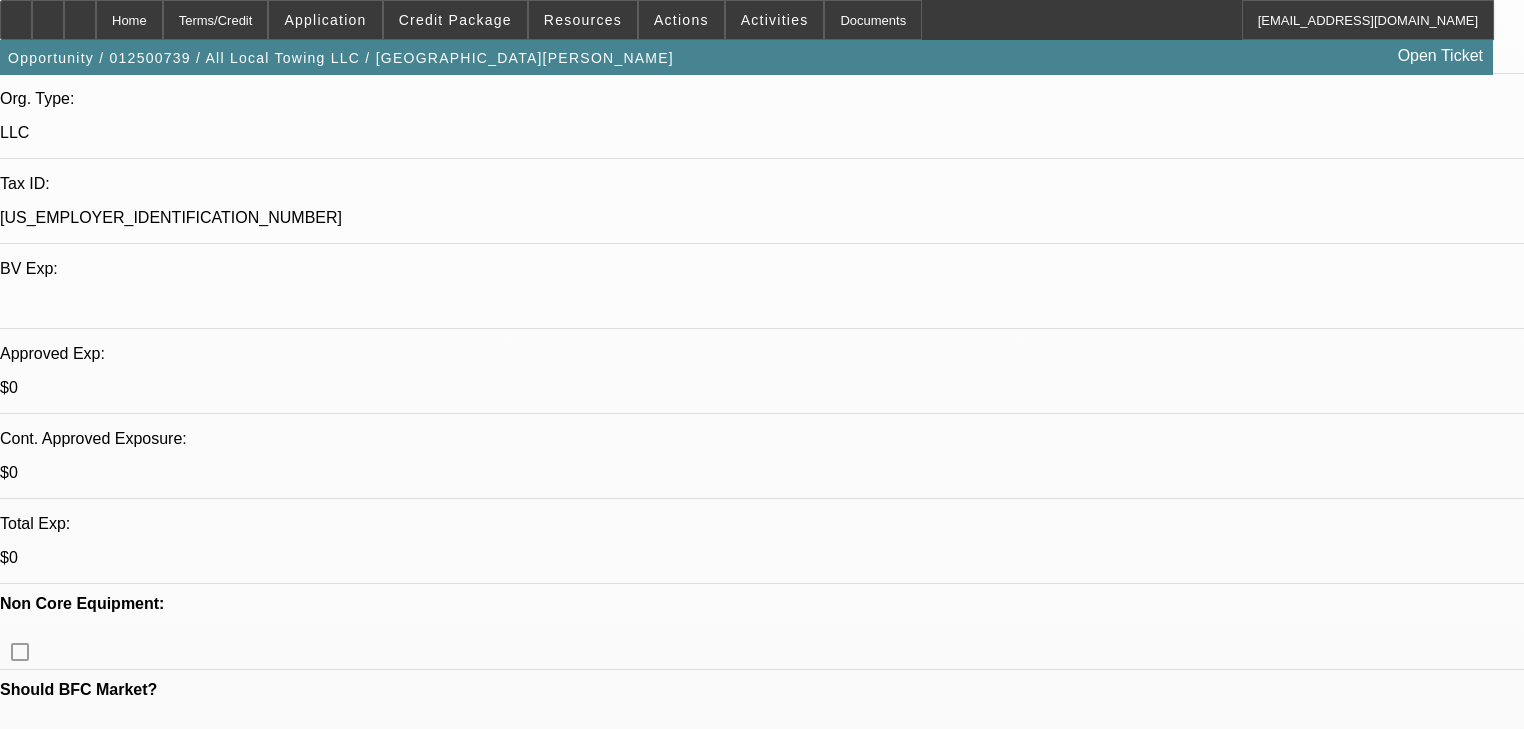 click on "Team, please send to finwise to consider for a pre-approval. Thank you" at bounding box center (227, 7416) 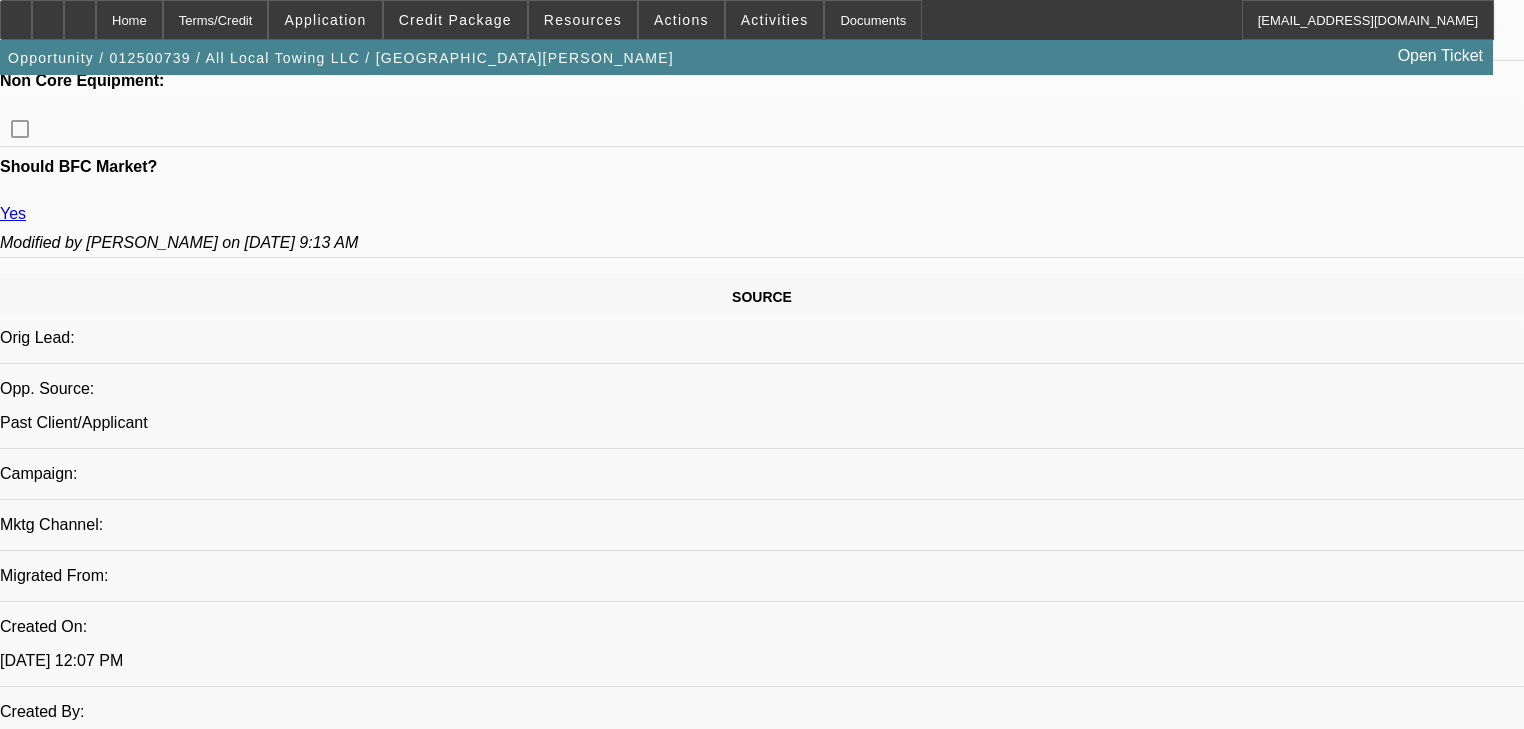 scroll, scrollTop: 1520, scrollLeft: 0, axis: vertical 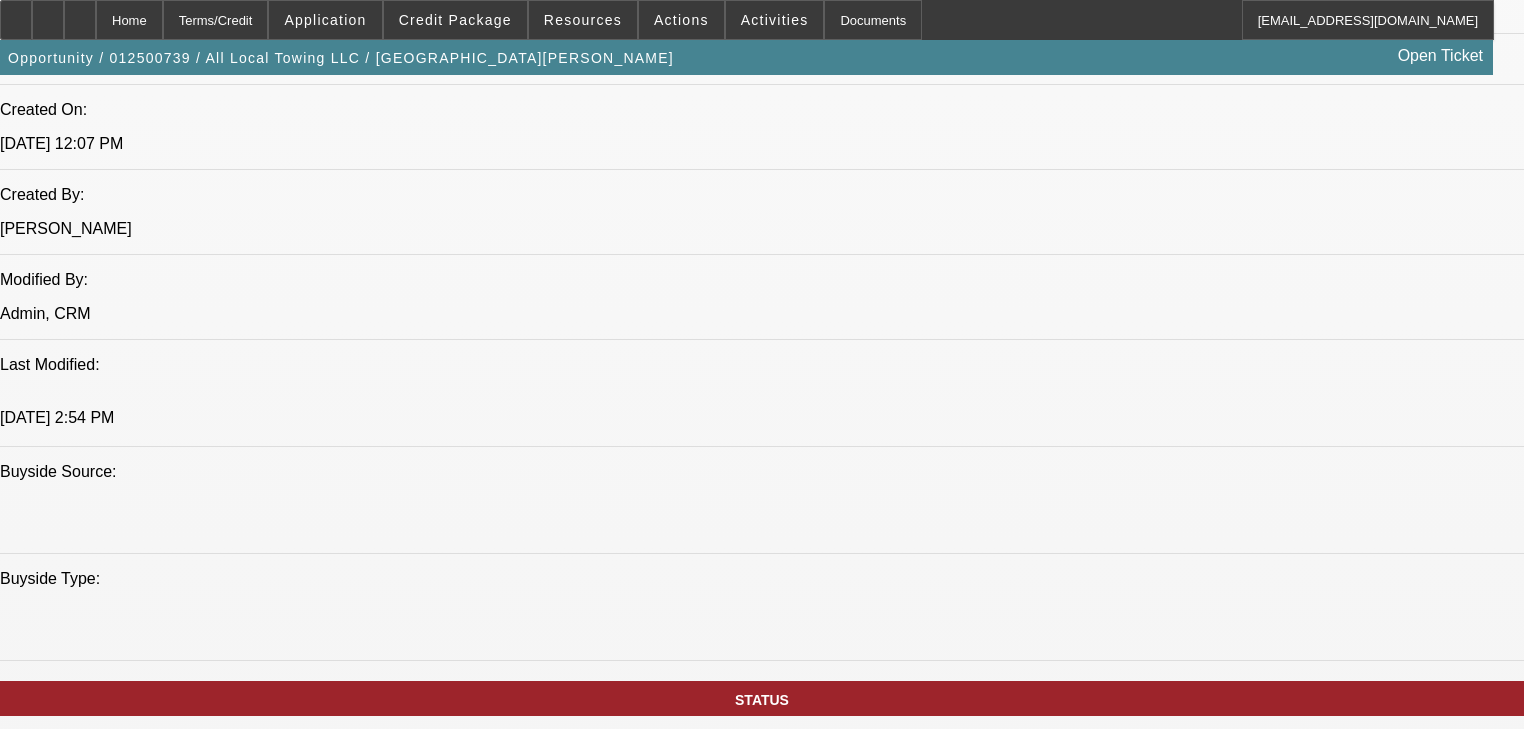 click on "21.
Decision Logic Refresh Error - 012500739 / $100,000.00 / Select Appropriate Vendor / All Local Towing LLC / Aracena, Juan
Taylor Workman - 1/29/25, 12:10 PM" at bounding box center [762, 6579] 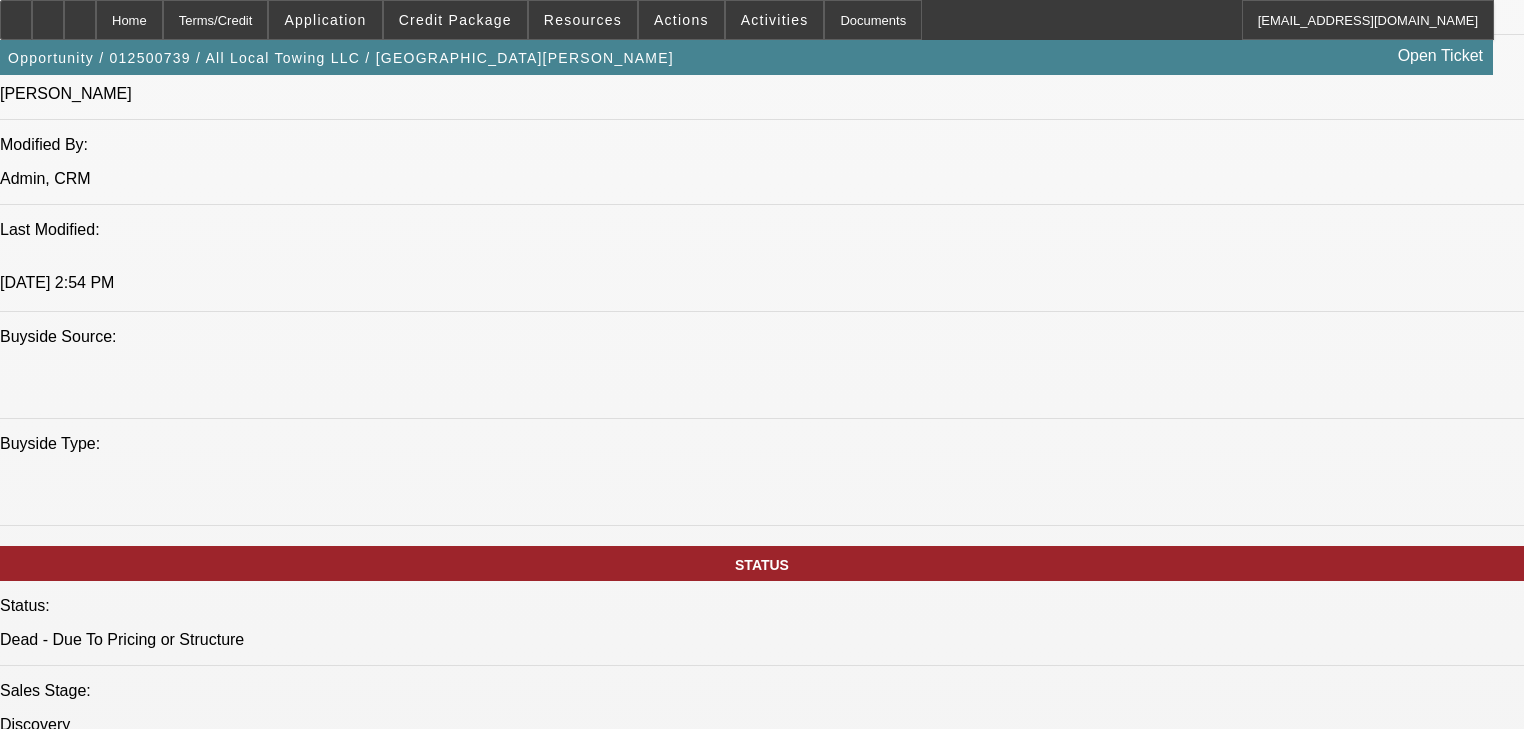 scroll, scrollTop: 1680, scrollLeft: 0, axis: vertical 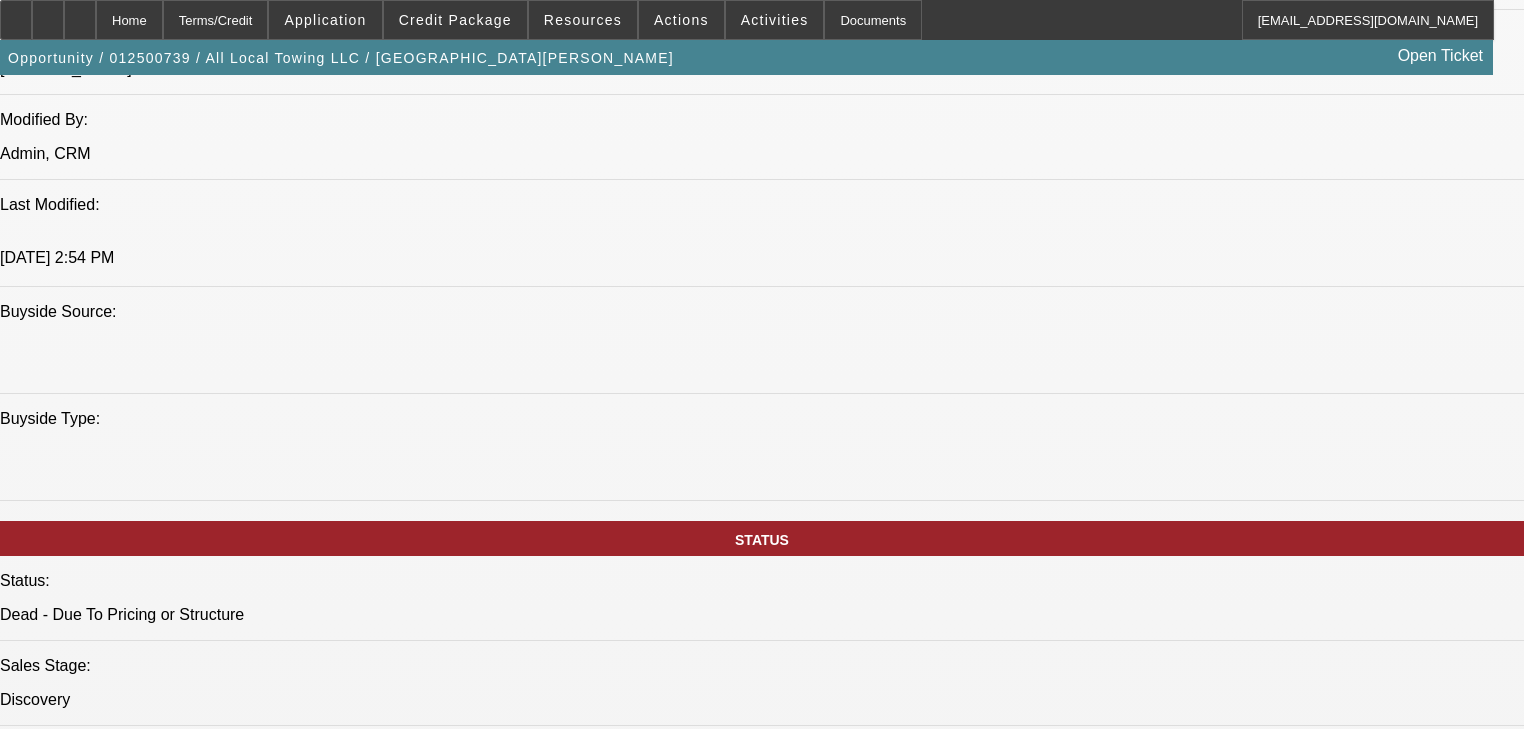 click on "20.
Credit is up need to get him on horn.
Workman, Taylor - 3/3/25, 1:01 PM" at bounding box center [762, 6350] 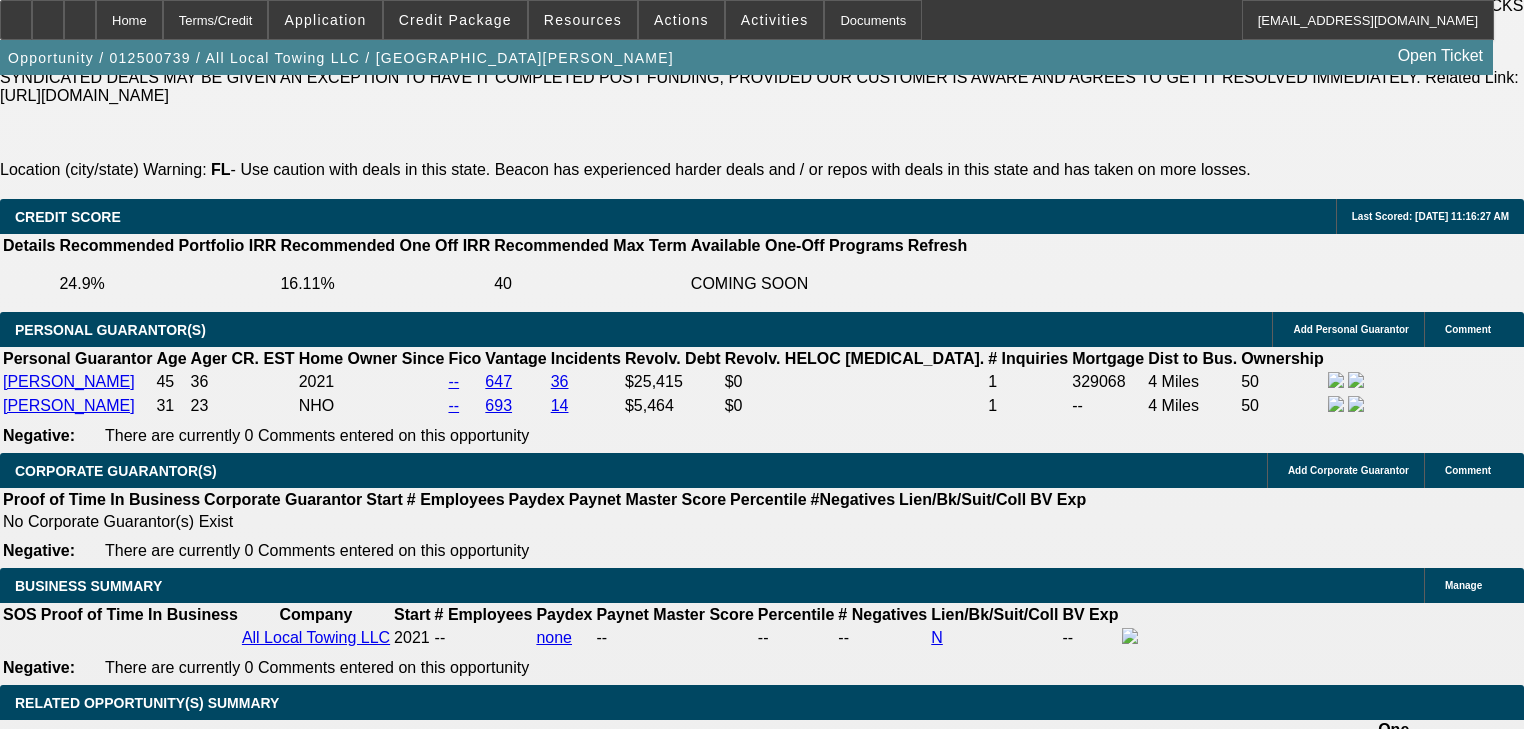 scroll, scrollTop: 2880, scrollLeft: 0, axis: vertical 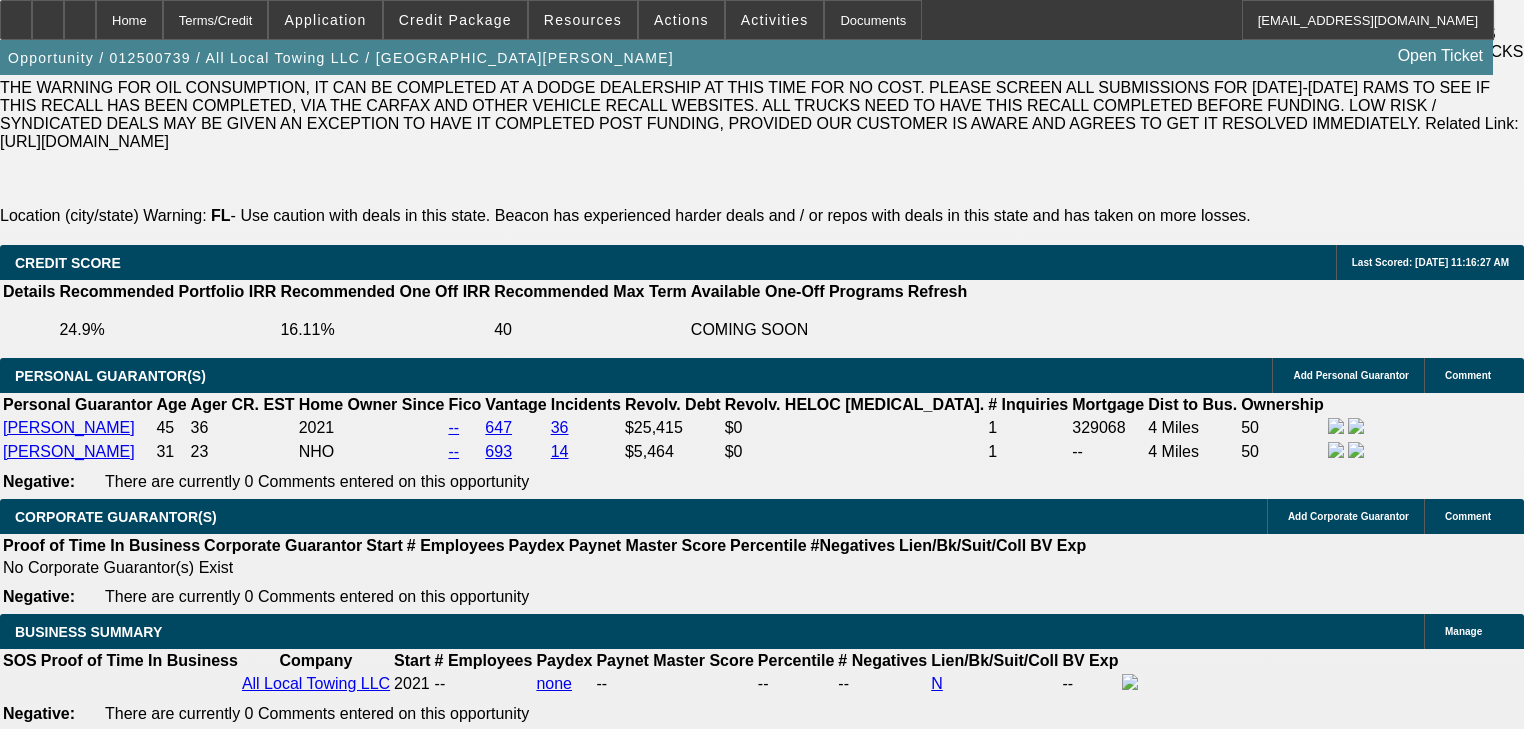 click on "2.
Opportunity Lost Notification - 012500739 / $55,670.75 / Kilar 19 Rollback / Equip-Used.com / All Local Towing LLC / Aracena, Juan
Taylor Workman - 6/27/25, 2:56 PM" at bounding box center [762, 4754] 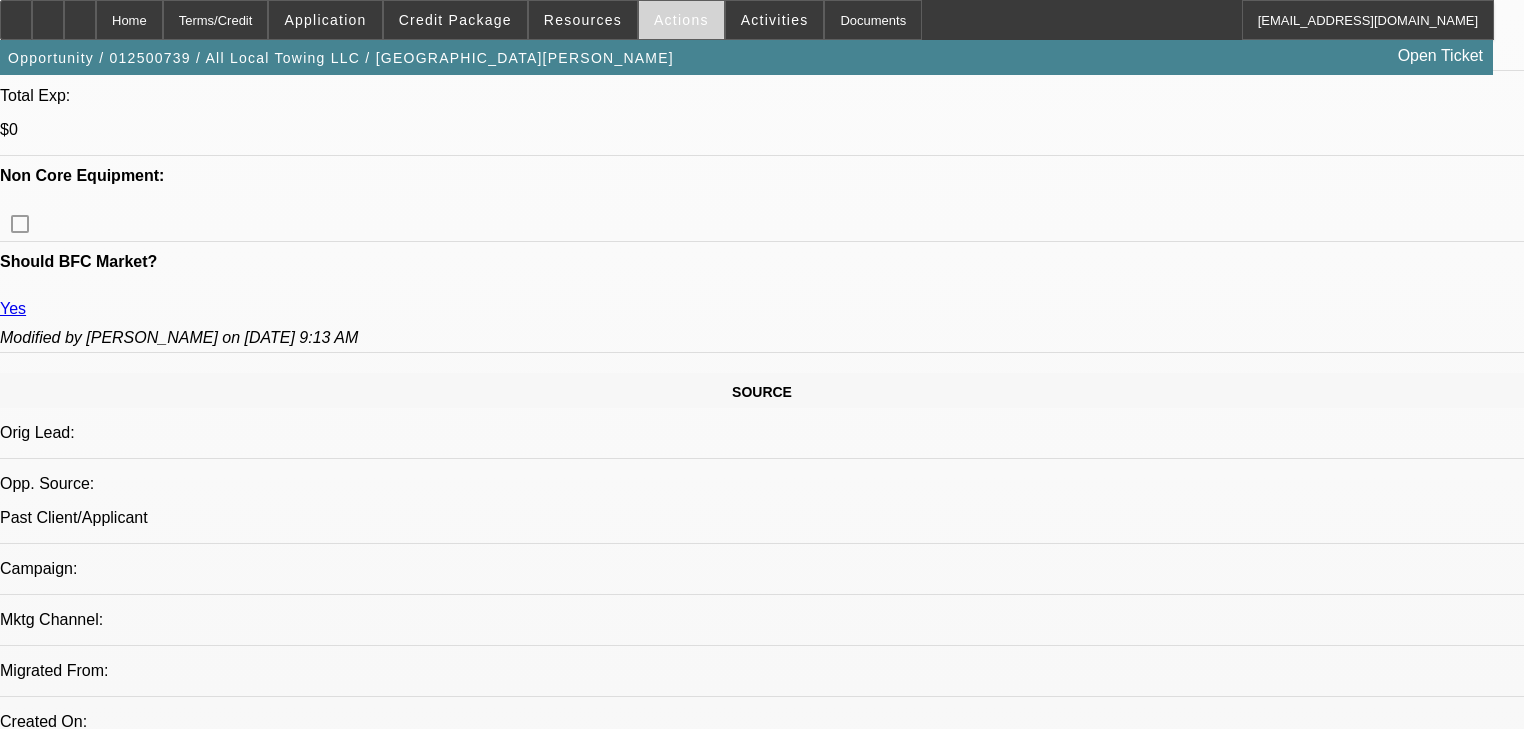 scroll, scrollTop: 880, scrollLeft: 0, axis: vertical 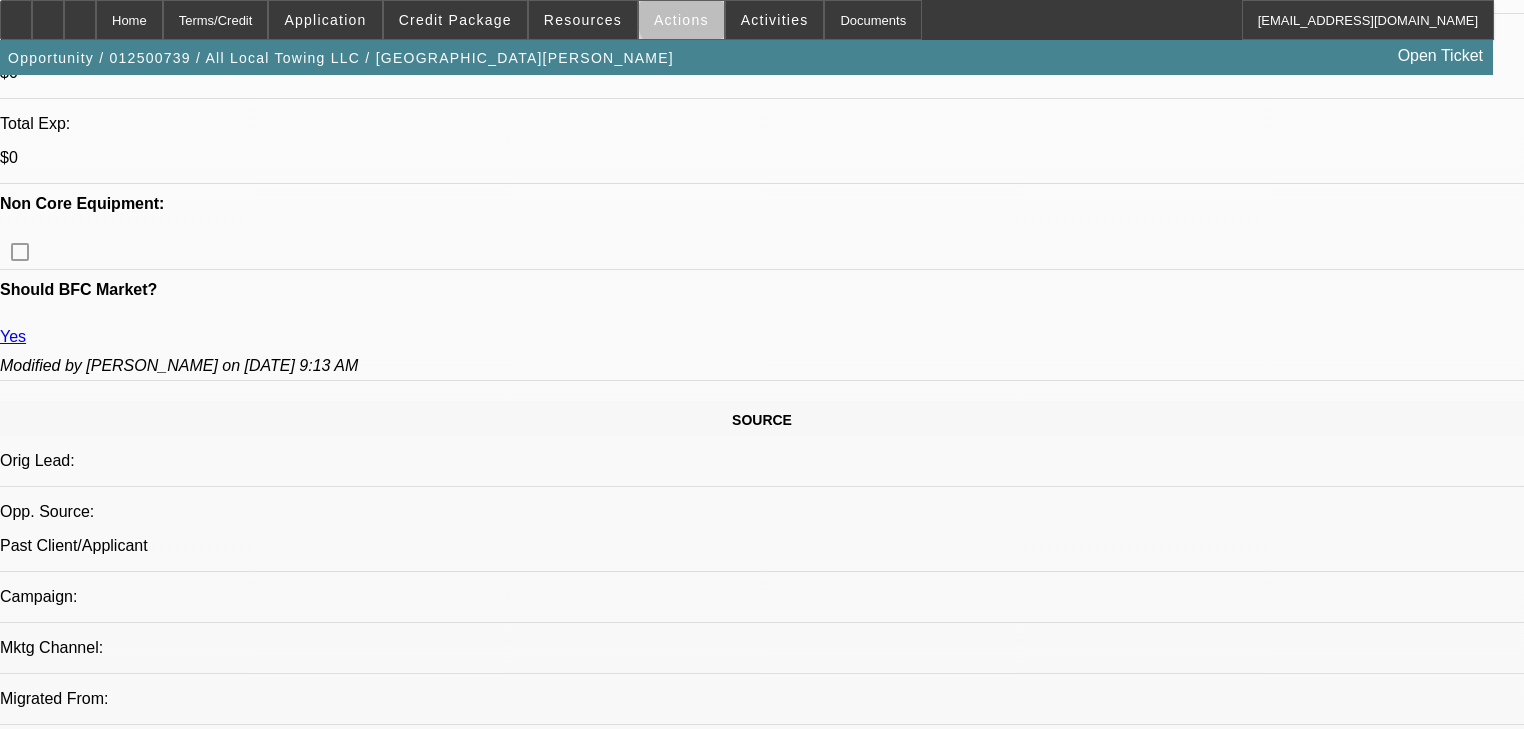 click on "Actions" at bounding box center [681, 20] 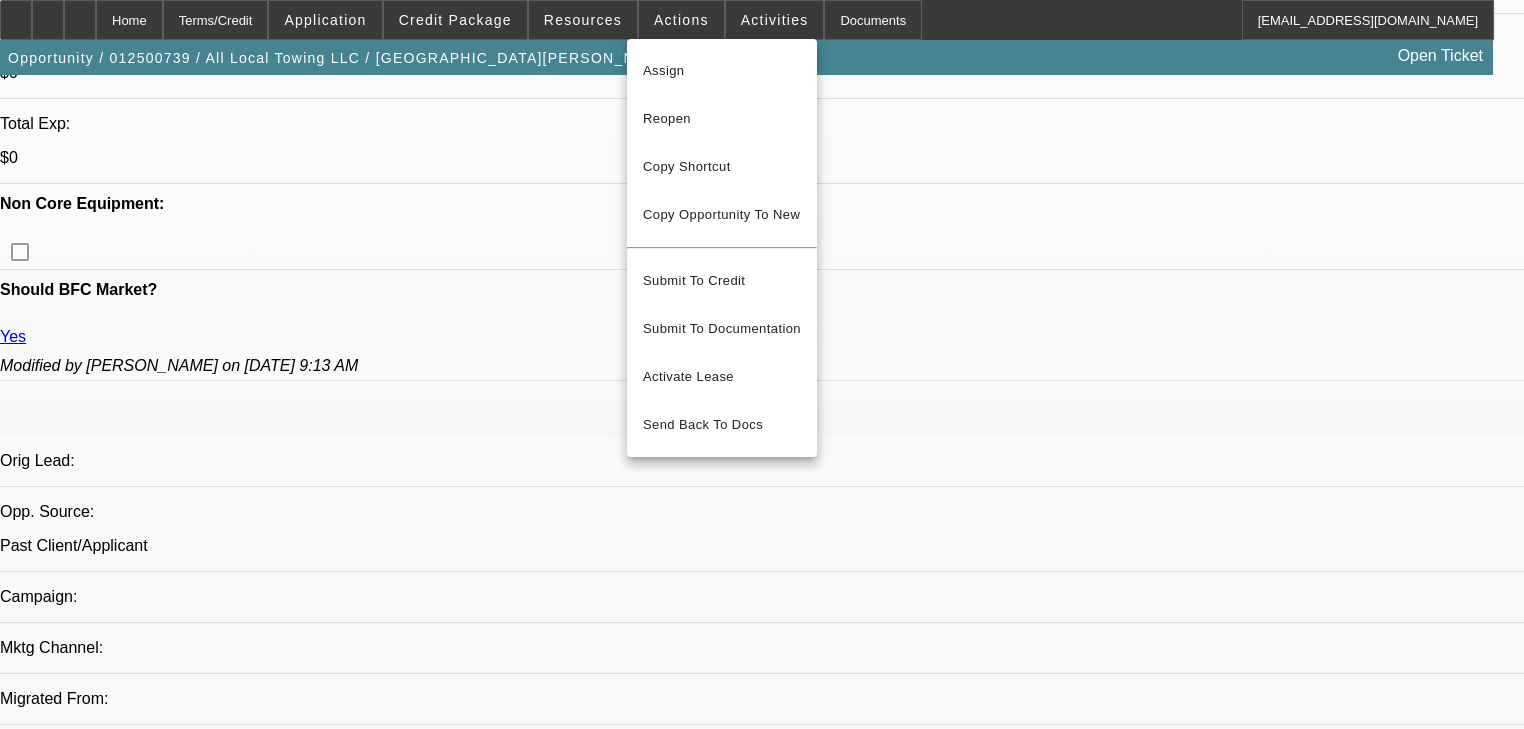 click at bounding box center (762, 364) 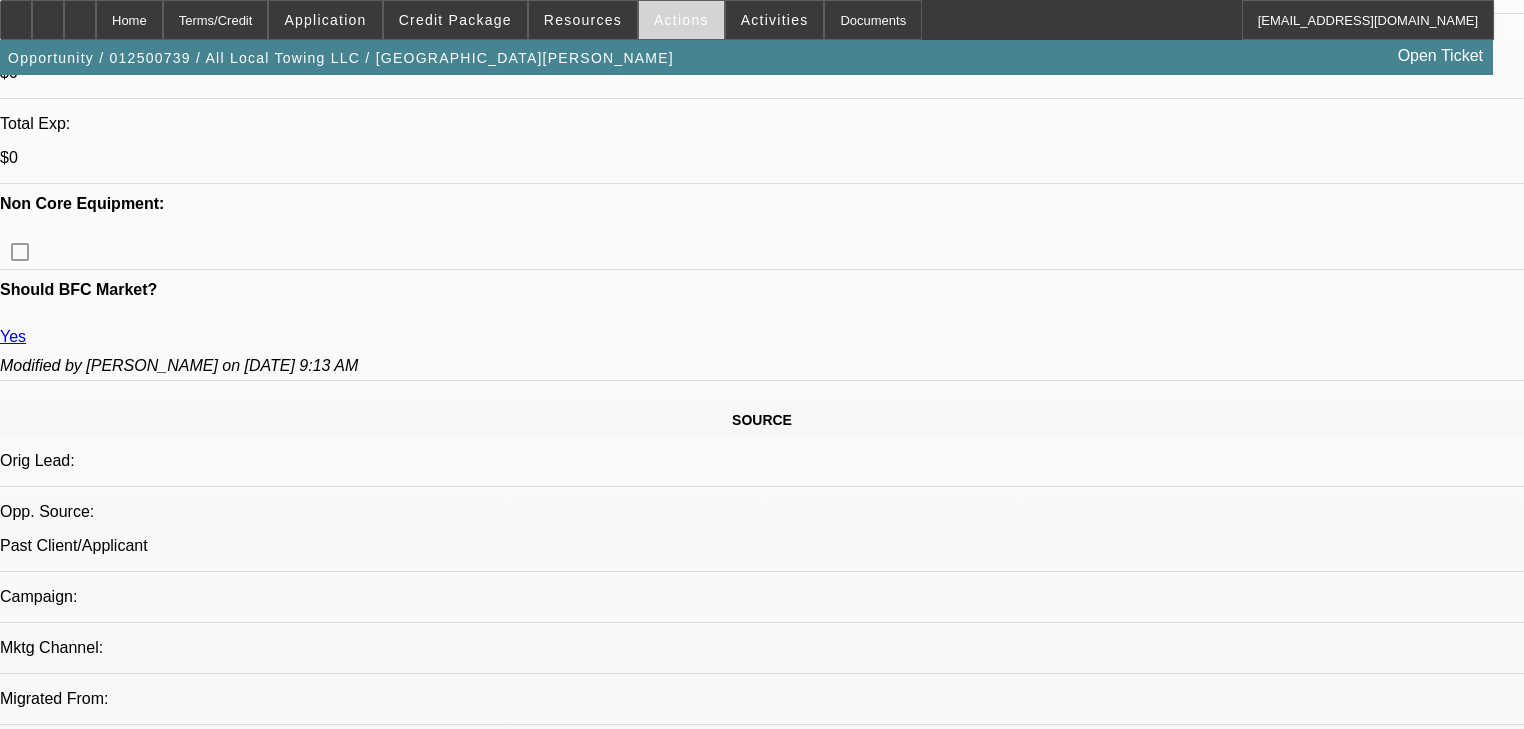 click at bounding box center [681, 20] 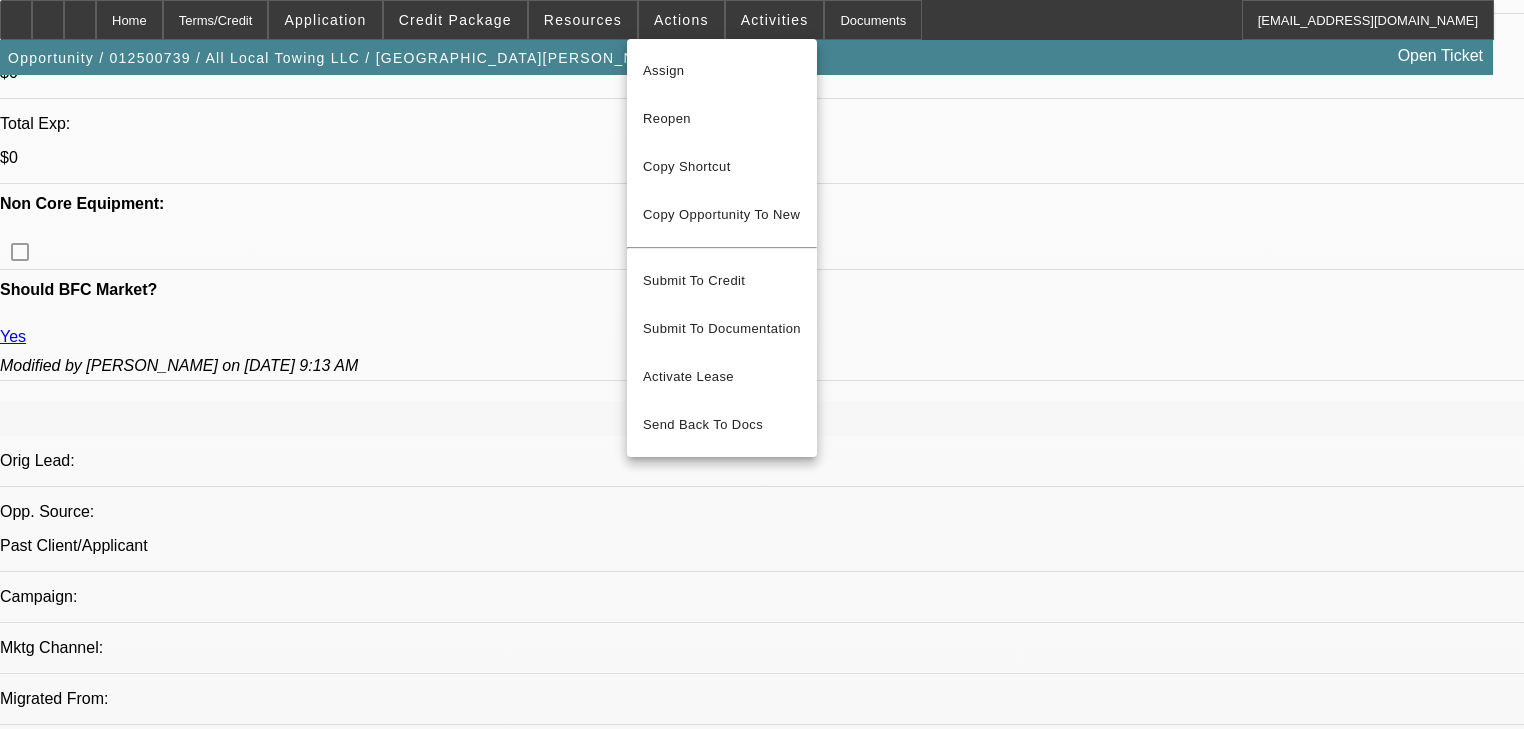 click at bounding box center [762, 364] 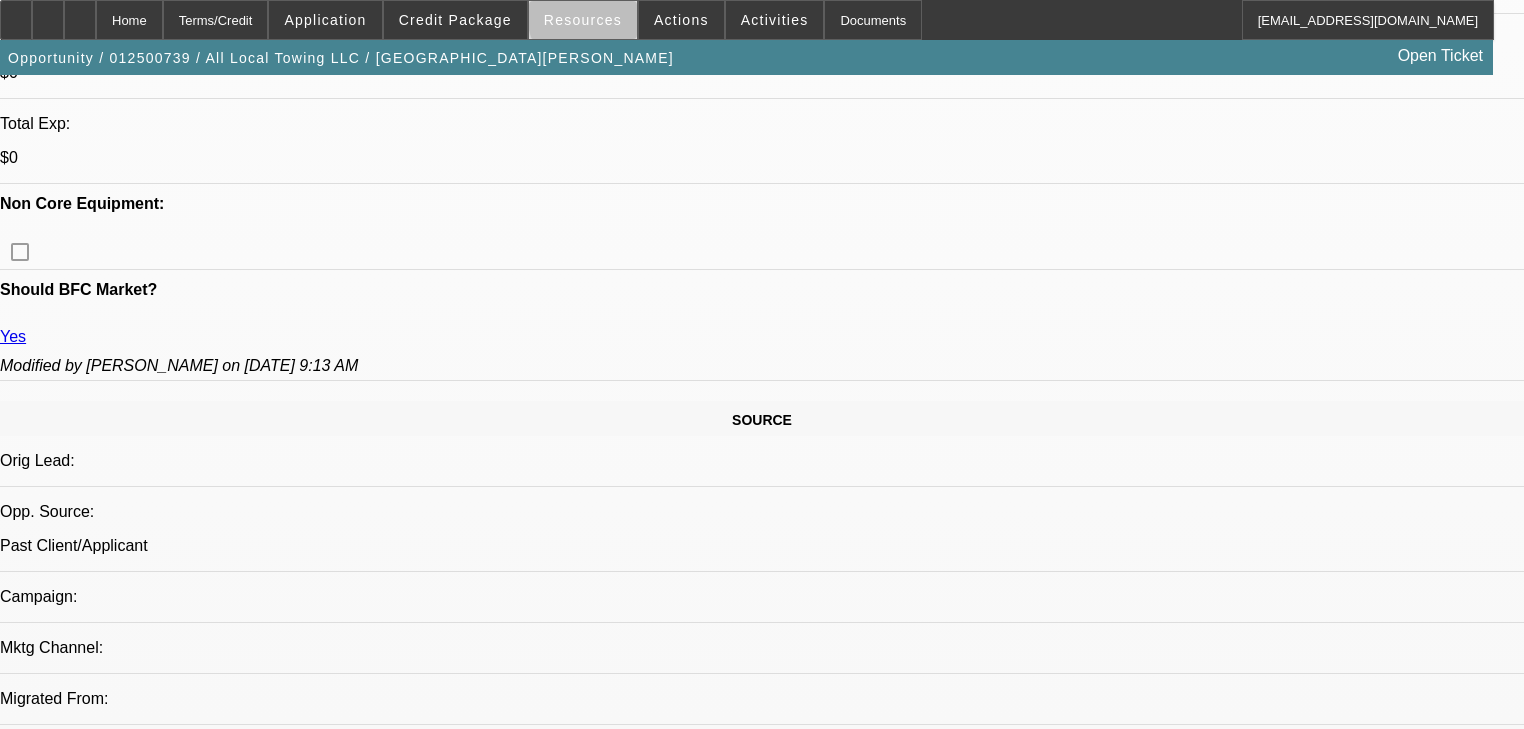 click at bounding box center [583, 20] 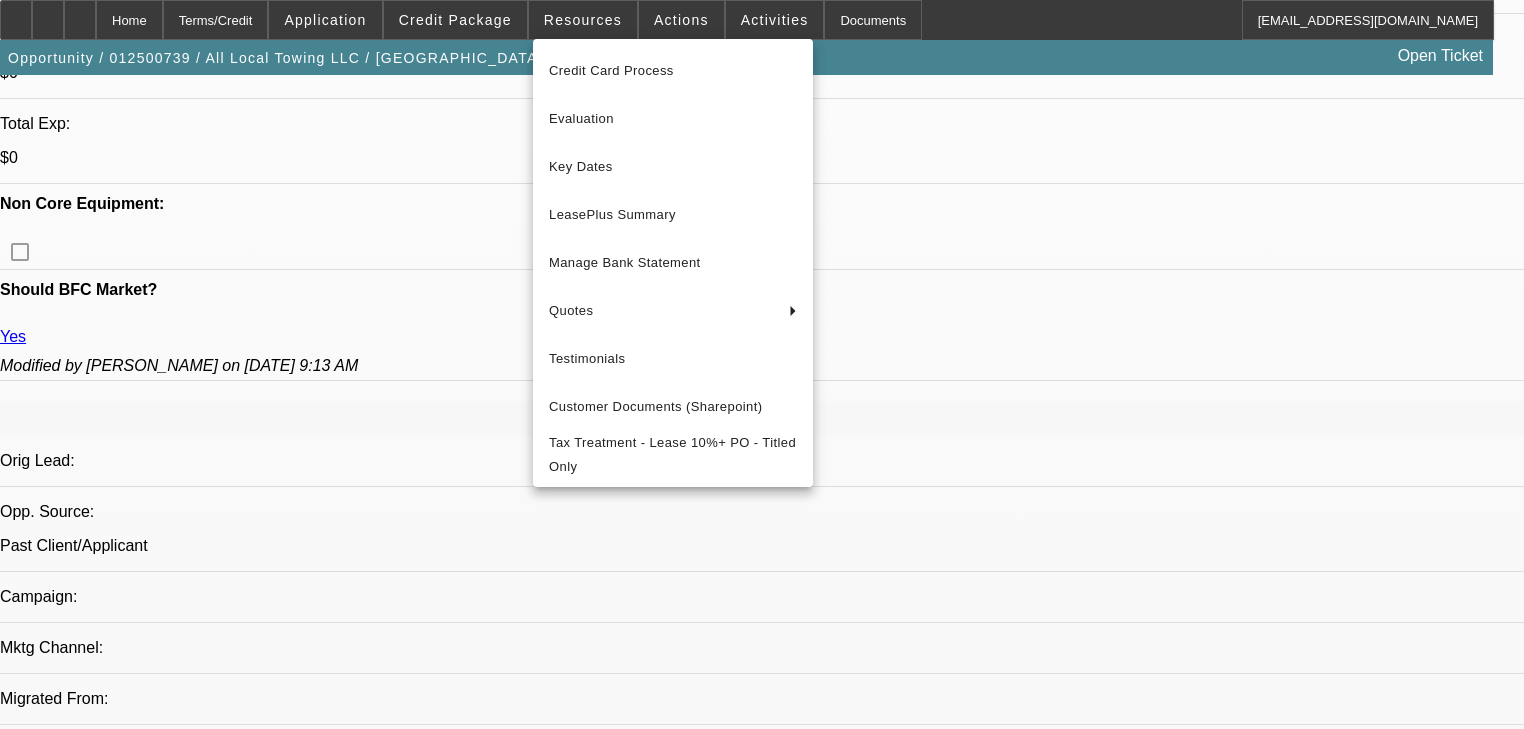click at bounding box center (762, 364) 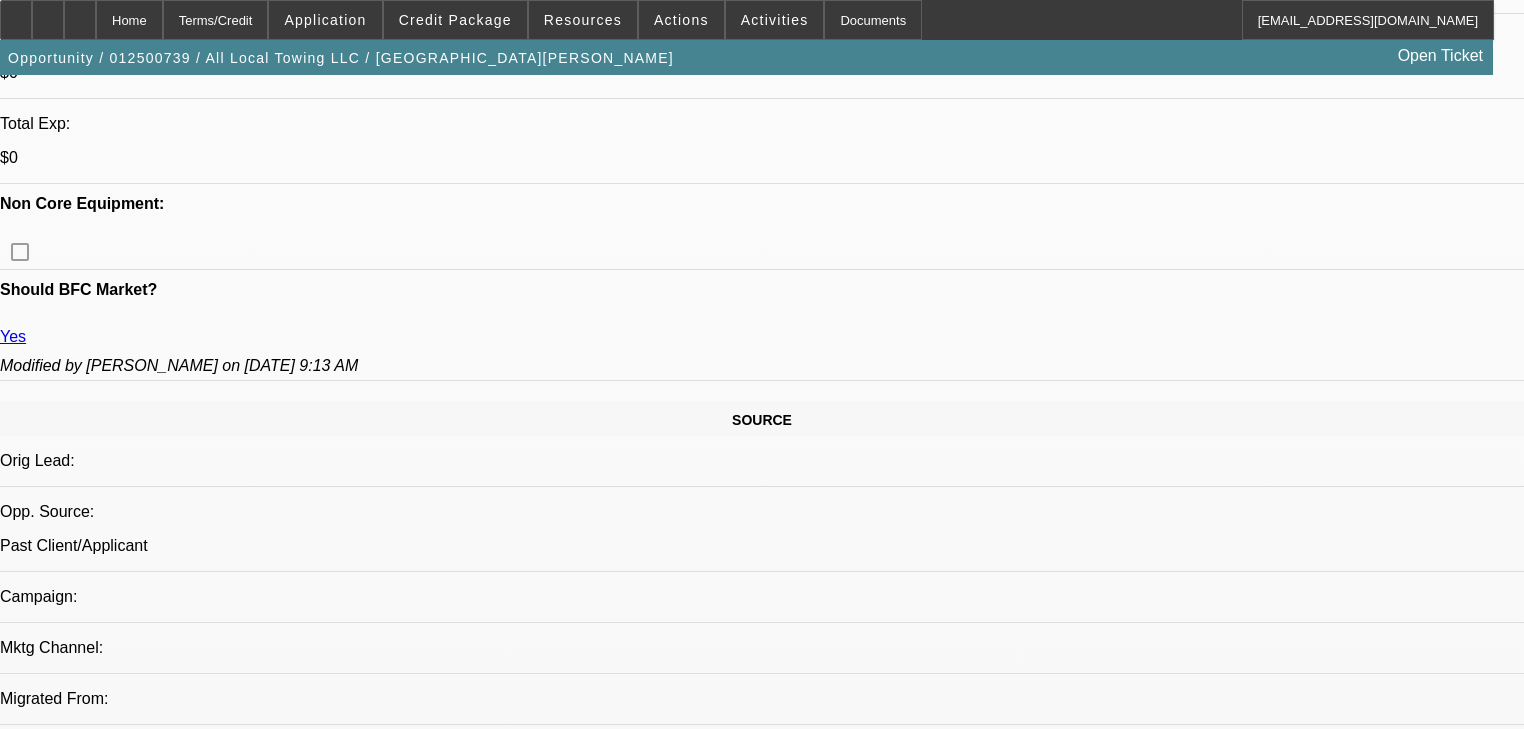 click on "Actions" at bounding box center (681, 20) 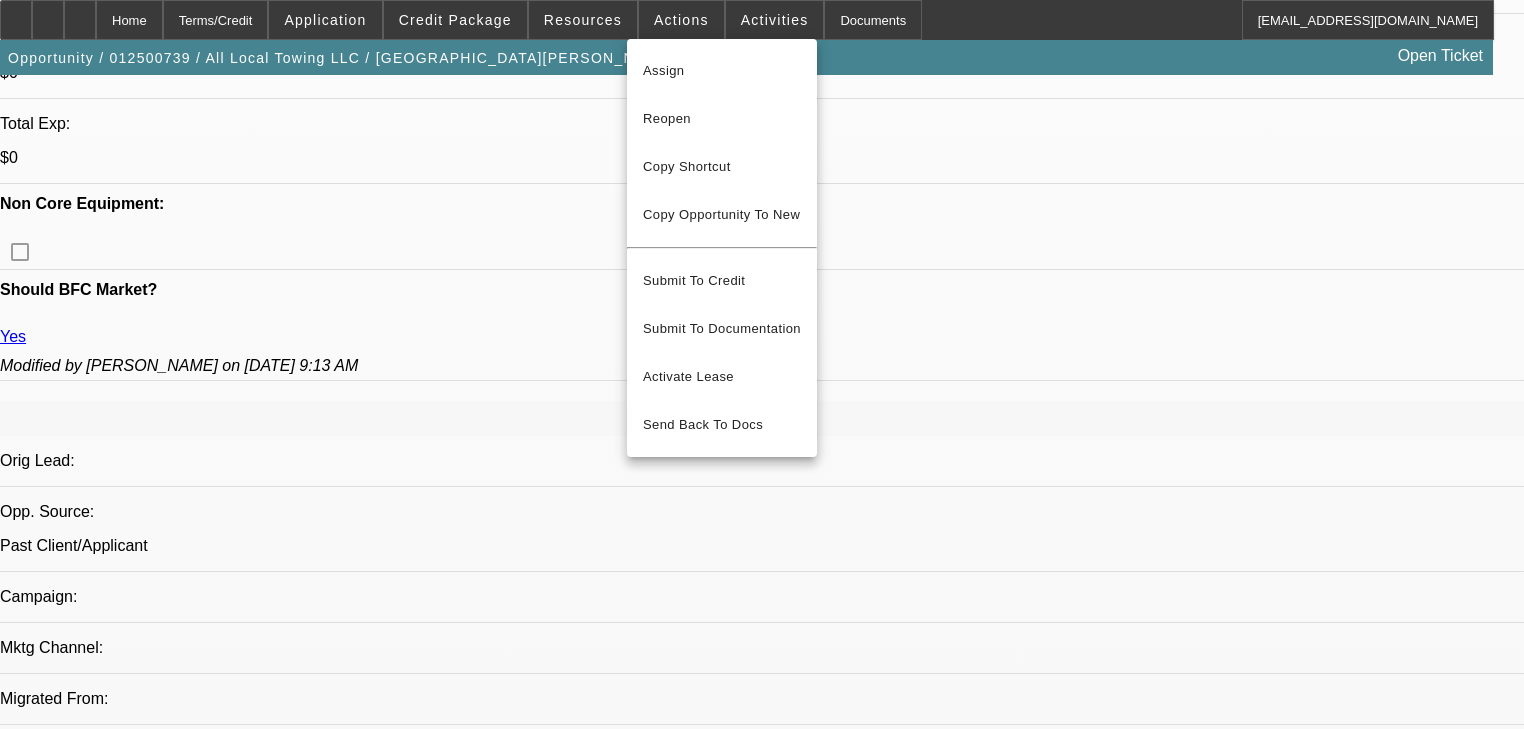 click at bounding box center (762, 364) 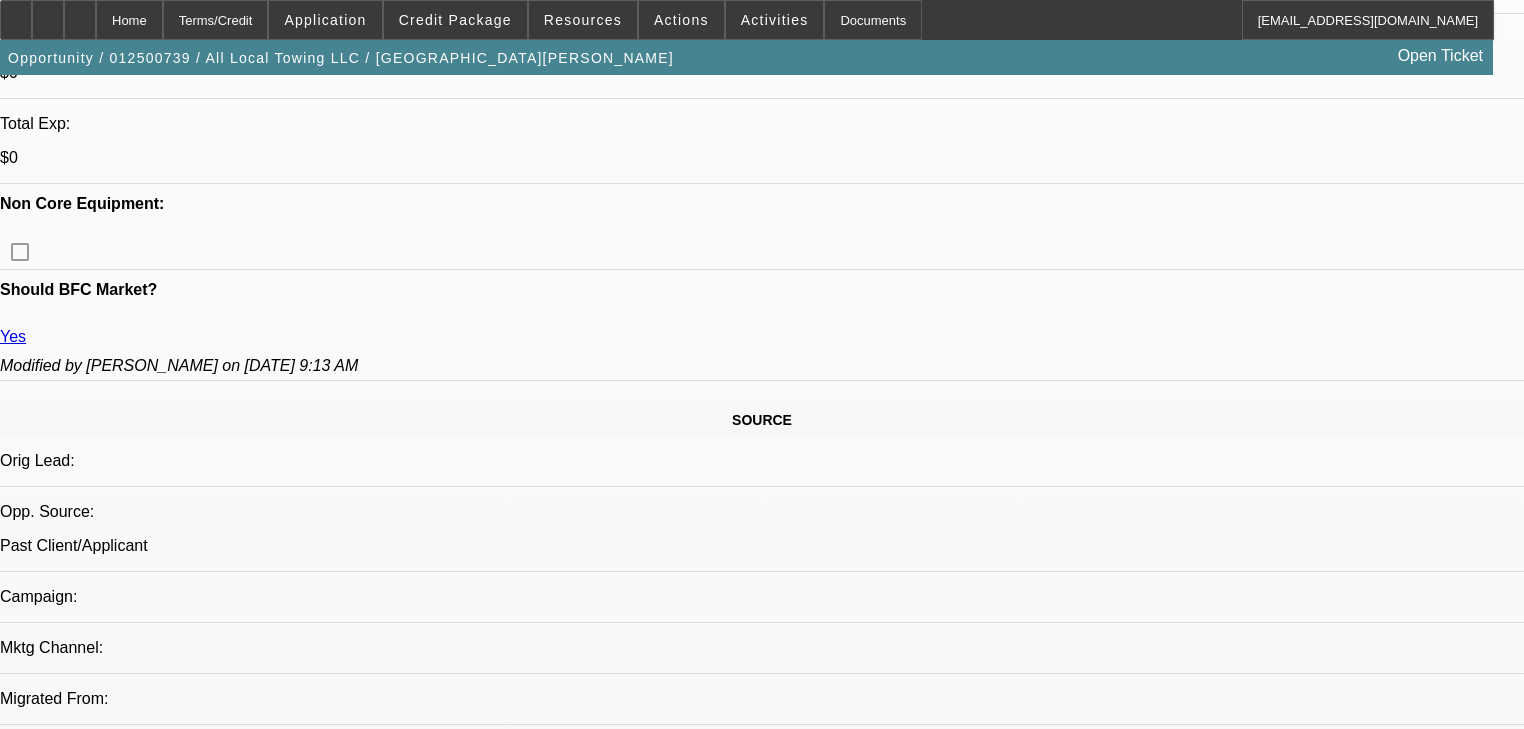 click on "Activities" at bounding box center [775, 20] 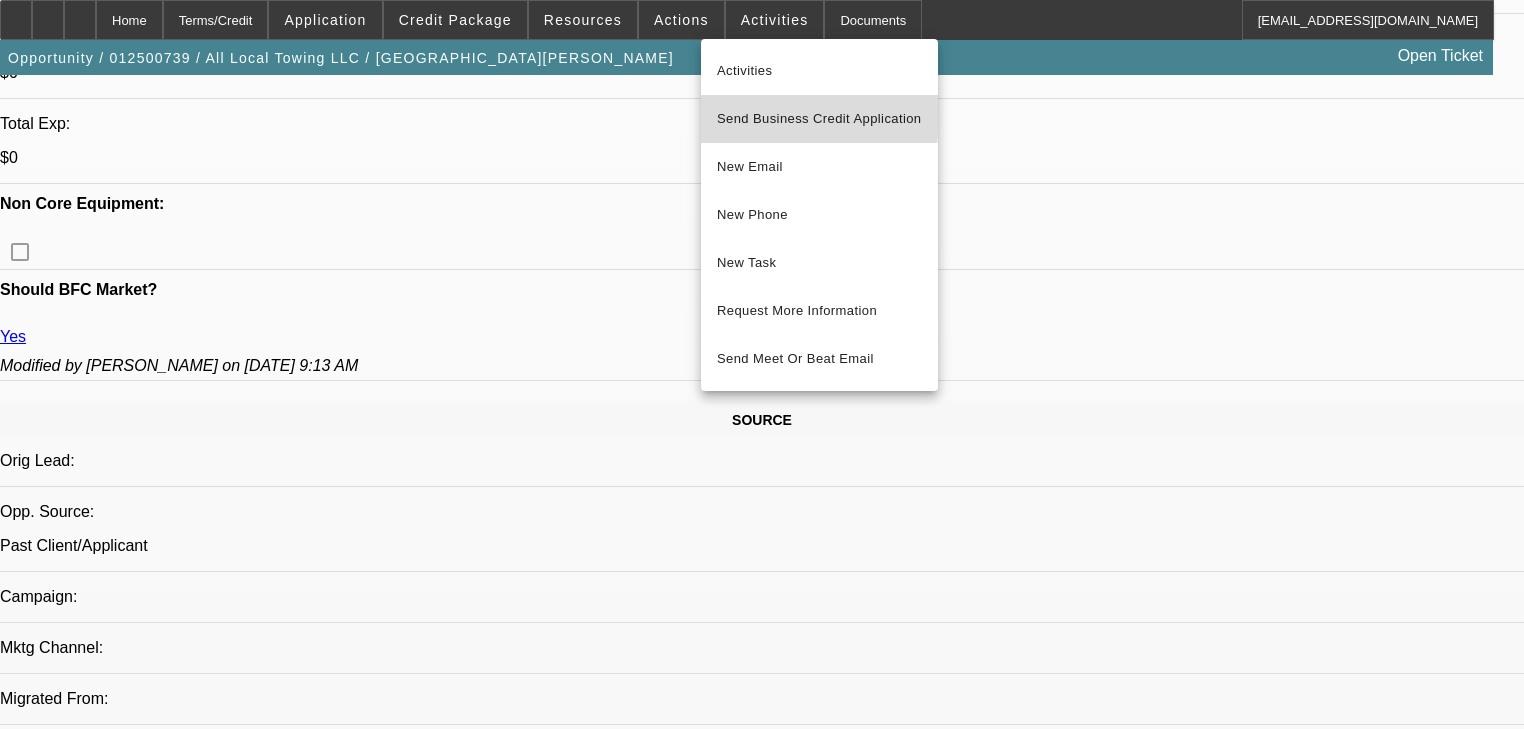 click on "Send Business Credit Application" at bounding box center (819, 119) 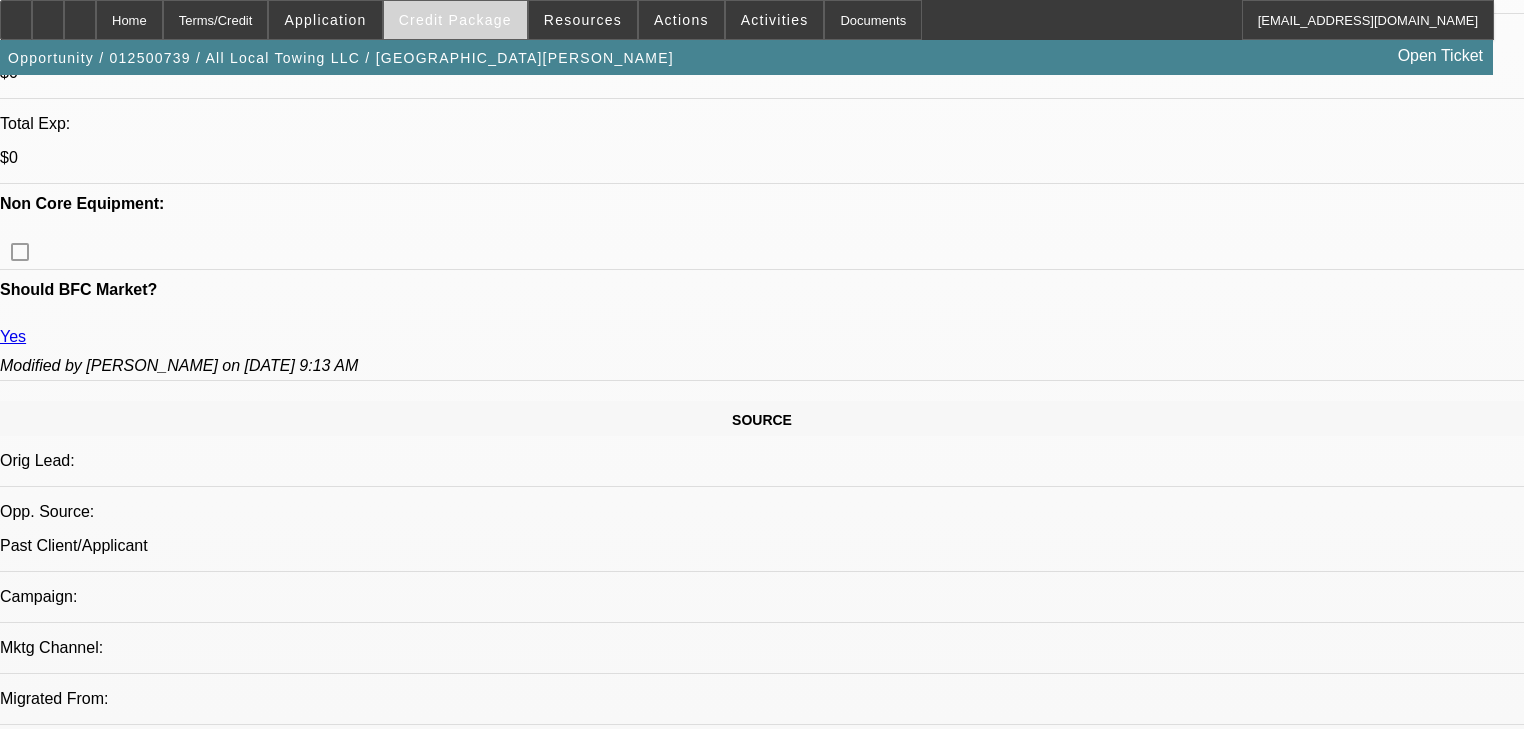 click on "Credit Package" at bounding box center (455, 20) 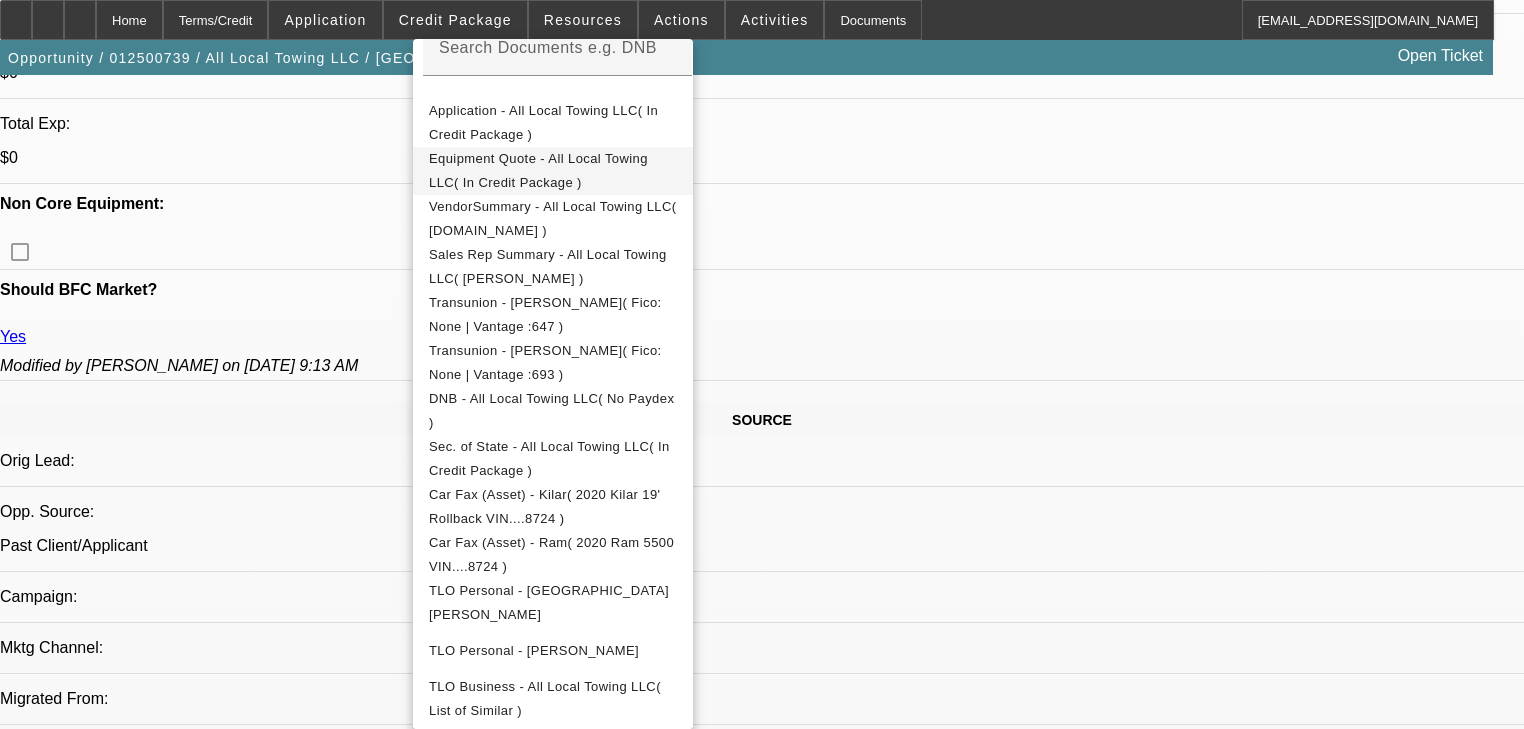 scroll, scrollTop: 541, scrollLeft: 0, axis: vertical 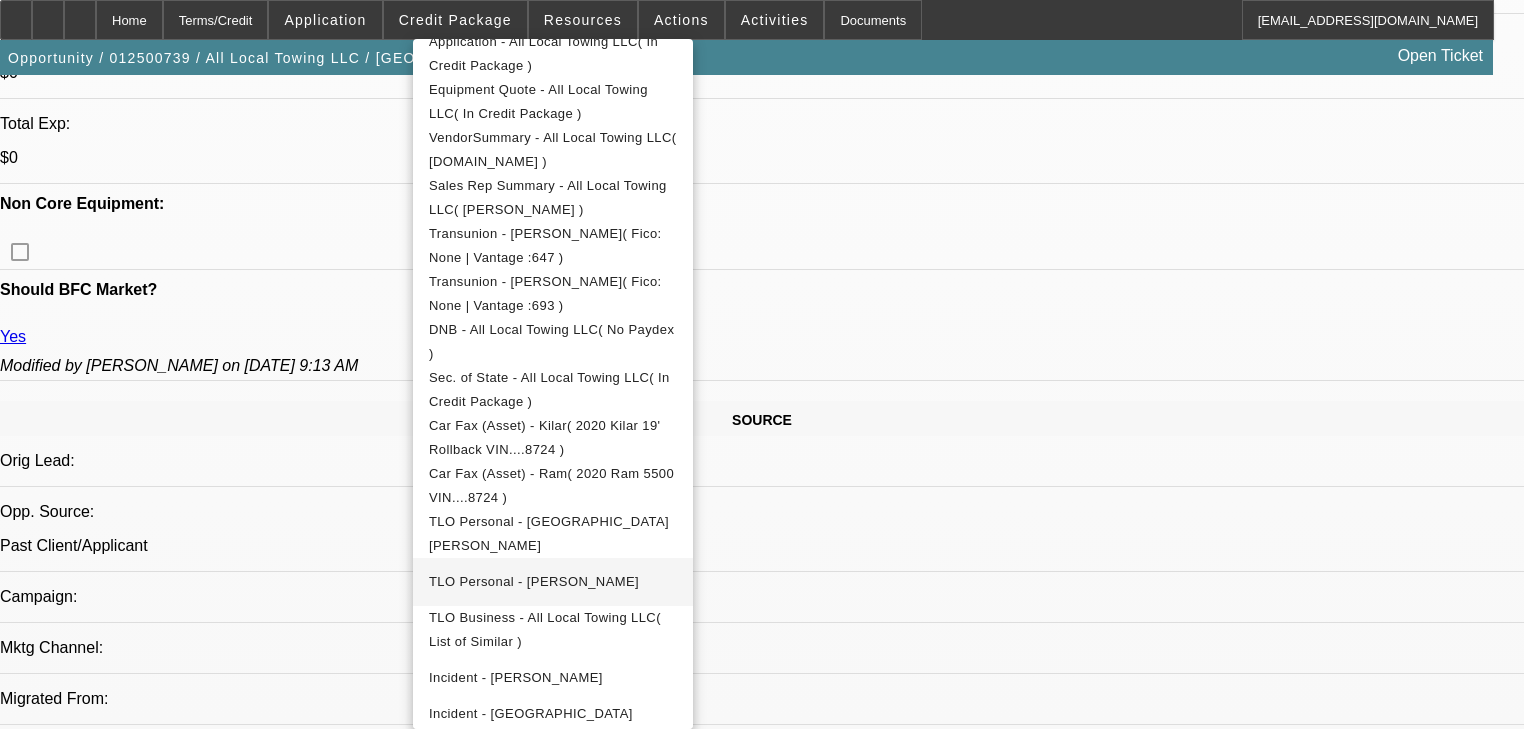 drag, startPoint x: 752, startPoint y: 680, endPoint x: 762, endPoint y: 569, distance: 111.44954 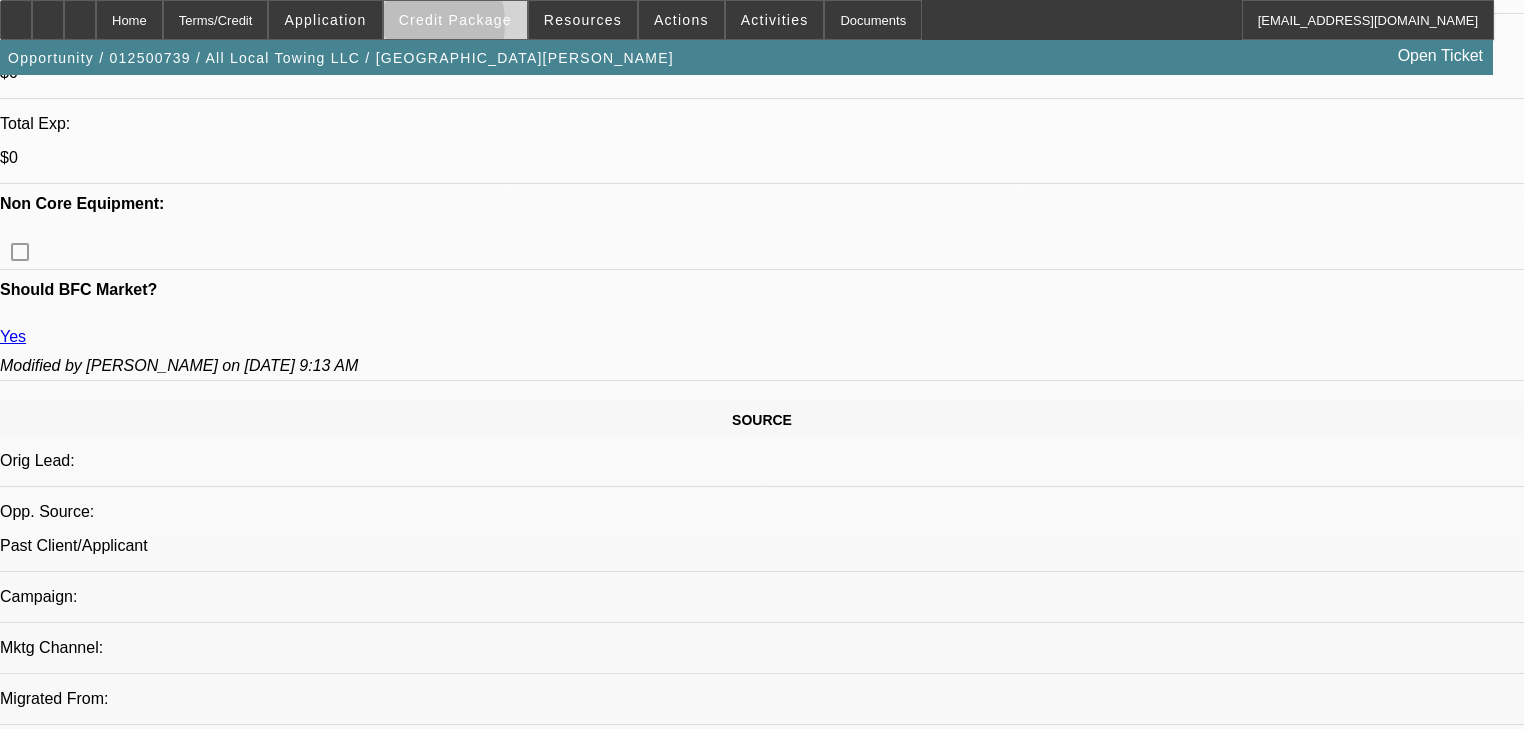 click at bounding box center (455, 20) 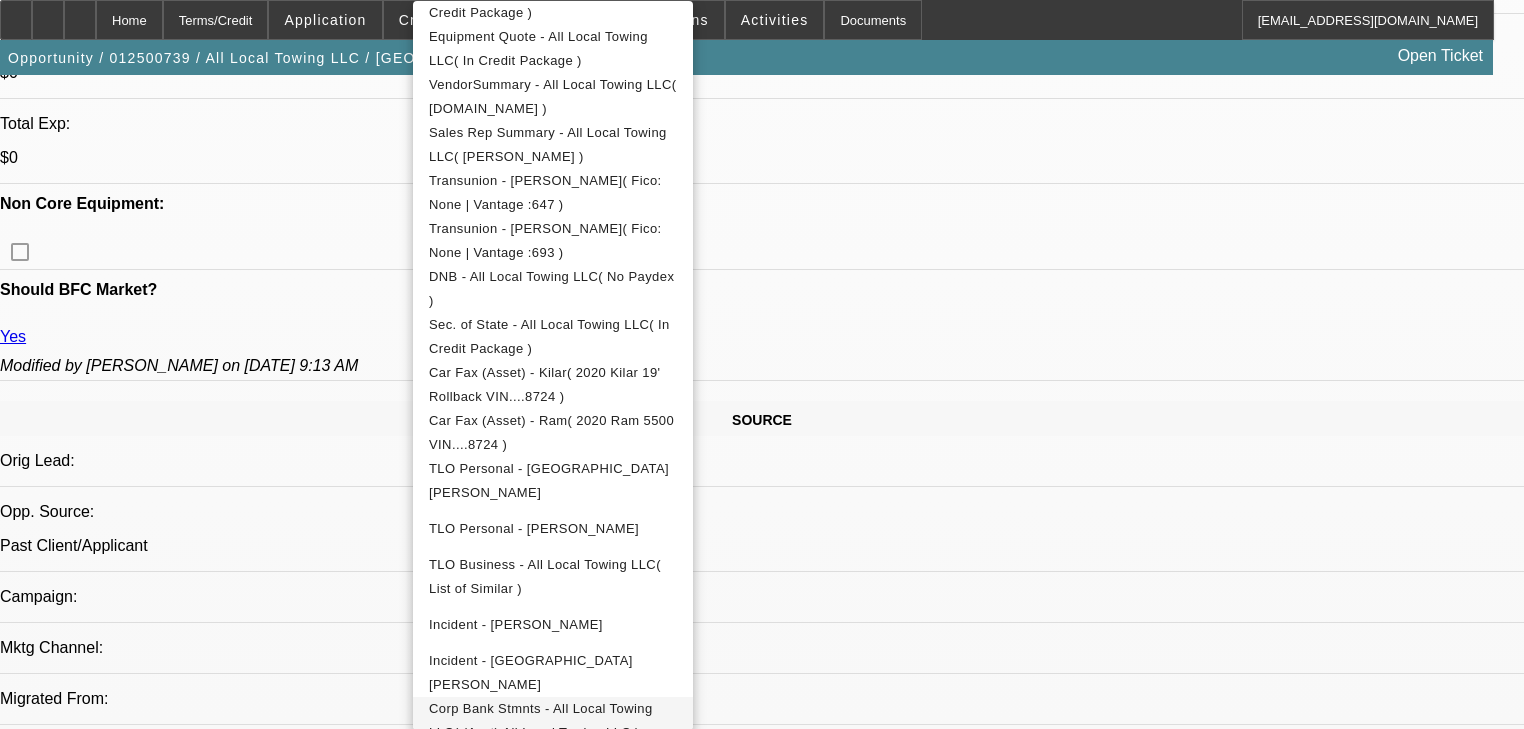 scroll, scrollTop: 502, scrollLeft: 0, axis: vertical 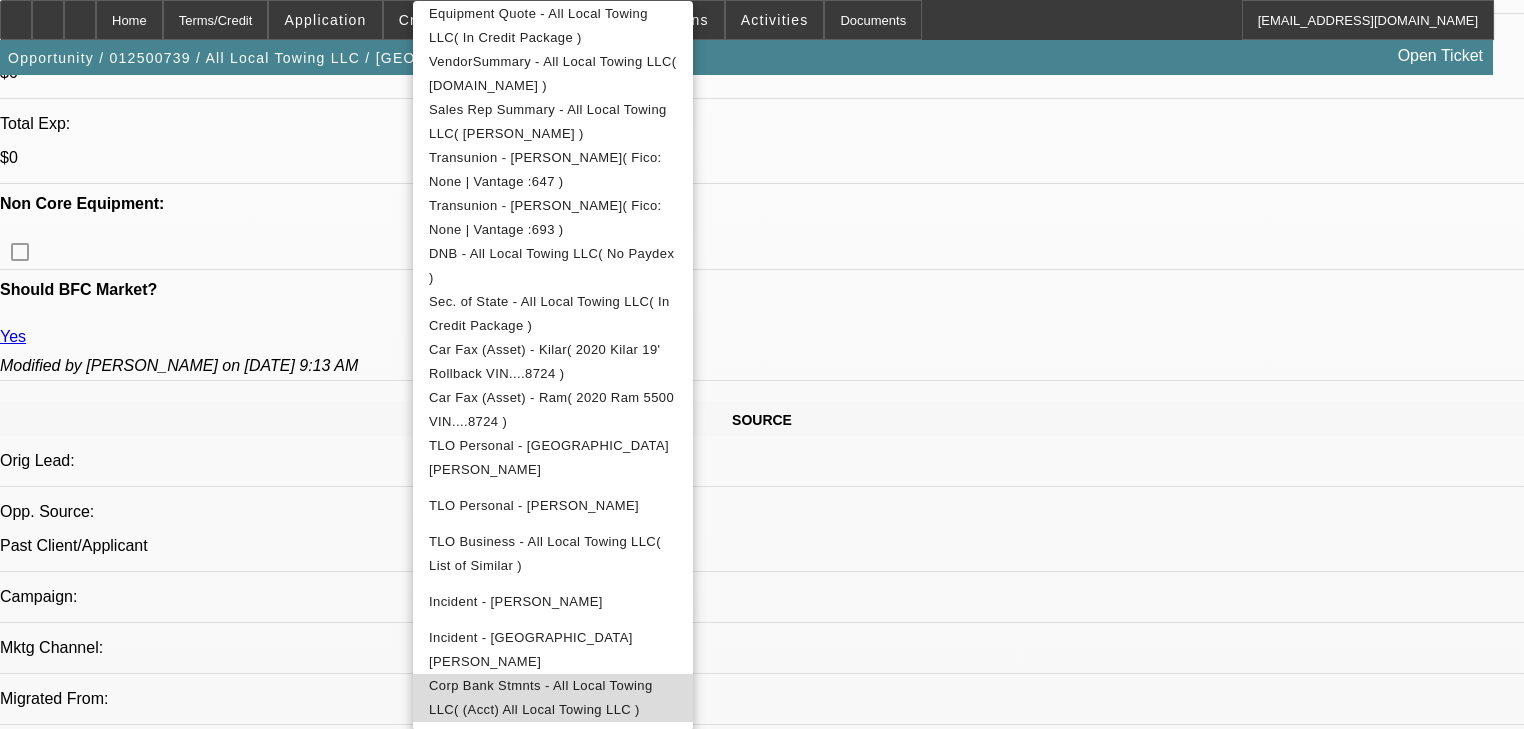 click on "Corp Bank Stmnts - All Local Towing LLC( (Acct) All Local Towing LLC )" at bounding box center [541, 697] 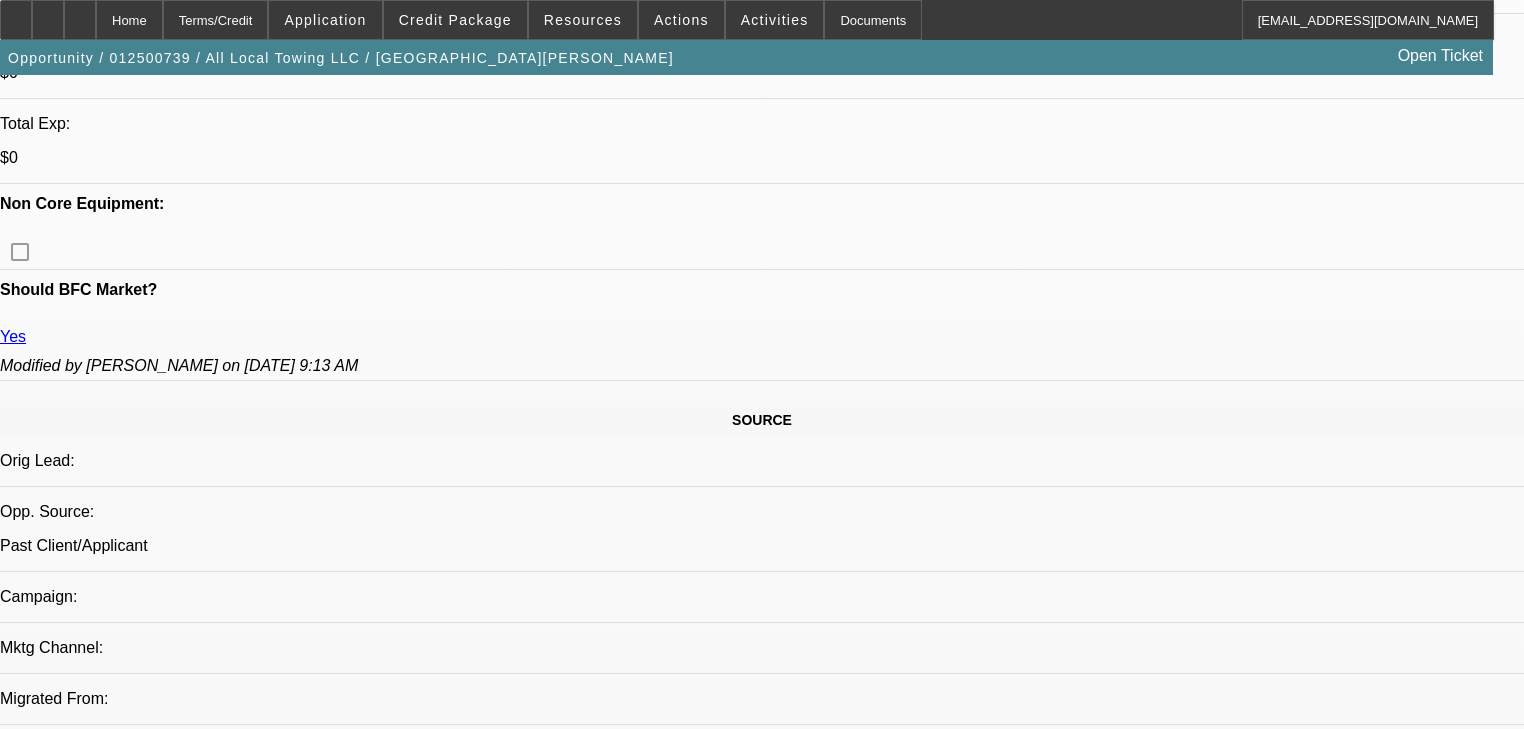 click on "Send Back To Sales - 012500739 / $55,670.75 / Kilar 19 Rollback / Equip-Used.com / All Local Towing LLC / Aracena, Juan
George Arida - 6/4/25, 11:22 AM" at bounding box center (458, 6903) 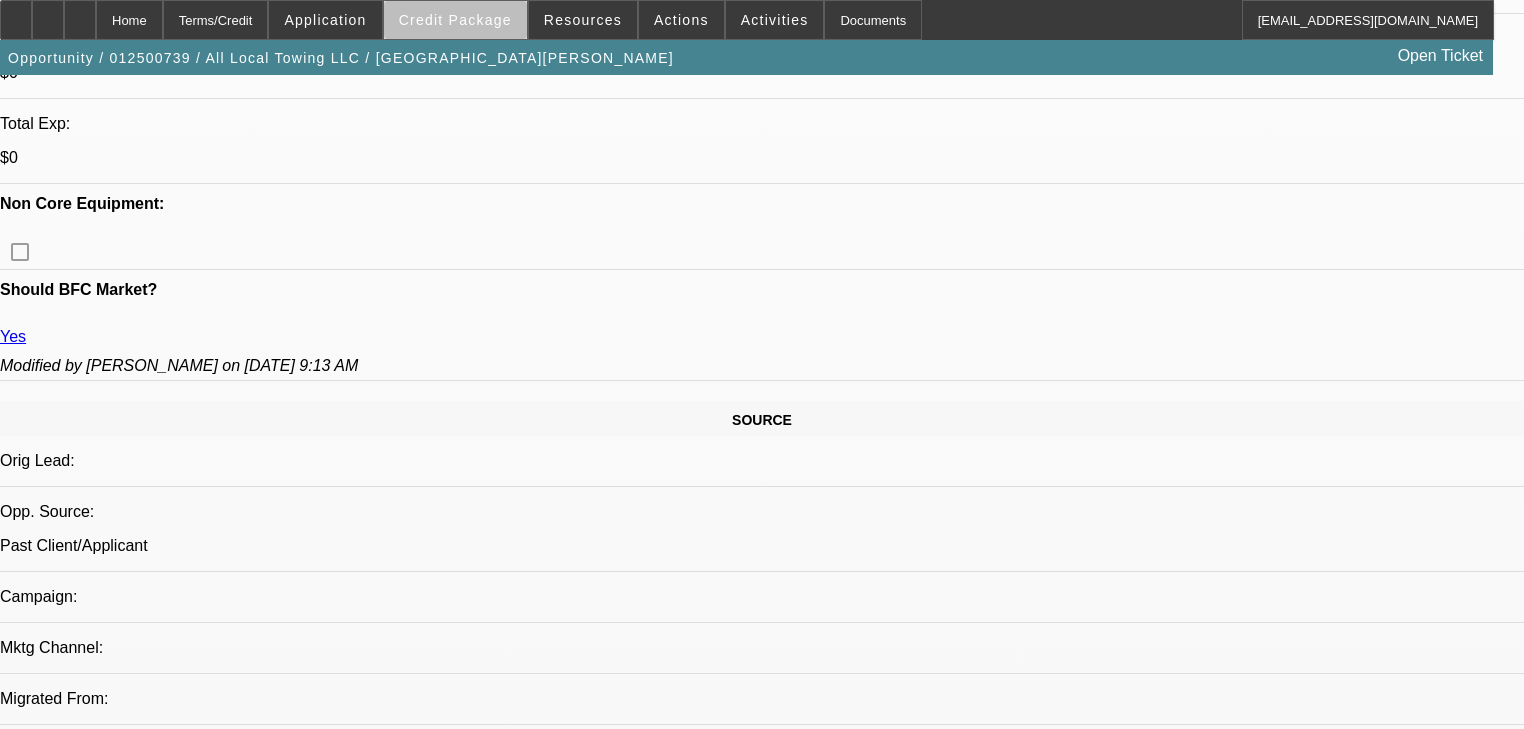 click at bounding box center [455, 20] 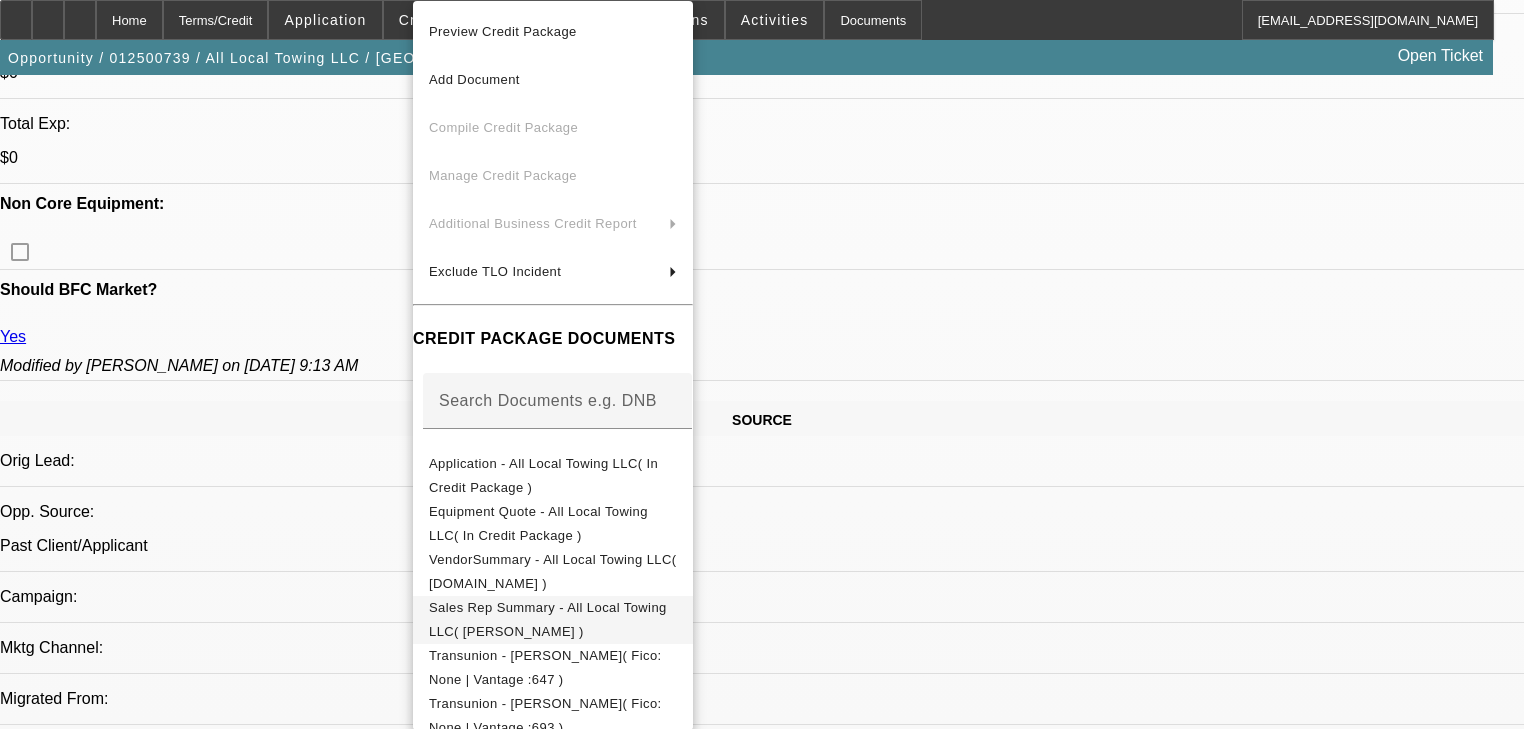 scroll, scrollTop: 0, scrollLeft: 0, axis: both 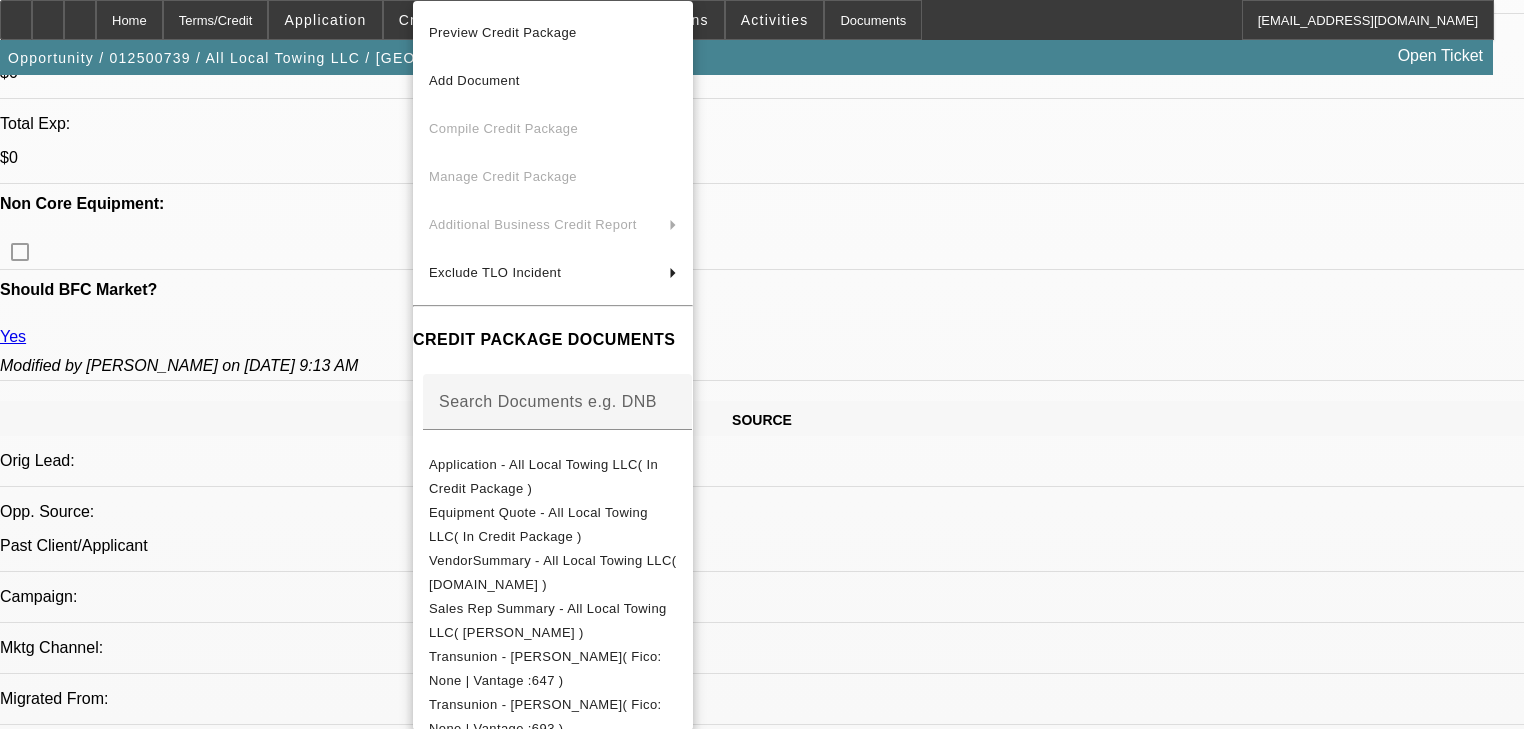 click at bounding box center (762, 364) 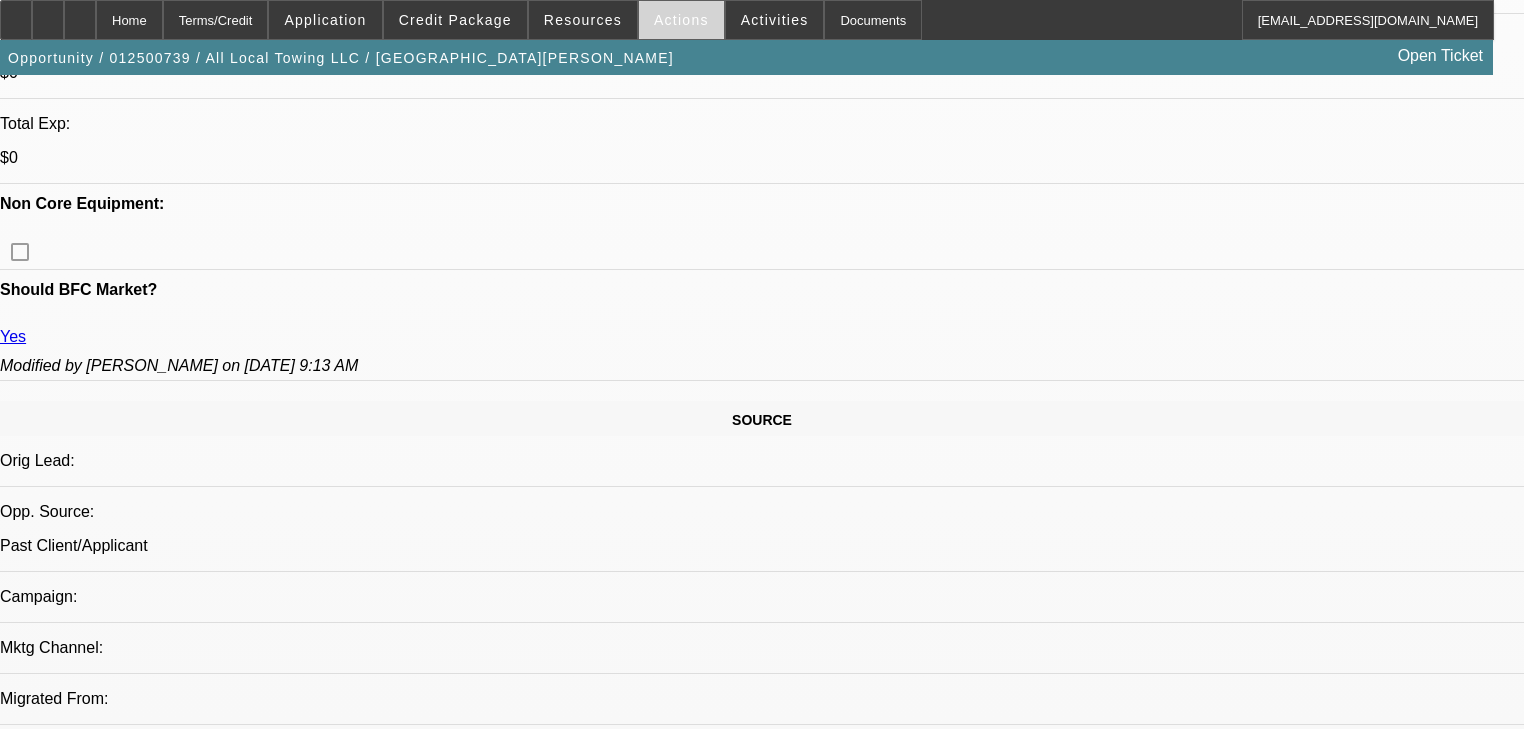 click at bounding box center [681, 20] 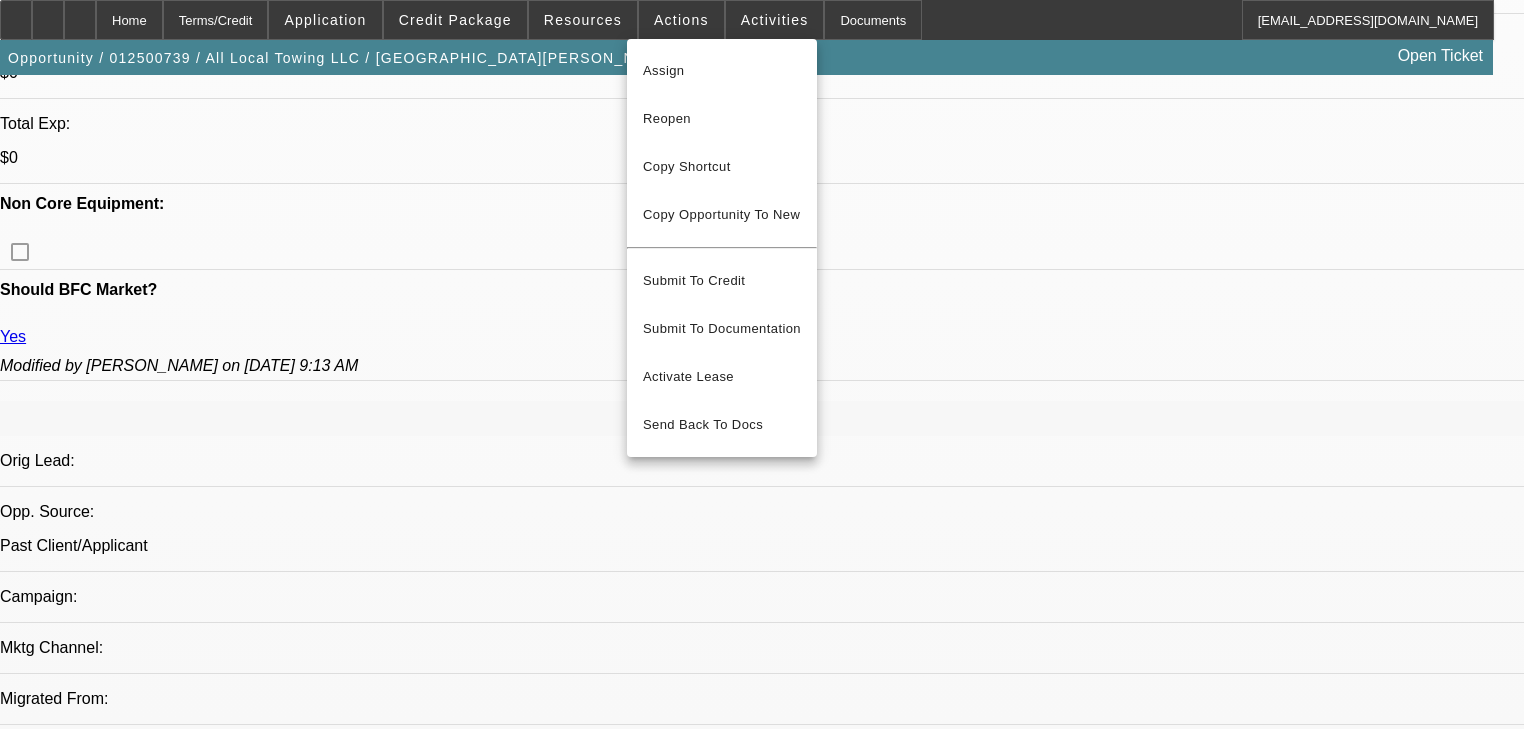 click at bounding box center (762, 364) 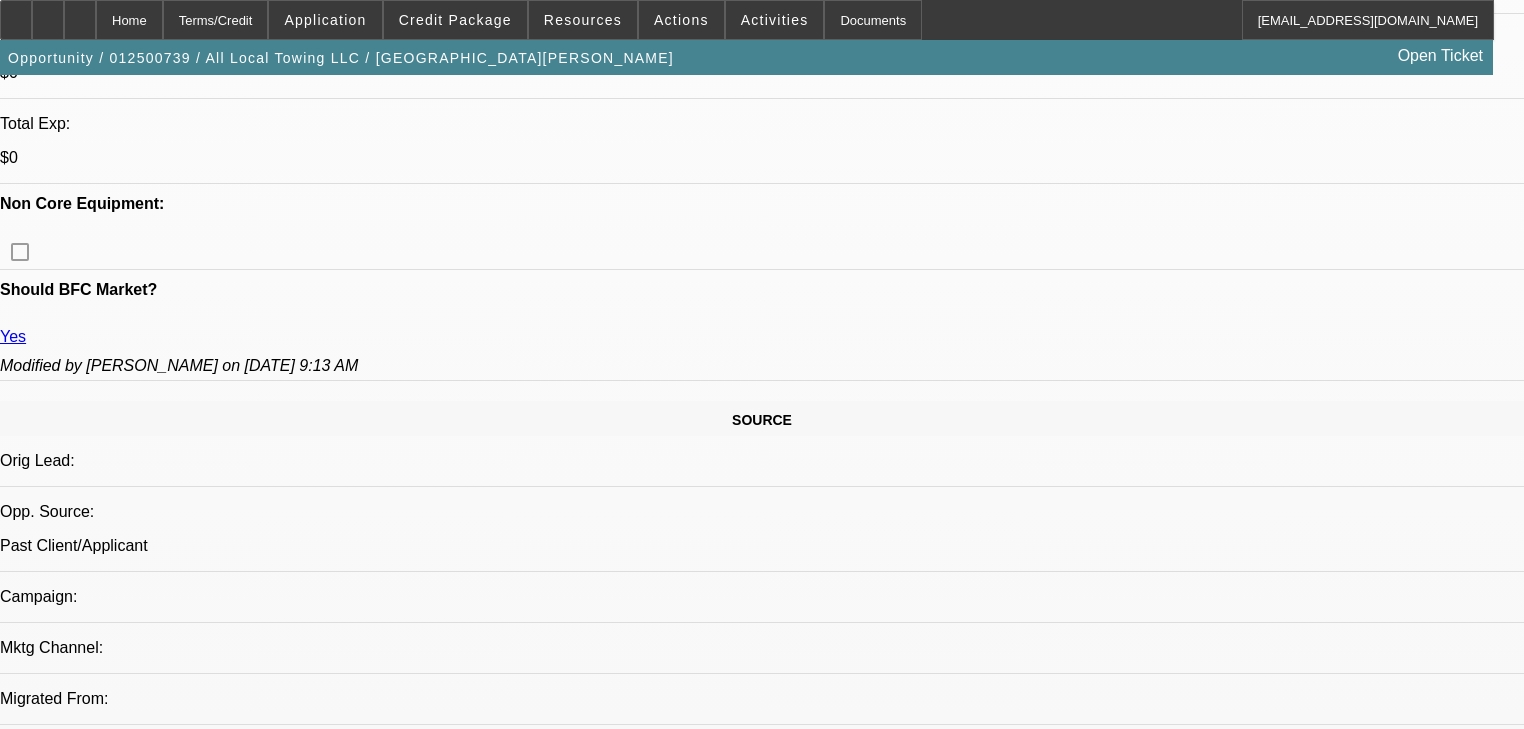click at bounding box center [775, 20] 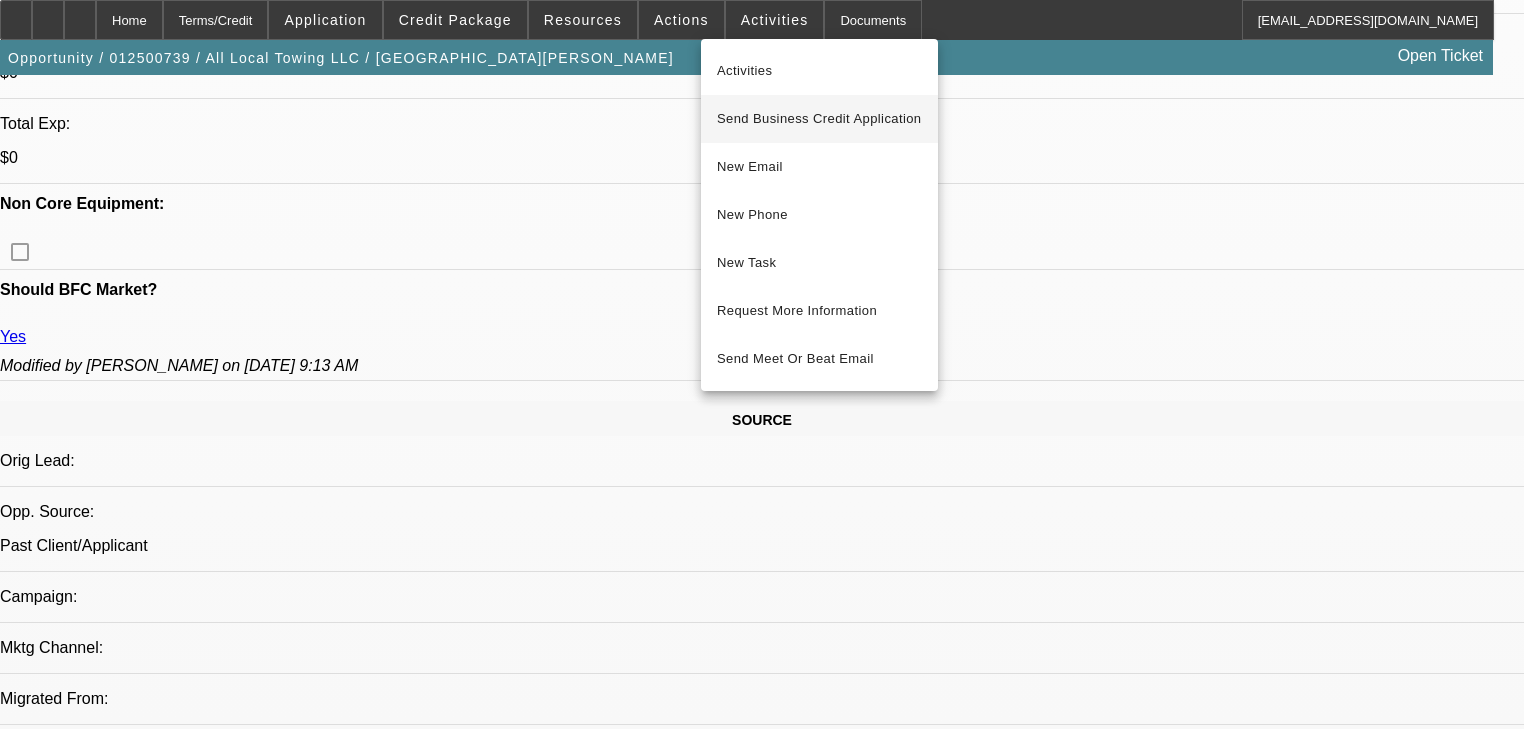 click on "Send Business Credit Application" at bounding box center [819, 119] 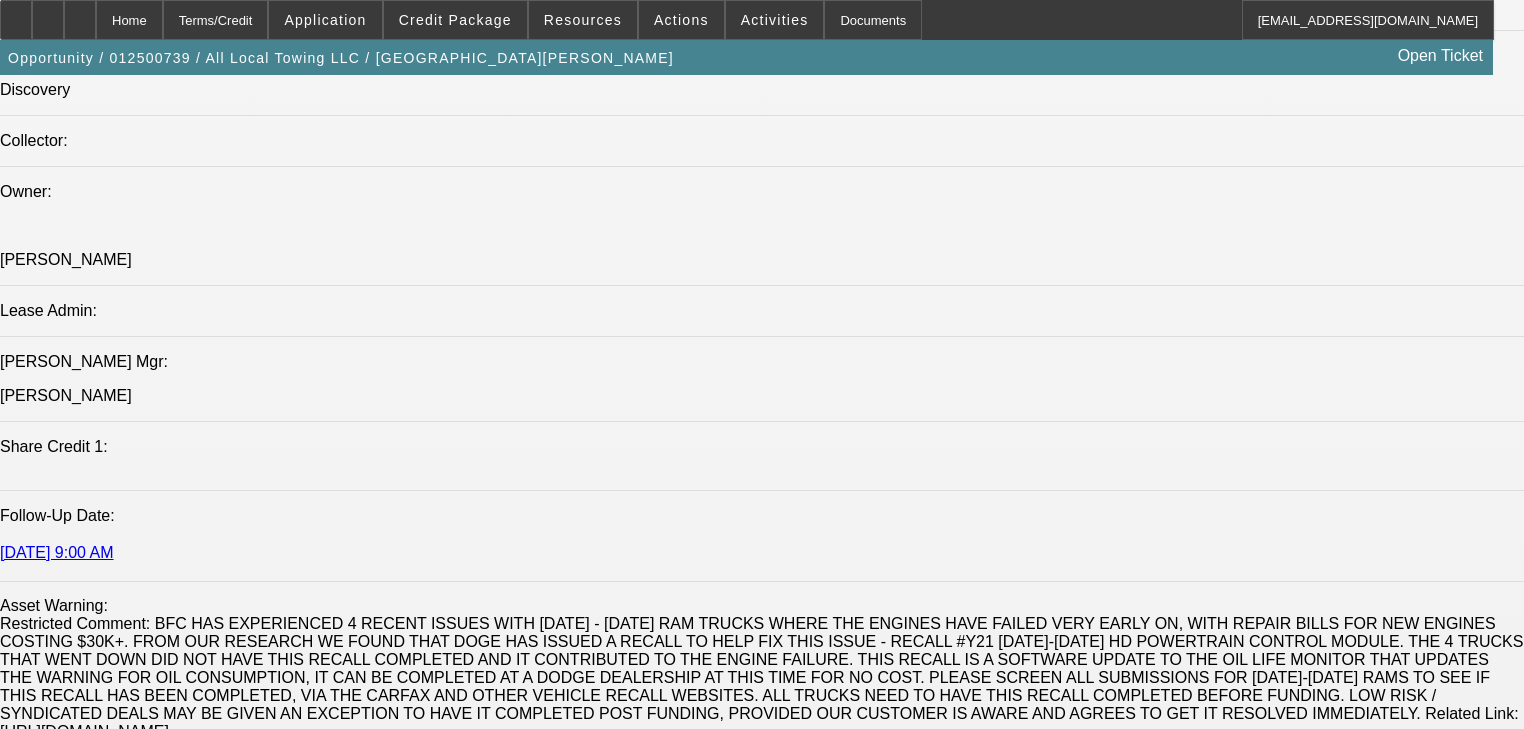 scroll, scrollTop: 2240, scrollLeft: 0, axis: vertical 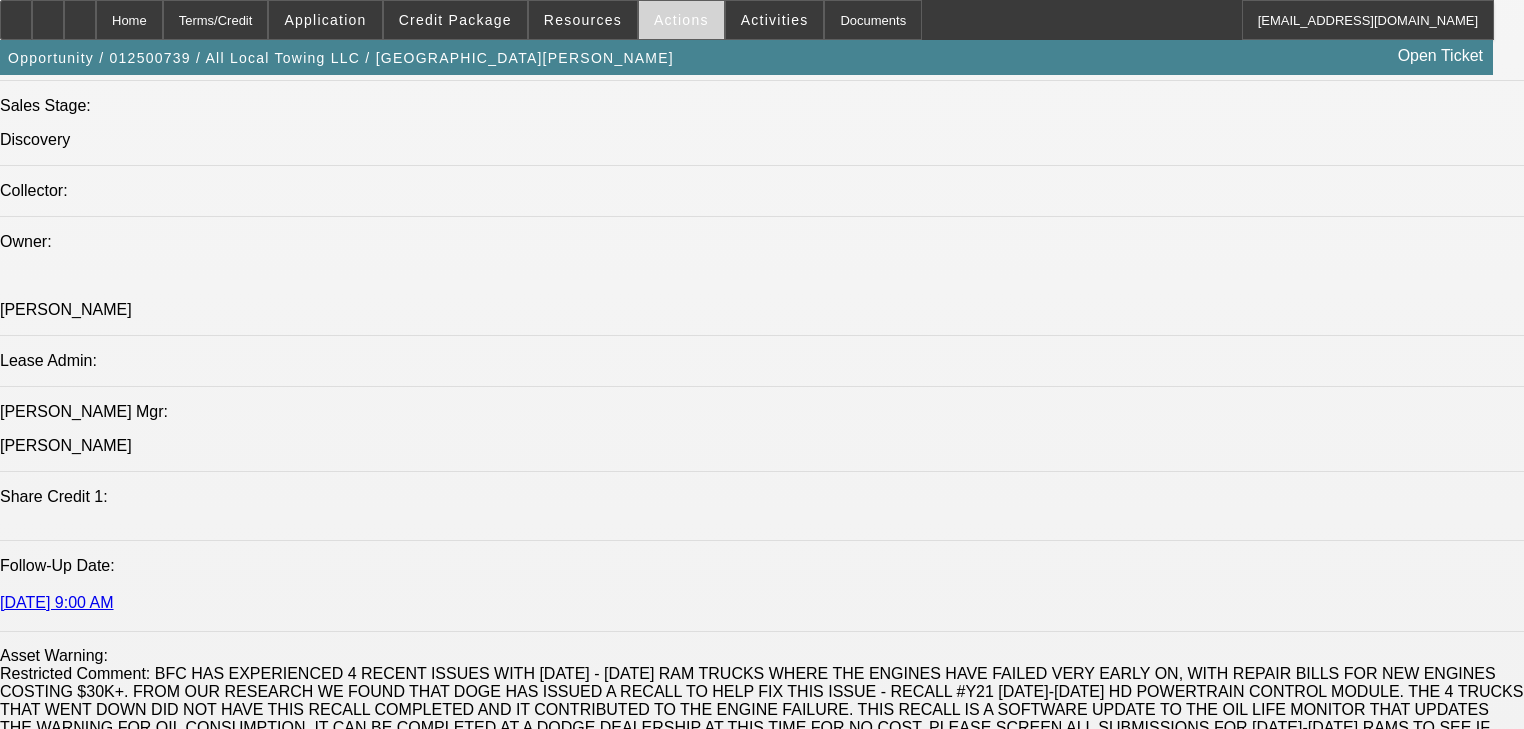 click at bounding box center (681, 20) 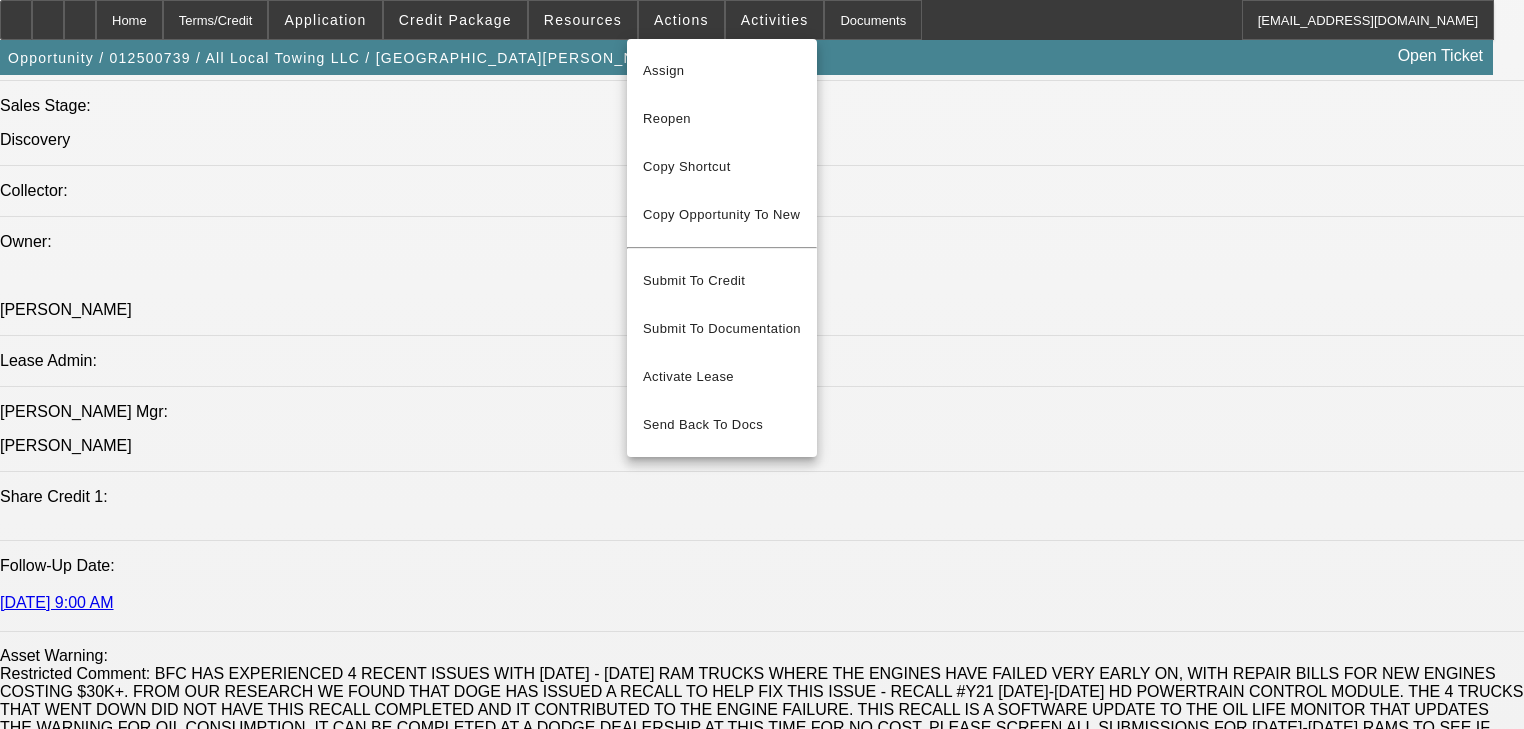 click at bounding box center (762, 364) 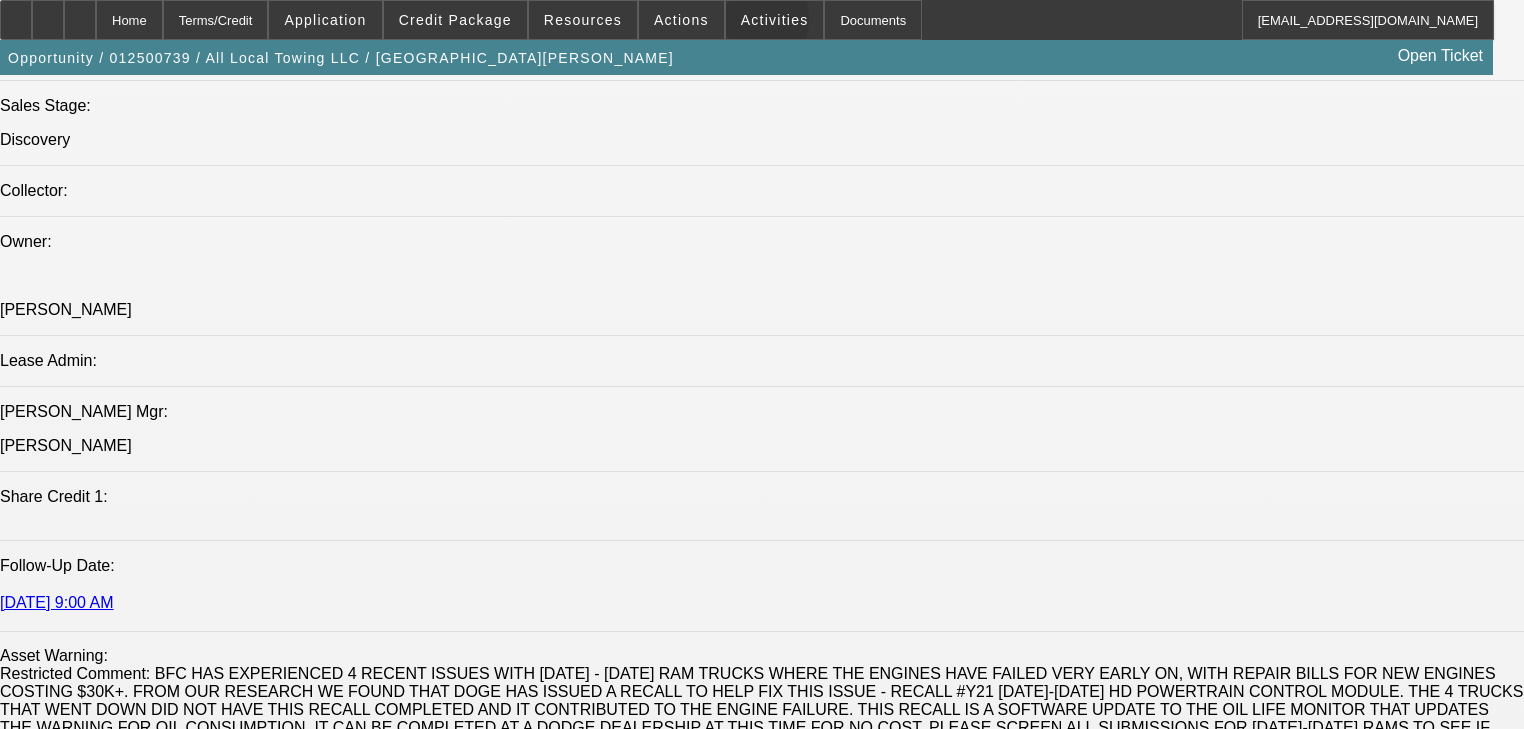 click at bounding box center (775, 20) 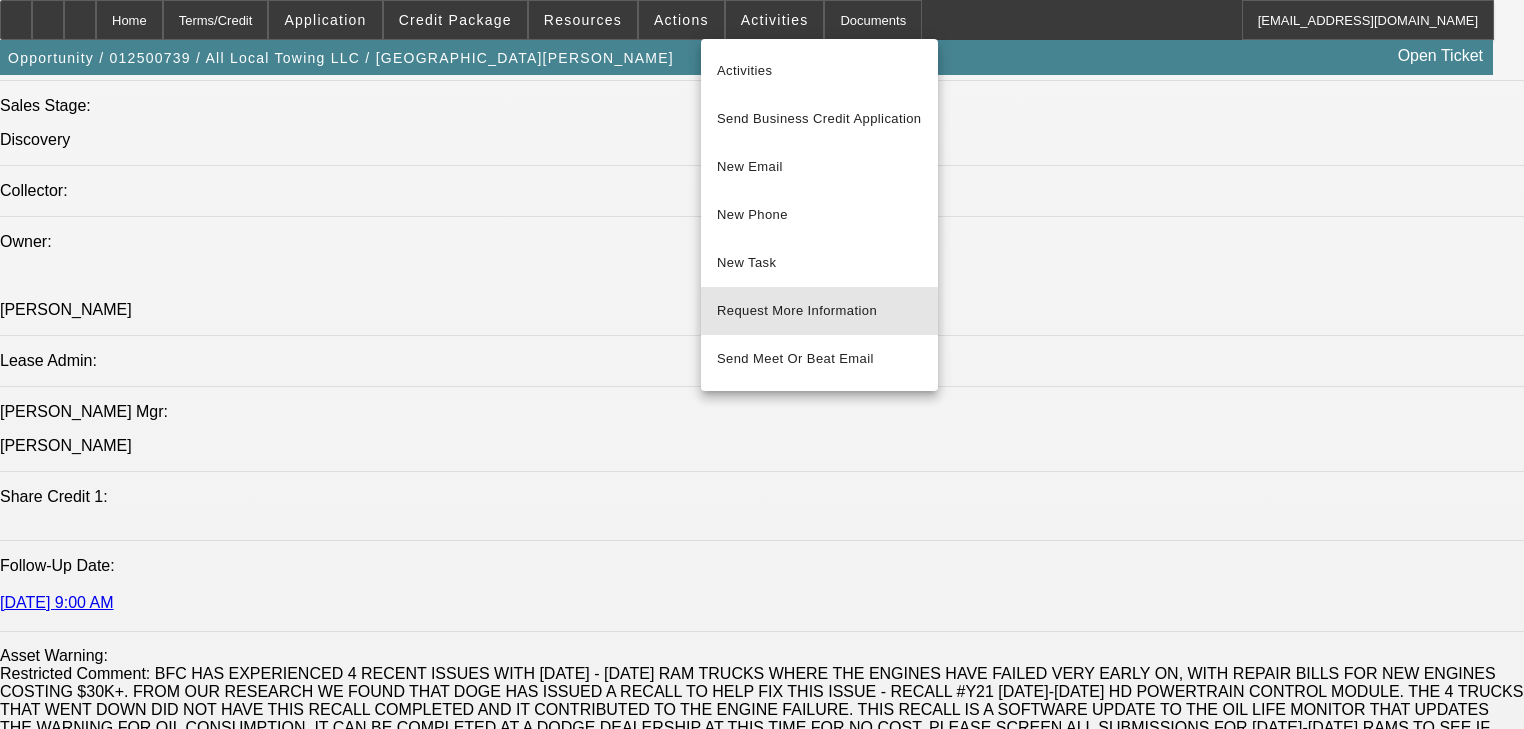 drag, startPoint x: 796, startPoint y: 326, endPoint x: 688, endPoint y: 262, distance: 125.53884 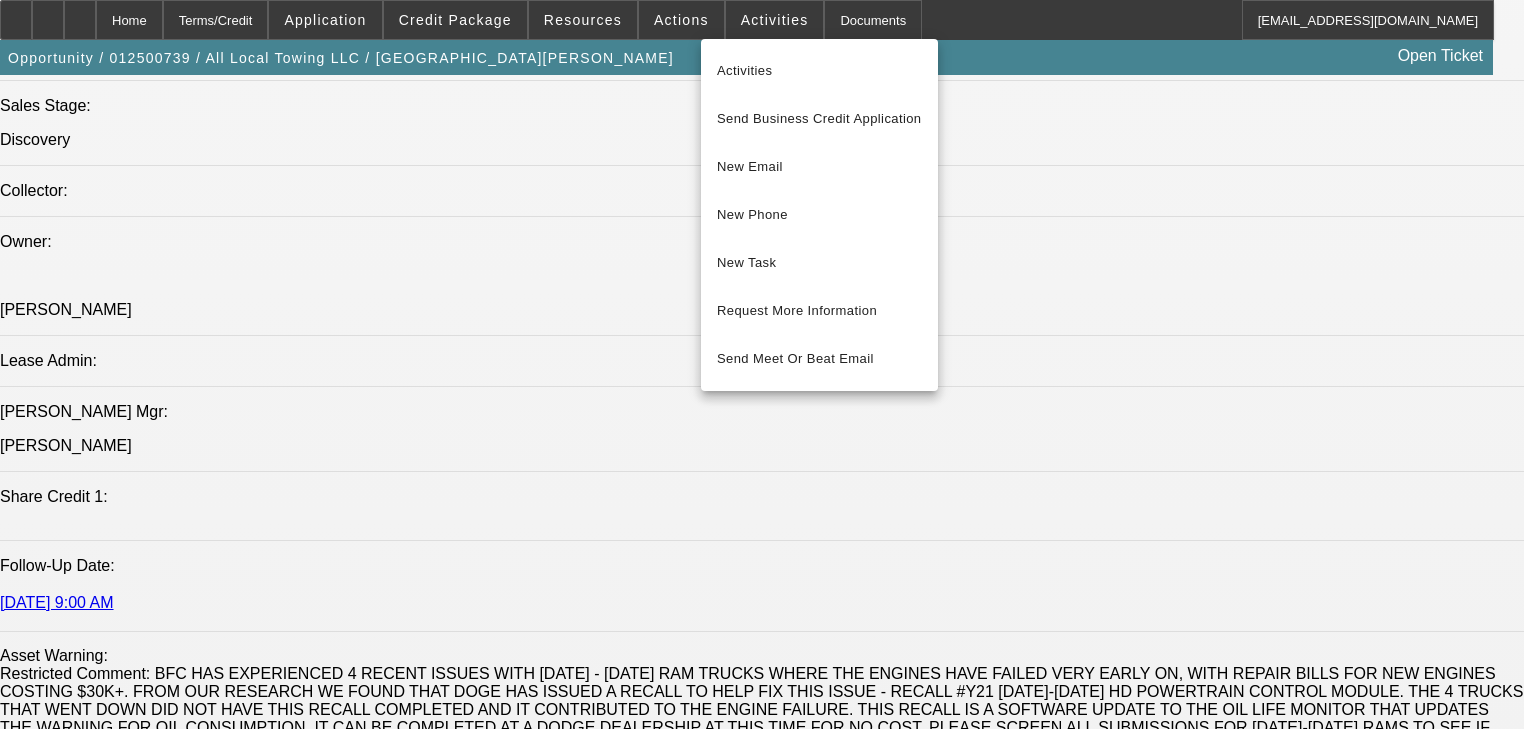 click 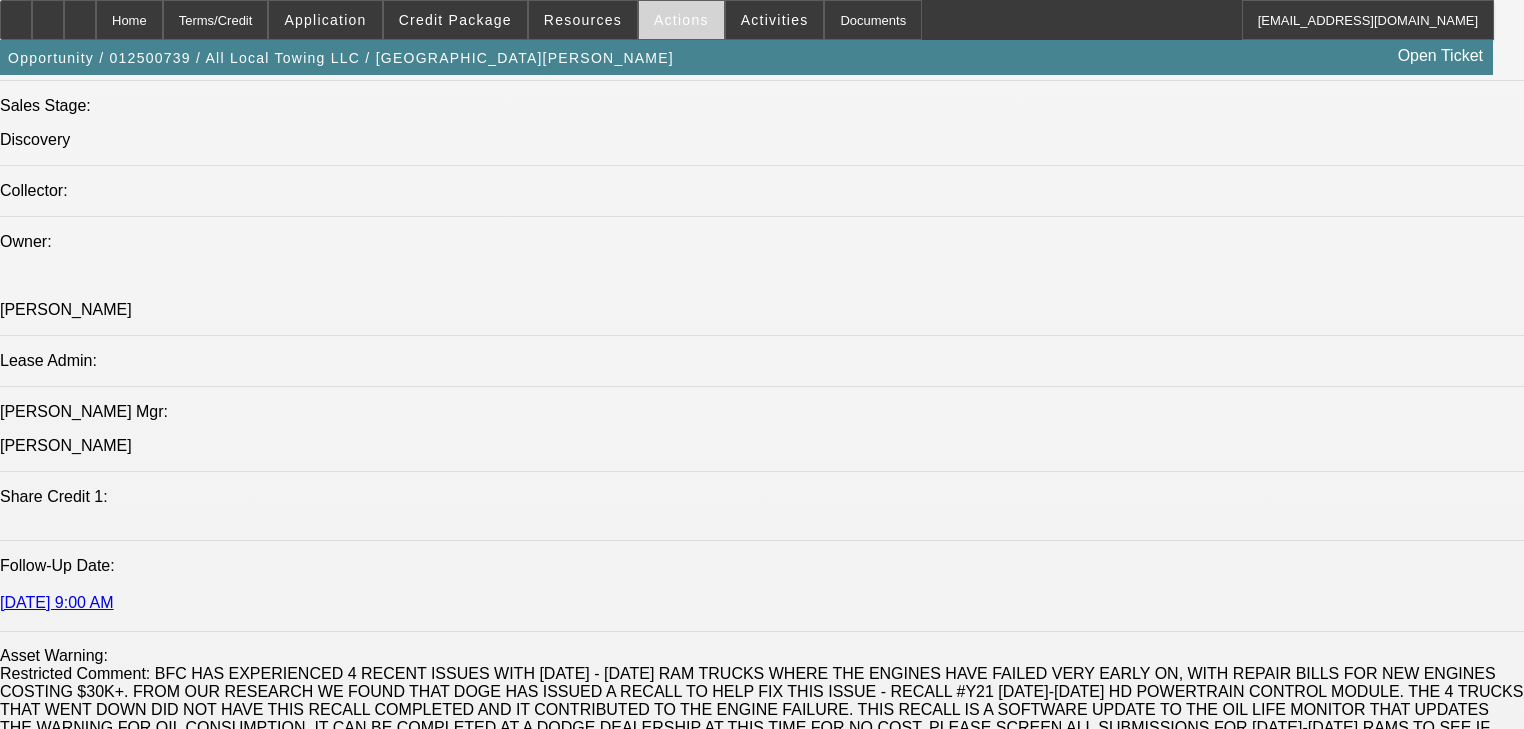 click 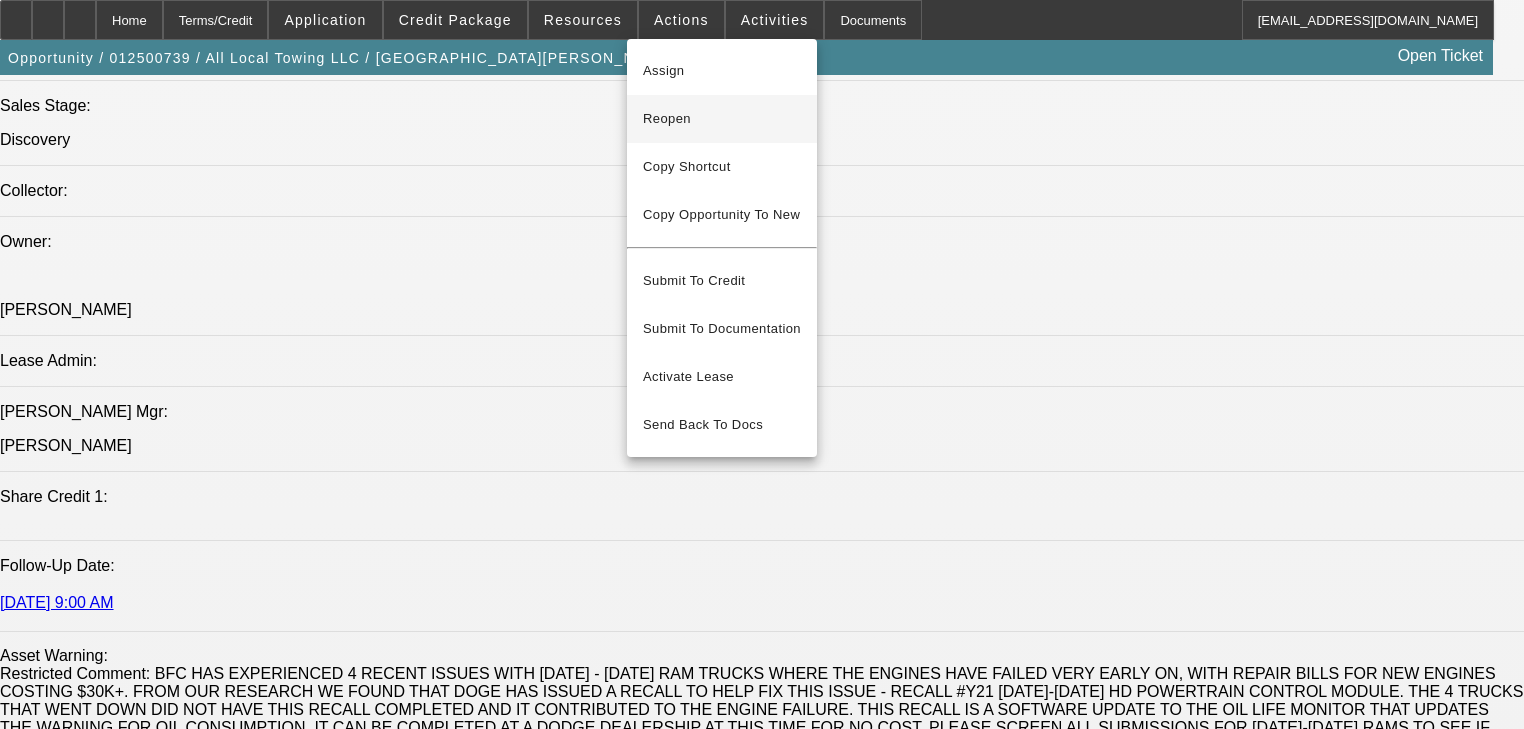 click on "Reopen" 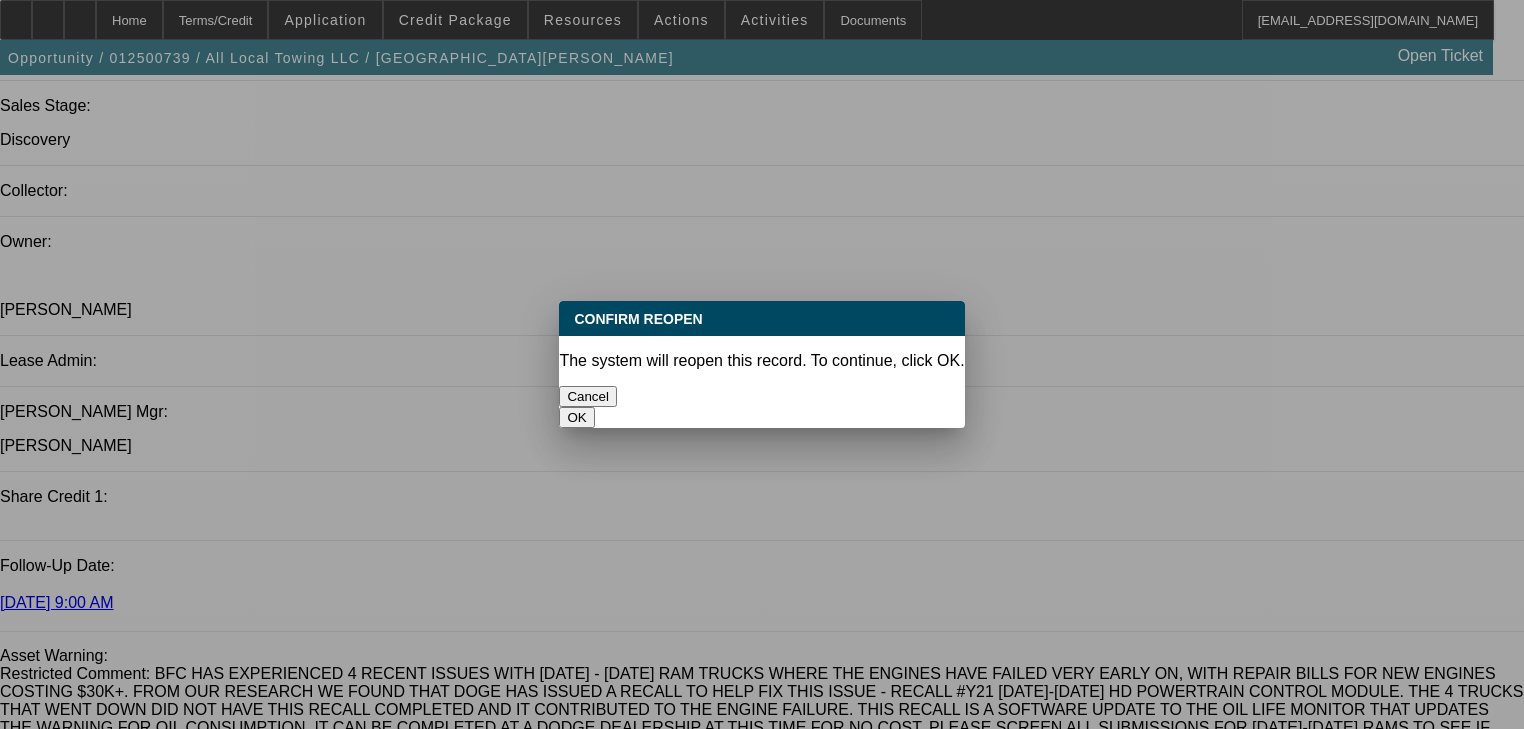 scroll, scrollTop: 0, scrollLeft: 0, axis: both 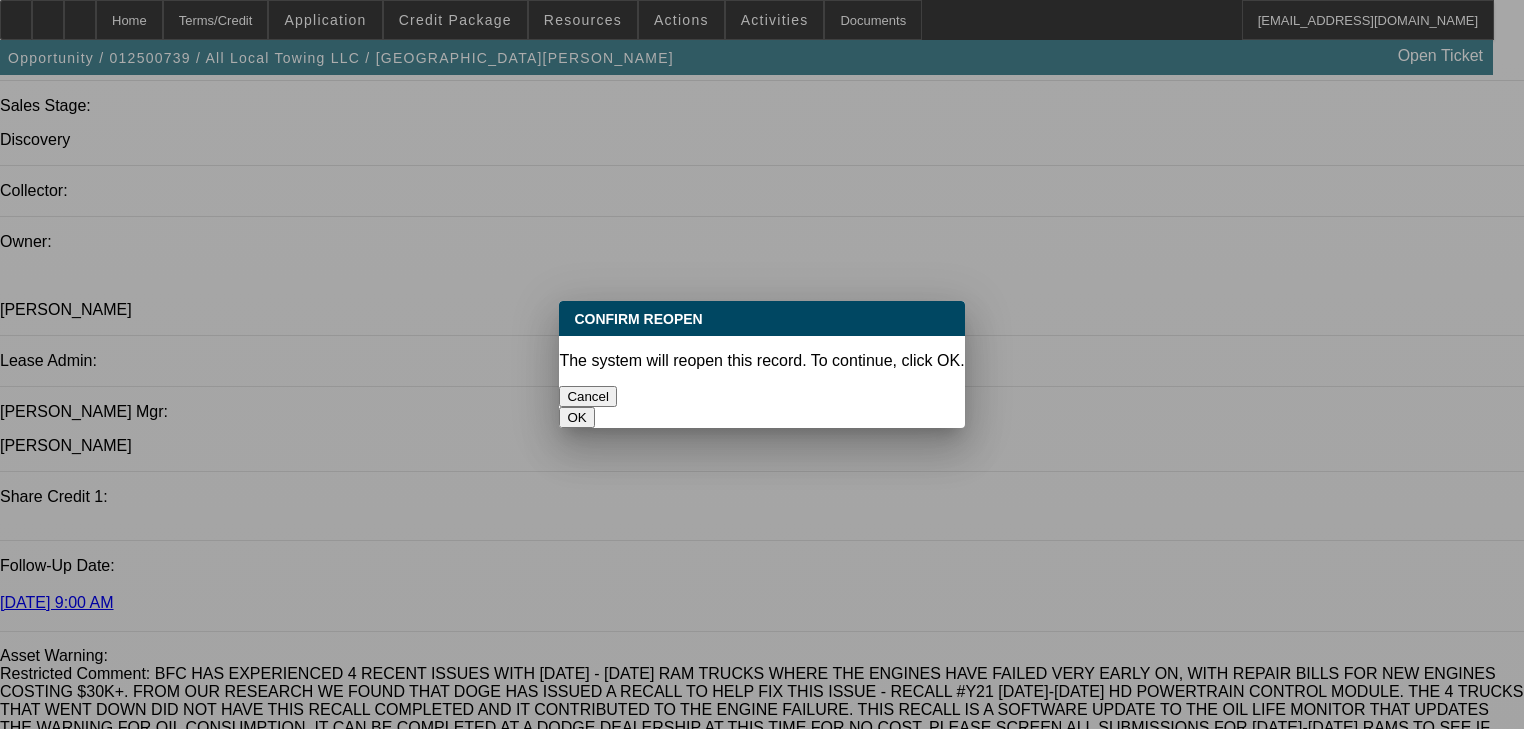 click on "OK" 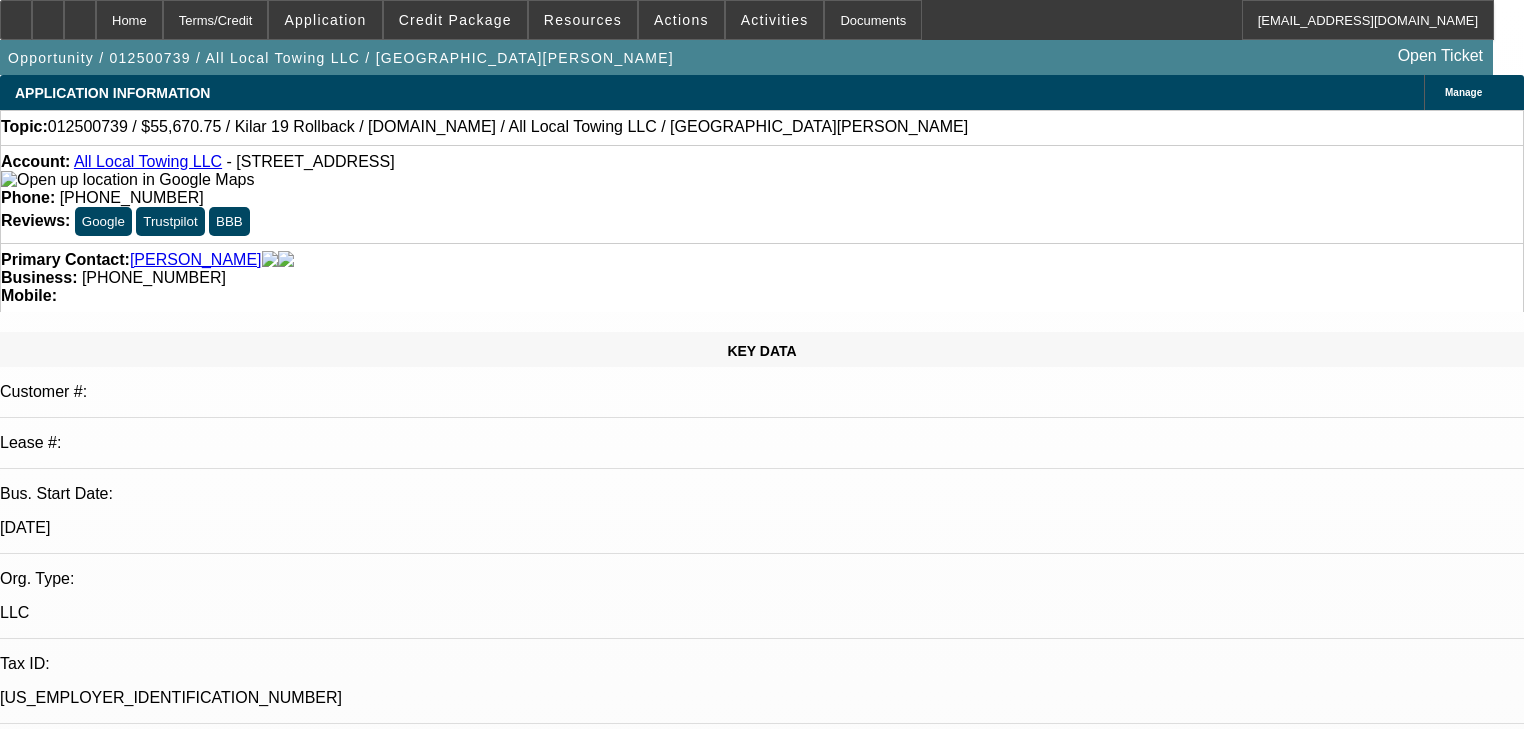 scroll, scrollTop: 2240, scrollLeft: 0, axis: vertical 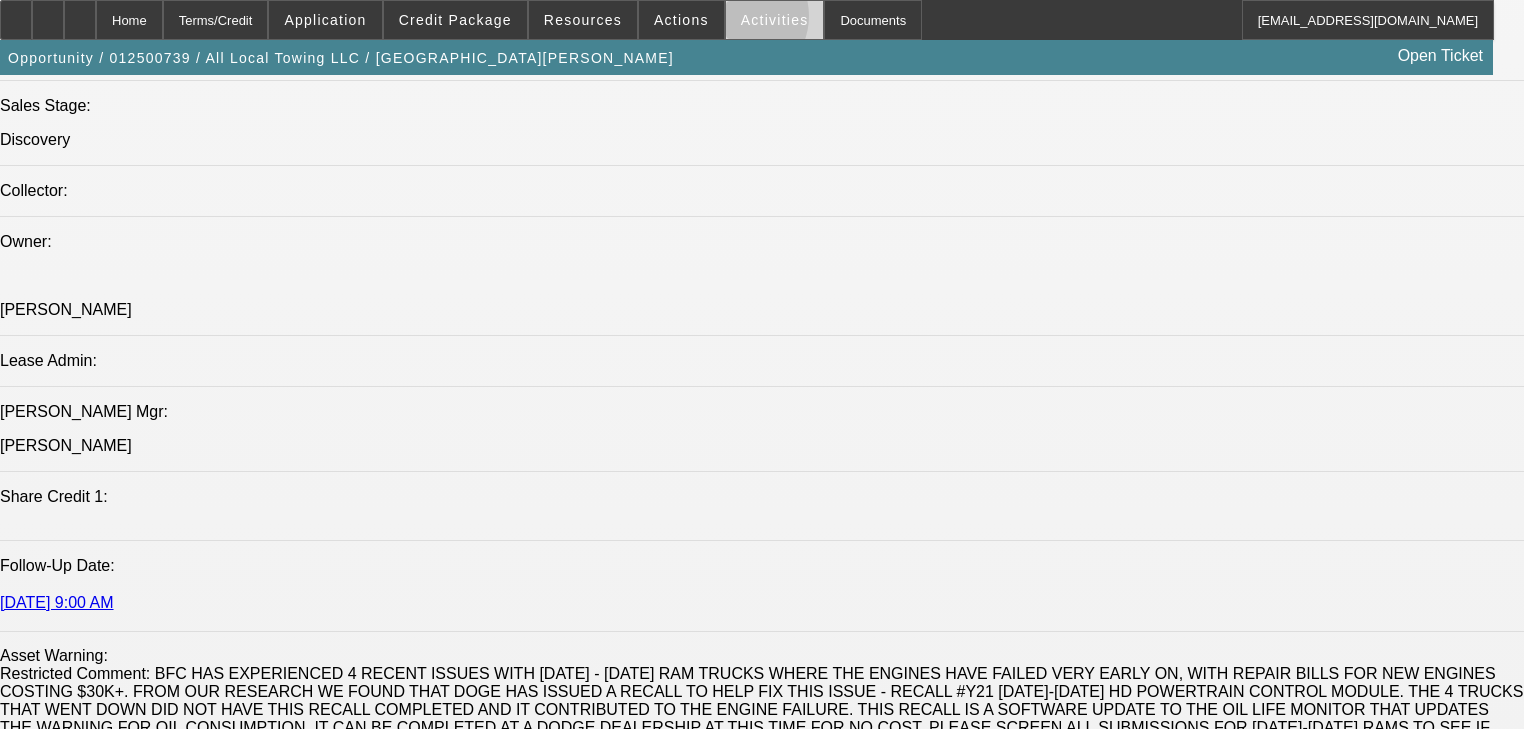 click 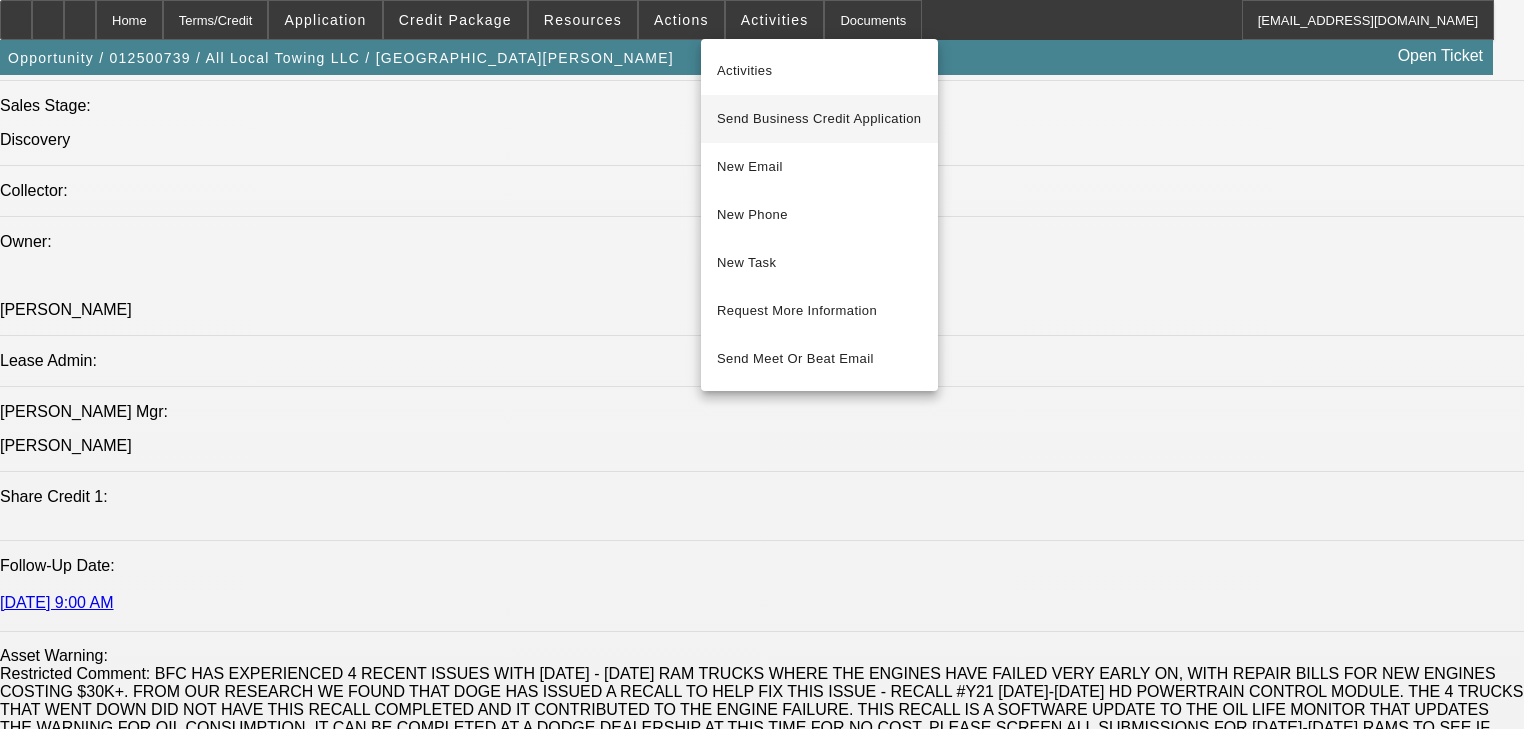 click on "Send Business Credit Application" 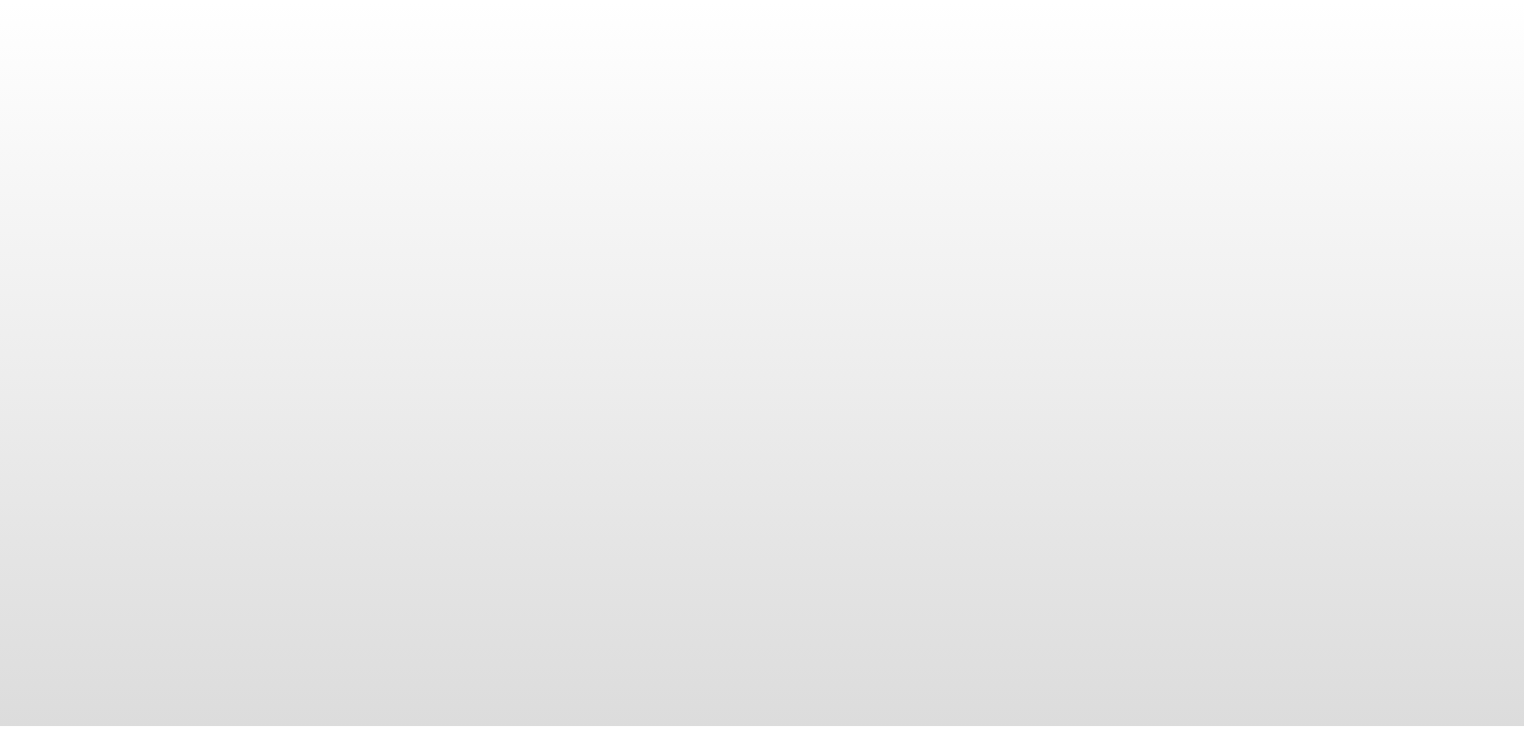scroll, scrollTop: 0, scrollLeft: 0, axis: both 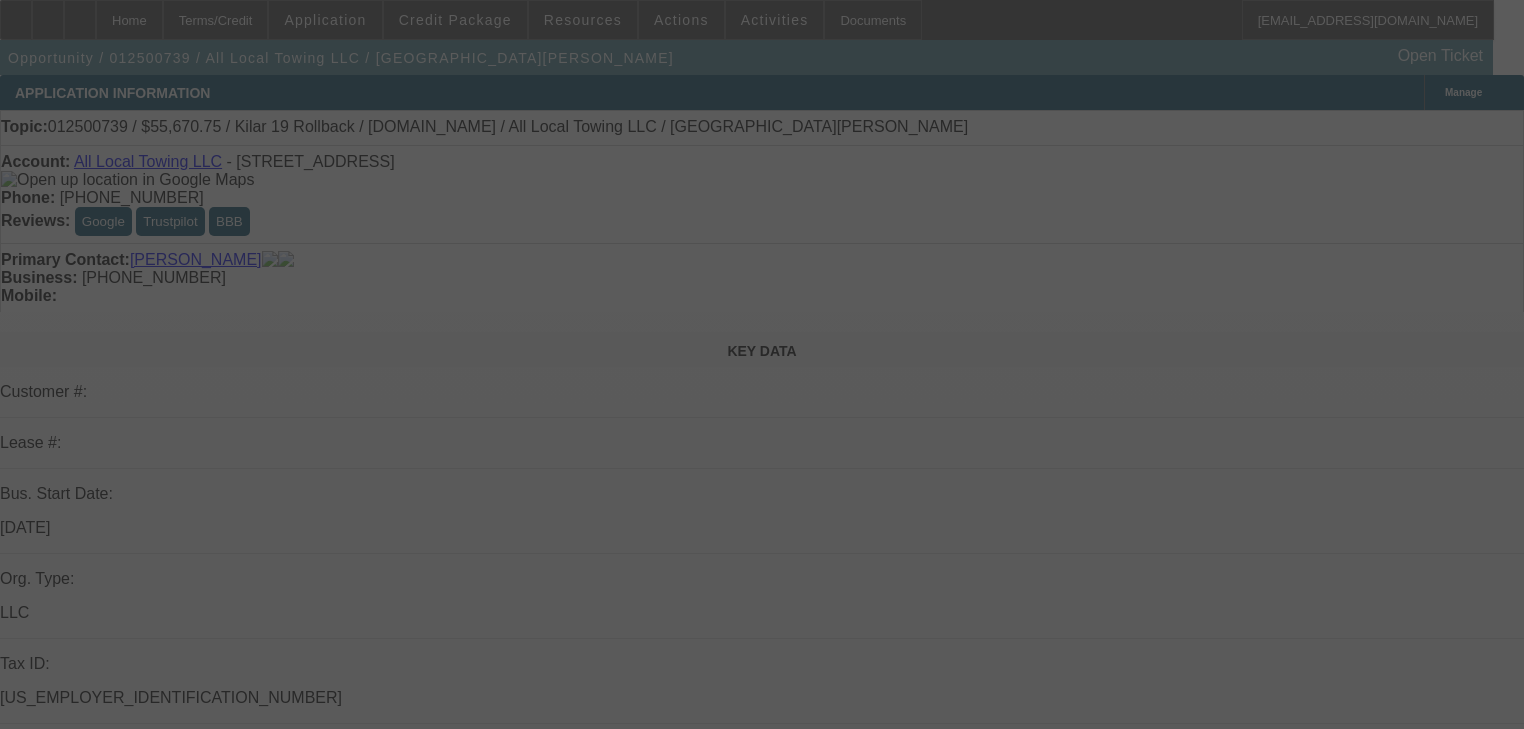 click 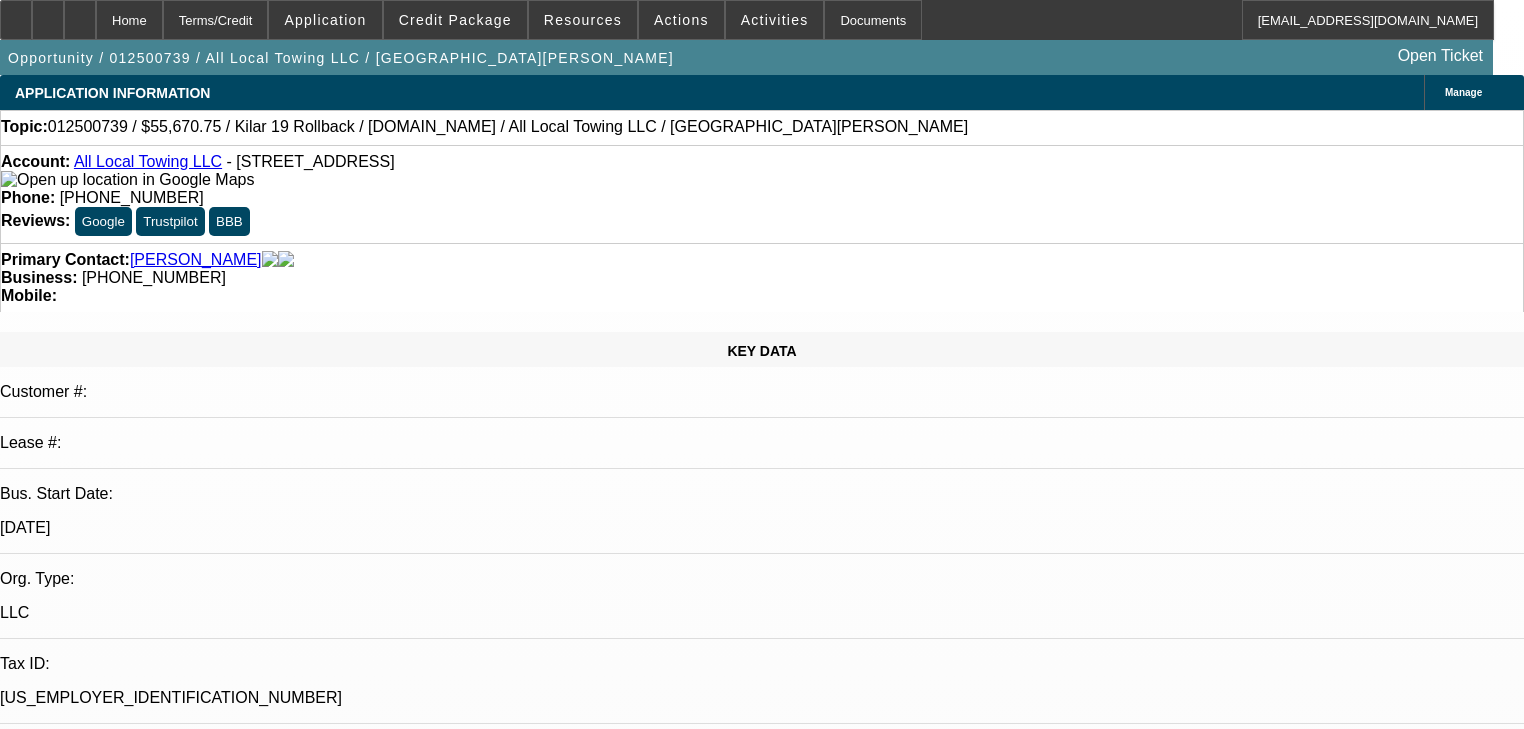 select on "0.15" 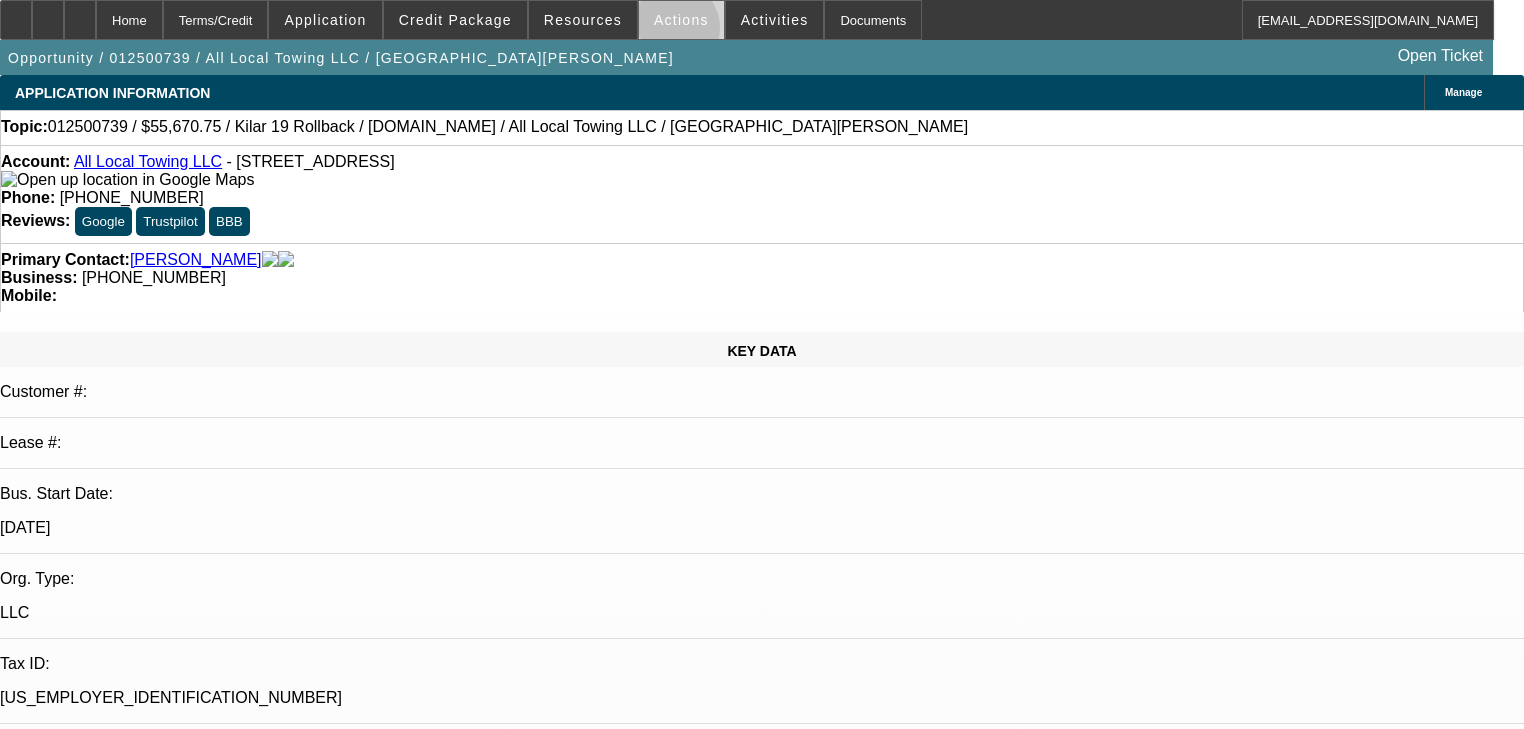 click at bounding box center (681, 20) 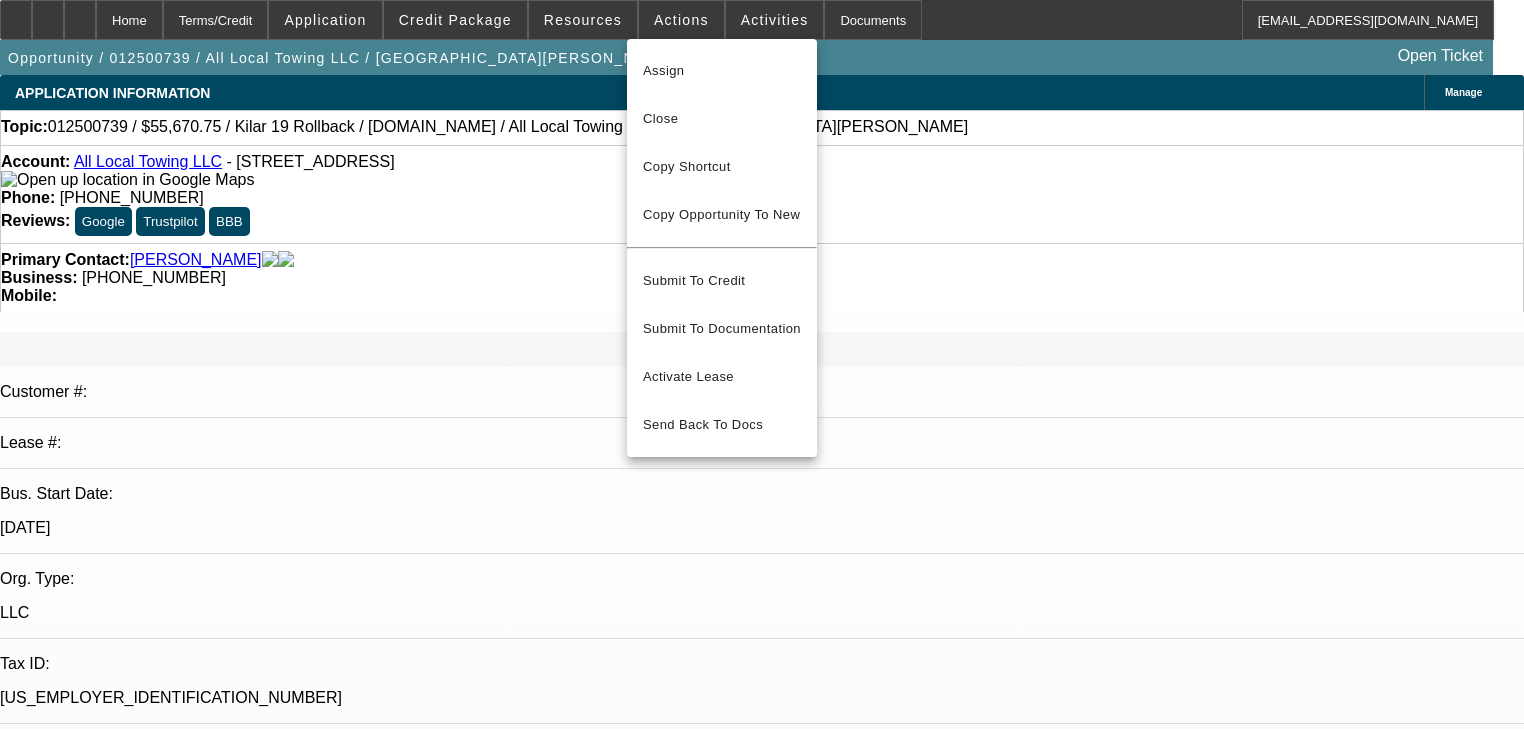 click at bounding box center (762, 364) 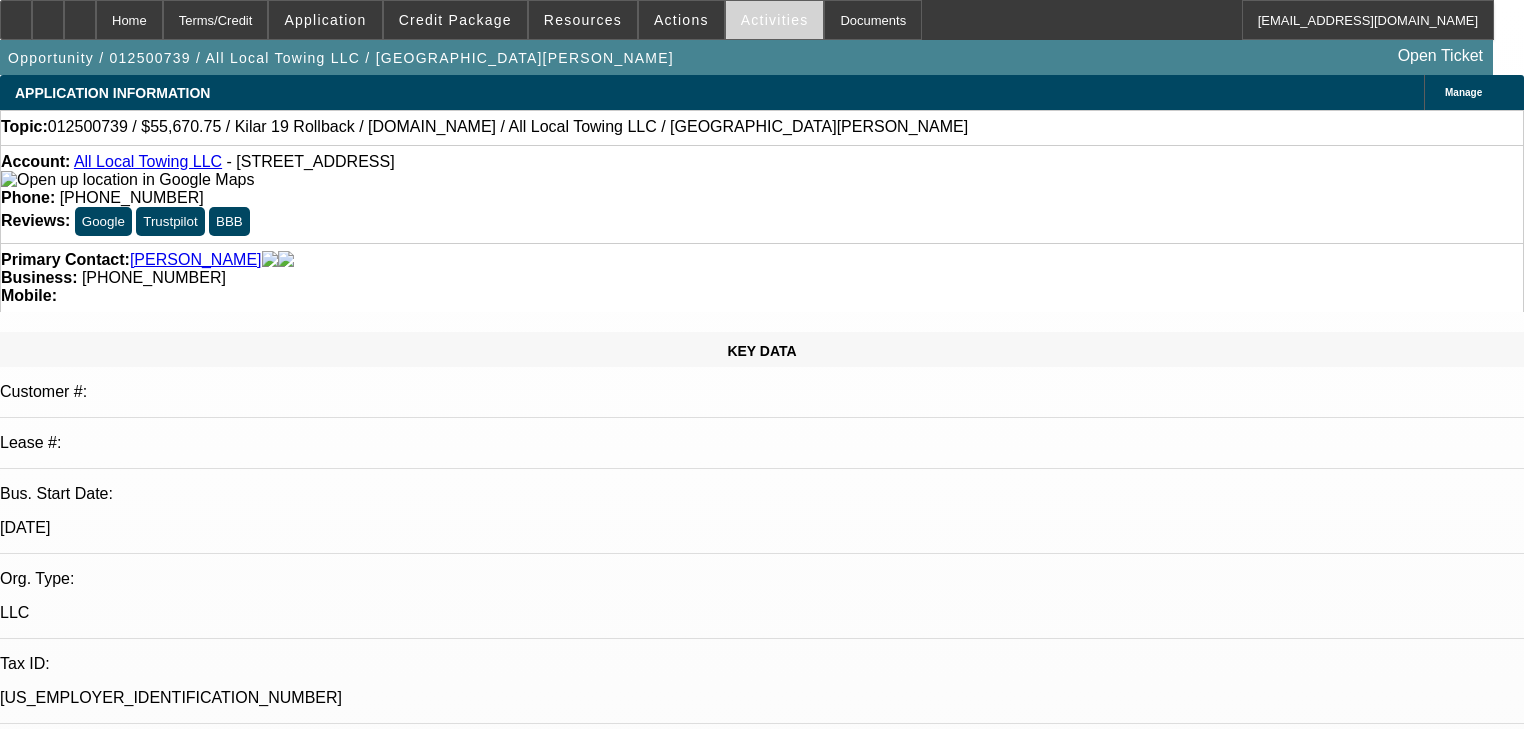 click on "Activities" at bounding box center [775, 20] 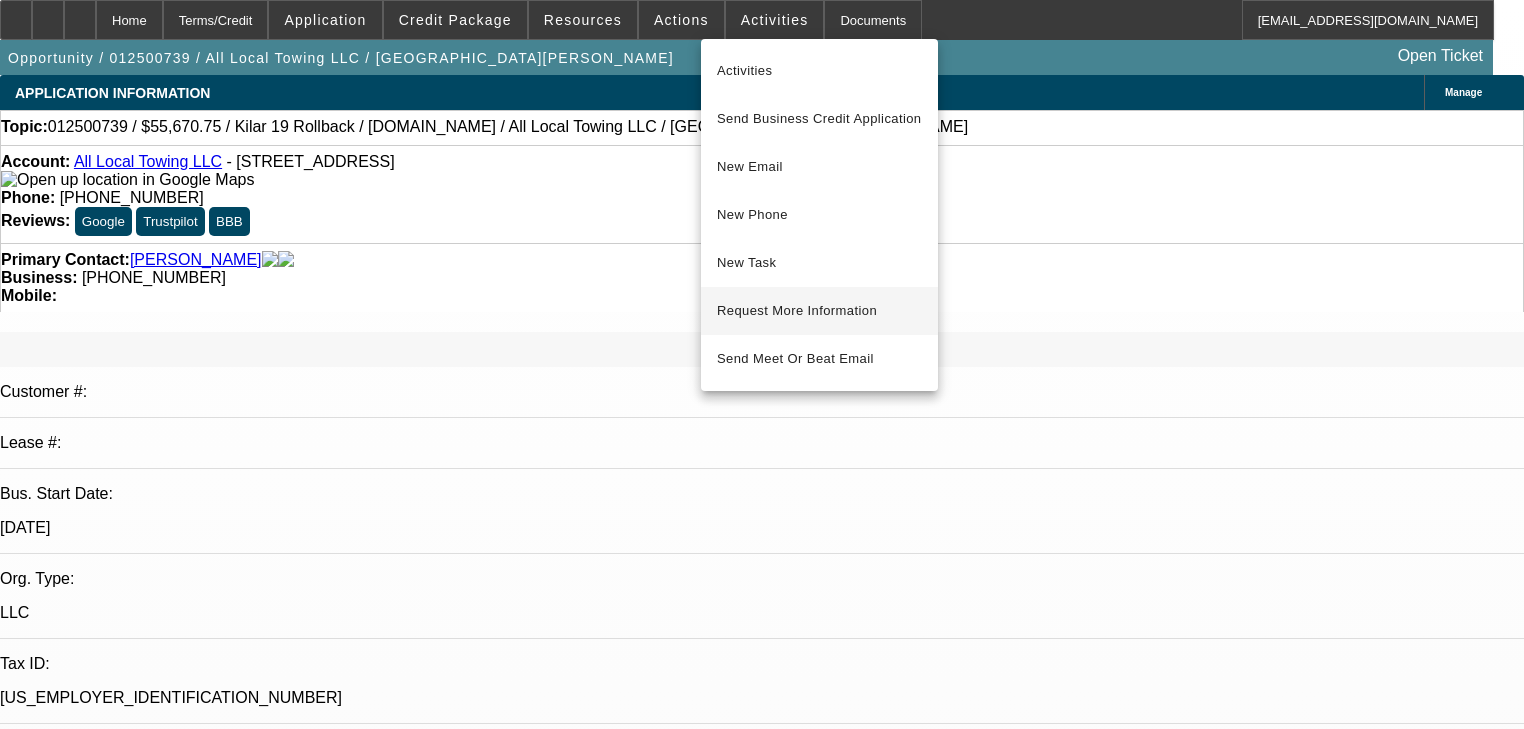 click on "Request More Information" at bounding box center [819, 311] 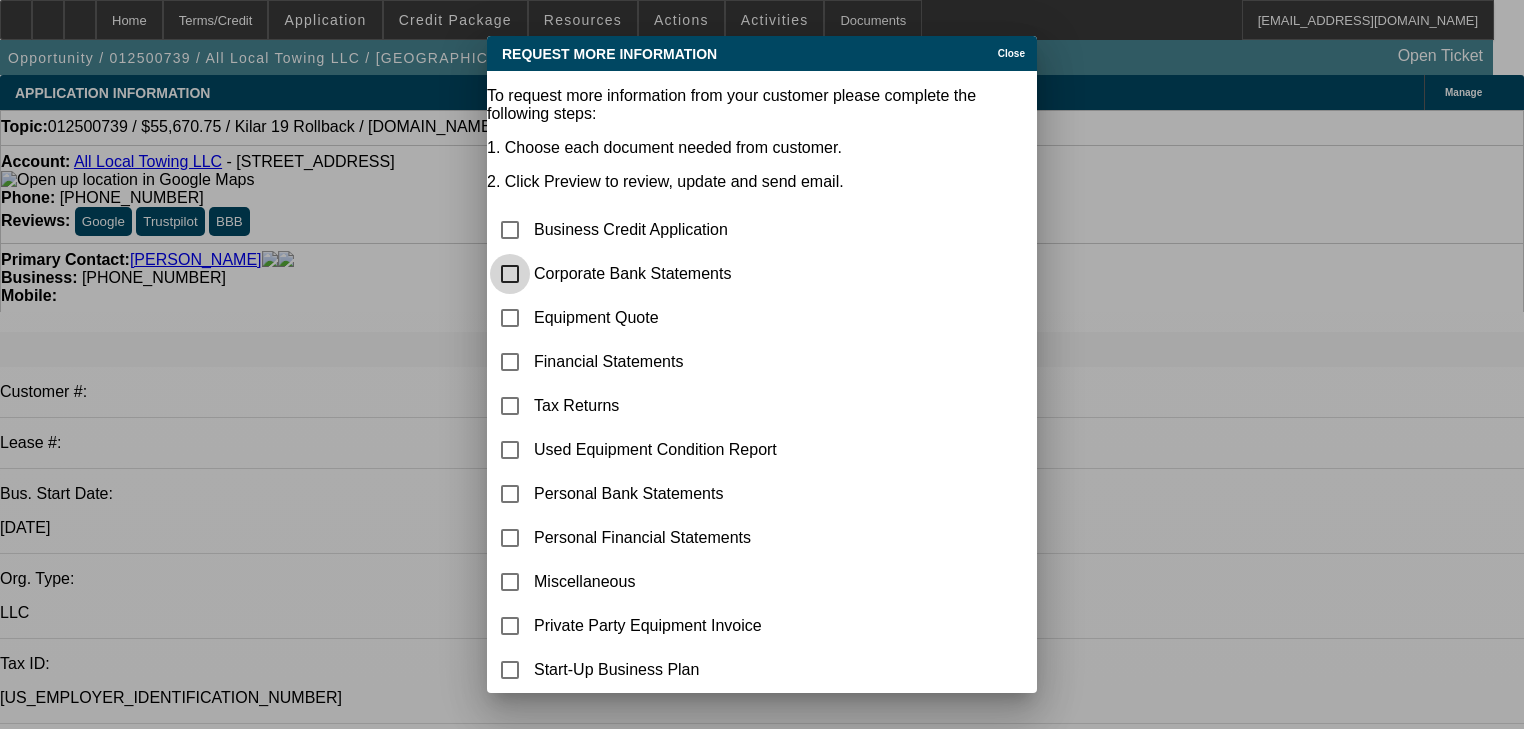 click at bounding box center [510, 274] 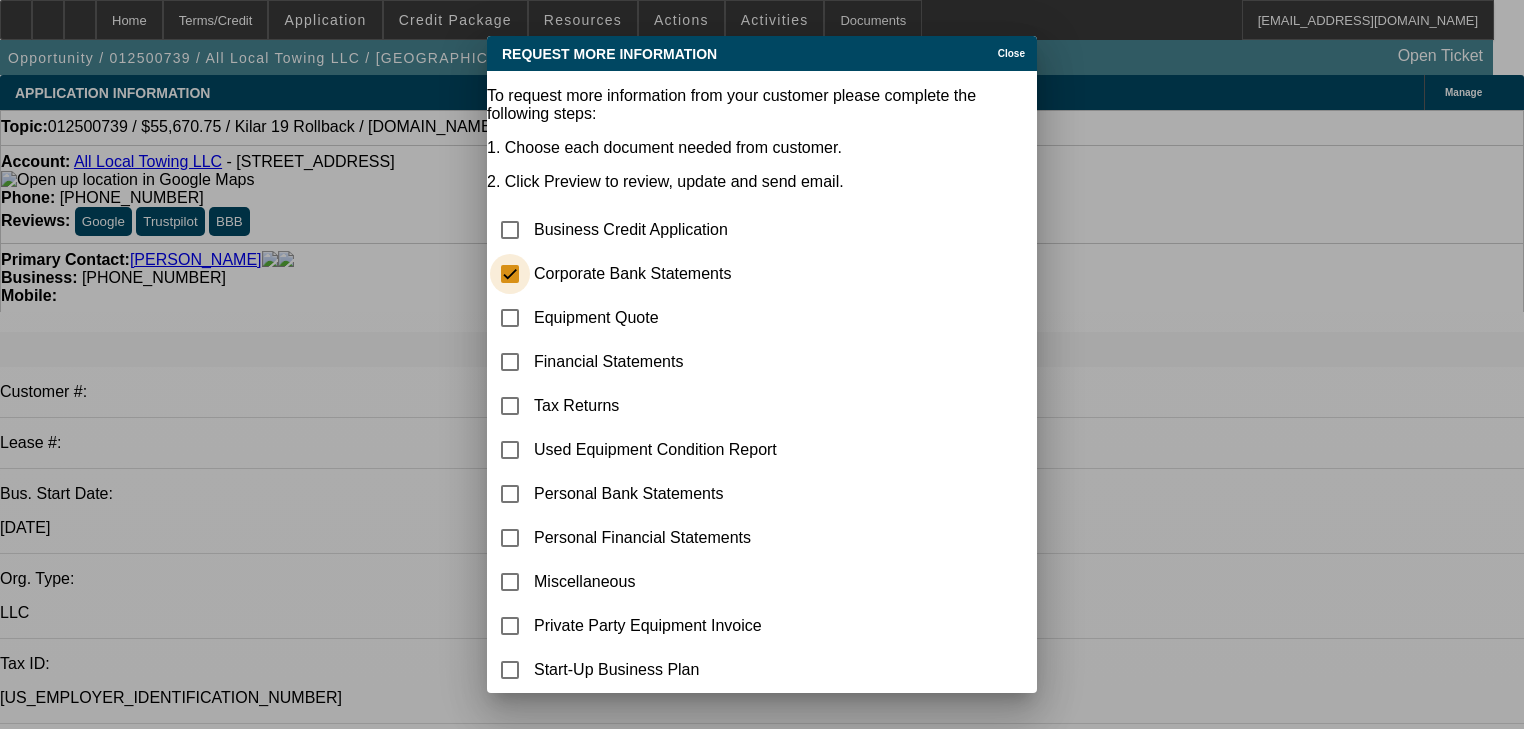 checkbox on "true" 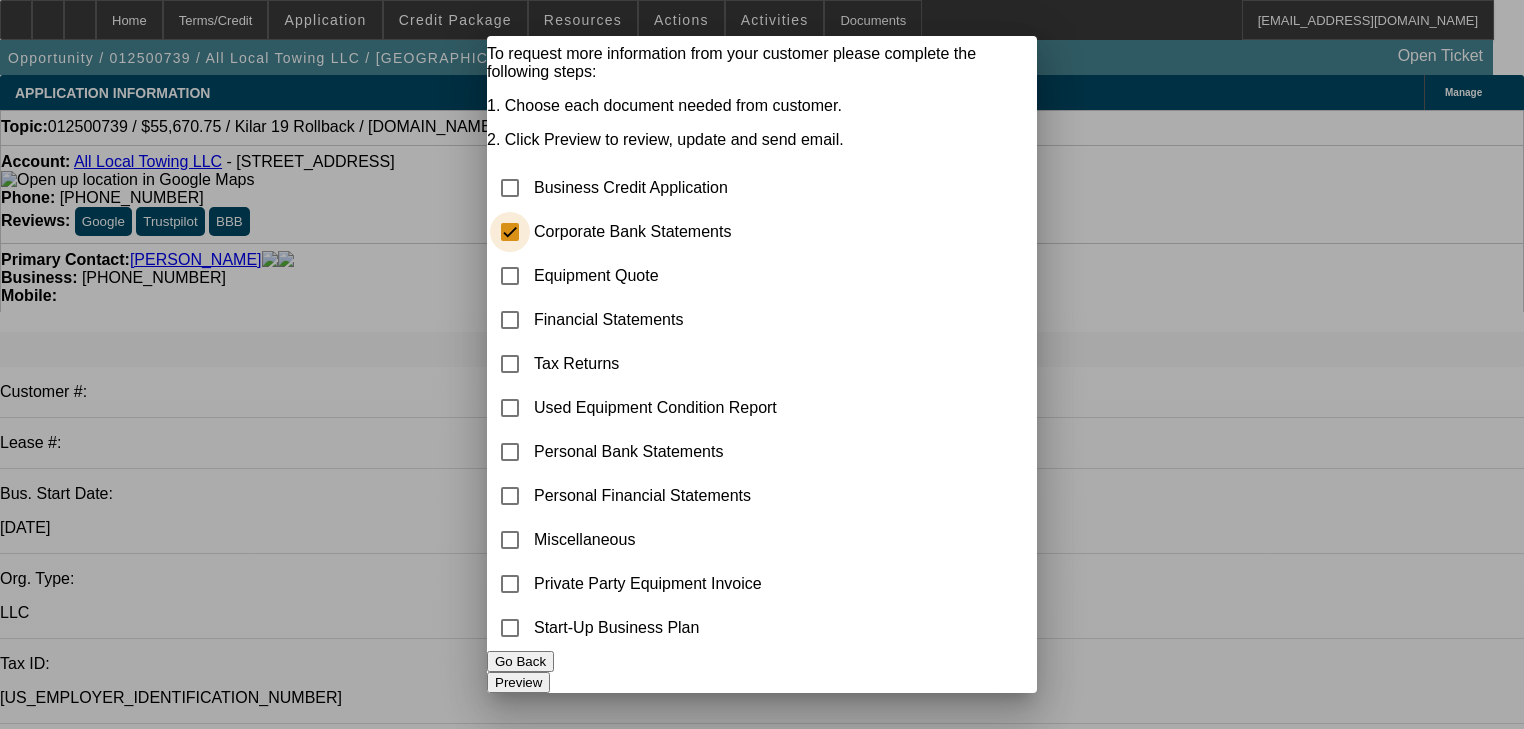 scroll, scrollTop: 64, scrollLeft: 0, axis: vertical 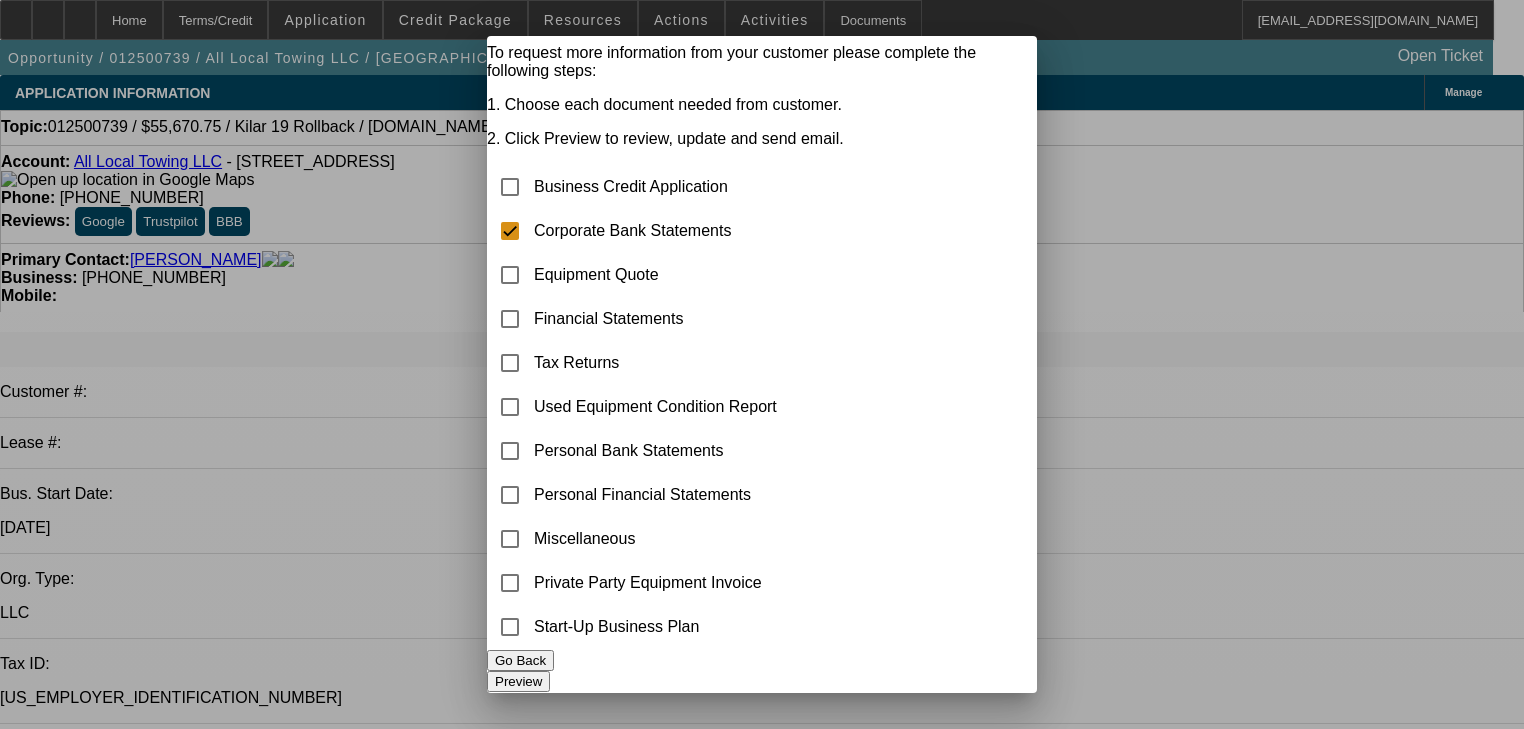 click on "Preview" at bounding box center (762, 681) 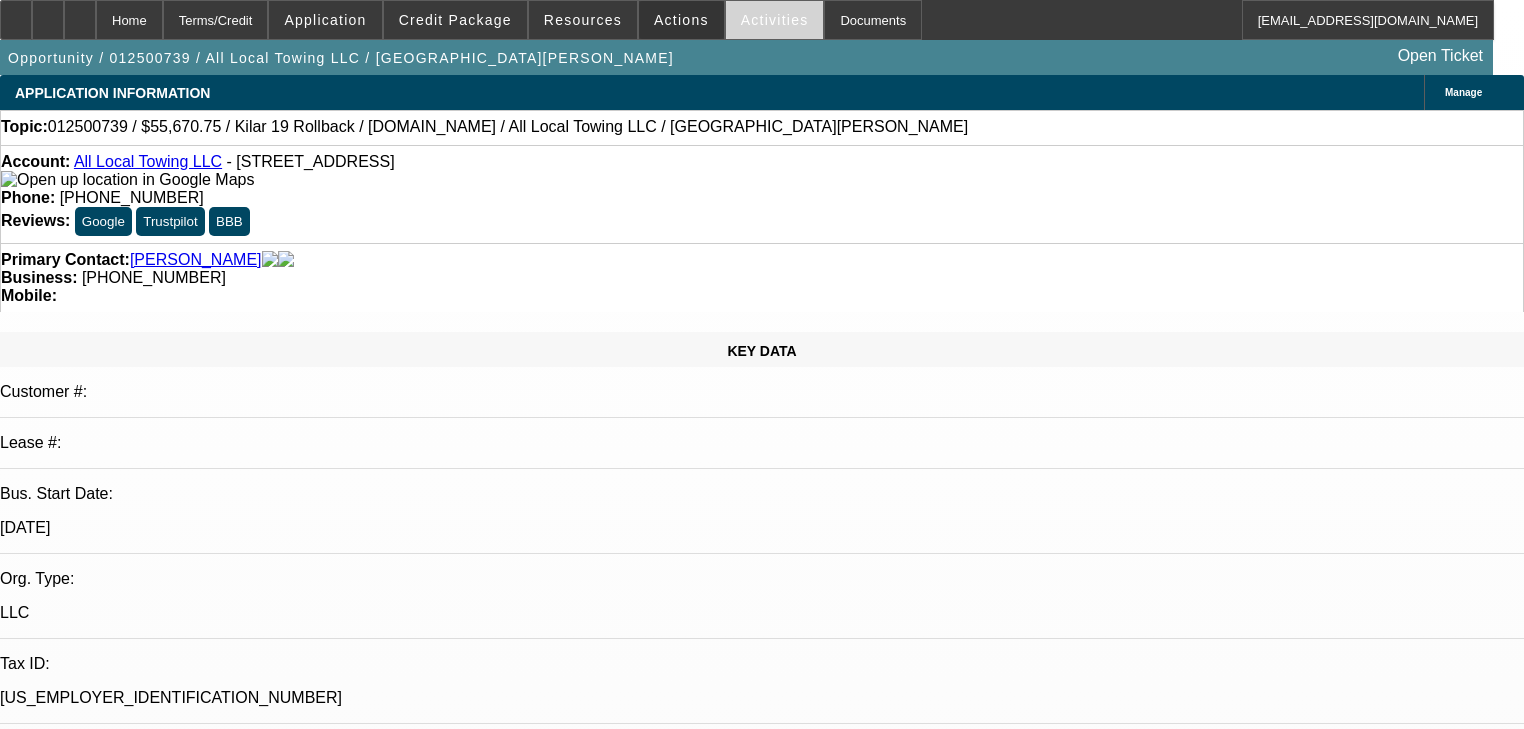 click on "Home
Terms/Credit
Application
Credit Package
Resources
Actions
Activities
Documents
[EMAIL_ADDRESS][DOMAIN_NAME]" at bounding box center [747, 20] 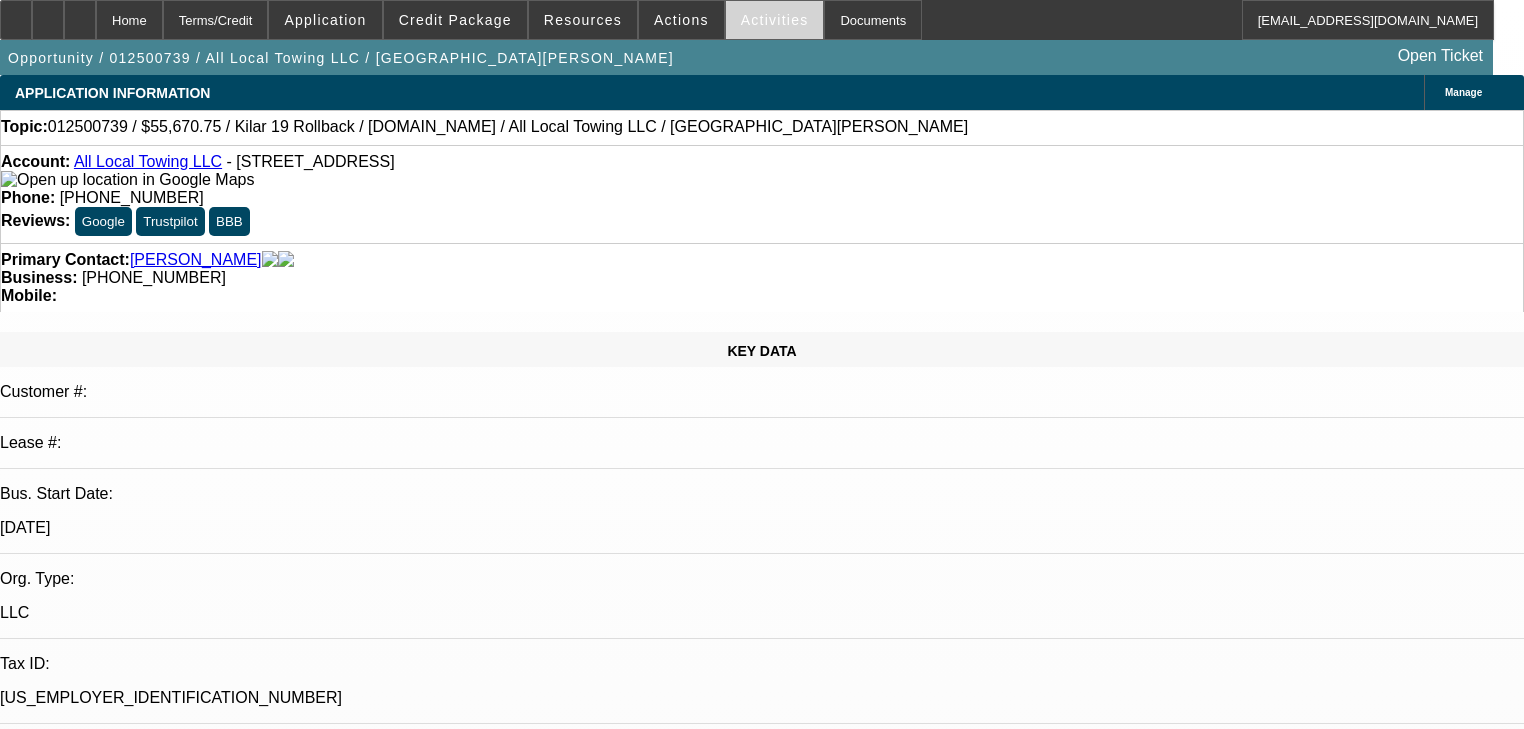 click at bounding box center [775, 20] 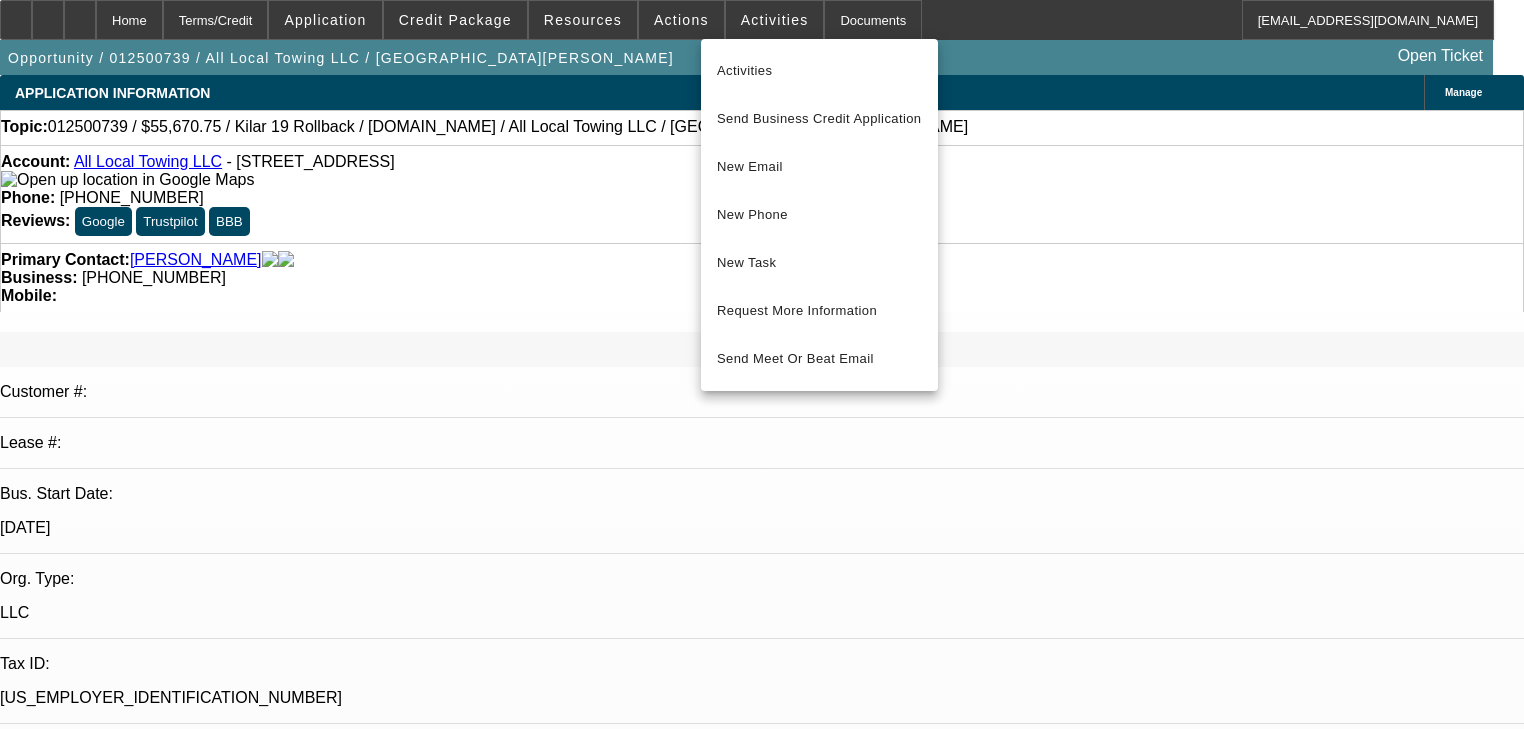 click at bounding box center (762, 364) 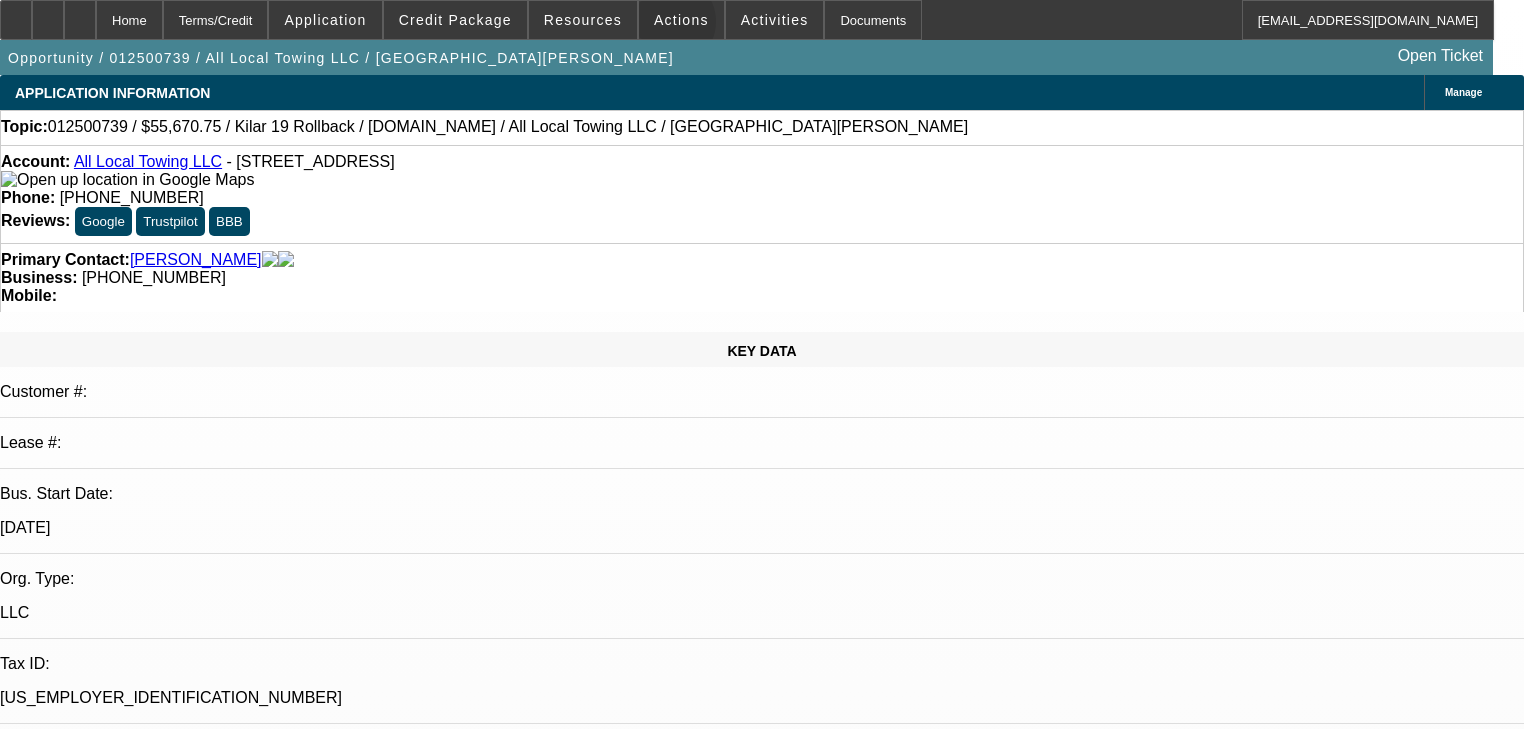 click on "Actions" at bounding box center (681, 20) 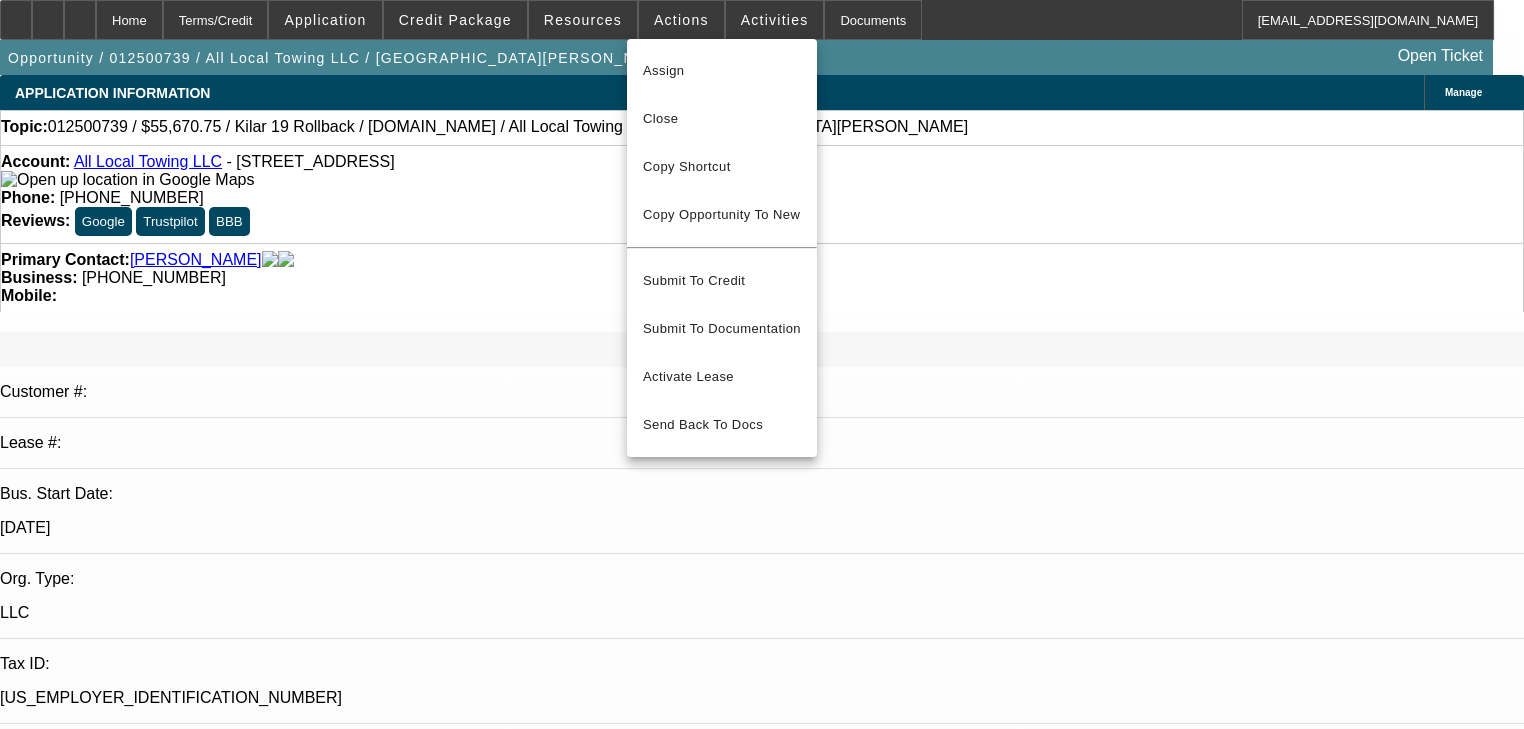 click at bounding box center (762, 364) 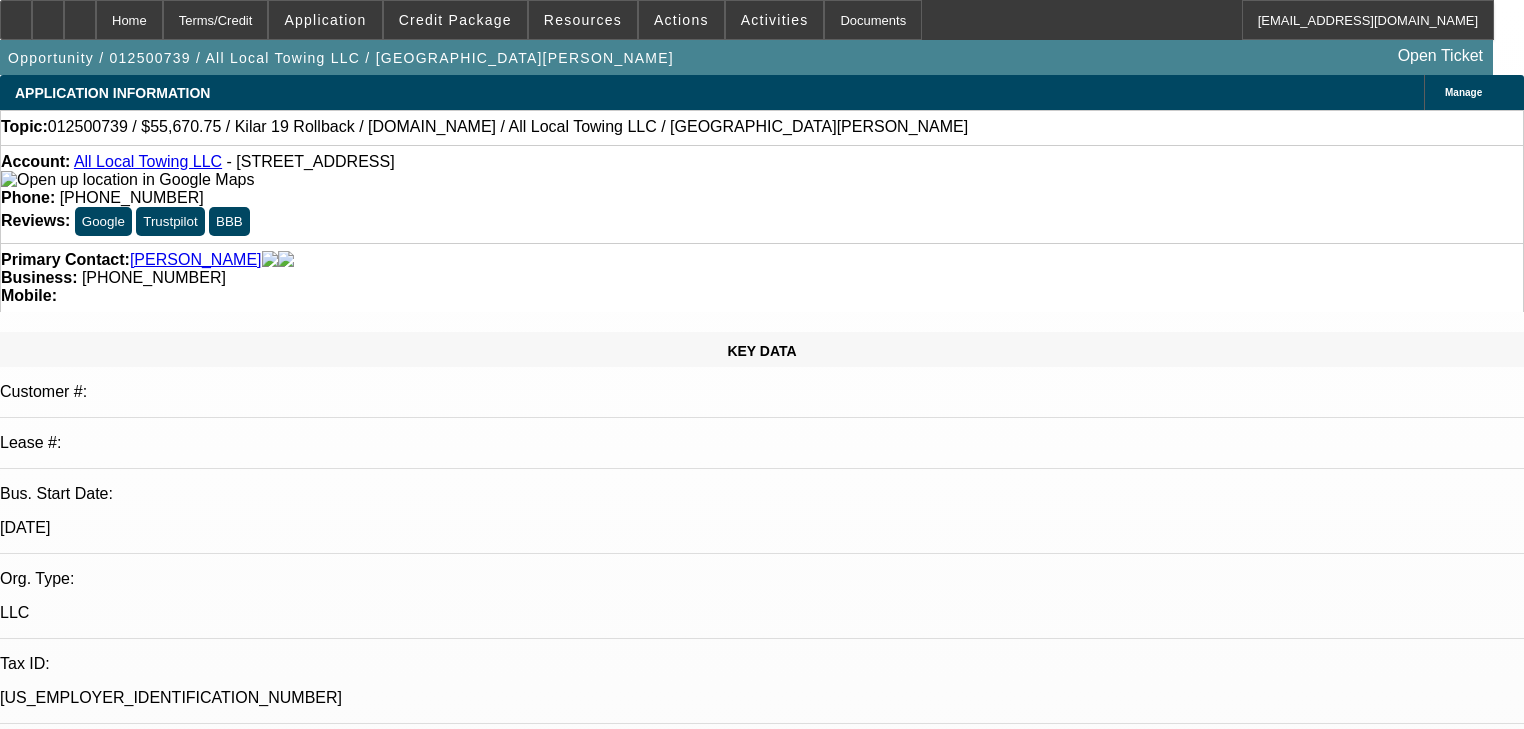 click on "Activities" at bounding box center (775, 20) 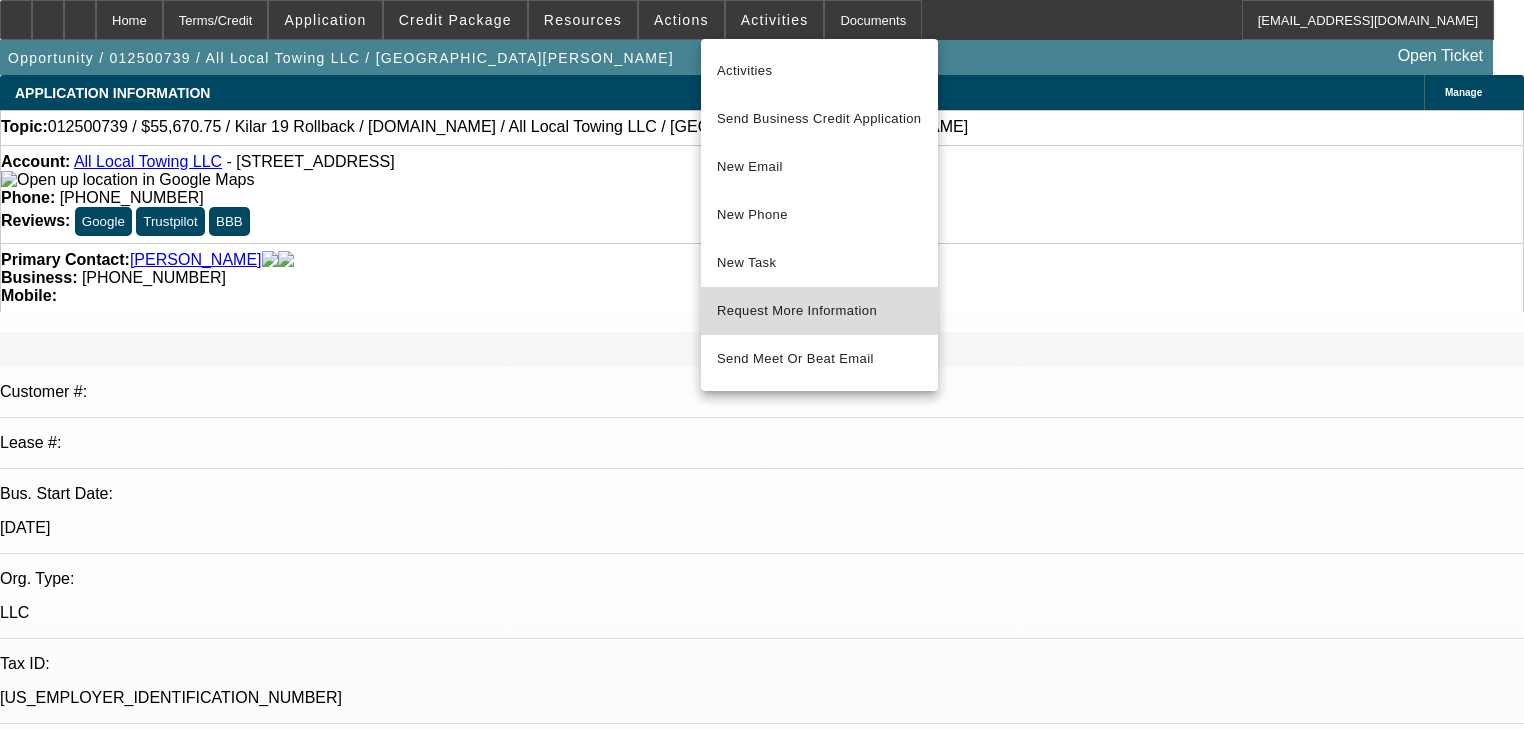 click on "Request More Information" at bounding box center (819, 311) 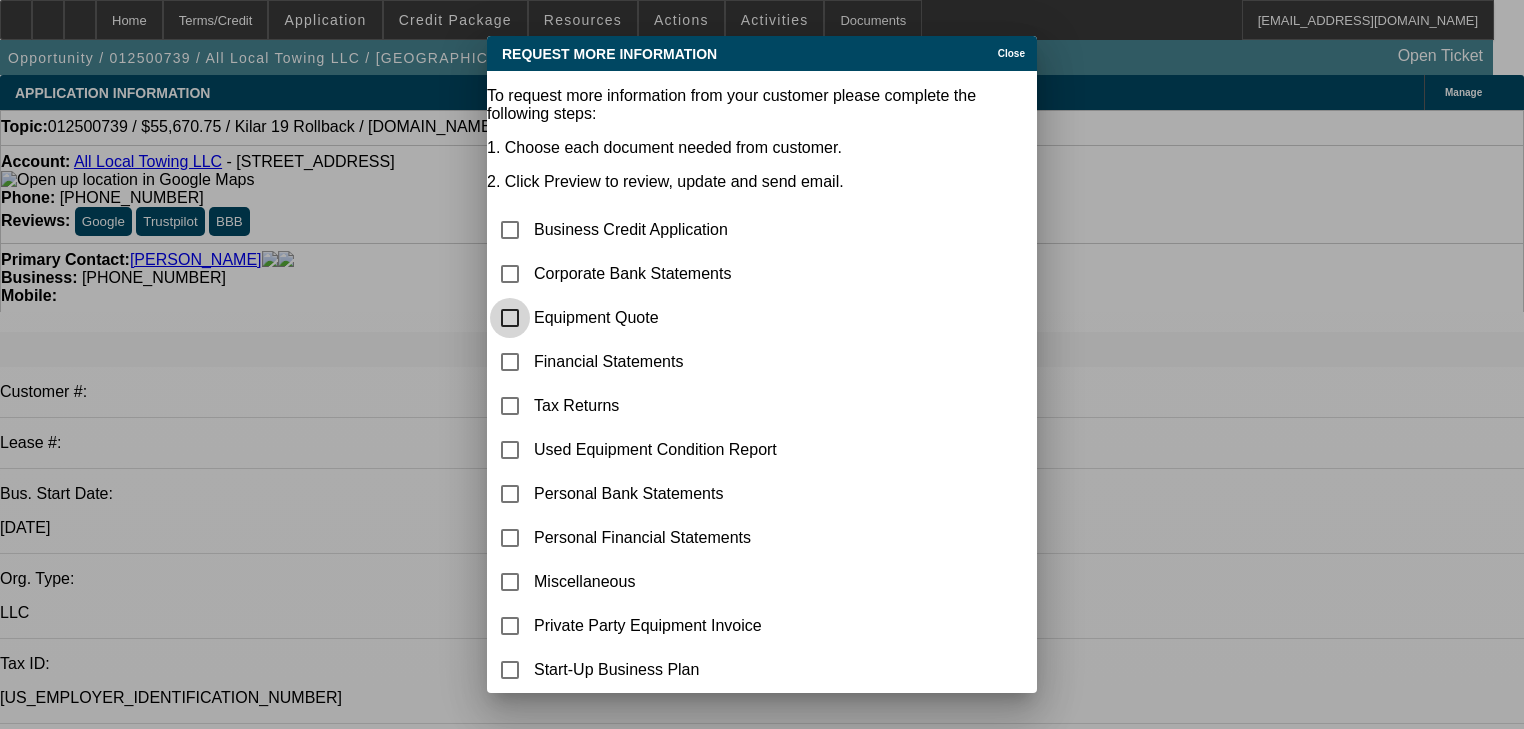 click at bounding box center (510, 318) 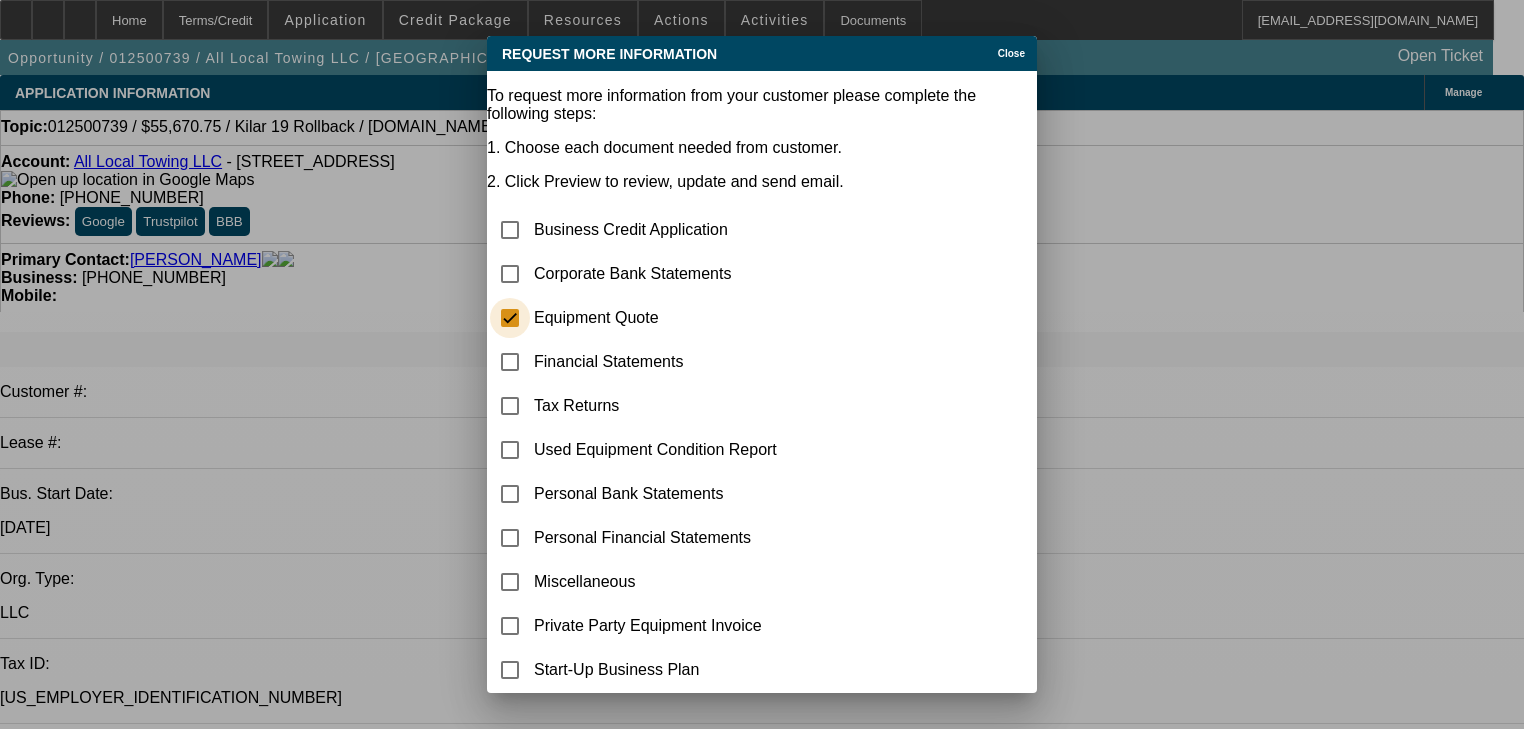 checkbox on "true" 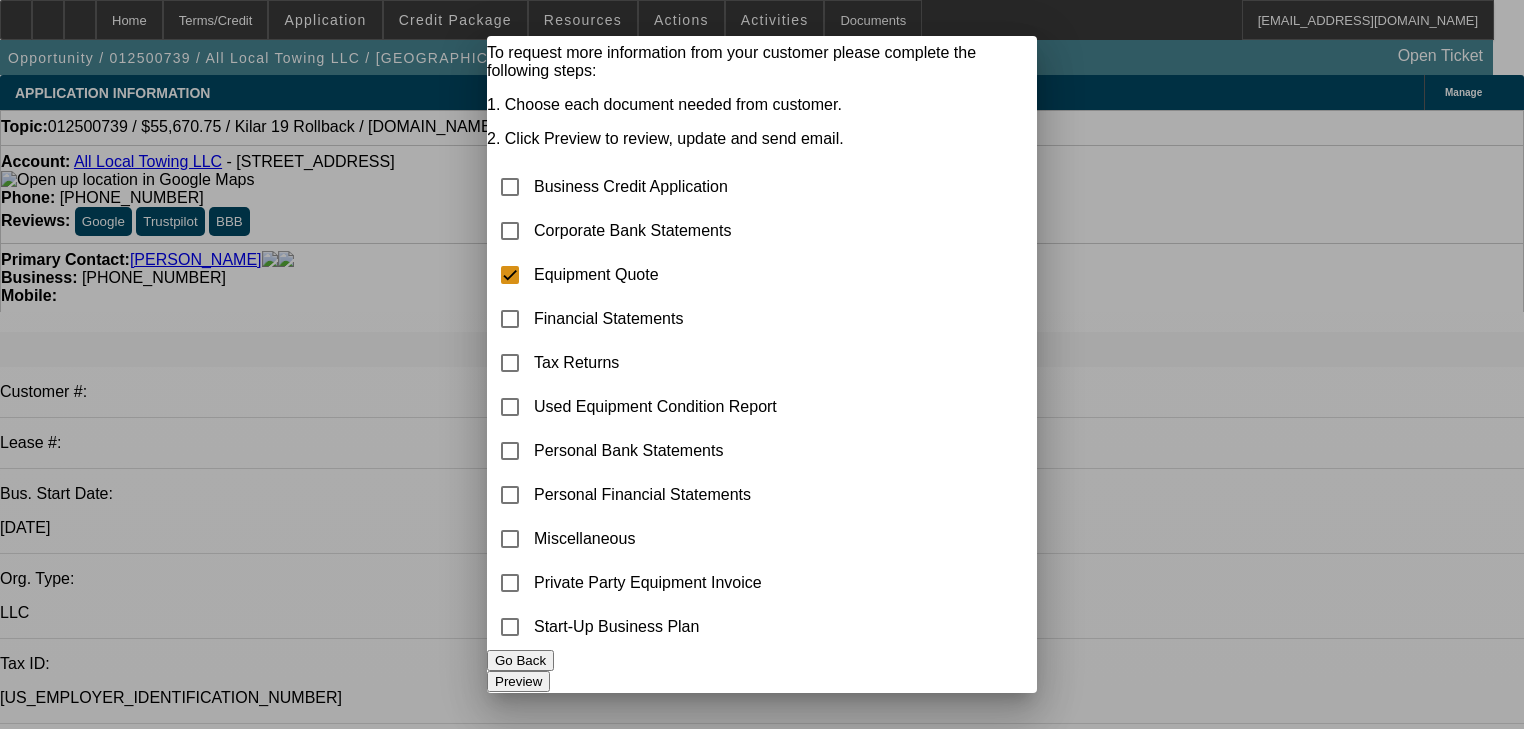 click on "Preview" at bounding box center (518, 681) 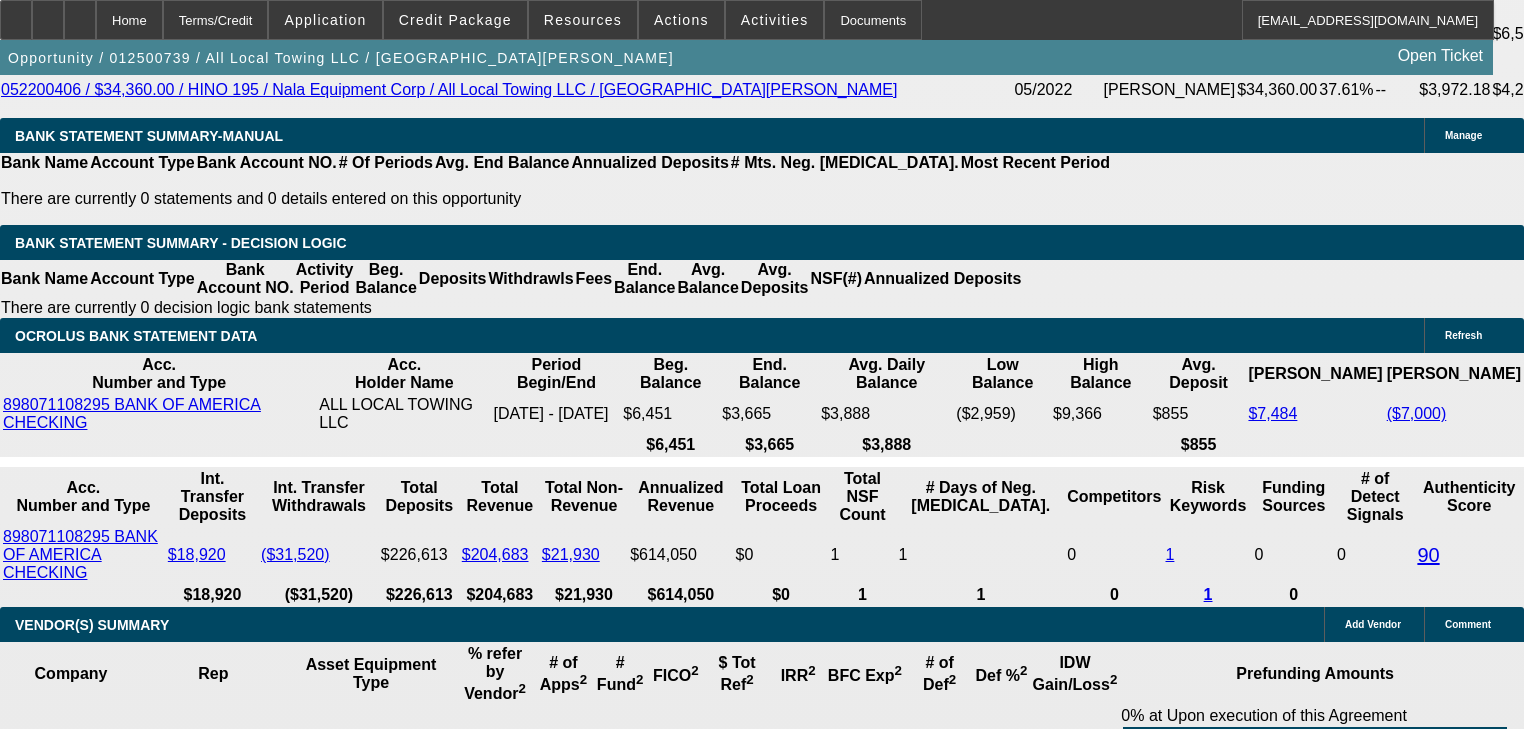 scroll, scrollTop: 3840, scrollLeft: 0, axis: vertical 